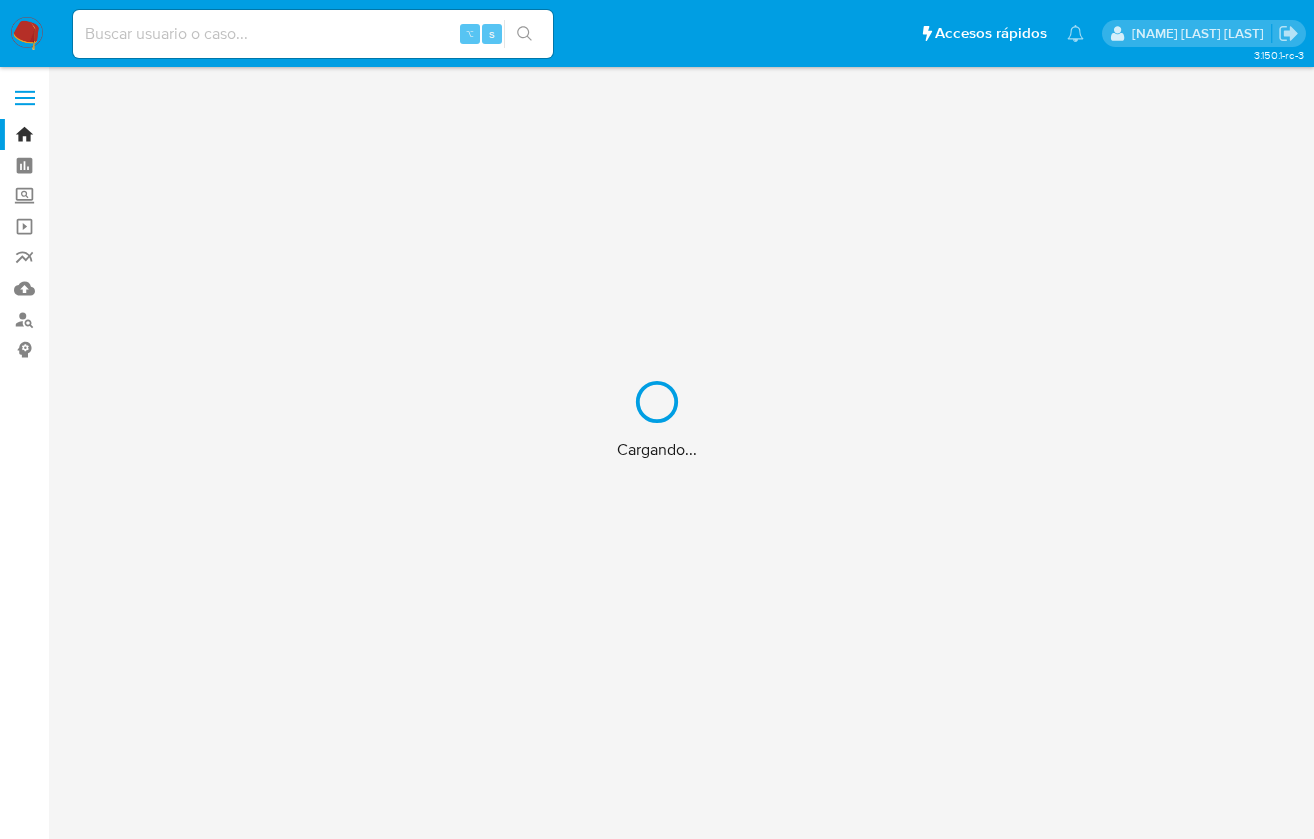 scroll, scrollTop: 0, scrollLeft: 0, axis: both 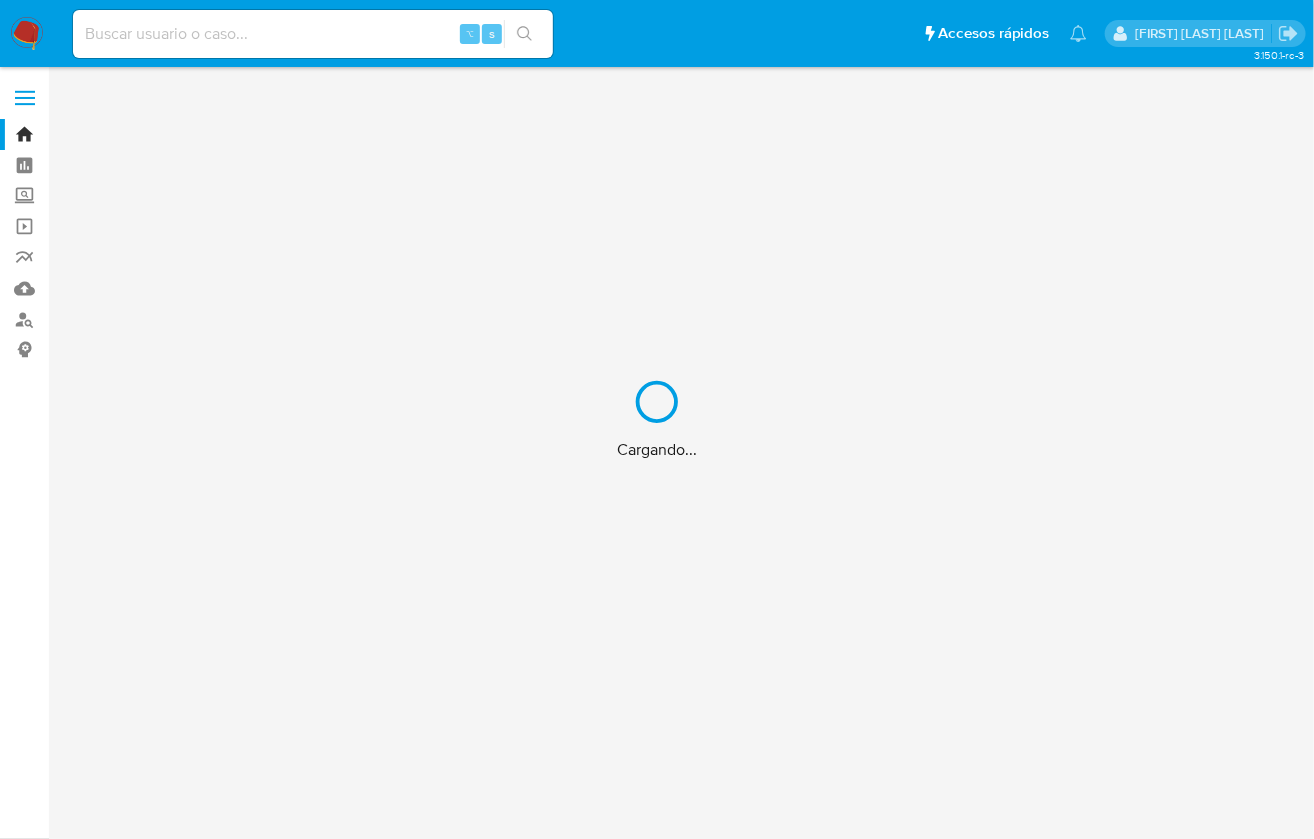 click on "Cargando..." at bounding box center [657, 419] 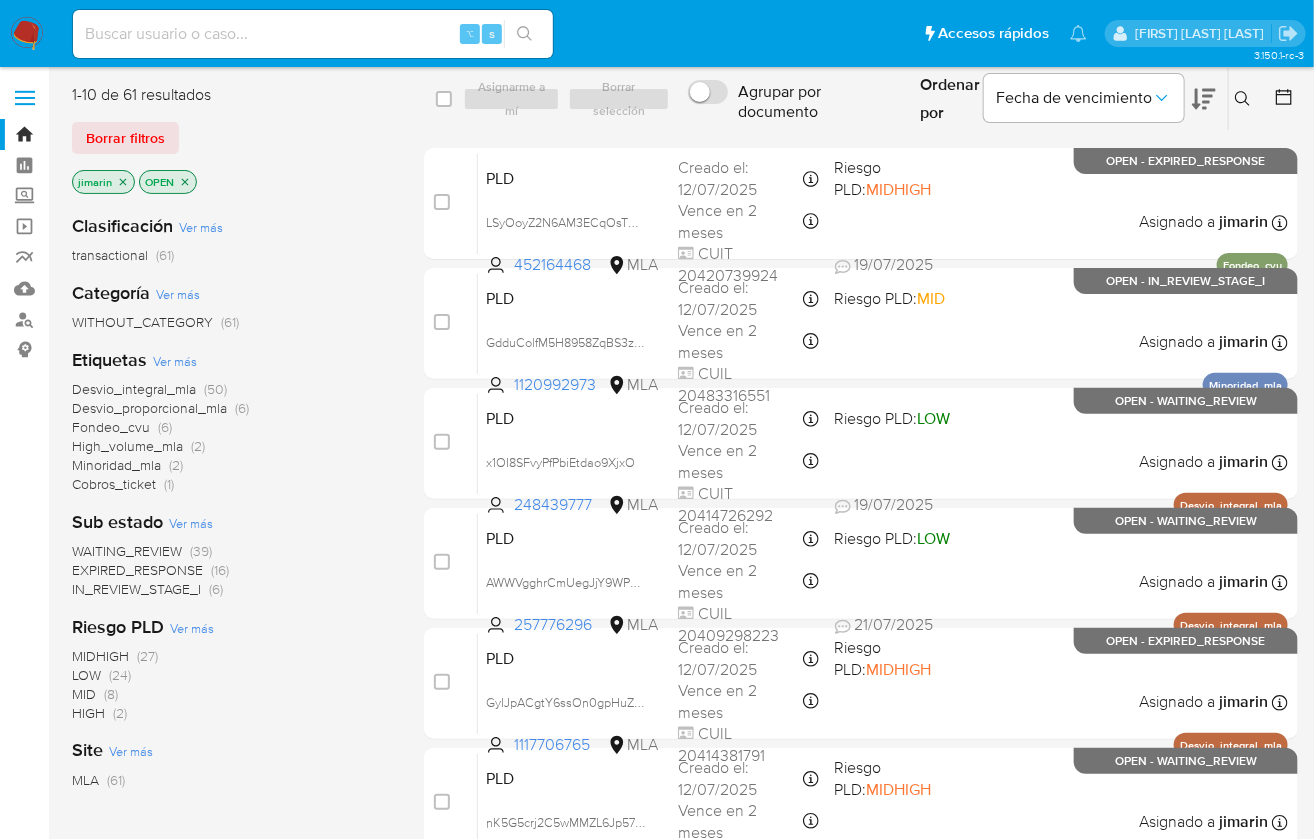 click at bounding box center (27, 34) 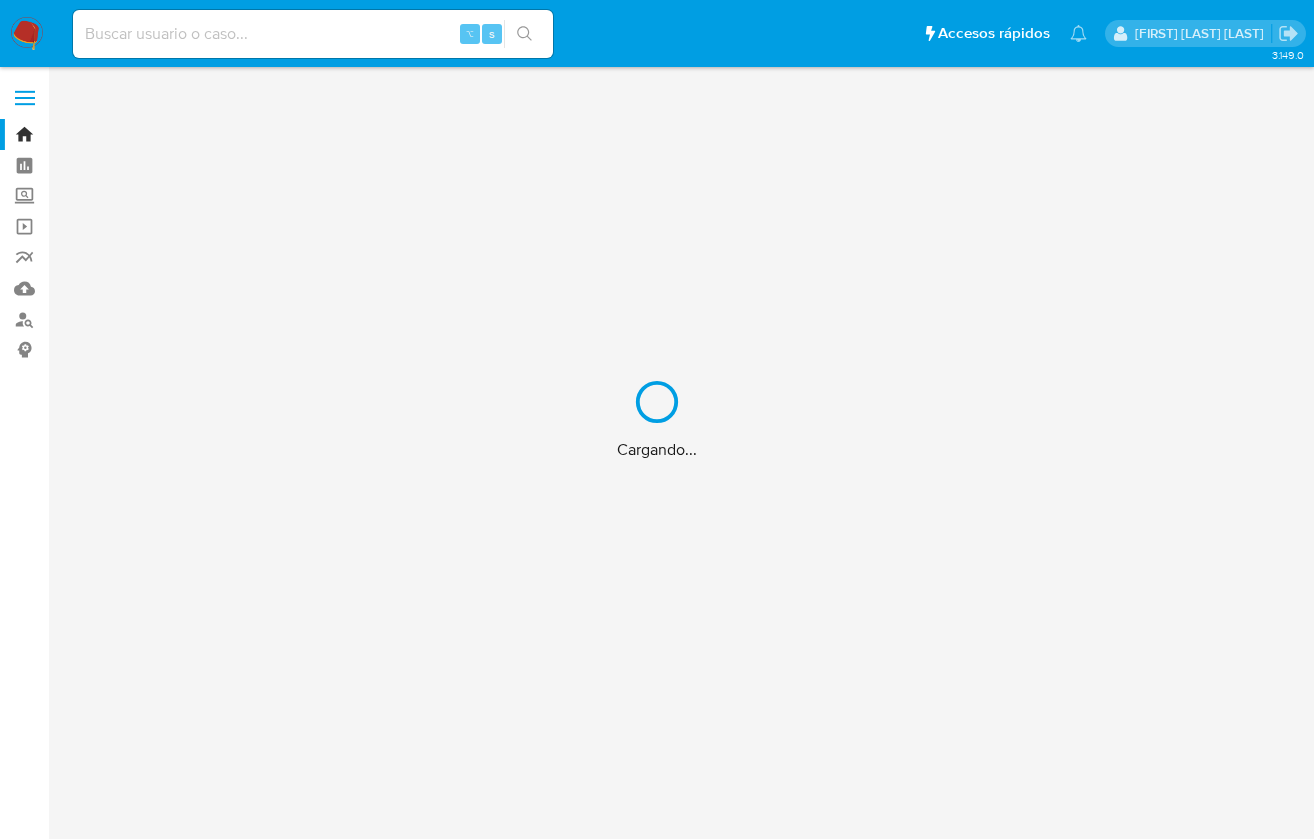 scroll, scrollTop: 0, scrollLeft: 0, axis: both 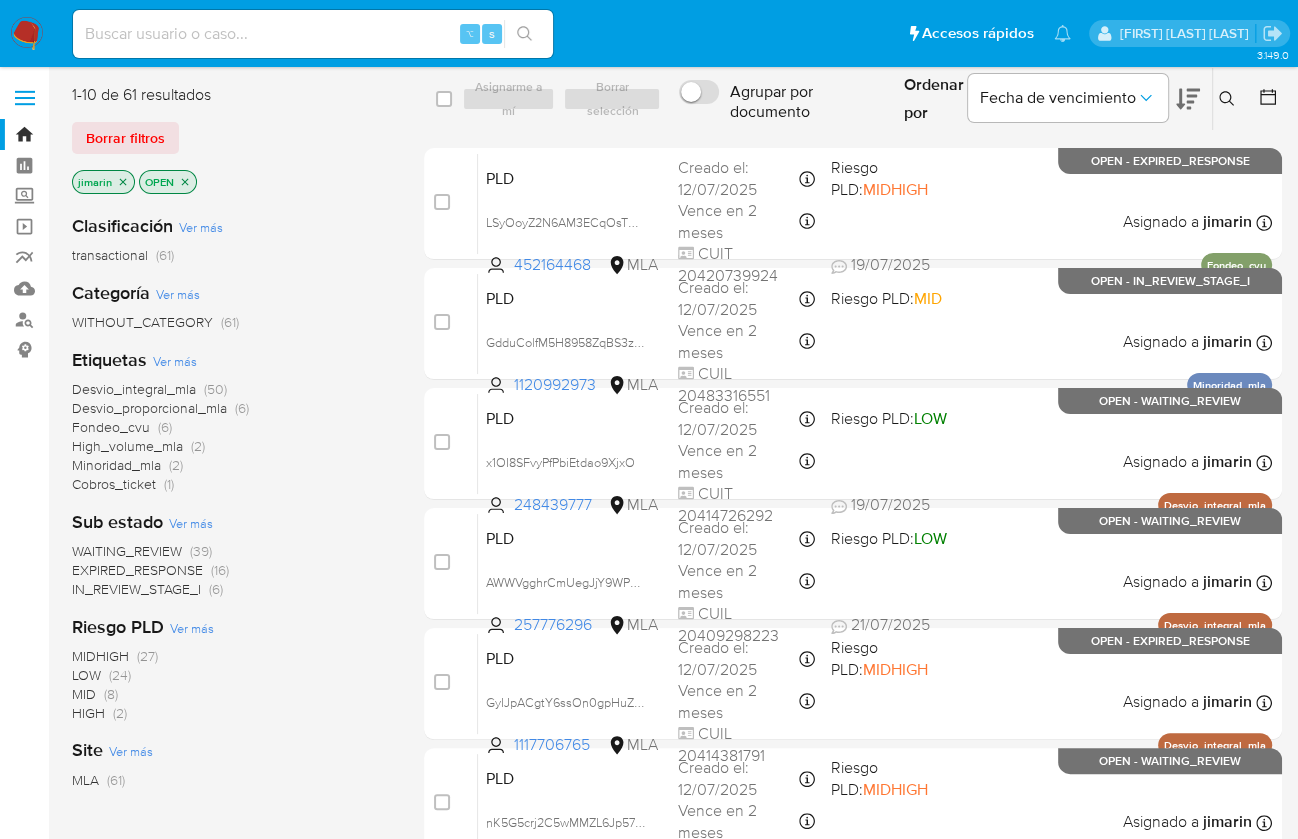 click 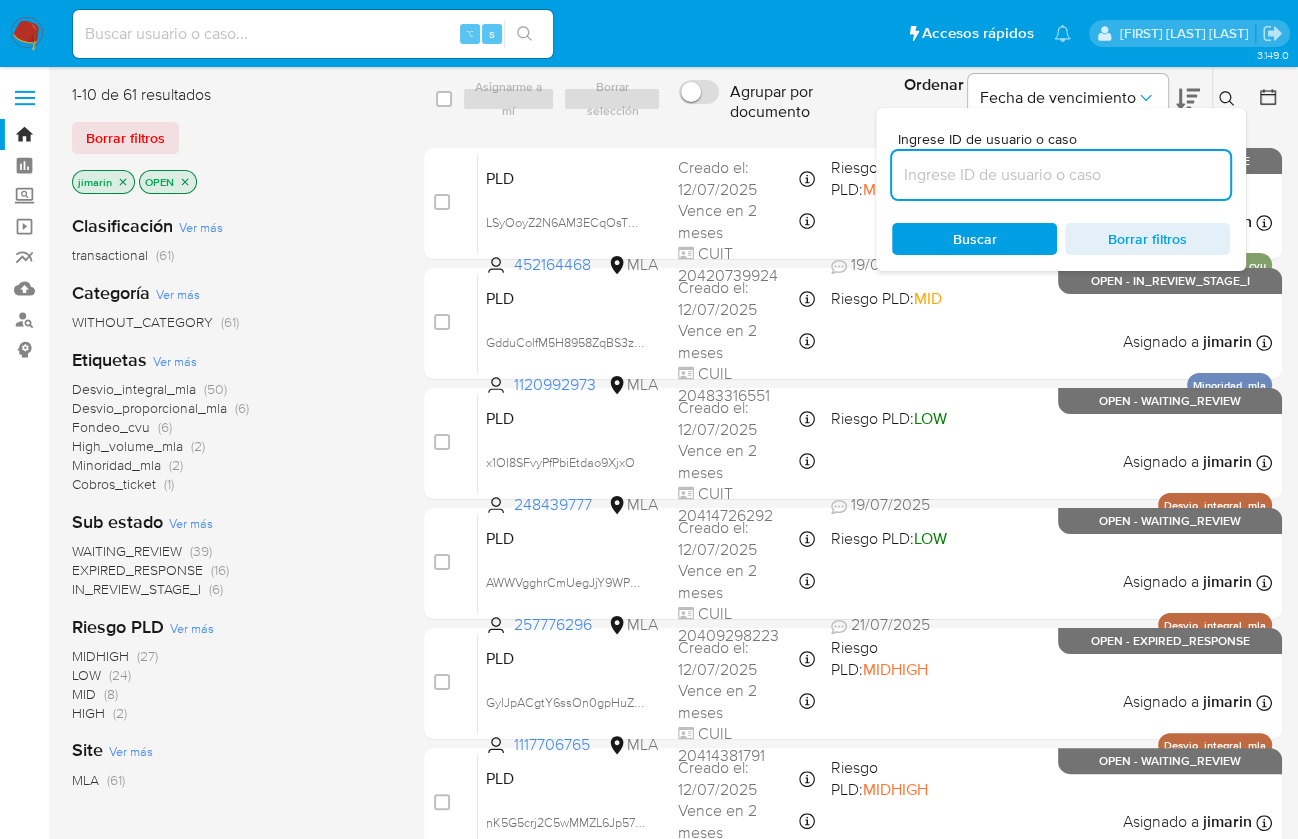 click at bounding box center [1061, 175] 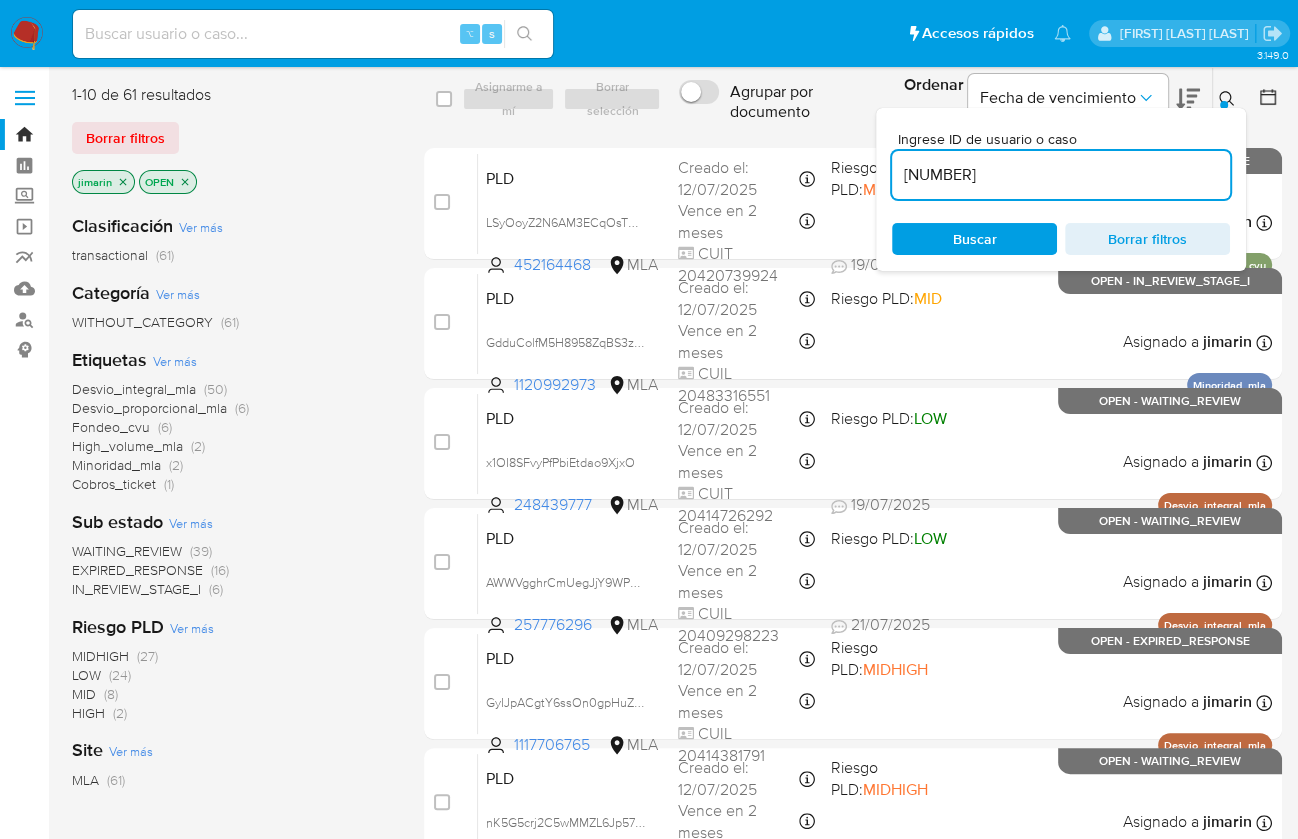 type on "[PHONE]" 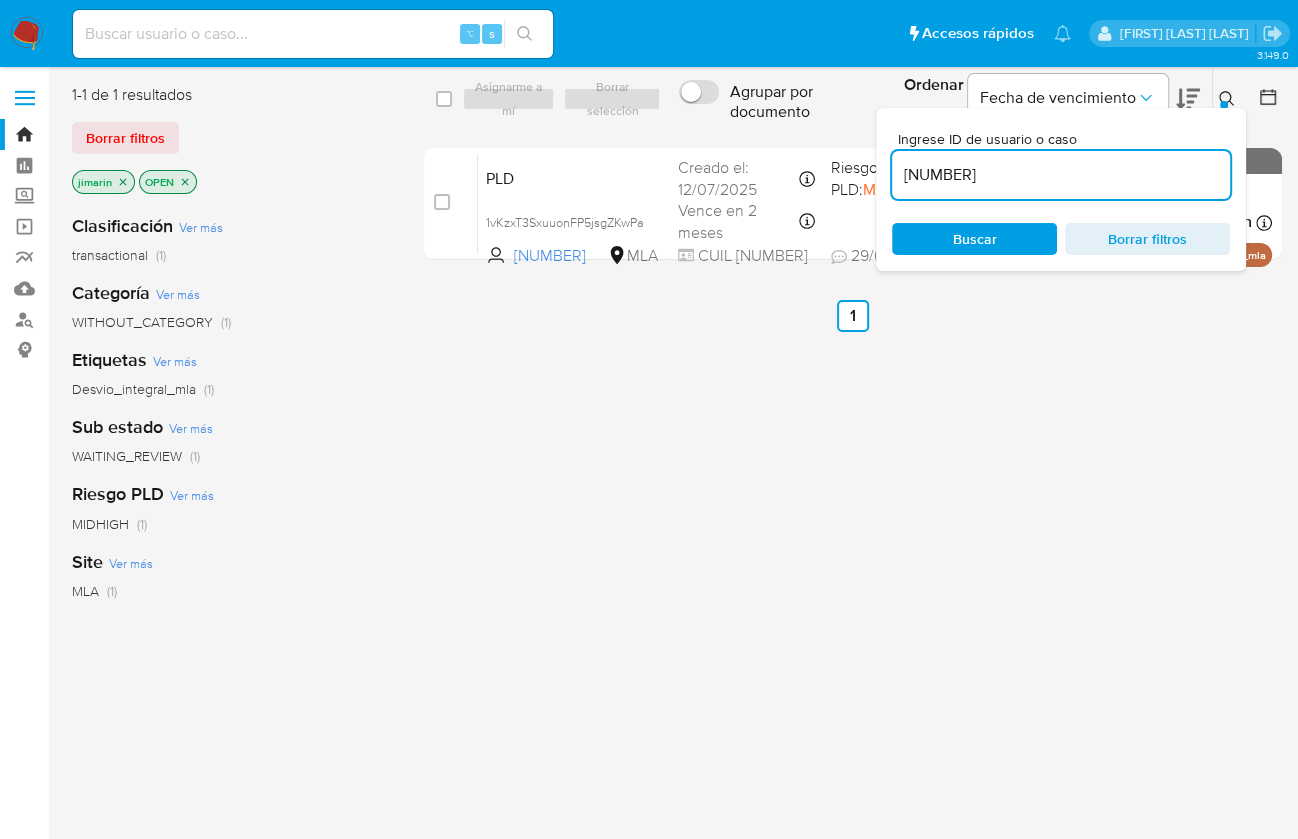 click 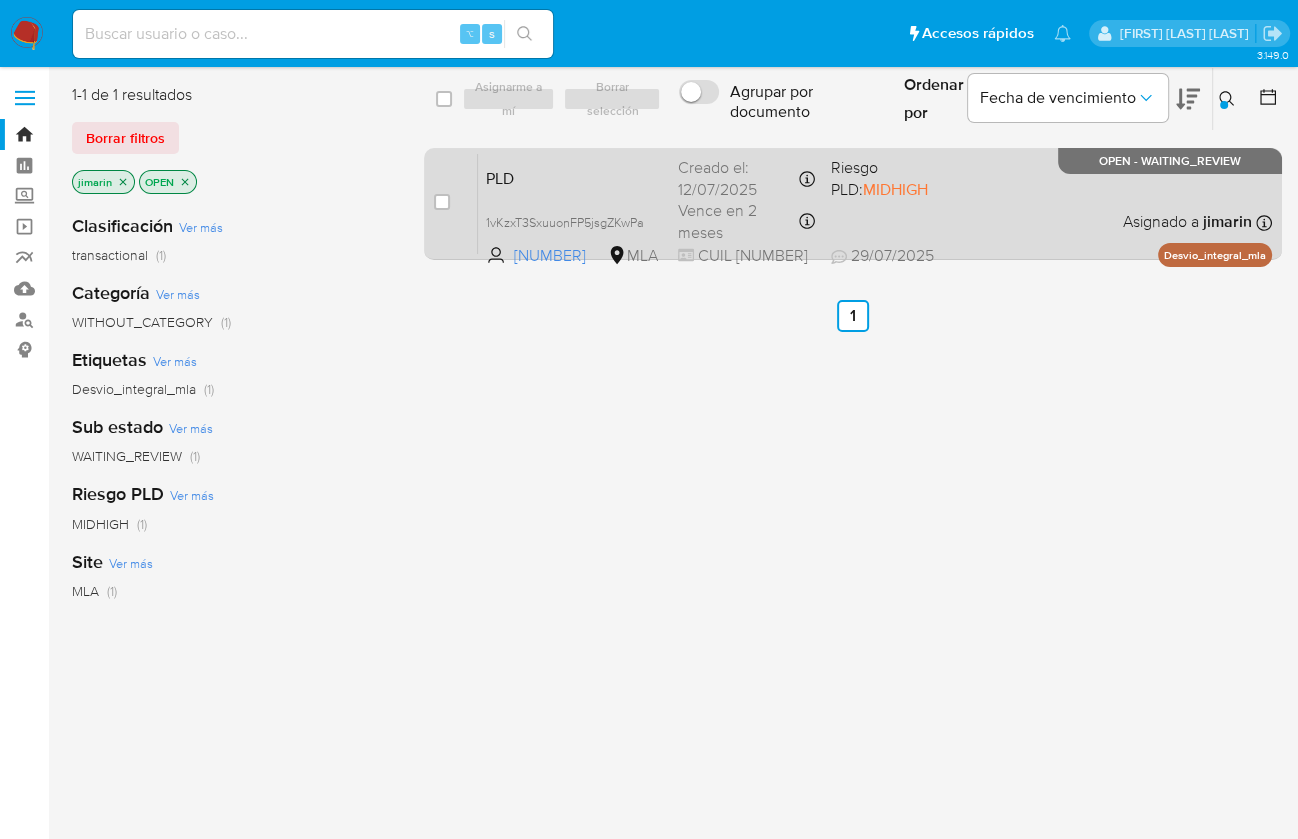 click on "PLD 1vKzxT3SxuuonFP5jsgZKwPa 418517854 MLA Riesgo PLD:  MIDHIGH Creado el: 12/07/2025   Creado el: 12/07/2025 03:19:33 Vence en 2 meses   Vence el 10/10/2025 03:19:34 CUIL   20413653755 29/07/2025   29/07/2025 21:05 Asignado a   jimarin   Asignado el: 17/07/2025 16:34:56 Desvio_integral_mla OPEN - WAITING_REVIEW" at bounding box center [875, 203] 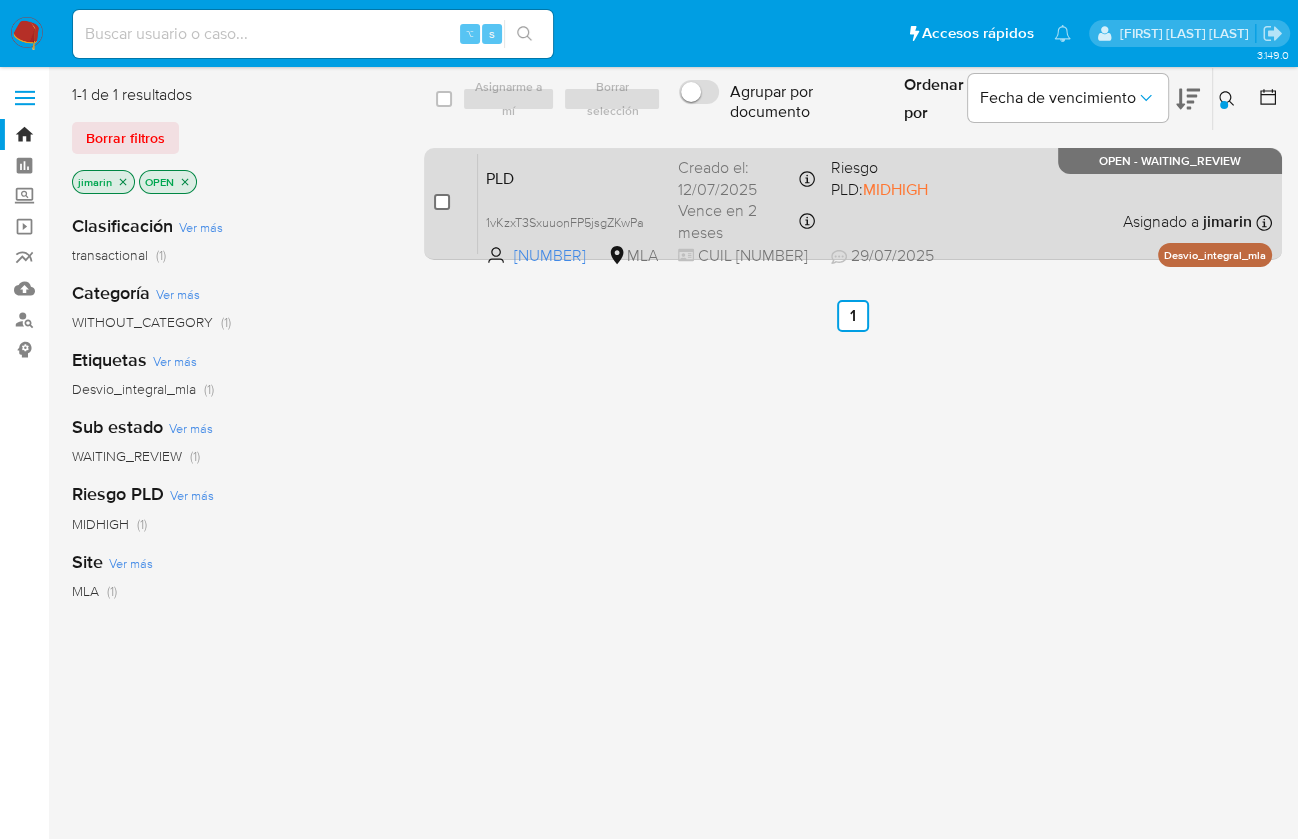 click at bounding box center [442, 202] 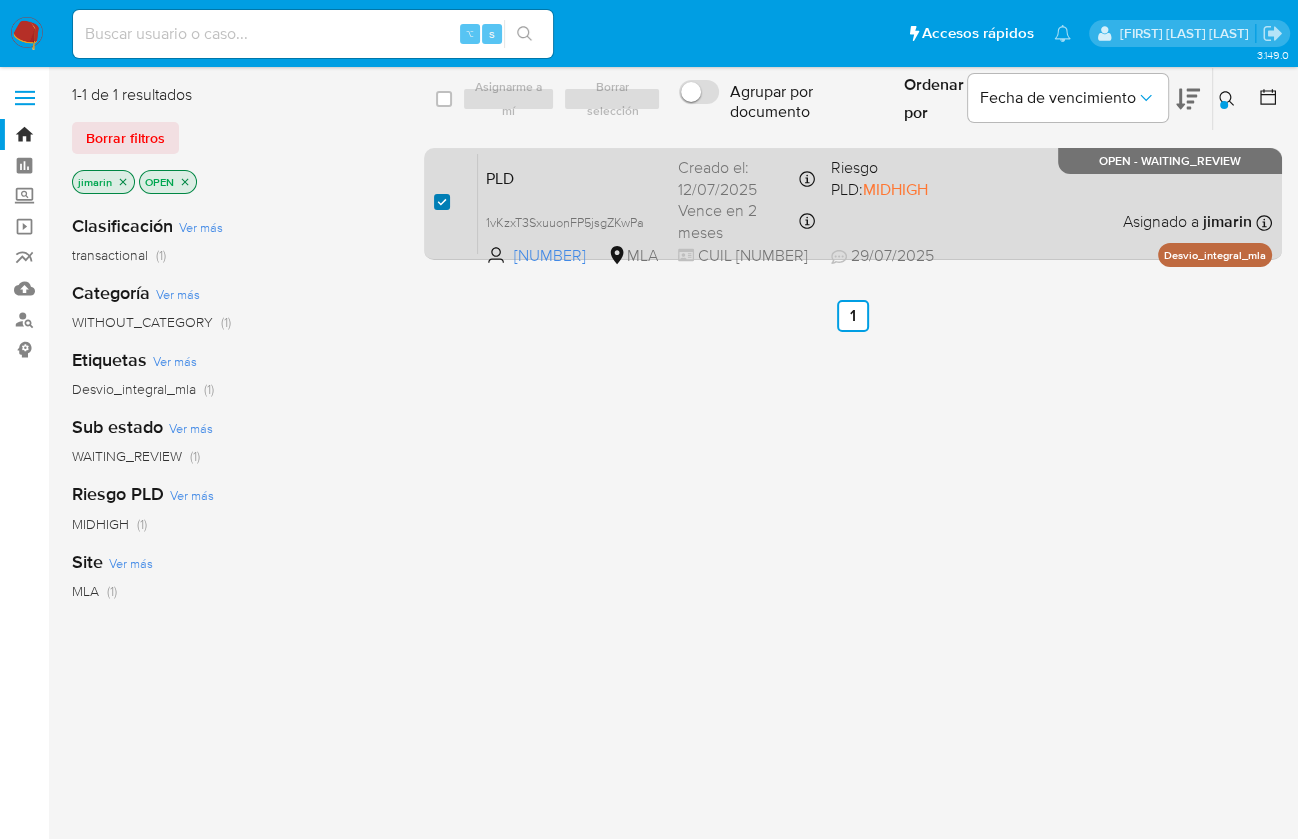 checkbox on "true" 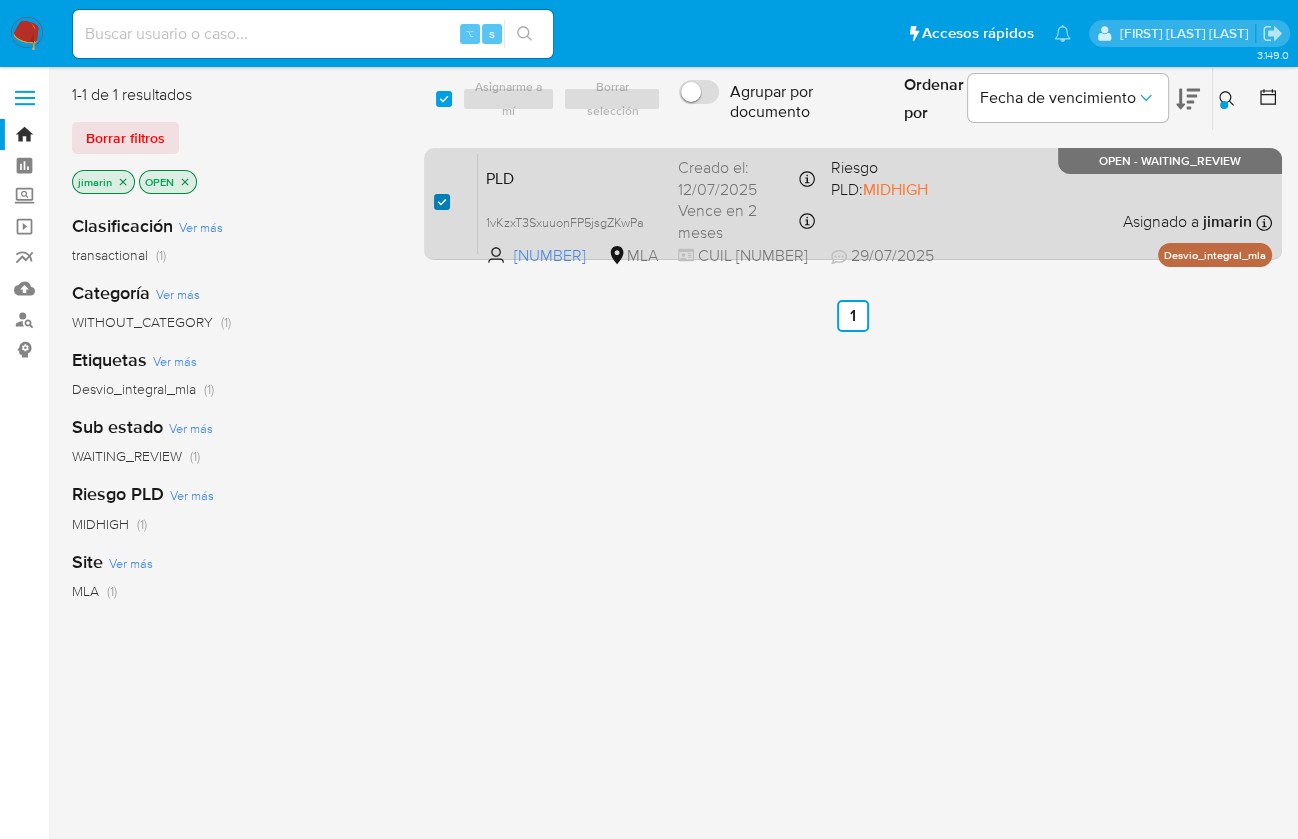 checkbox on "true" 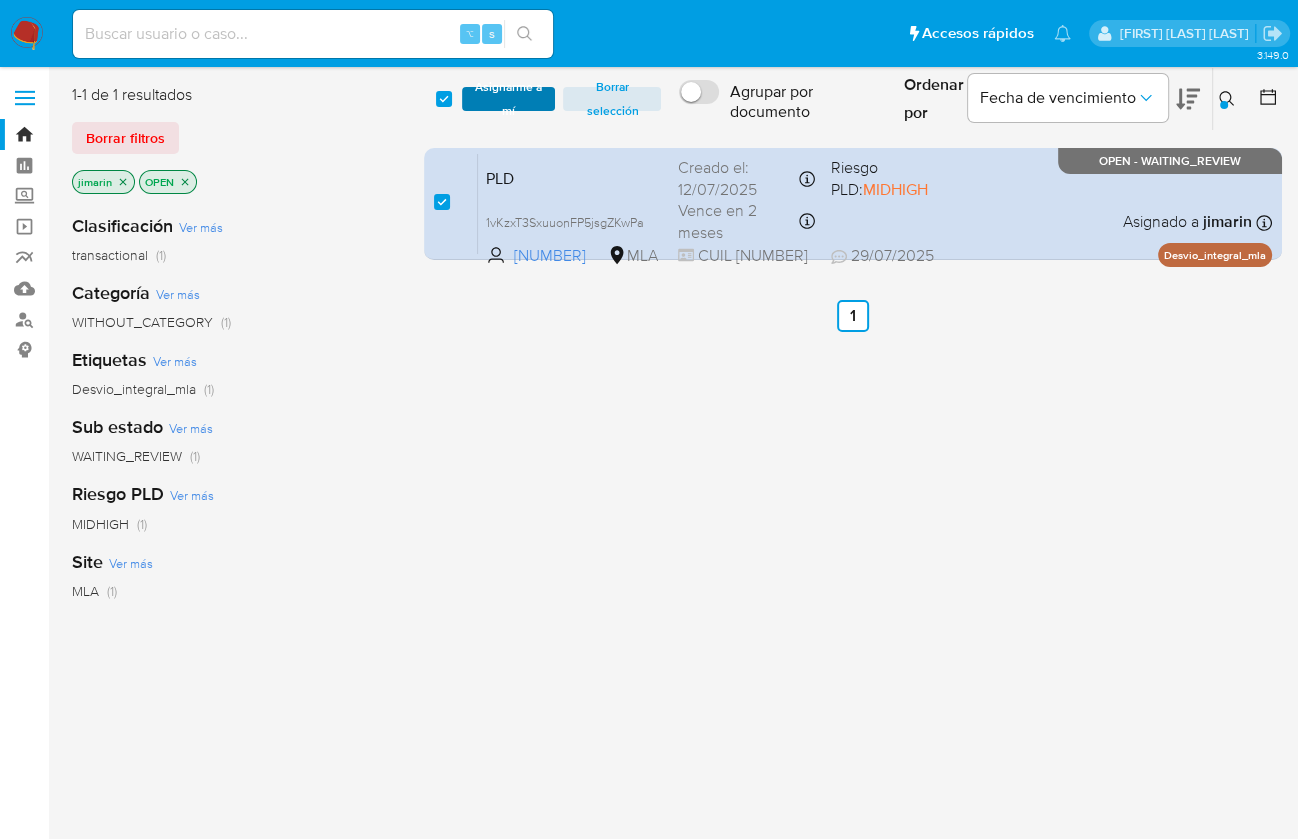 click on "Asignarme a mí" at bounding box center (509, 99) 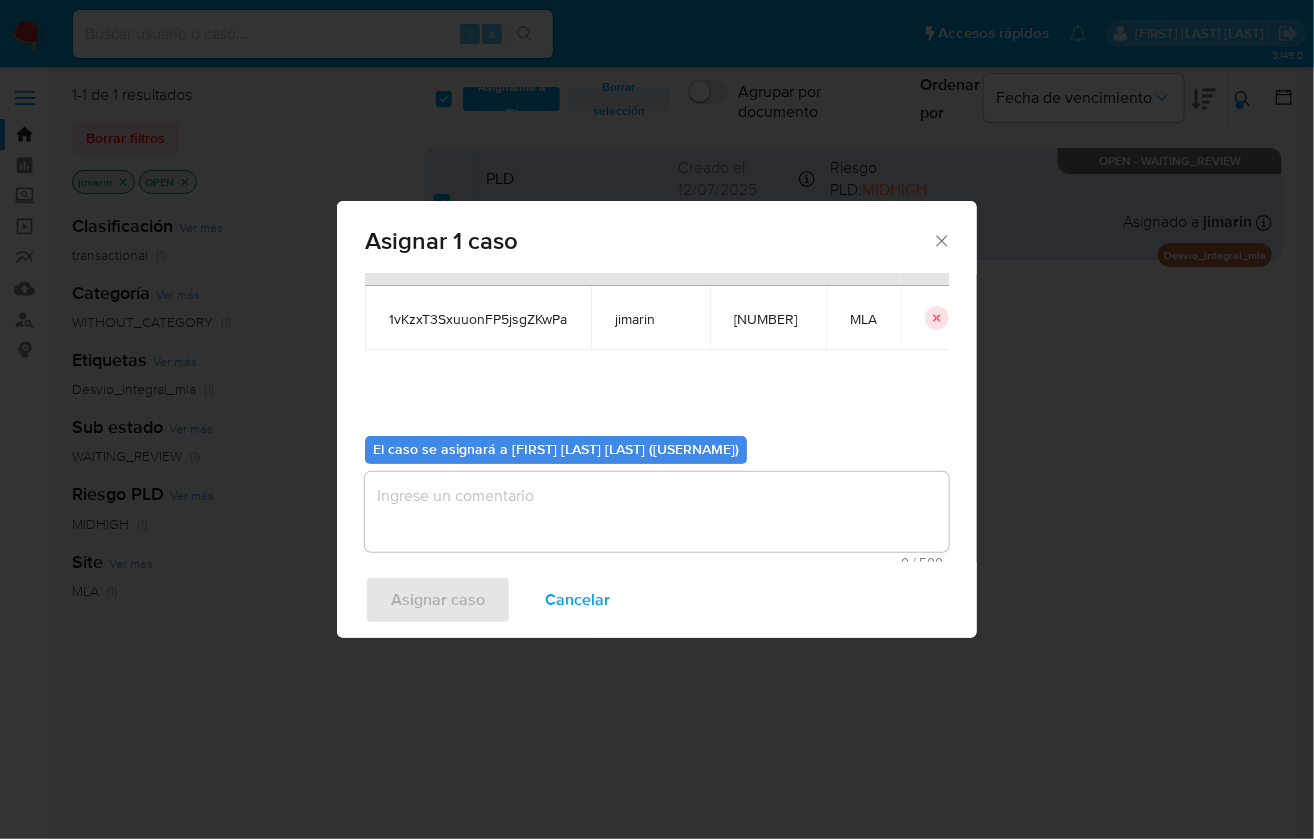 scroll, scrollTop: 102, scrollLeft: 0, axis: vertical 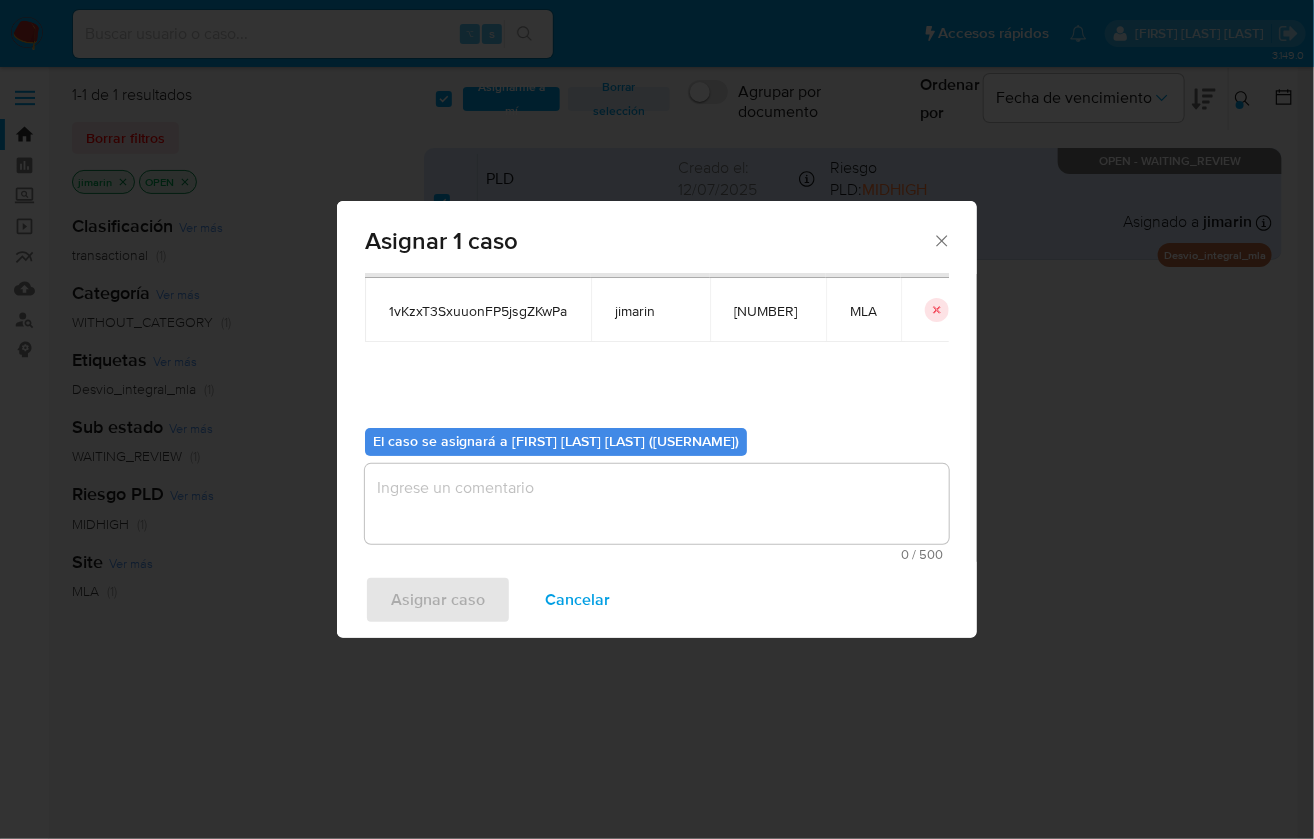 click at bounding box center [657, 504] 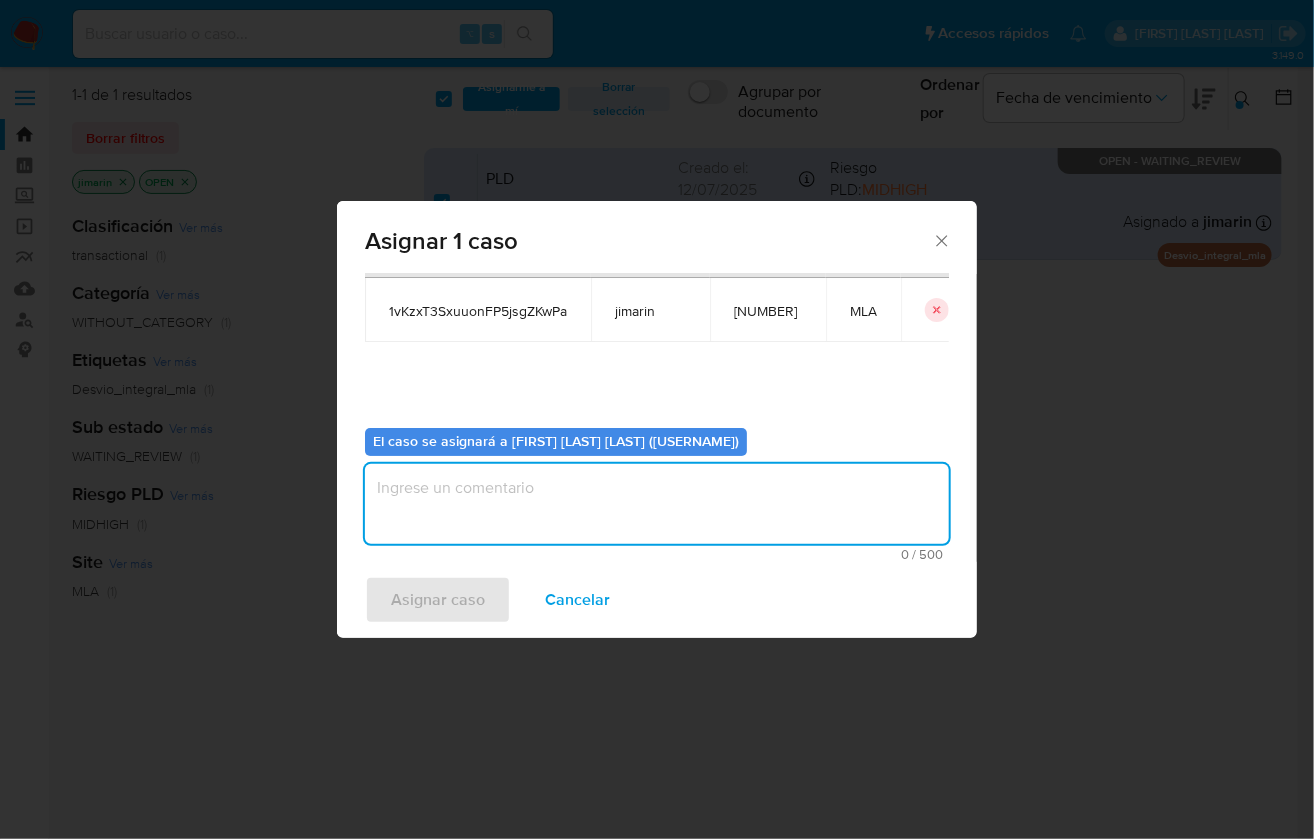 click at bounding box center (657, 504) 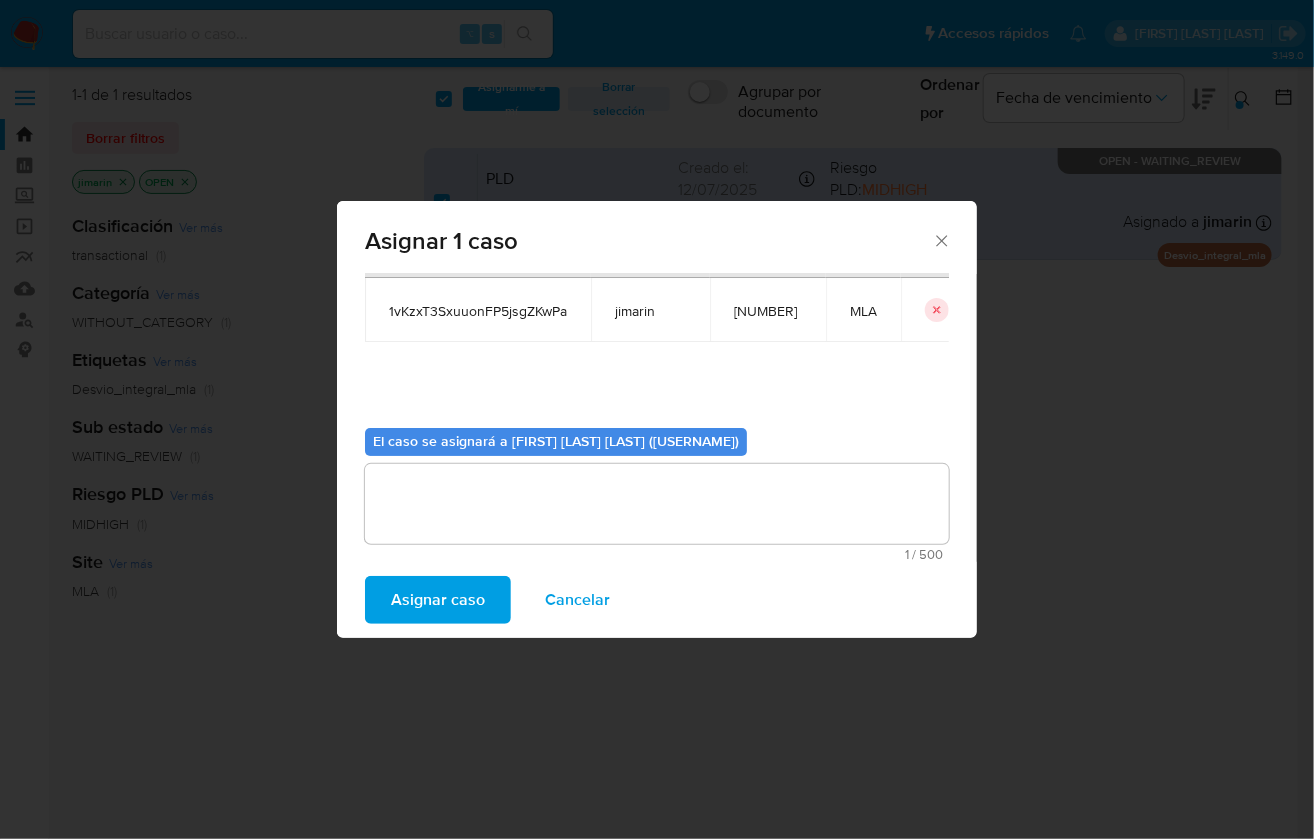 click on "Asignar caso Cancelar" at bounding box center (657, 600) 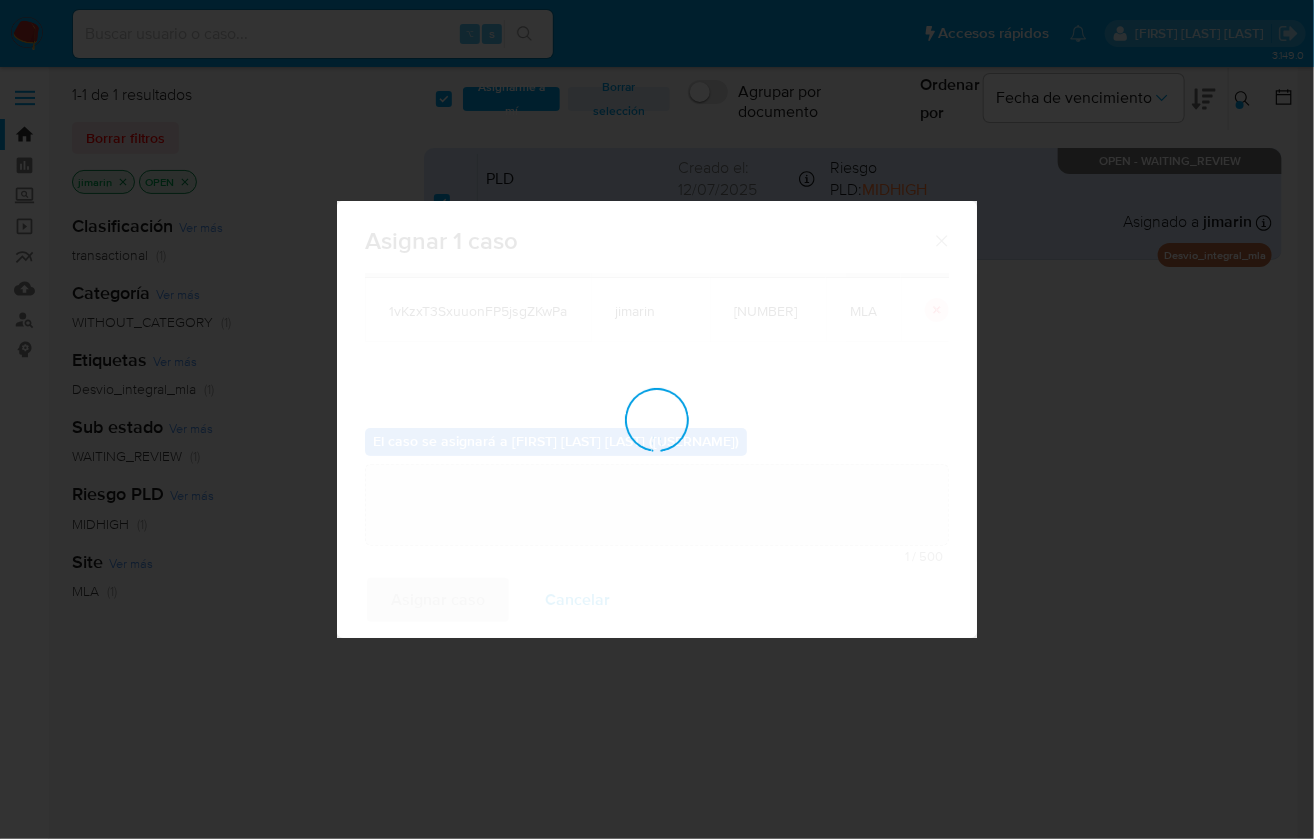 type 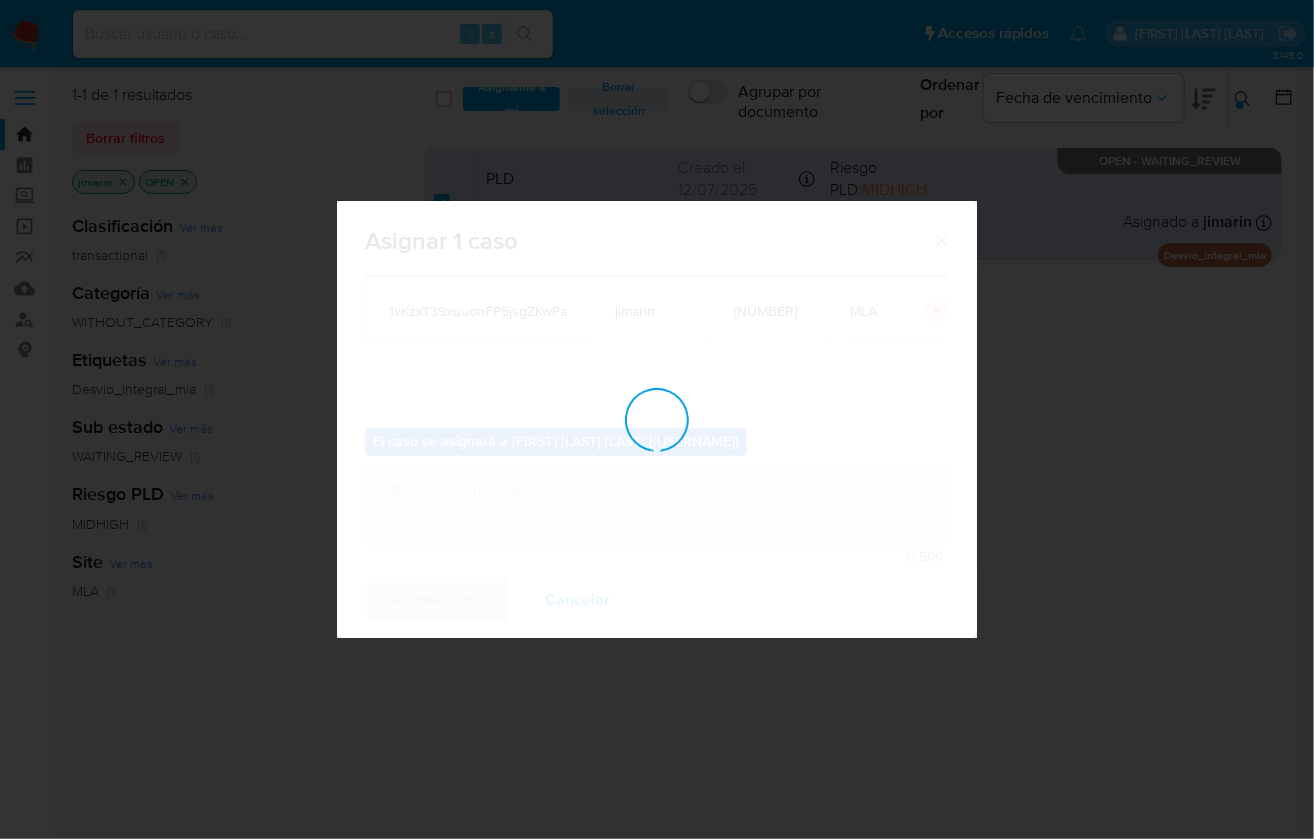 checkbox on "false" 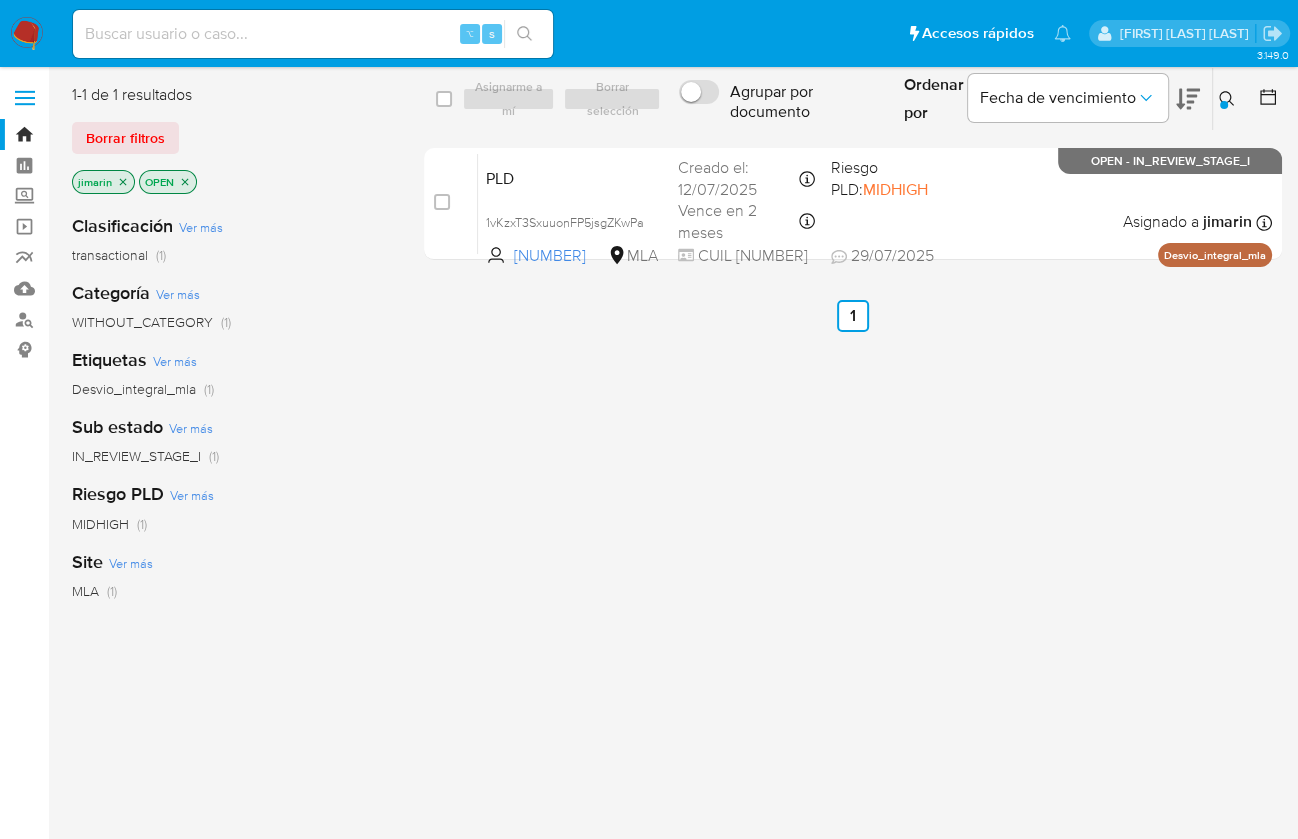 click at bounding box center [1224, 105] 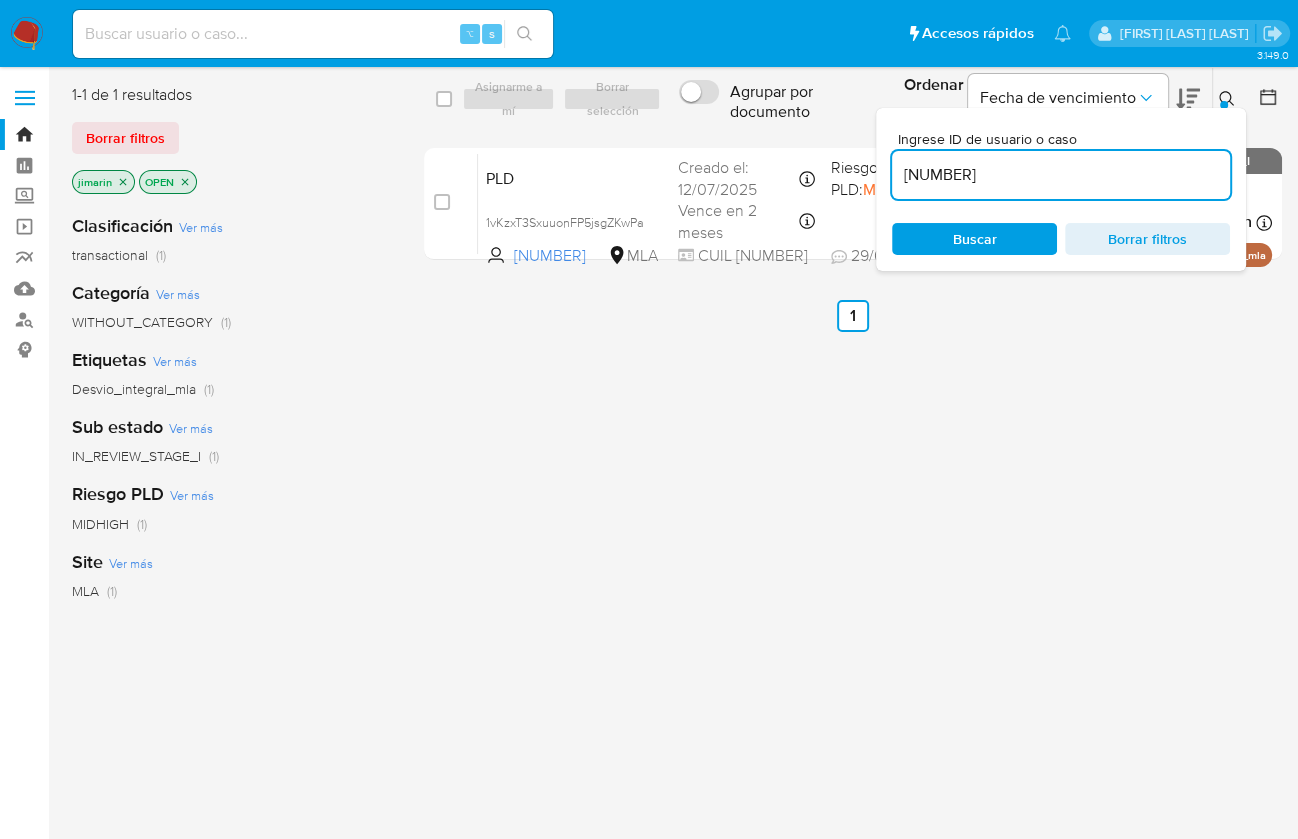 click on "418517854" at bounding box center (1061, 175) 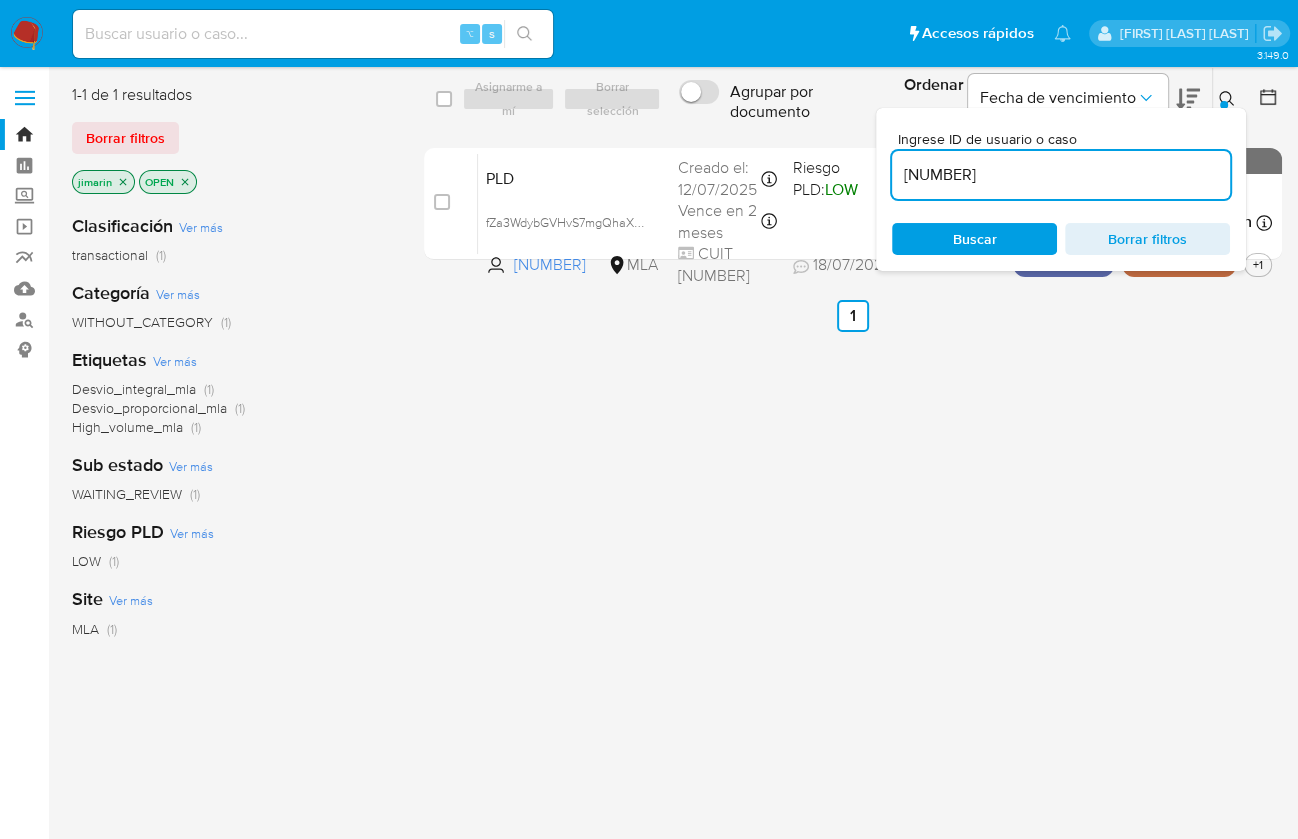 click 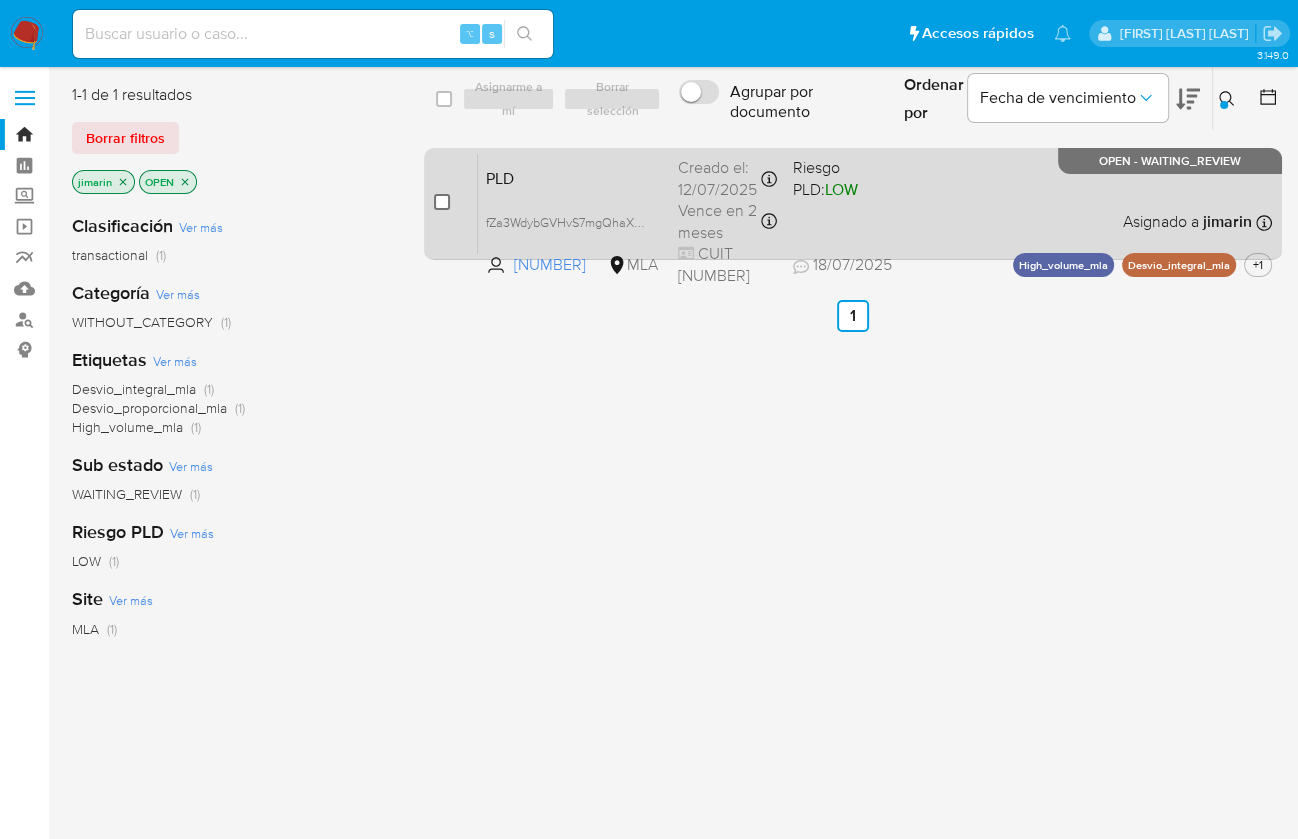 click at bounding box center (442, 202) 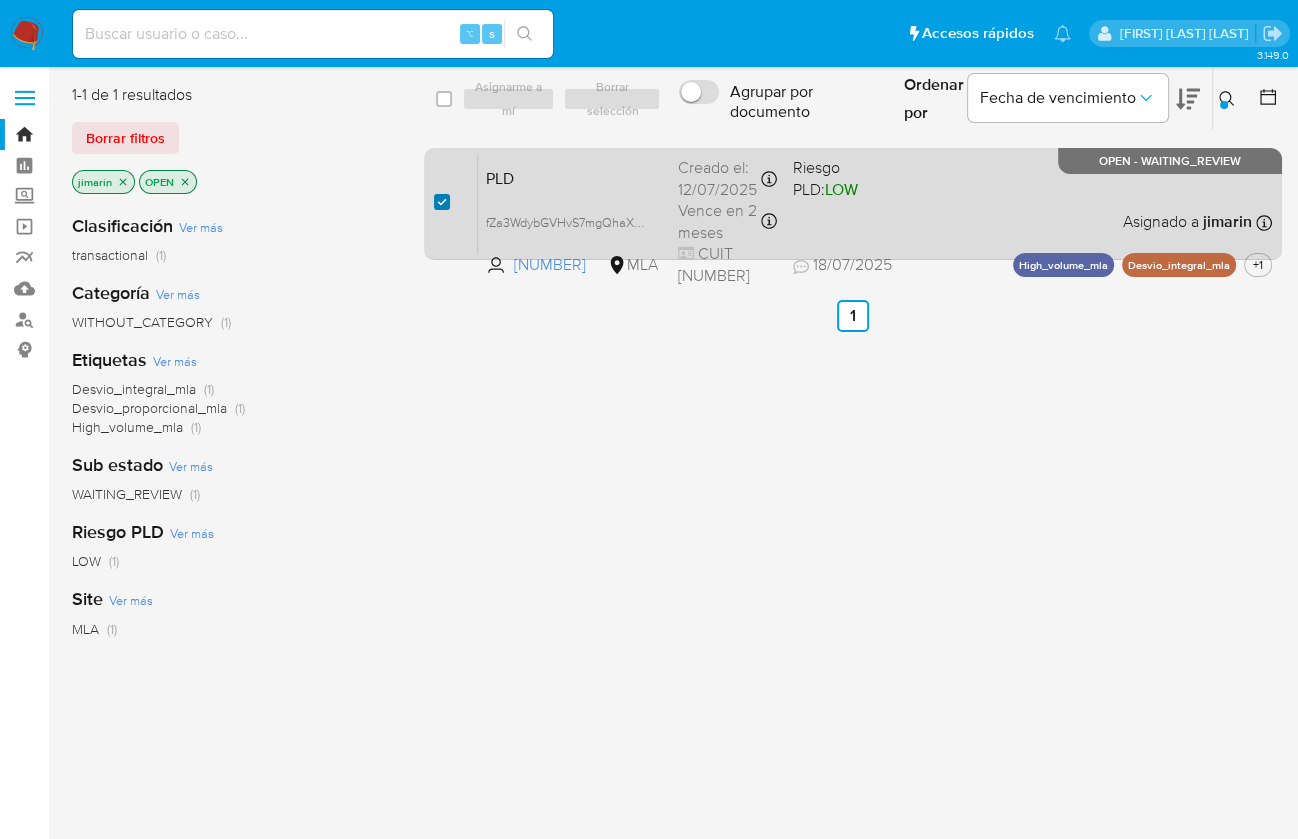 checkbox on "true" 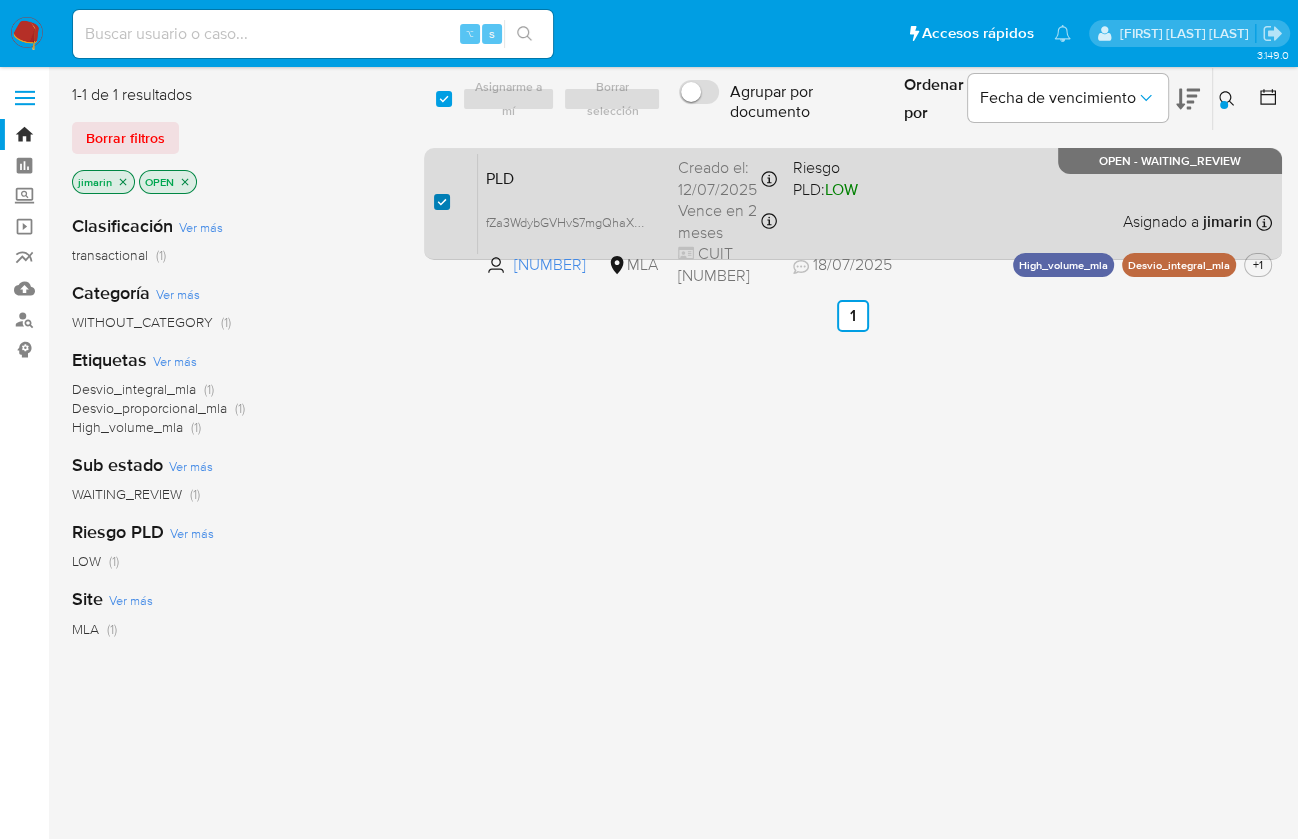 checkbox on "true" 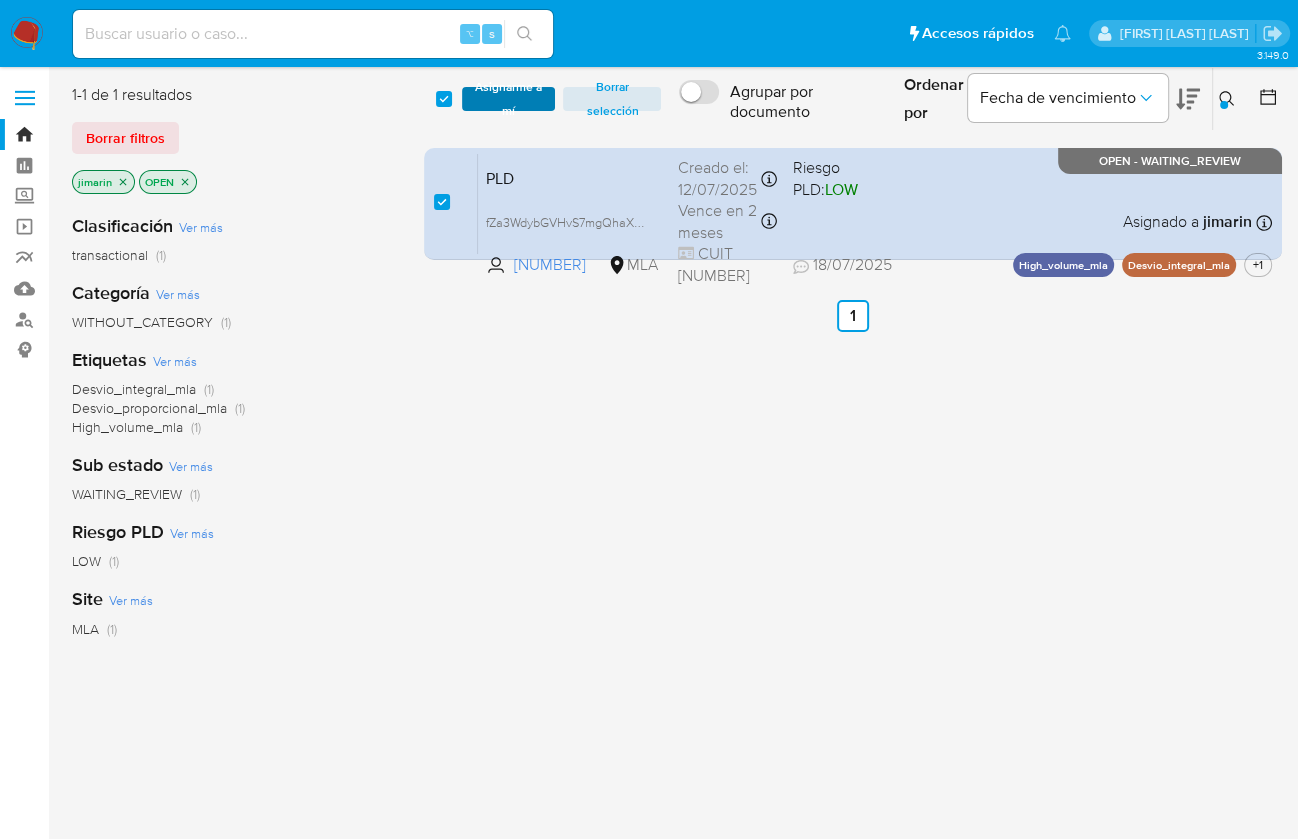 click on "Asignarme a mí" at bounding box center (509, 99) 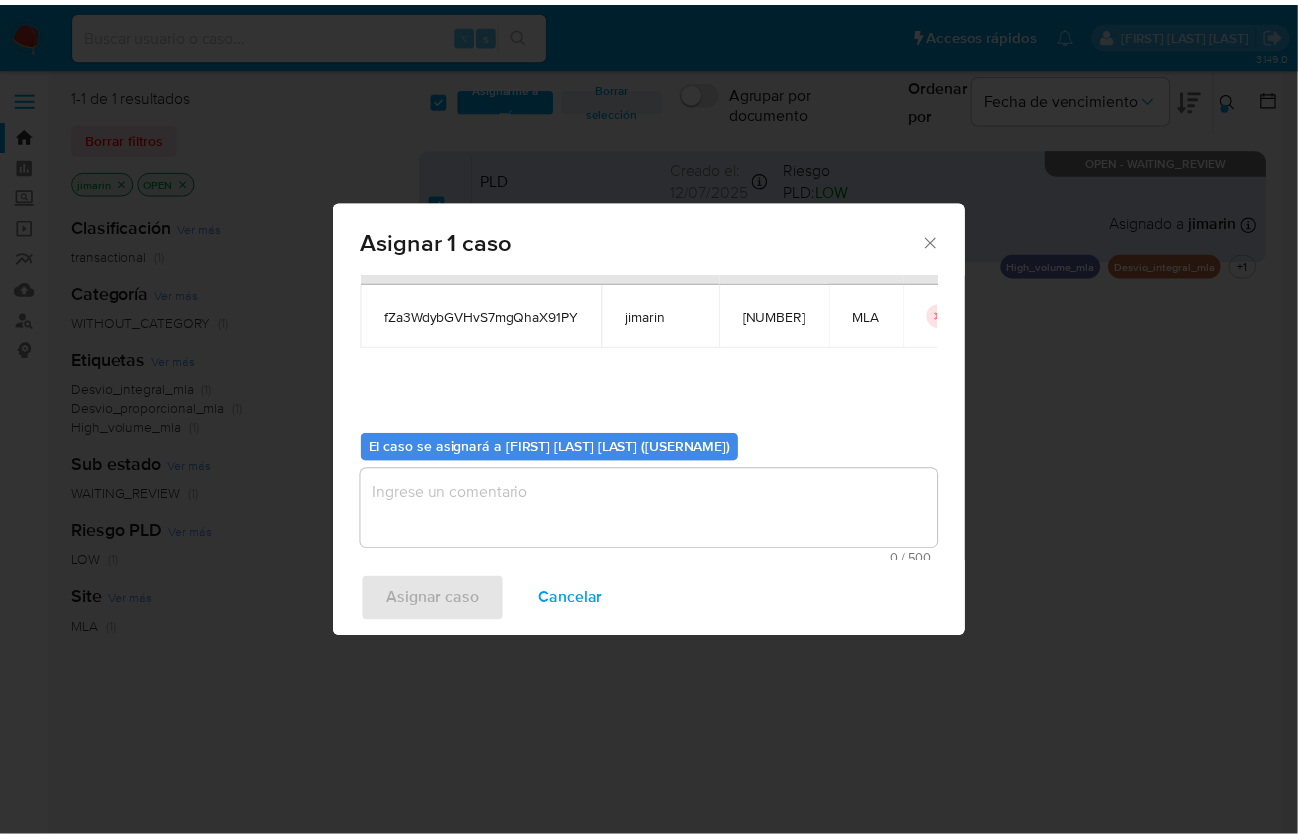 scroll, scrollTop: 102, scrollLeft: 0, axis: vertical 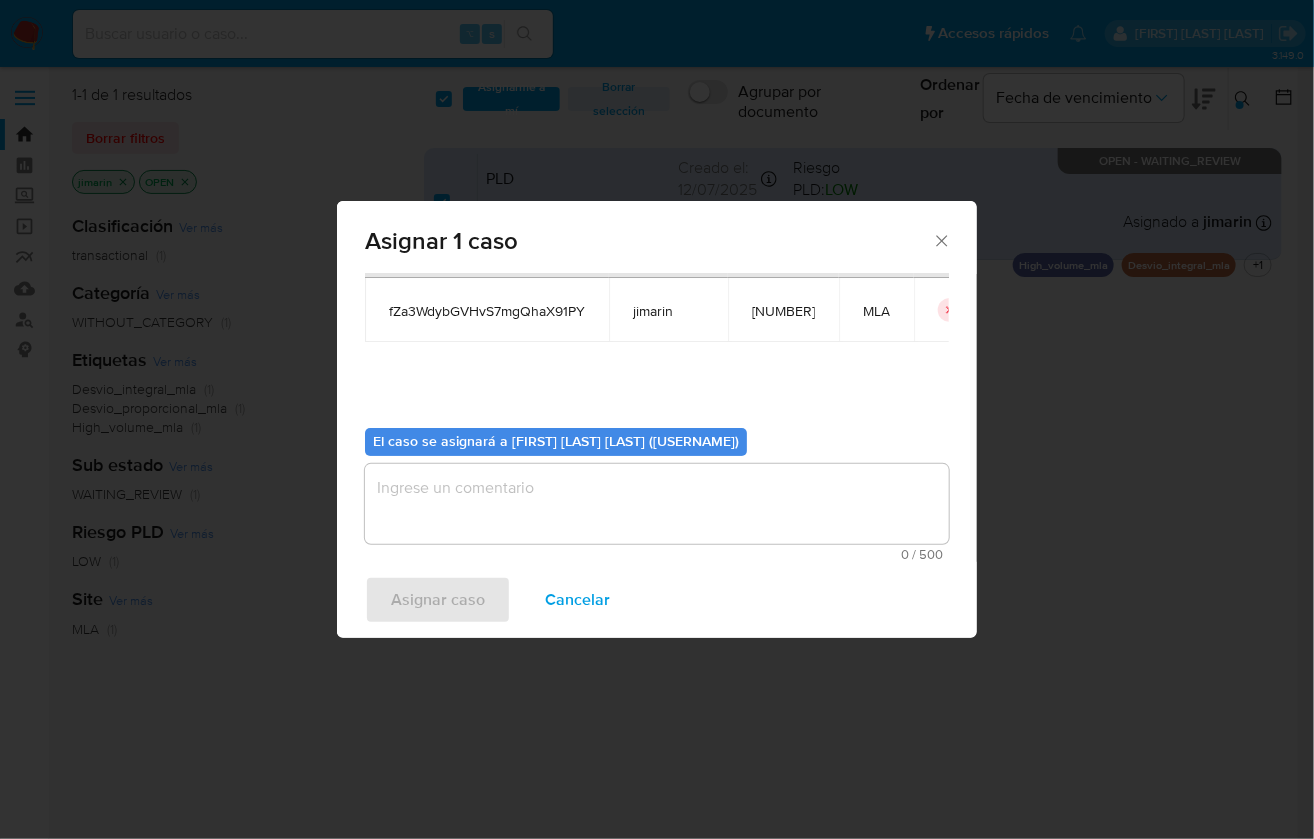 click at bounding box center [657, 504] 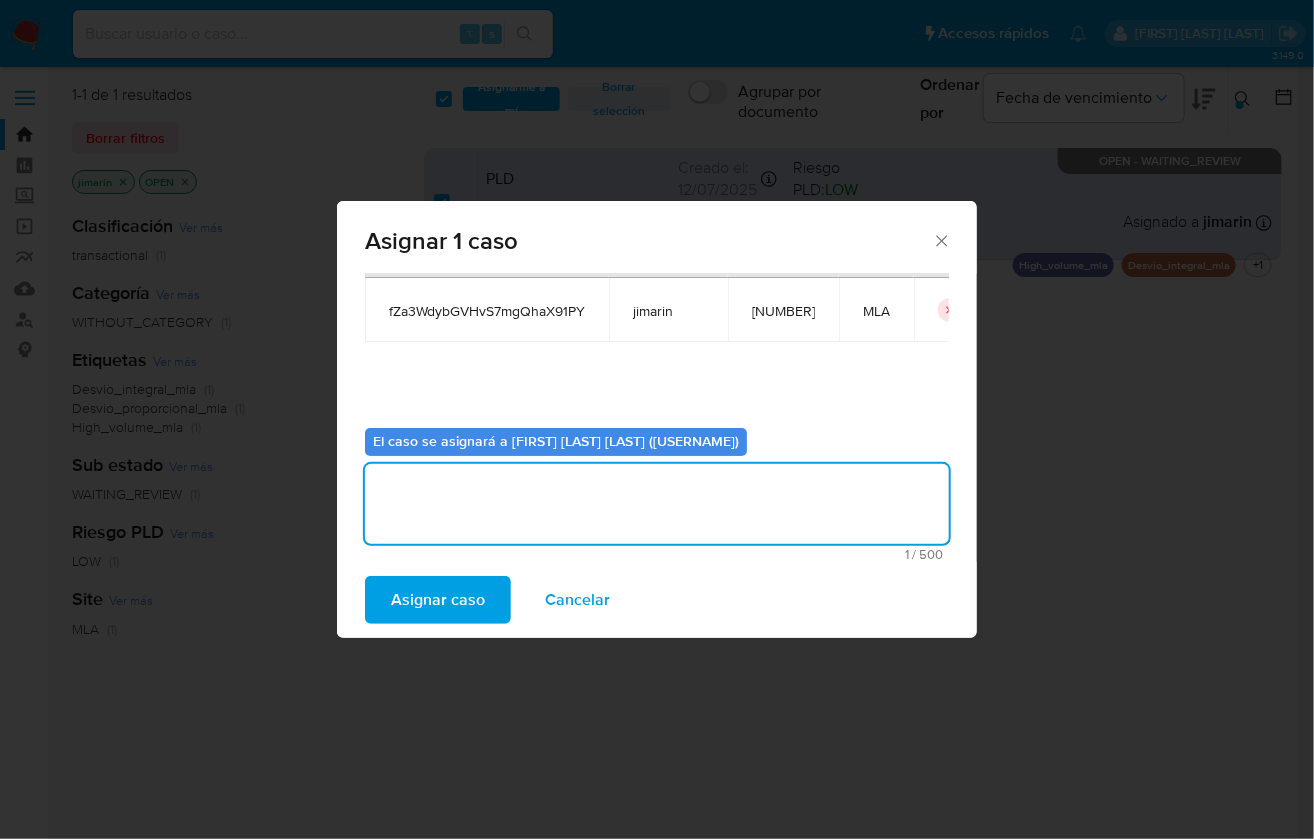 click on "Asignar caso Cancelar" at bounding box center (657, 600) 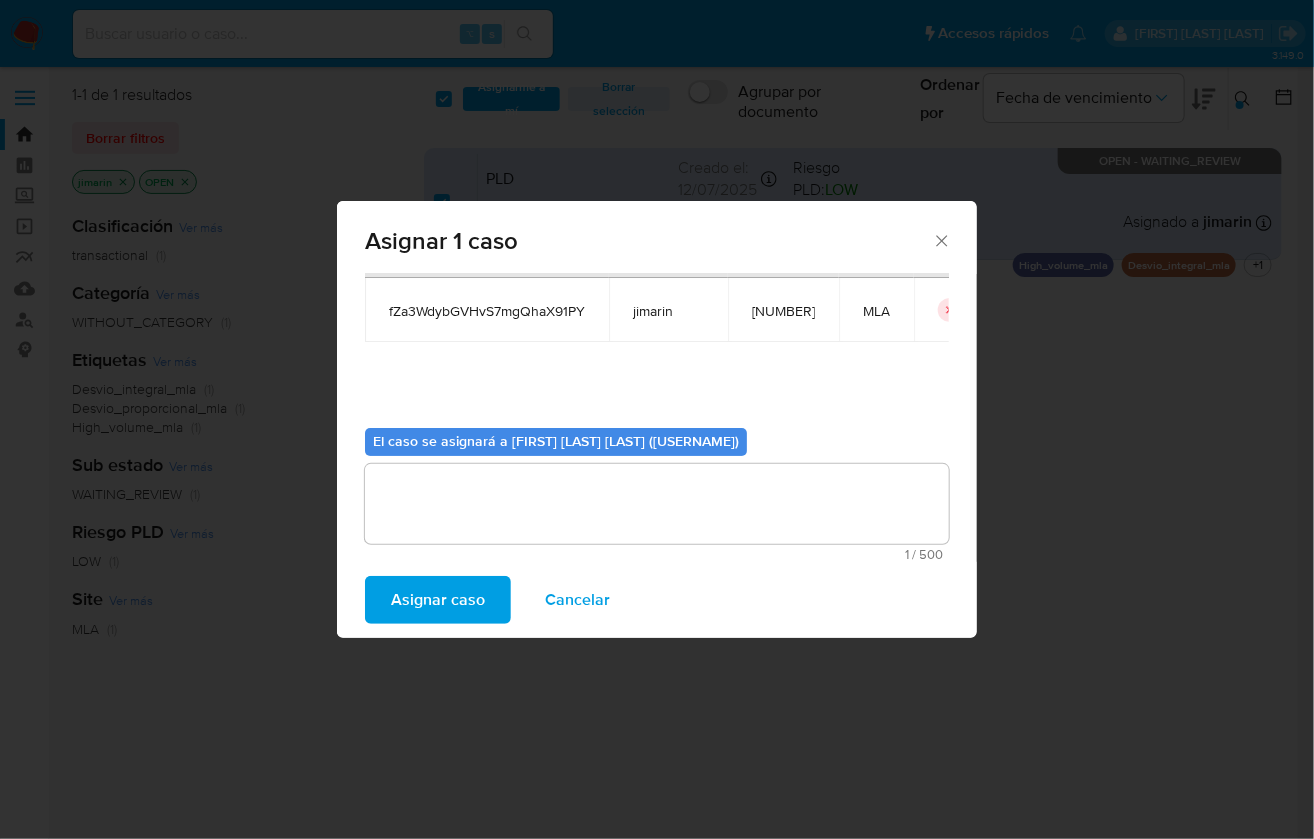 click on "Asignar caso" at bounding box center (438, 600) 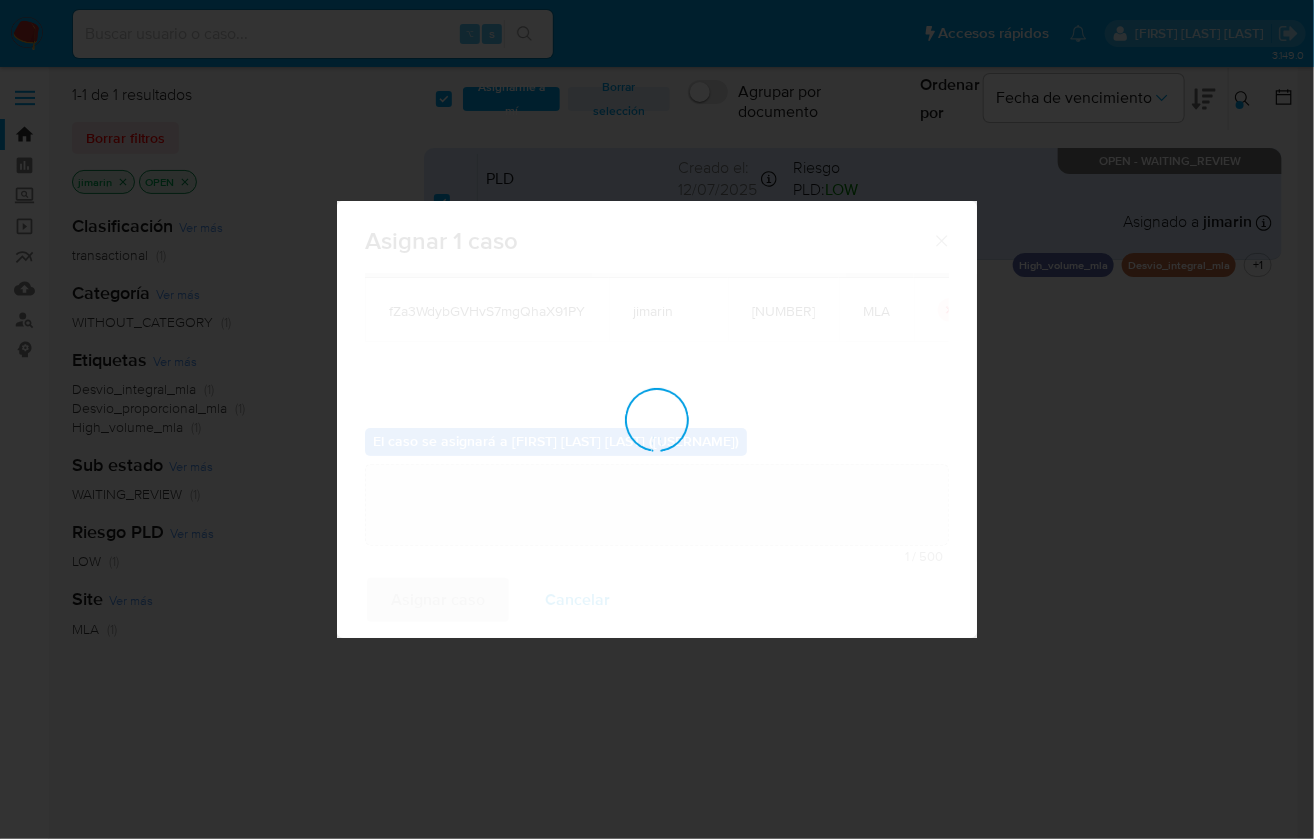 type 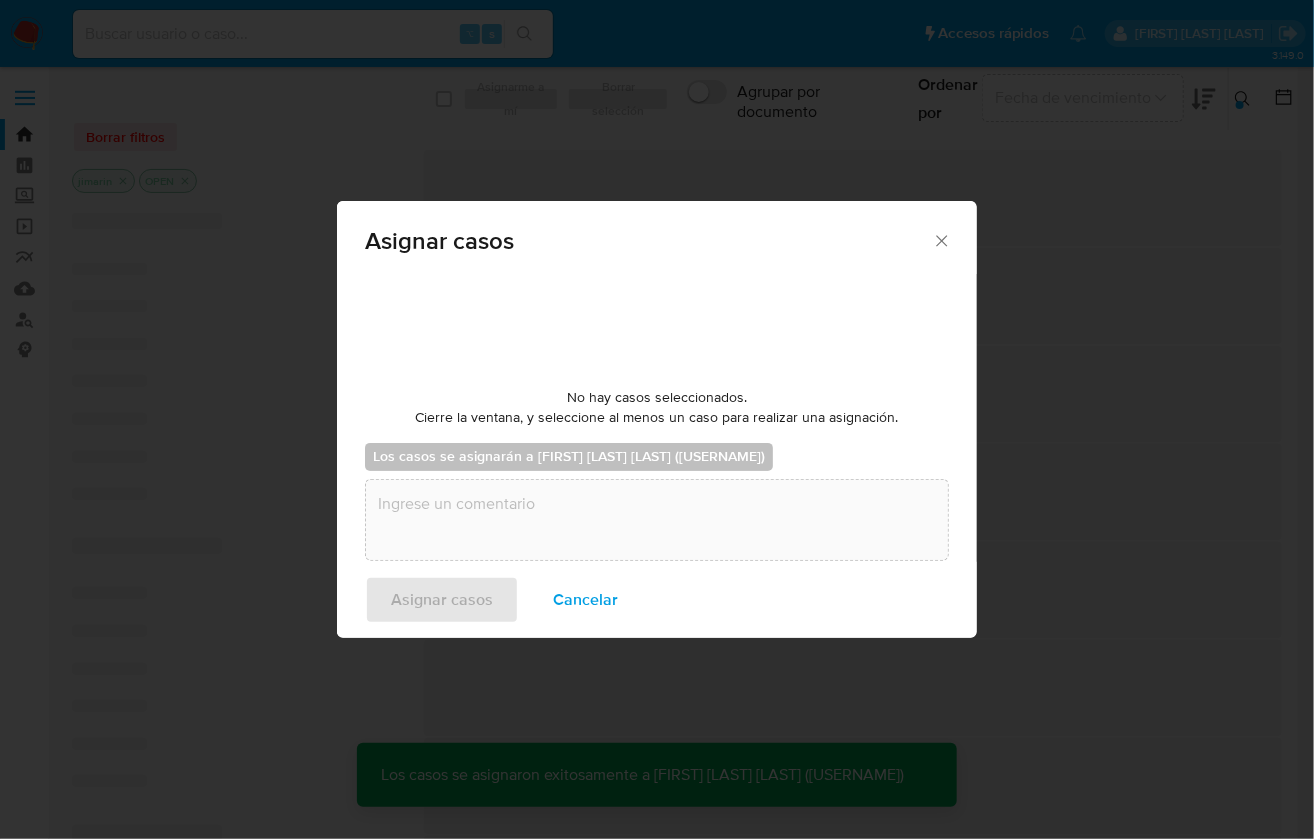 checkbox on "false" 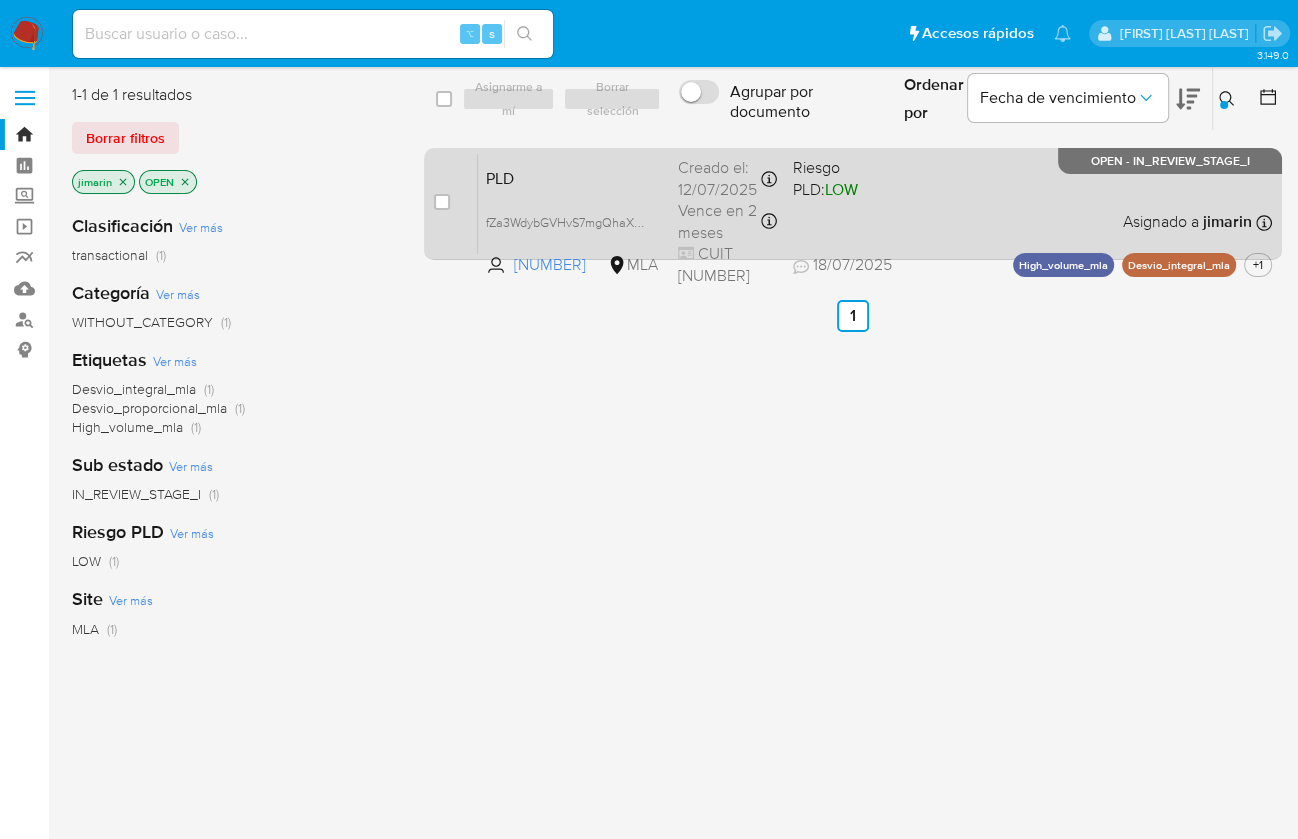 click on "PLD fZa3WdybGVHvS7mgQhaX91PY 30876983 MLA Riesgo PLD:  LOW Creado el: 12/07/2025   Creado el: 12/07/2025 03:10:59 Vence en 2 meses   Vence el 10/10/2025 03:10:59 CUIT   20265184724 18/07/2025   18/07/2025 08:11 Asignado a   jimarin   Asignado el: 17/07/2025 16:37:12 High_volume_mla Desvio_integral_mla +1 OPEN - IN_REVIEW_STAGE_I" at bounding box center [875, 203] 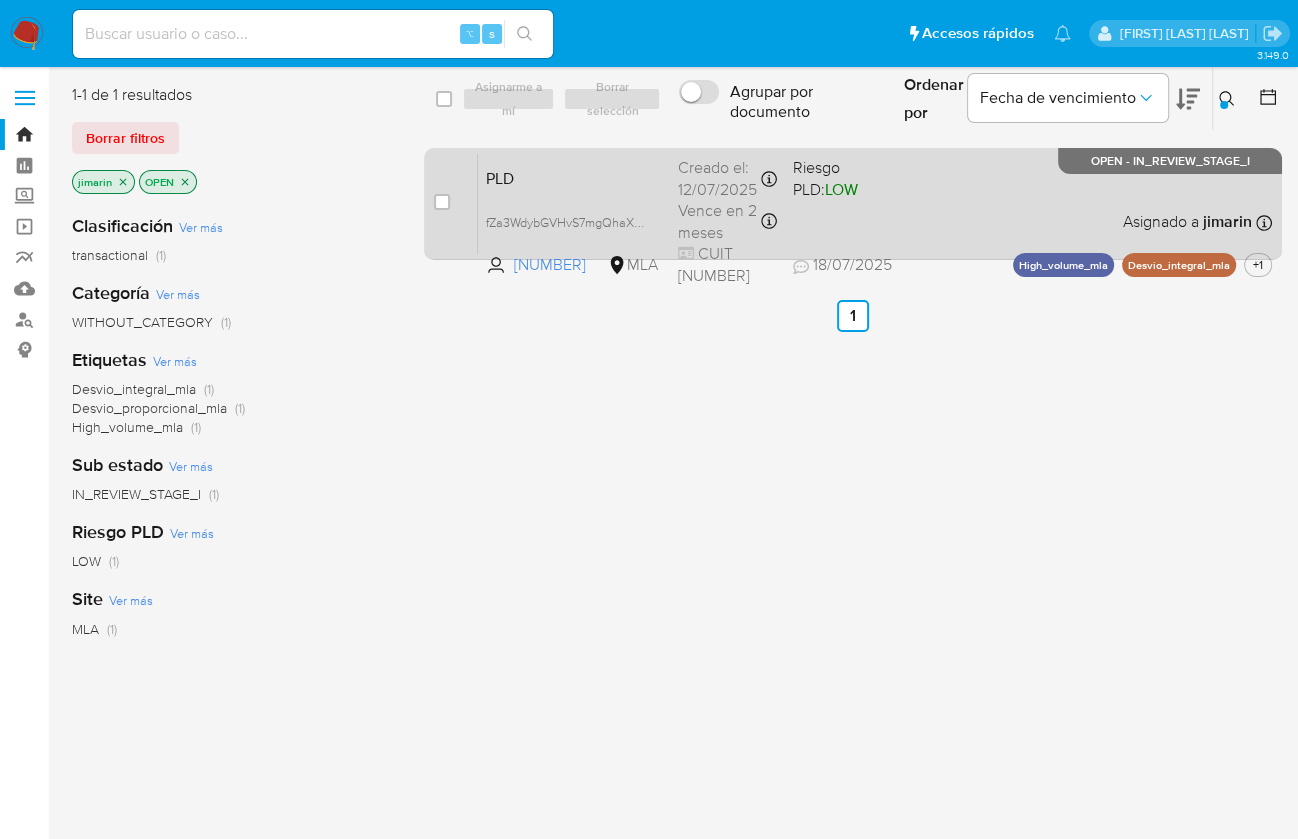 click on "PLD fZa3WdybGVHvS7mgQhaX91PY 30876983 MLA Riesgo PLD:  LOW Creado el: 12/07/2025   Creado el: 12/07/2025 03:10:59 Vence en 2 meses   Vence el 10/10/2025 03:10:59 CUIT   20265184724 18/07/2025   18/07/2025 08:11 Asignado a   jimarin   Asignado el: 17/07/2025 16:37:12 High_volume_mla Desvio_integral_mla +1 OPEN - IN_REVIEW_STAGE_I" at bounding box center (875, 203) 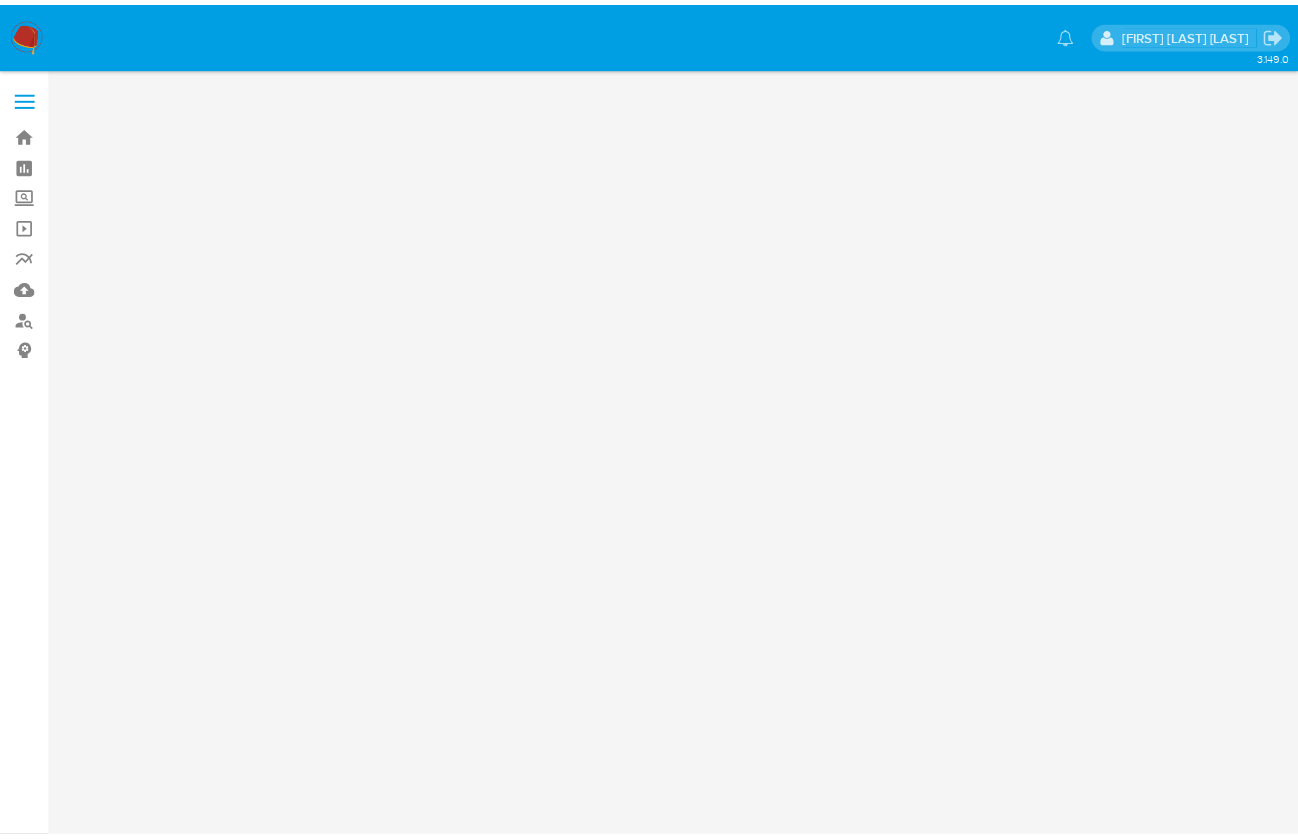 scroll, scrollTop: 0, scrollLeft: 0, axis: both 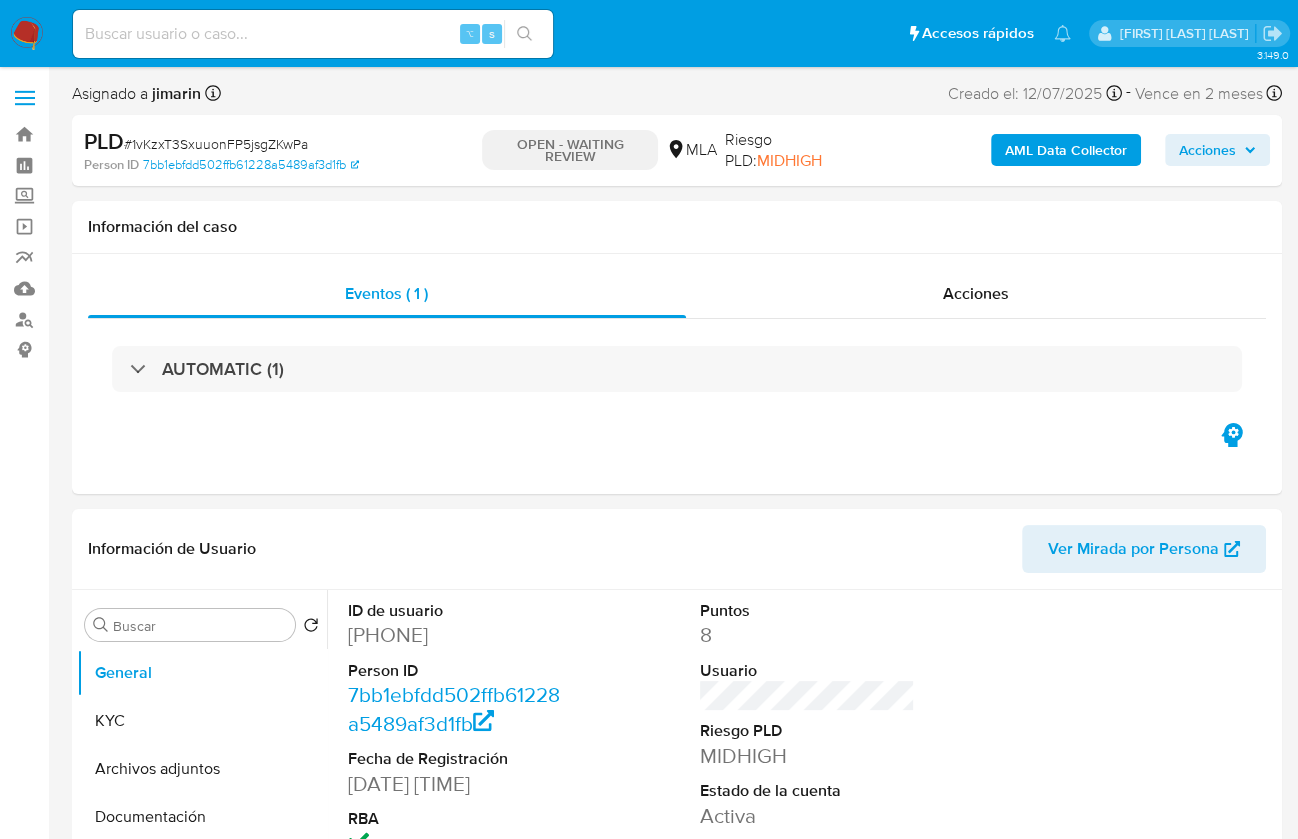 select on "10" 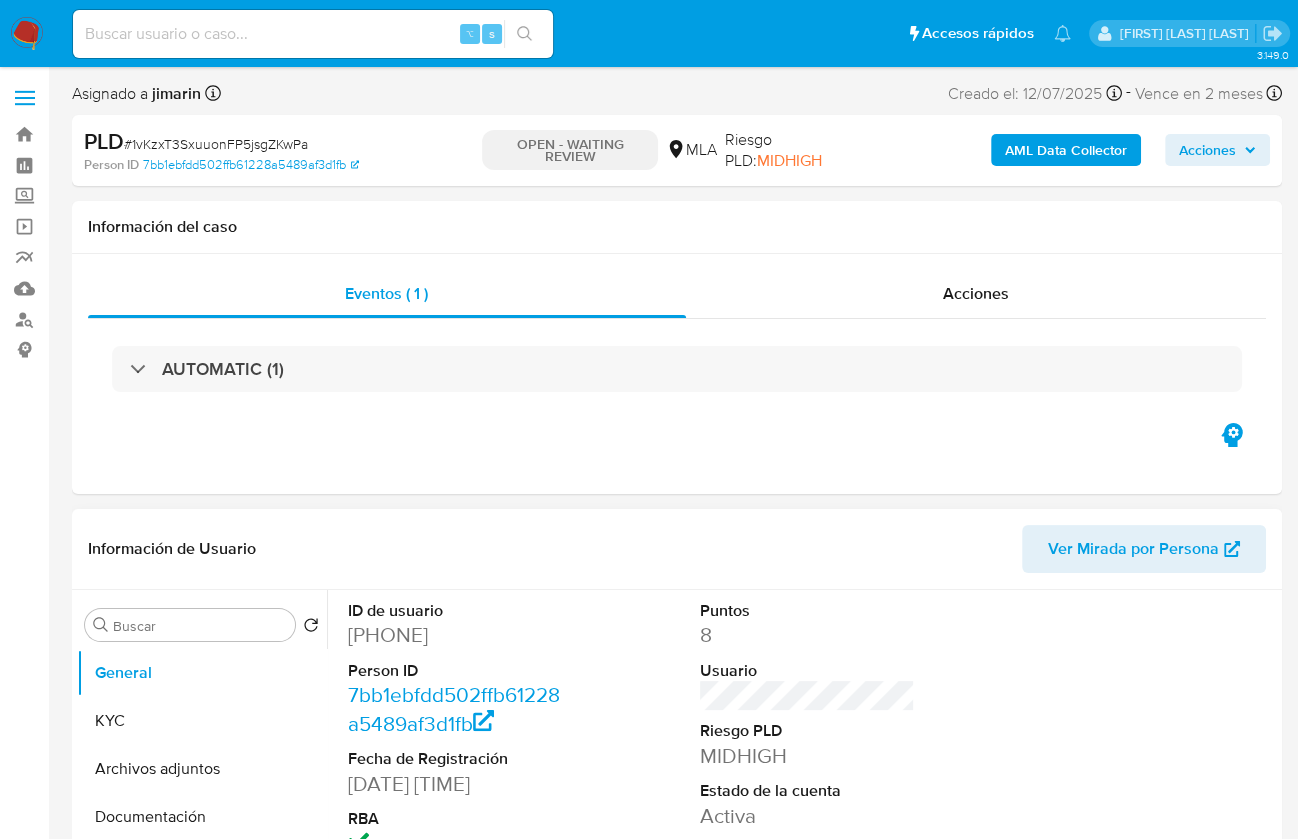 click on "[NUMBER]" at bounding box center [455, 635] 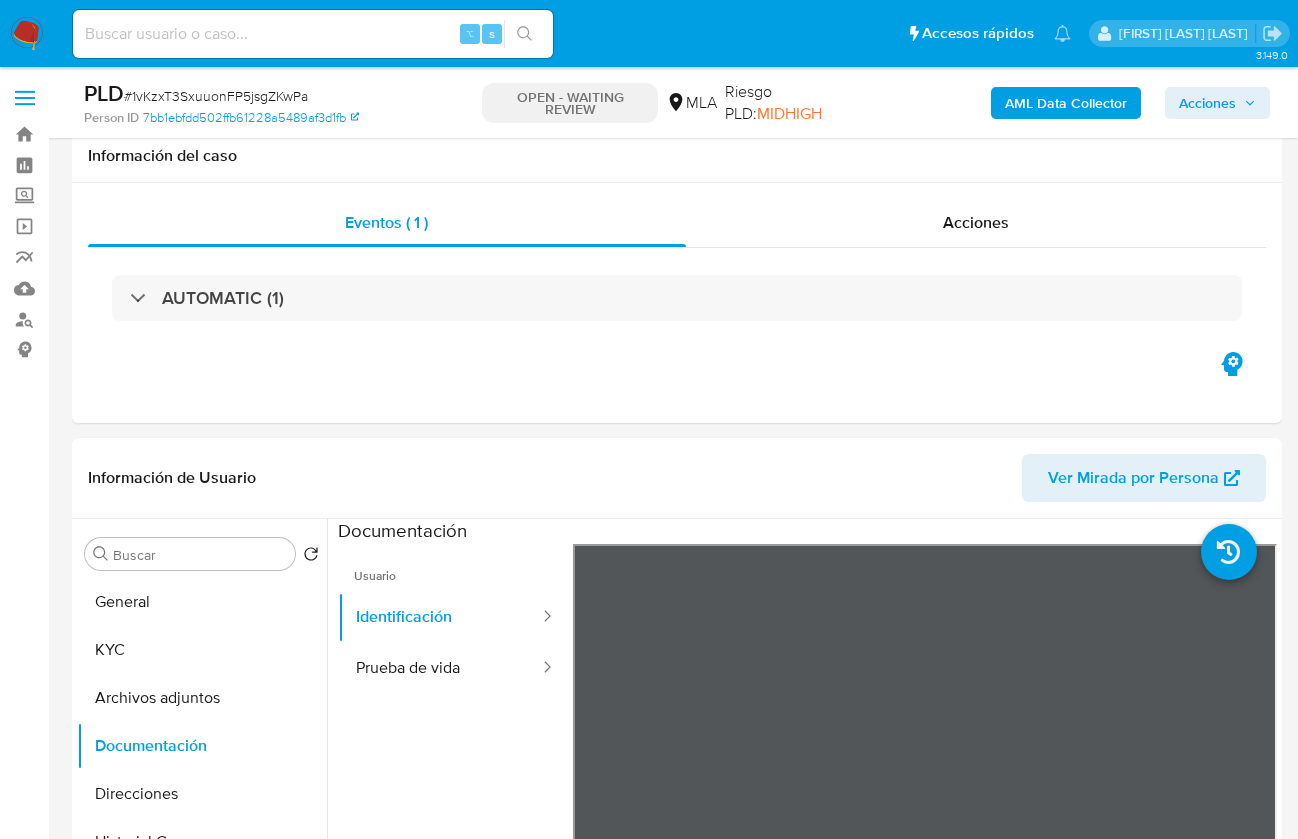 select on "10" 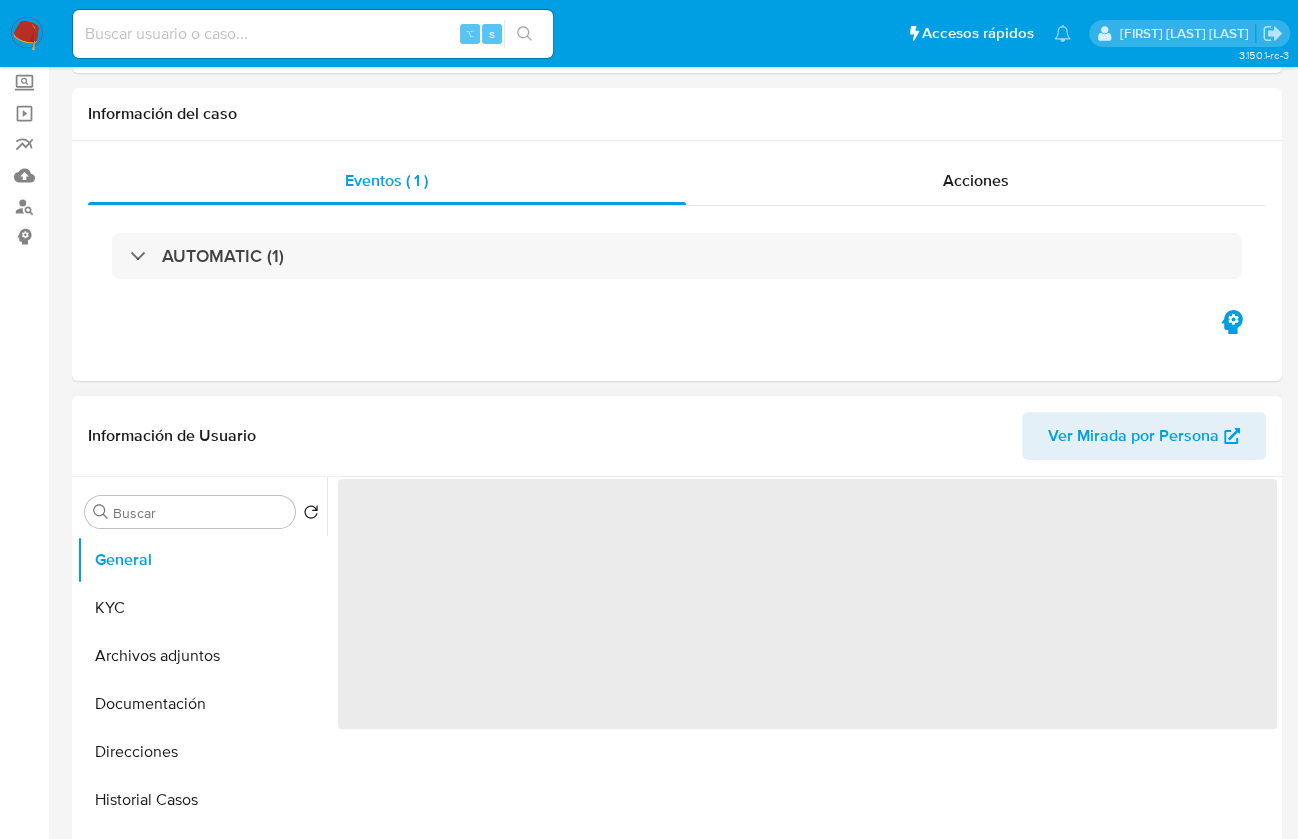 scroll, scrollTop: 136, scrollLeft: 0, axis: vertical 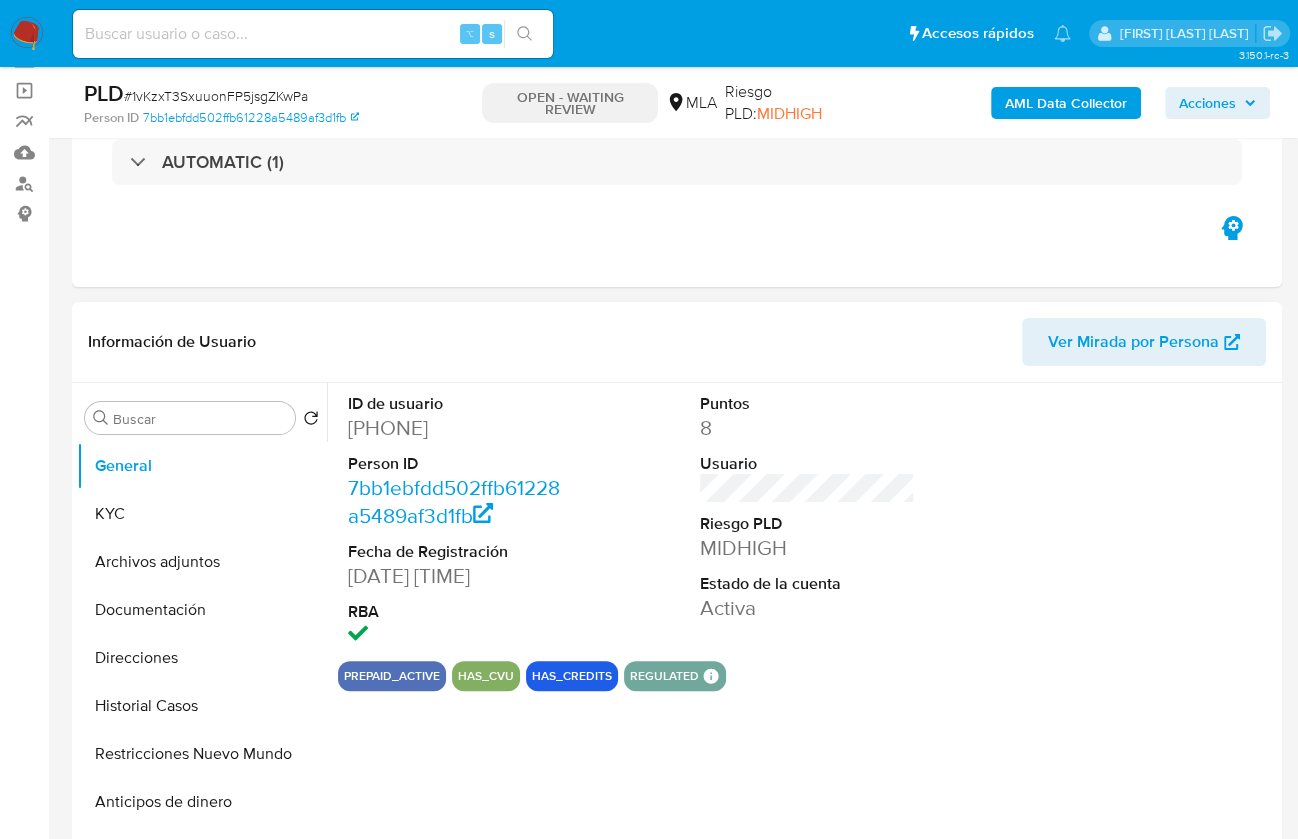 select on "10" 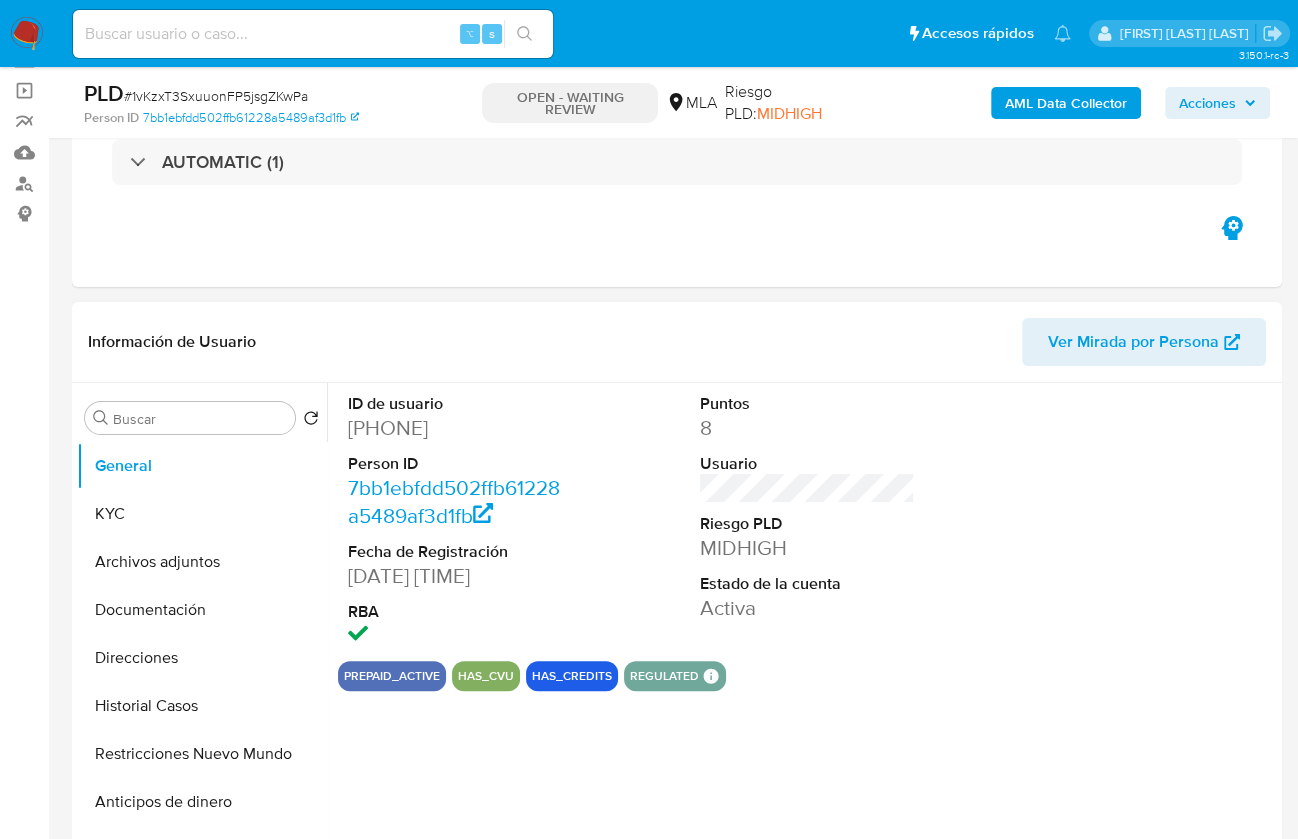 click on "[PHONE]" at bounding box center (455, 428) 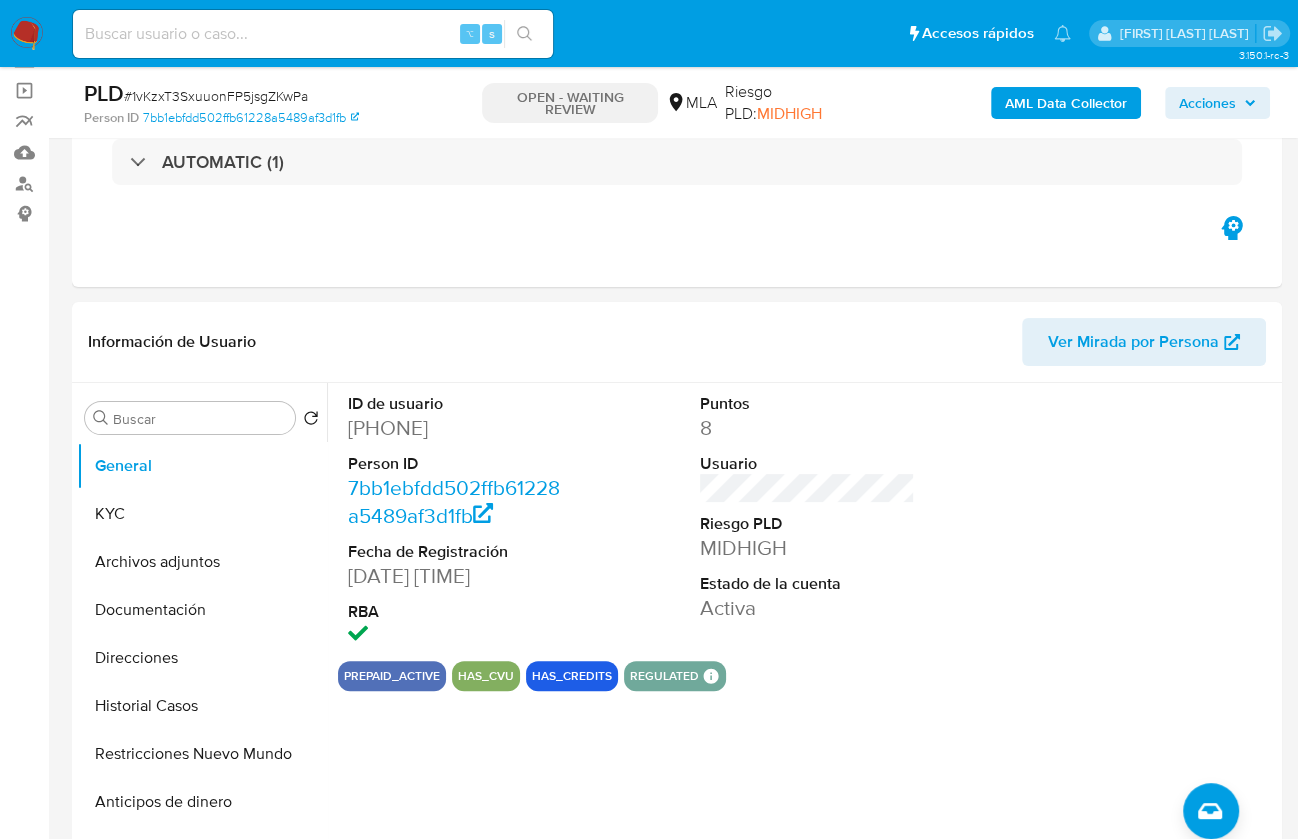 click on "# 1vKzxT3SxuuonFP5jsgZKwPa" at bounding box center (216, 96) 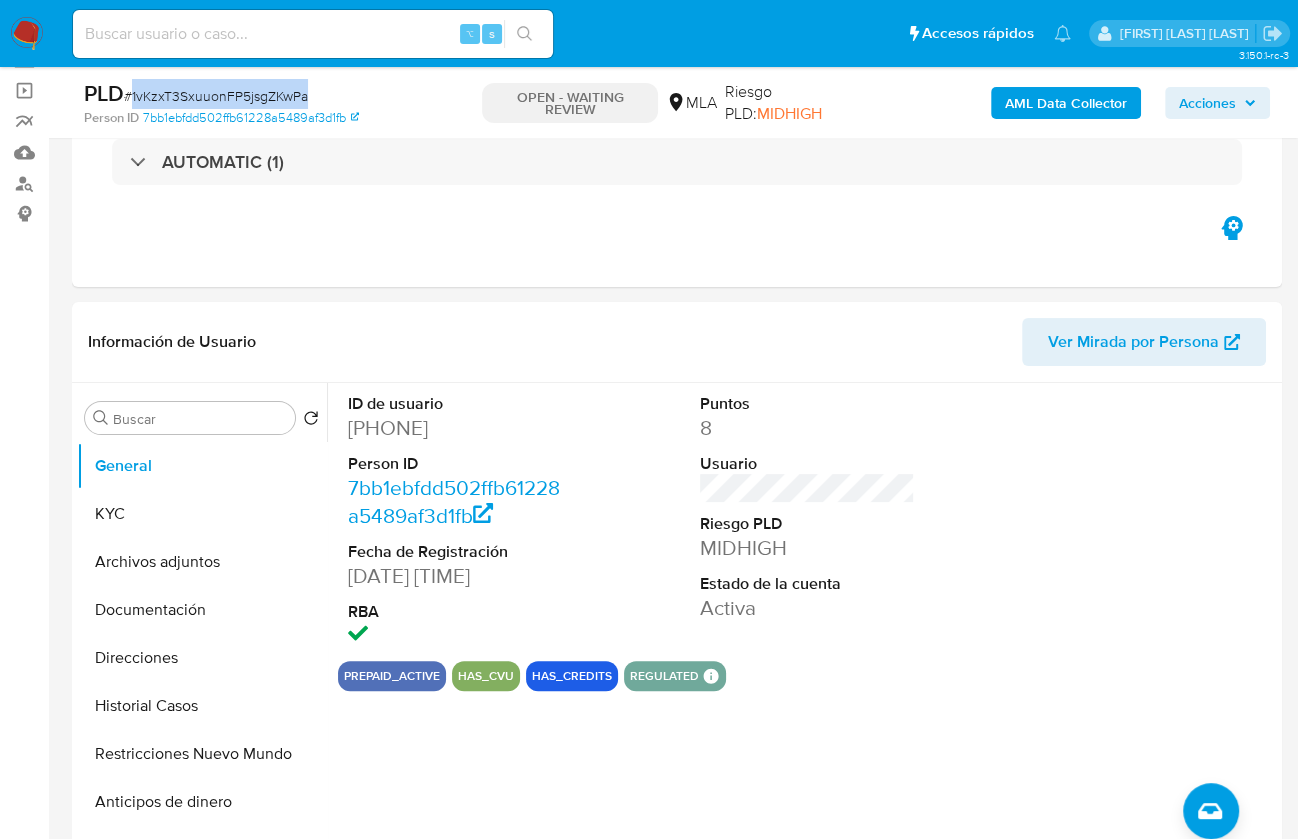 click on "# 1vKzxT3SxuuonFP5jsgZKwPa" at bounding box center [216, 96] 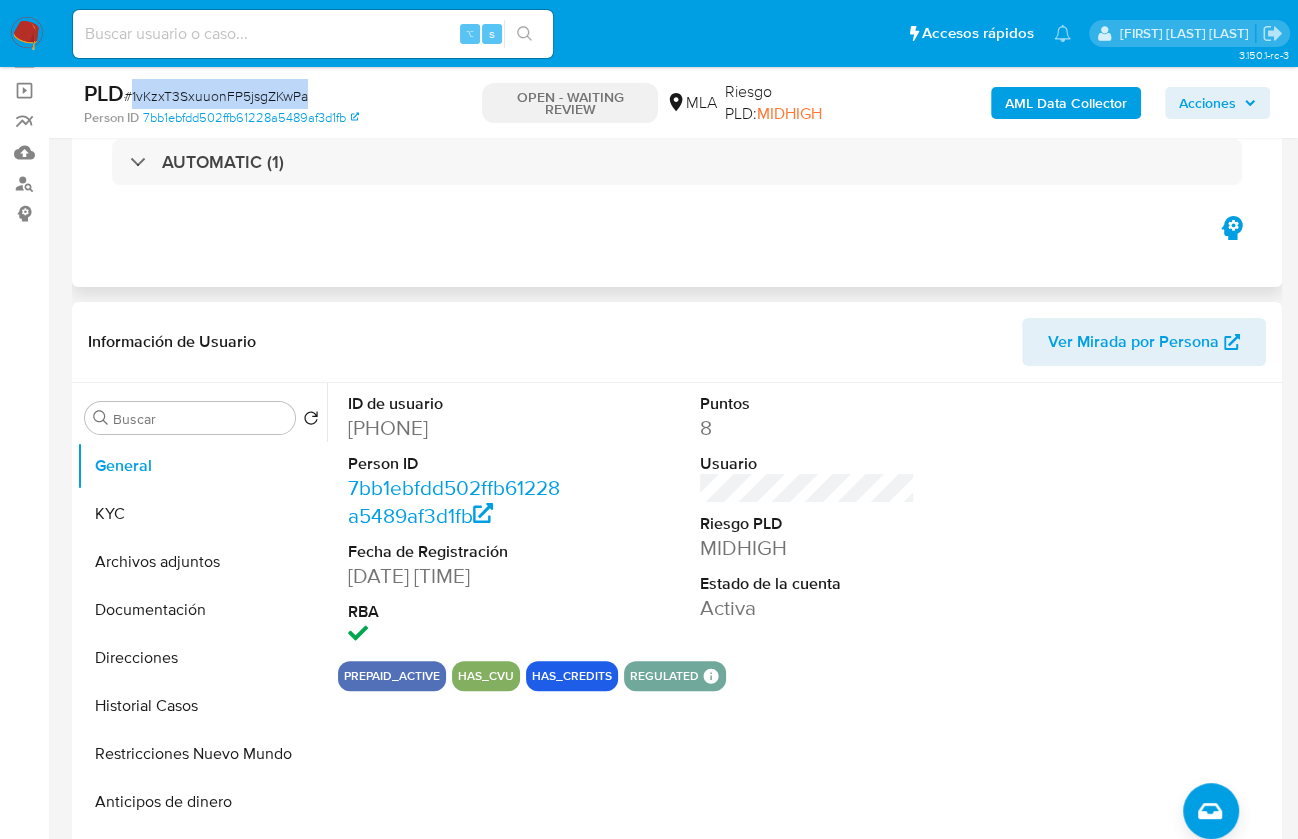 copy on "1vKzxT3SxuuonFP5jsgZKwPa" 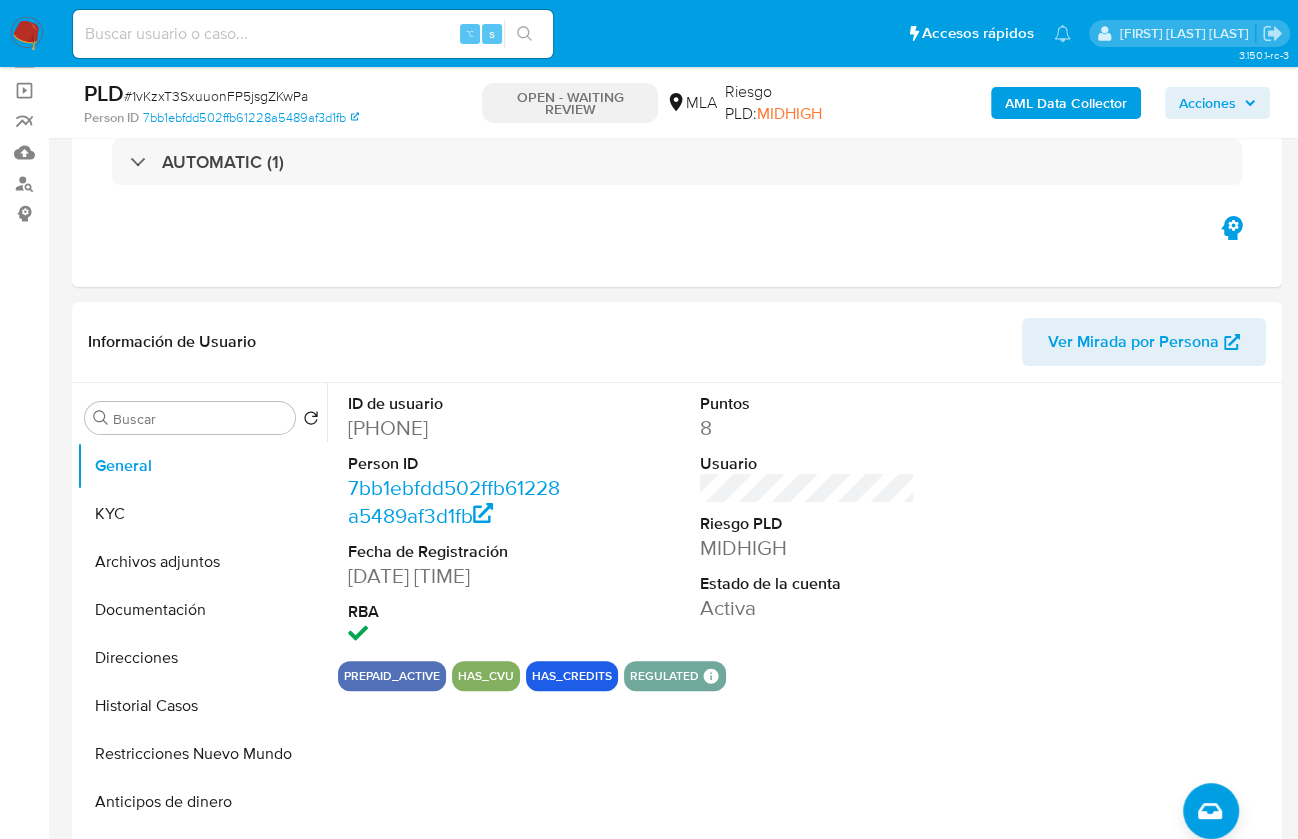 click on "418517854" at bounding box center [455, 428] 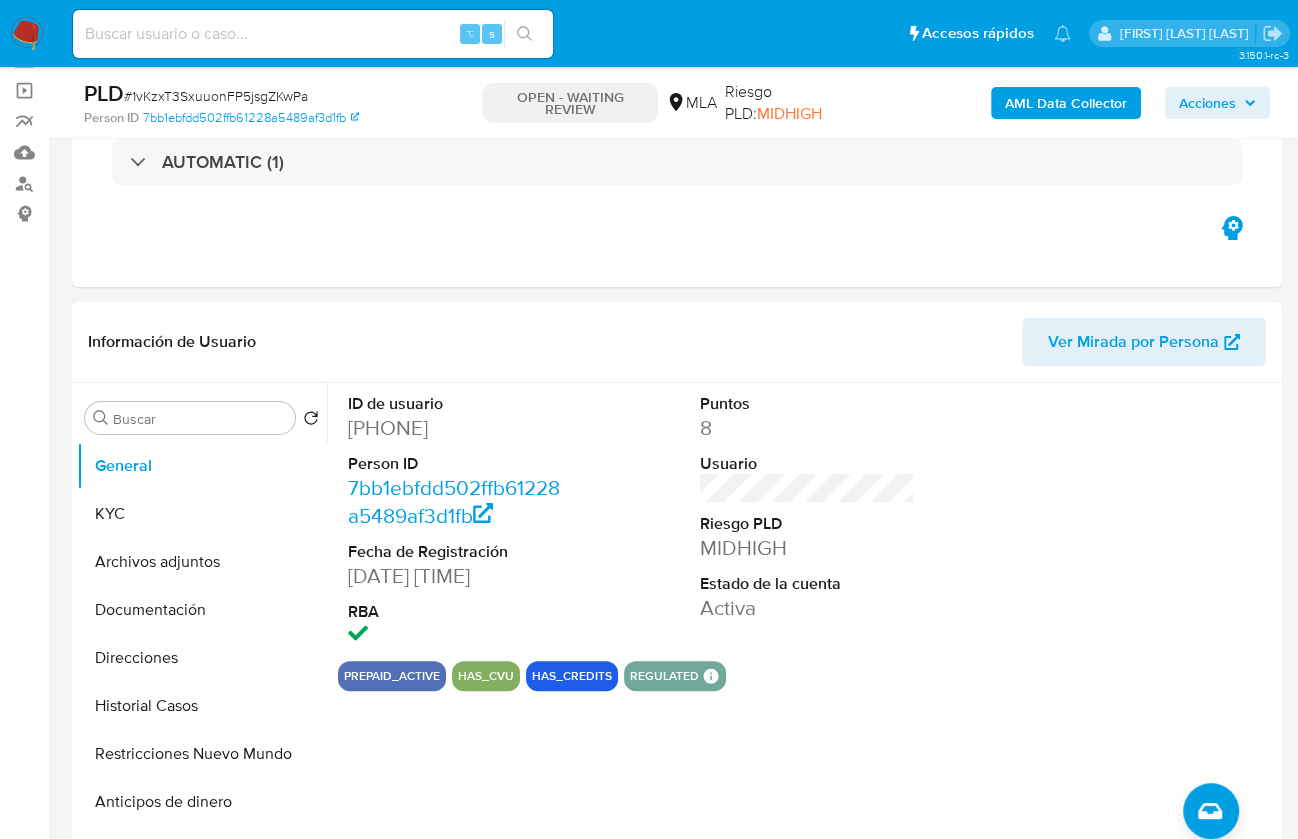 copy on "418517854" 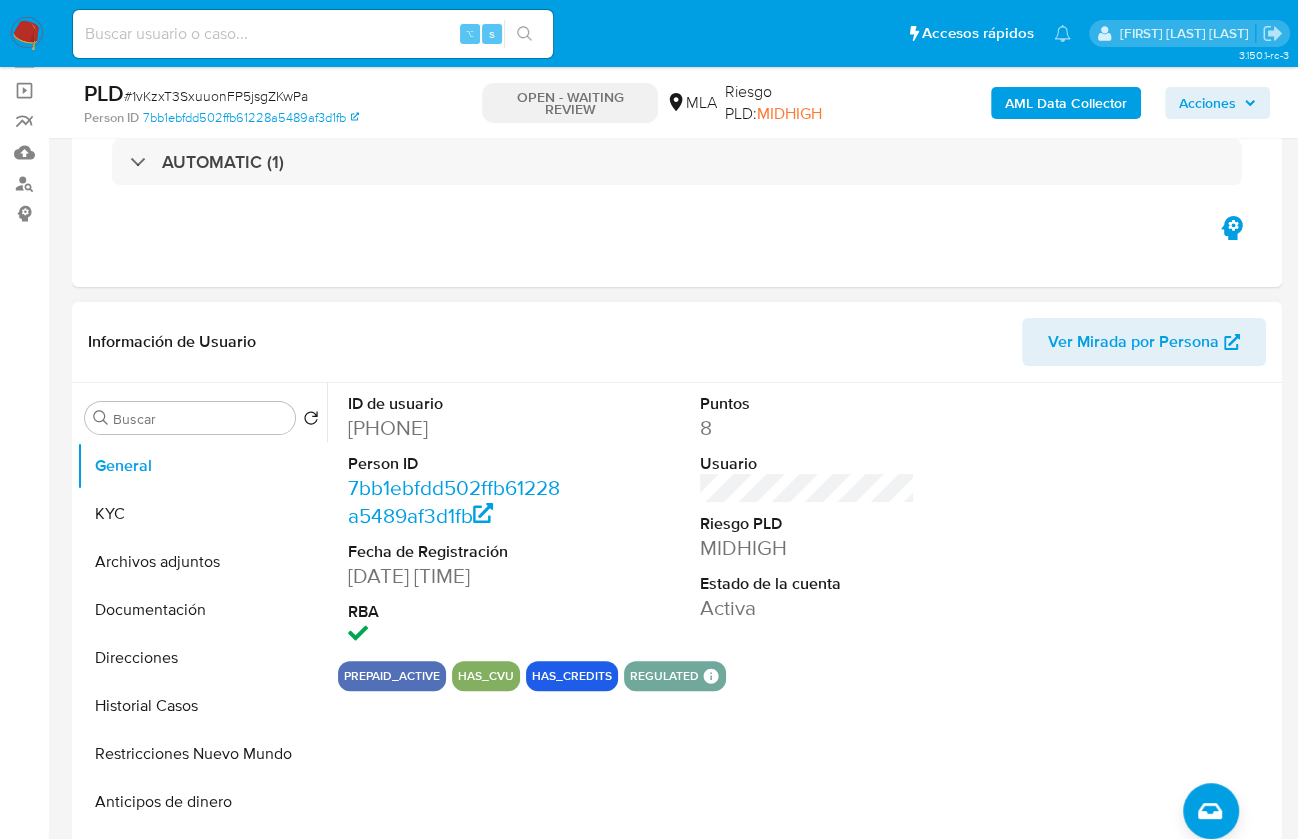 click on "418517854" at bounding box center [455, 428] 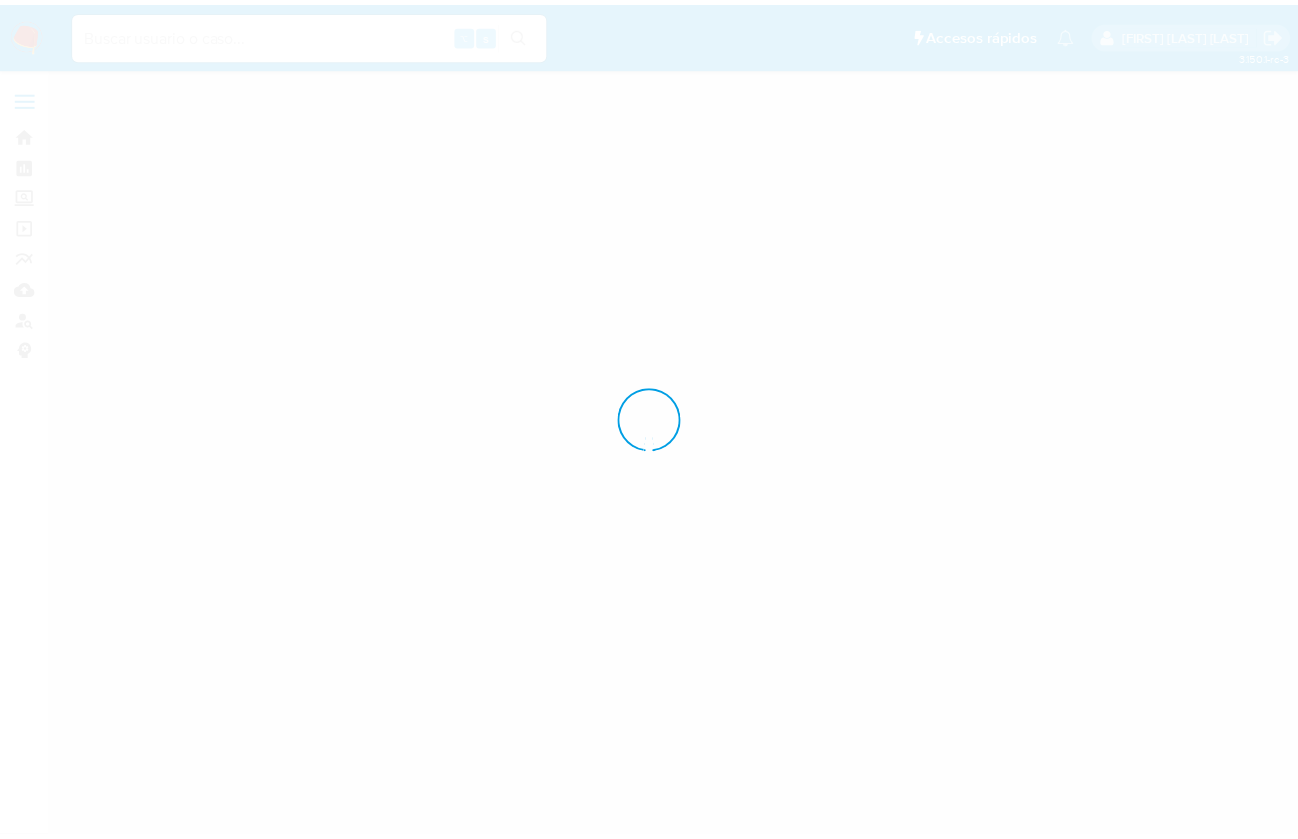 scroll, scrollTop: 0, scrollLeft: 0, axis: both 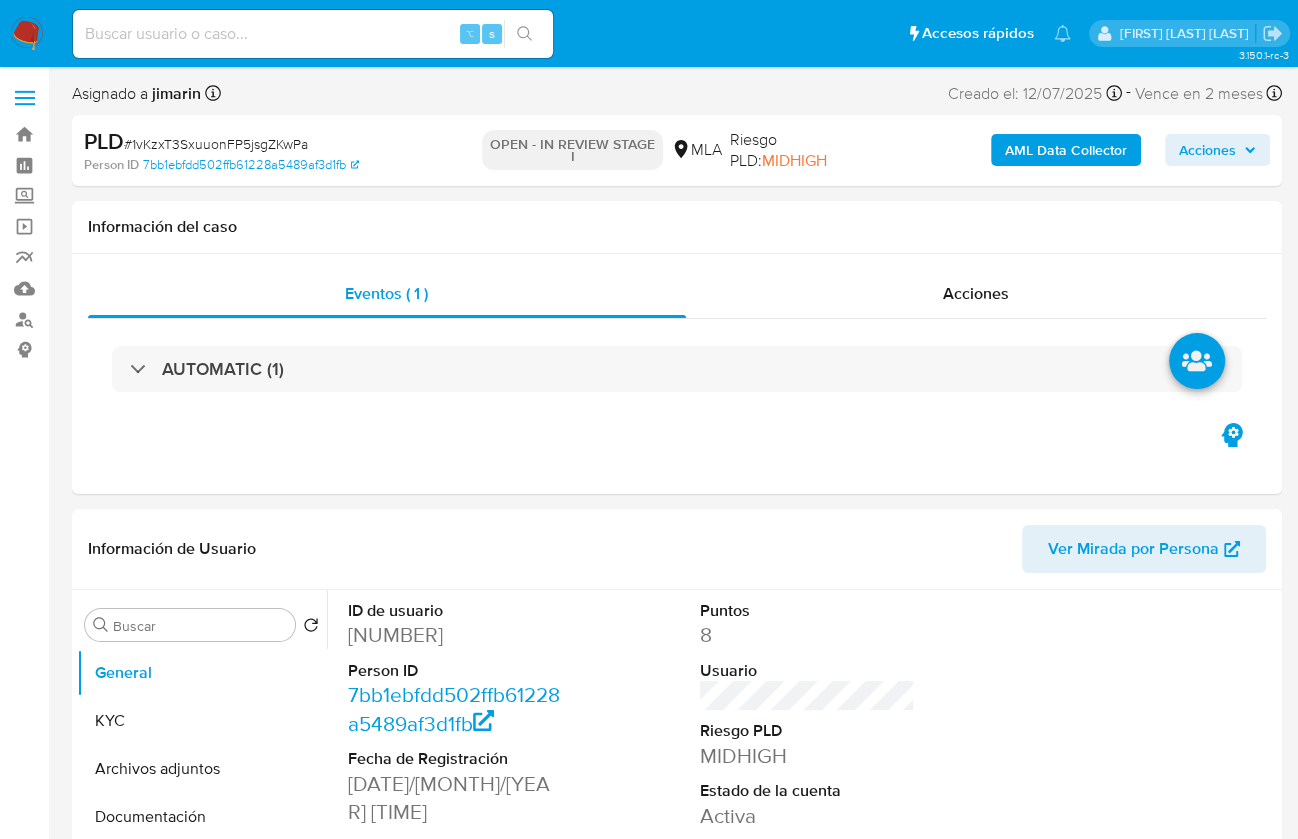 select on "10" 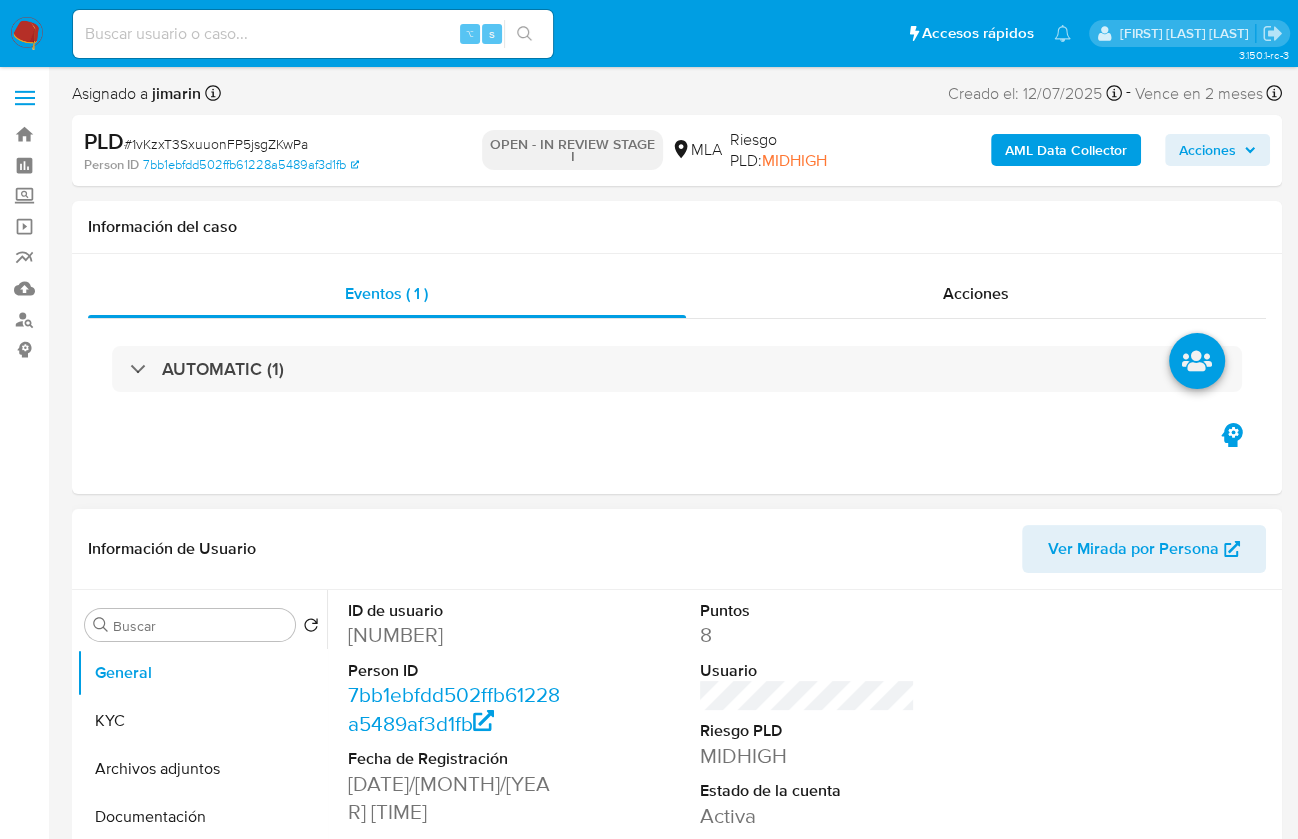 click on "[NUMBER]" at bounding box center [455, 635] 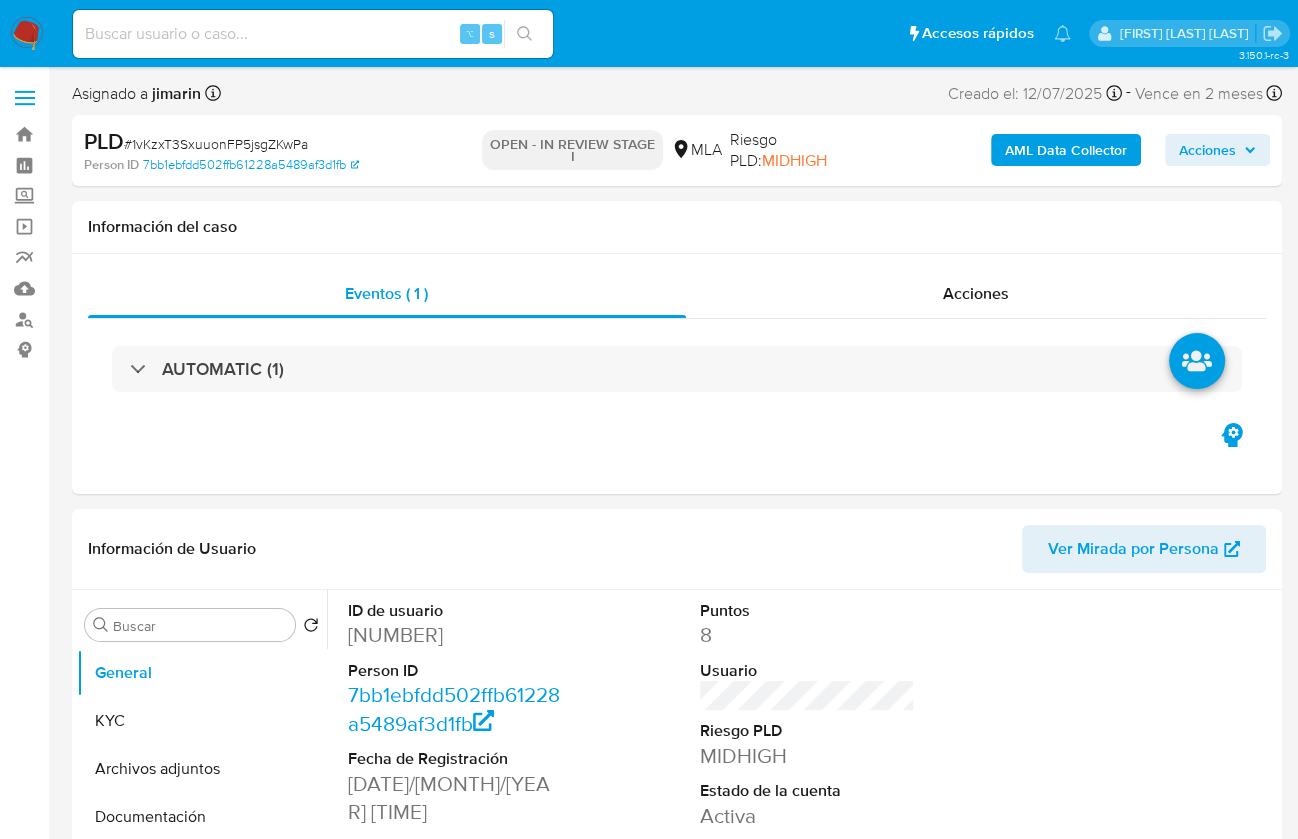 copy on "[NUMBER]" 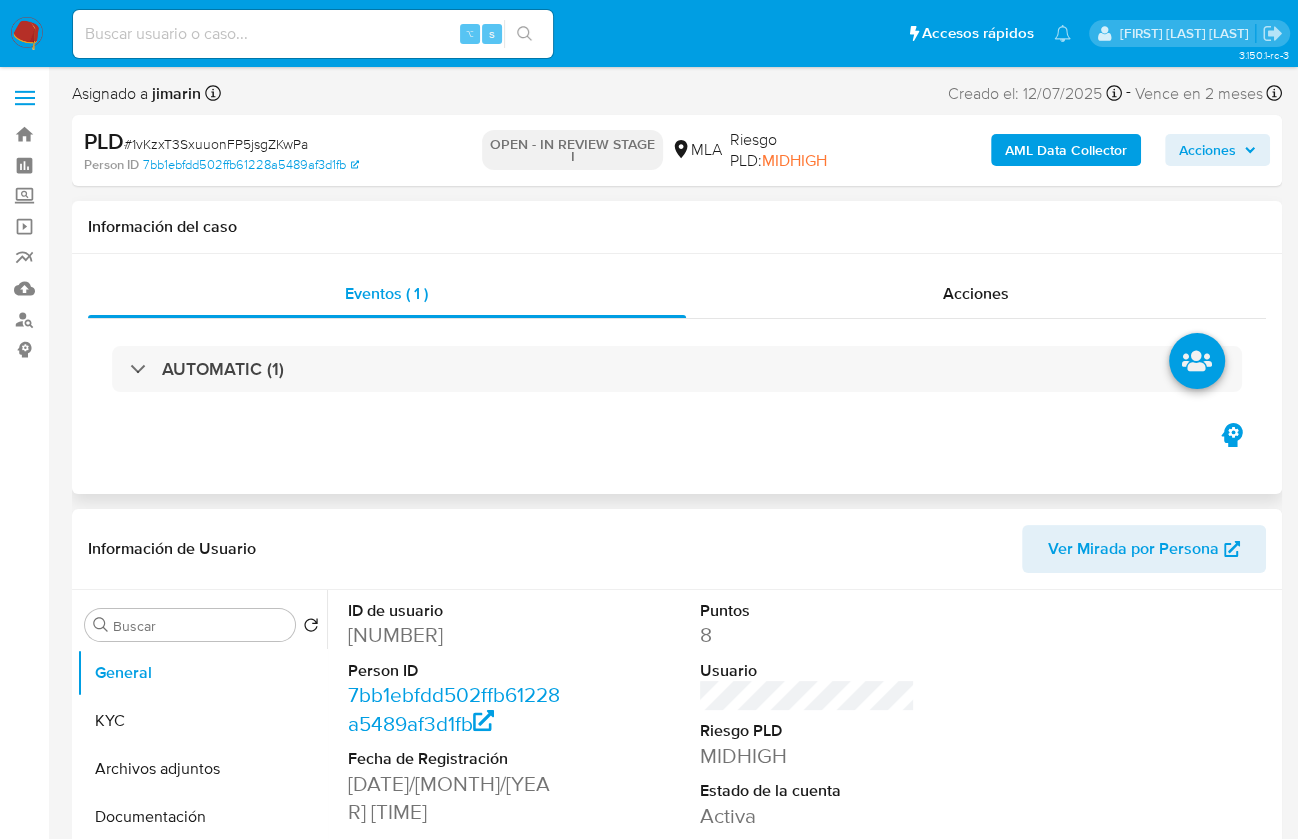 click on "Información del caso" at bounding box center [677, 227] 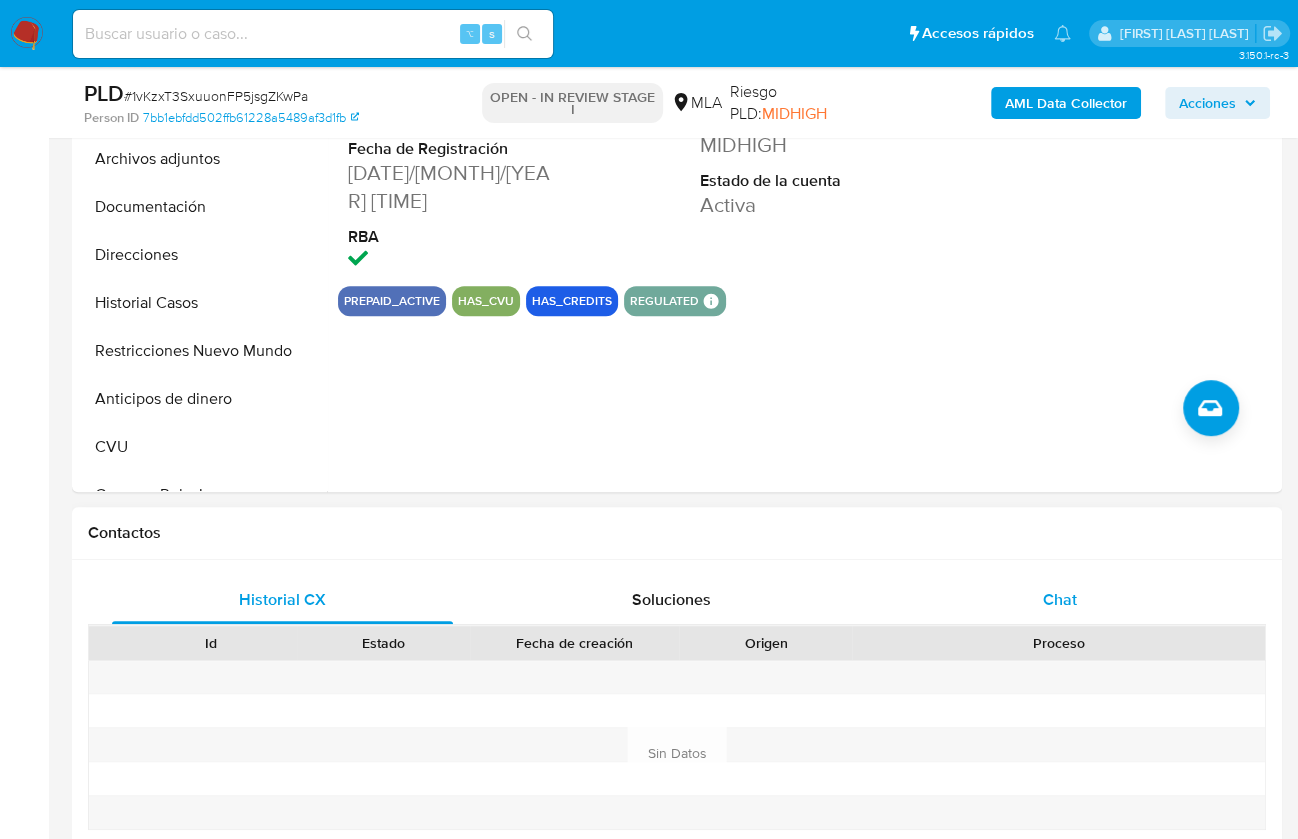 click on "Chat" at bounding box center (1059, 600) 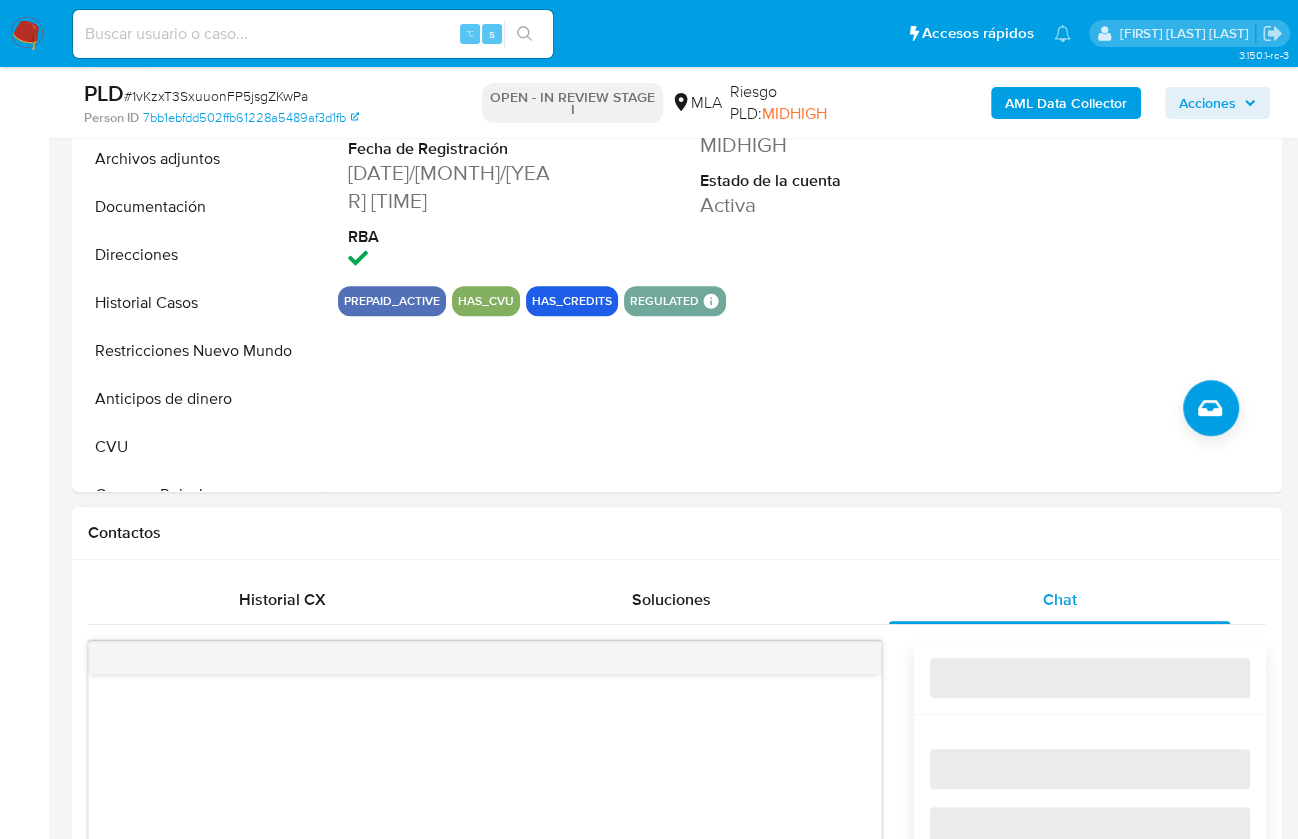 scroll, scrollTop: 842, scrollLeft: 0, axis: vertical 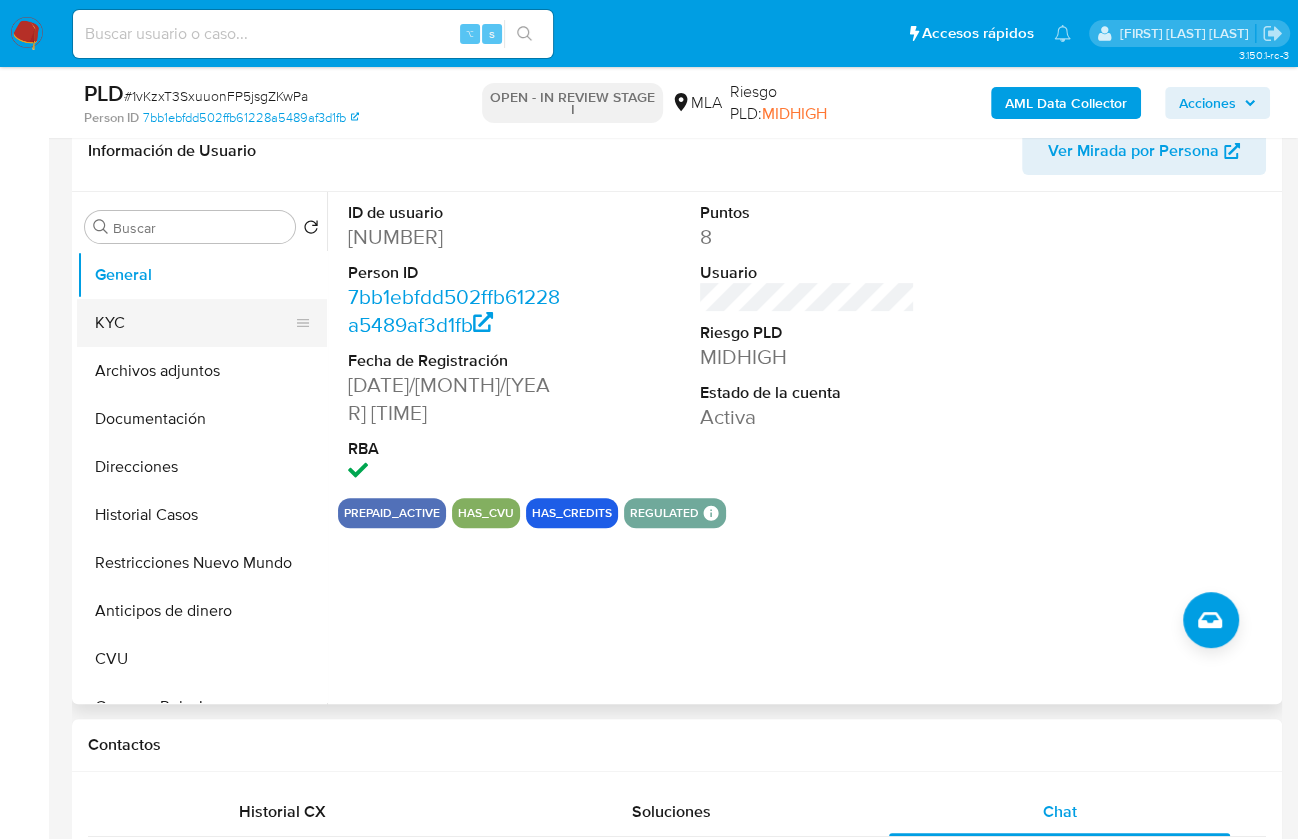 click on "KYC" at bounding box center (194, 323) 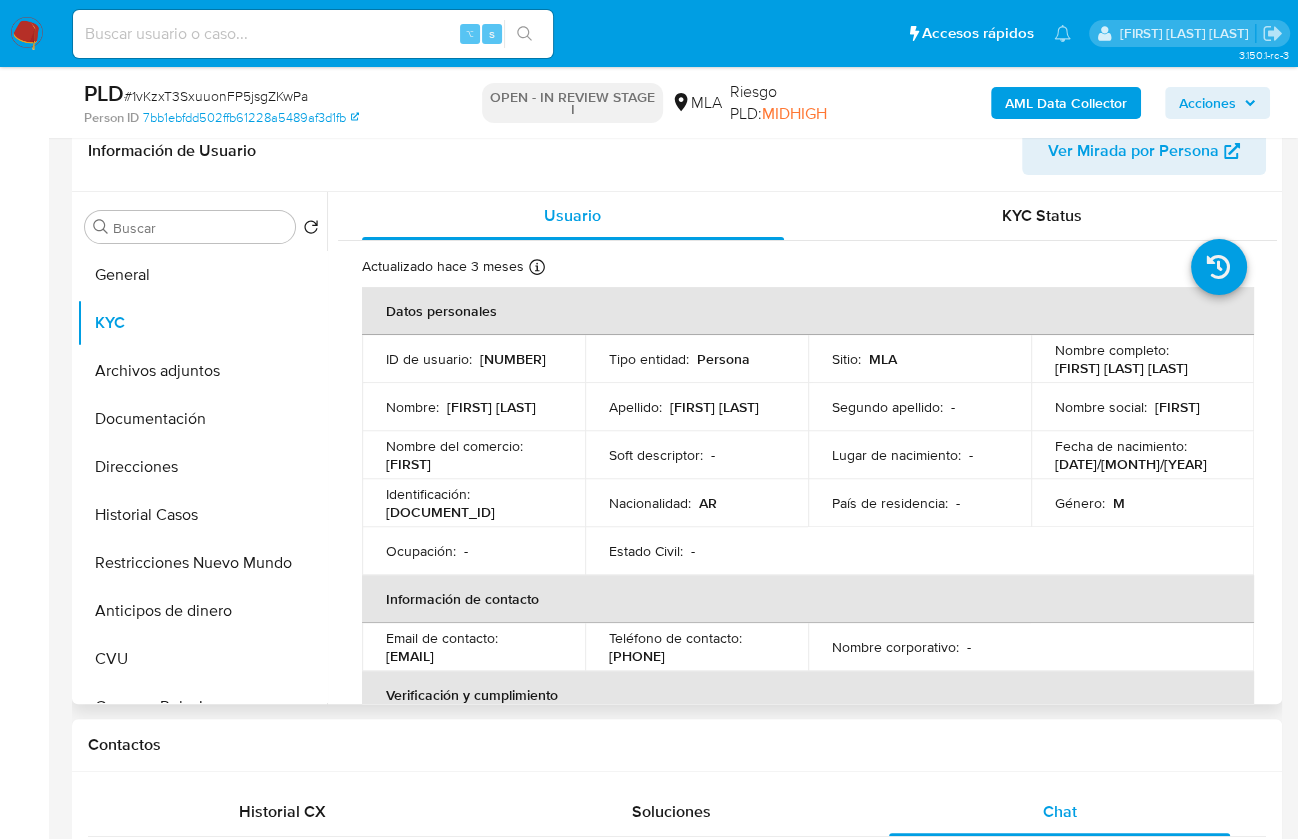 click on "CUIL 20413653755" at bounding box center (440, 512) 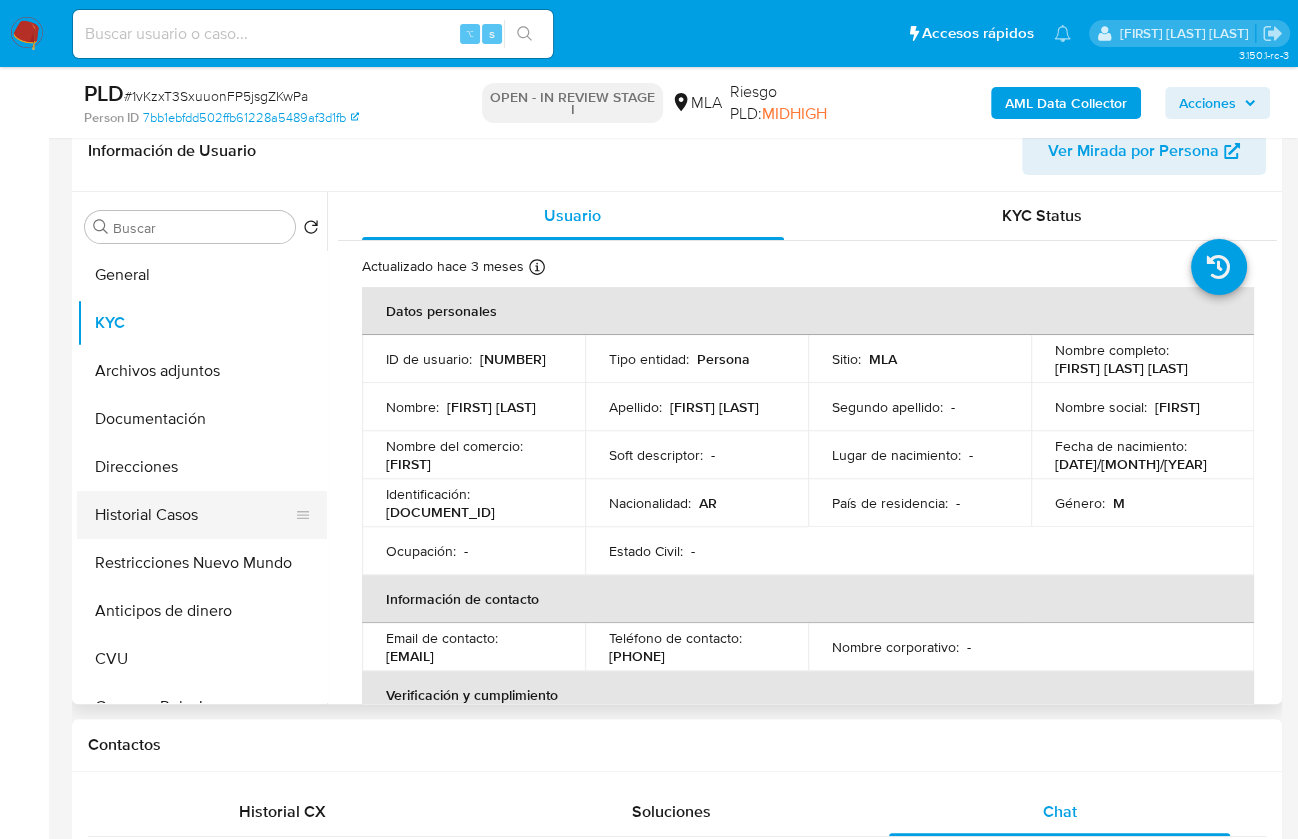 copy on "20413653755" 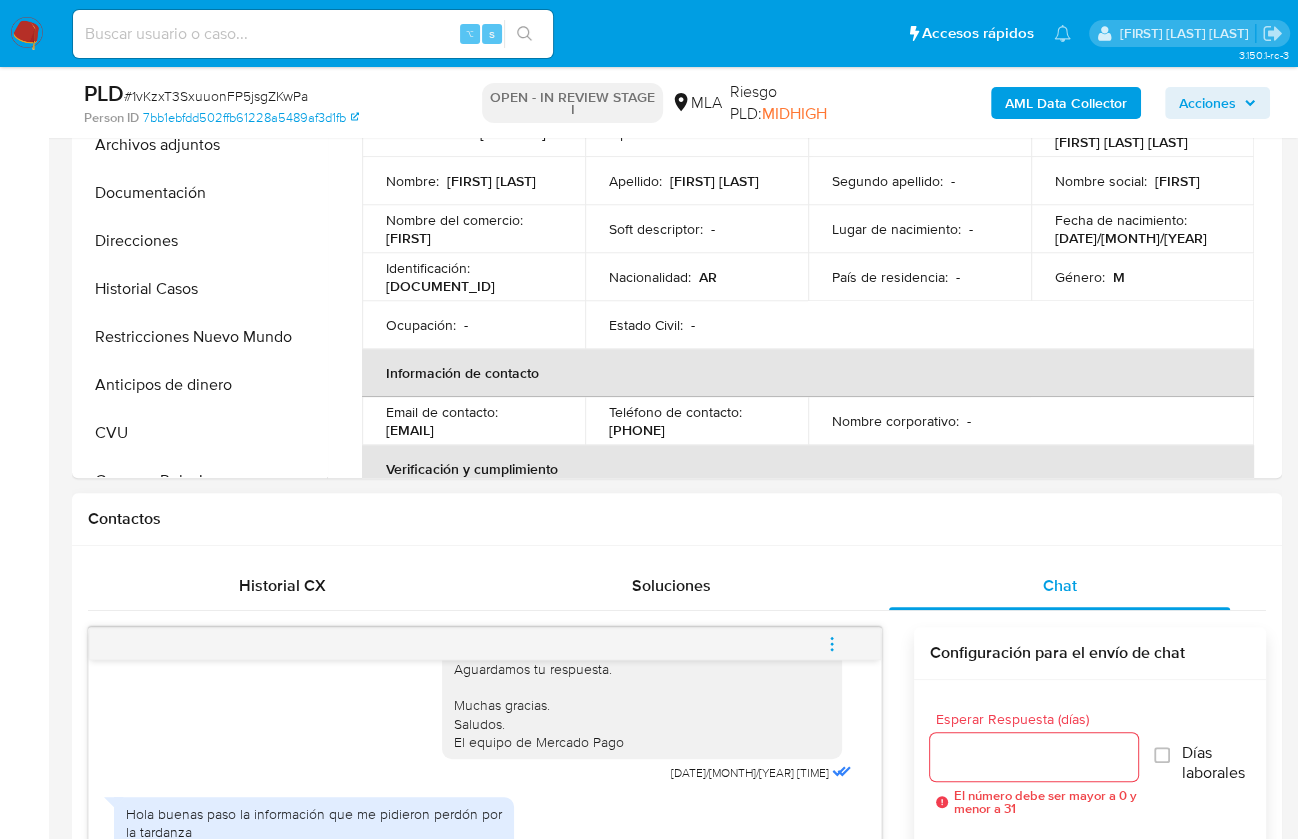 scroll, scrollTop: 608, scrollLeft: 0, axis: vertical 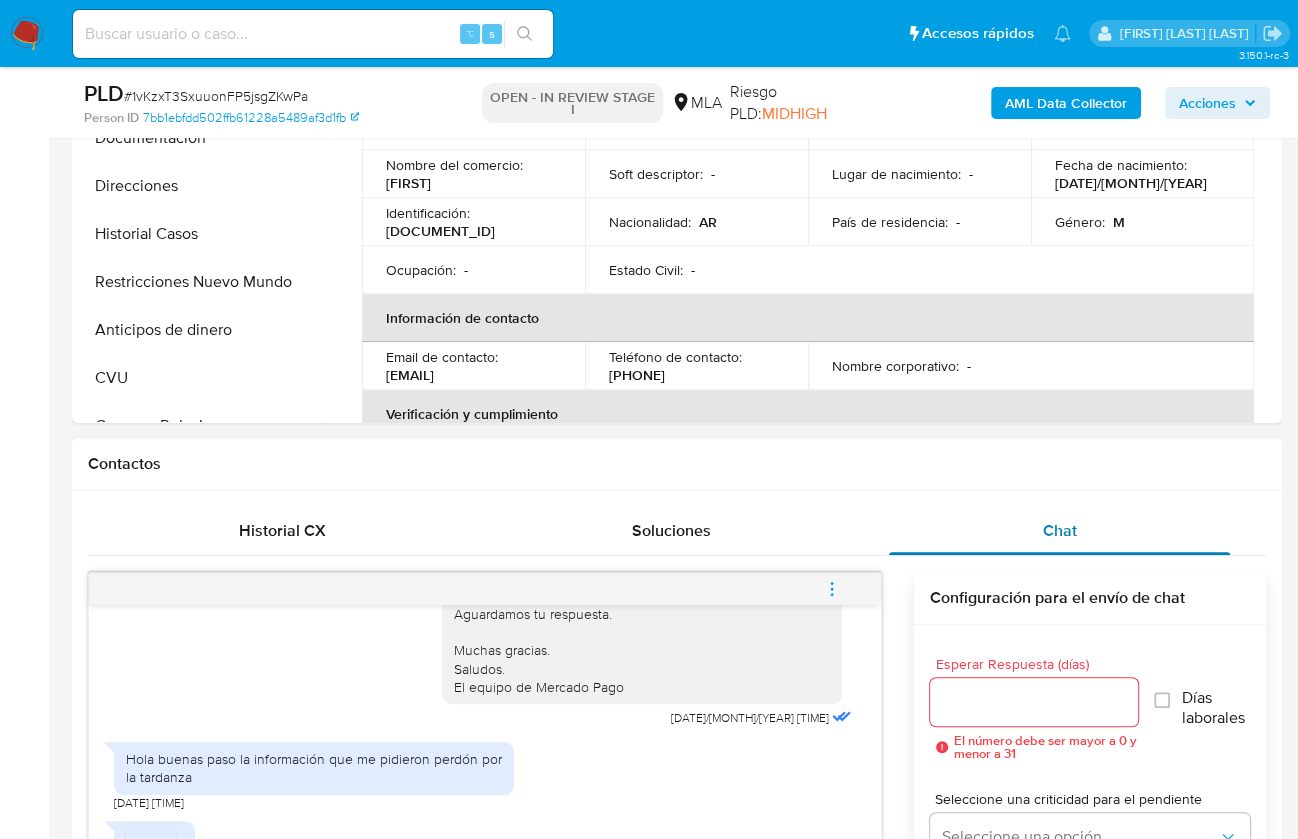 click on "Chat" at bounding box center [1059, 531] 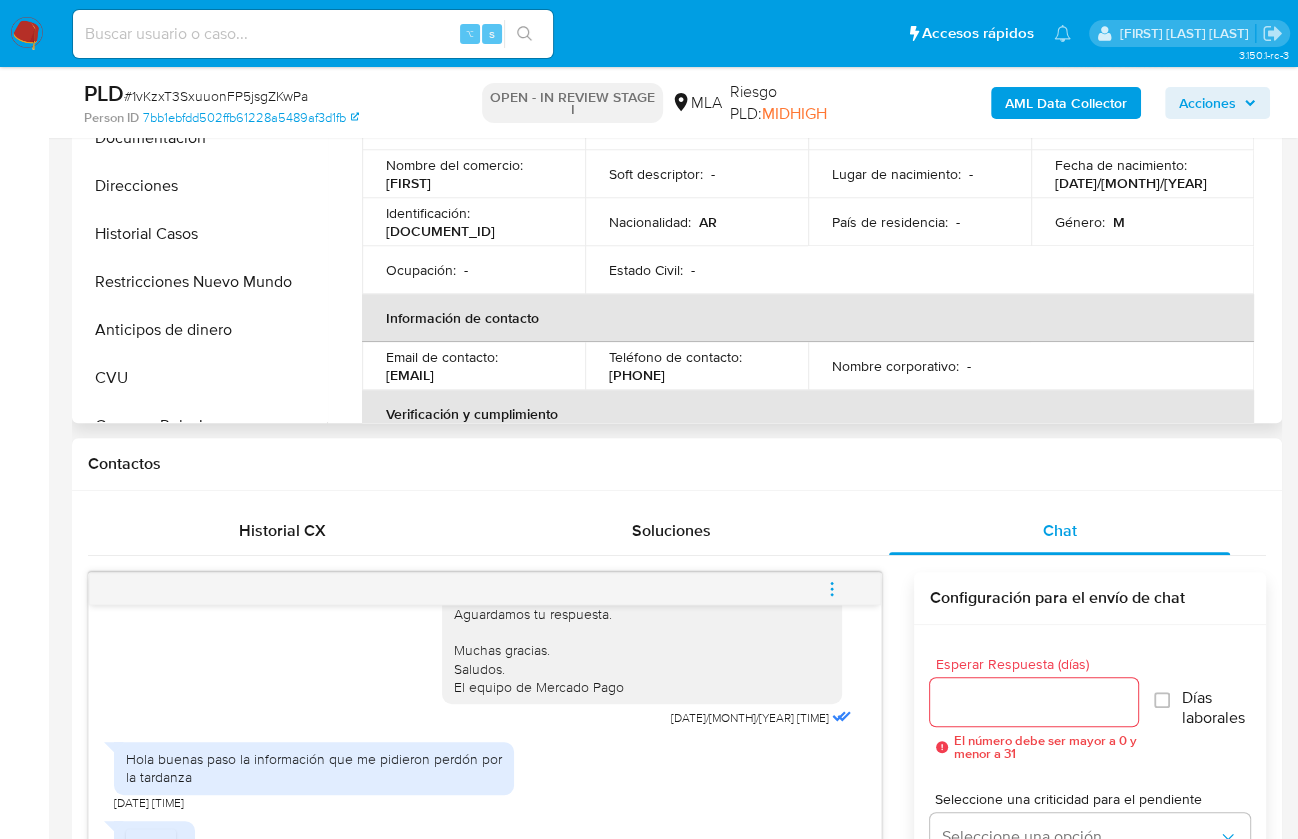 click on "CUIL 20413653755" at bounding box center (440, 231) 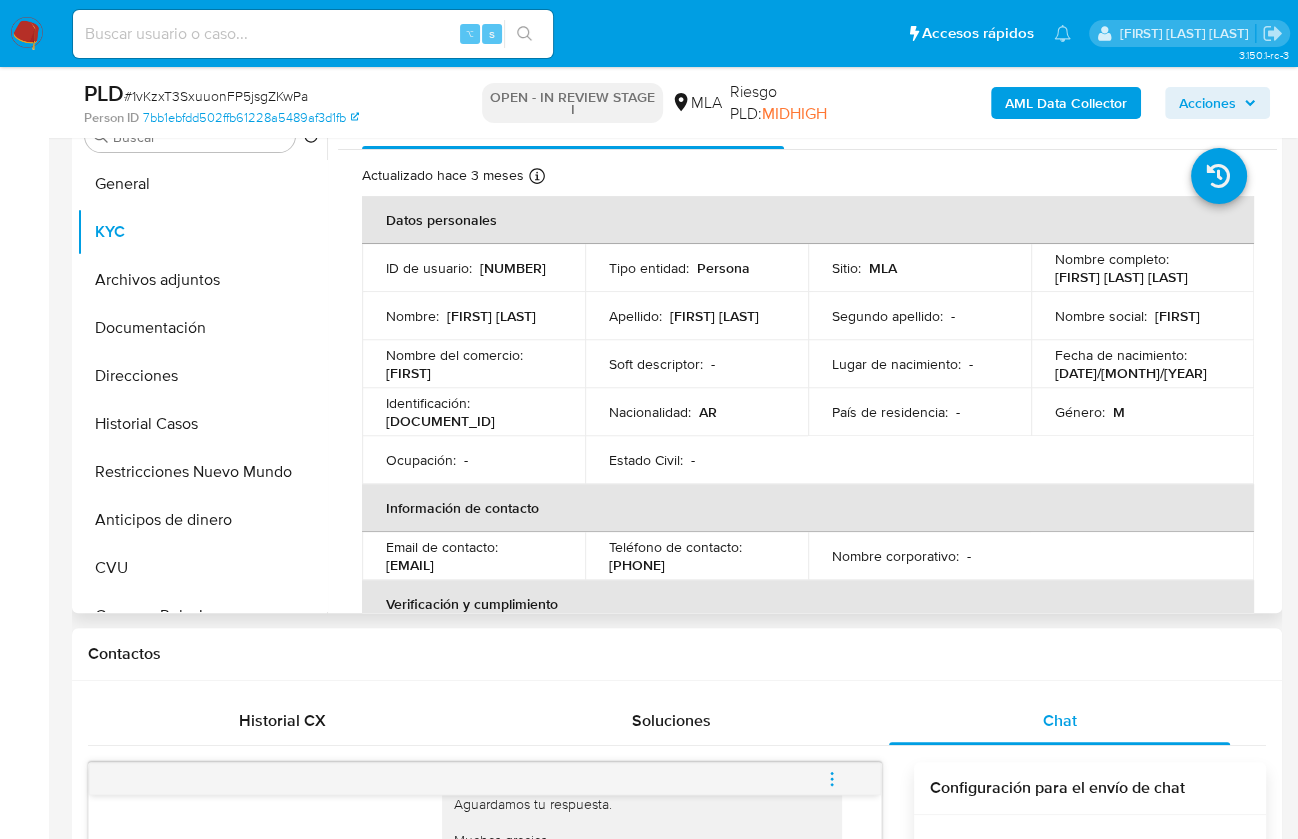 scroll, scrollTop: 327, scrollLeft: 0, axis: vertical 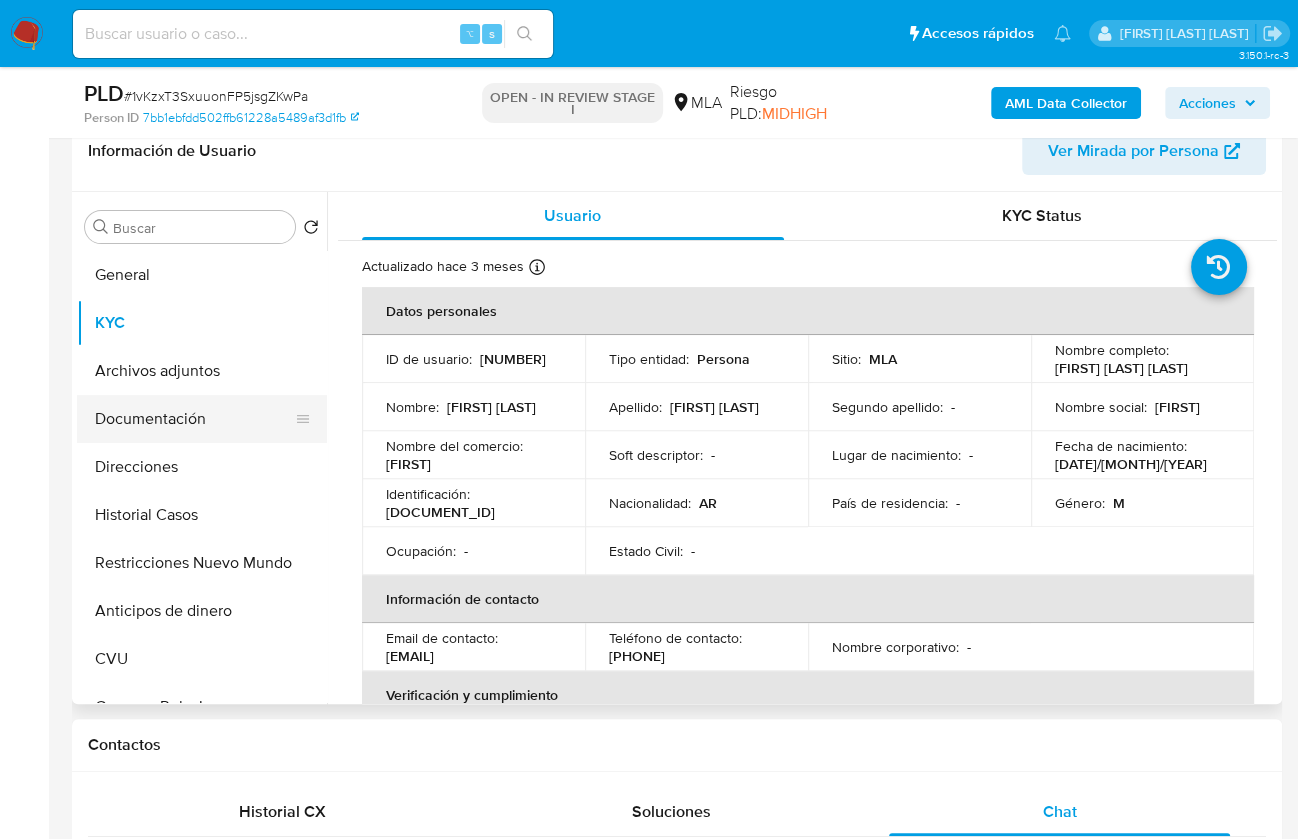 click on "Documentación" at bounding box center [194, 419] 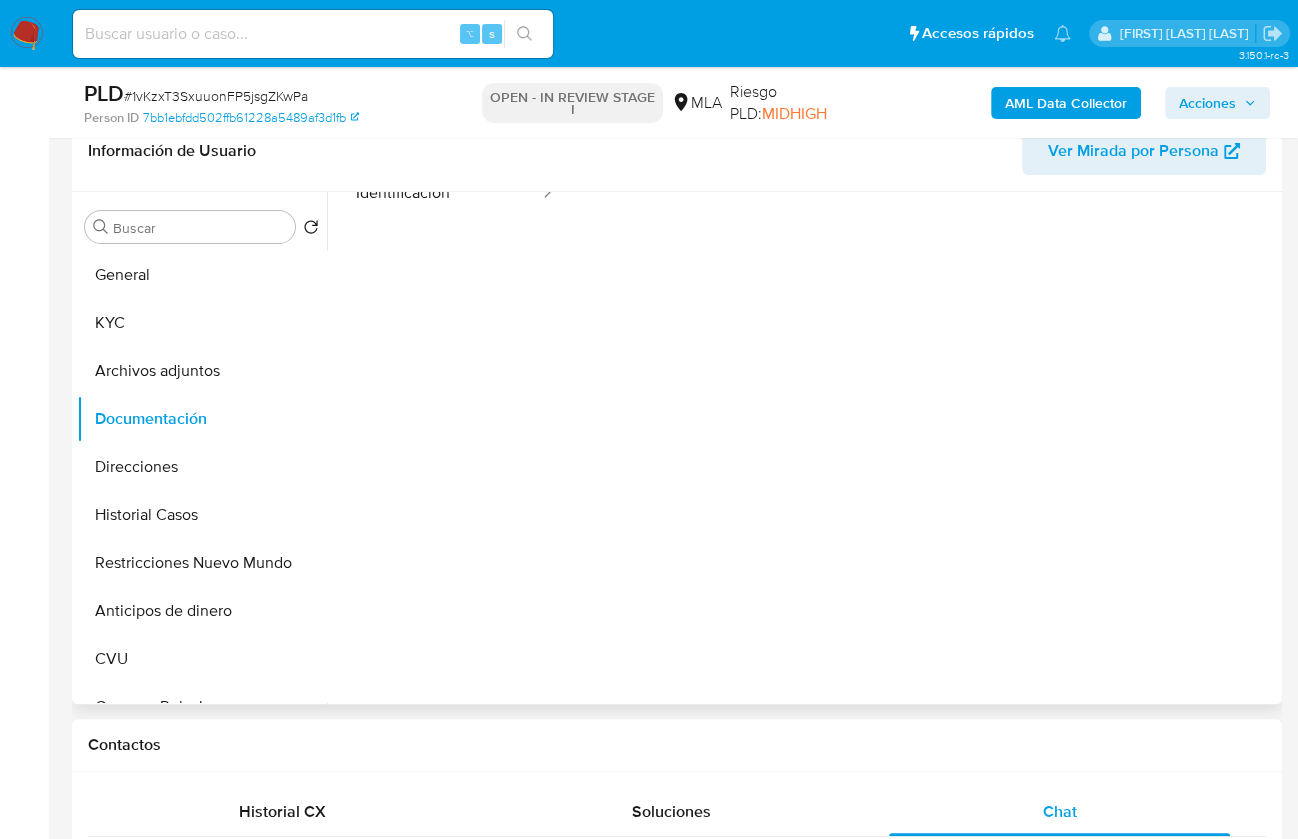 scroll, scrollTop: 162, scrollLeft: 0, axis: vertical 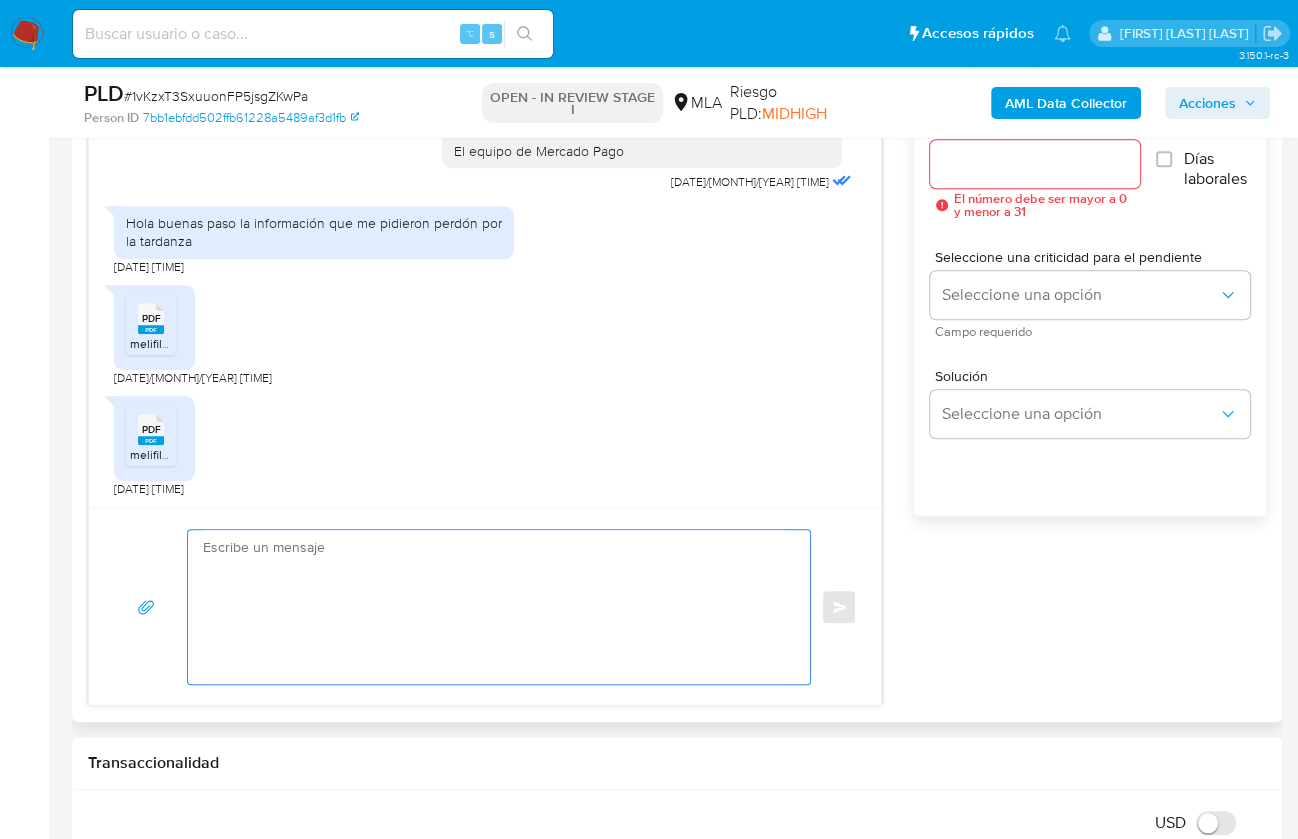 click at bounding box center [494, 607] 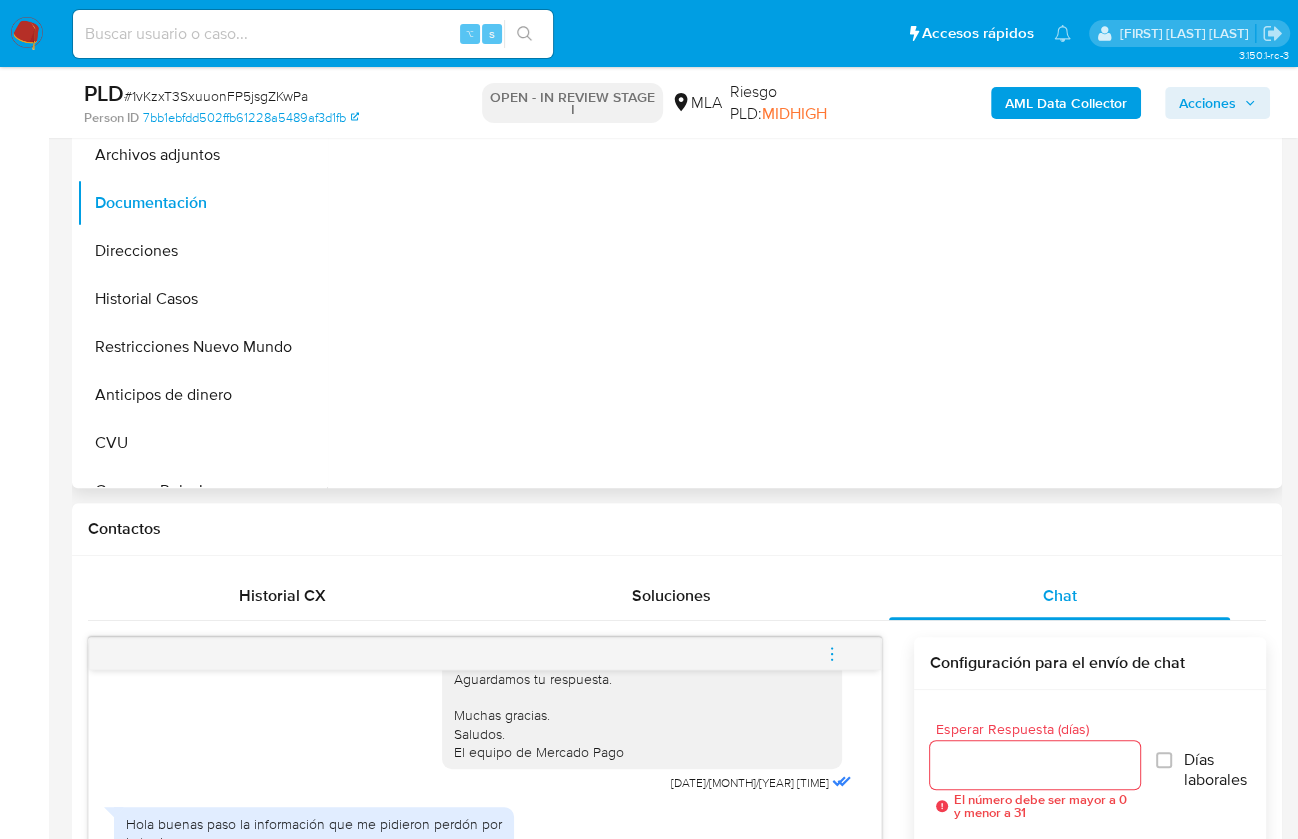 scroll, scrollTop: 371, scrollLeft: 0, axis: vertical 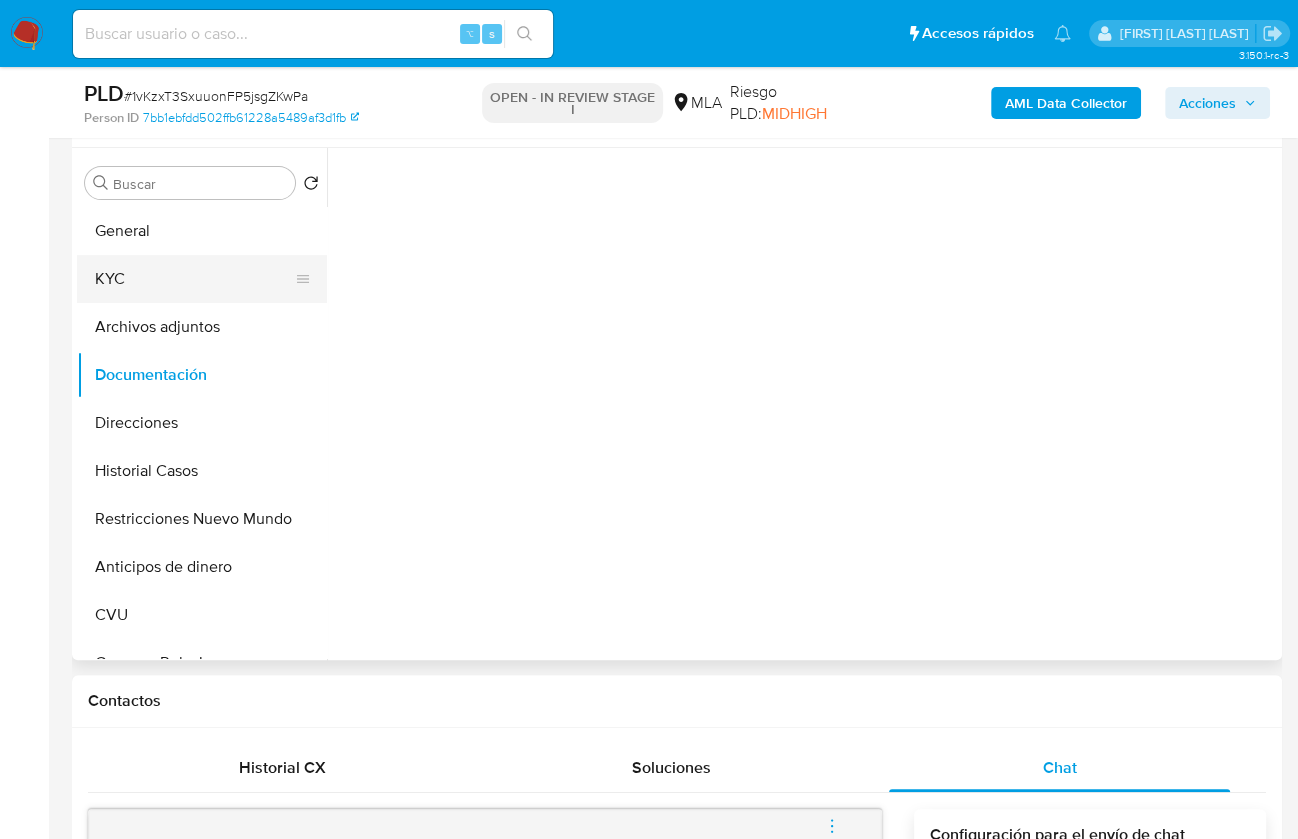 click on "KYC" at bounding box center (194, 279) 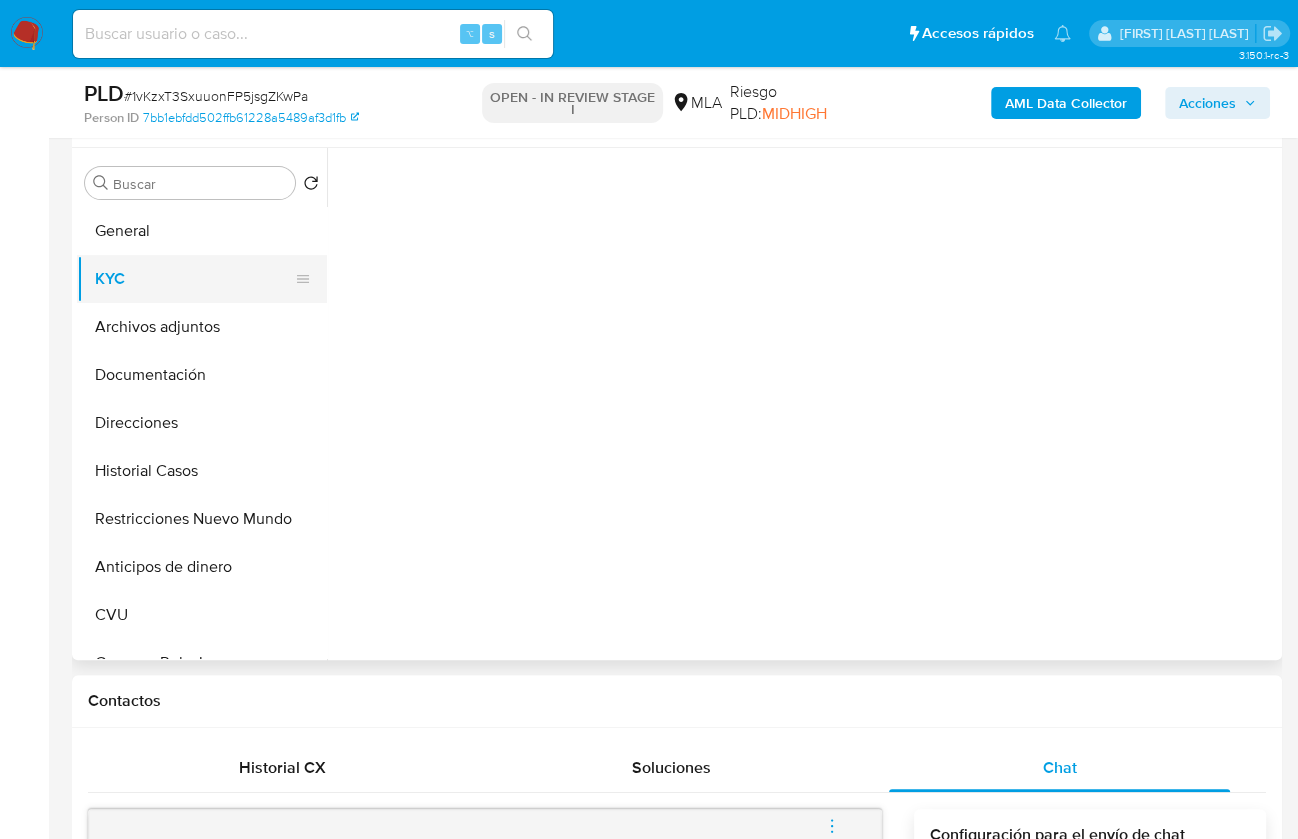 scroll, scrollTop: 0, scrollLeft: 0, axis: both 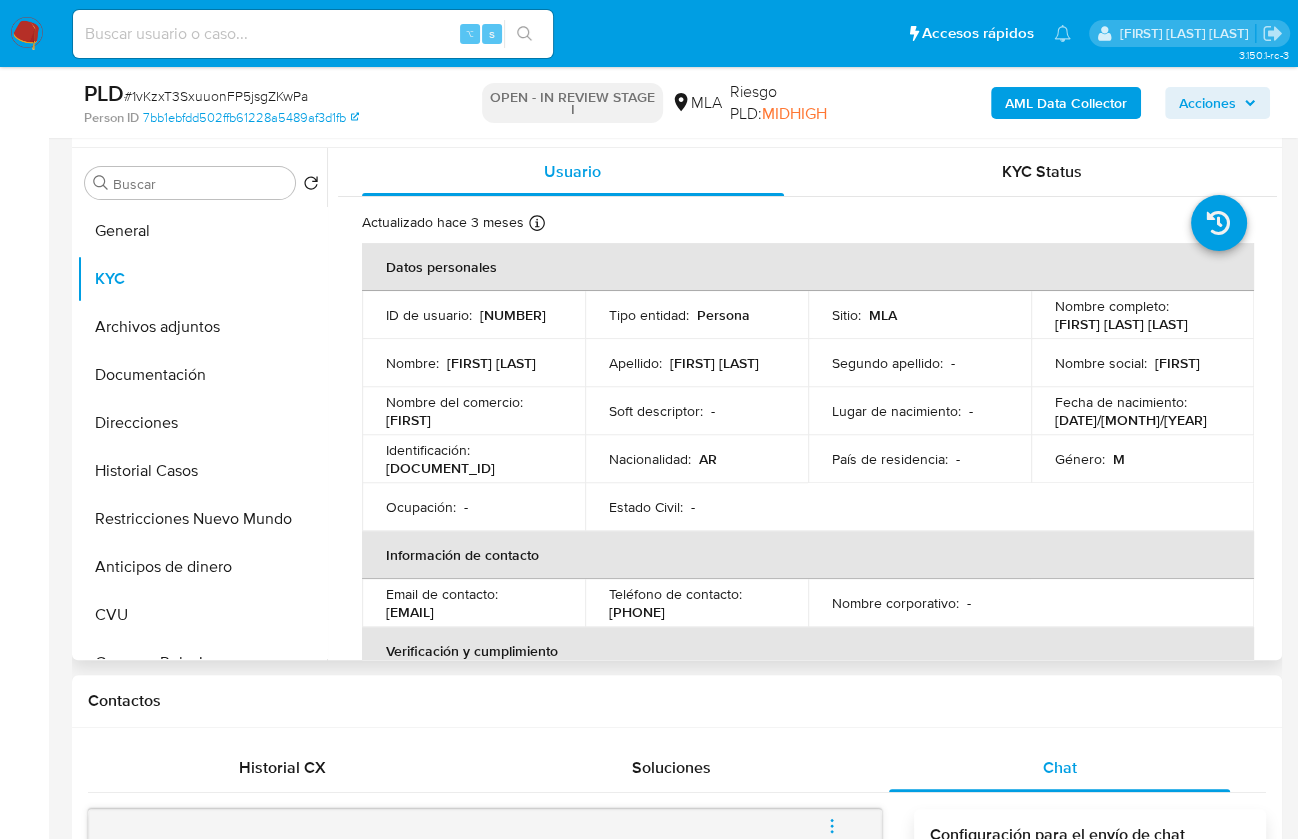 click on "Lucas Nicolas Favreau Rios" at bounding box center [1121, 324] 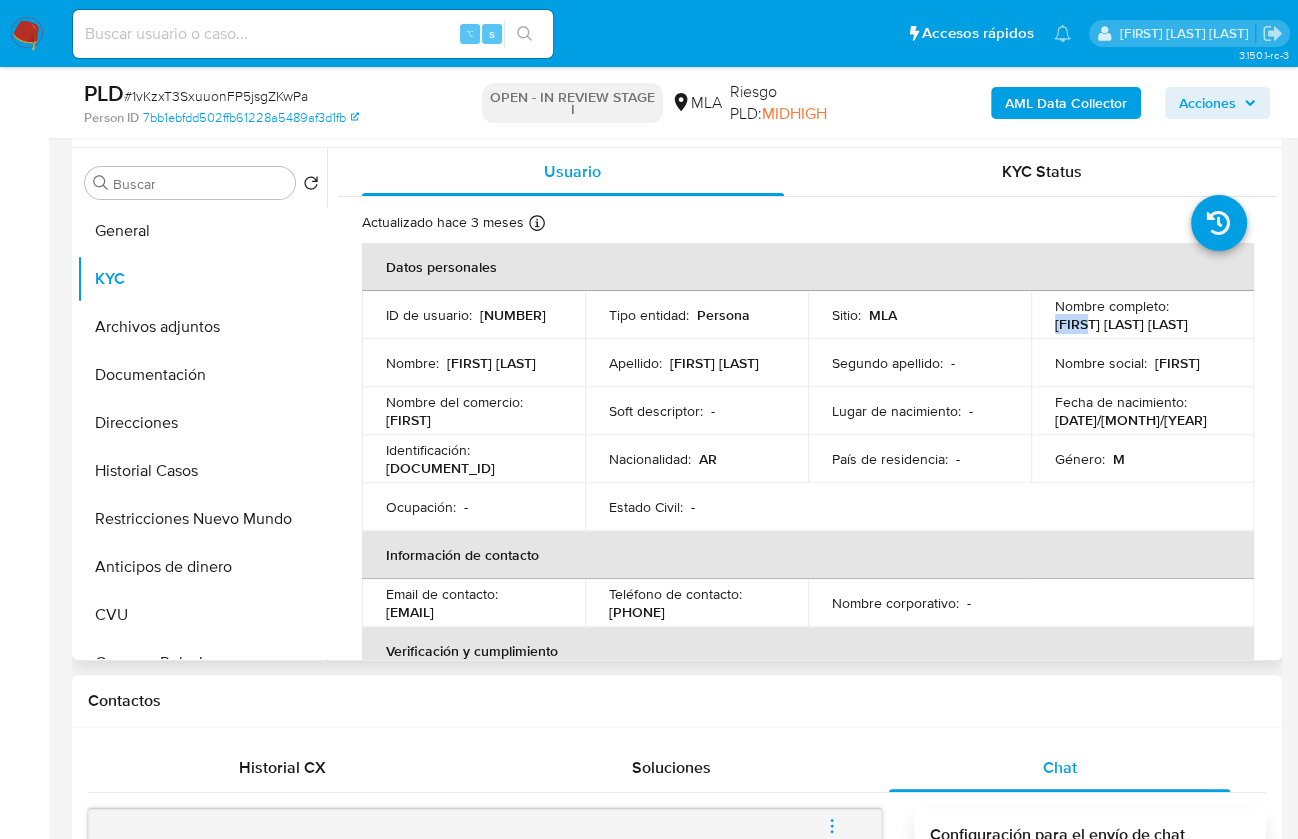 click on "Lucas Nicolas Favreau Rios" at bounding box center [1121, 324] 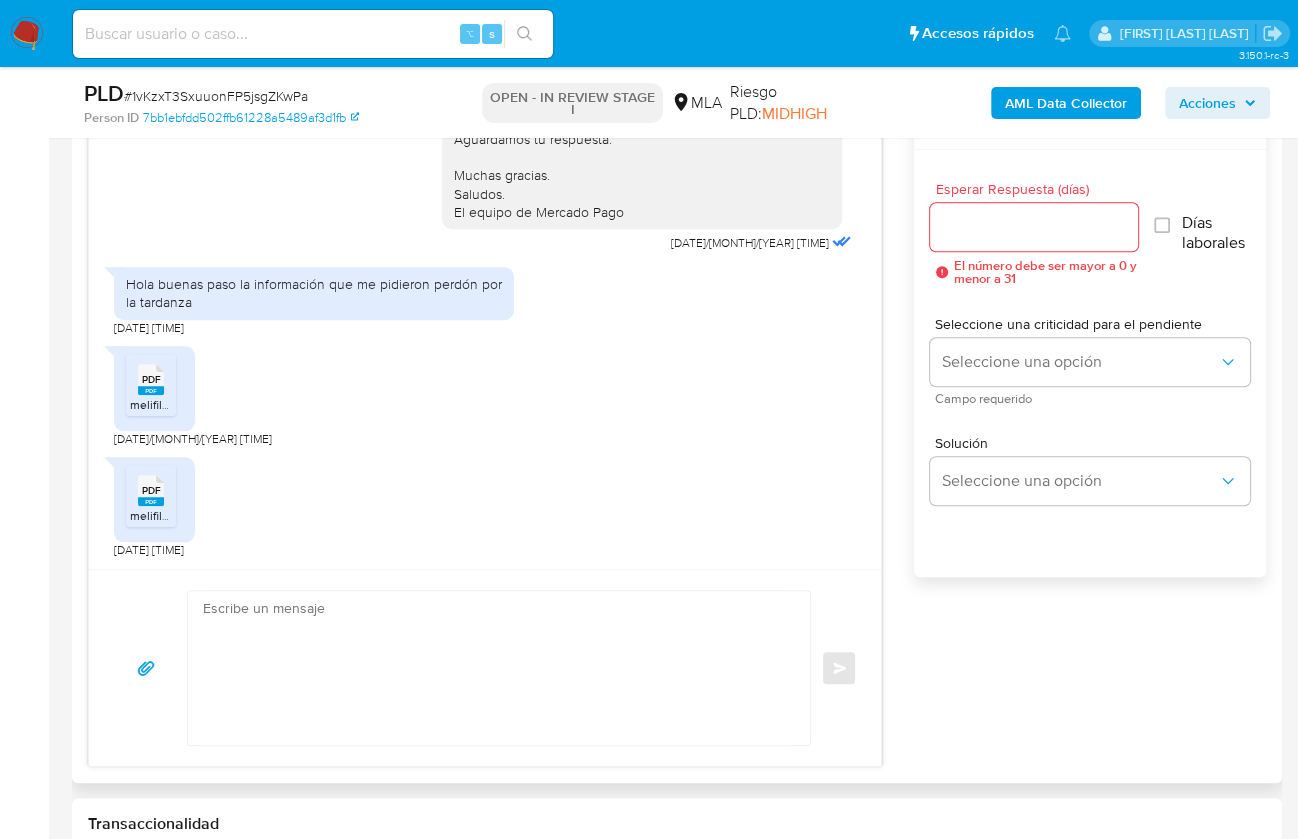 scroll, scrollTop: 1117, scrollLeft: 0, axis: vertical 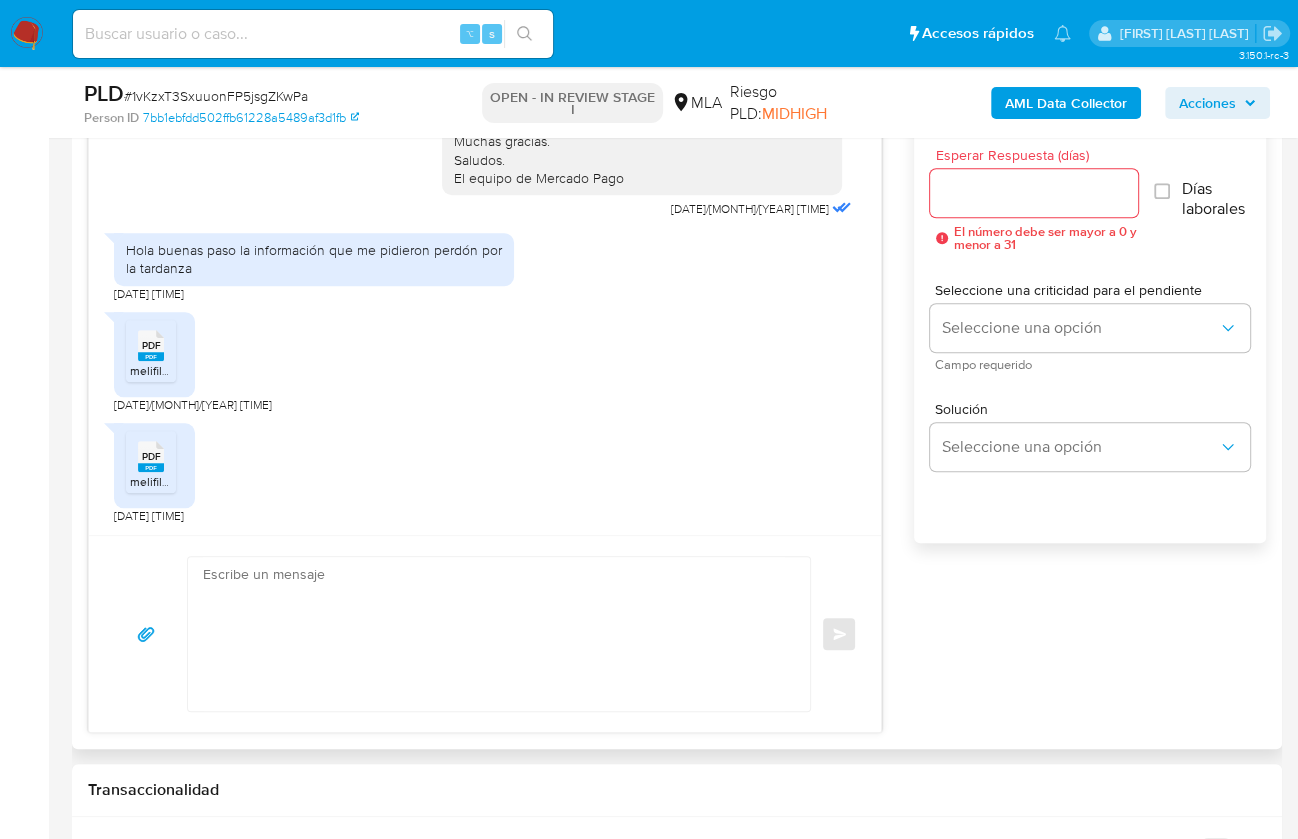 click at bounding box center [494, 634] 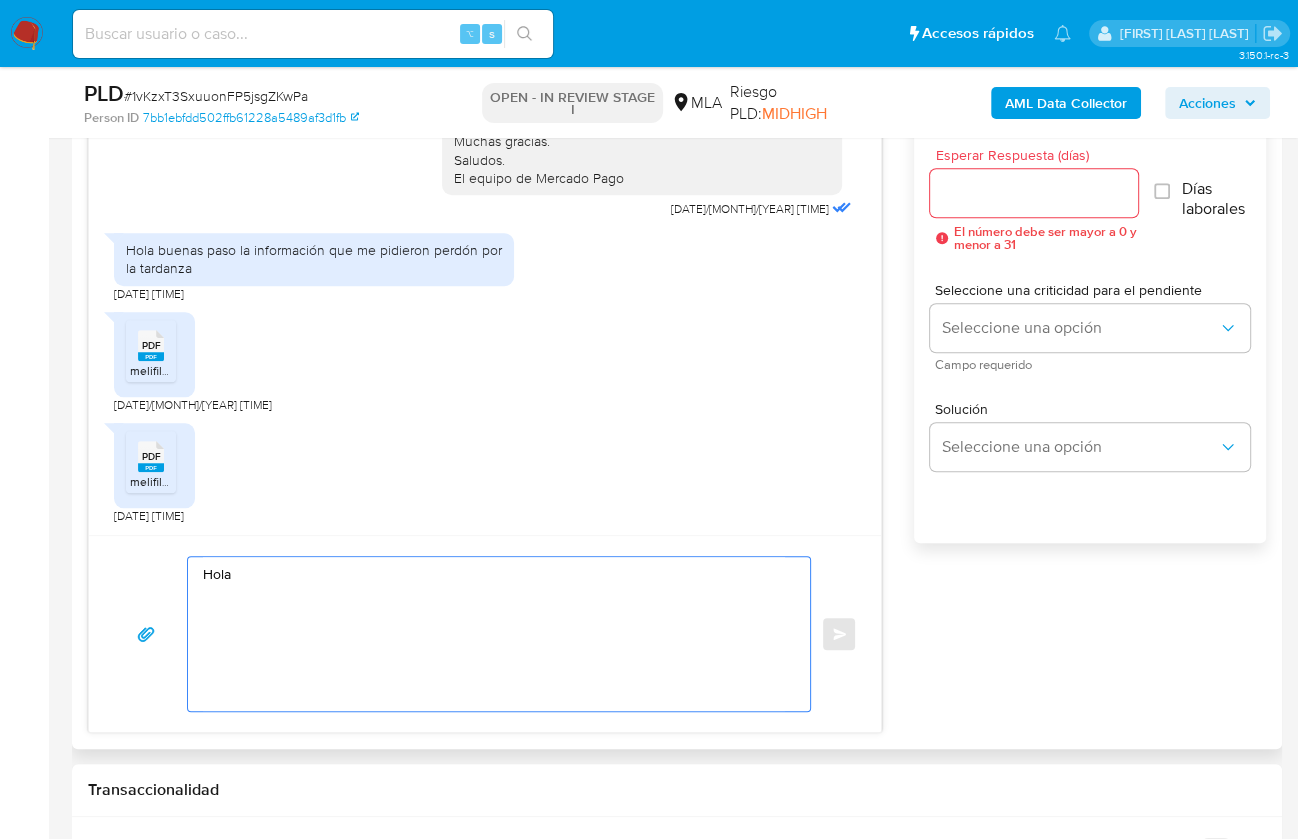 paste on "Lucas" 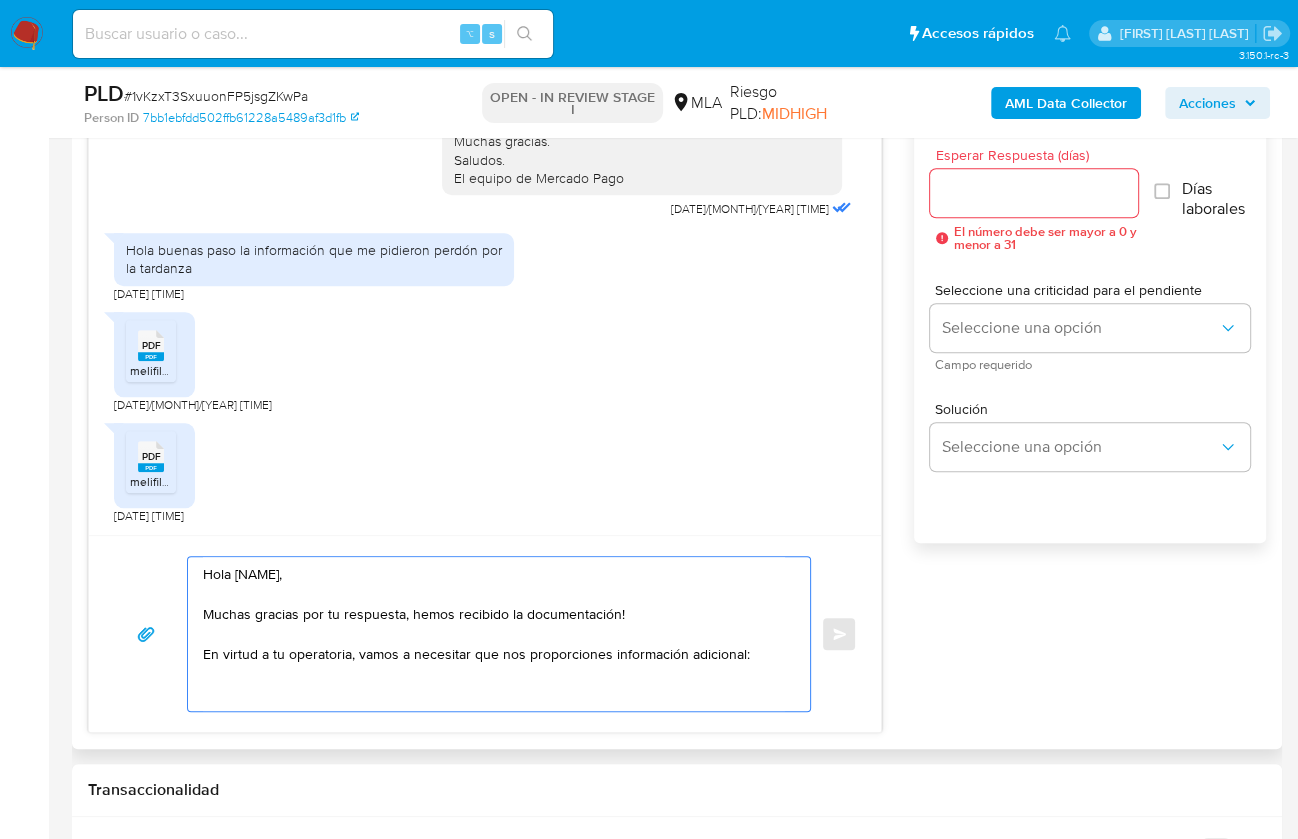 paste on "Proporciona el vínculo con las siguientes contrapartes con las que operaste, el motivo de las transacciones y documentación de respaldo:
- Nombre Contraparte CUIT XXX" 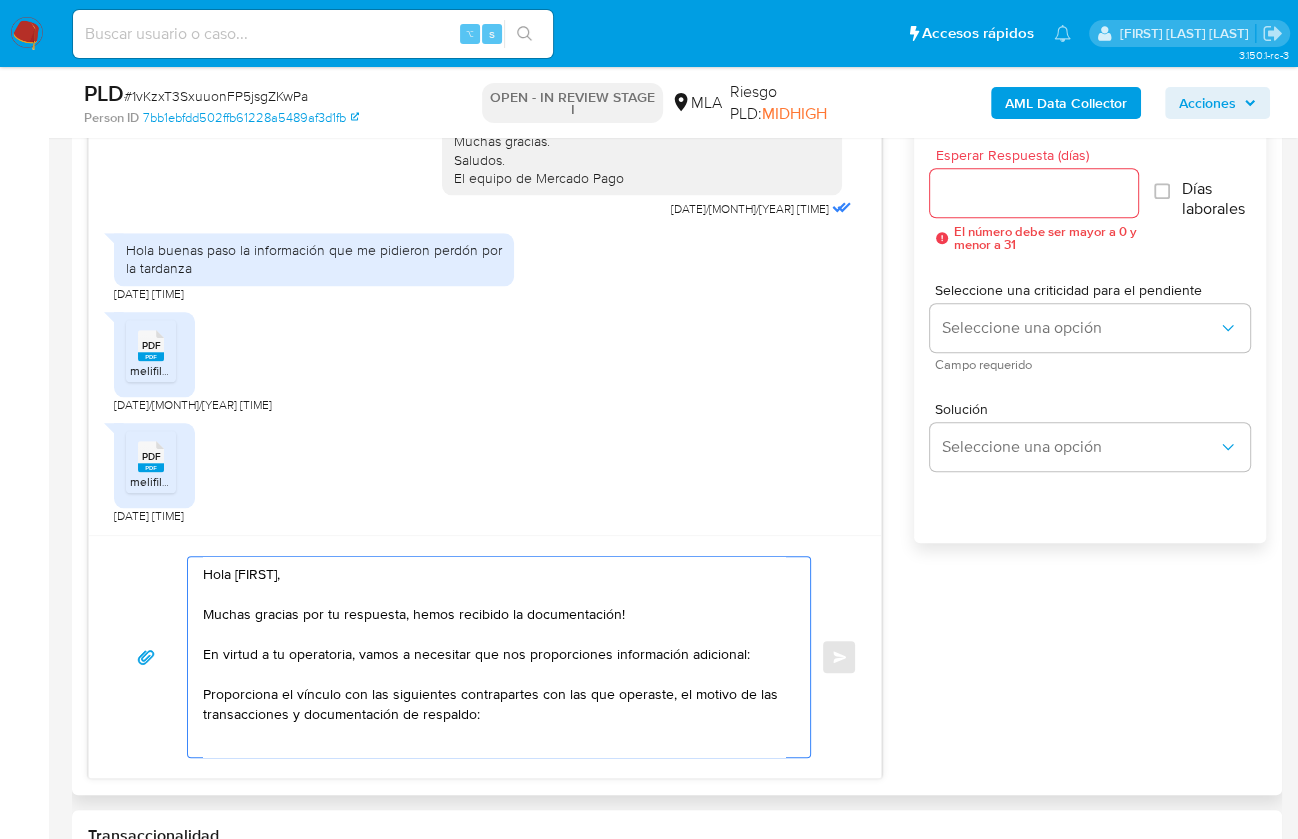 click on "Hola Lucas,
Muchas gracias por tu respuesta, hemos recibido la documentación!
En virtud a tu operatoria, vamos a necesitar que nos proporciones información adicional:
Proporciona el vínculo con las siguientes contrapartes con las que operaste, el motivo de las transacciones y documentación de respaldo:
- Nombre Contraparte CUIT XXX" at bounding box center [494, 657] 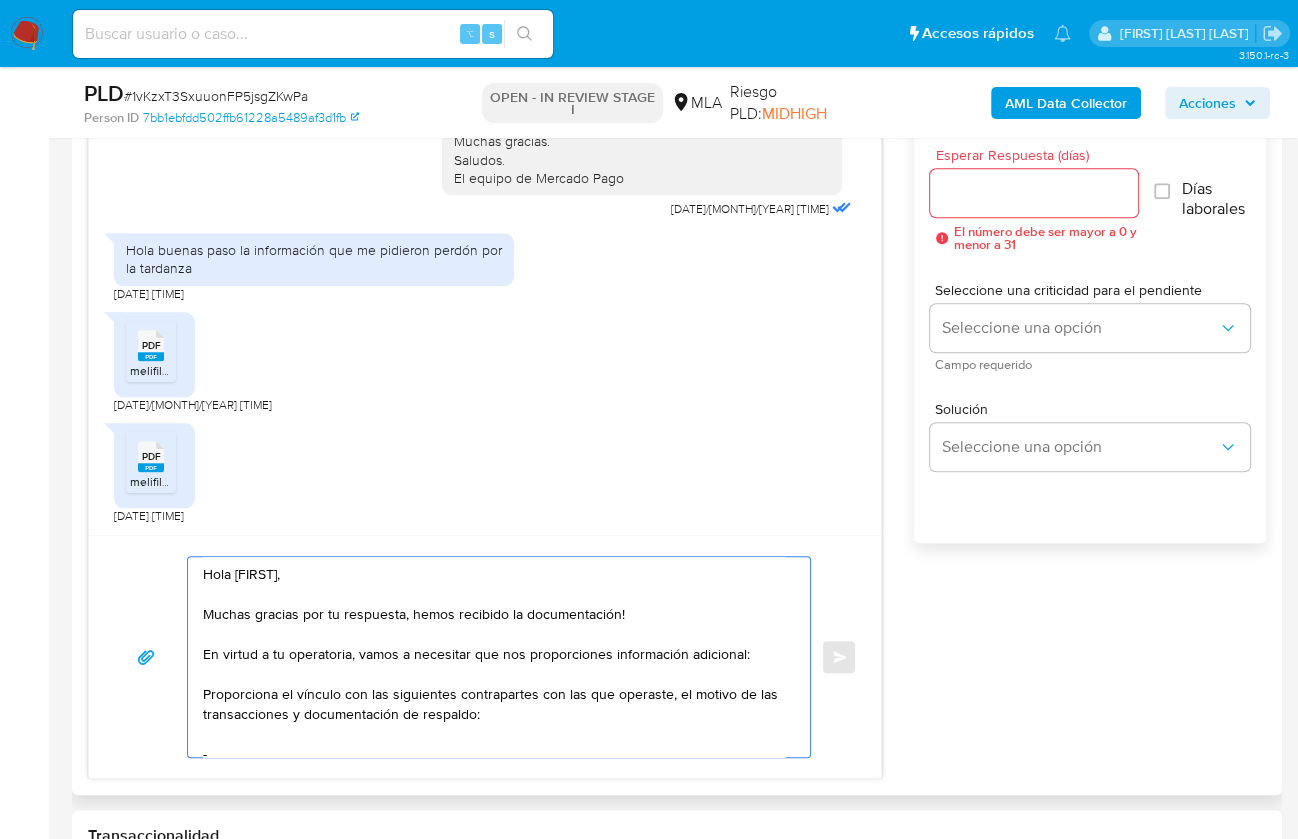 scroll, scrollTop: 7, scrollLeft: 0, axis: vertical 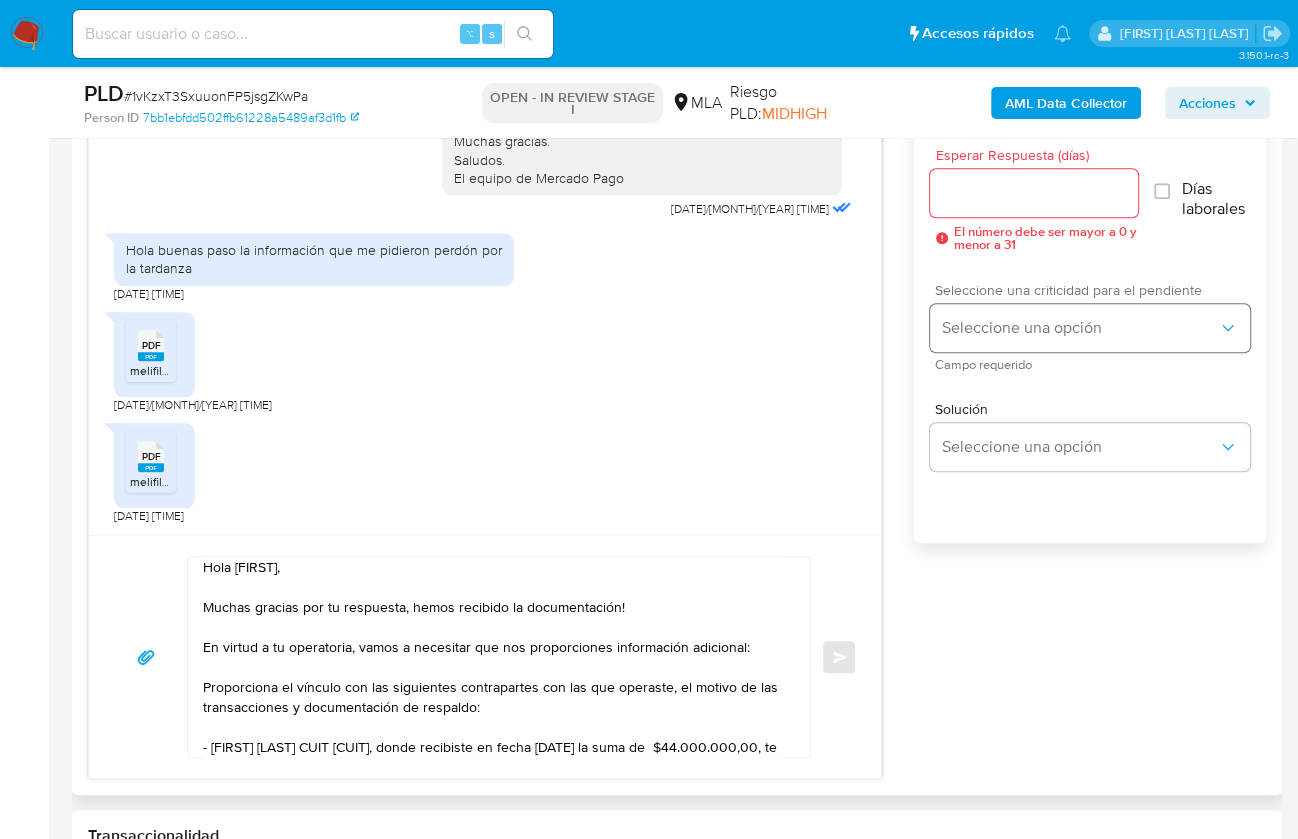 paste on "Paola Pamela Caro Rico" 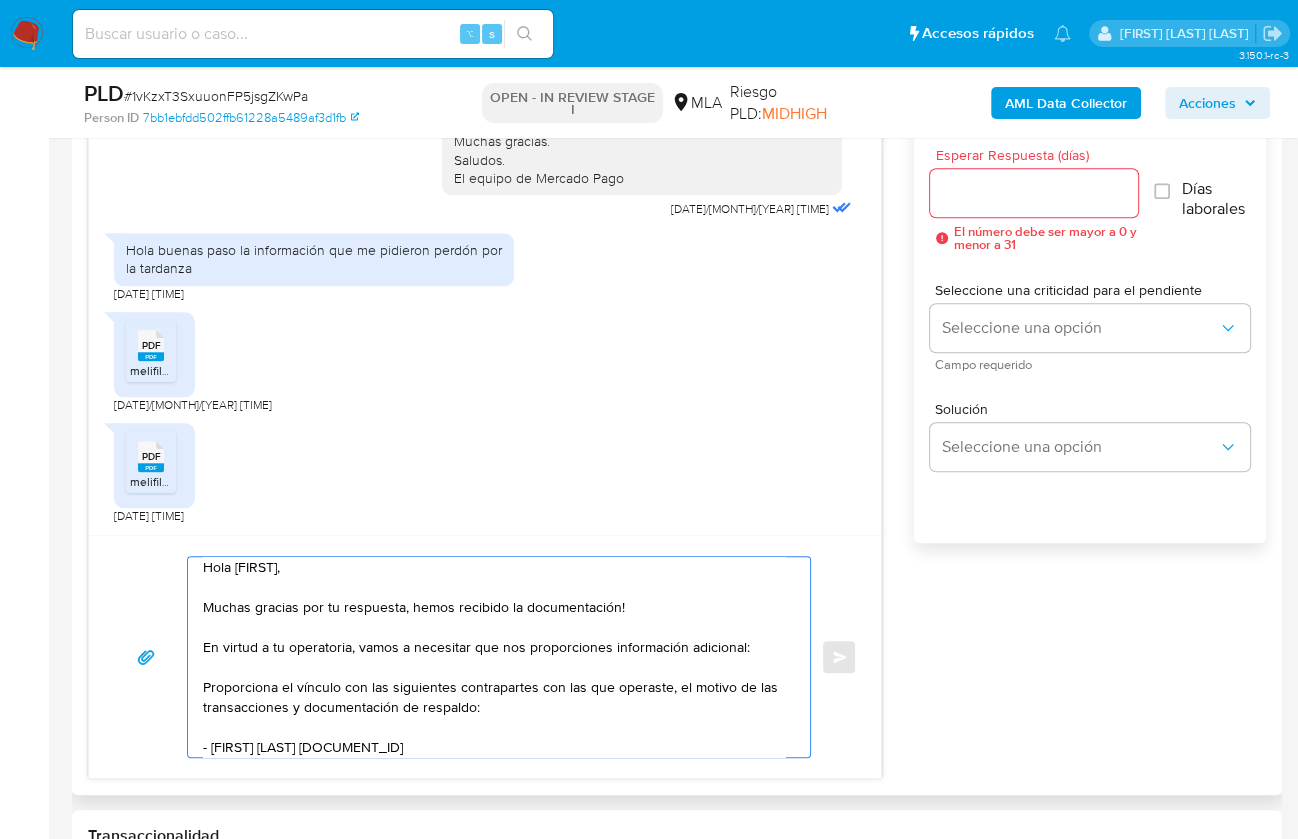 paste on "27367317359" 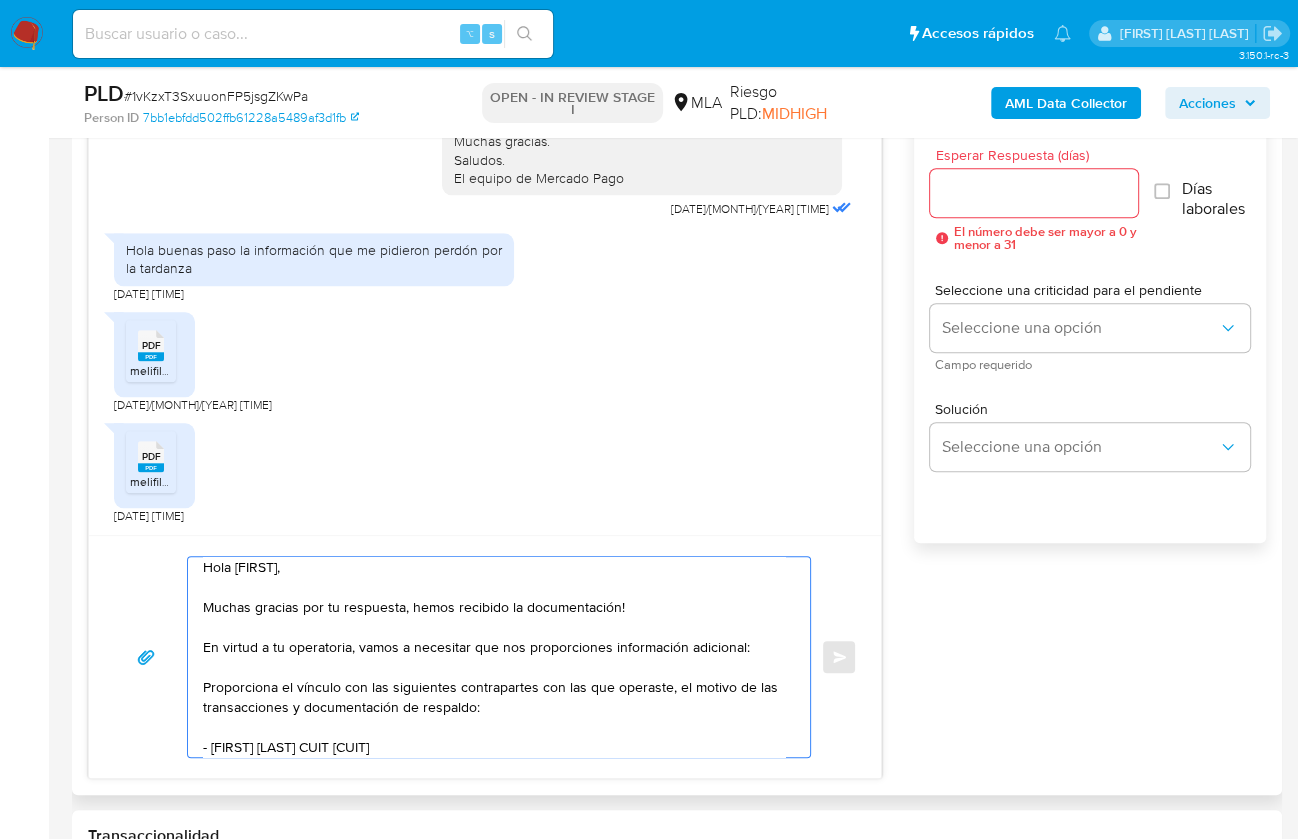 click on "Hola Lucas,
Muchas gracias por tu respuesta, hemos recibido la documentación!
En virtud a tu operatoria, vamos a necesitar que nos proporciones información adicional:
Proporciona el vínculo con las siguientes contrapartes con las que operaste, el motivo de las transacciones y documentación de respaldo:
- Paola Pamela Caro Rico CUIT 27367317359
- Nombre Contraparte CUIT XXX" at bounding box center [494, 657] 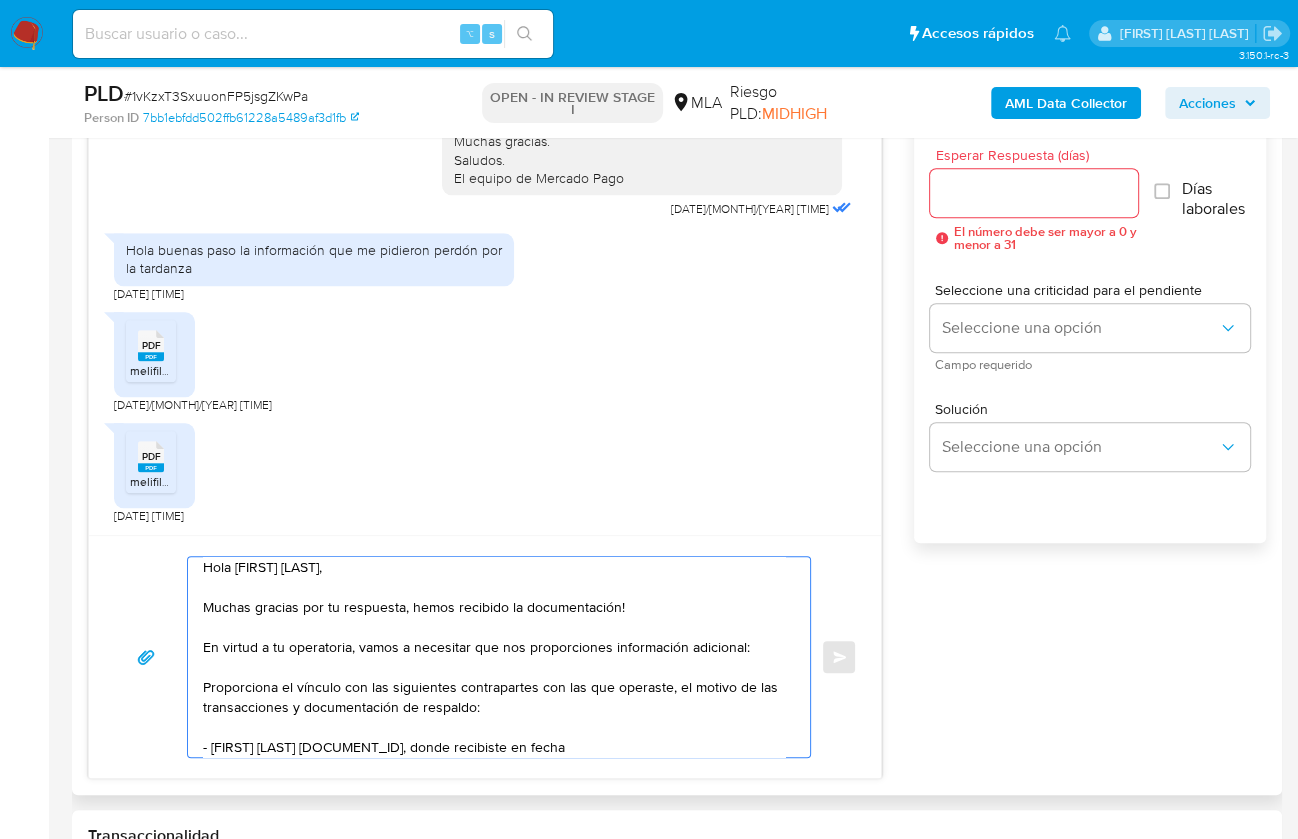 paste on "3/6/2025" 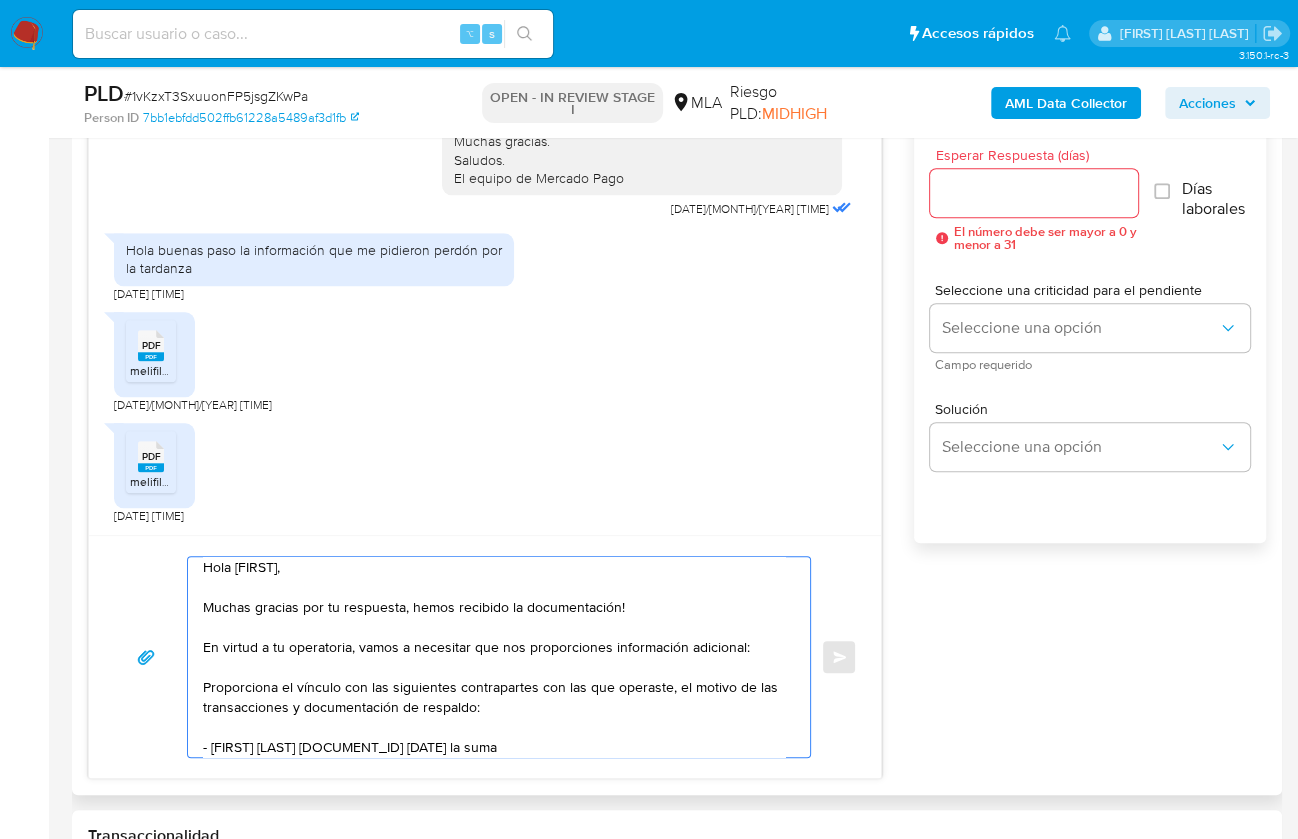 paste on "$44.000.000,00" 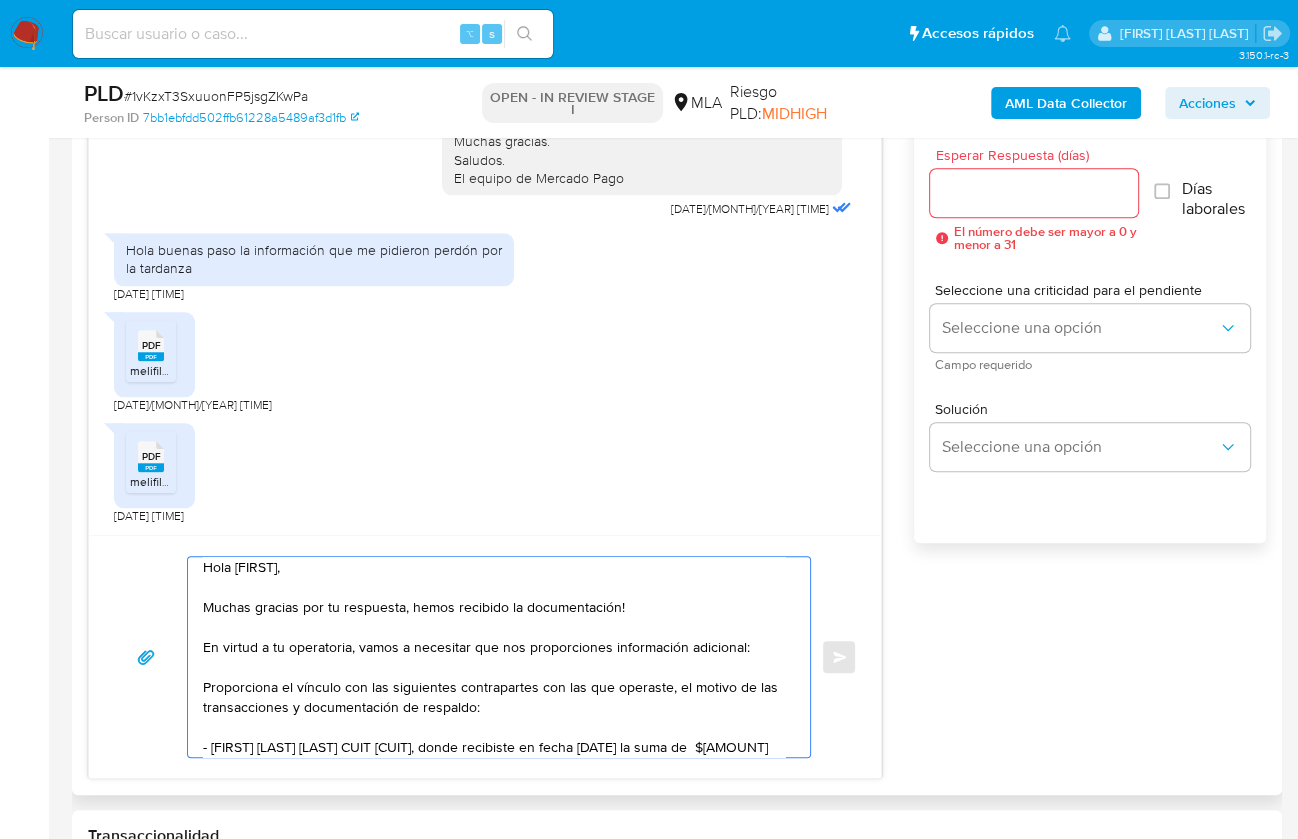 scroll, scrollTop: 27, scrollLeft: 0, axis: vertical 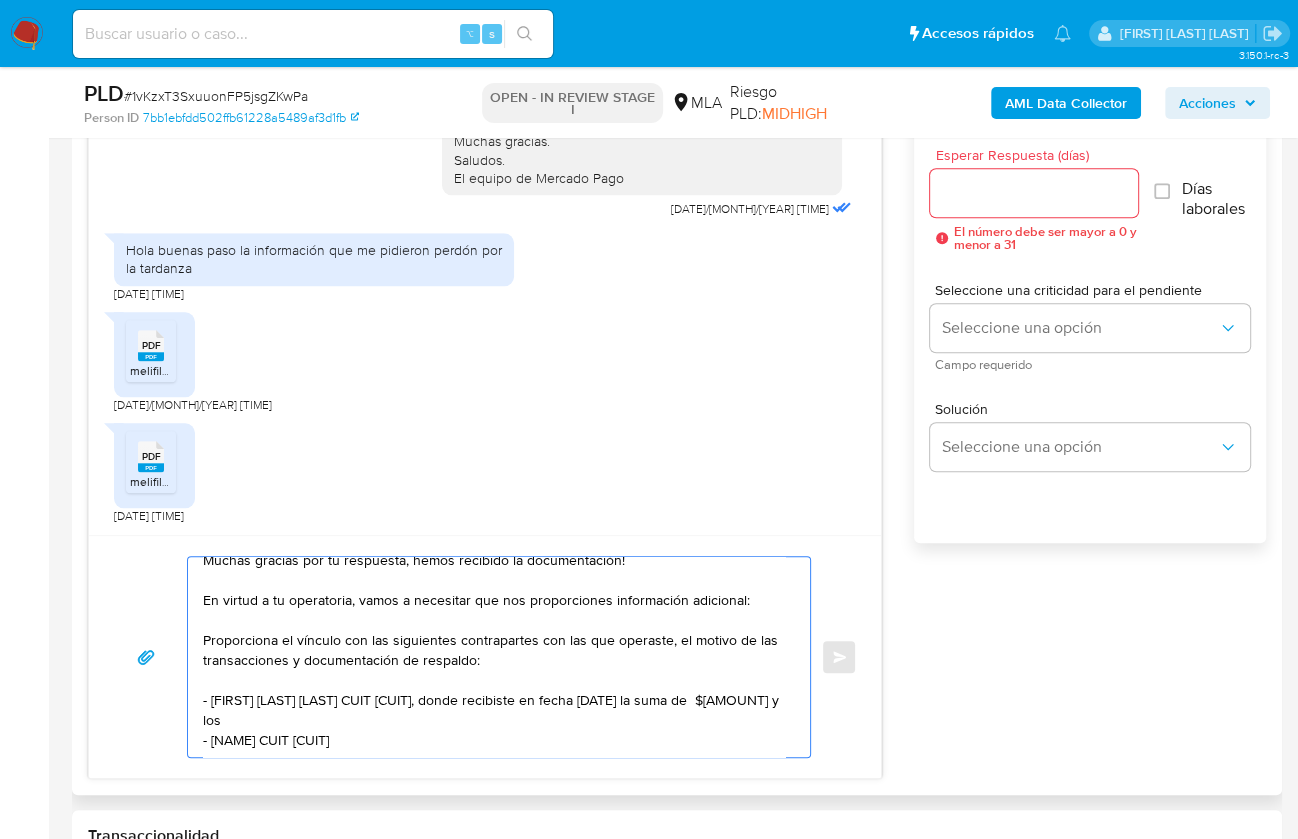drag, startPoint x: 438, startPoint y: 735, endPoint x: 313, endPoint y: 701, distance: 129.5415 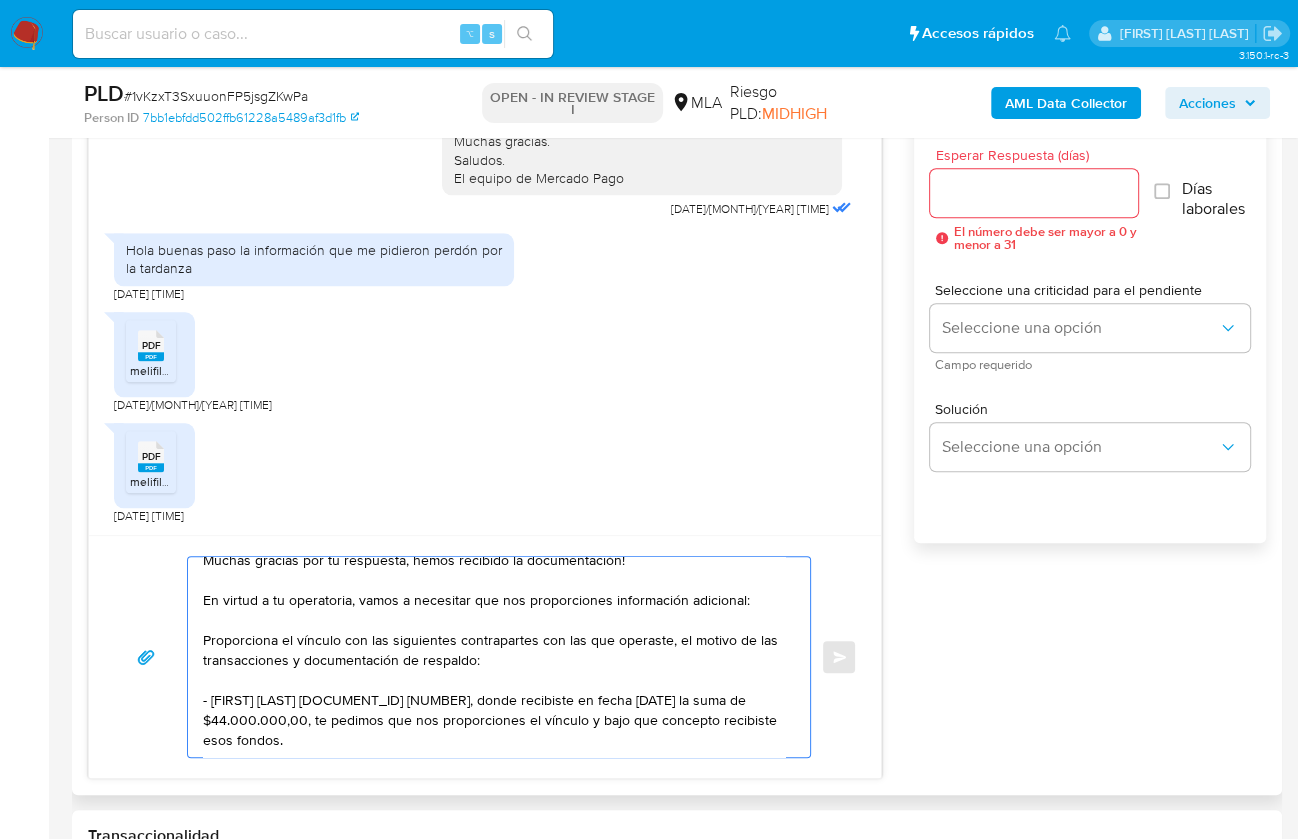 scroll, scrollTop: 87, scrollLeft: 0, axis: vertical 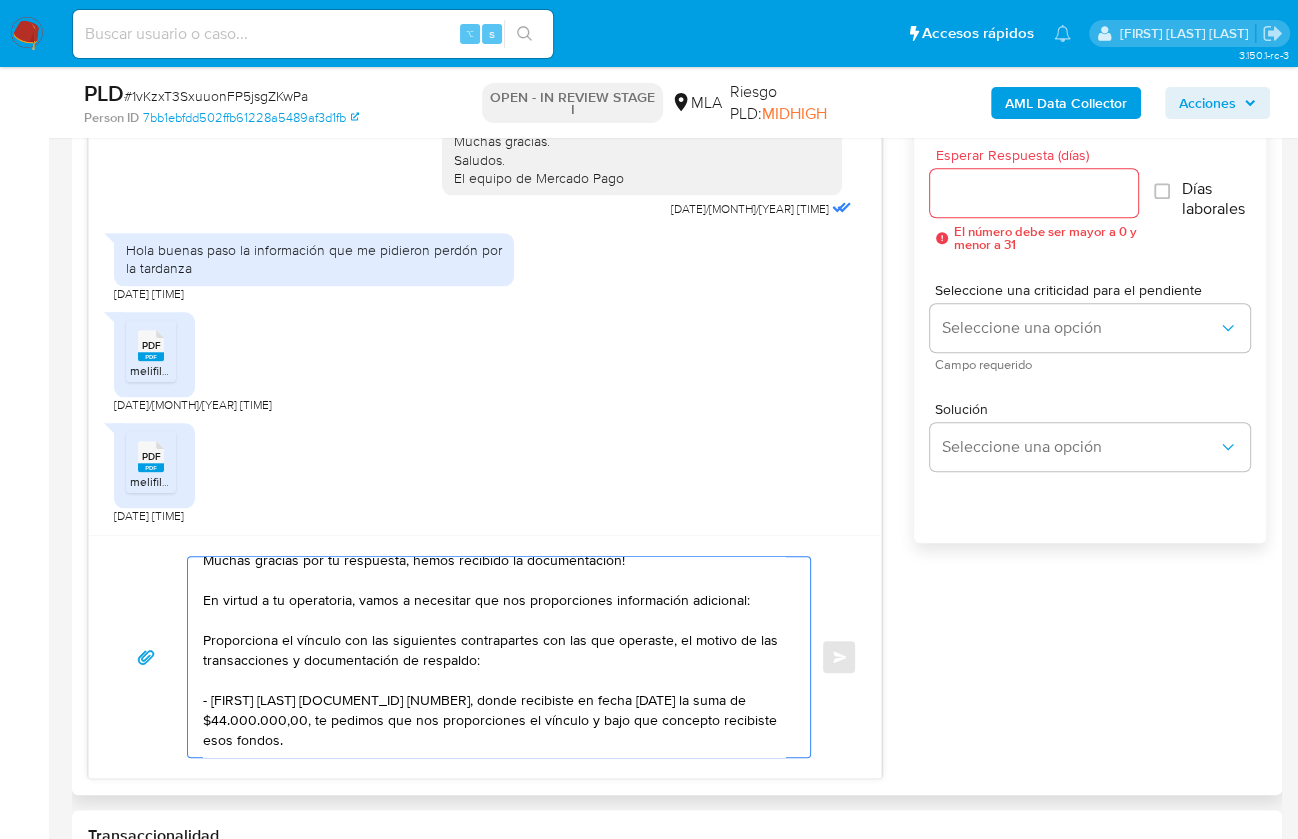 paste on "Quedamos aguardando por la información solicitada dentro de los próximos XX días.
Muchas gracias.
Saludos,
Equipo de Mercado Pago." 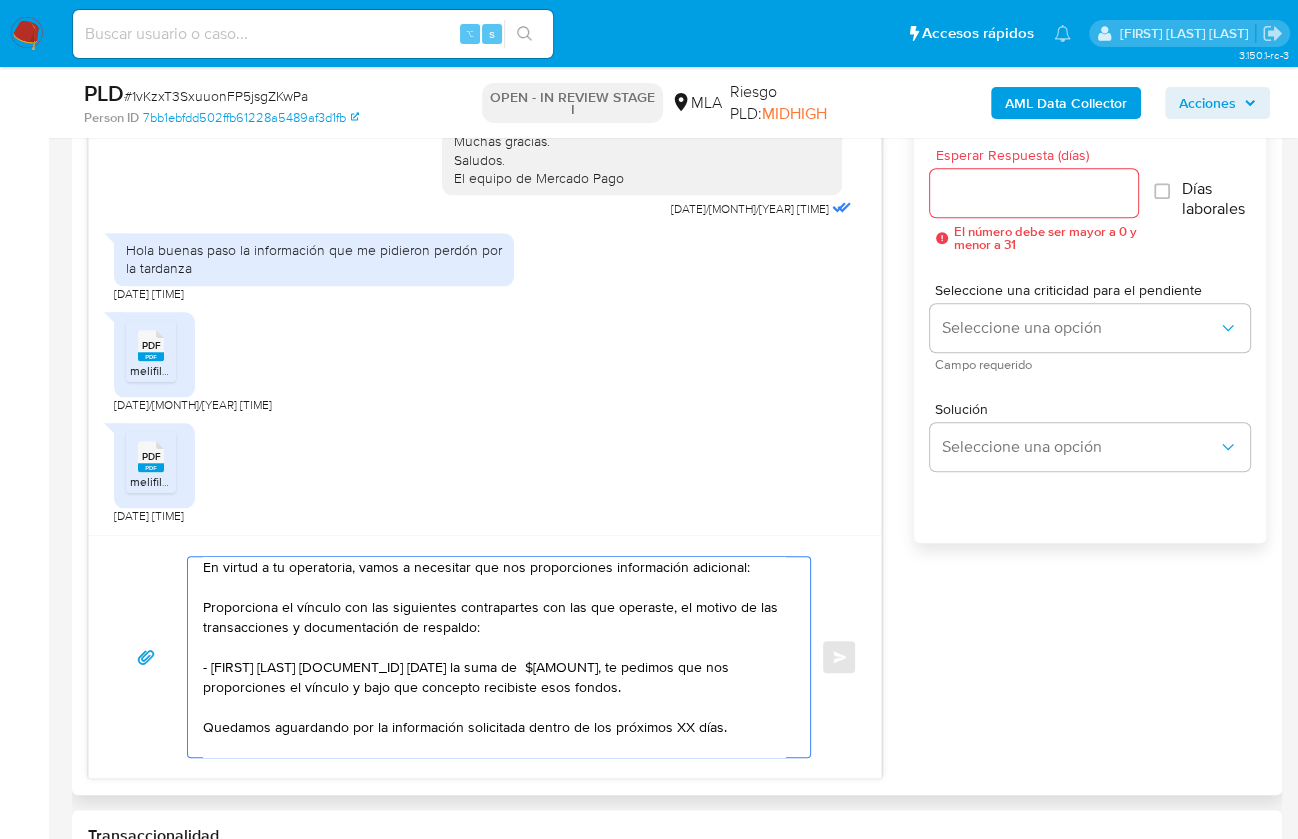scroll, scrollTop: 287, scrollLeft: 0, axis: vertical 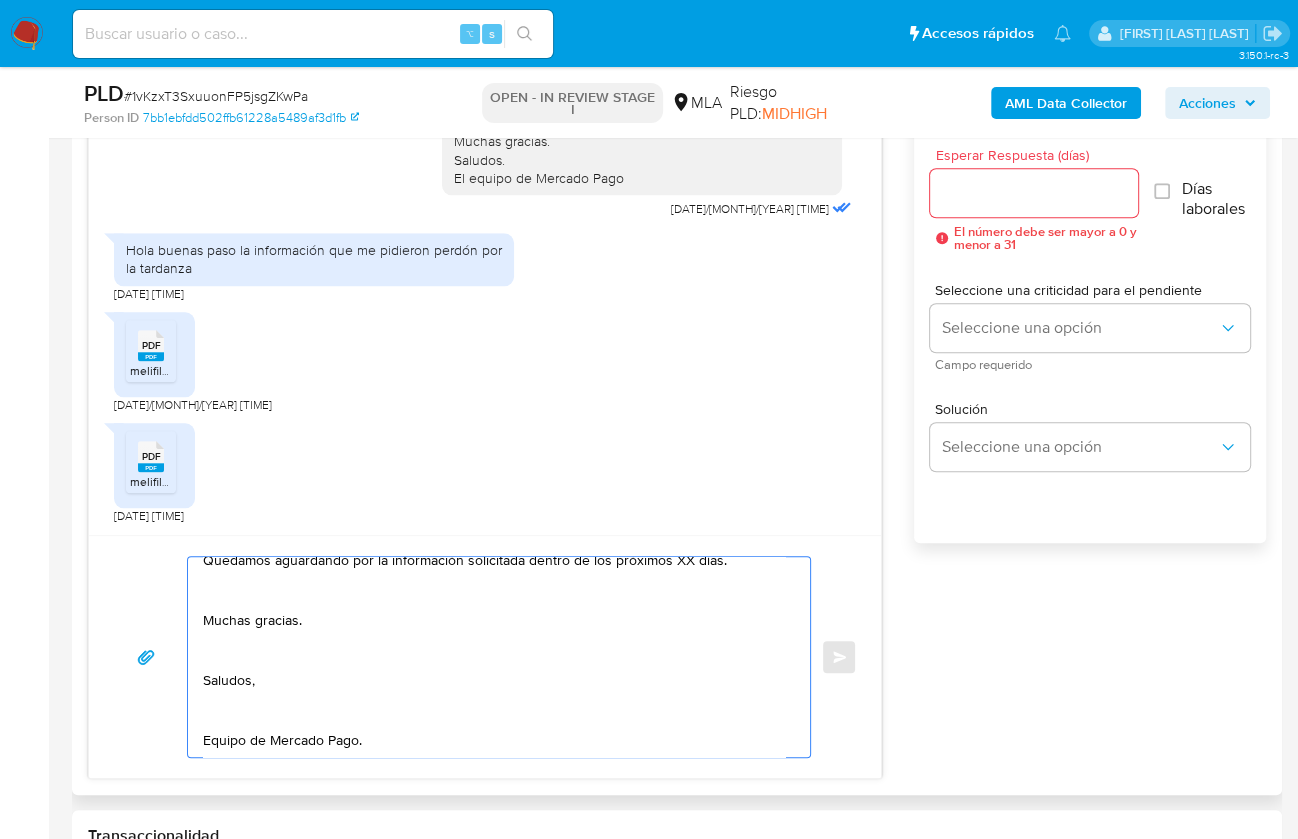 click on "Hola Lucas,
Muchas gracias por tu respuesta, hemos recibido la documentación!
En virtud a tu operatoria, vamos a necesitar que nos proporciones información adicional:
Proporciona el vínculo con las siguientes contrapartes con las que operaste, el motivo de las transacciones y documentación de respaldo:
- Paola Pamela Caro Rico CUIT 27367317359, donde recibiste en fecha 3/6/2025 la suma de  $44.000.000,00, te pedimos que nos proporciones el vínculo y bajo que concepto recibiste esos fondos.
Quedamos aguardando por la información solicitada dentro de los próximos XX días.
Muchas gracias.
Saludos,
Equipo de Mercado Pago." at bounding box center [494, 657] 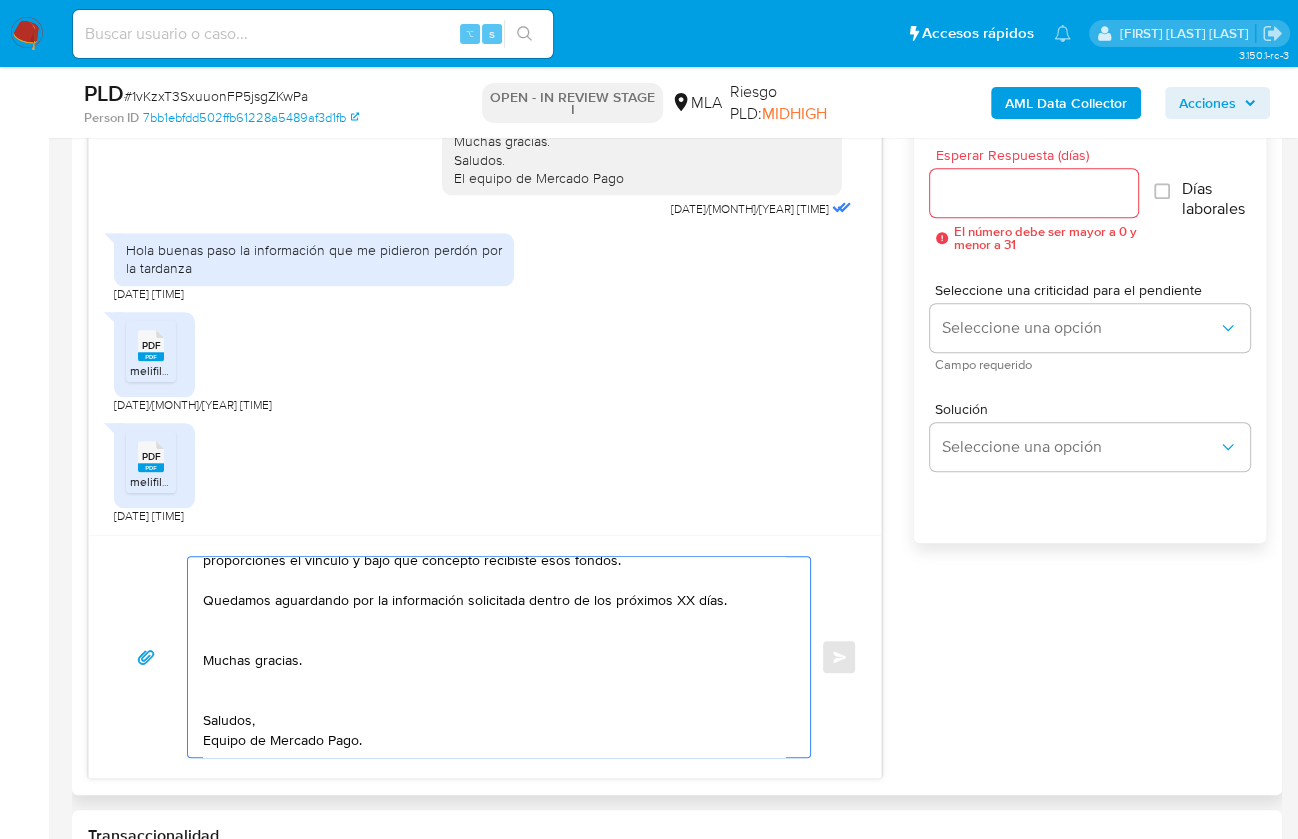 click on "Hola Lucas,
Muchas gracias por tu respuesta, hemos recibido la documentación!
En virtud a tu operatoria, vamos a necesitar que nos proporciones información adicional:
Proporciona el vínculo con las siguientes contrapartes con las que operaste, el motivo de las transacciones y documentación de respaldo:
- Paola Pamela Caro Rico CUIT 27367317359, donde recibiste en fecha 3/6/2025 la suma de  $44.000.000,00, te pedimos que nos proporciones el vínculo y bajo que concepto recibiste esos fondos.
Quedamos aguardando por la información solicitada dentro de los próximos XX días.
Muchas gracias.
Saludos,
Equipo de Mercado Pago." at bounding box center [494, 657] 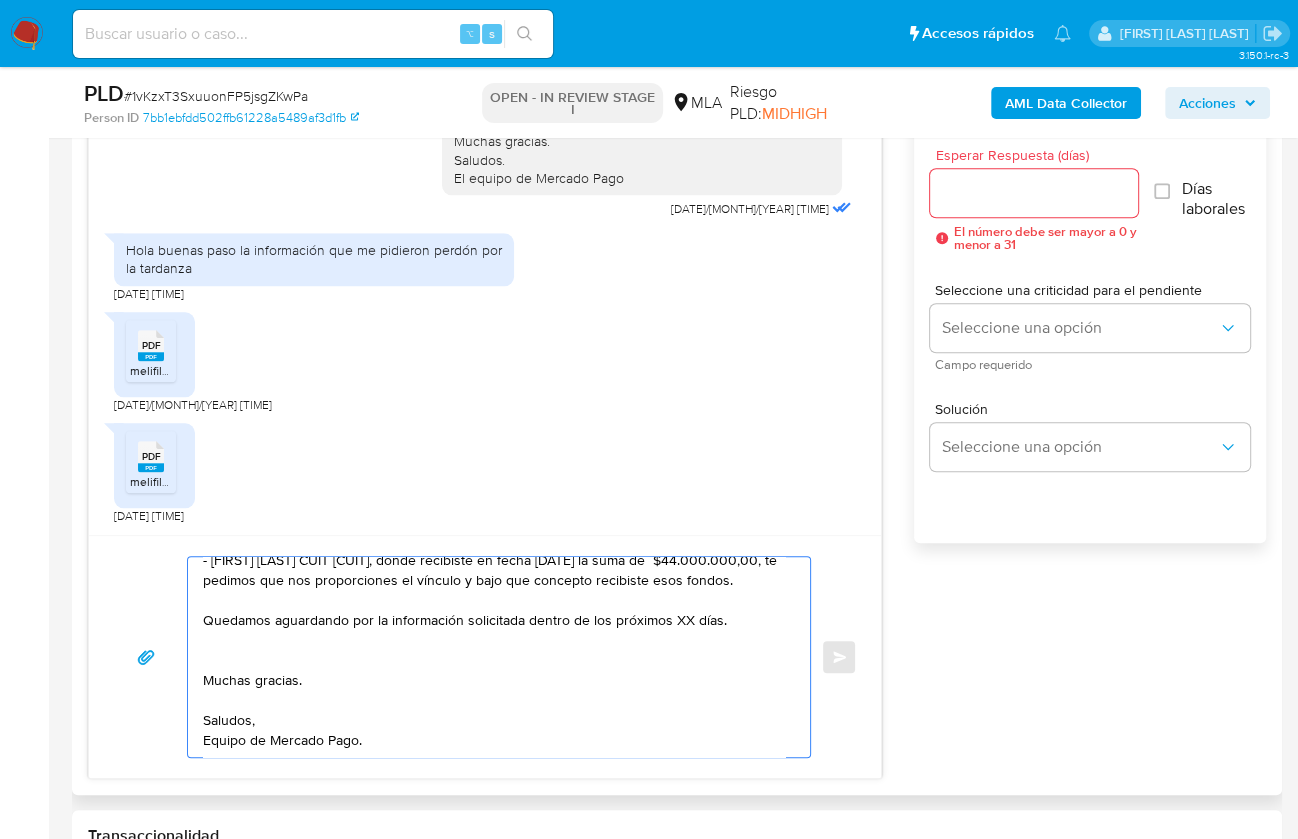 click on "Hola Lucas,
Muchas gracias por tu respuesta, hemos recibido la documentación!
En virtud a tu operatoria, vamos a necesitar que nos proporciones información adicional:
Proporciona el vínculo con las siguientes contrapartes con las que operaste, el motivo de las transacciones y documentación de respaldo:
- Paola Pamela Caro Rico CUIT 27367317359, donde recibiste en fecha 3/6/2025 la suma de  $44.000.000,00, te pedimos que nos proporciones el vínculo y bajo que concepto recibiste esos fondos.
Quedamos aguardando por la información solicitada dentro de los próximos XX días.
Muchas gracias.
Saludos,
Equipo de Mercado Pago." at bounding box center [494, 657] 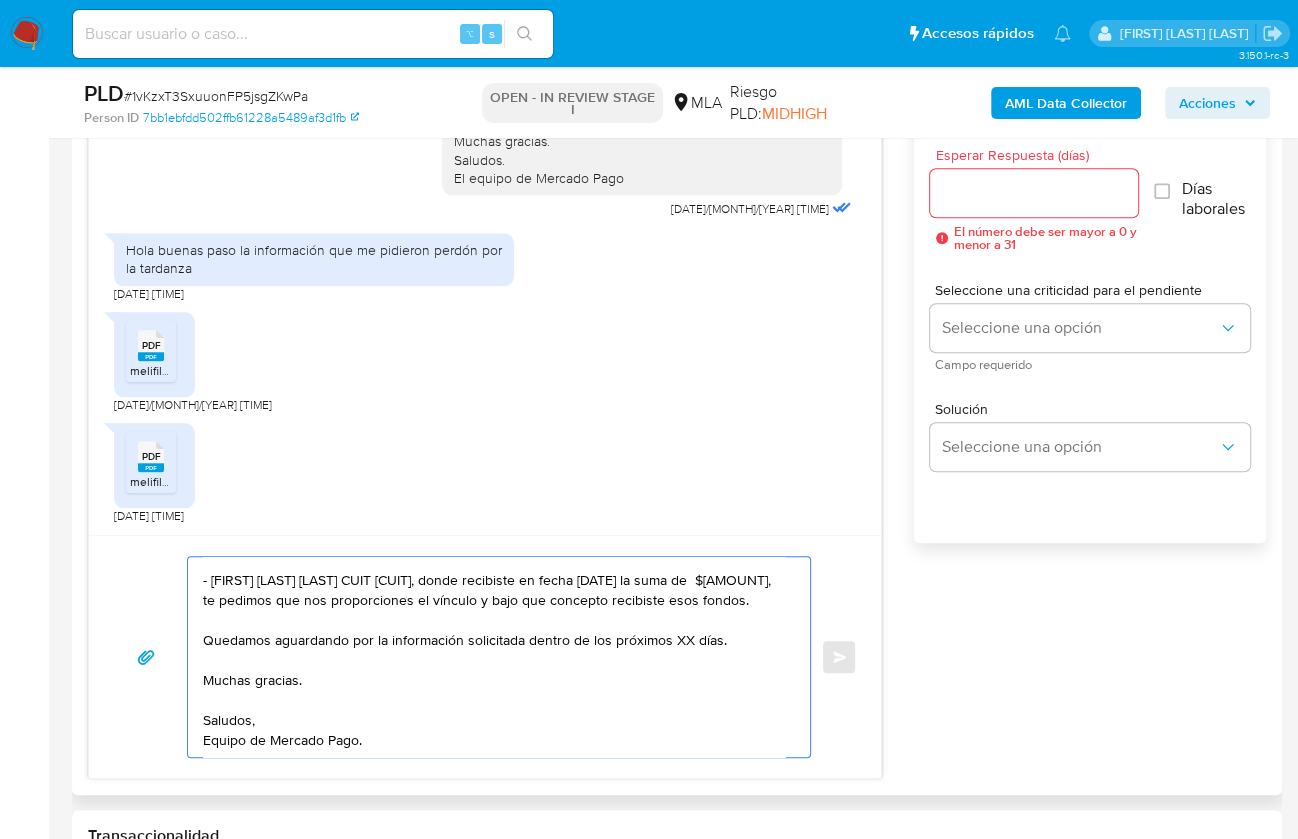 scroll, scrollTop: 193, scrollLeft: 0, axis: vertical 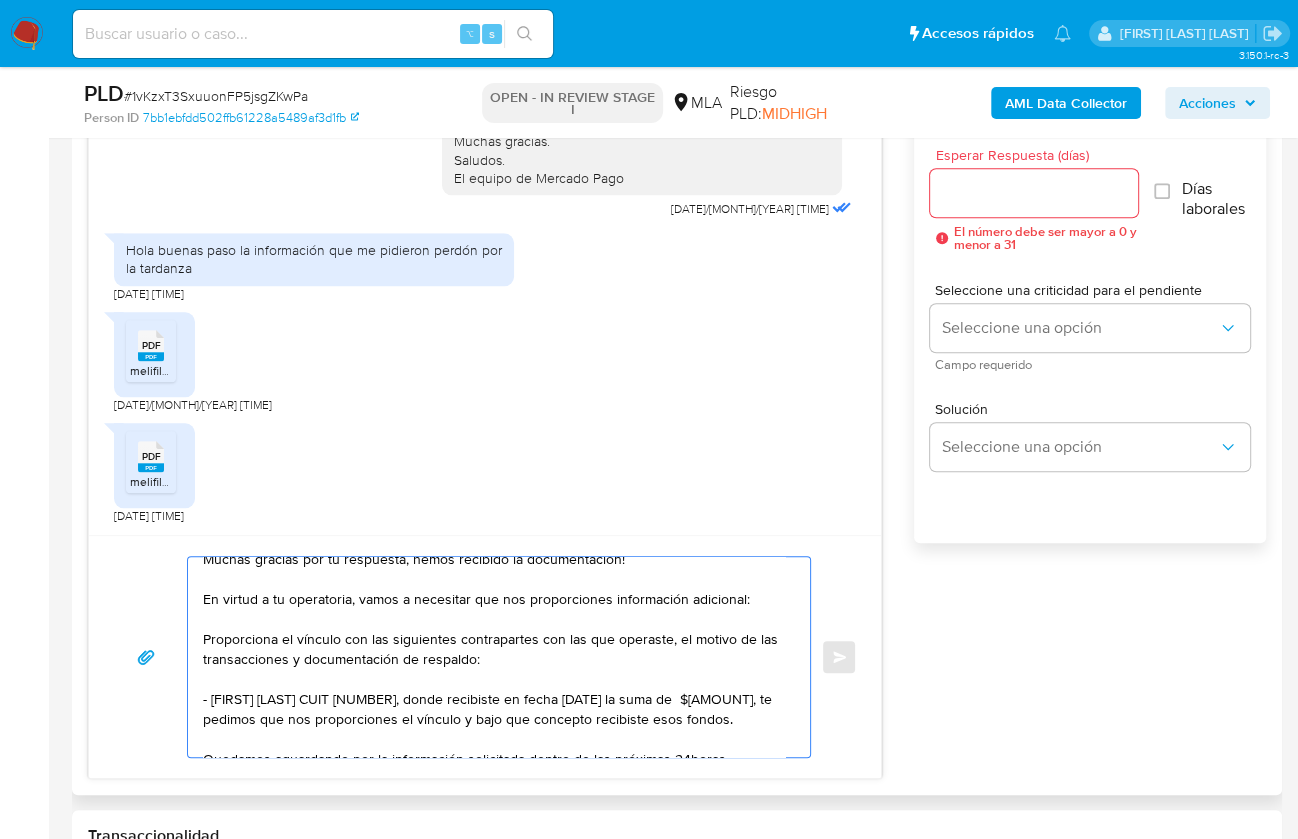 click on "Hola Lucas,
Muchas gracias por tu respuesta, hemos recibido la documentación!
En virtud a tu operatoria, vamos a necesitar que nos proporciones información adicional:
Proporciona el vínculo con las siguientes contrapartes con las que operaste, el motivo de las transacciones y documentación de respaldo:
- Paola Pamela Caro Rico CUIT 27367317359, donde recibiste en fecha 3/6/2025 la suma de  $44.000.000,00, te pedimos que nos proporciones el vínculo y bajo que concepto recibiste esos fondos.
Quedamos aguardando por la información solicitada dentro de las próximas 24horas.
Muchas gracias.
Saludos,
Equipo de Mercado Pago." at bounding box center [494, 657] 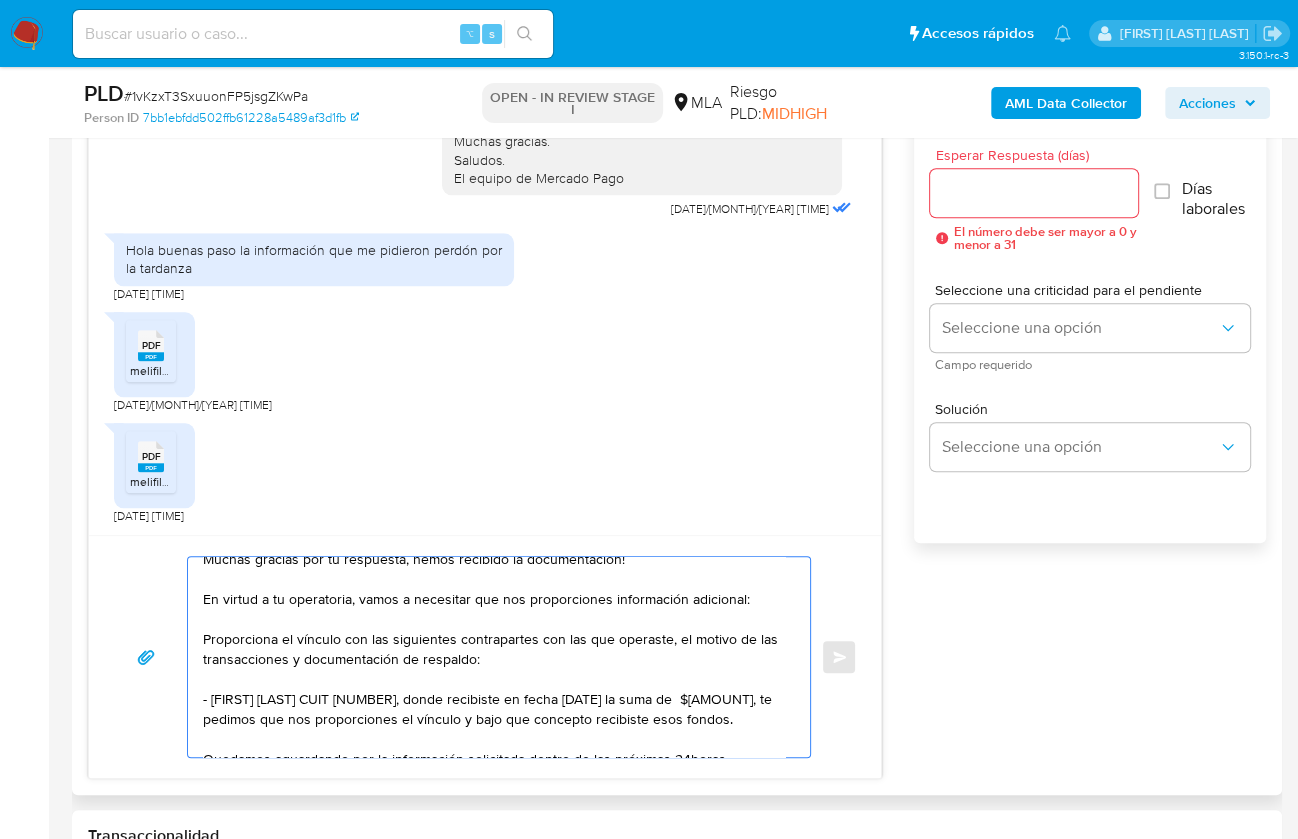 type on "Hola Lucas,
Muchas gracias por tu respuesta, hemos recibido la documentación!
En virtud a tu operatoria, vamos a necesitar que nos proporciones información adicional:
Proporciona el vínculo con las siguientes contrapartes con las que operaste, el motivo de las transacciones y documentación de respaldo:
- Paola Pamela Caro Rico CUIT 27367317359, donde recibiste en fecha 3/6/2025 la suma de  $44.000.000,00, te pedimos que nos proporciones el vínculo y bajo que concepto recibiste esos fondos.
Quedamos aguardando por la información solicitada dentro de las próximas 24horas.
Muchas gracias.
Saludos,
Equipo de Mercado Pago." 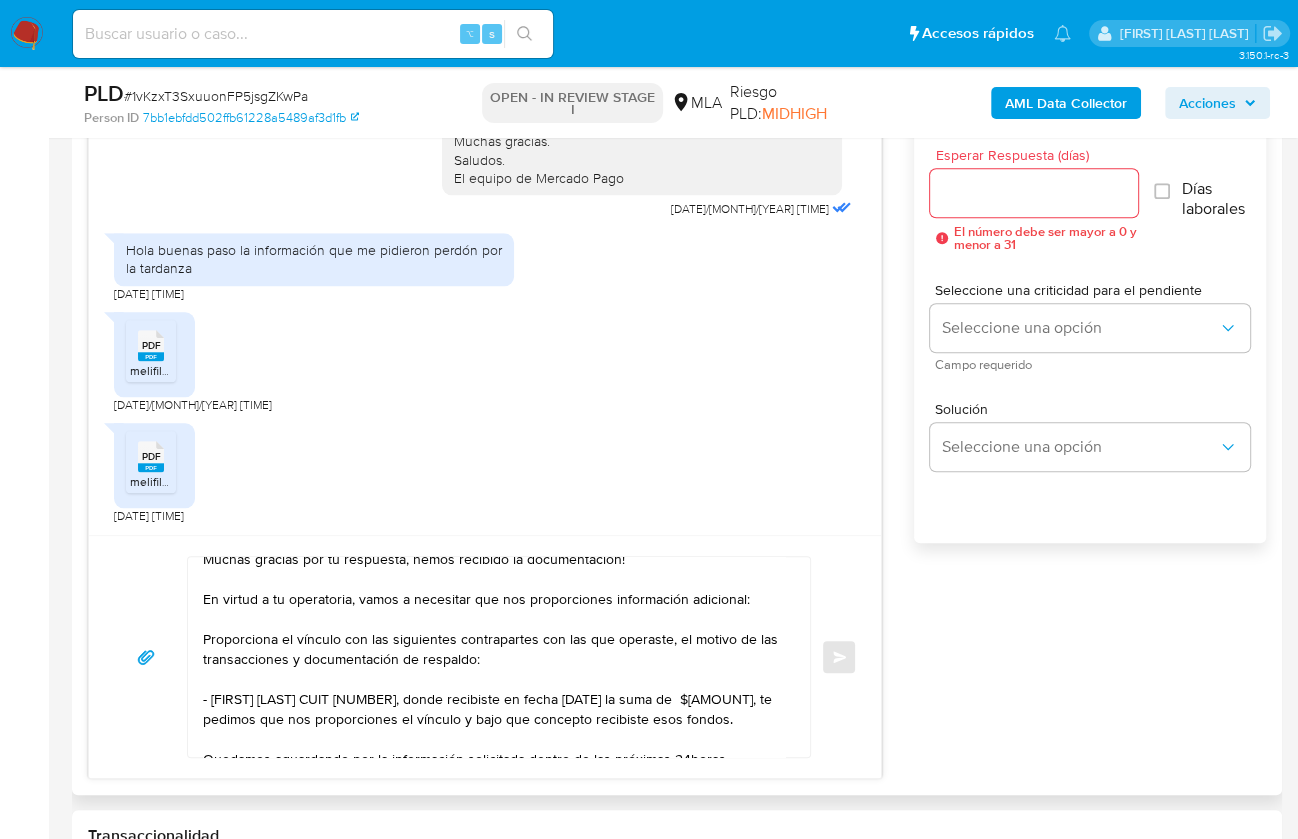click on "Esperar Respuesta (días)" at bounding box center [1034, 193] 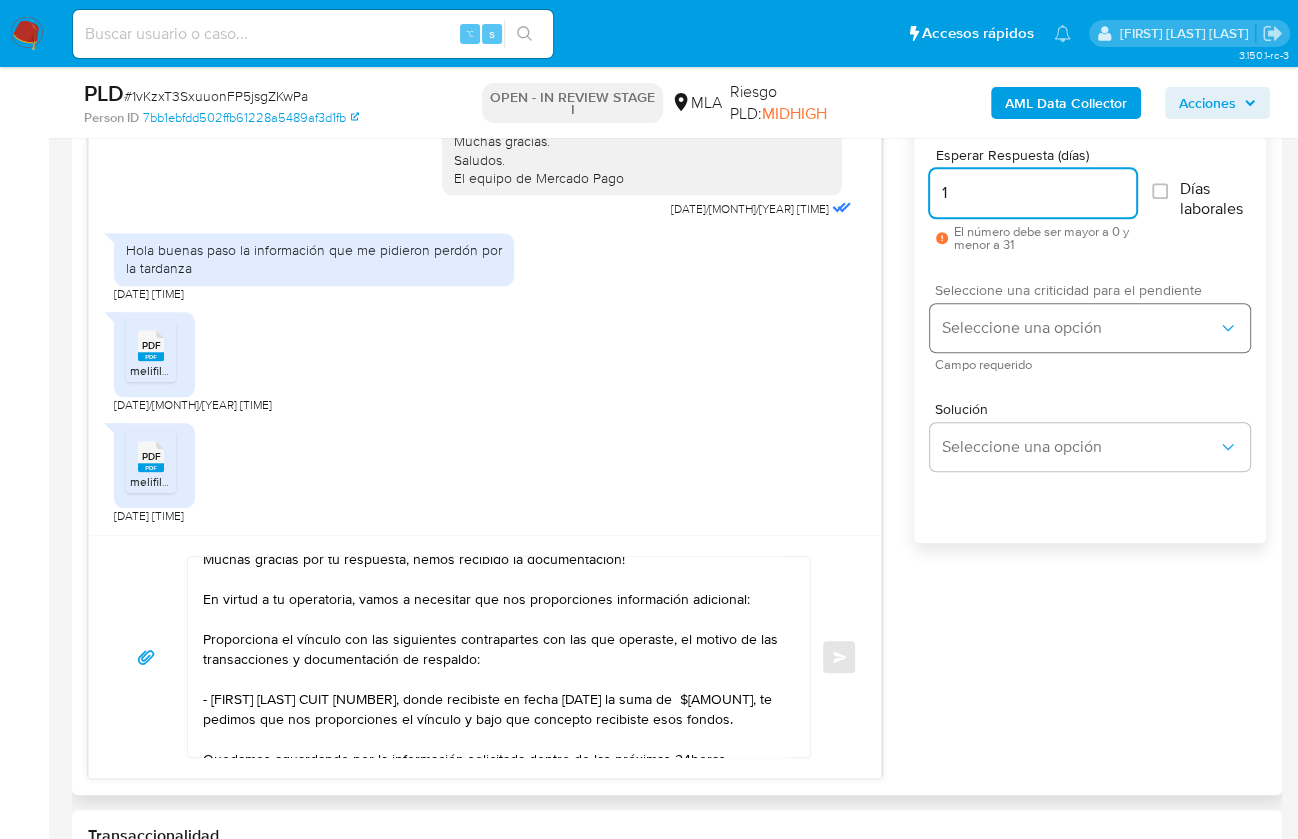 type on "1" 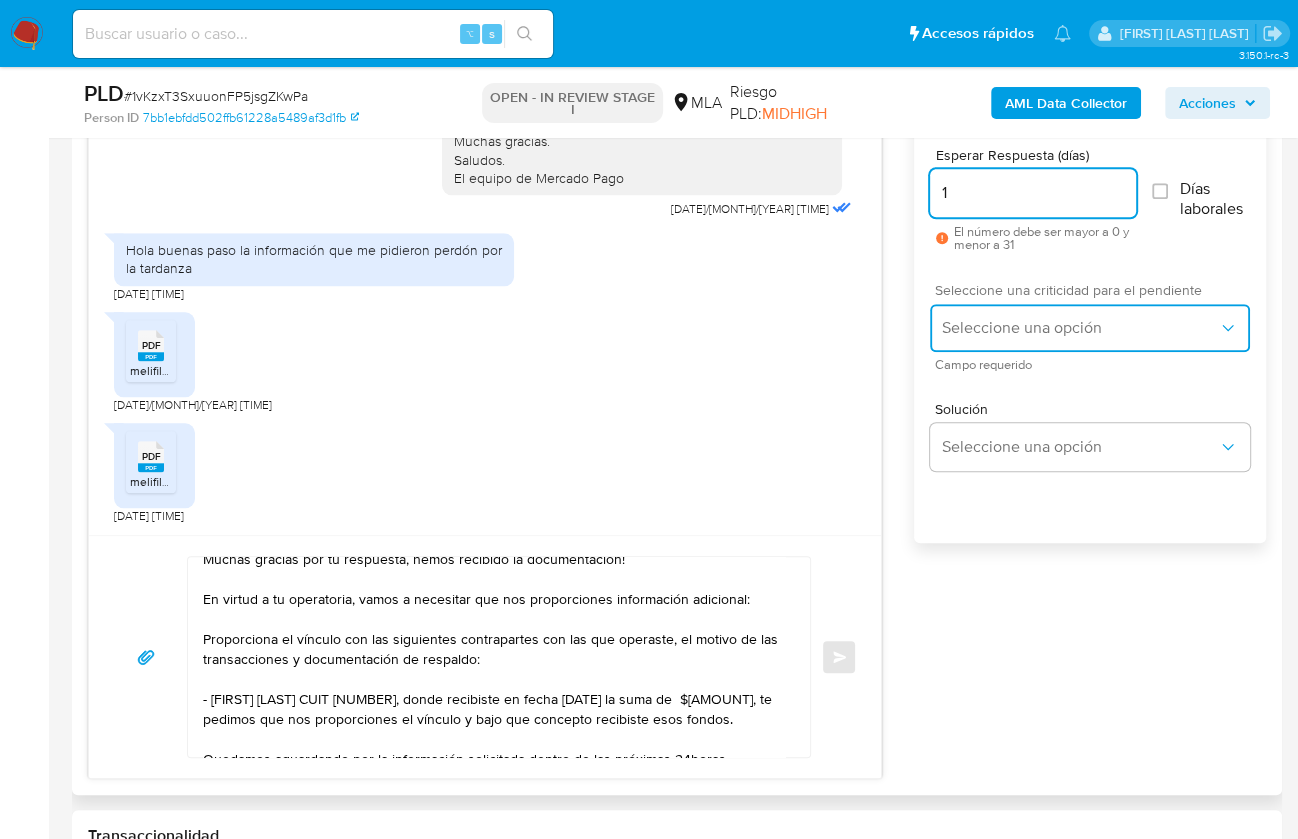 click on "Seleccione una opción" at bounding box center [1090, 328] 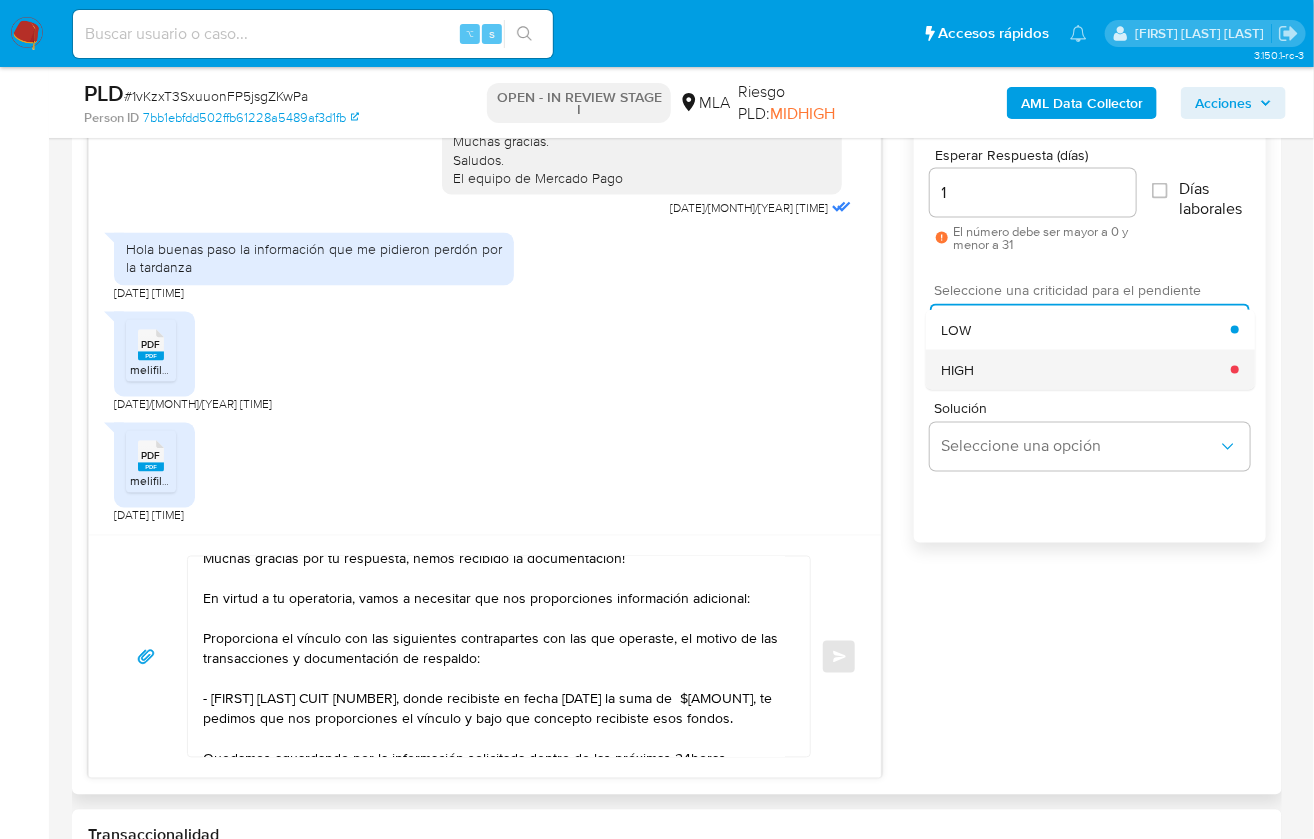 click on "HIGH" at bounding box center (1086, 370) 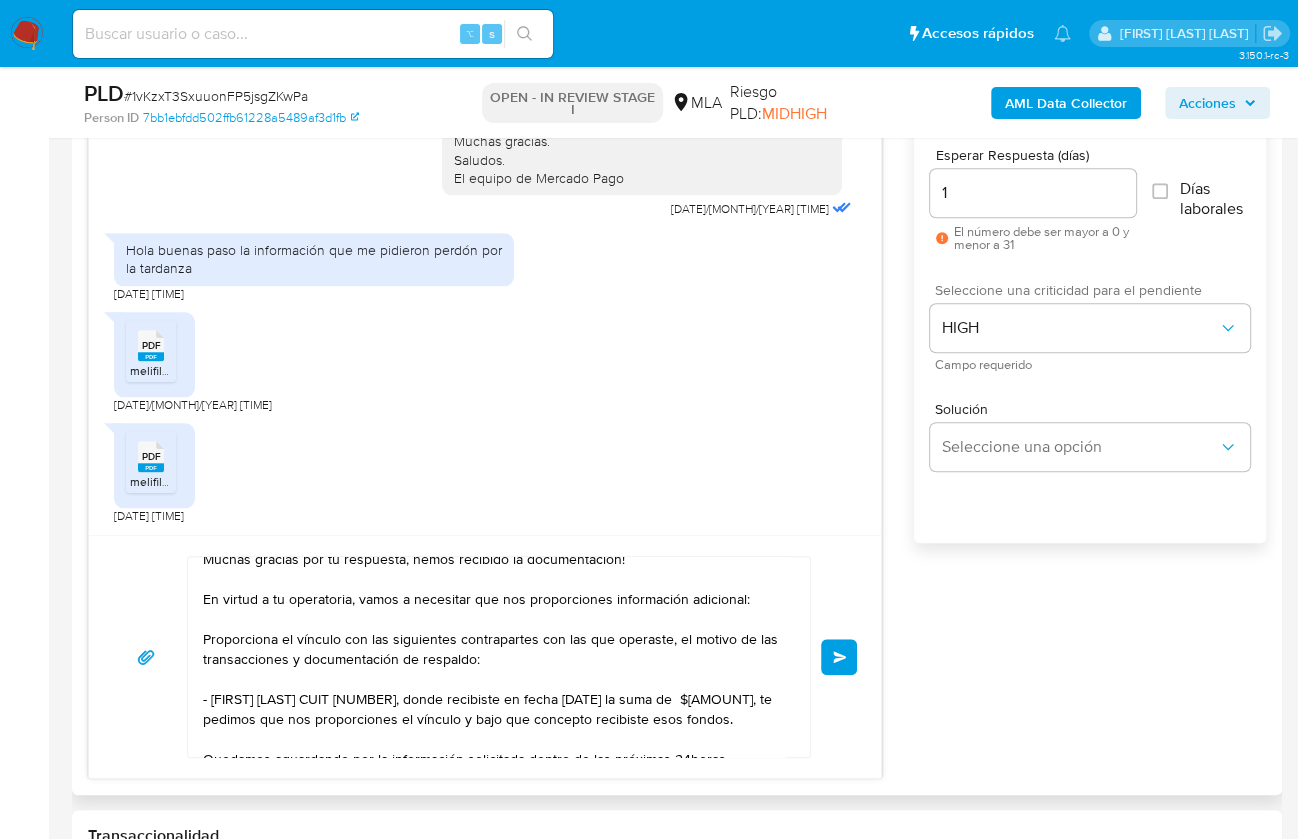 click on "Enviar" at bounding box center [840, 657] 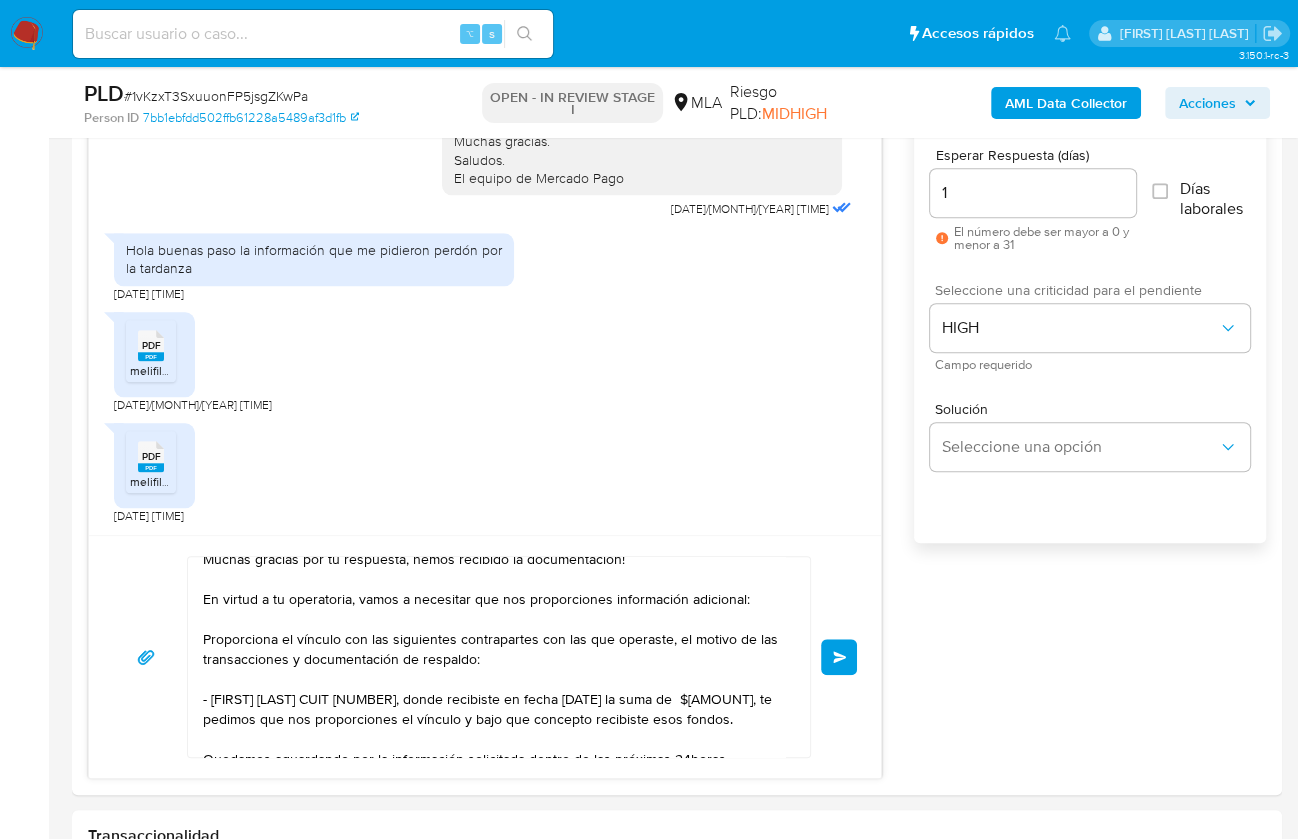 type 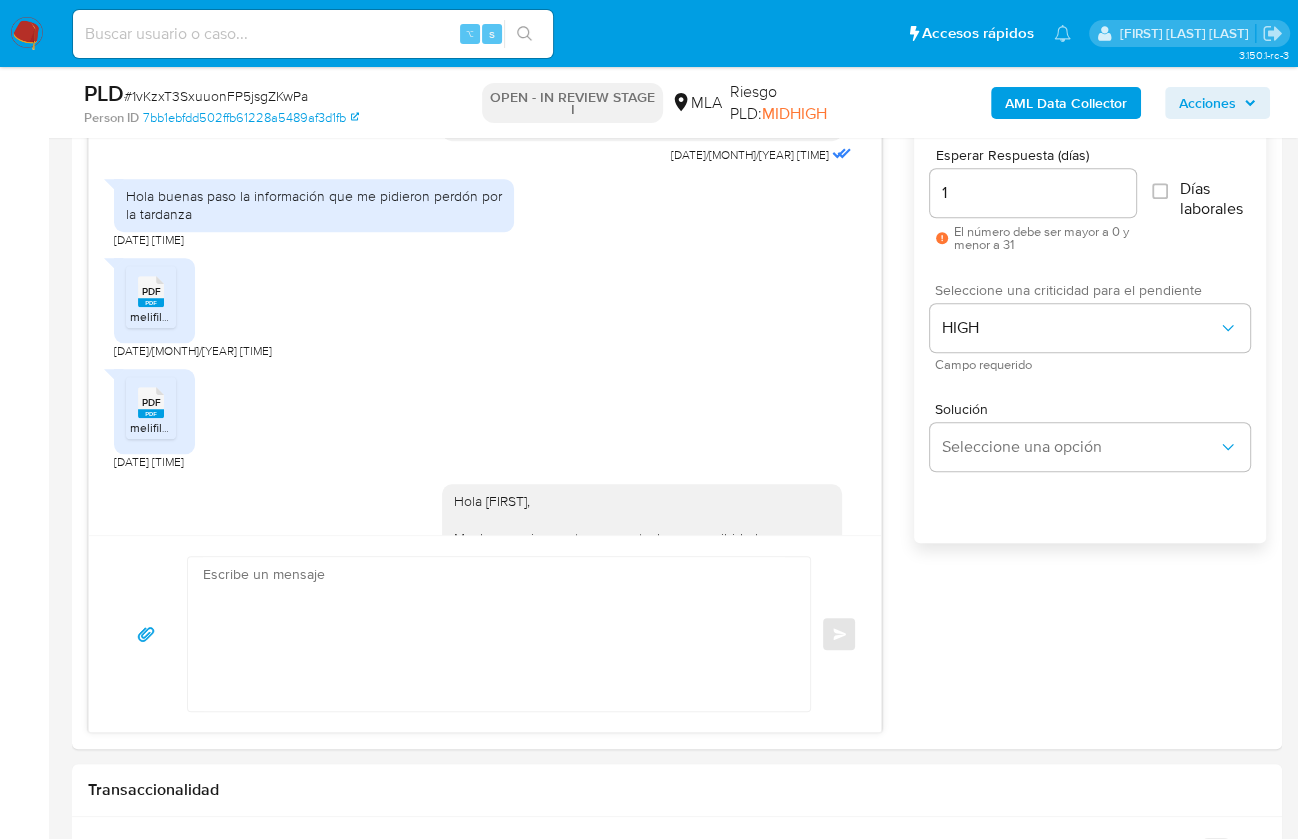 scroll, scrollTop: 0, scrollLeft: 0, axis: both 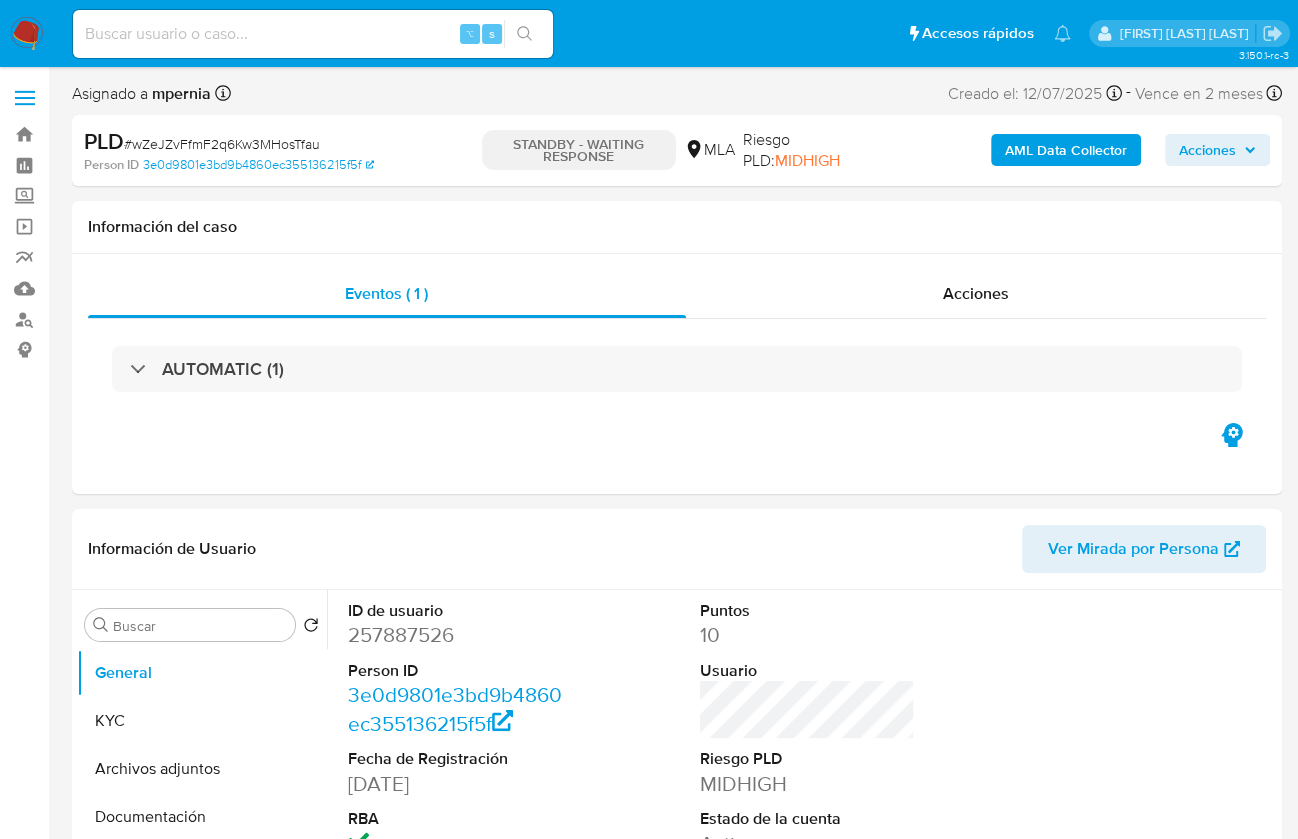 select on "10" 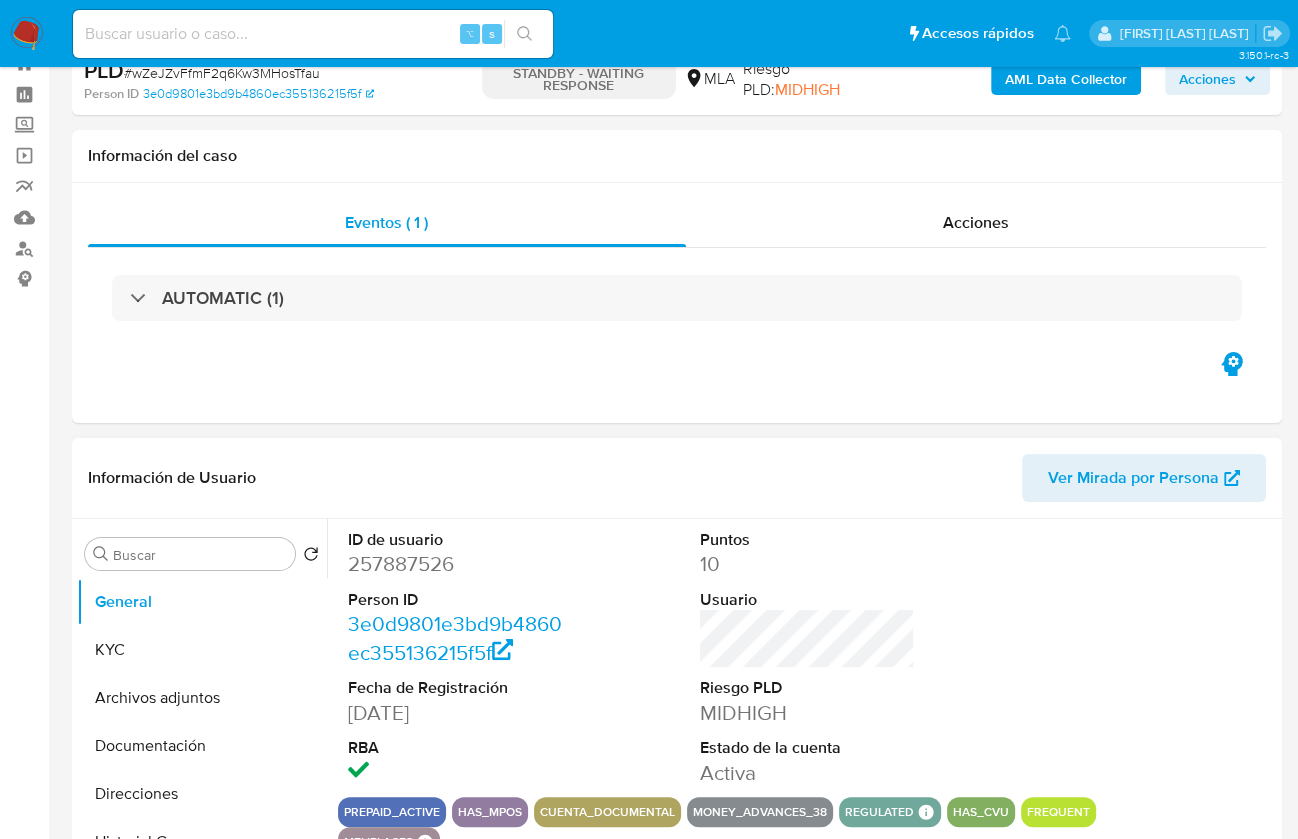 scroll, scrollTop: 338, scrollLeft: 0, axis: vertical 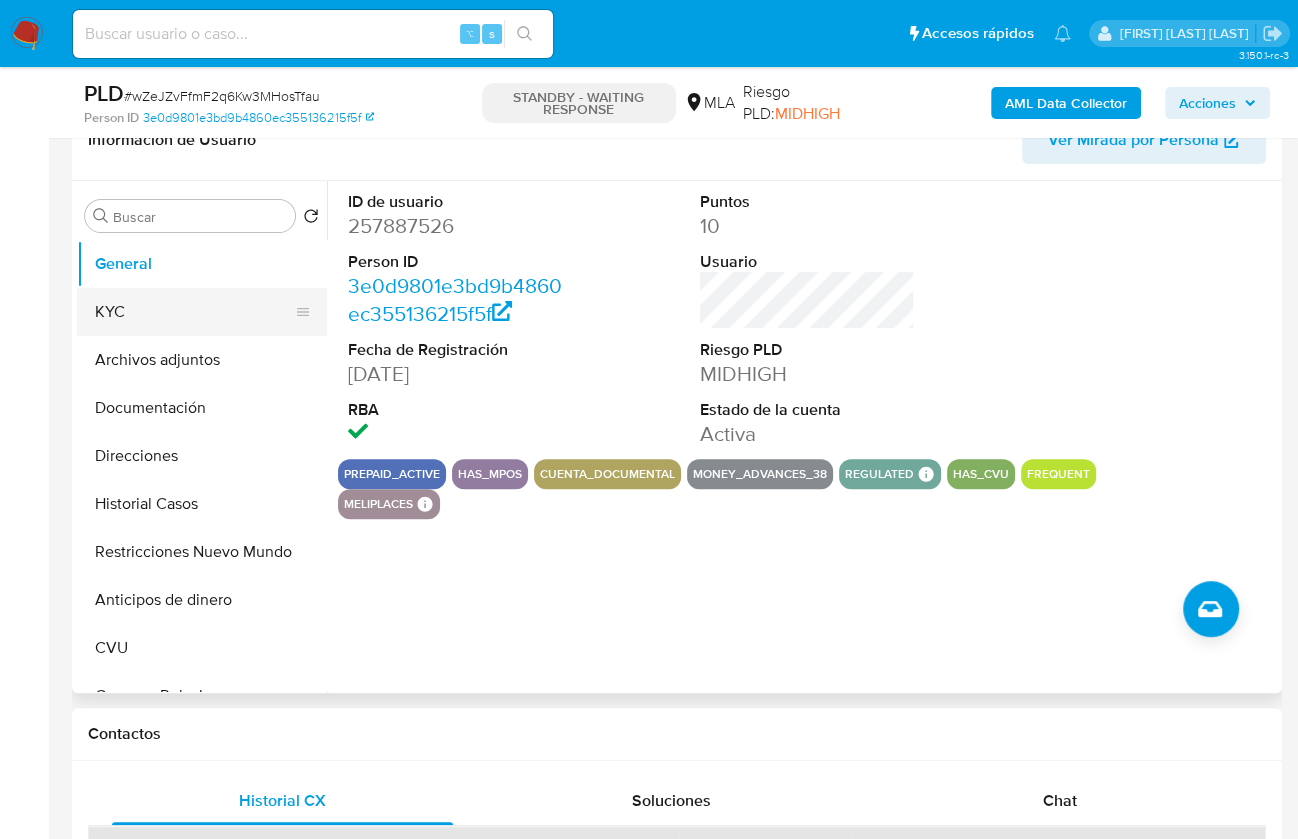 click on "KYC" at bounding box center [194, 312] 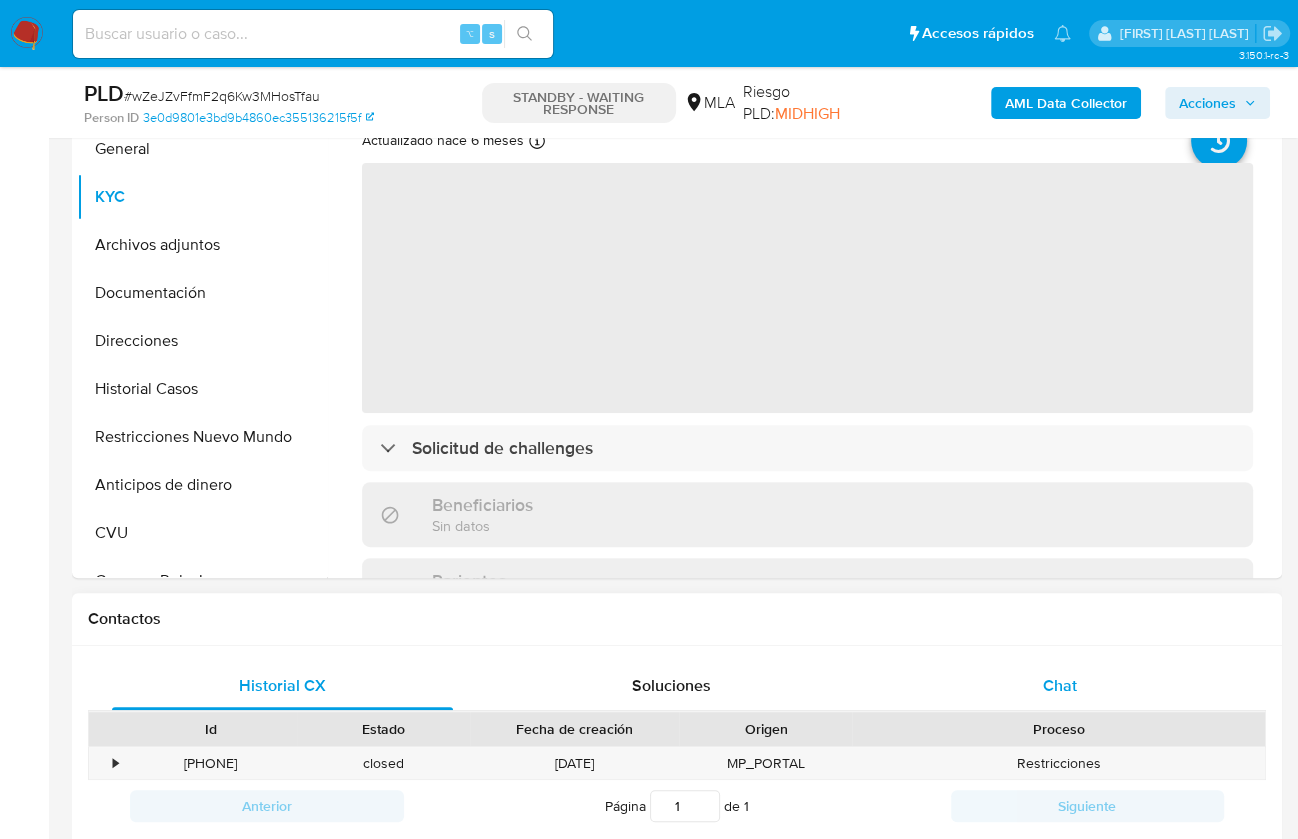 click on "Chat" at bounding box center (1059, 686) 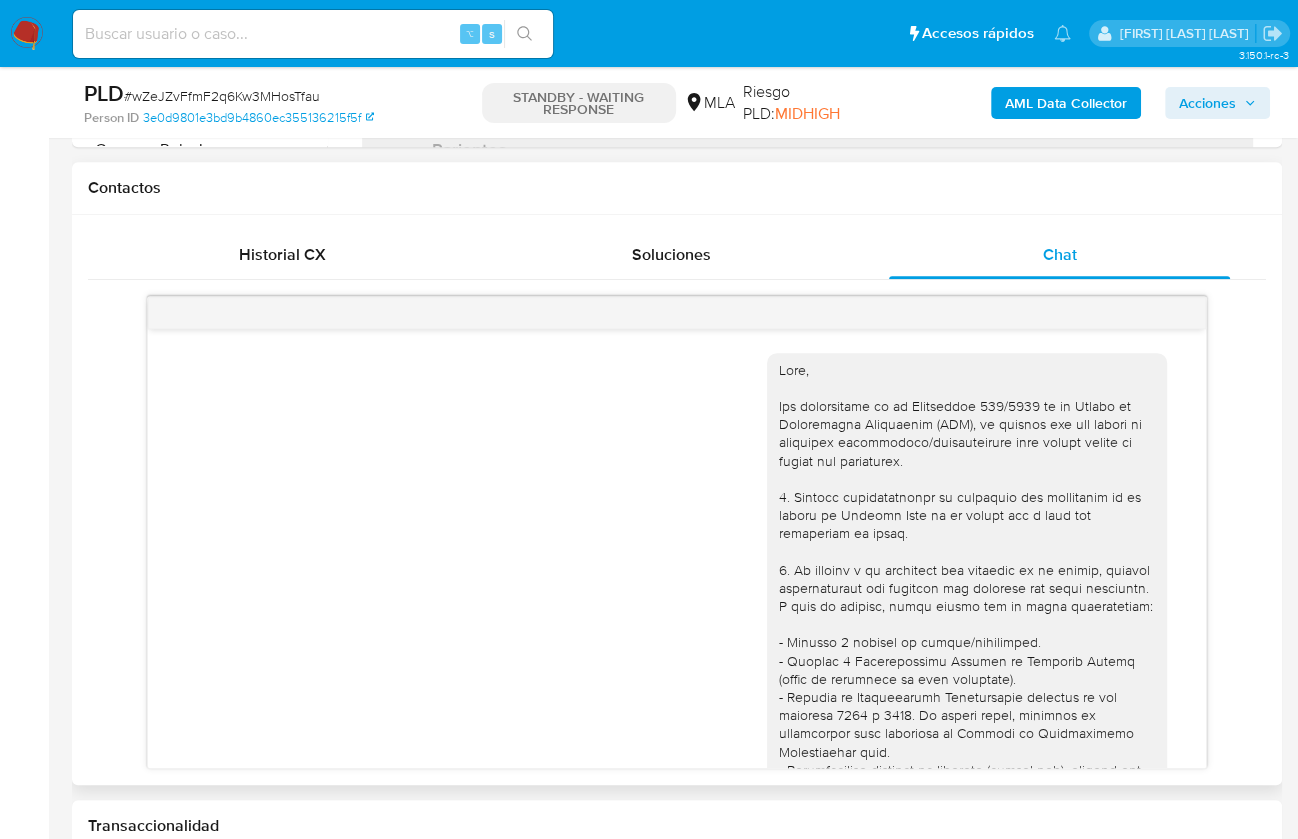 scroll, scrollTop: 920, scrollLeft: 0, axis: vertical 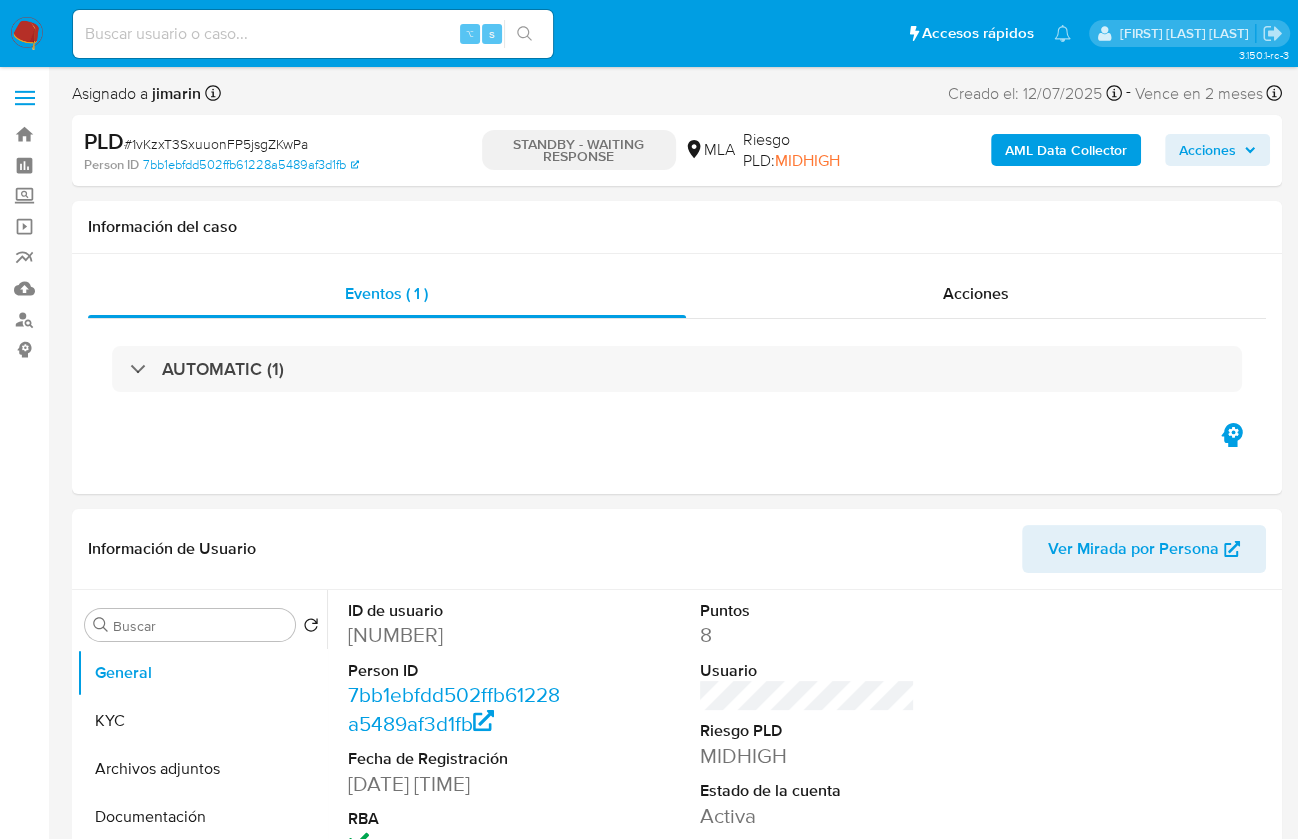select on "10" 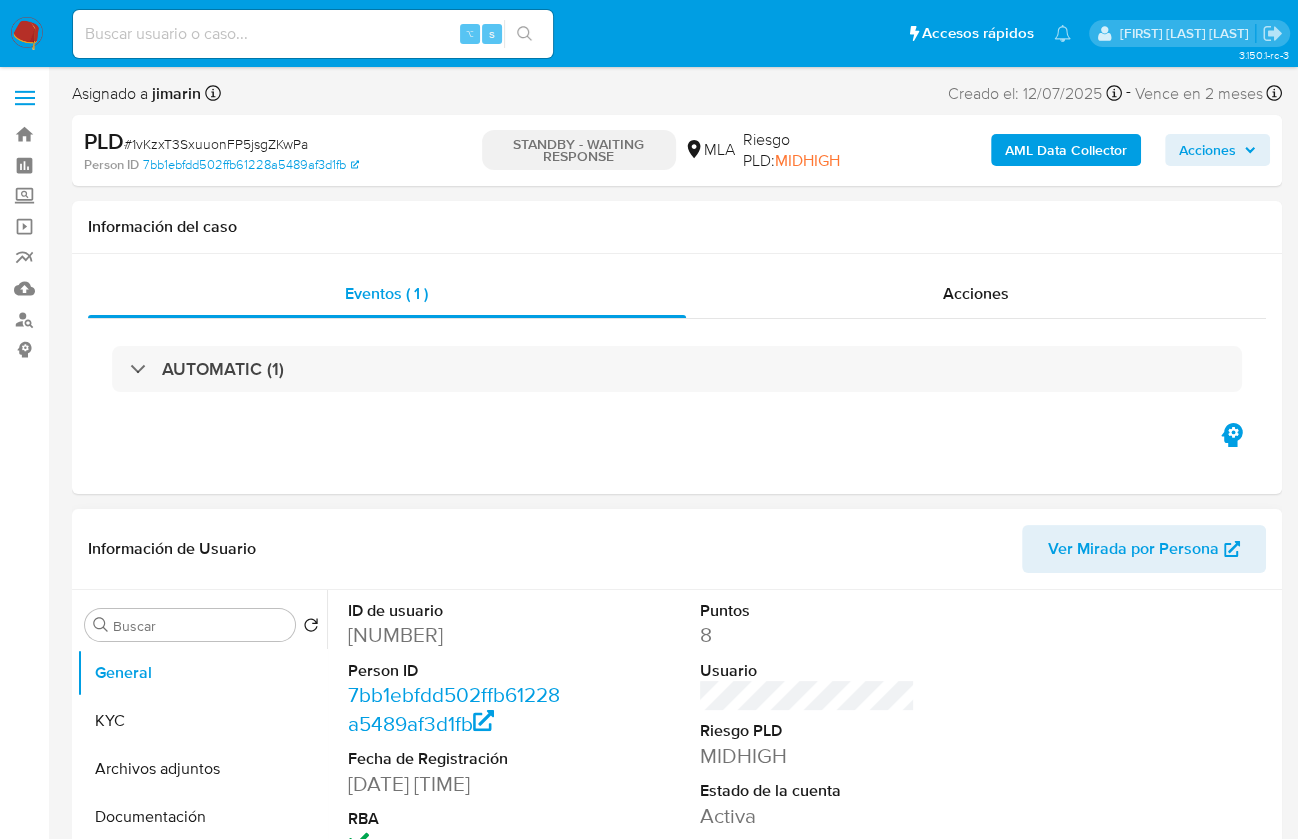 click on "[NUMBER]" at bounding box center (455, 635) 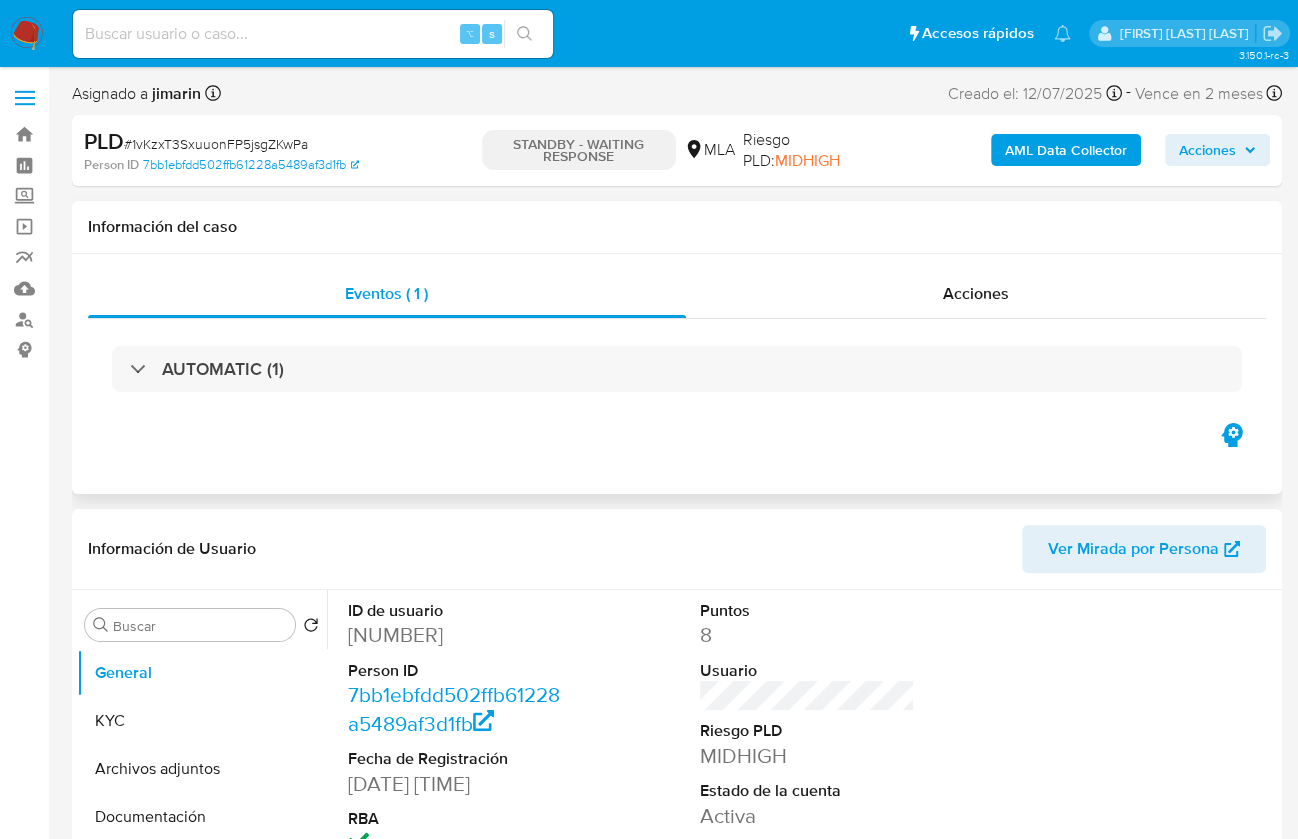 copy on "[NUMBER]" 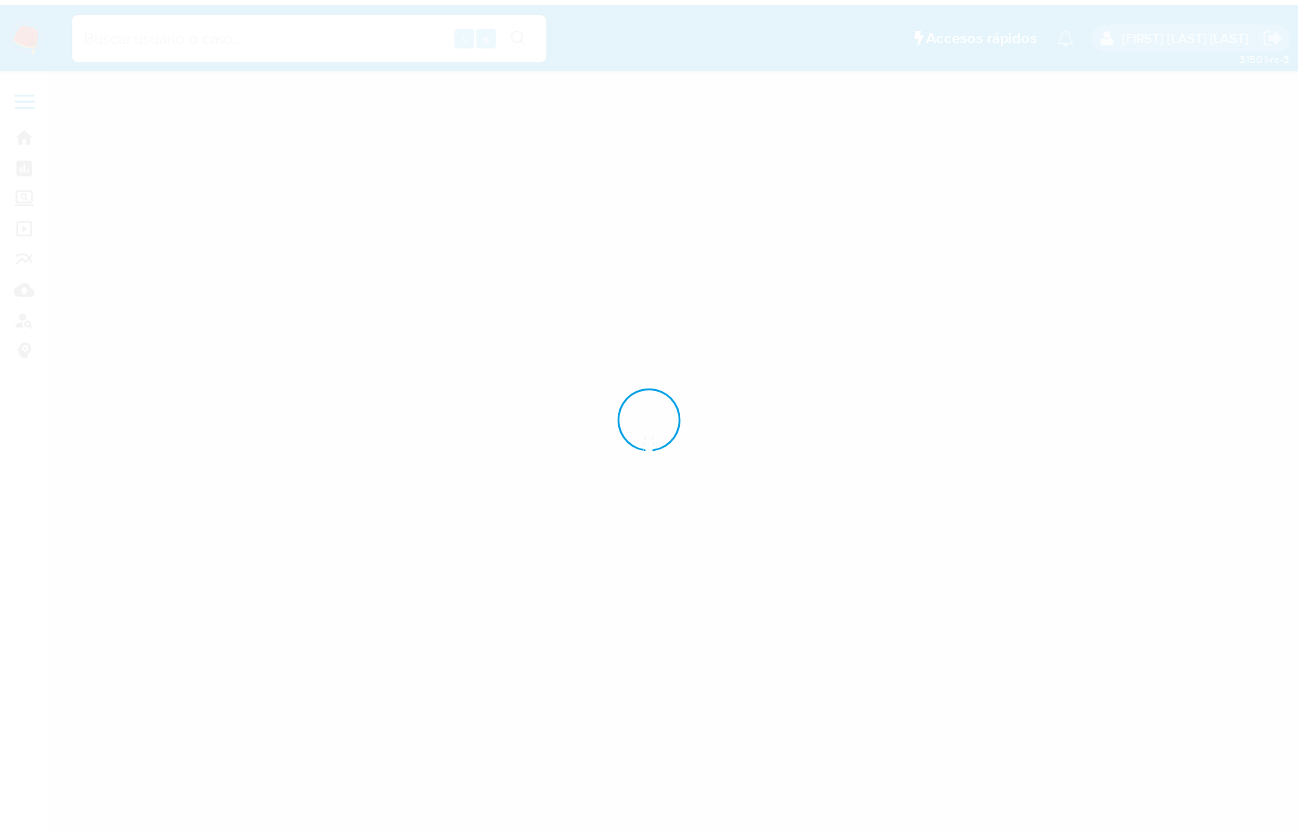 scroll, scrollTop: 0, scrollLeft: 0, axis: both 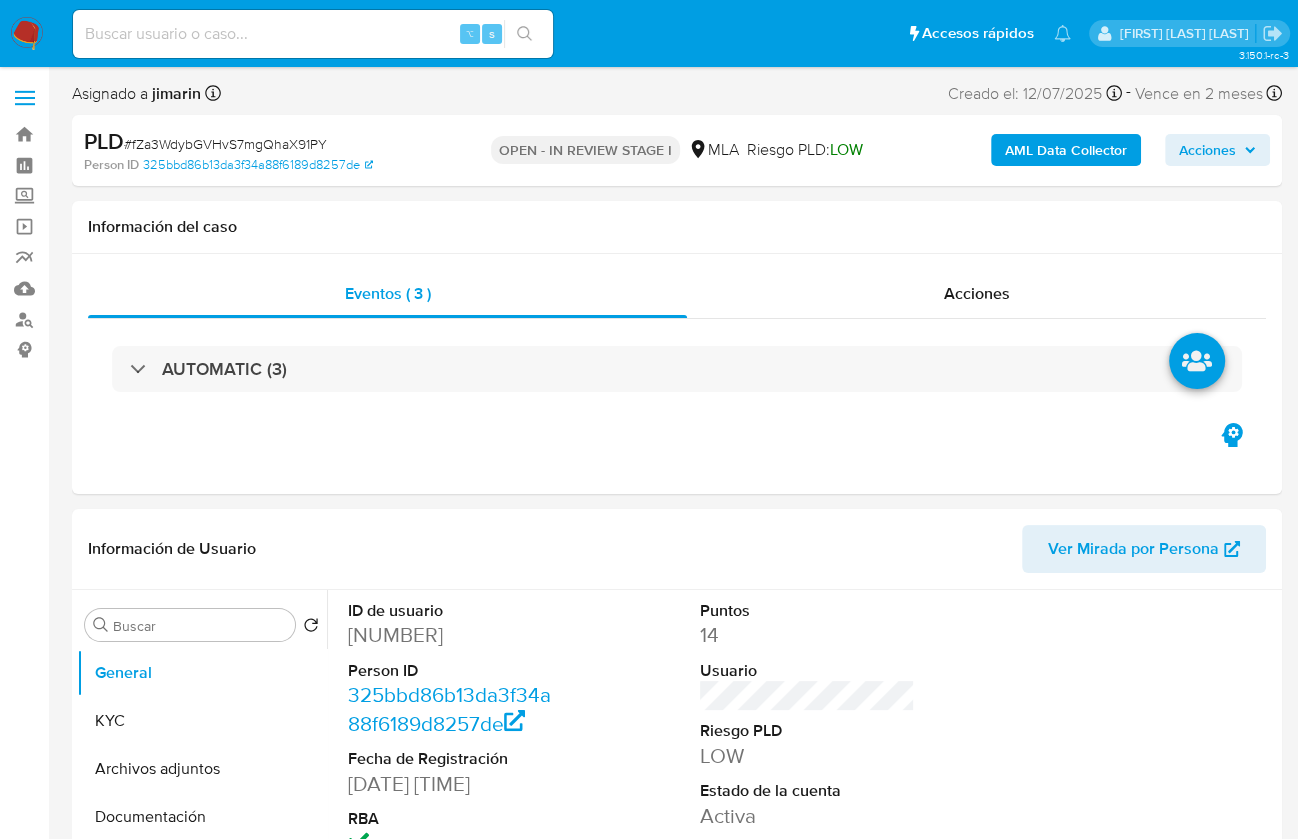 select on "10" 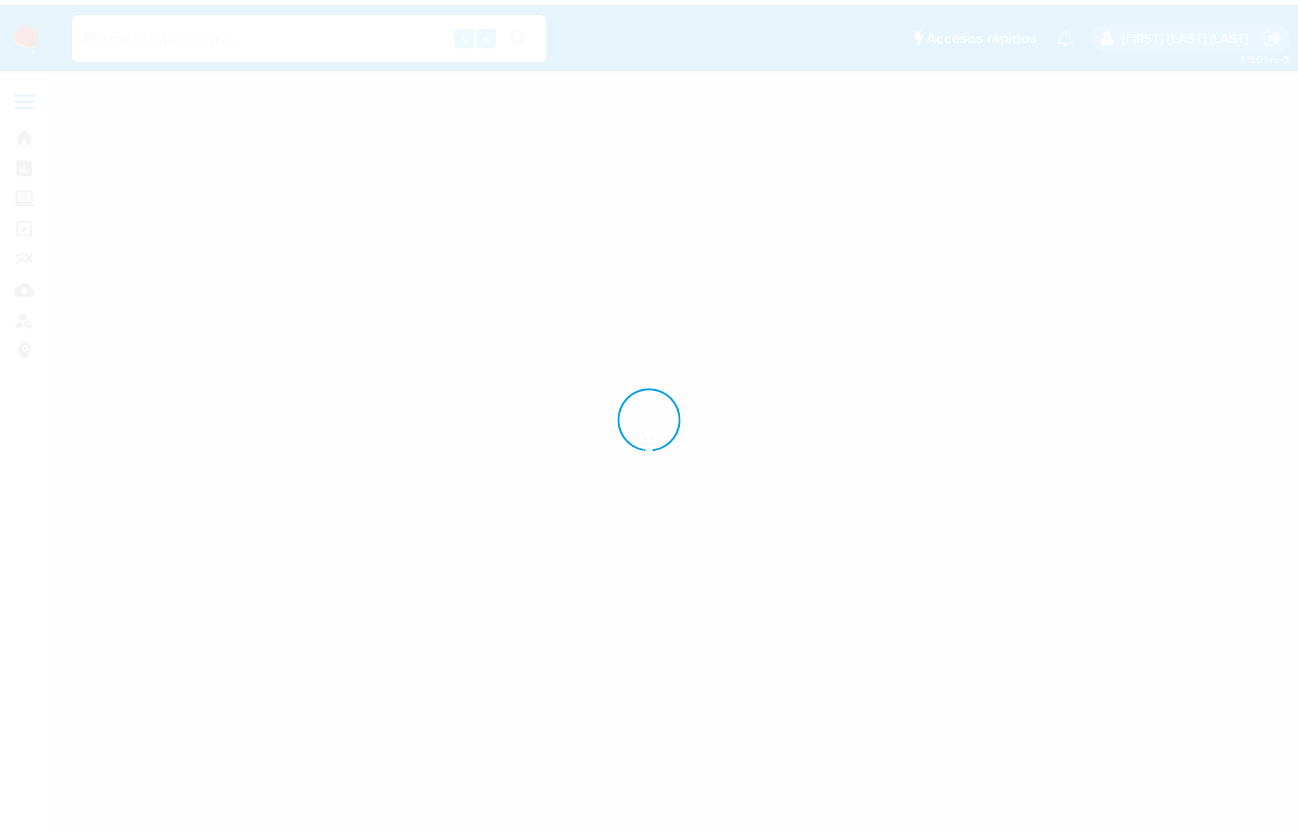 scroll, scrollTop: 0, scrollLeft: 0, axis: both 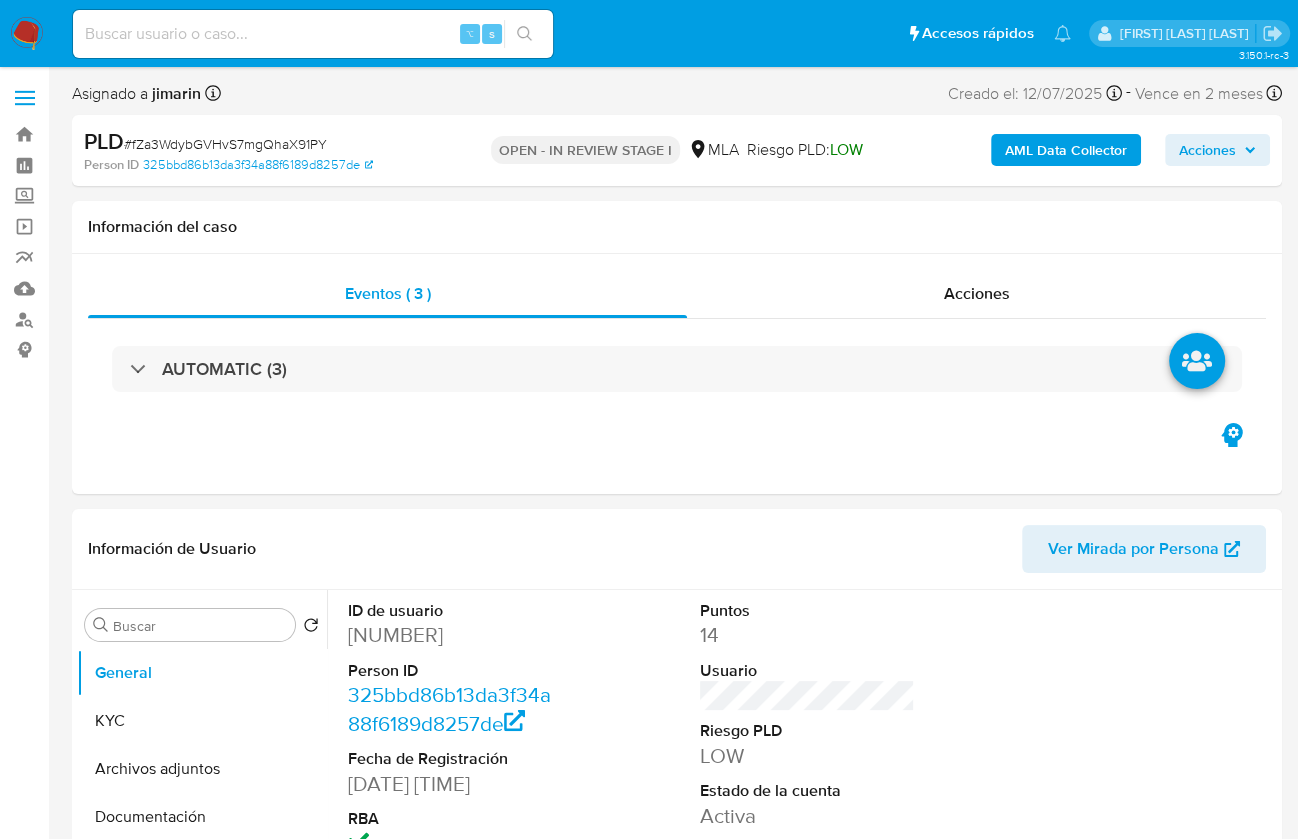 select on "10" 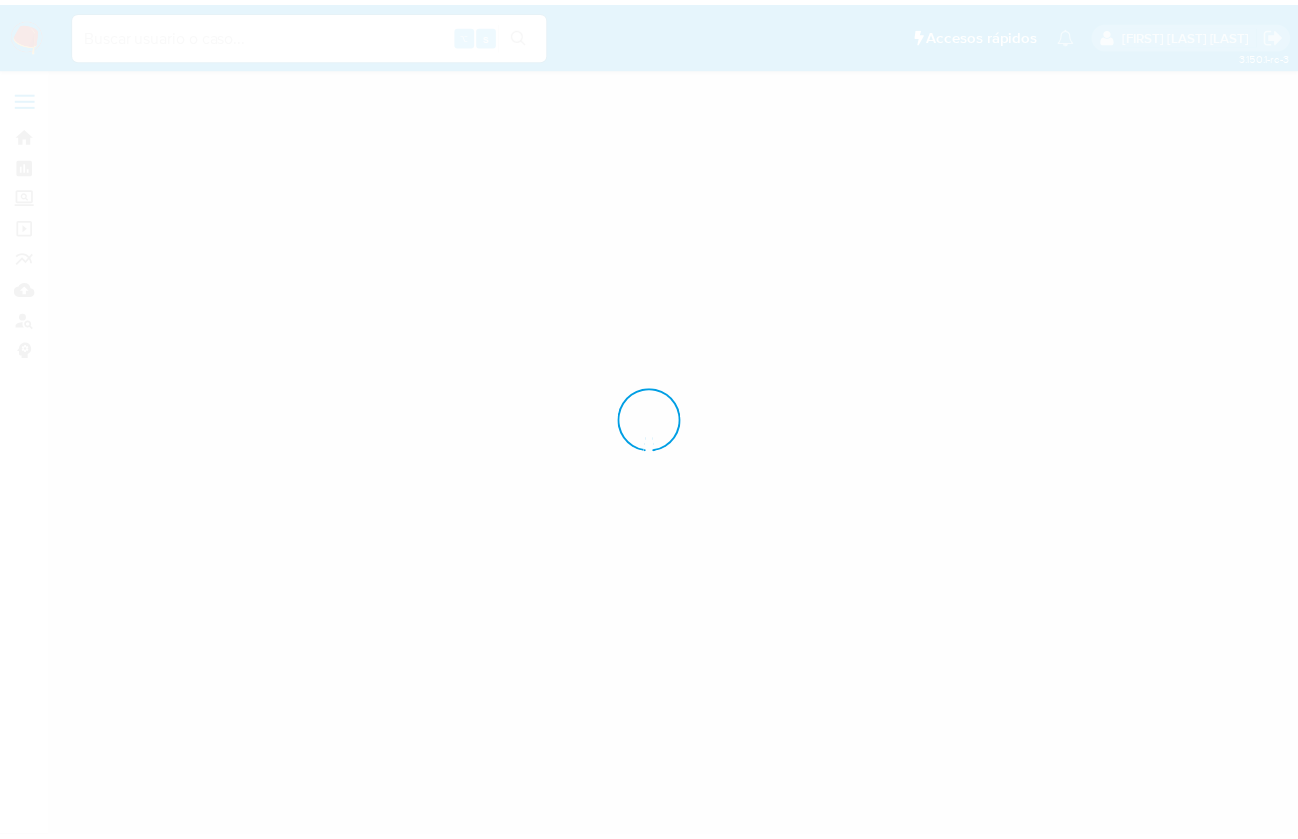scroll, scrollTop: 0, scrollLeft: 0, axis: both 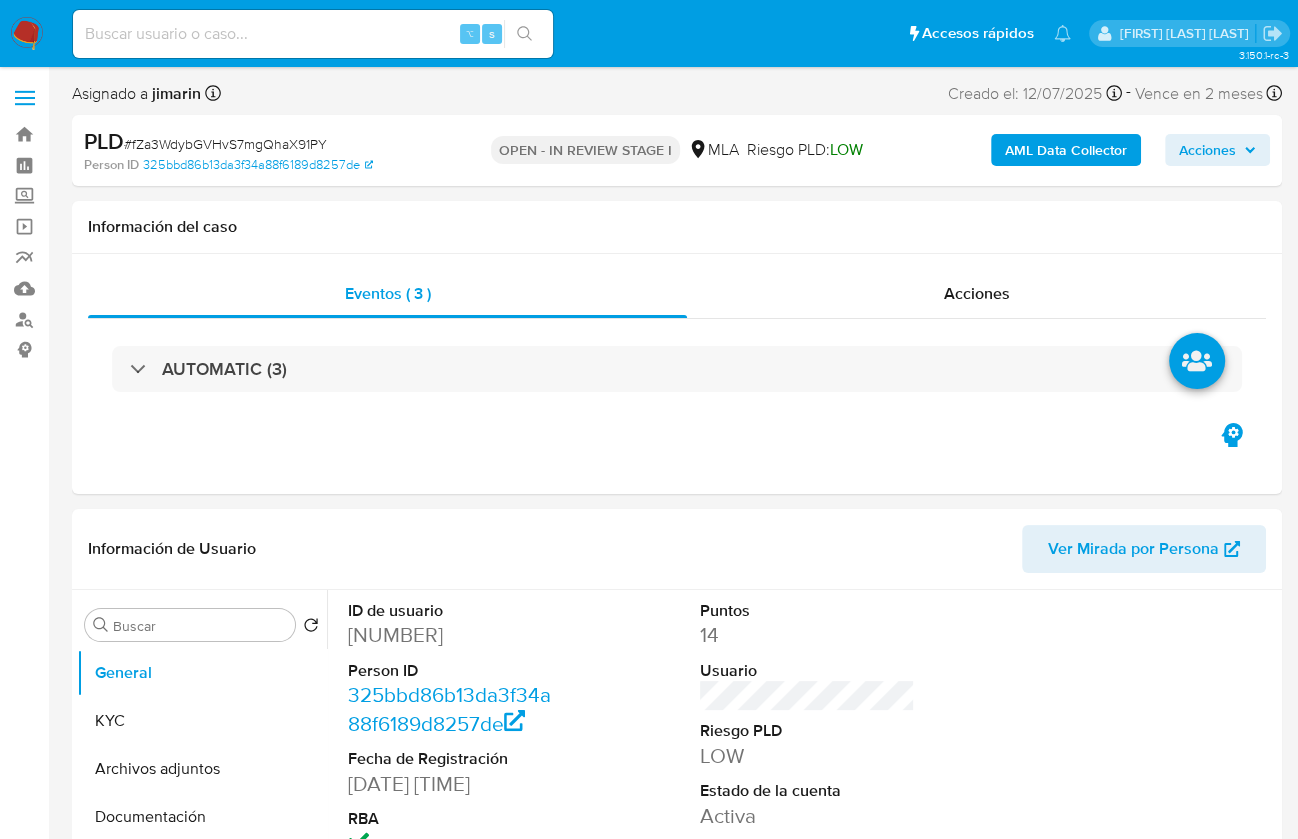 select on "10" 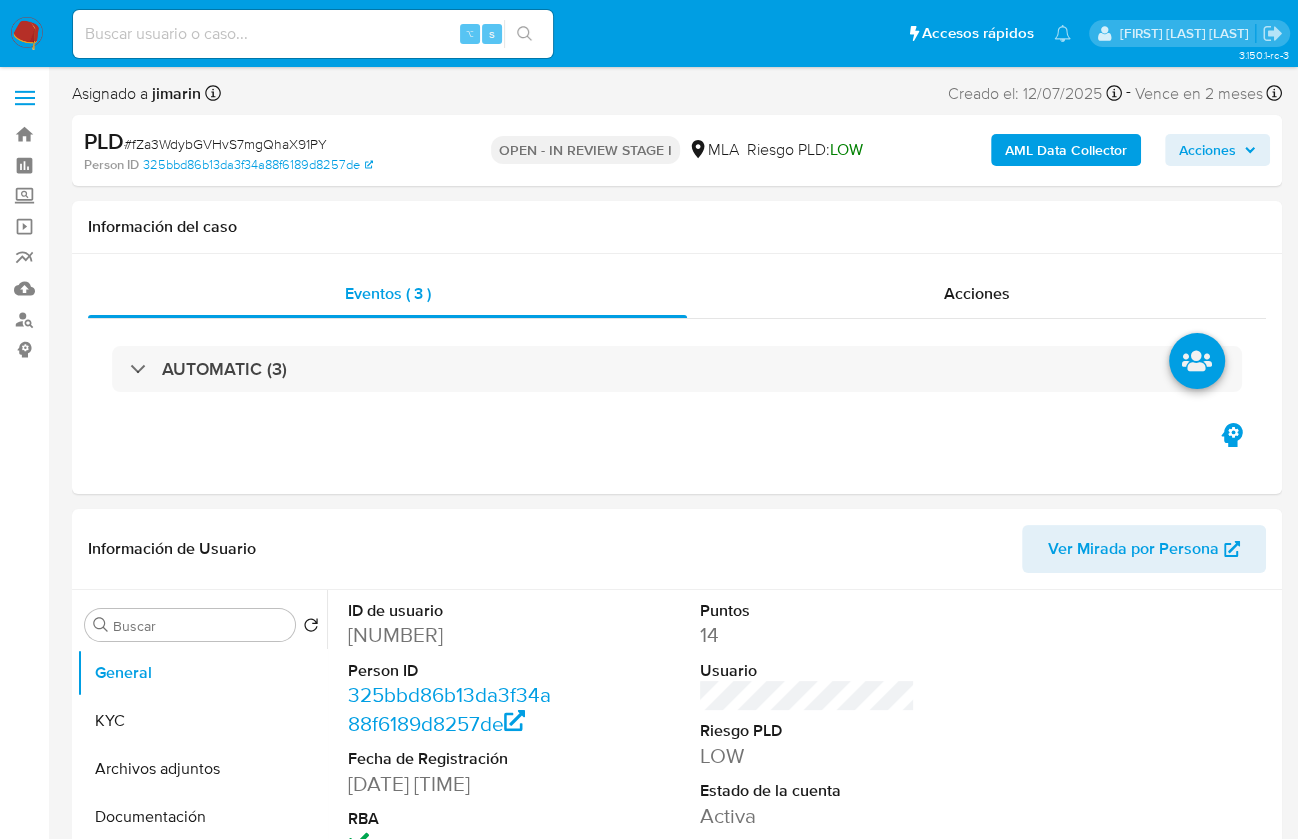 click on "# fZa3WdybGVHvS7mgQhaX91PY" at bounding box center (225, 144) 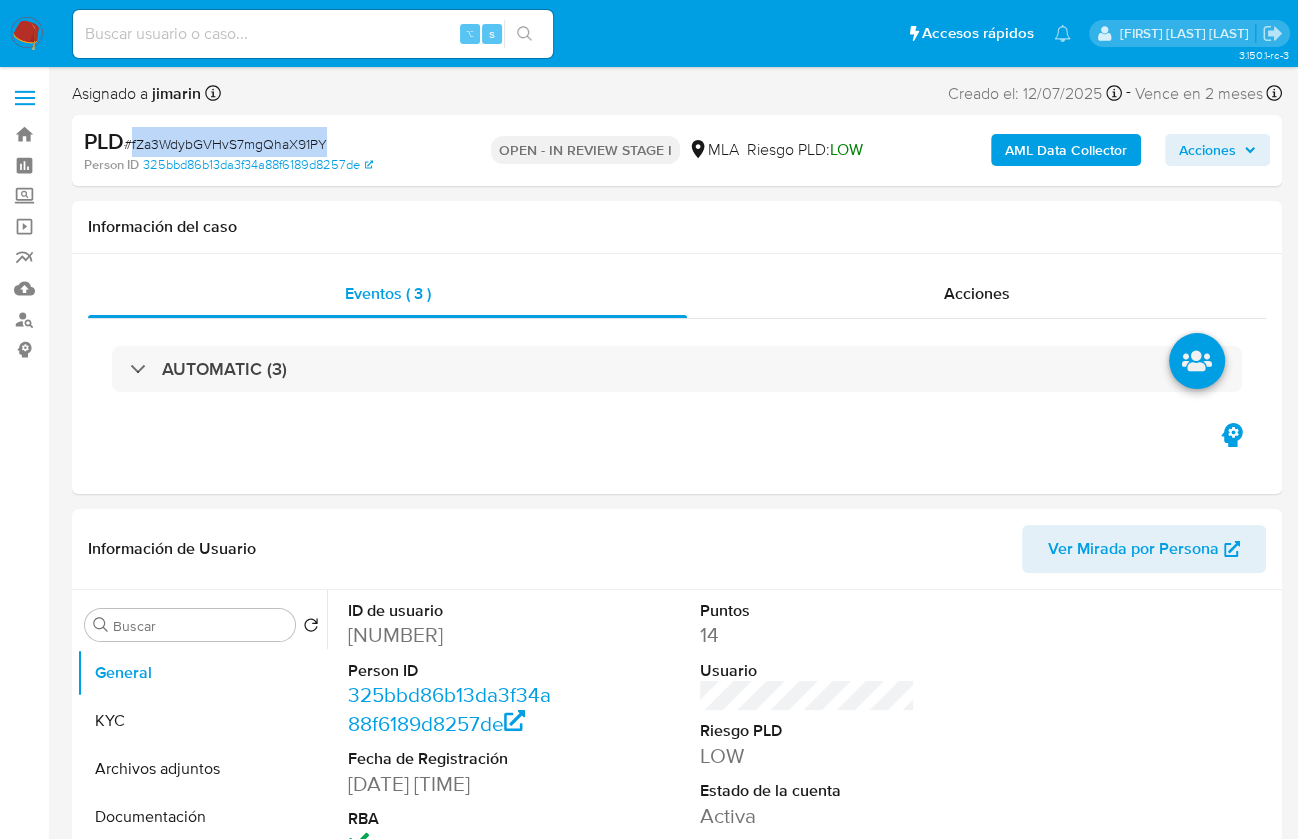 click on "# fZa3WdybGVHvS7mgQhaX91PY" at bounding box center [225, 144] 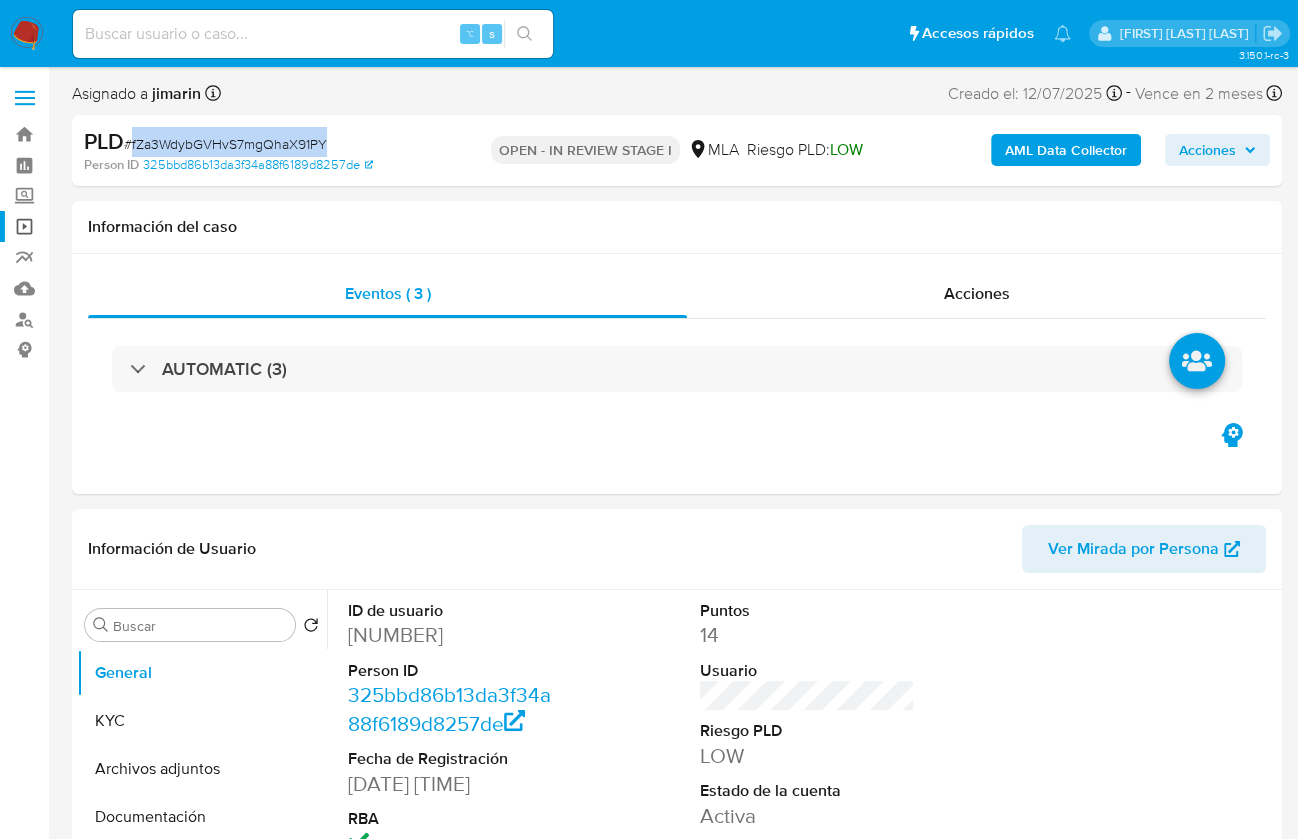 copy on "fZa3WdybGVHvS7mgQhaX91PY" 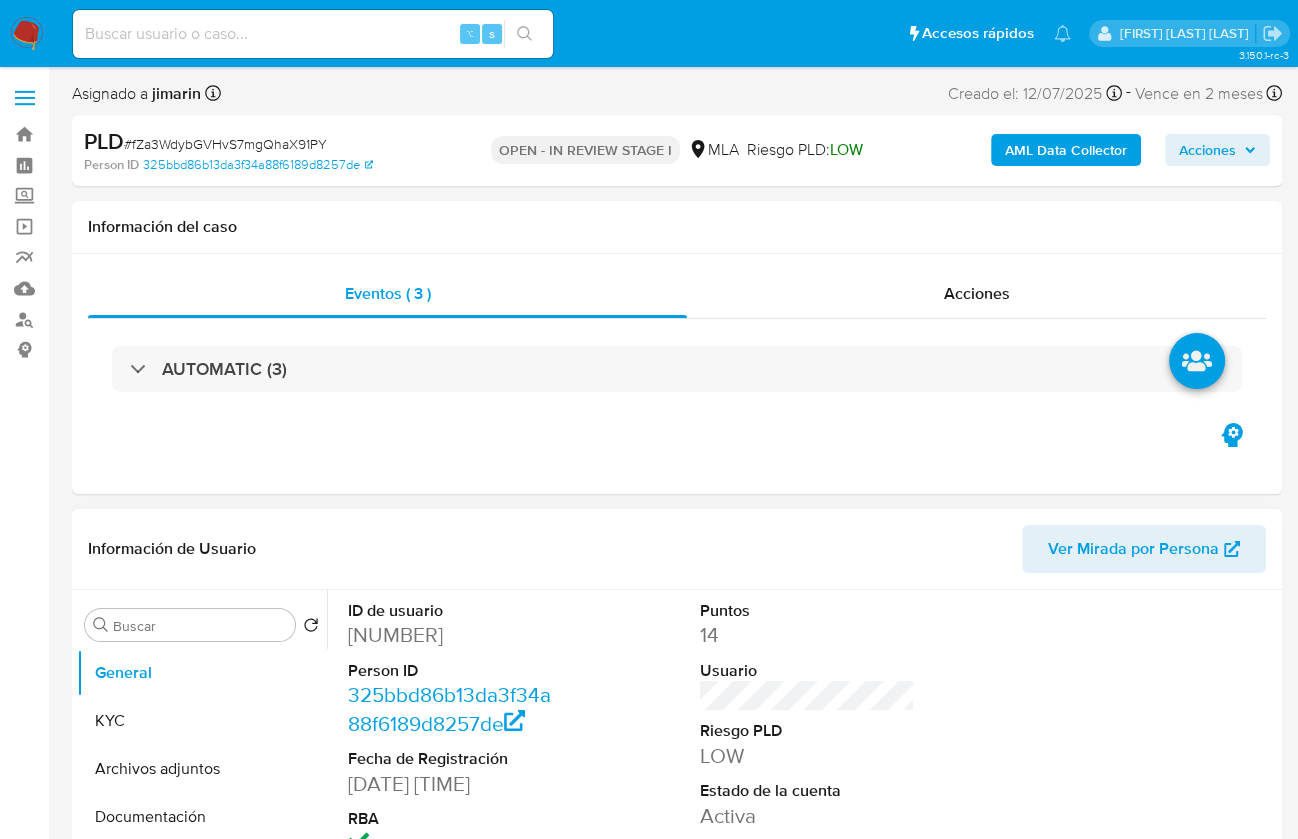 click on "ID de usuario" at bounding box center [455, 611] 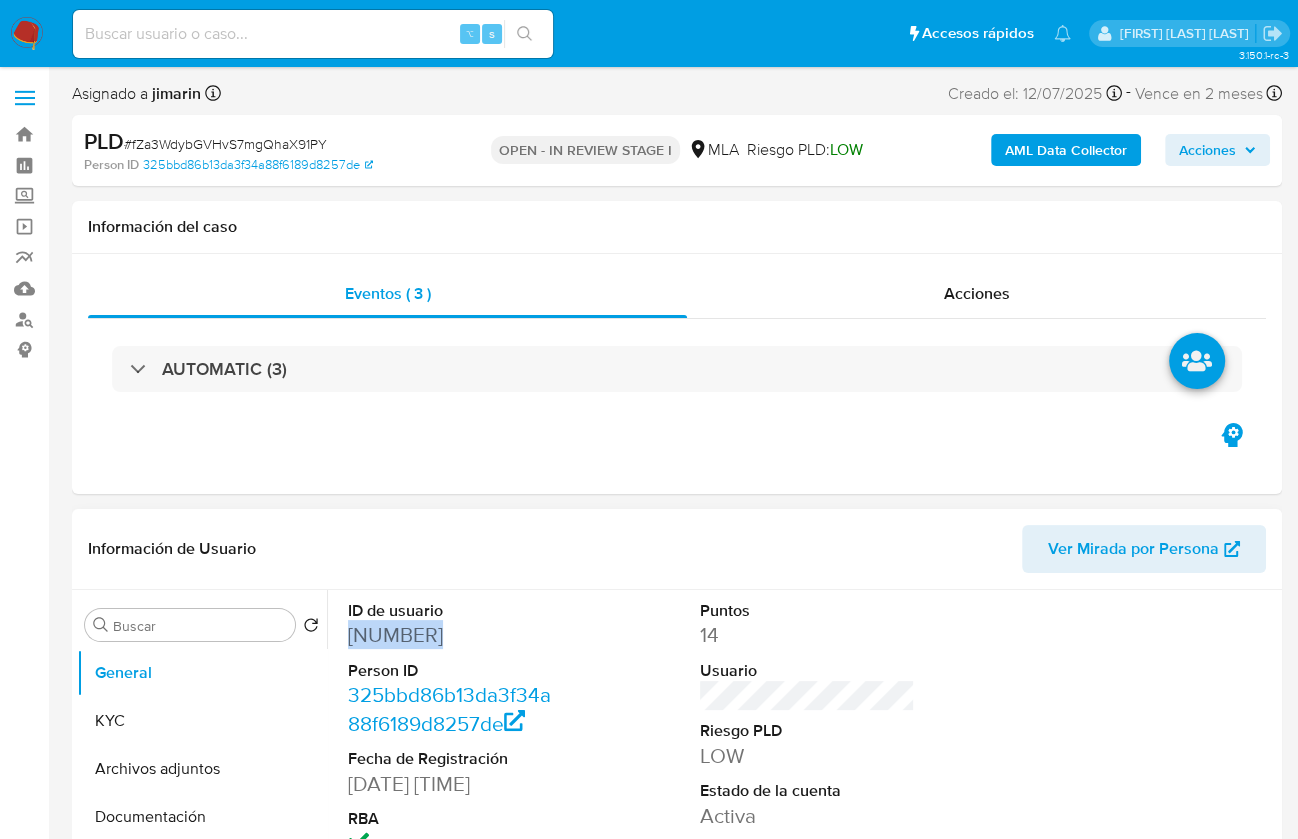 click on "[NUMBER]" at bounding box center [455, 635] 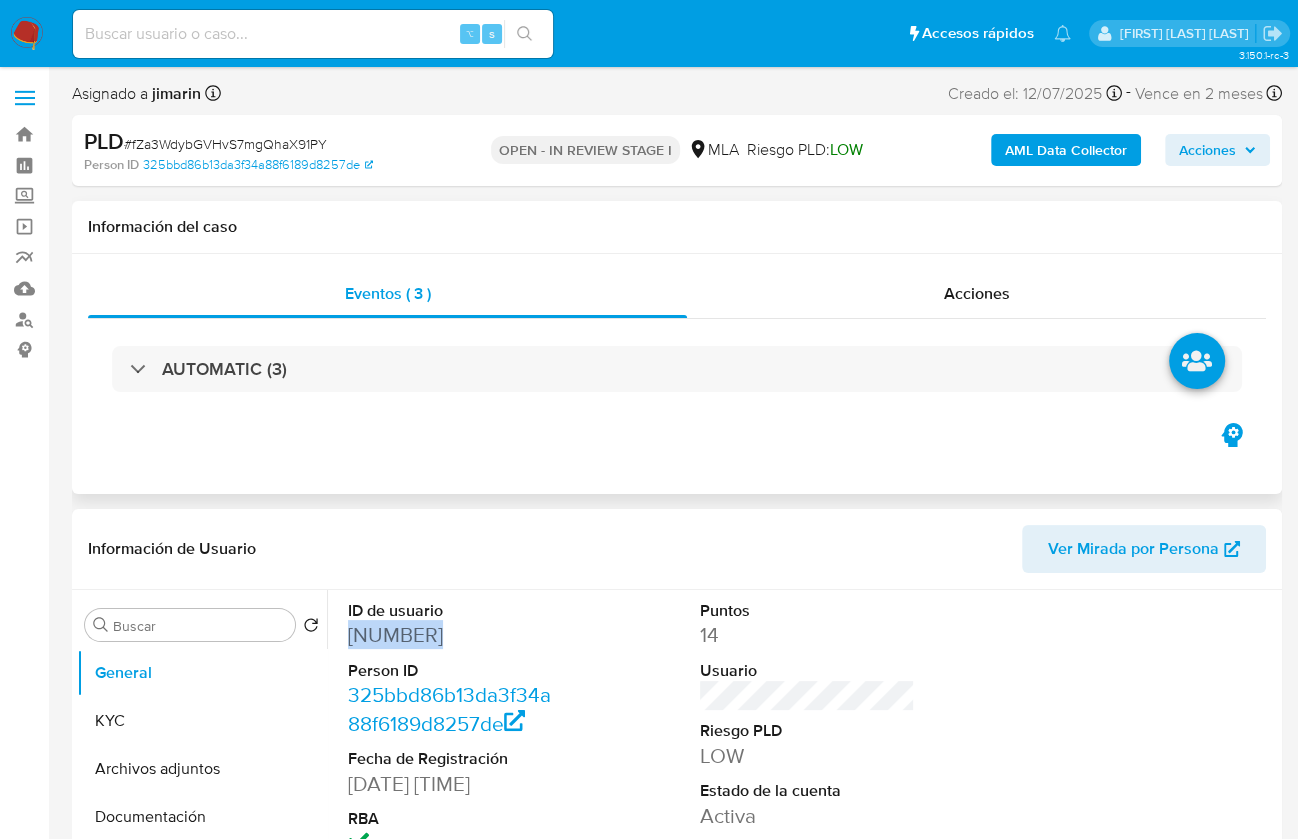 copy on "[NUMBER]" 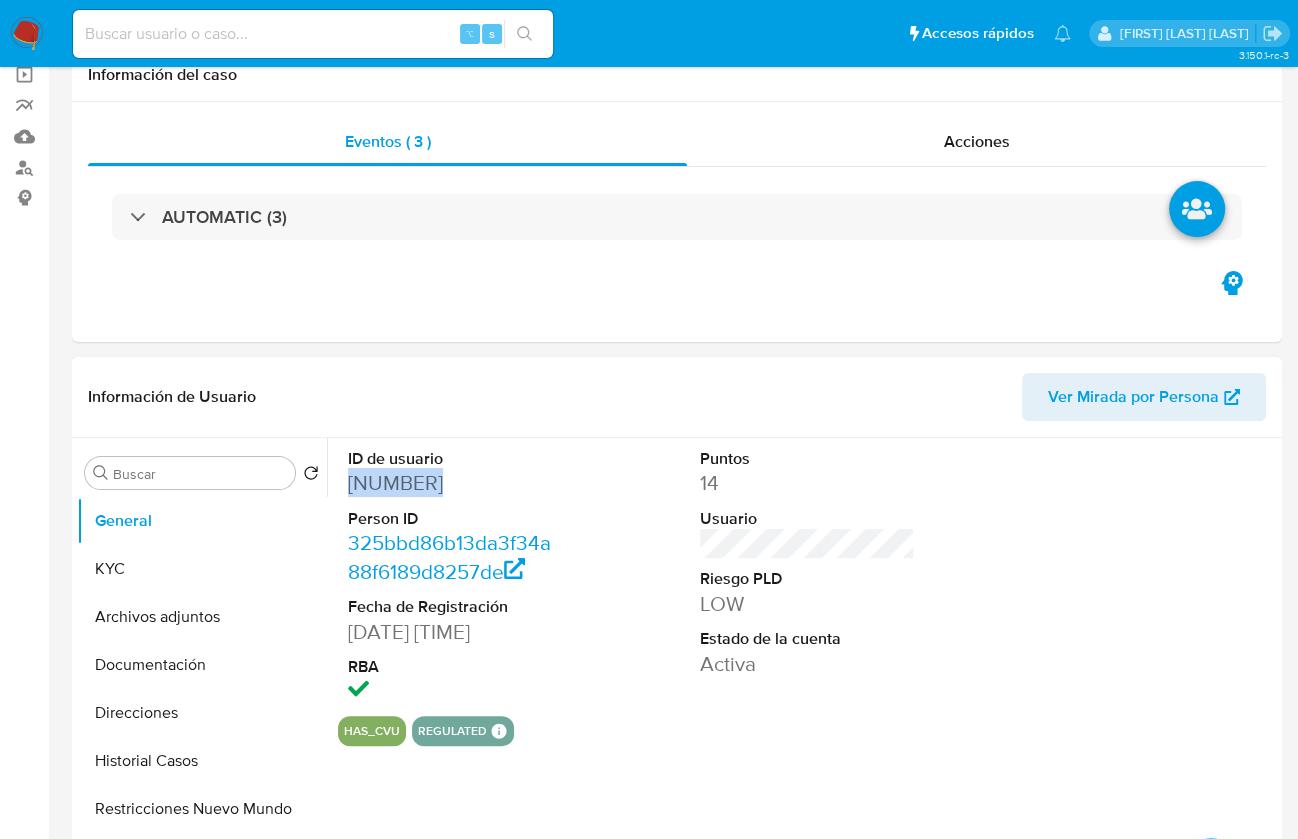 scroll, scrollTop: 553, scrollLeft: 0, axis: vertical 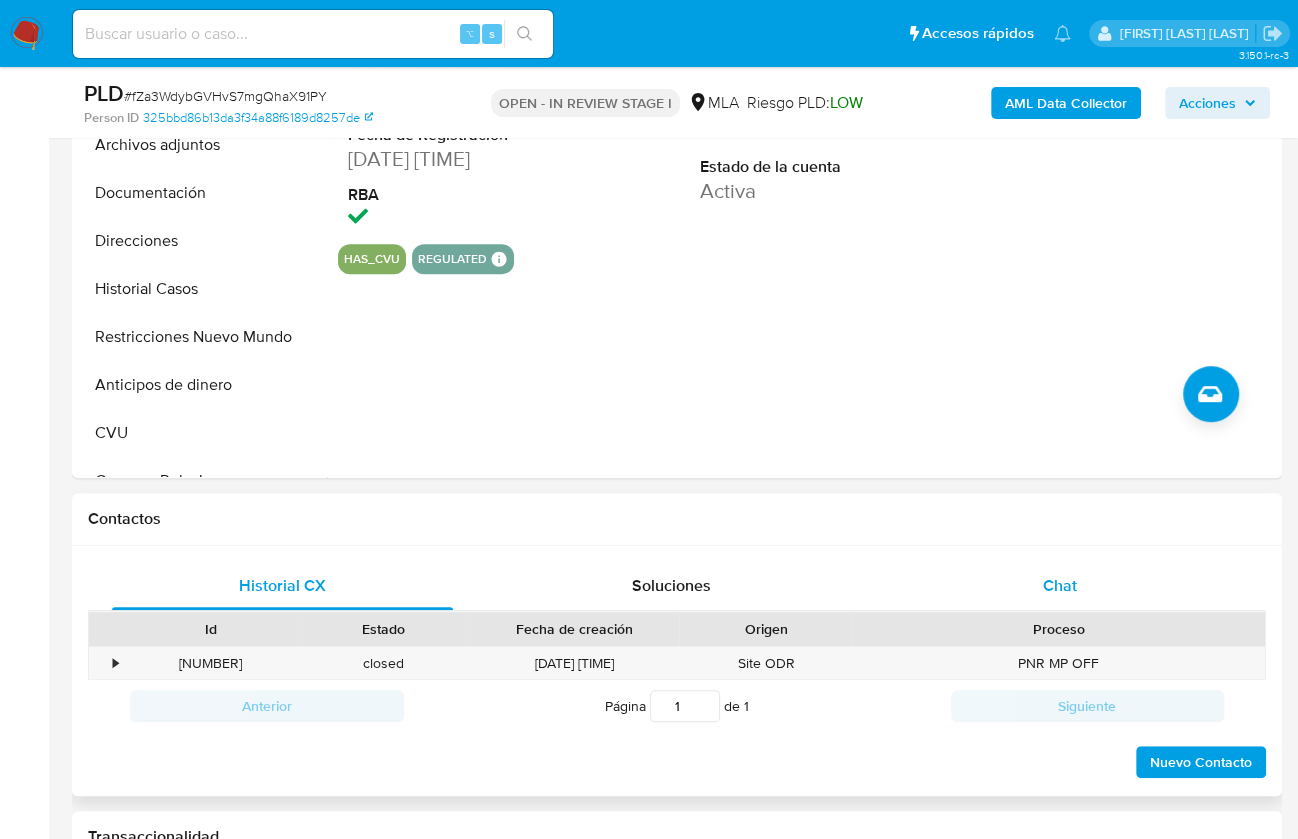 click on "Chat" at bounding box center [1059, 586] 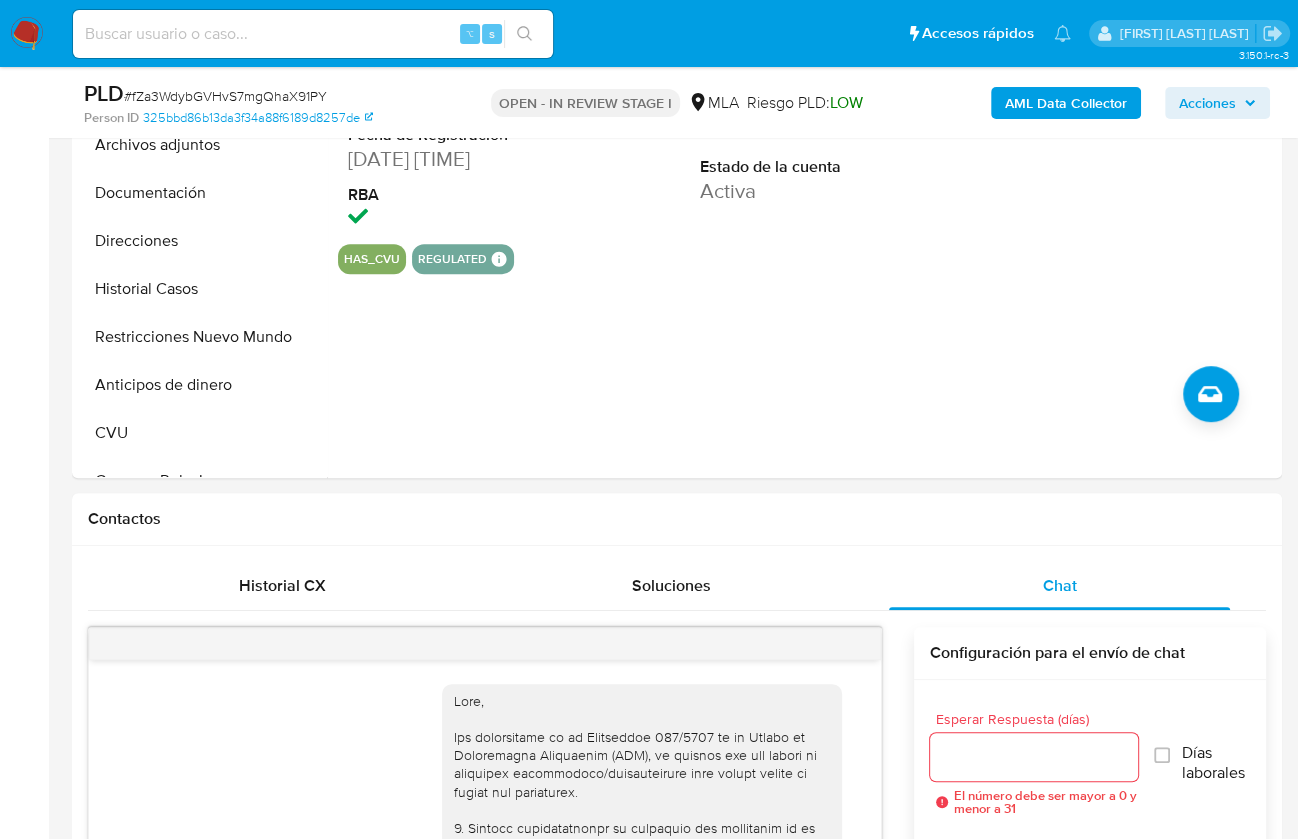 scroll, scrollTop: 809, scrollLeft: 0, axis: vertical 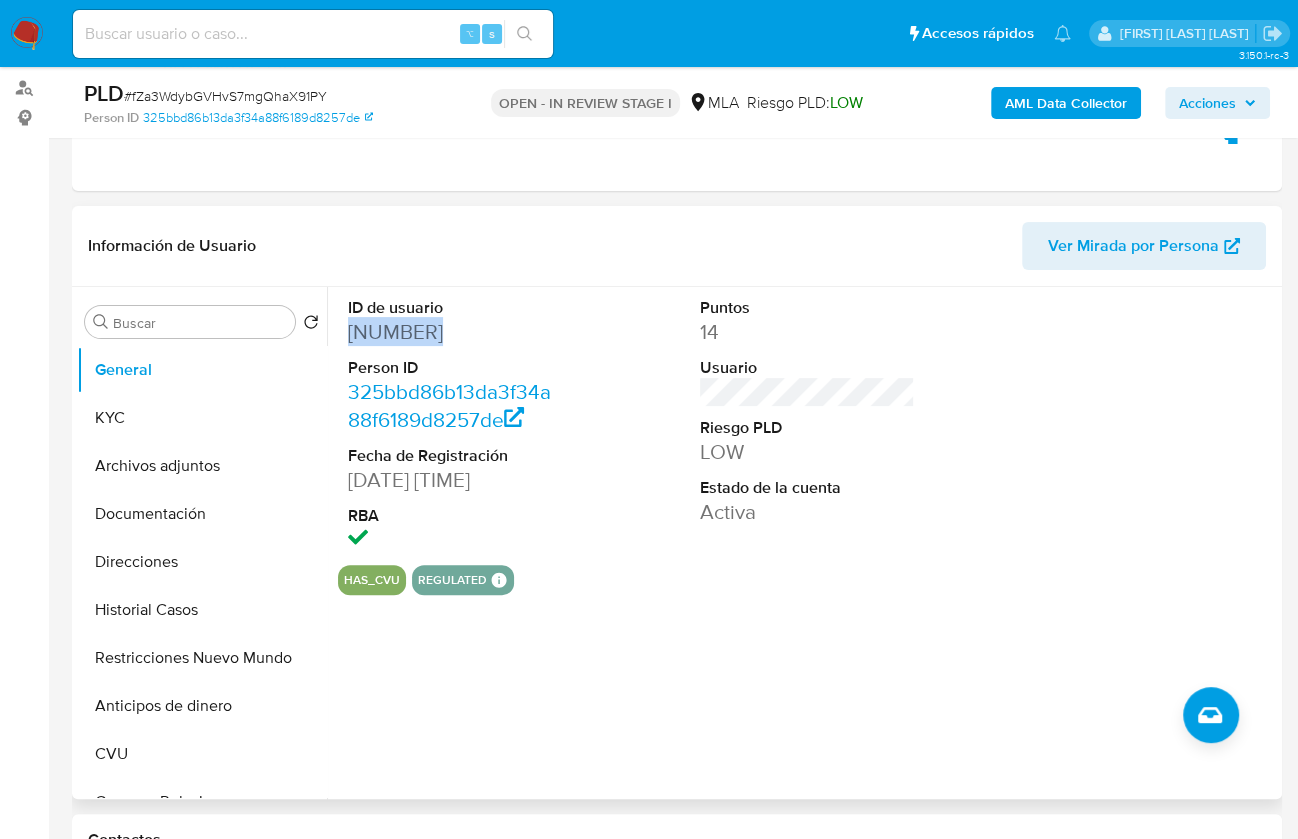 click on "30876983" at bounding box center (455, 332) 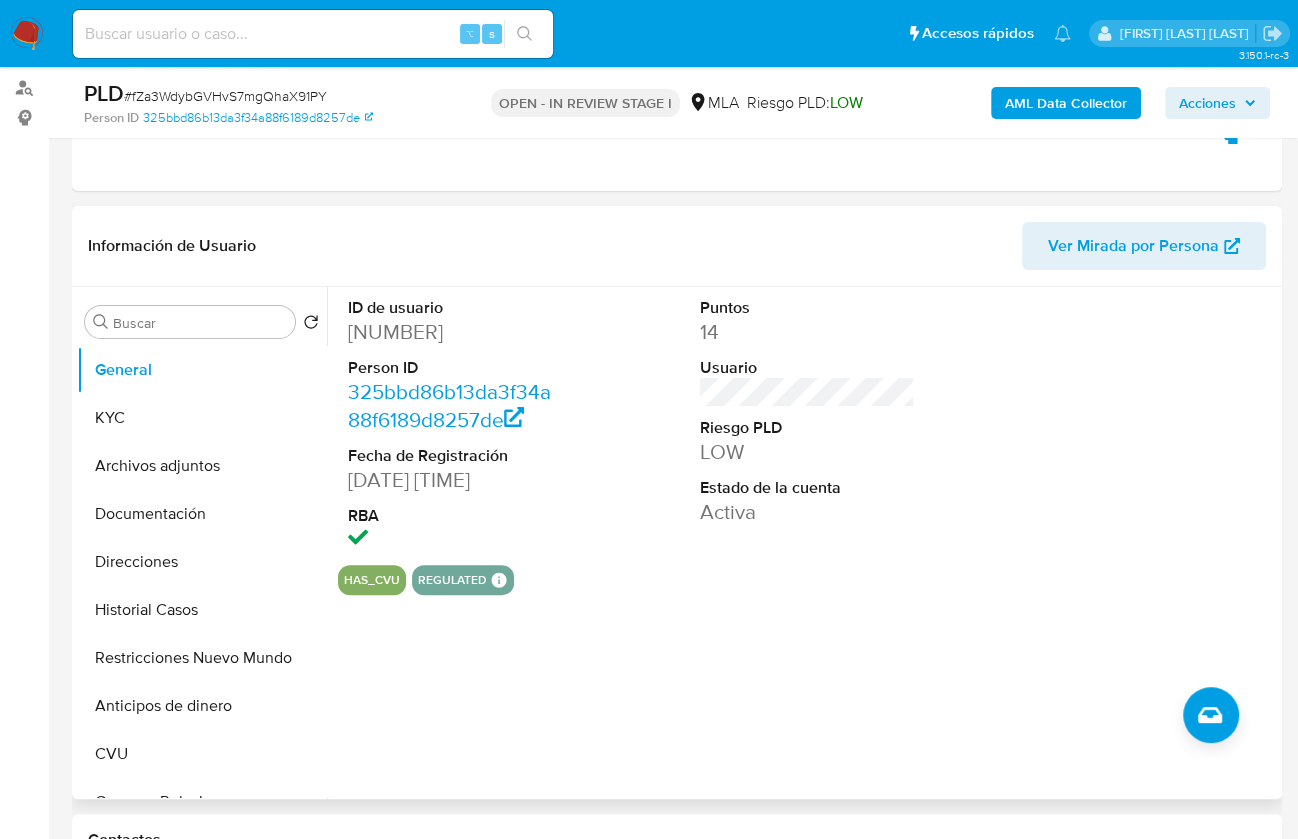 click on "30876983" at bounding box center [455, 332] 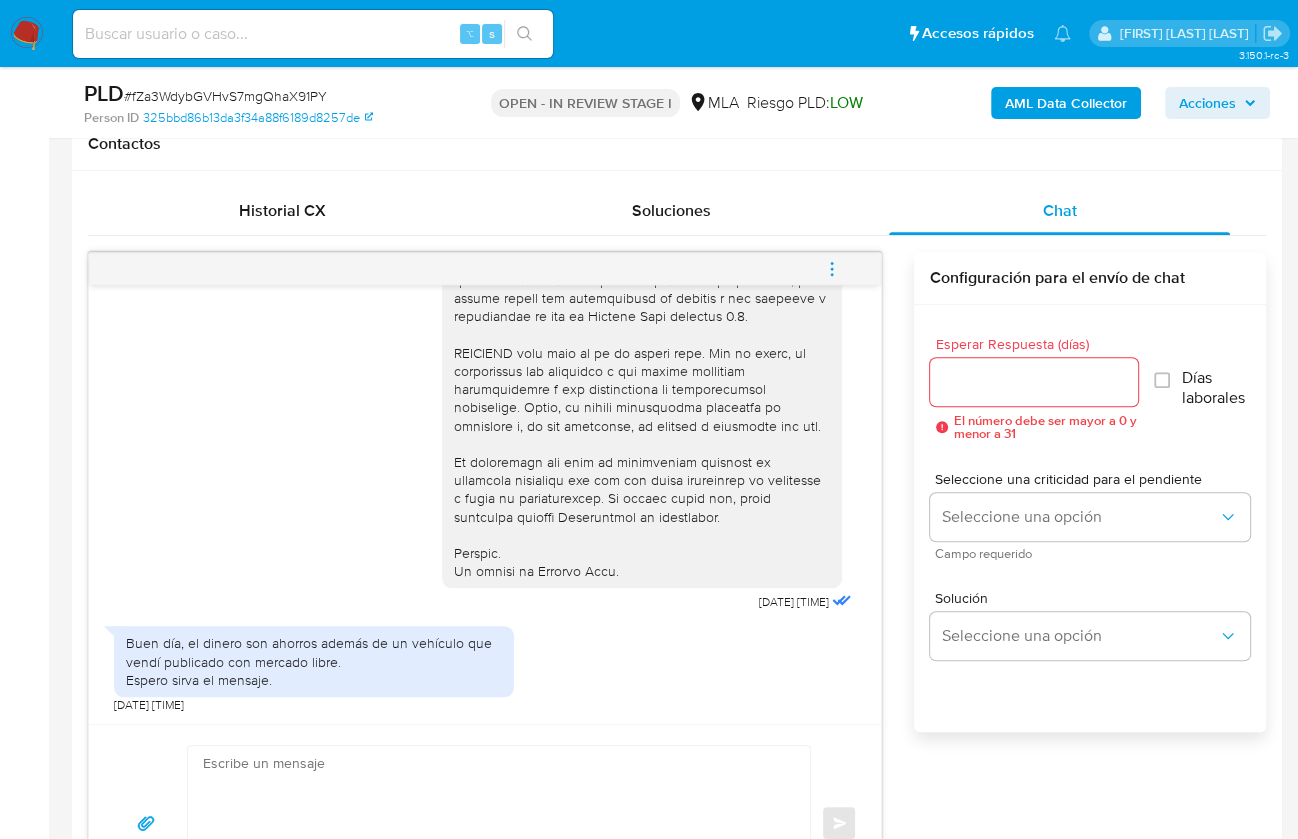 scroll, scrollTop: 336, scrollLeft: 0, axis: vertical 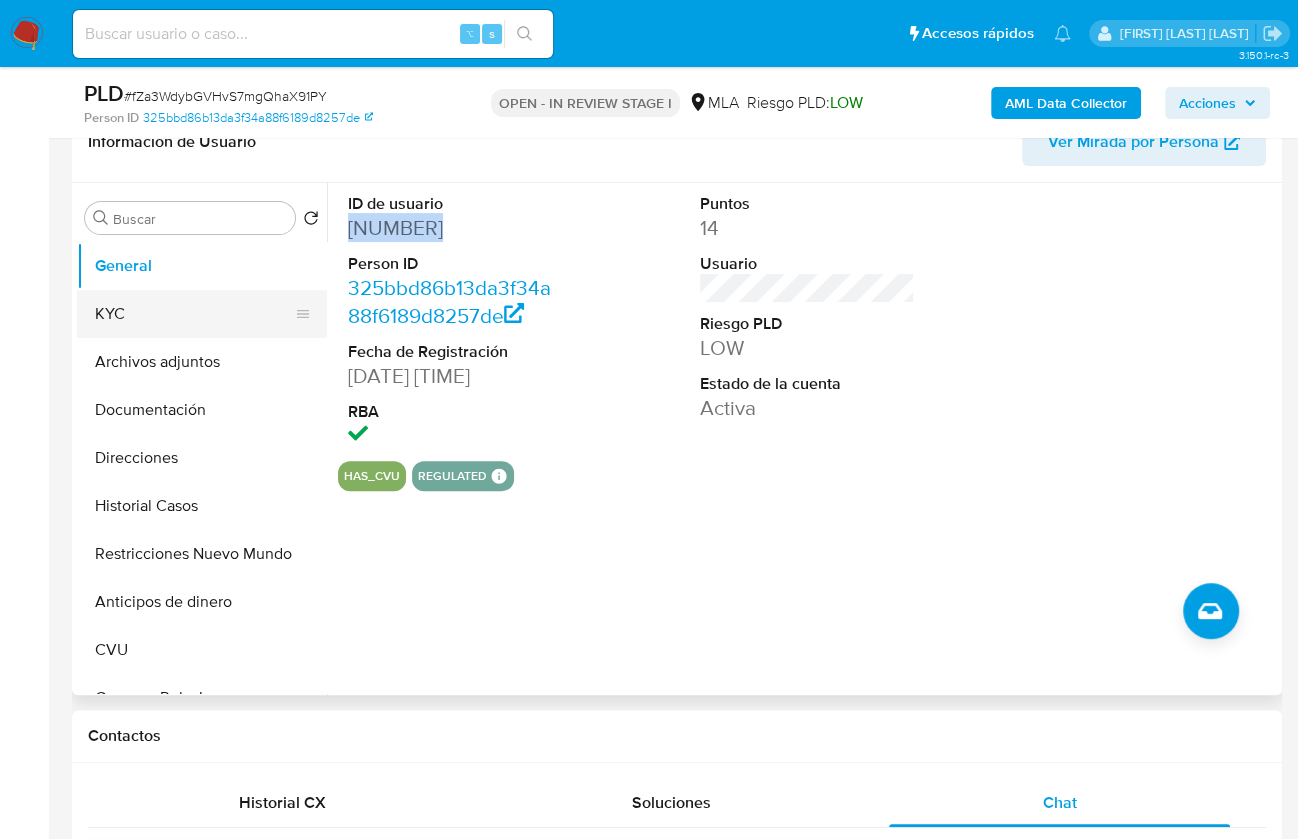 click on "KYC" at bounding box center (194, 314) 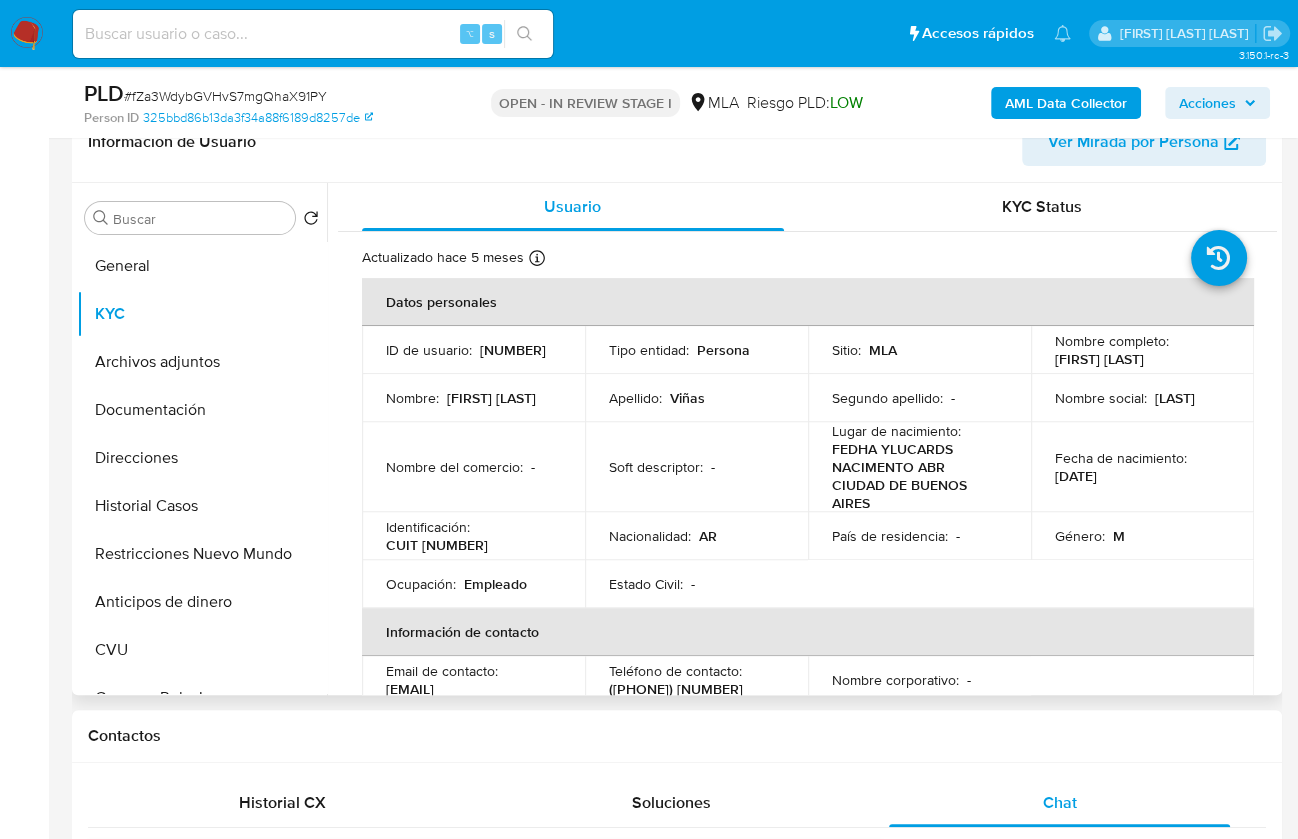 click on "CUIT 20265184724" at bounding box center [437, 545] 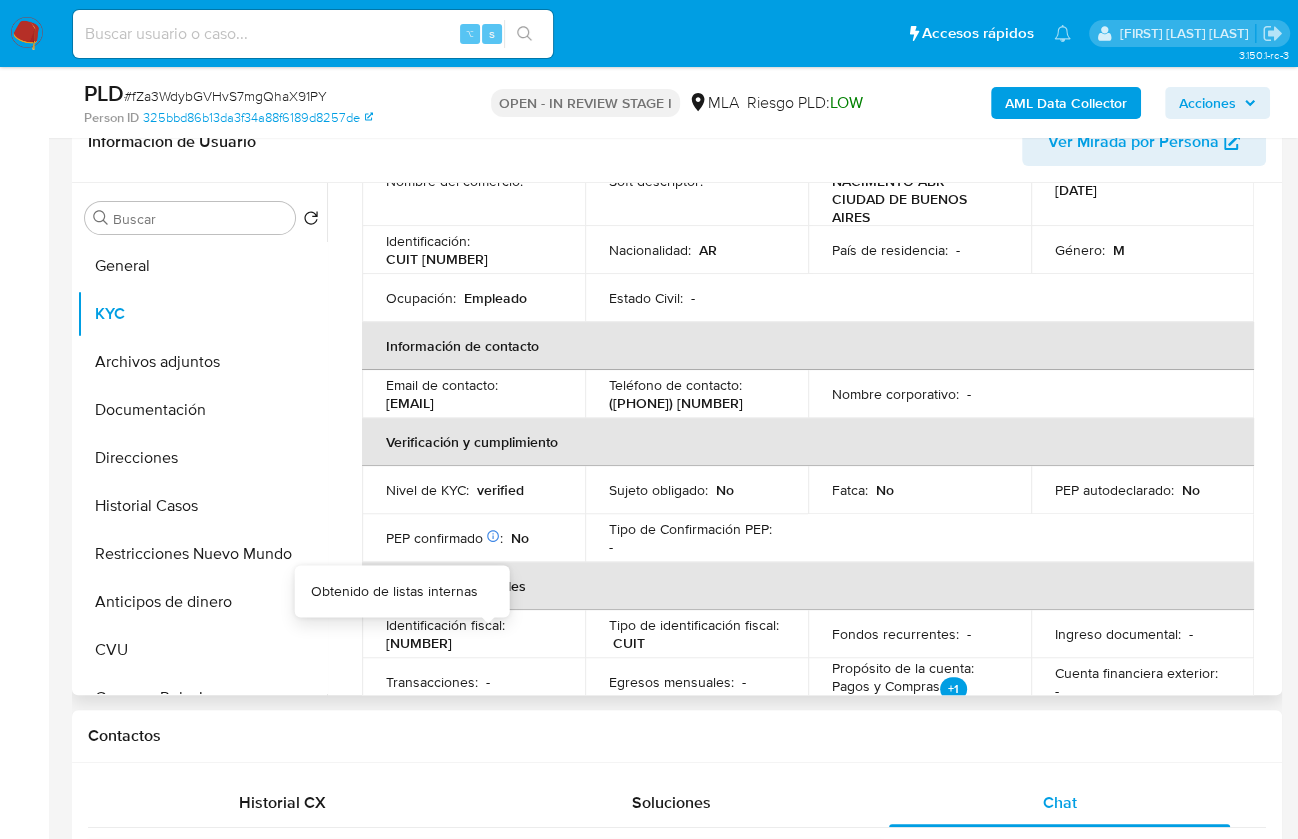 scroll, scrollTop: 377, scrollLeft: 0, axis: vertical 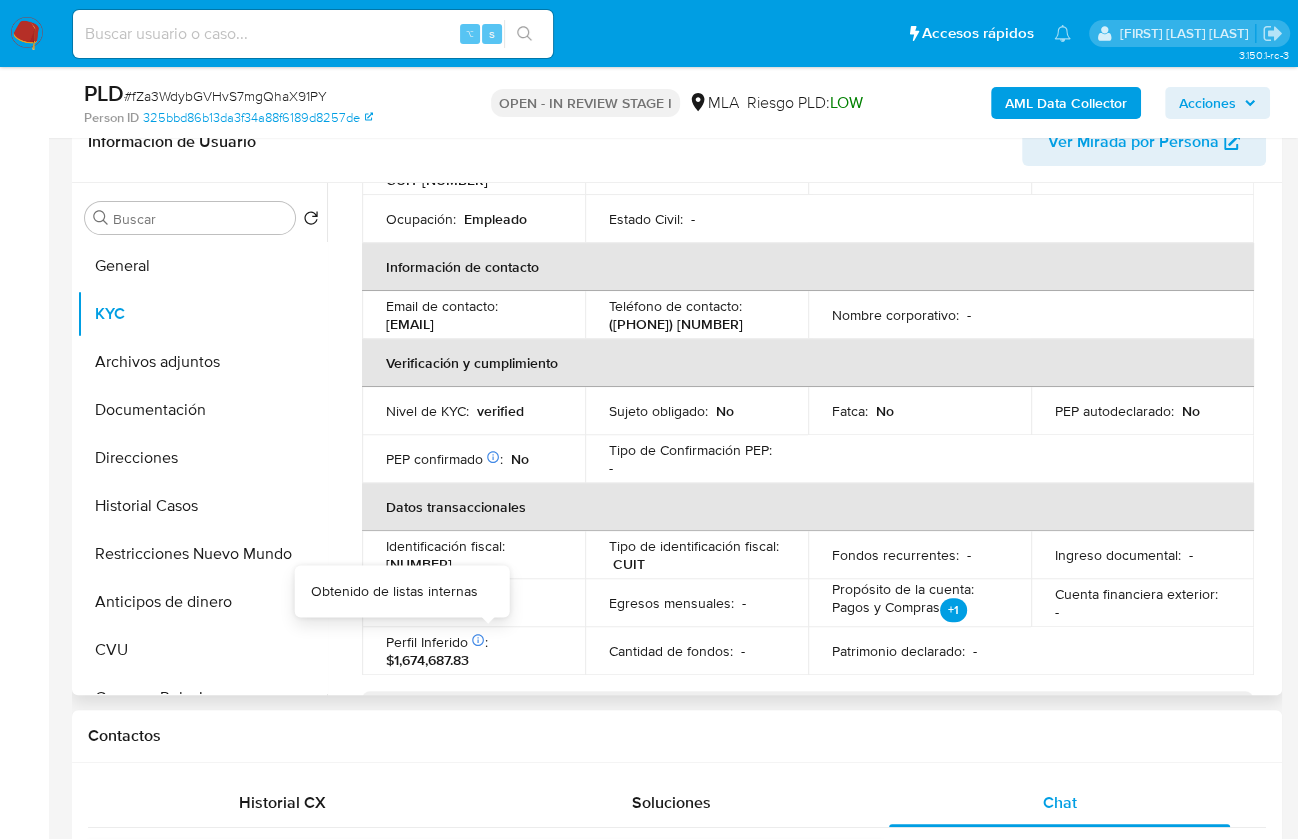 drag, startPoint x: 546, startPoint y: 689, endPoint x: 446, endPoint y: 680, distance: 100.40418 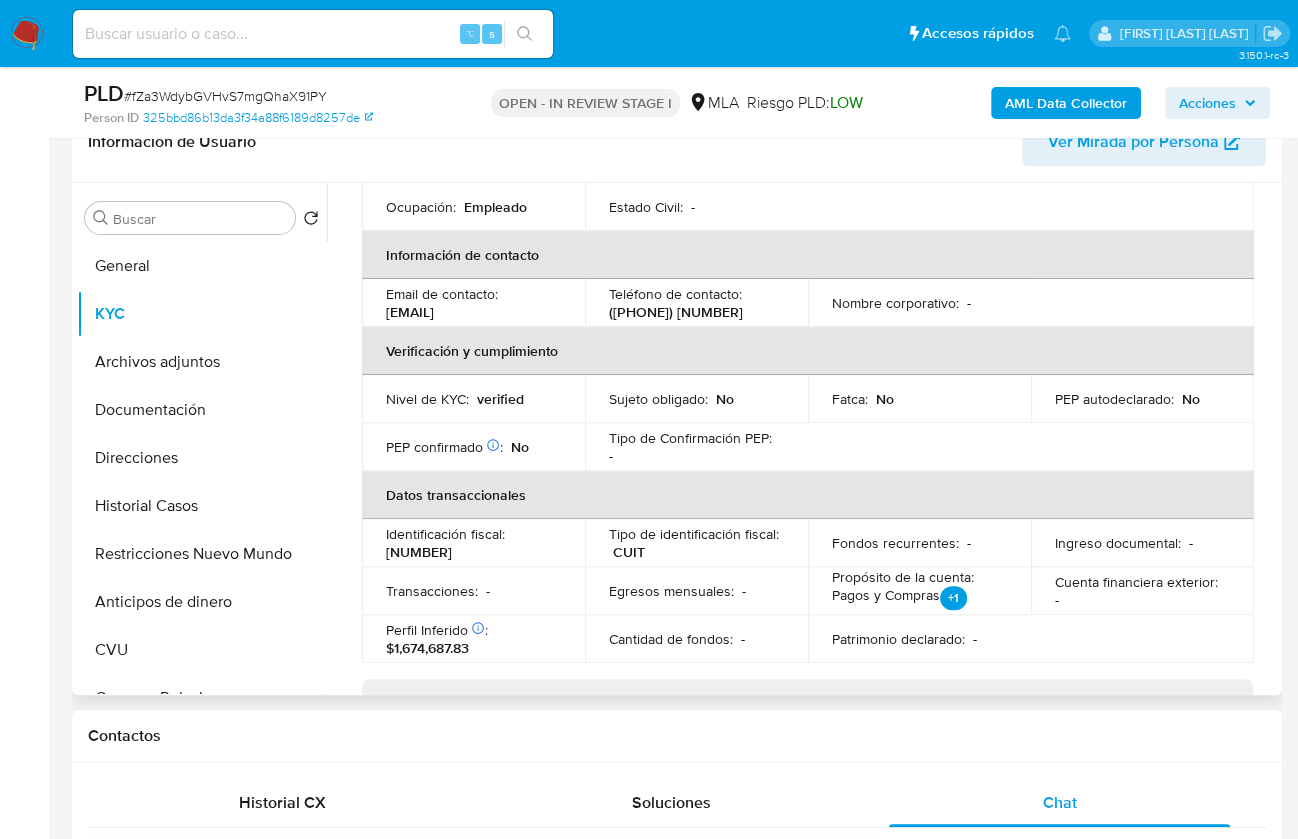click on "Nivel de KYC :" at bounding box center [427, 399] 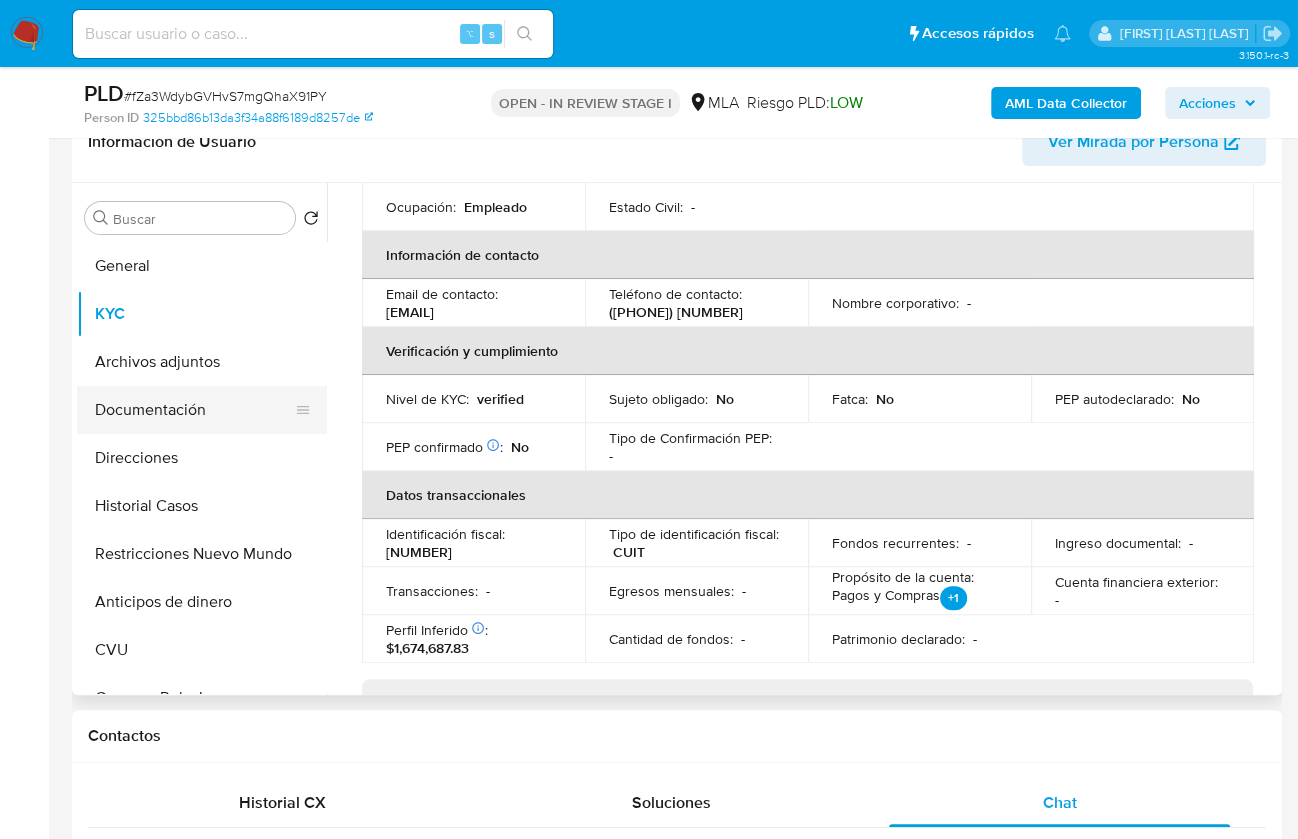 click on "Documentación" at bounding box center [194, 410] 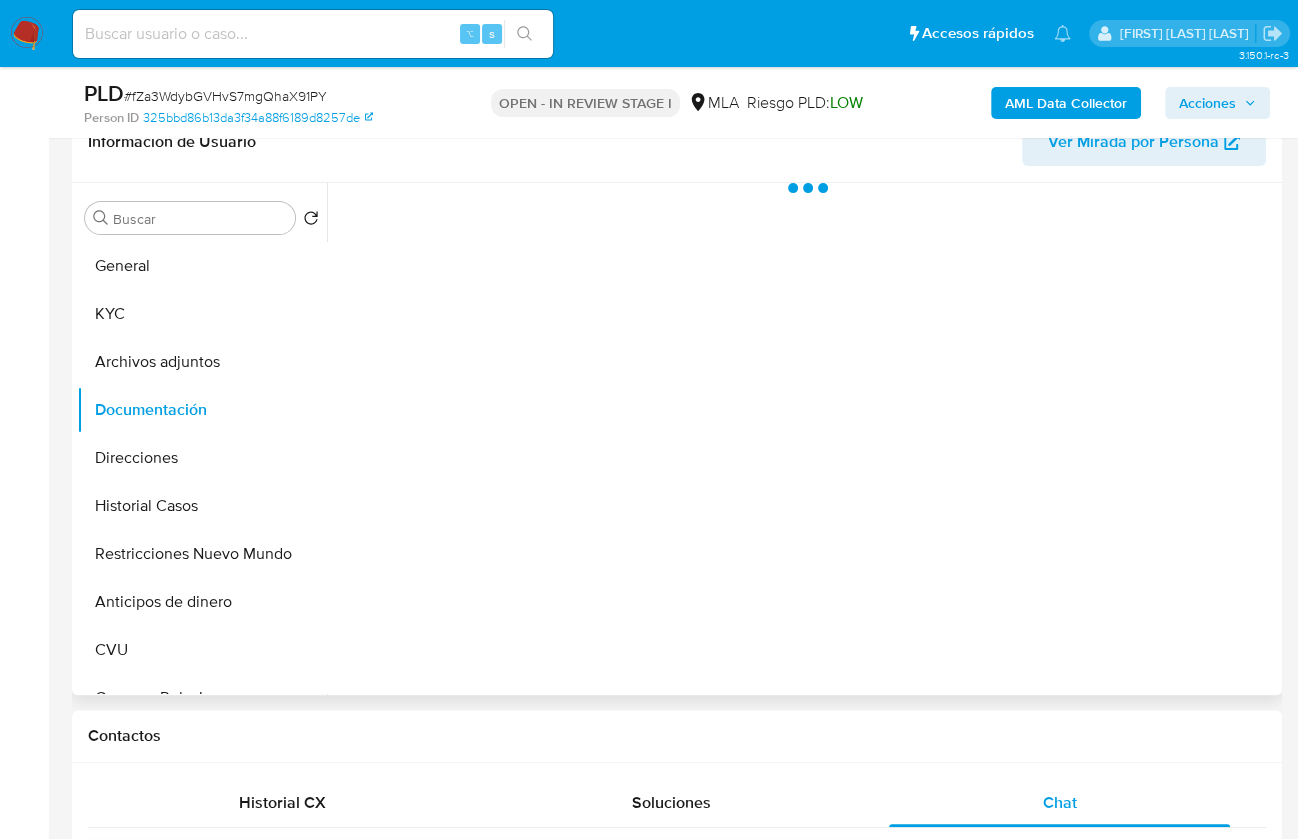scroll, scrollTop: 0, scrollLeft: 0, axis: both 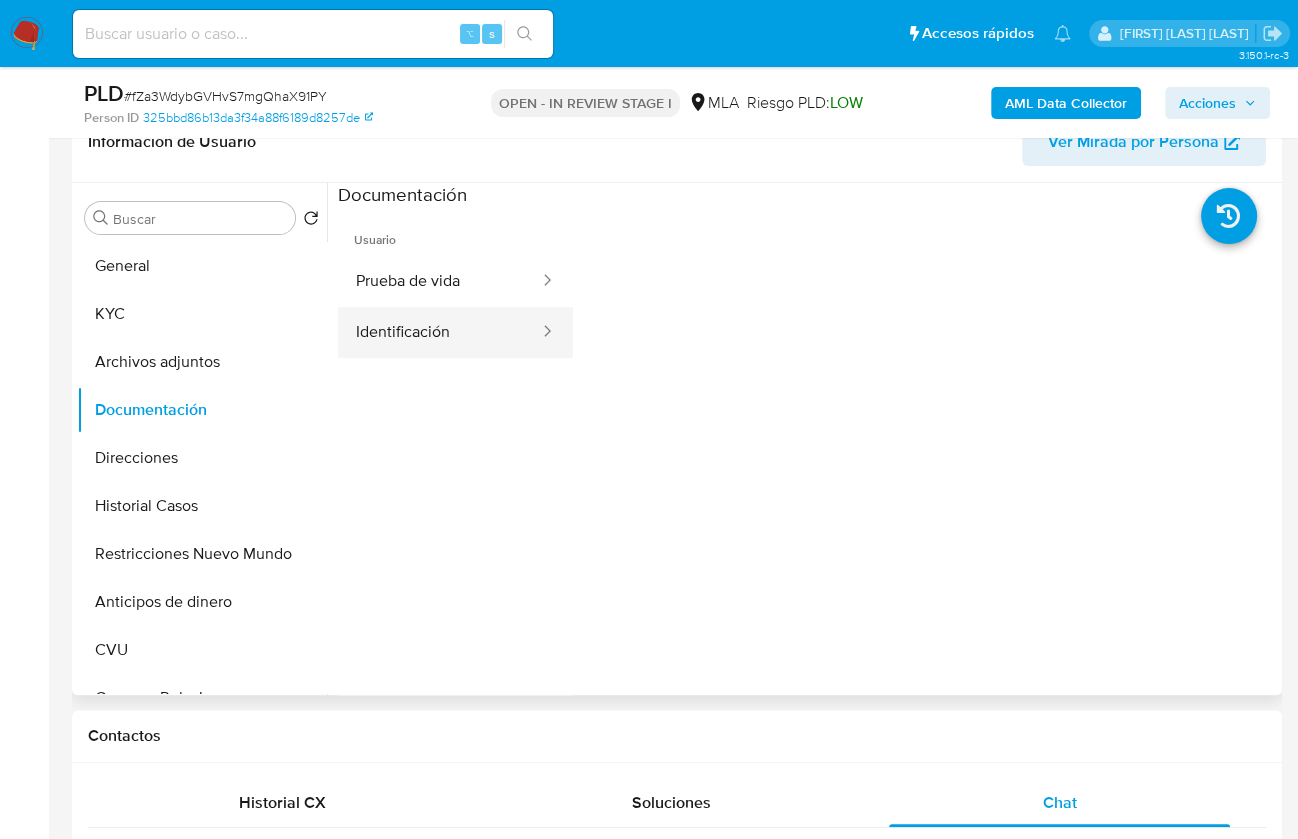 click on "Identificación" at bounding box center [439, 332] 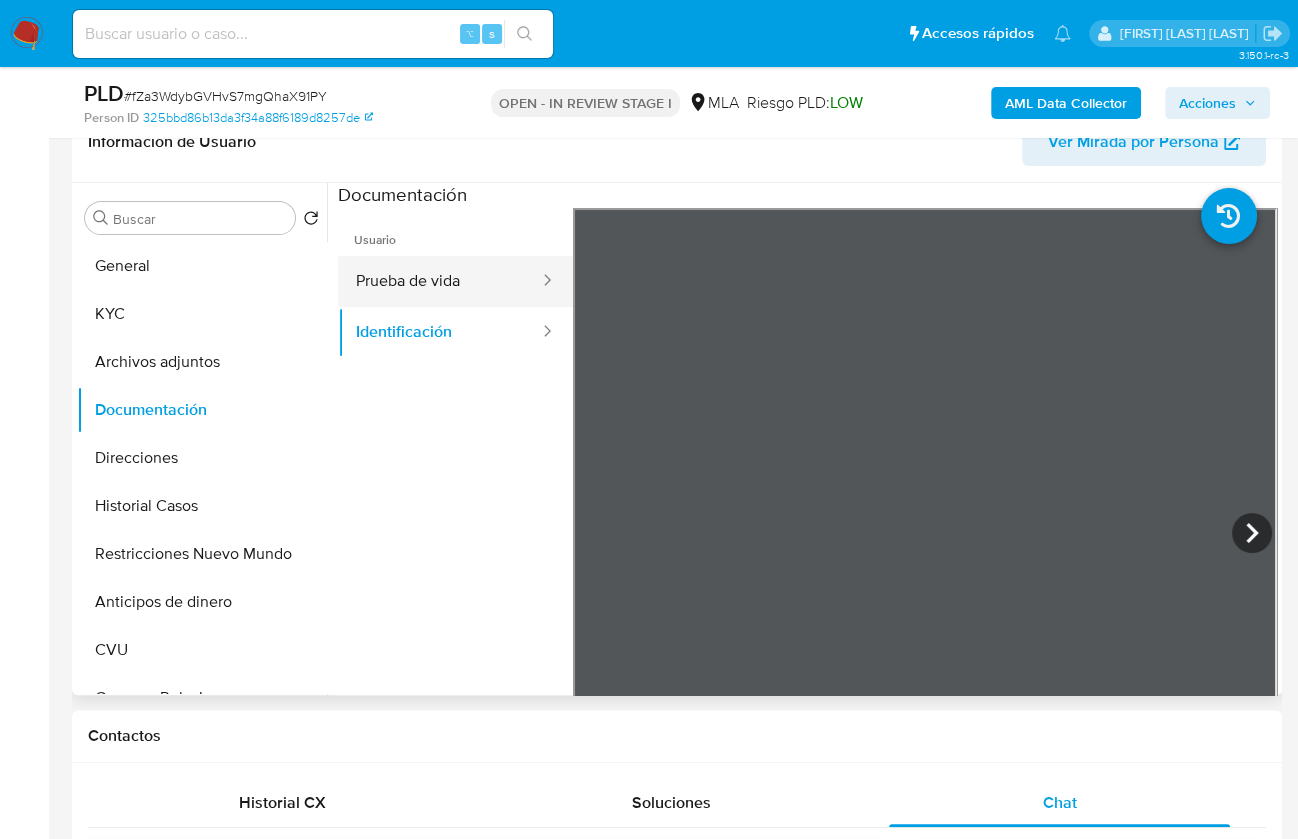 click on "Prueba de vida" at bounding box center [439, 281] 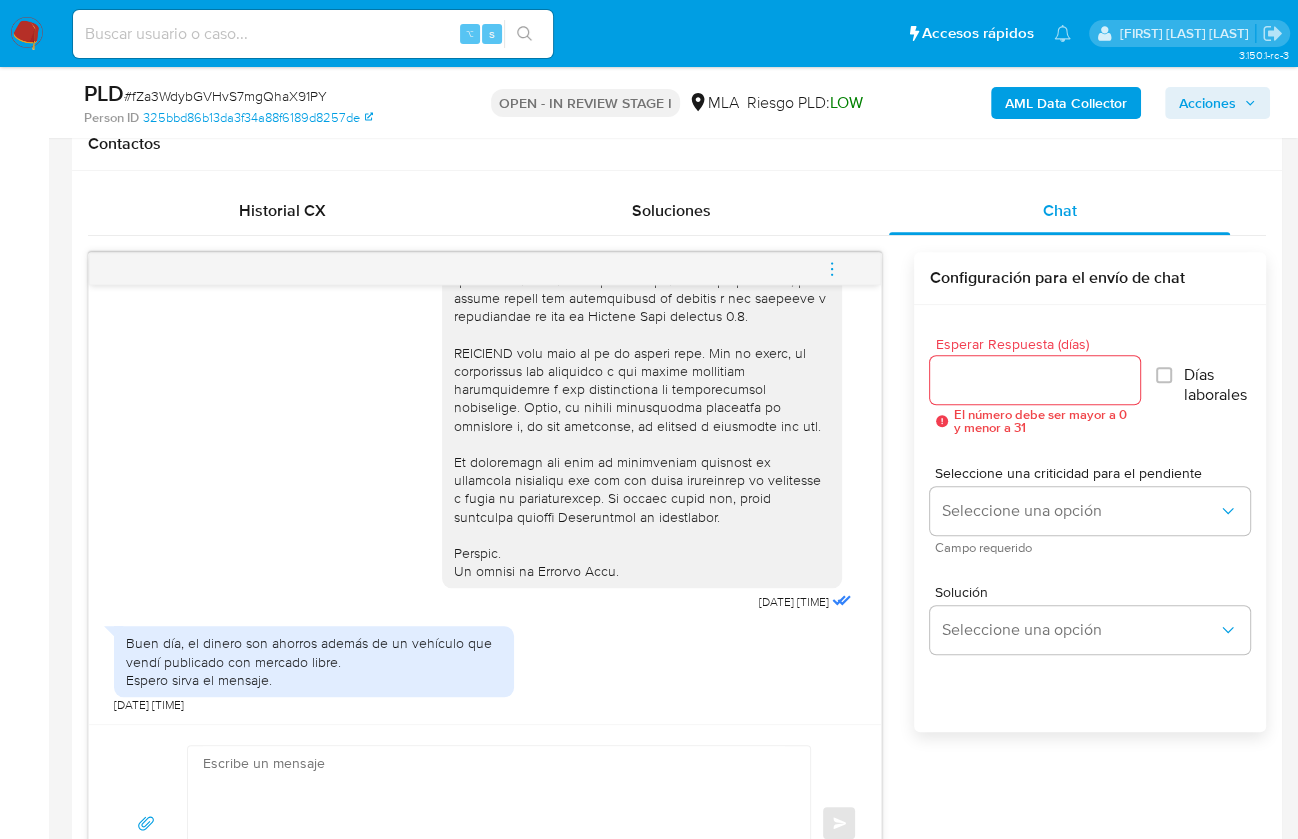 scroll, scrollTop: 1163, scrollLeft: 0, axis: vertical 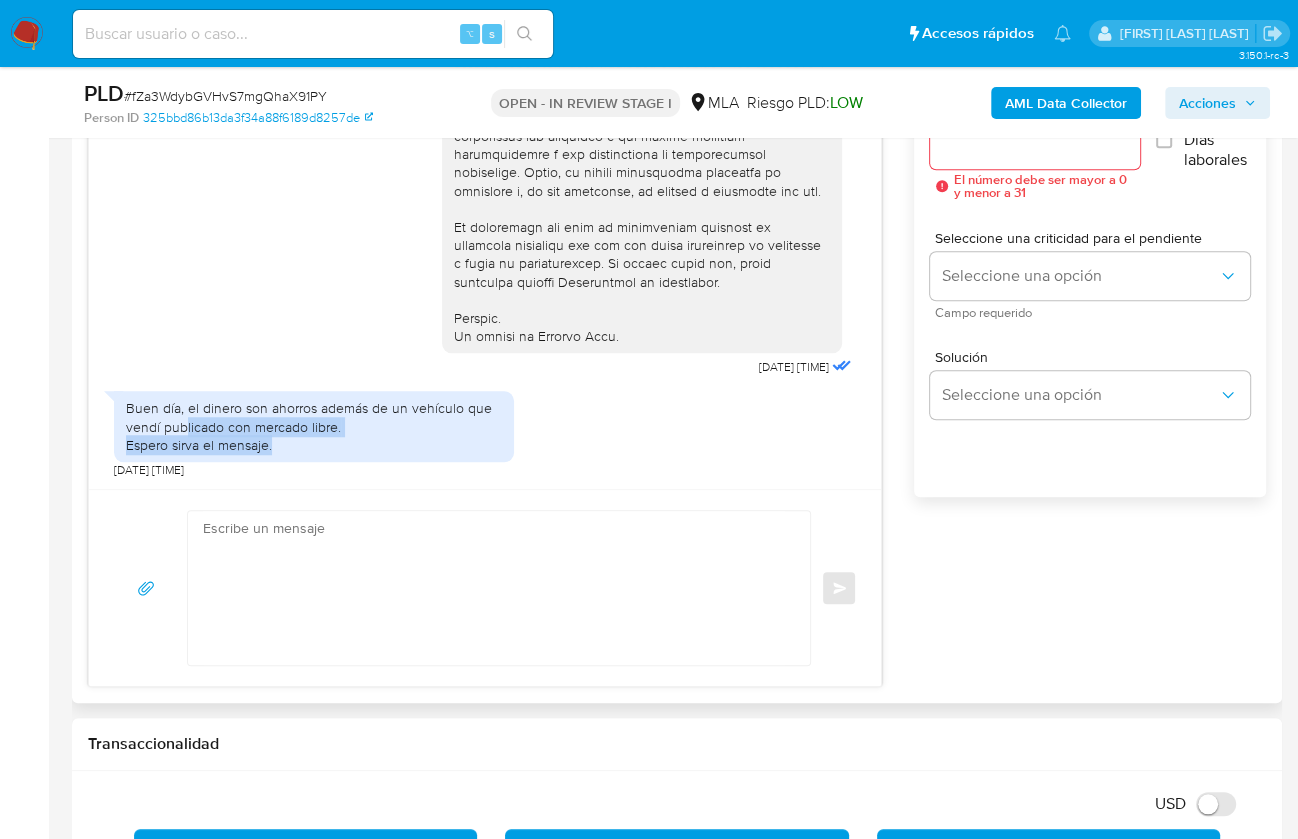 drag, startPoint x: 275, startPoint y: 439, endPoint x: 187, endPoint y: 427, distance: 88.814415 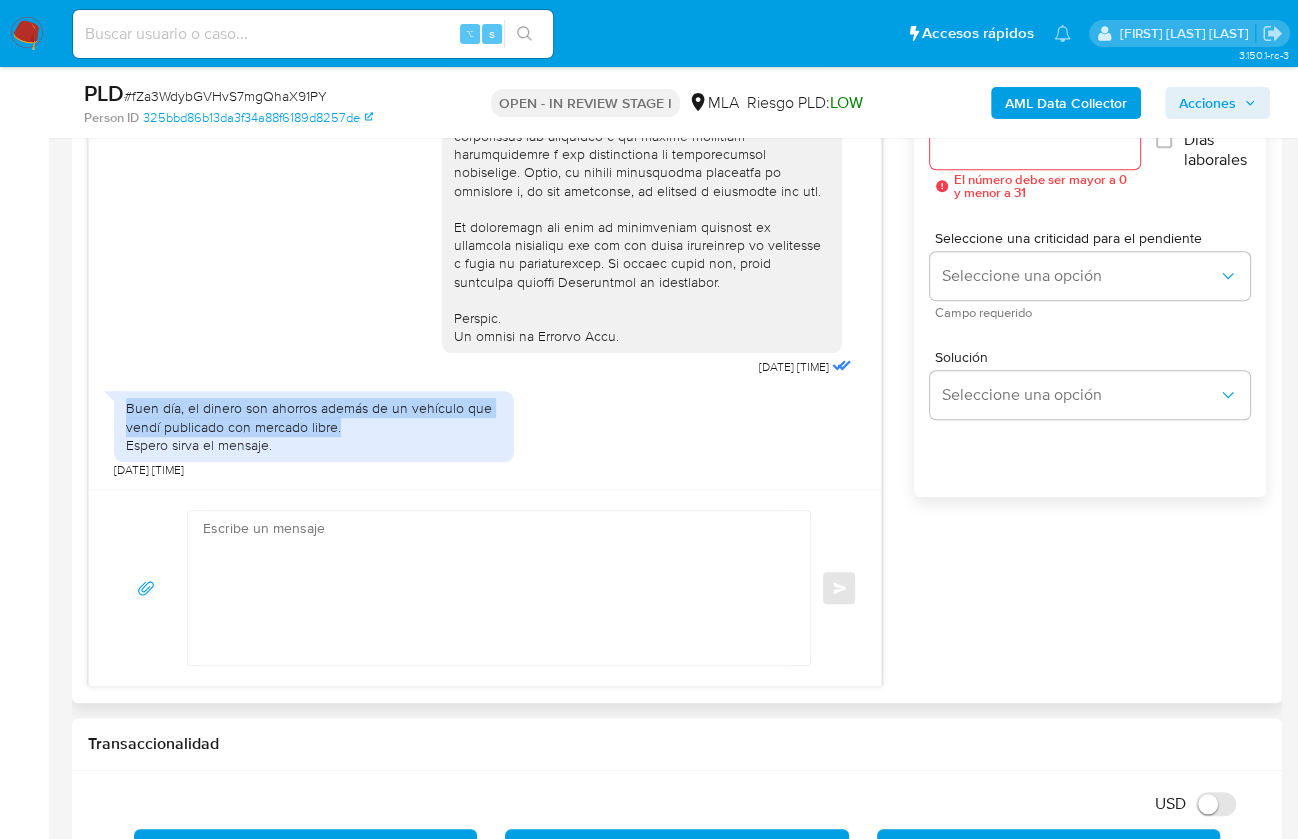 drag, startPoint x: 240, startPoint y: 412, endPoint x: 129, endPoint y: 402, distance: 111.44954 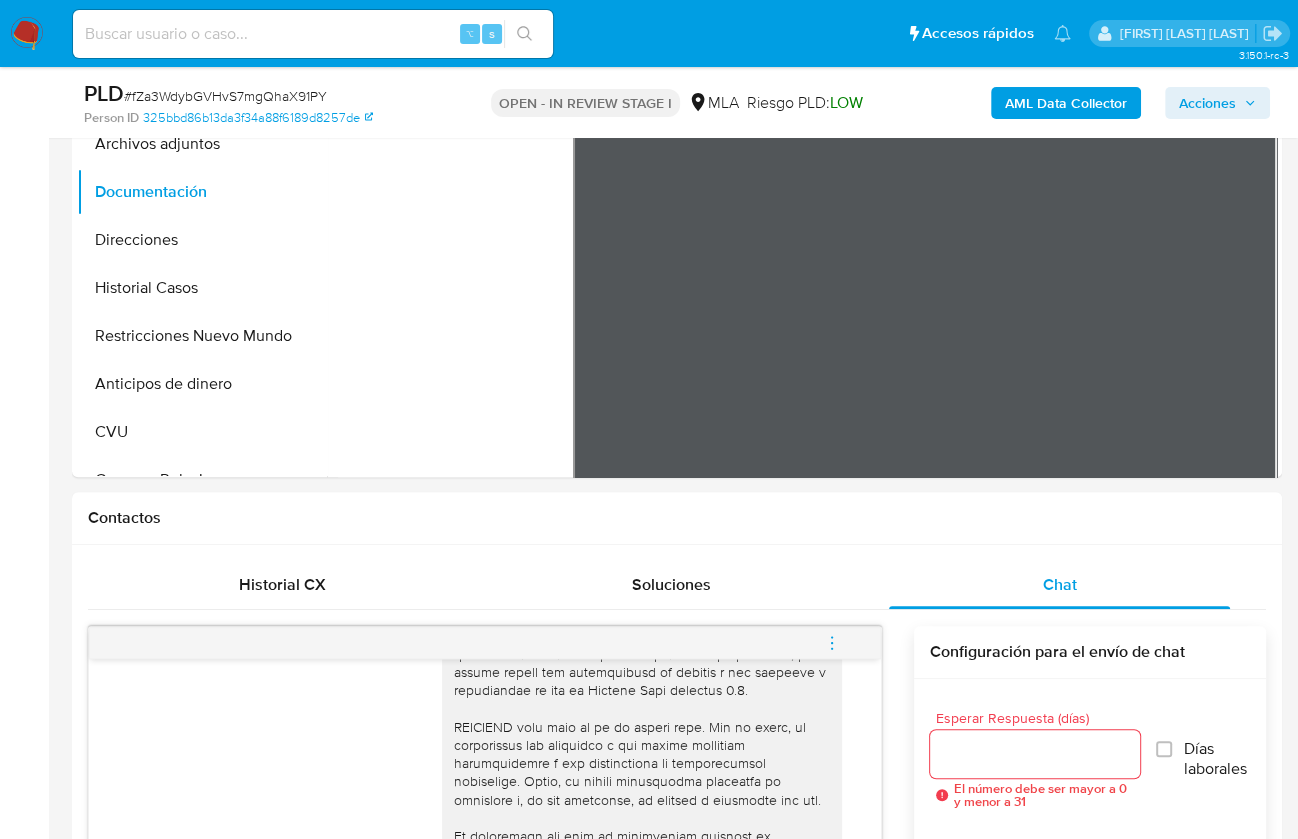scroll, scrollTop: 397, scrollLeft: 0, axis: vertical 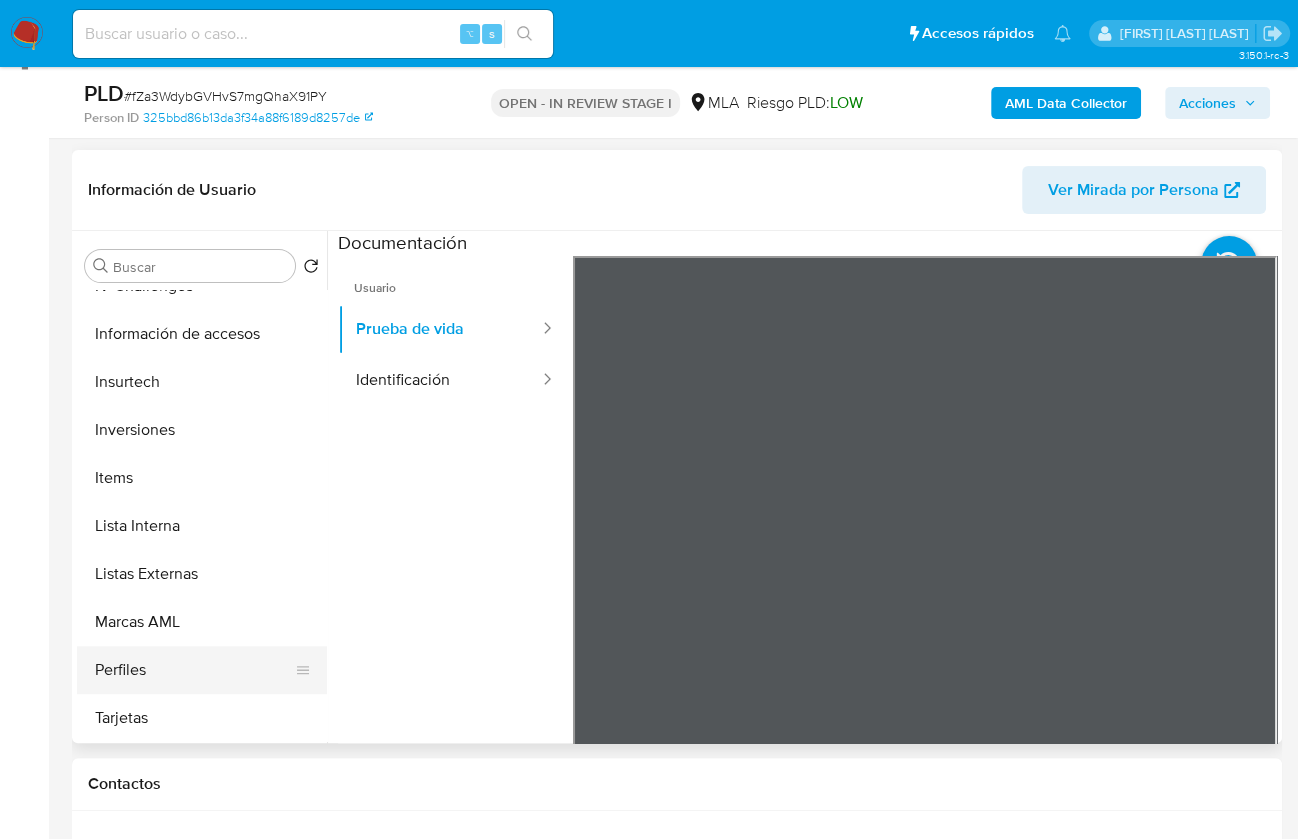 click on "Perfiles" at bounding box center [194, 670] 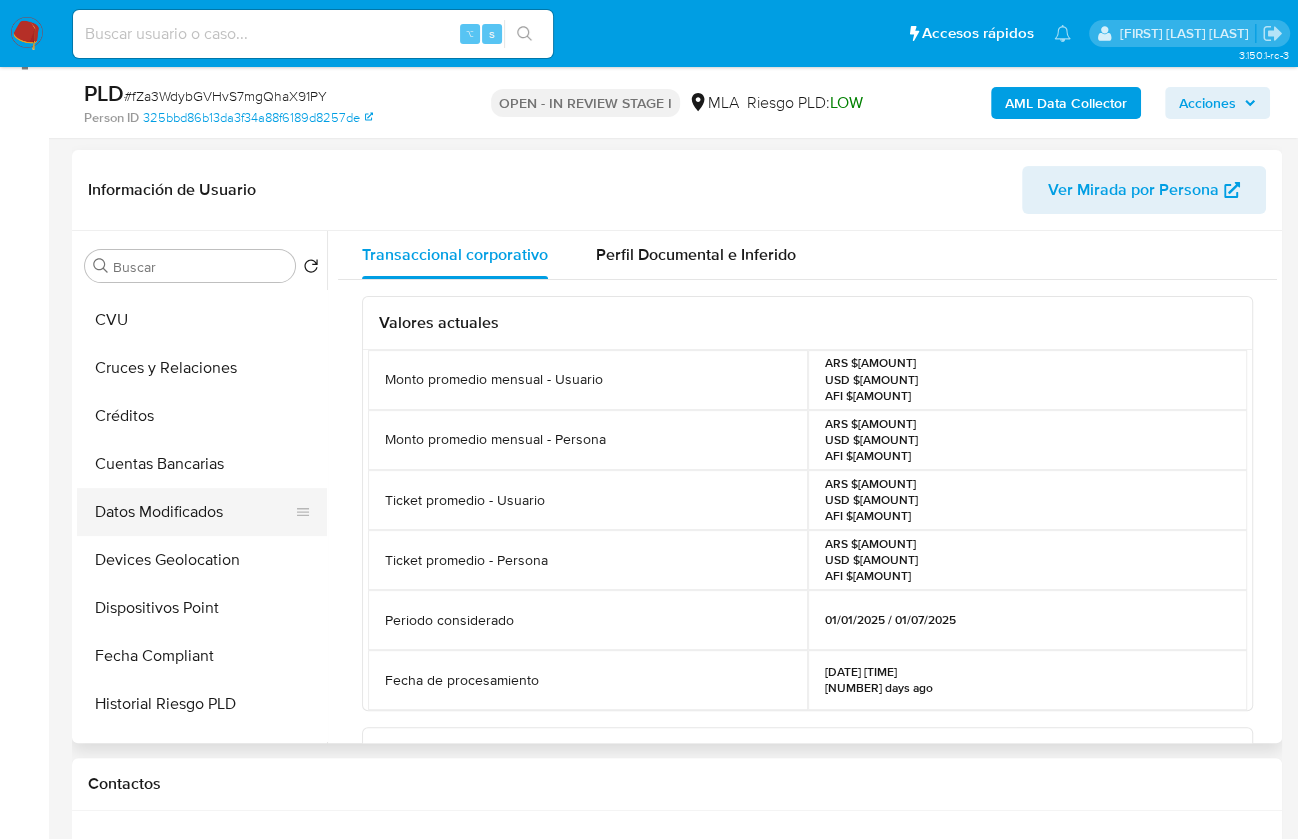 scroll, scrollTop: 371, scrollLeft: 0, axis: vertical 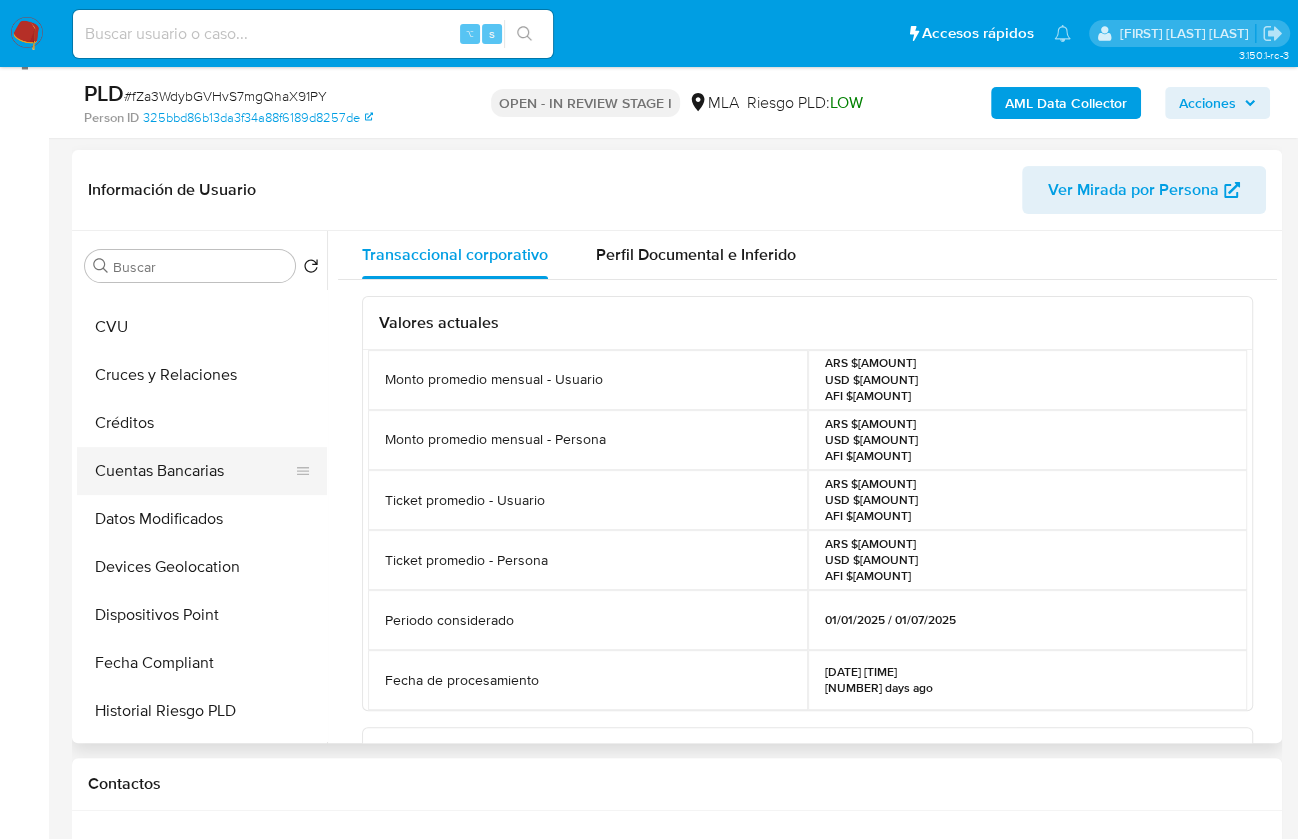 click on "Cuentas Bancarias" at bounding box center [194, 471] 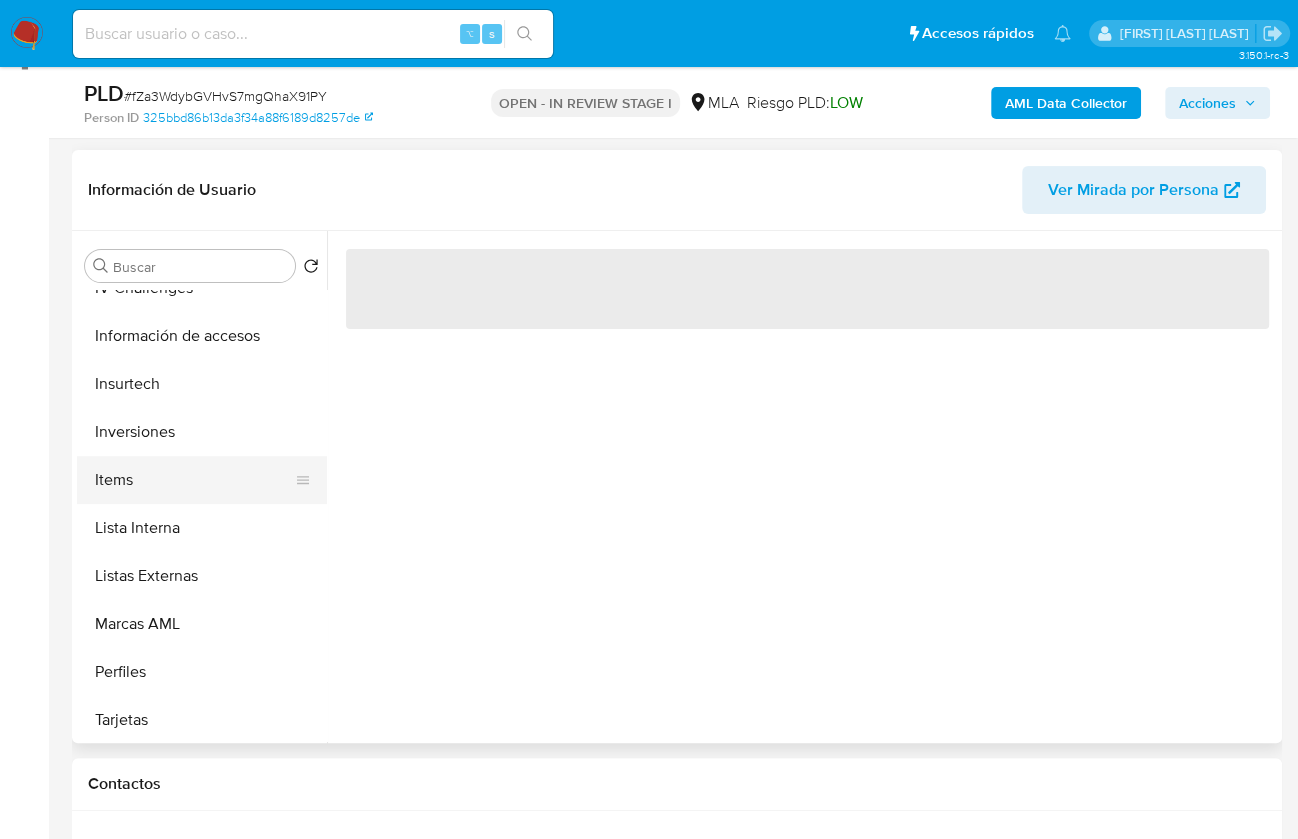 scroll, scrollTop: 892, scrollLeft: 0, axis: vertical 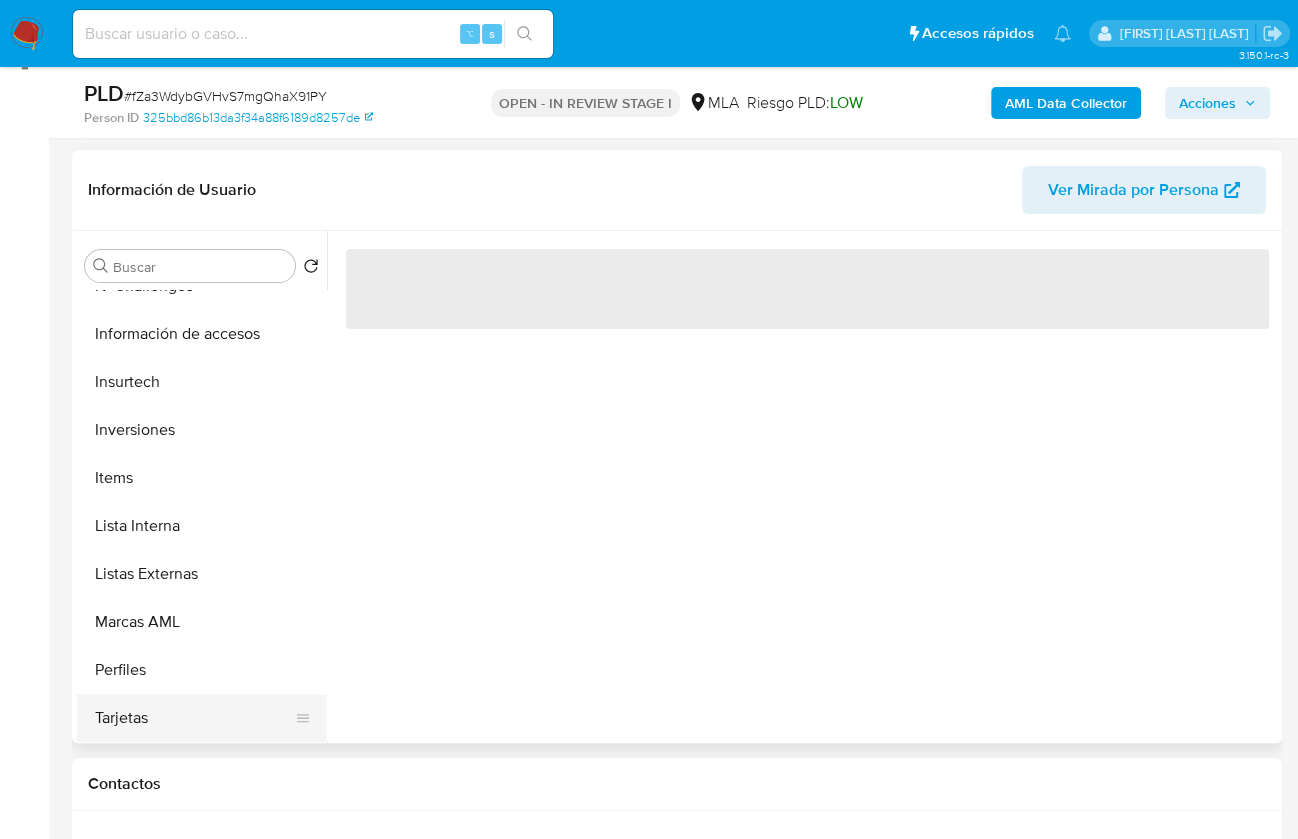 click on "Tarjetas" at bounding box center (194, 718) 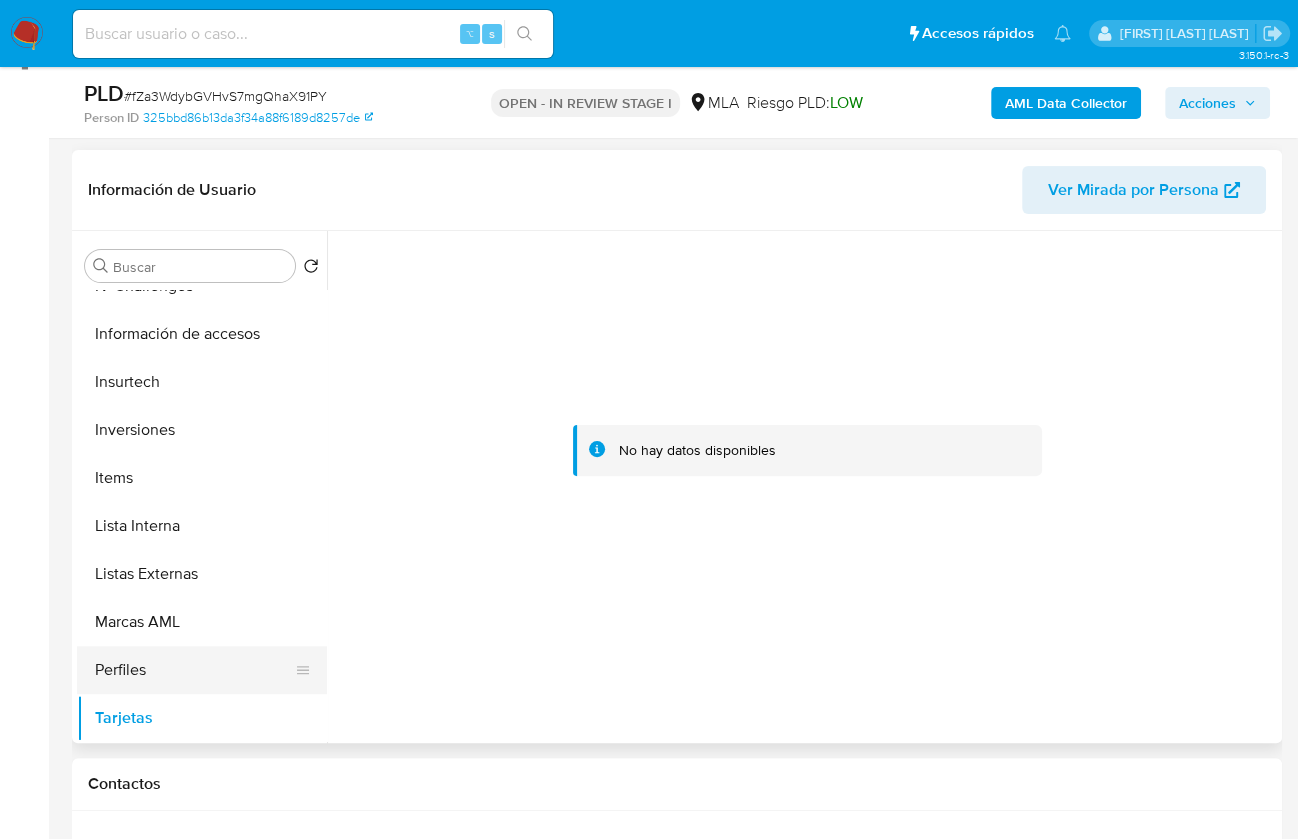 click on "Perfiles" at bounding box center (194, 670) 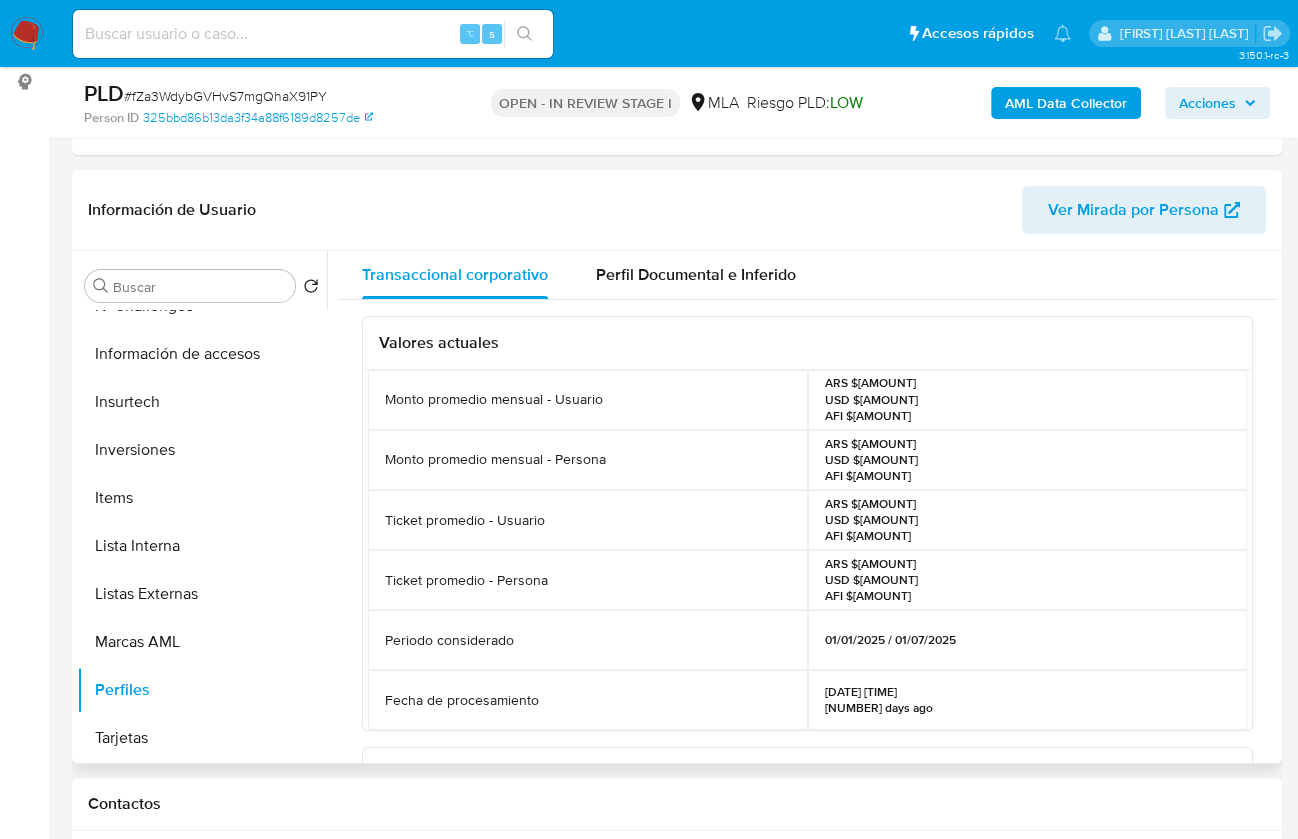 scroll, scrollTop: 268, scrollLeft: 0, axis: vertical 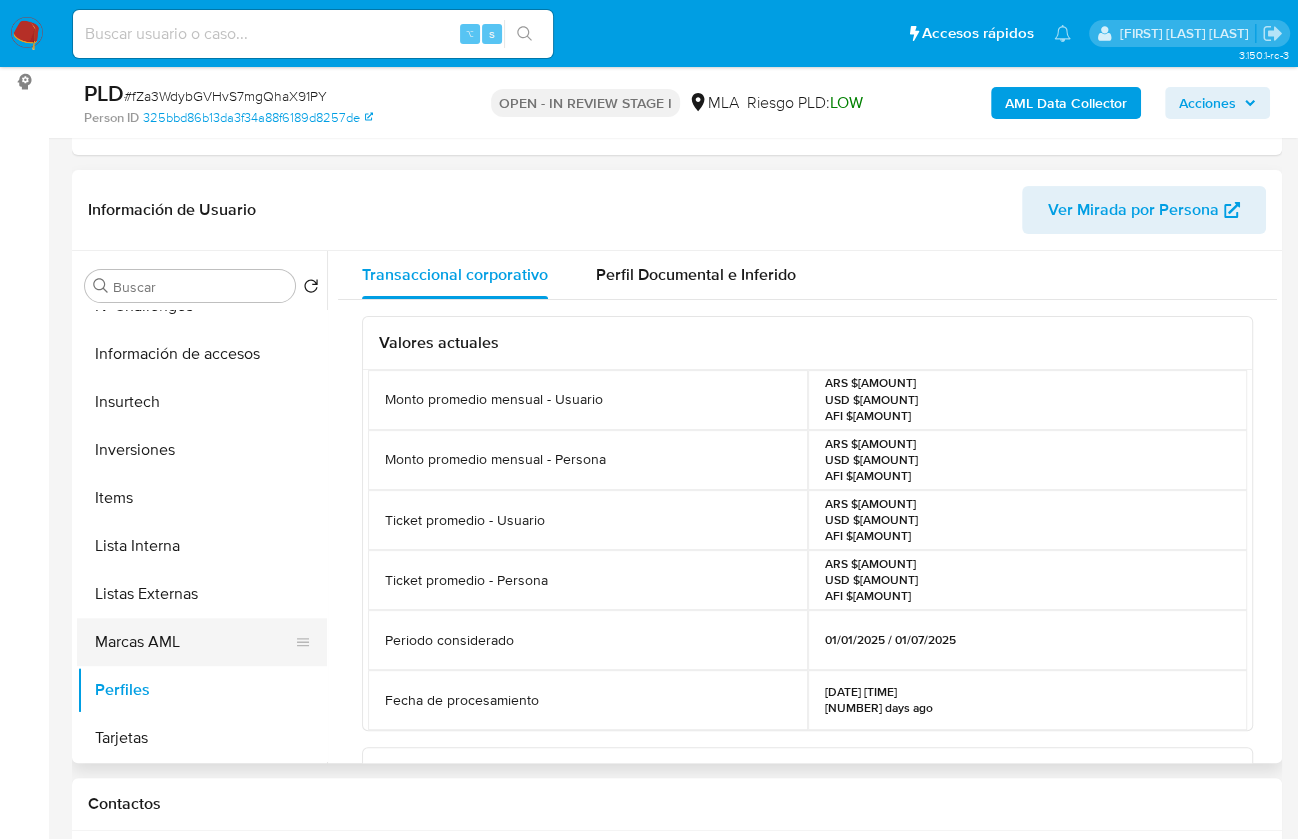 click on "Marcas AML" at bounding box center (194, 642) 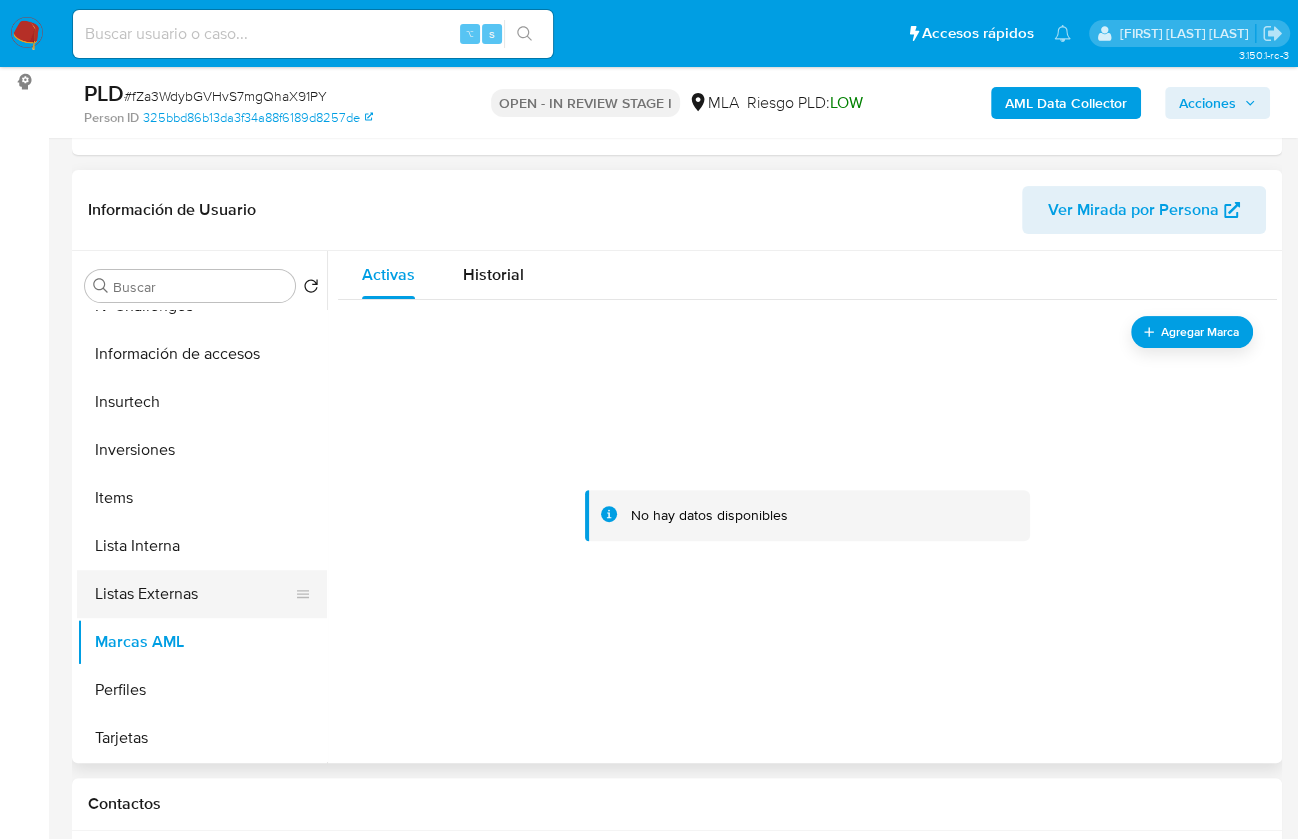click on "Listas Externas" at bounding box center (194, 594) 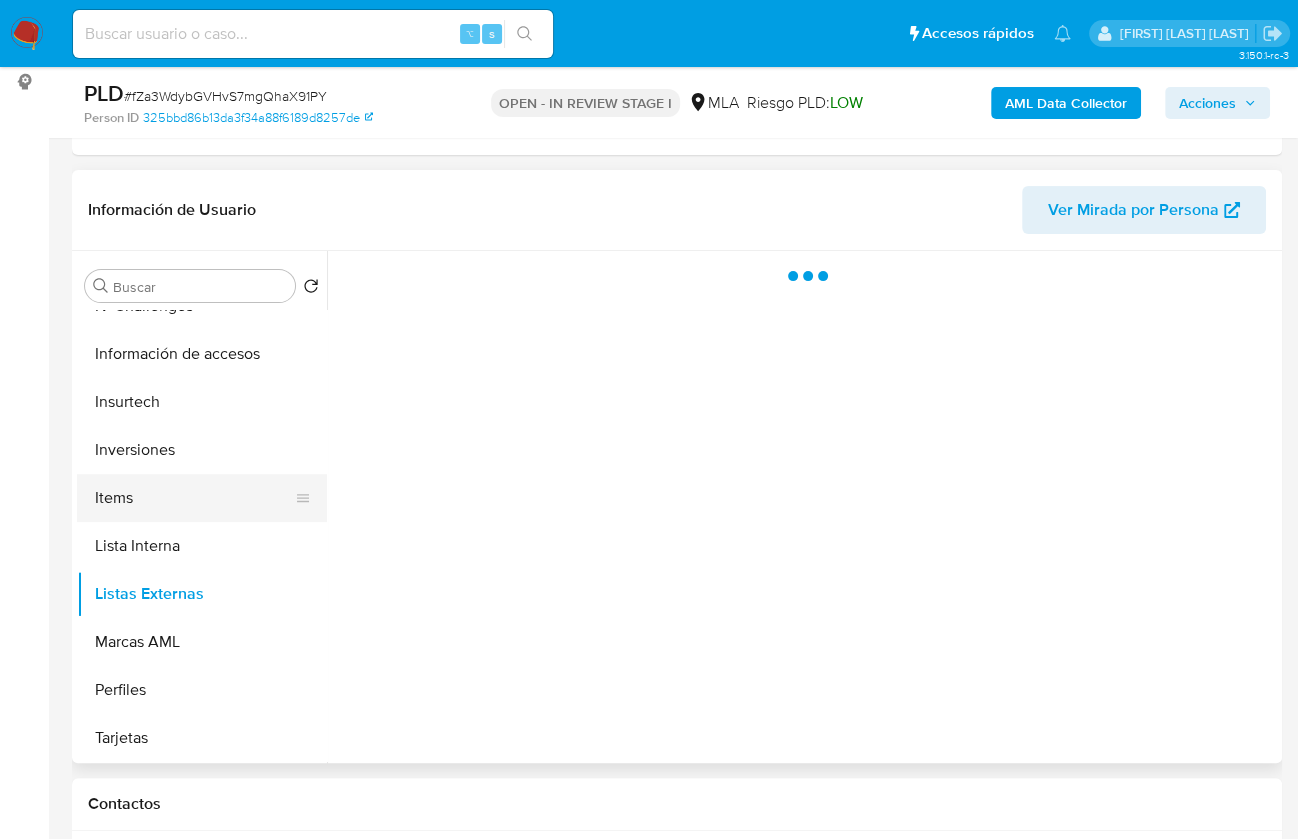 click on "Items" at bounding box center (194, 498) 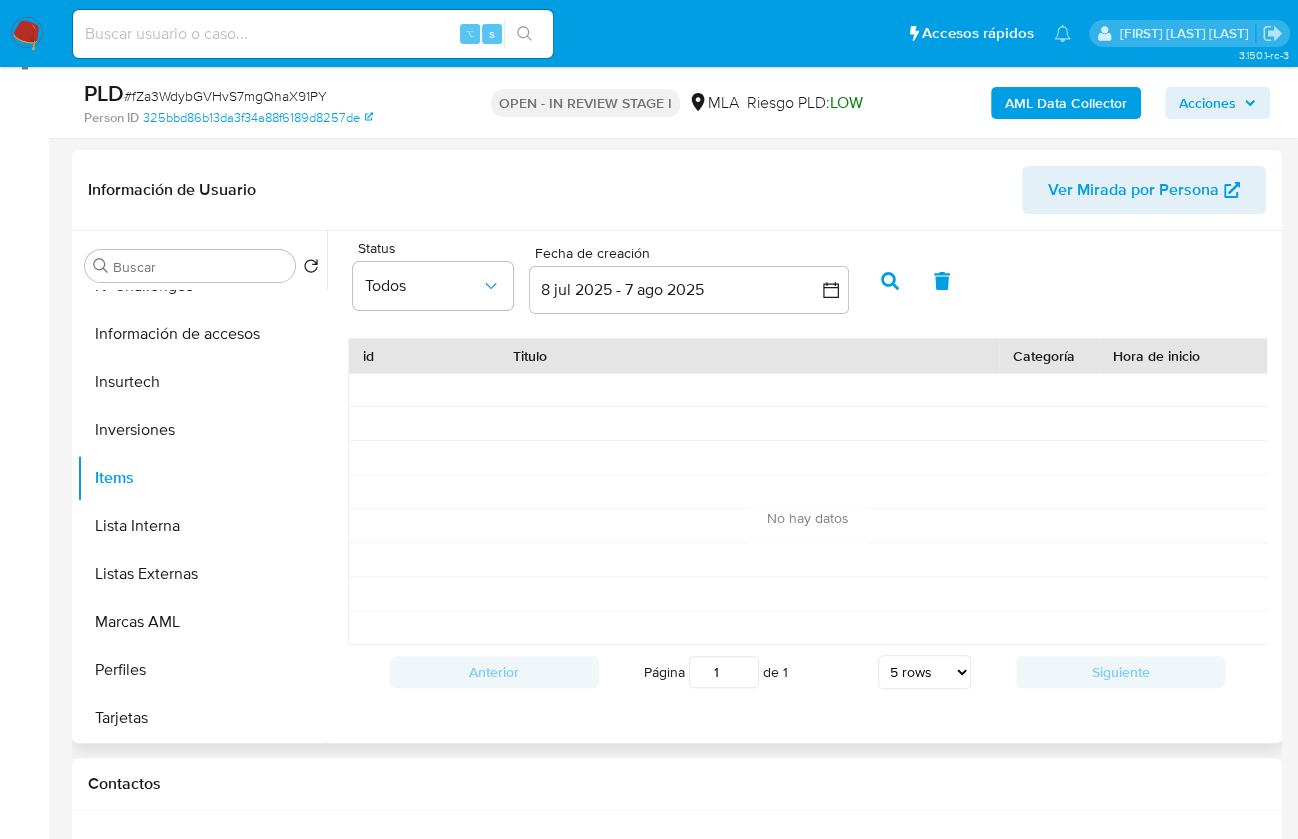 scroll, scrollTop: 278, scrollLeft: 0, axis: vertical 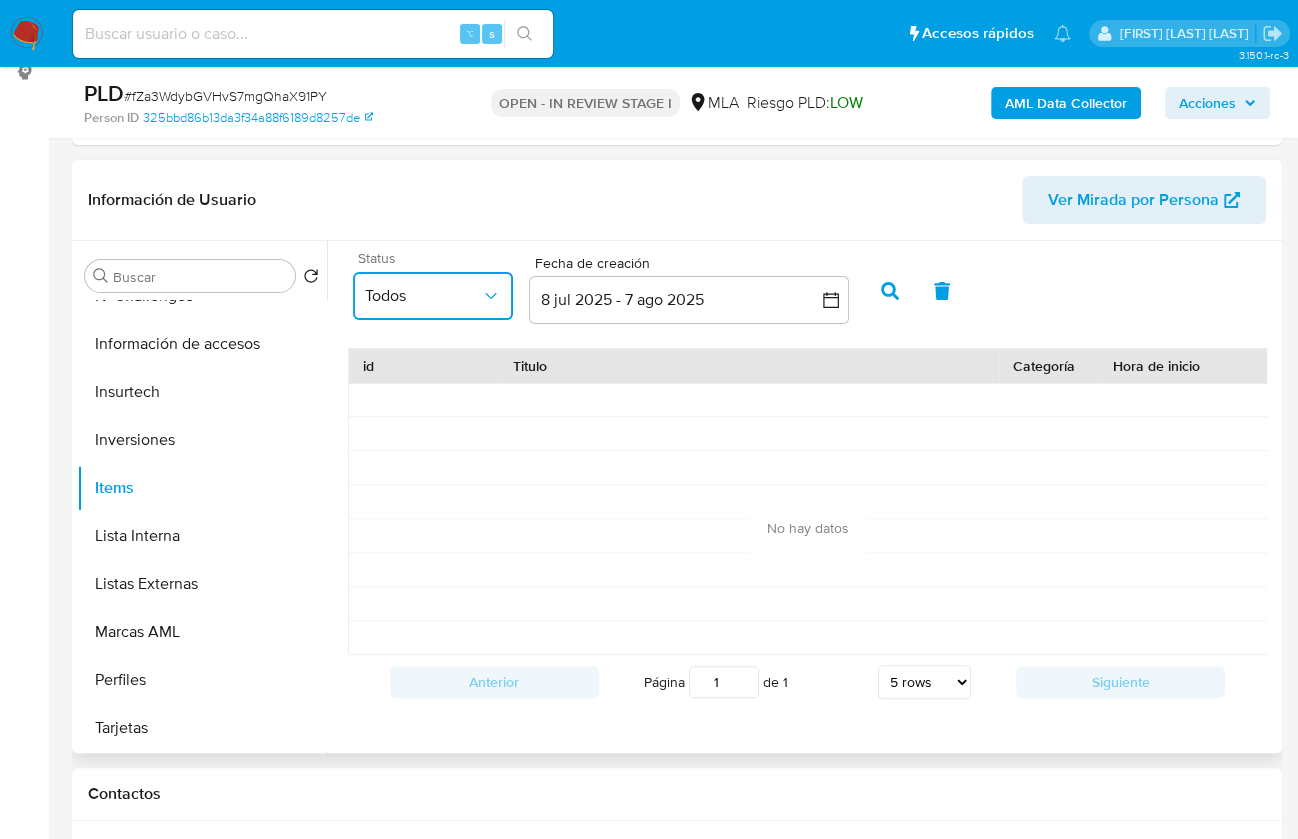 click on "Todos" at bounding box center (423, 296) 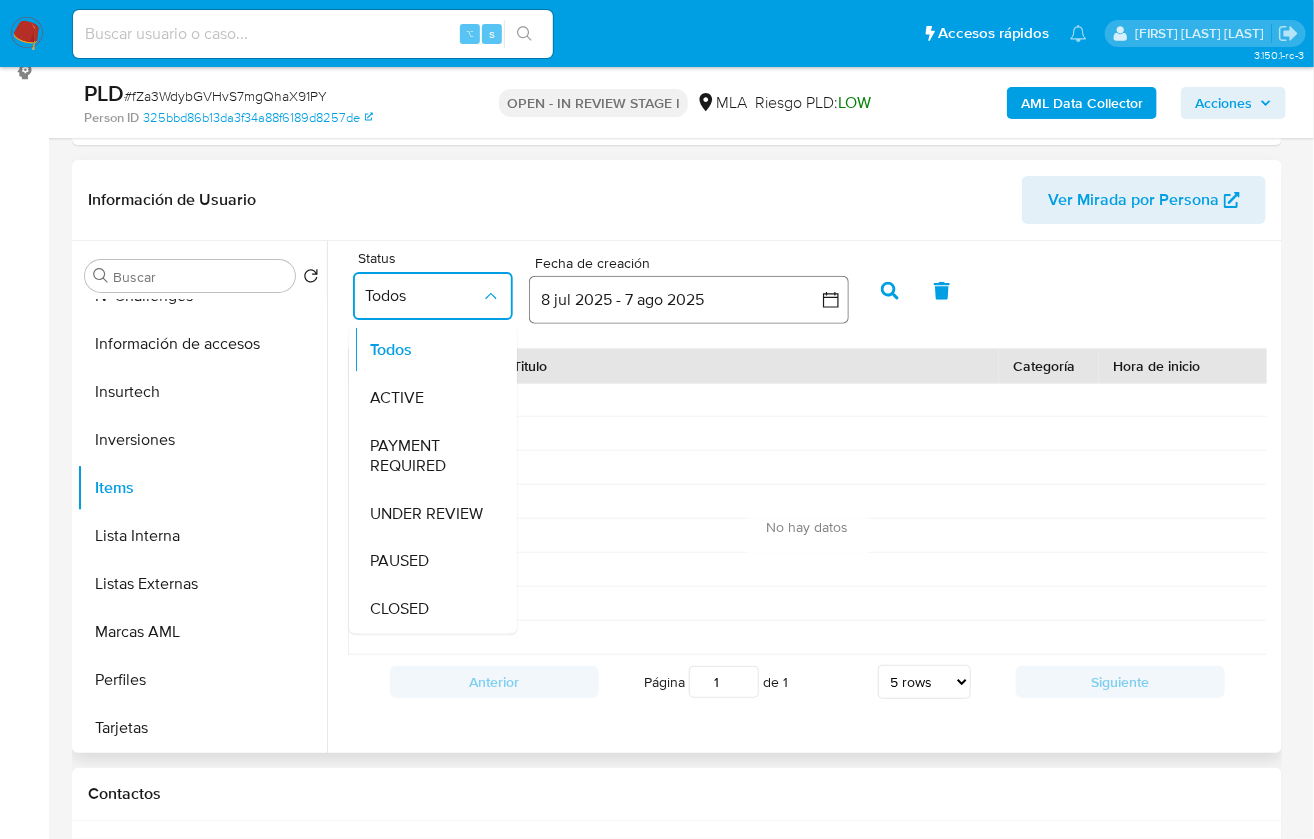 click on "8 jul 2025 - 7 ago 2025" at bounding box center [689, 300] 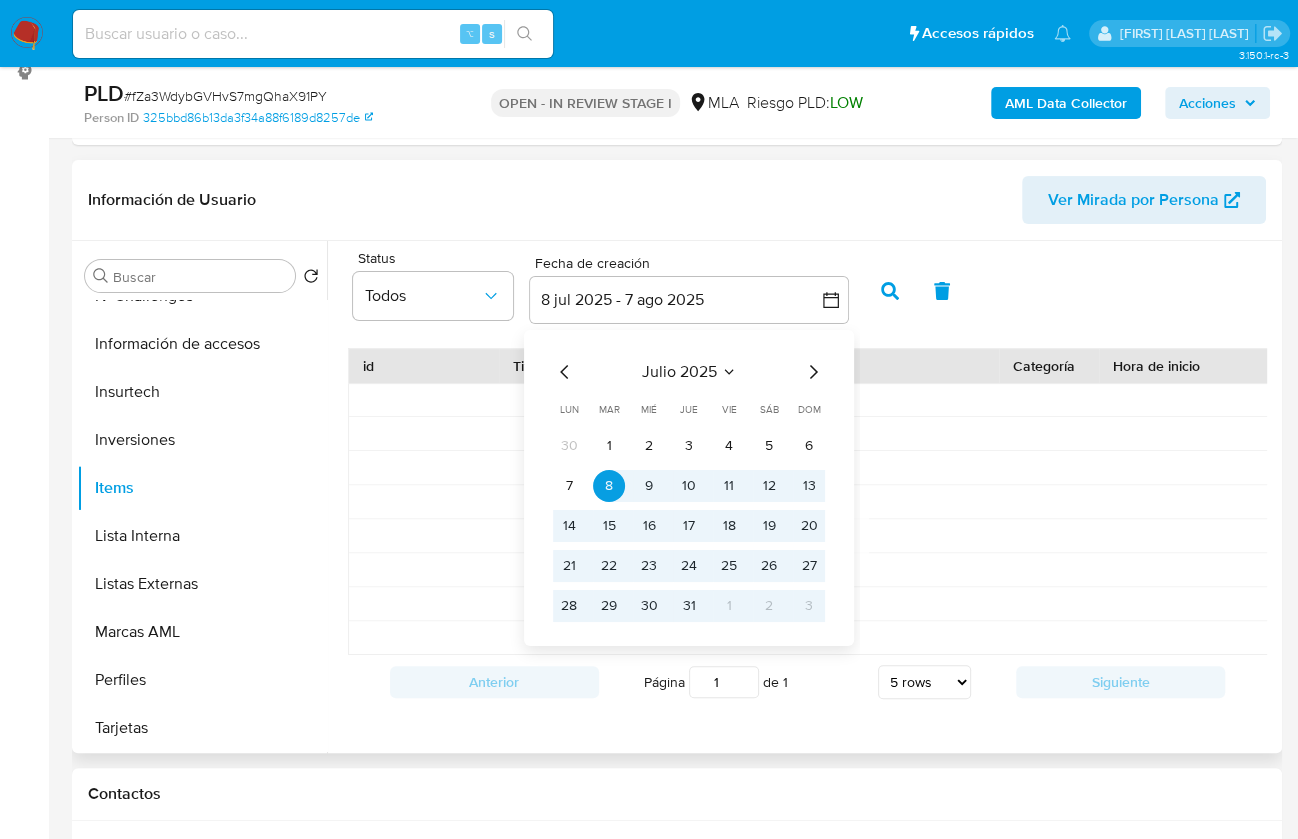 click 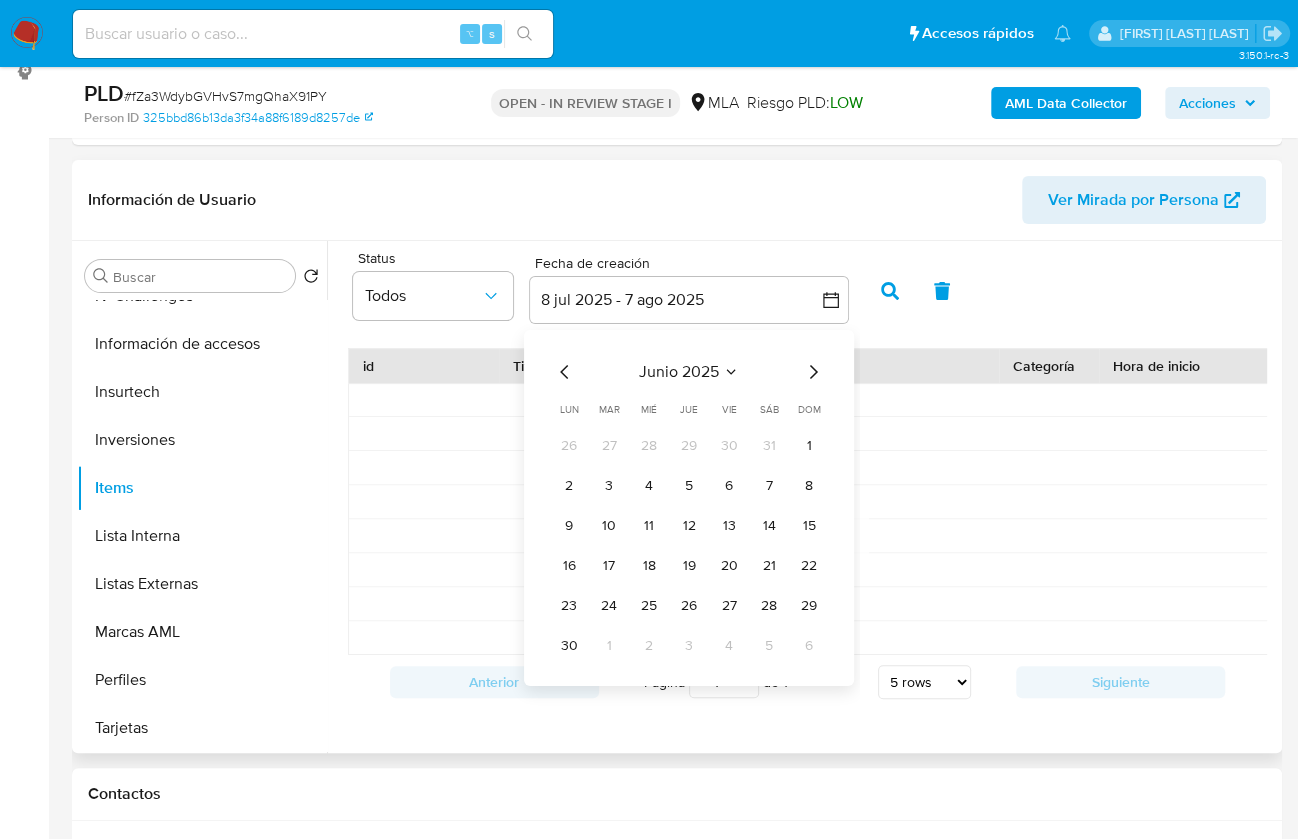 click 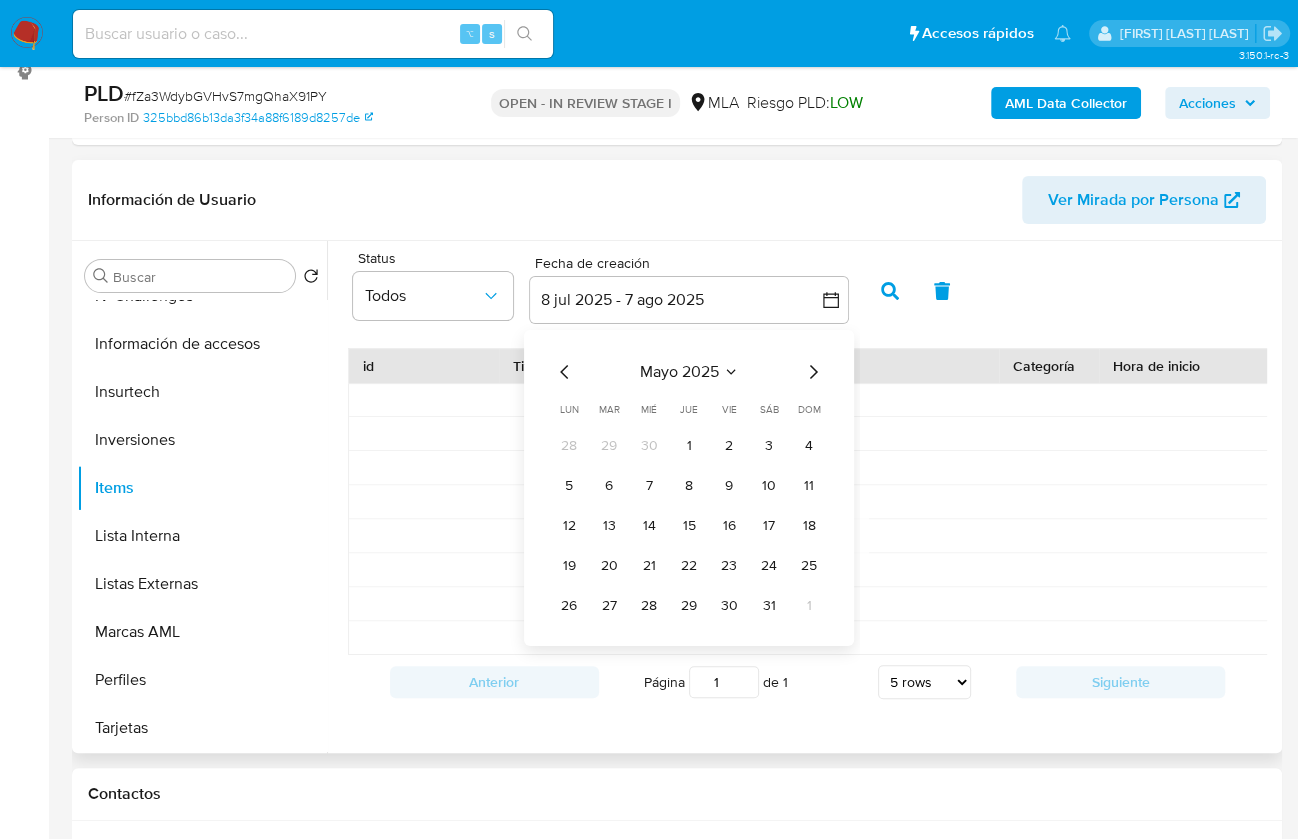 click 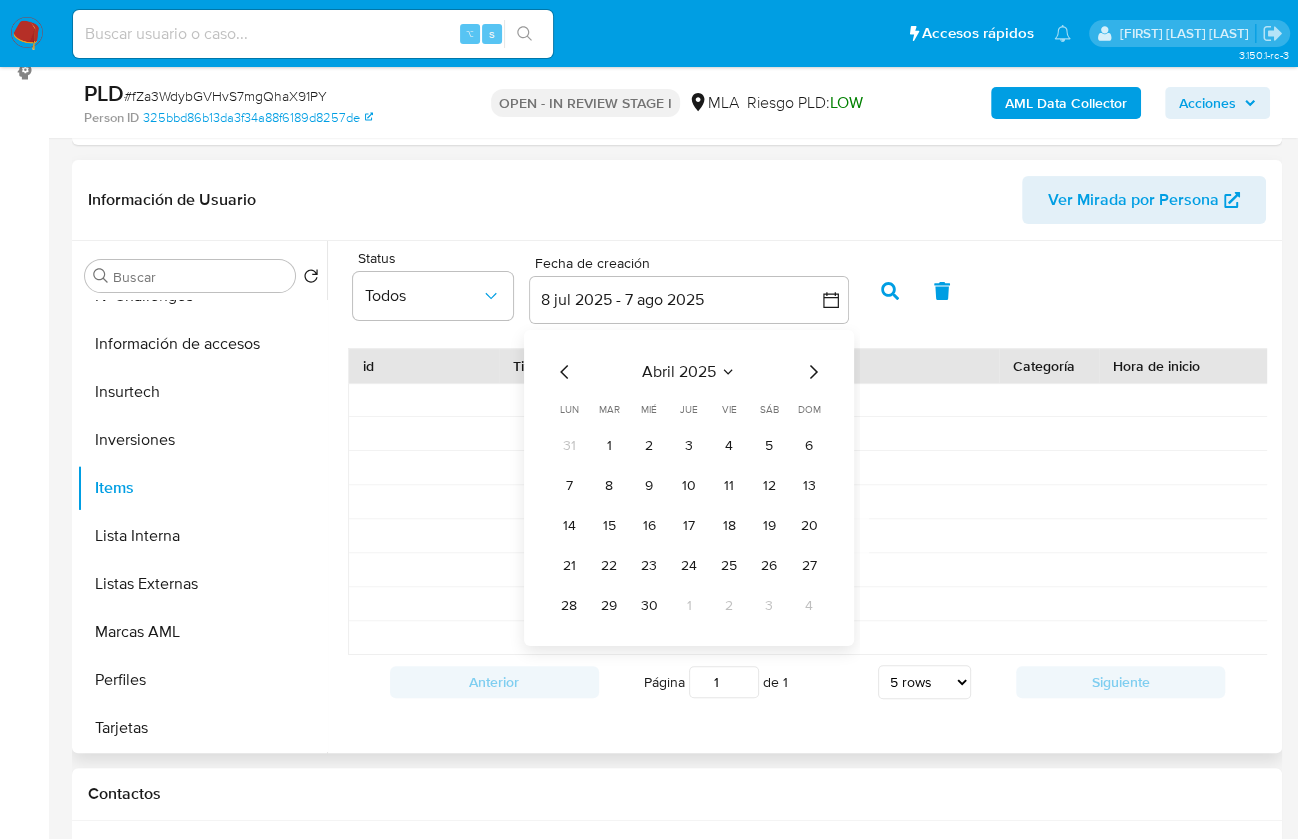 click on "31 1 2 3 4 5 6" at bounding box center [689, 445] 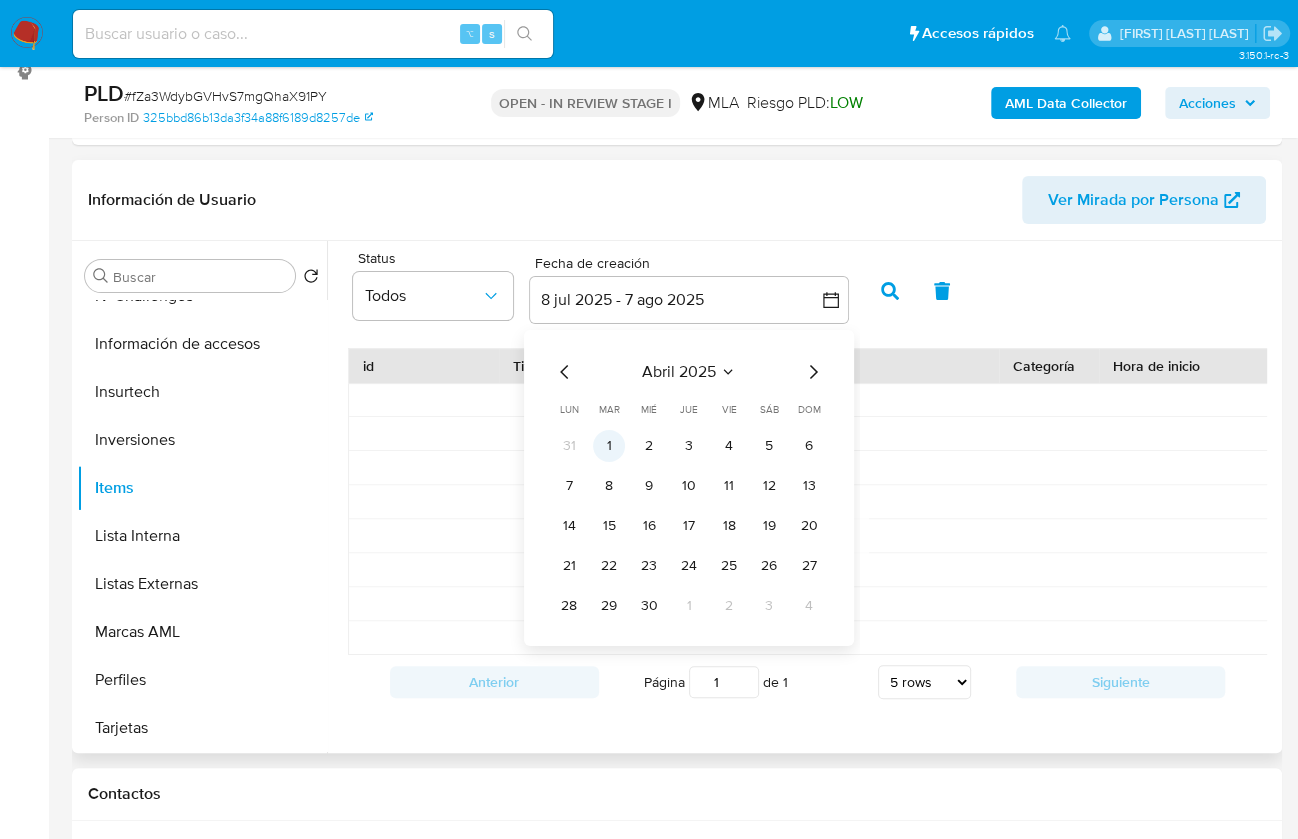 click on "1" at bounding box center [609, 445] 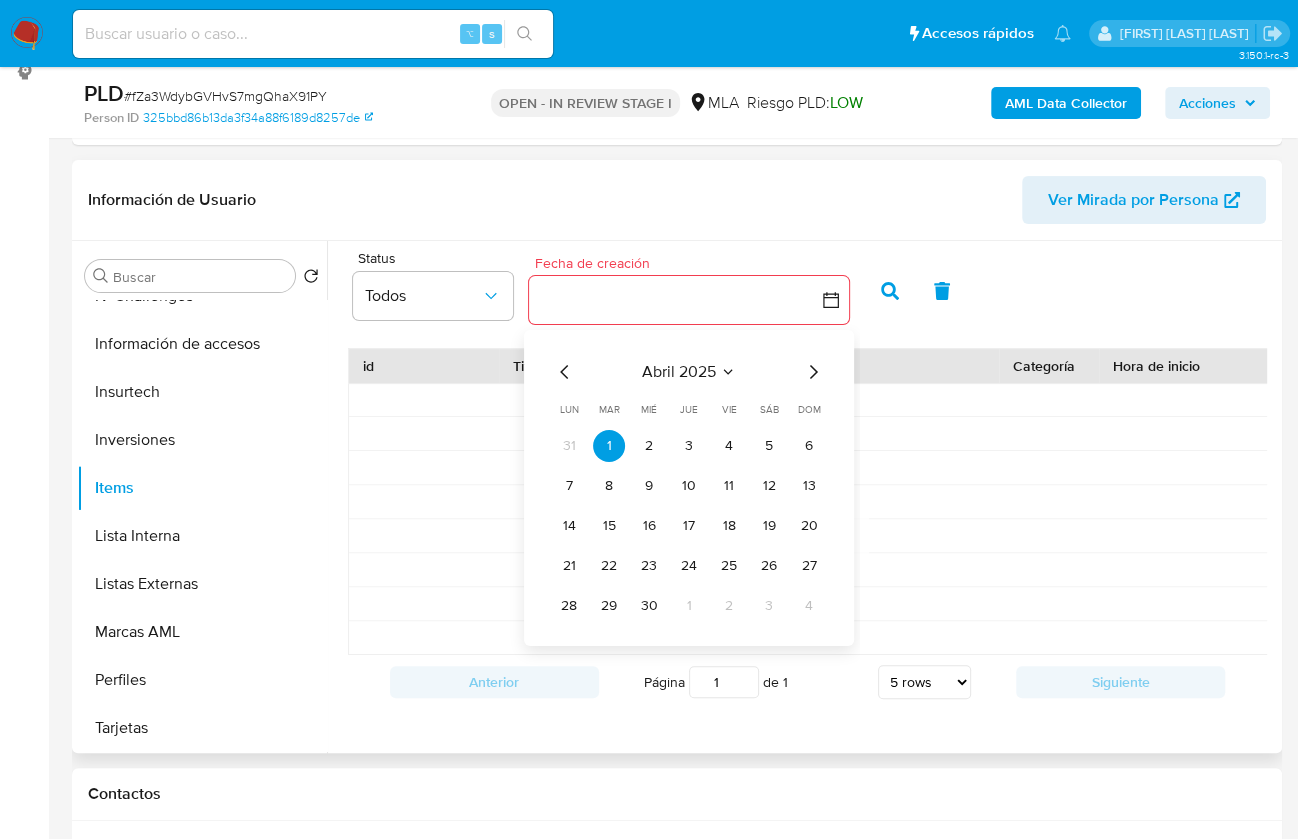 click on "abril 2025 abril 2025 lun lunes mar martes mié miércoles jue jueves vie viernes sáb sábado dom domingo 31 1 2 3 4 5 6 7 8 9 10 11 12 13 14 15 16 17 18 19 20 21 22 23 24 25 26 27 28 29 30 1 2 3 4" at bounding box center (689, 490) 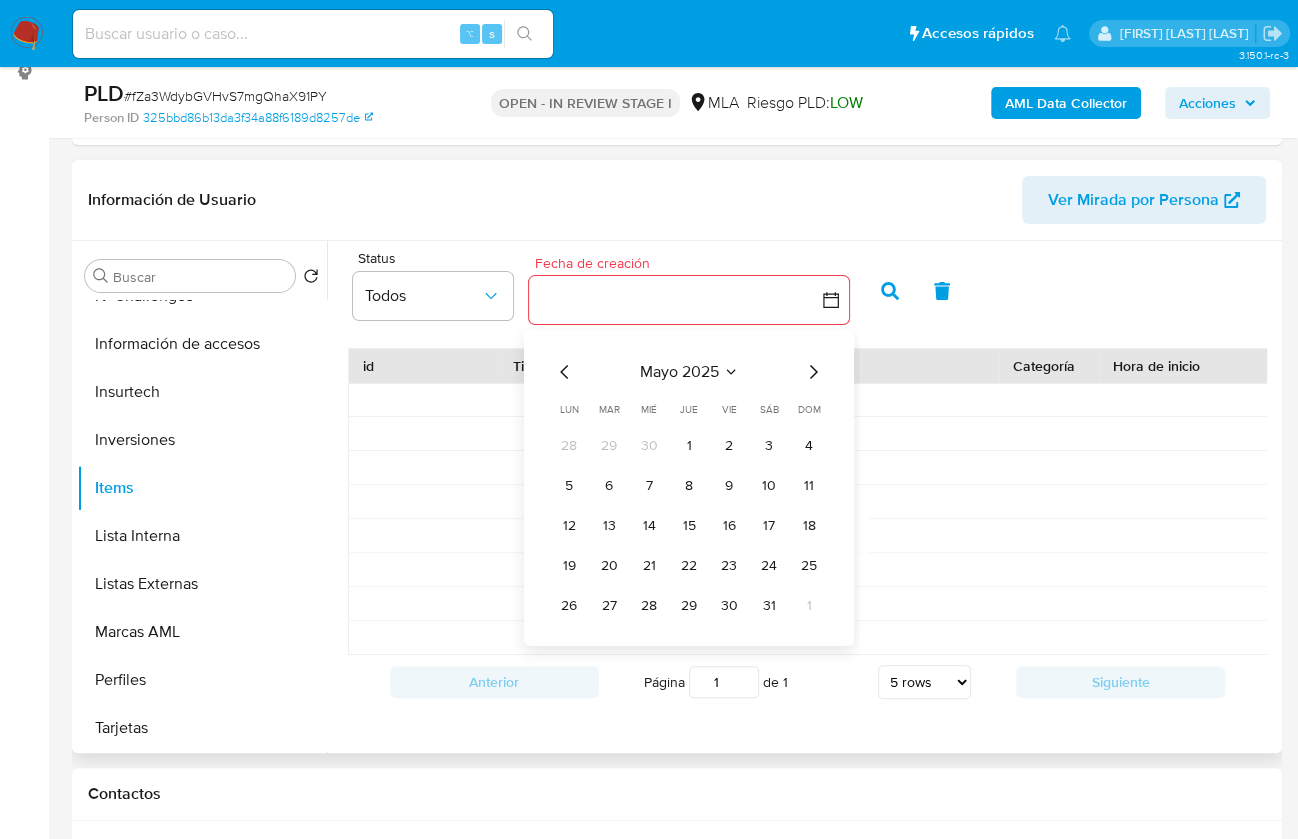click 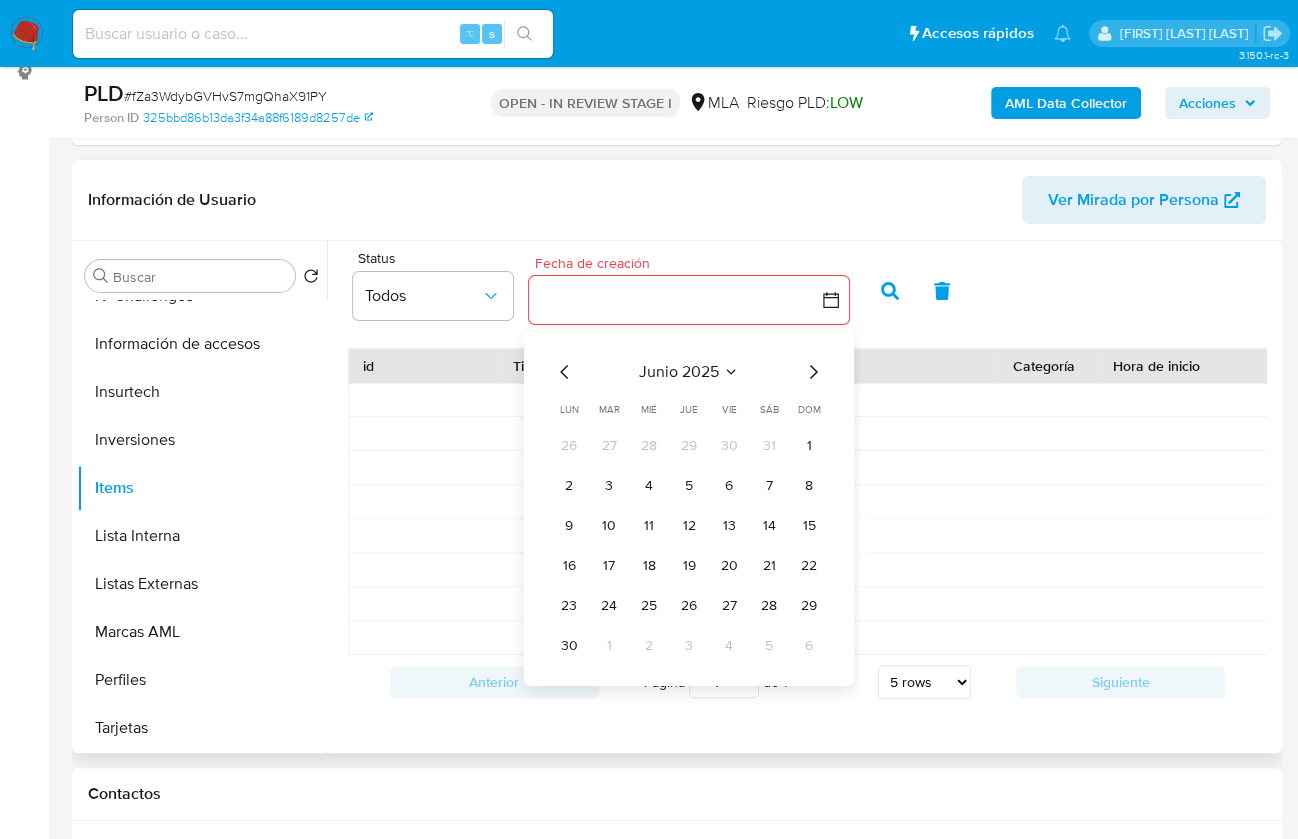 click 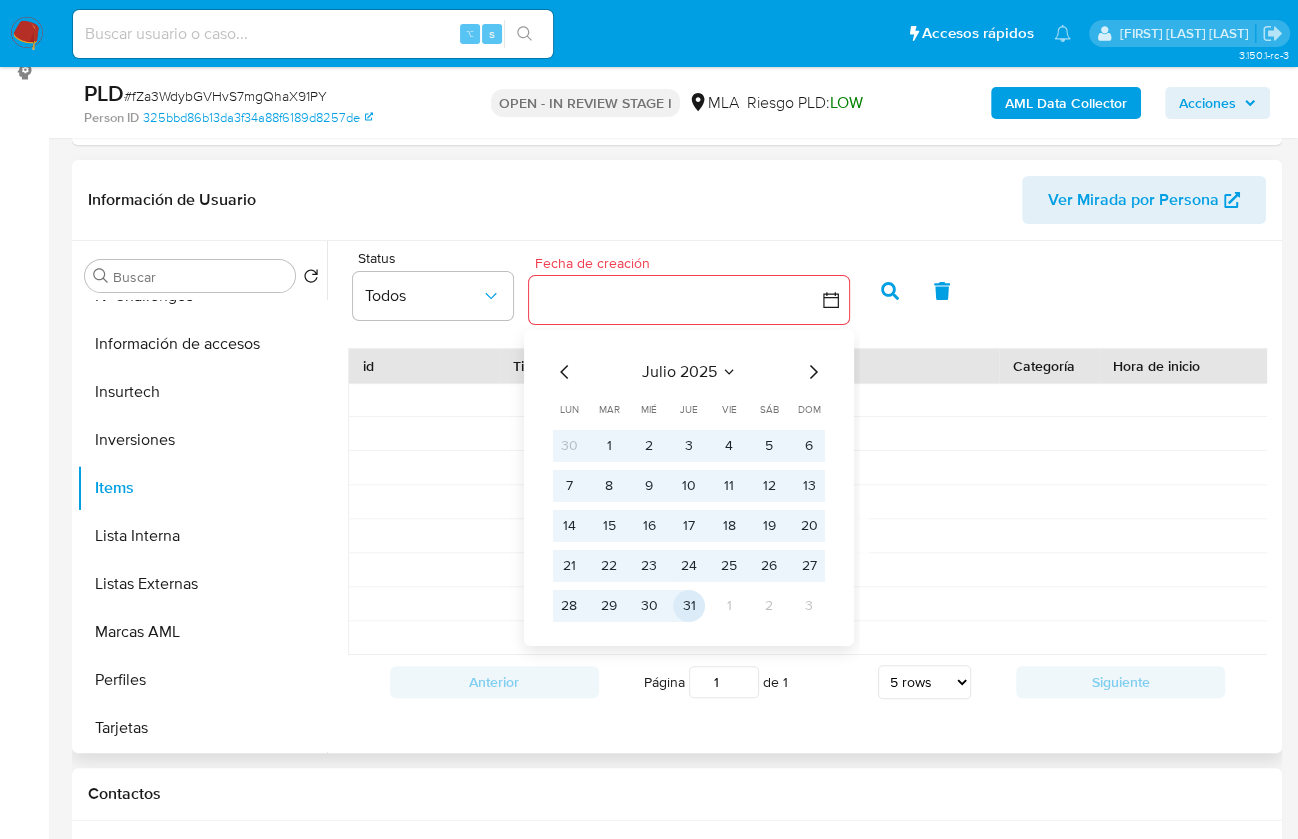 click on "31" at bounding box center [689, 605] 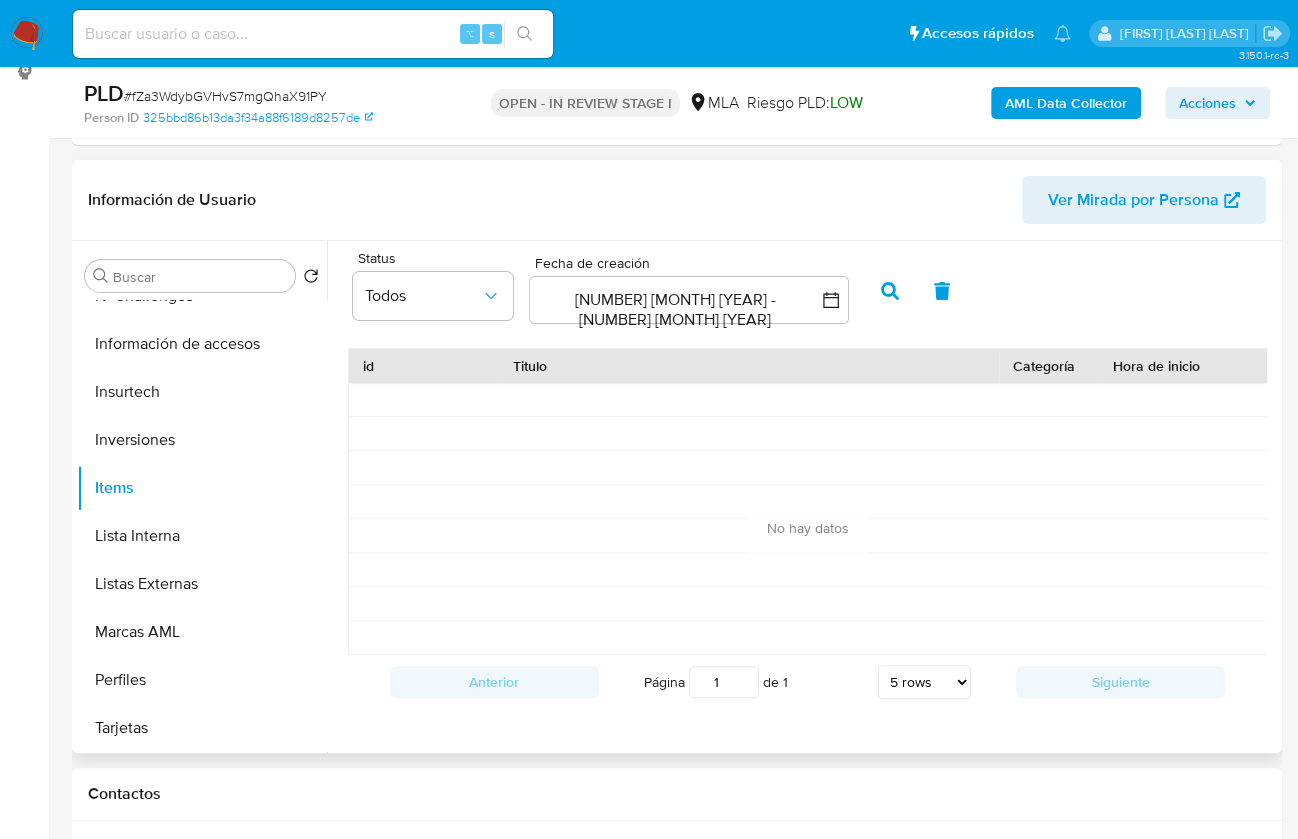 click 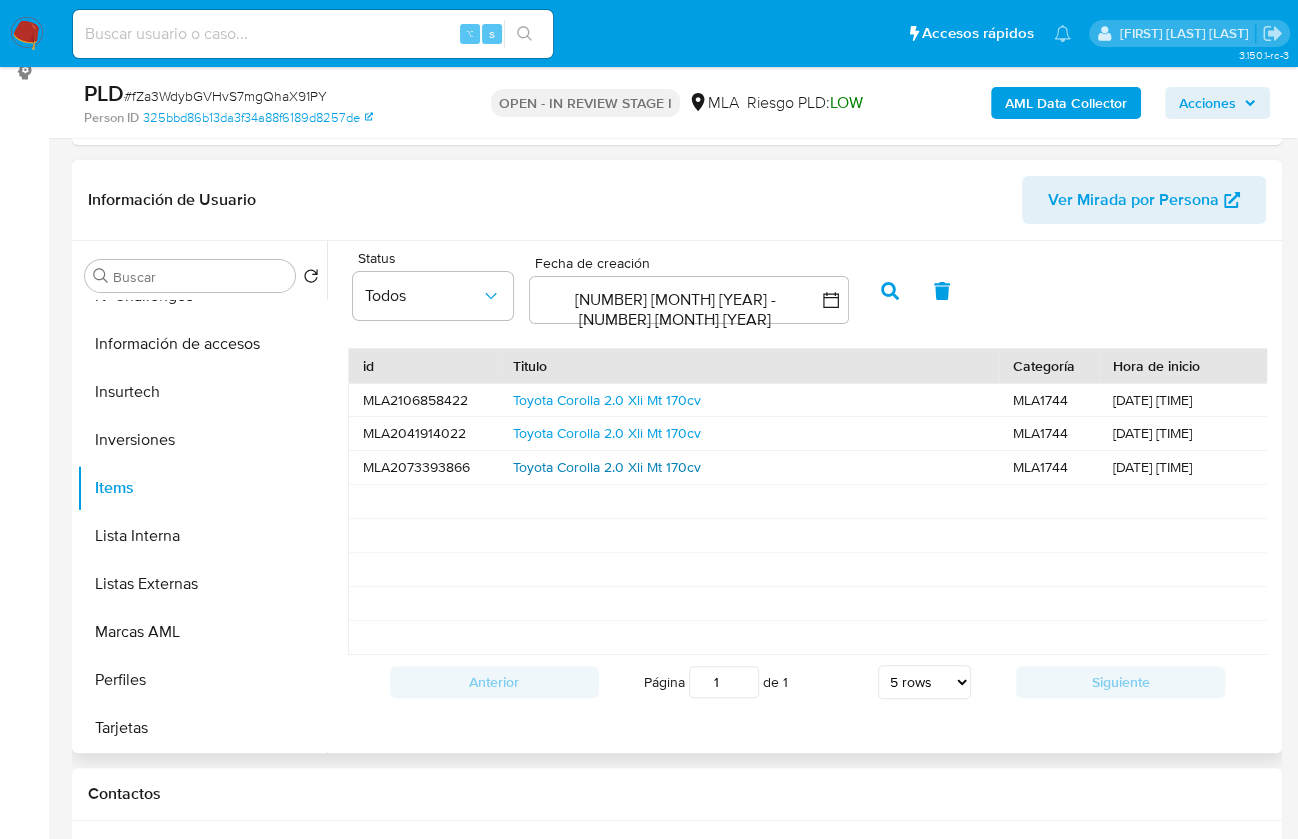click on "Toyota Corolla 2.0 Xli Mt 170cv" at bounding box center (607, 467) 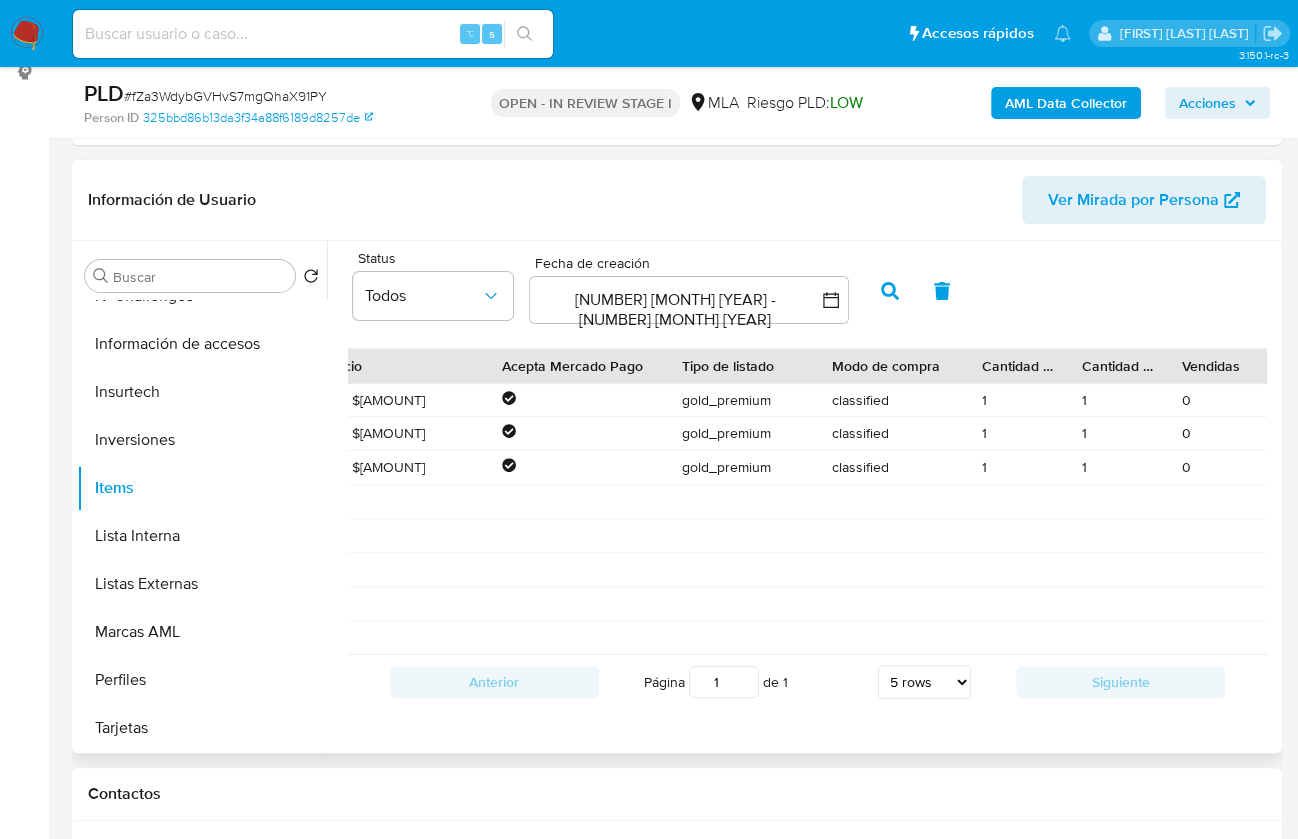 scroll, scrollTop: 0, scrollLeft: 1229, axis: horizontal 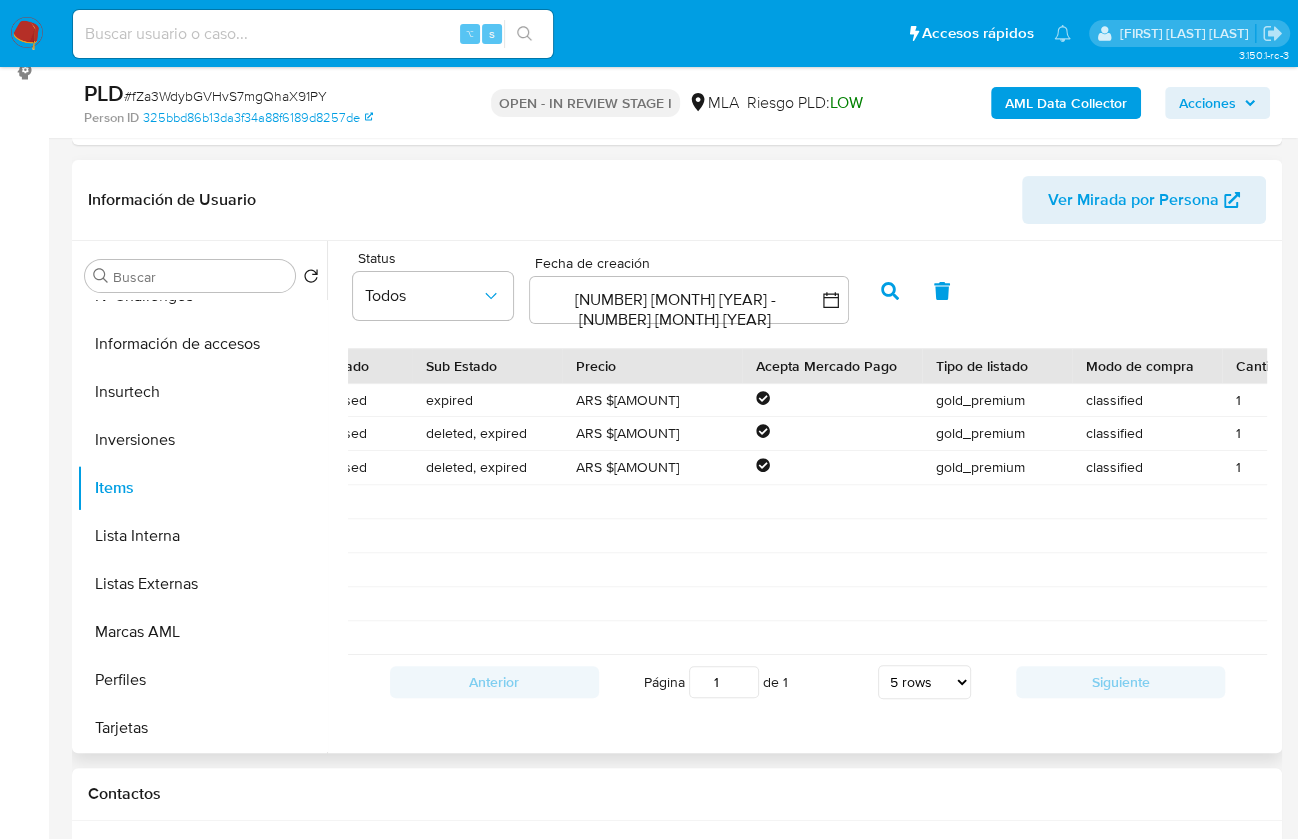 click on "ARS 32000000.00" at bounding box center [652, 467] 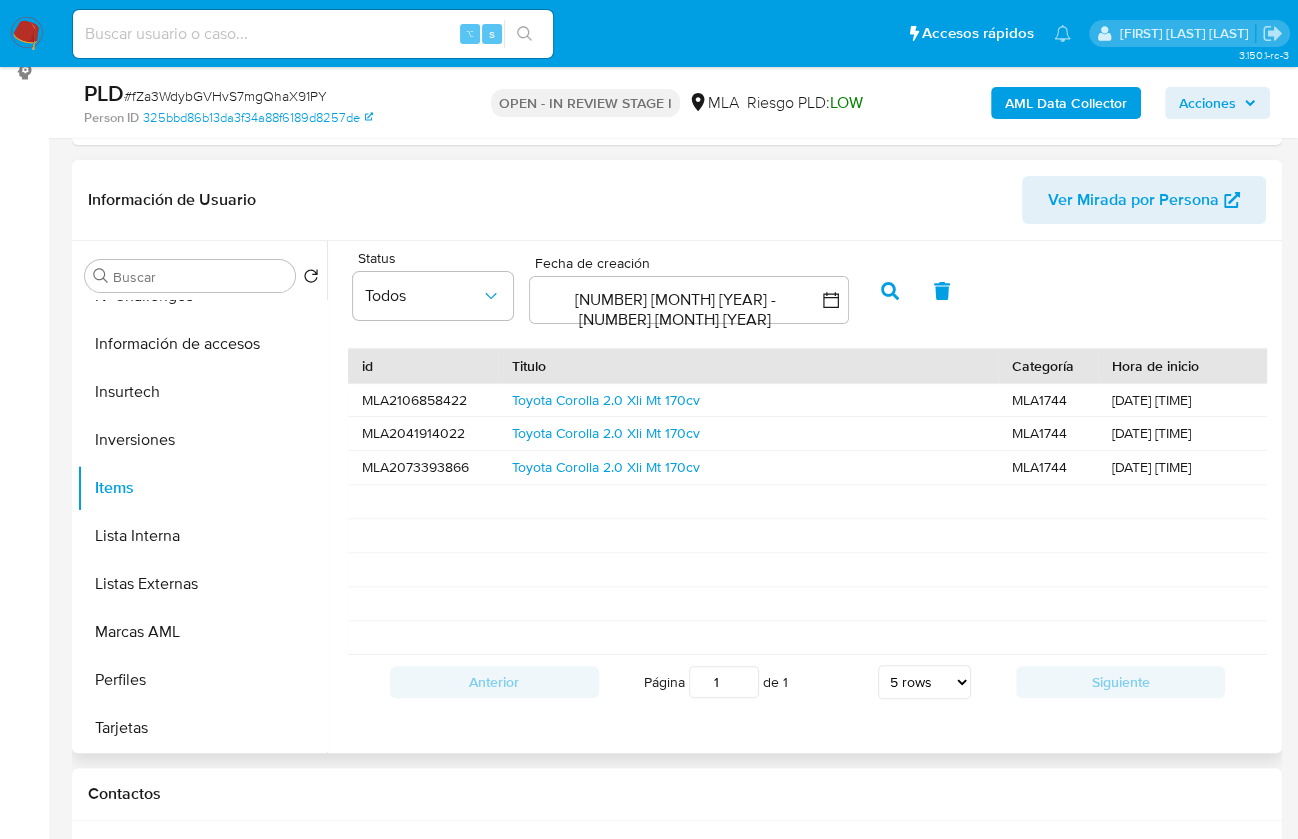scroll, scrollTop: 0, scrollLeft: 0, axis: both 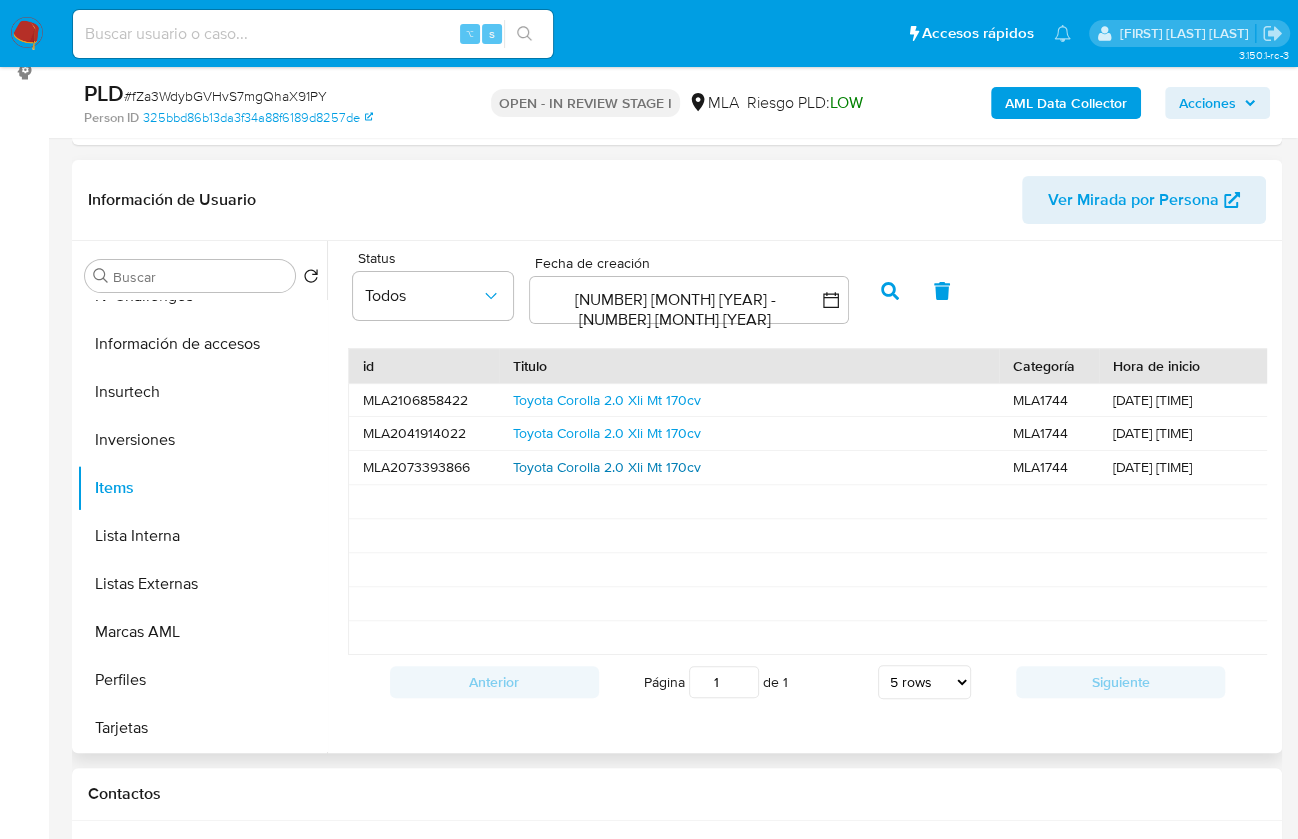 click on "Toyota Corolla 2.0 Xli Mt 170cv" at bounding box center [607, 467] 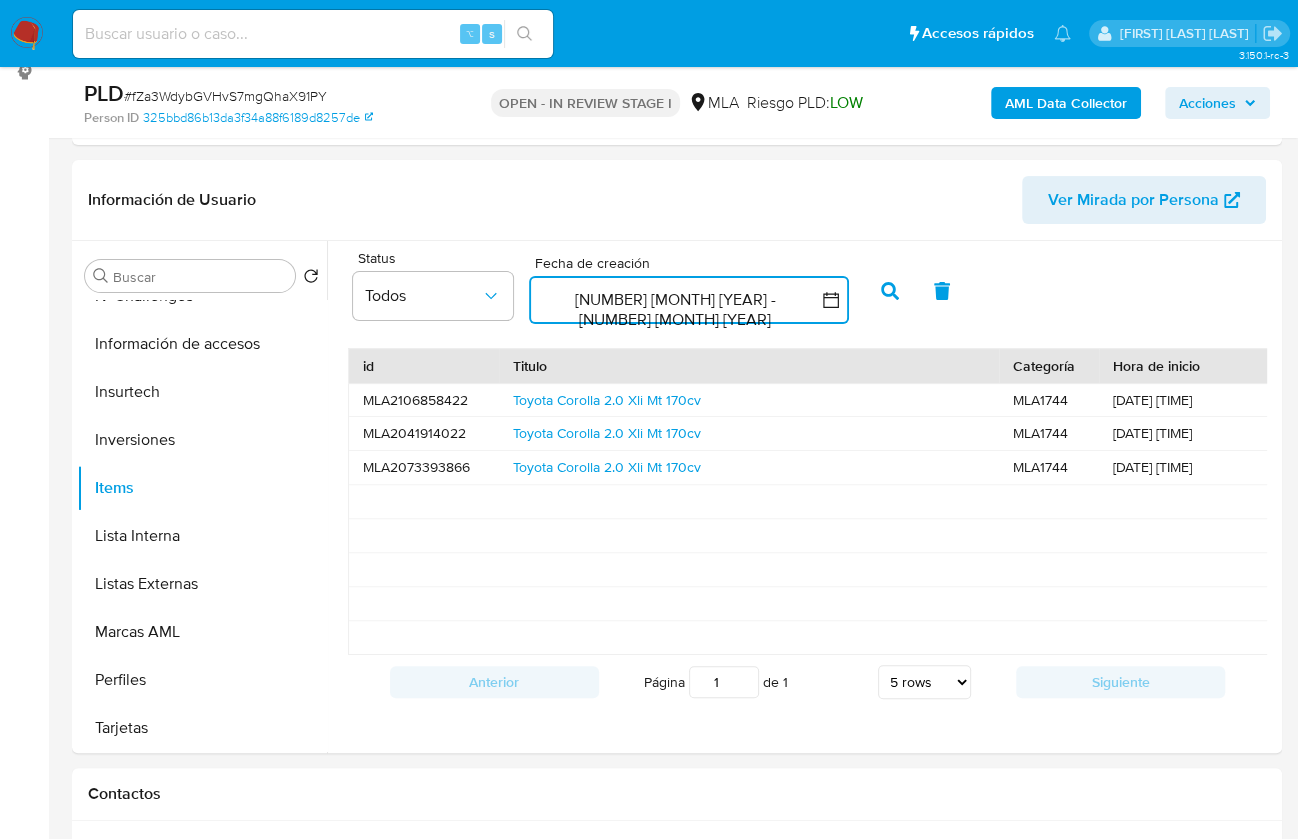 click on "1 abr 2025 - 31 jul 2025" at bounding box center [689, 300] 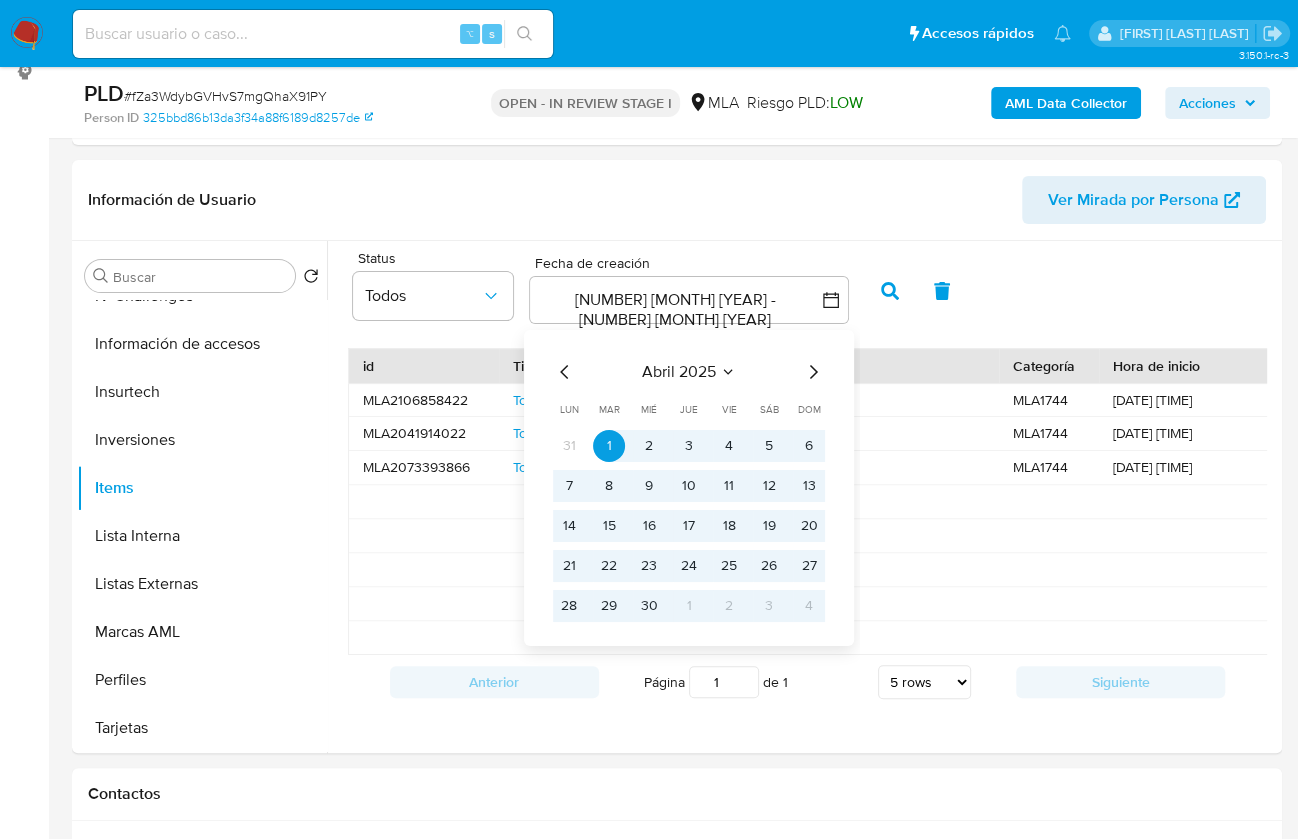 click 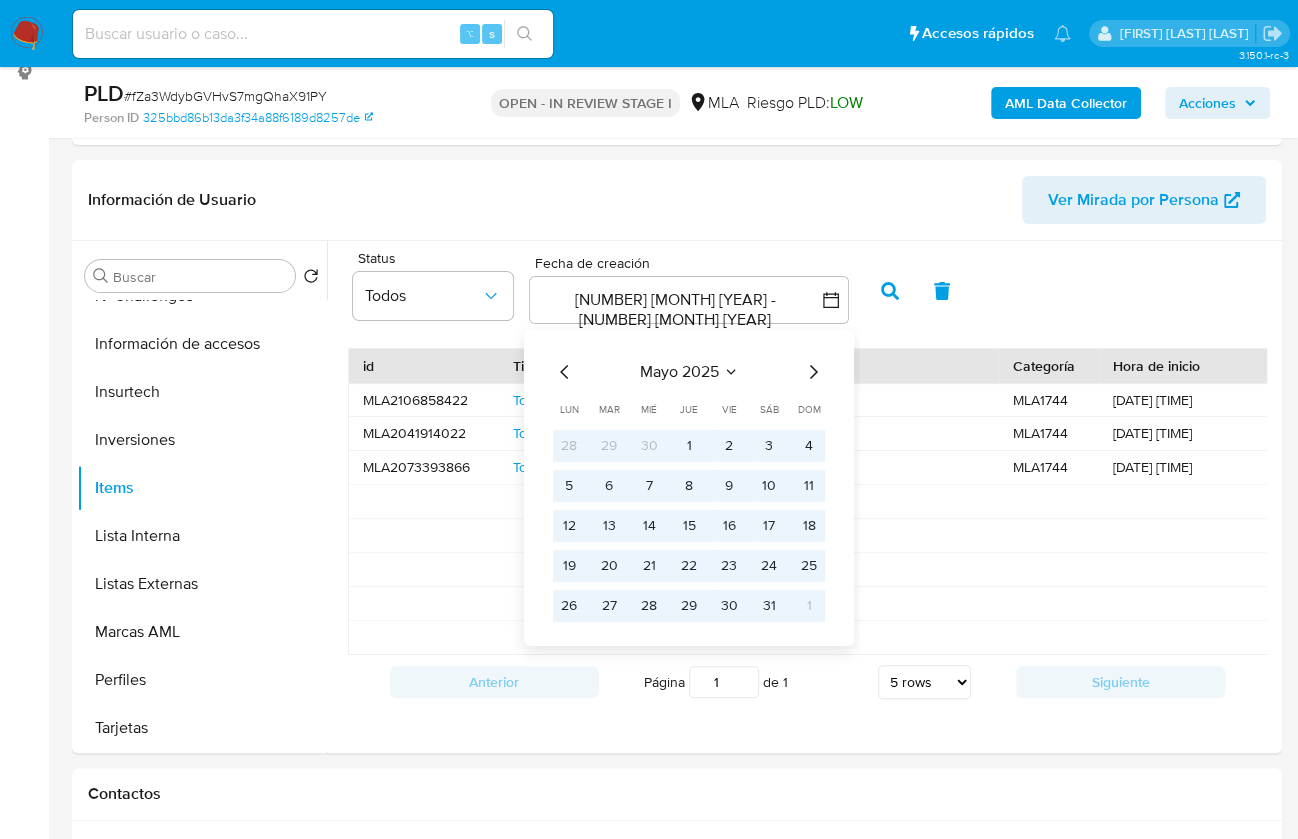 click 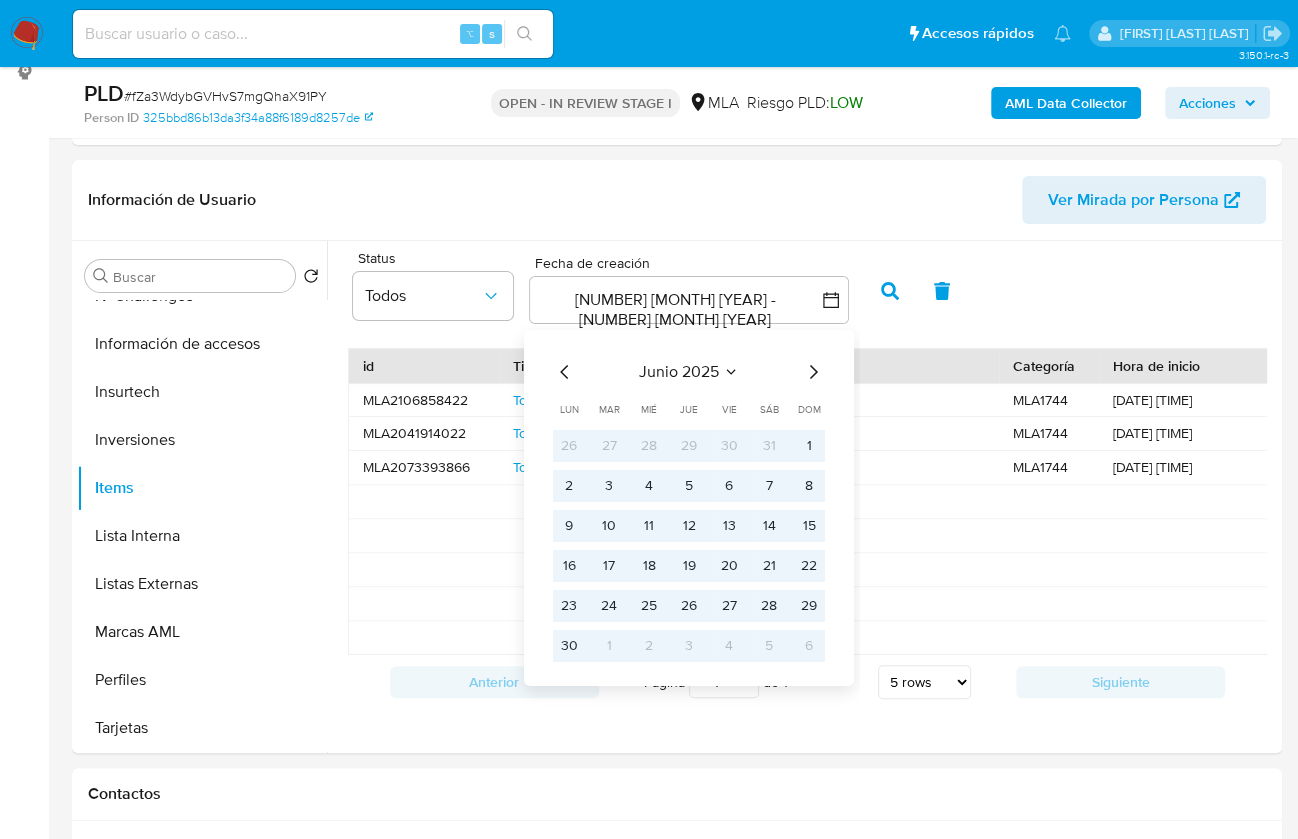 click 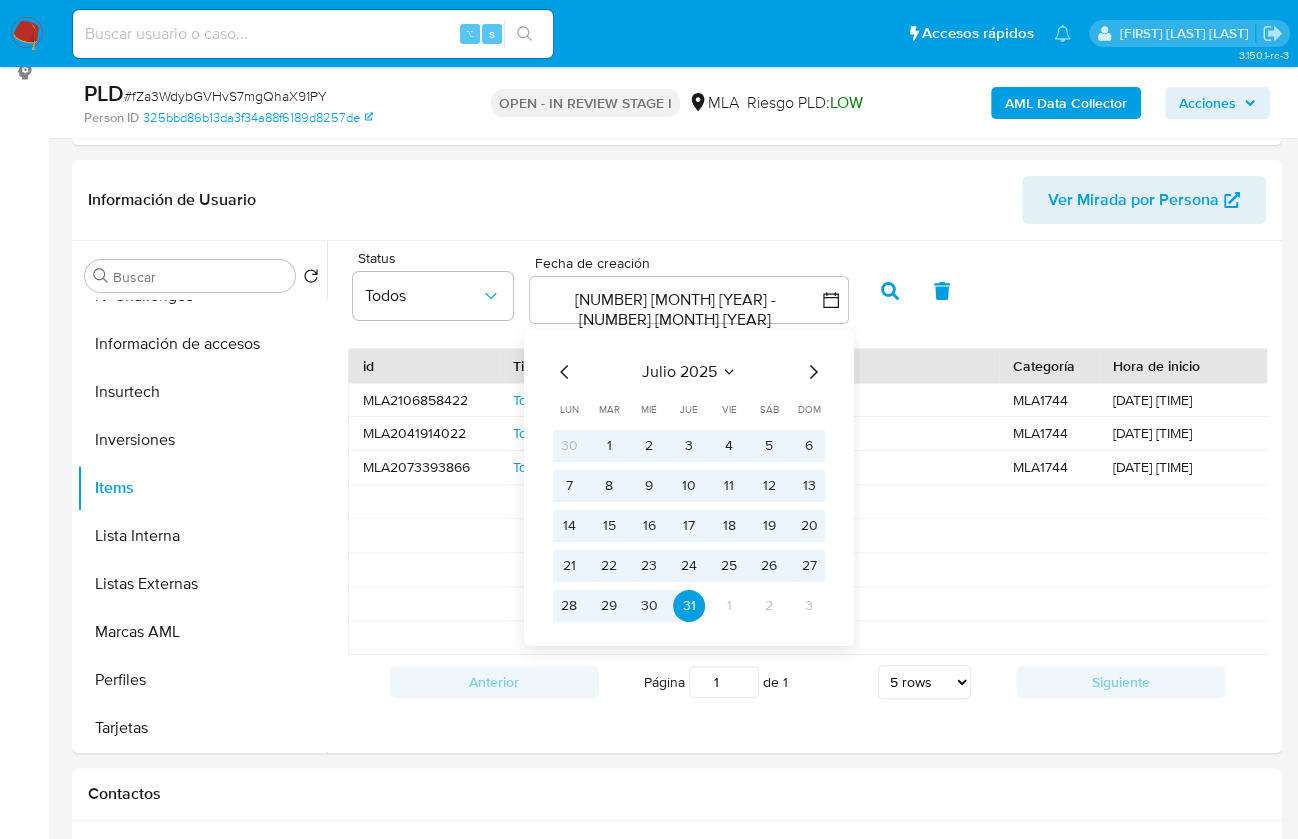 click 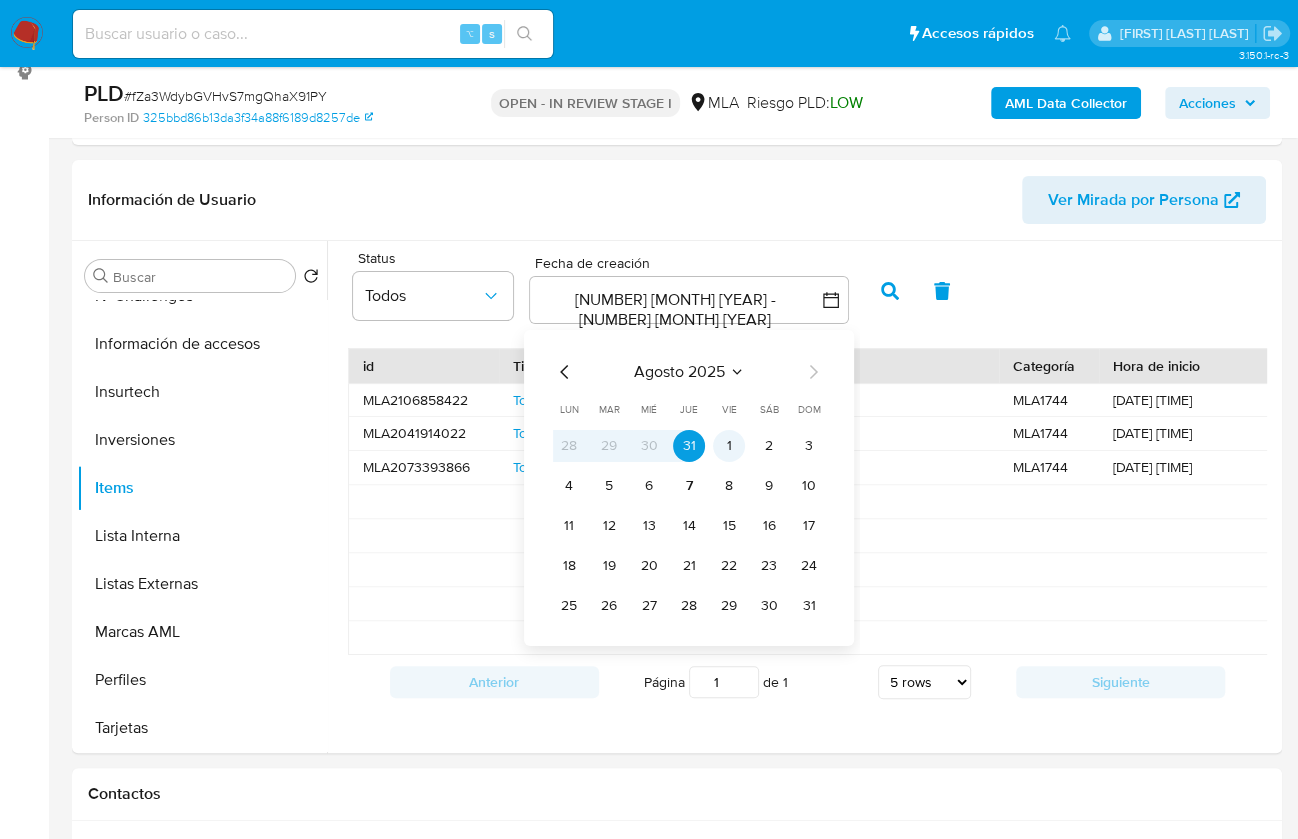 click on "1" at bounding box center [729, 445] 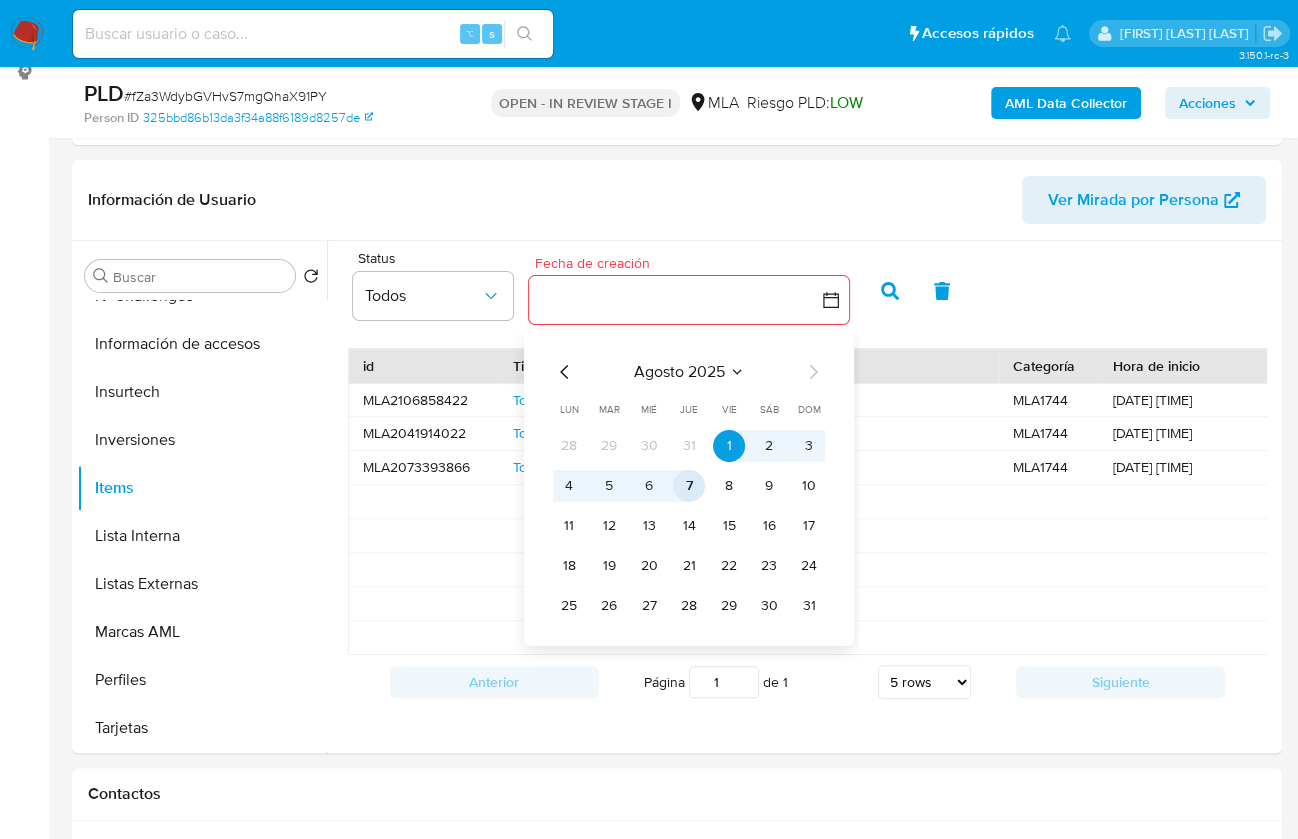 click on "7" at bounding box center [689, 485] 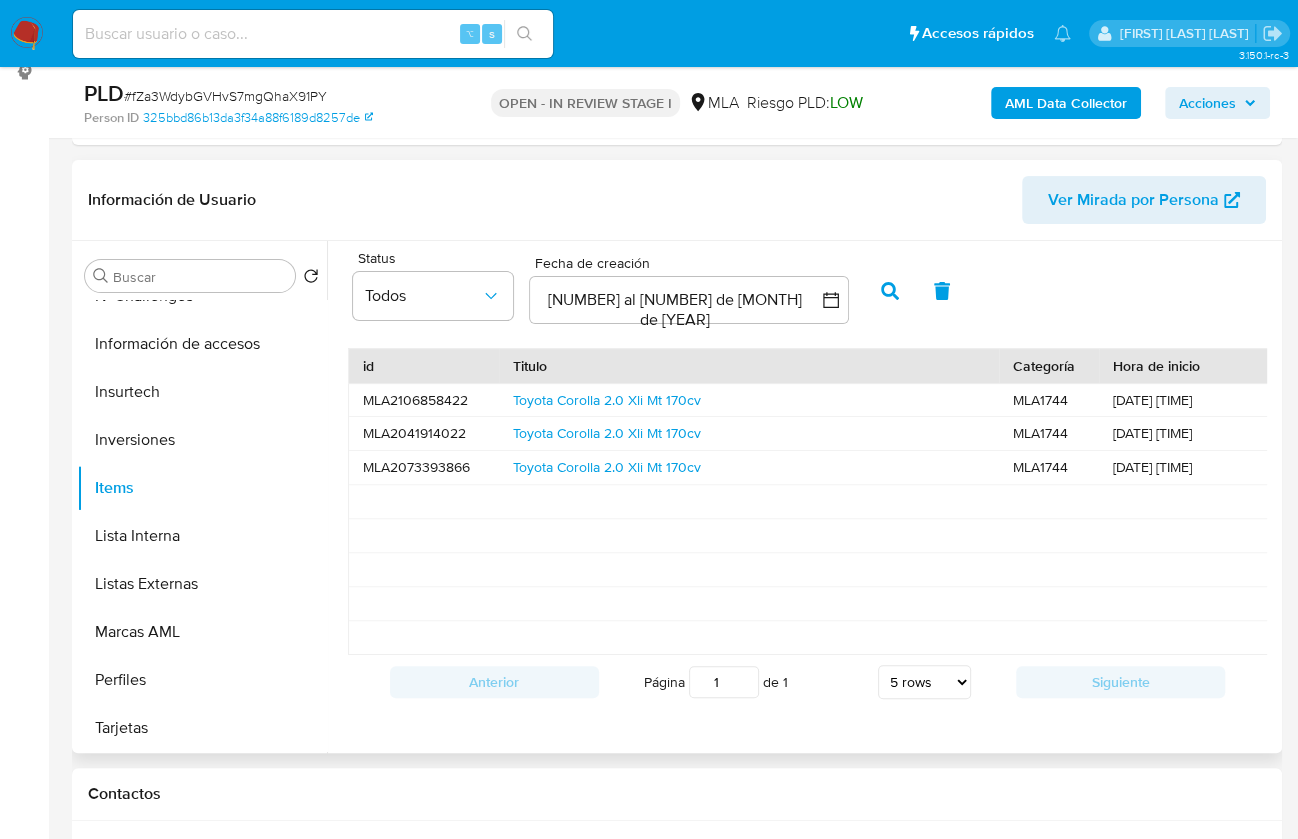 click 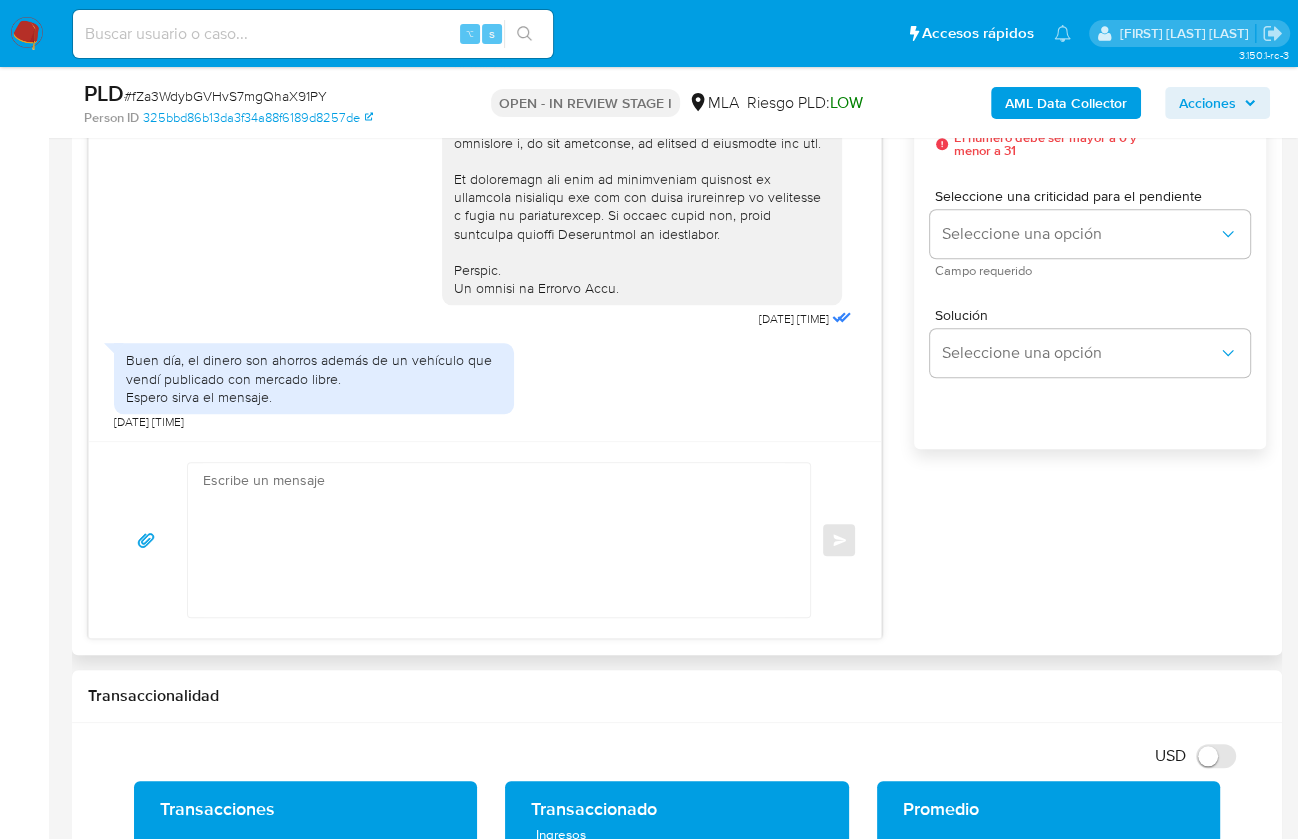click at bounding box center (494, 540) 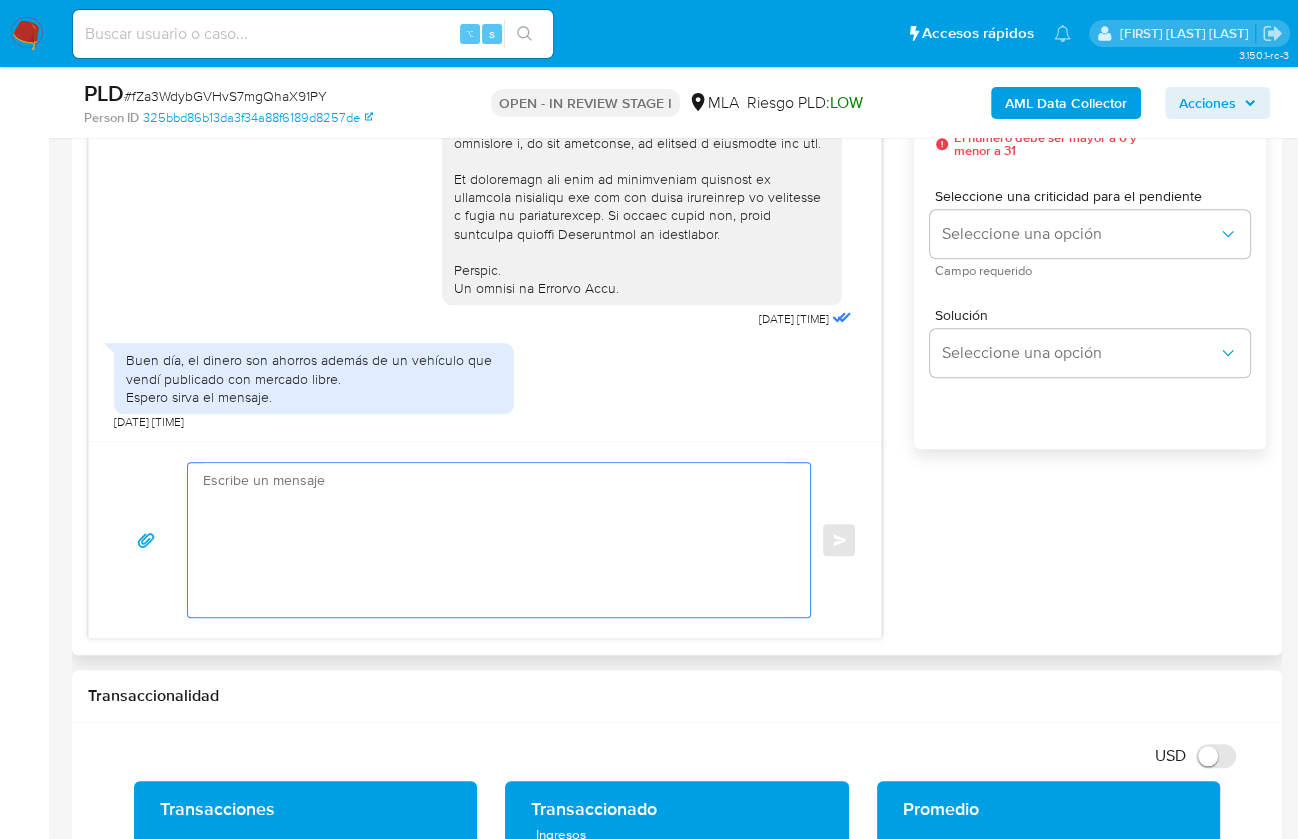 paste on "Hola,
¡Muchas gracias por tu respuesta! Confirmamos la recepción de la documentación.
Te informamos que estaremos analizando la misma y en caso de necesitar información adicional nos pondremos en contacto con vos nuevamente.
Saludos, Equipo de Mercado Pago." 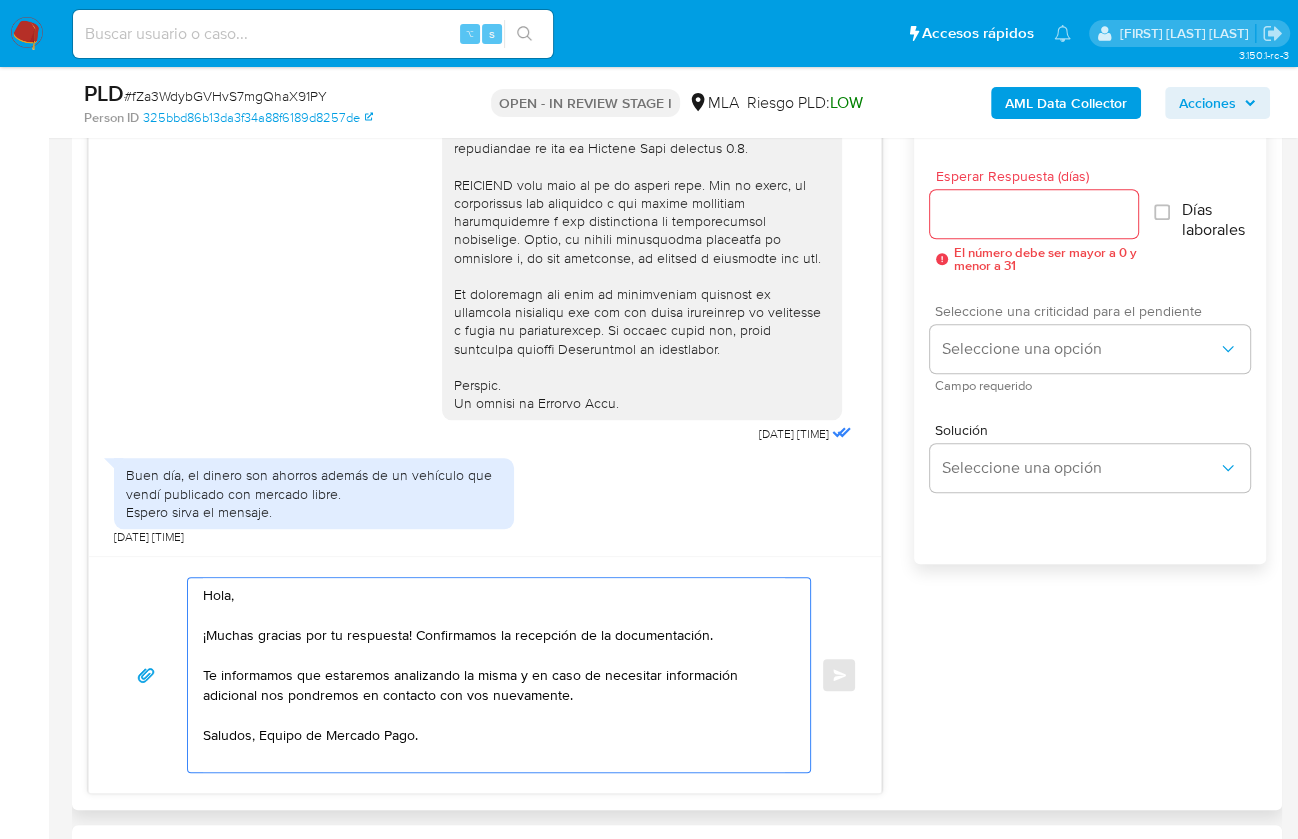 scroll, scrollTop: 1048, scrollLeft: 0, axis: vertical 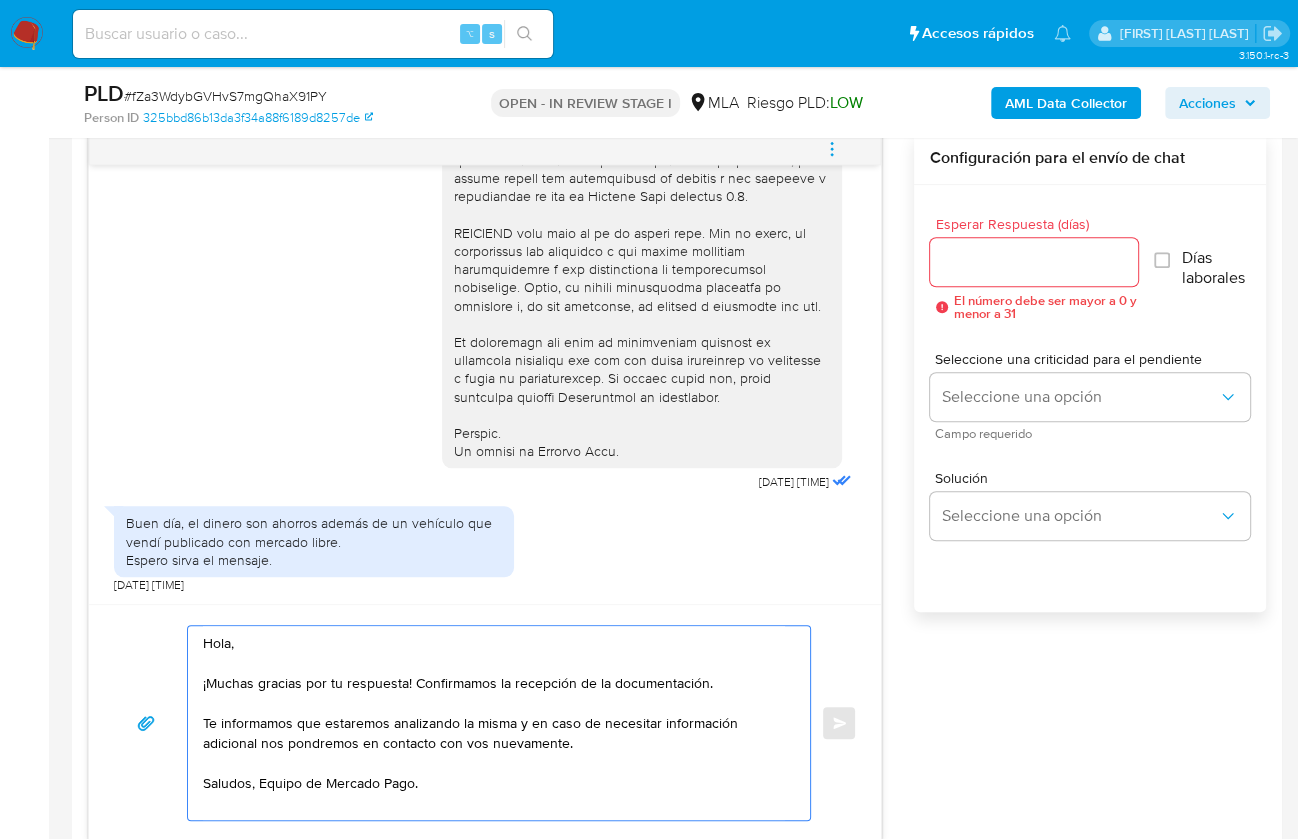 type on "Hola,
¡Muchas gracias por tu respuesta! Confirmamos la recepción de la documentación.
Te informamos que estaremos analizando la misma y en caso de necesitar información adicional nos pondremos en contacto con vos nuevamente.
Saludos, Equipo de Mercado Pago." 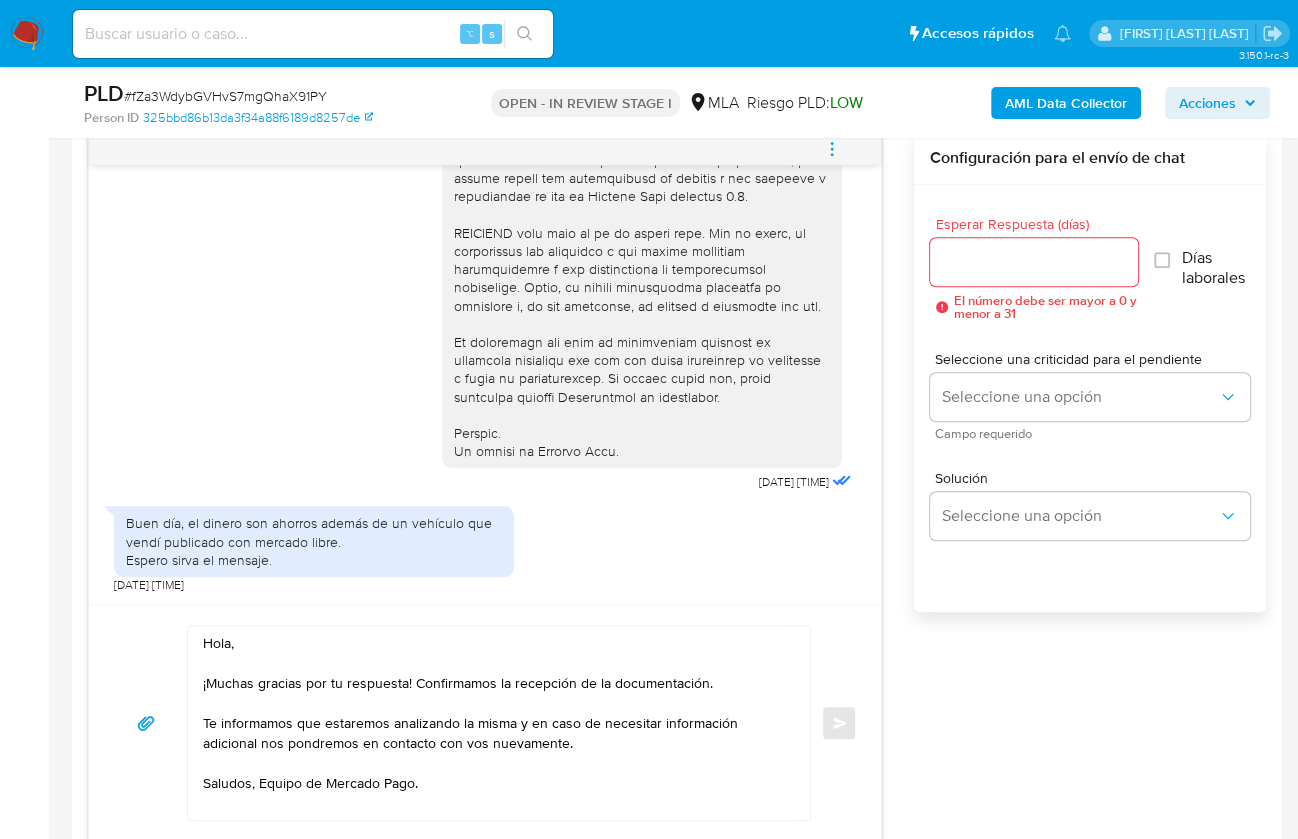 click on "Esperar Respuesta (días)" at bounding box center (1034, 262) 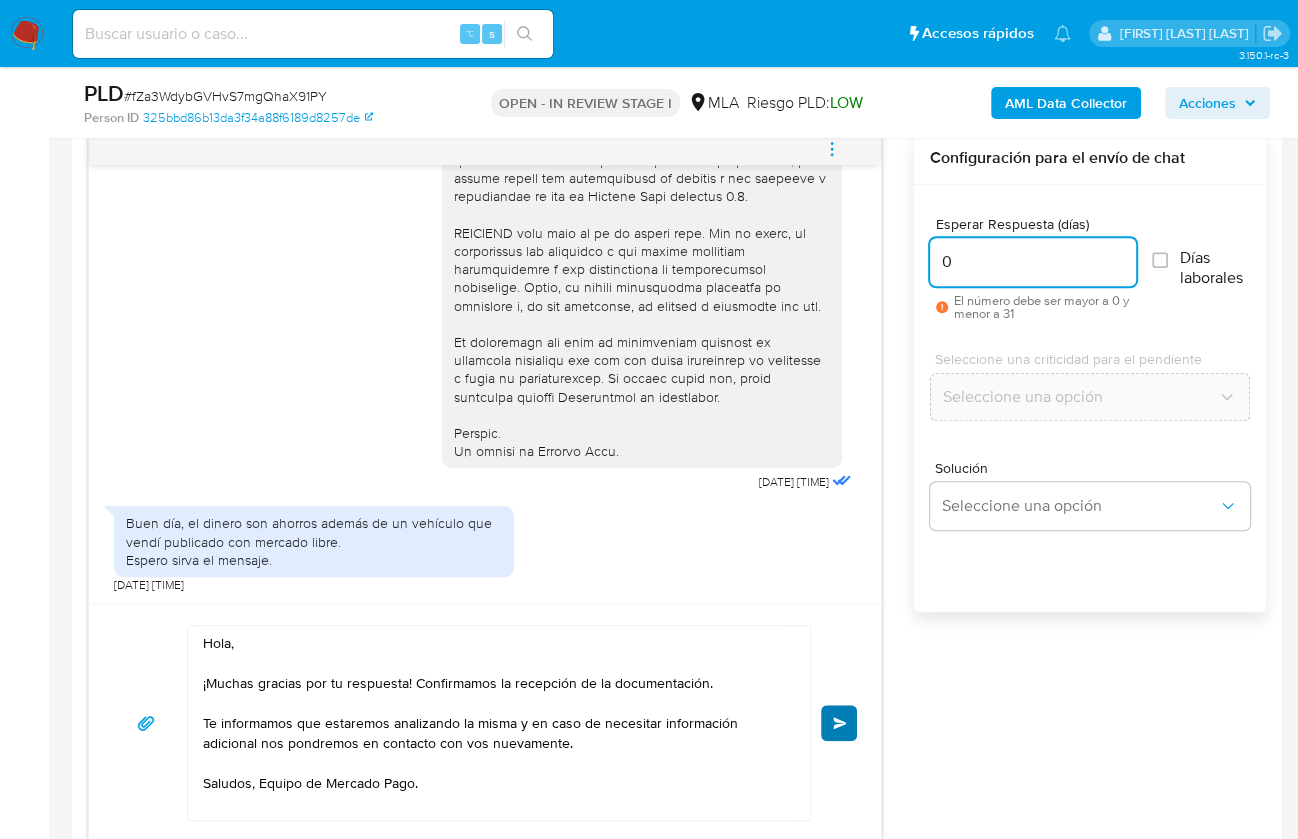 type on "0" 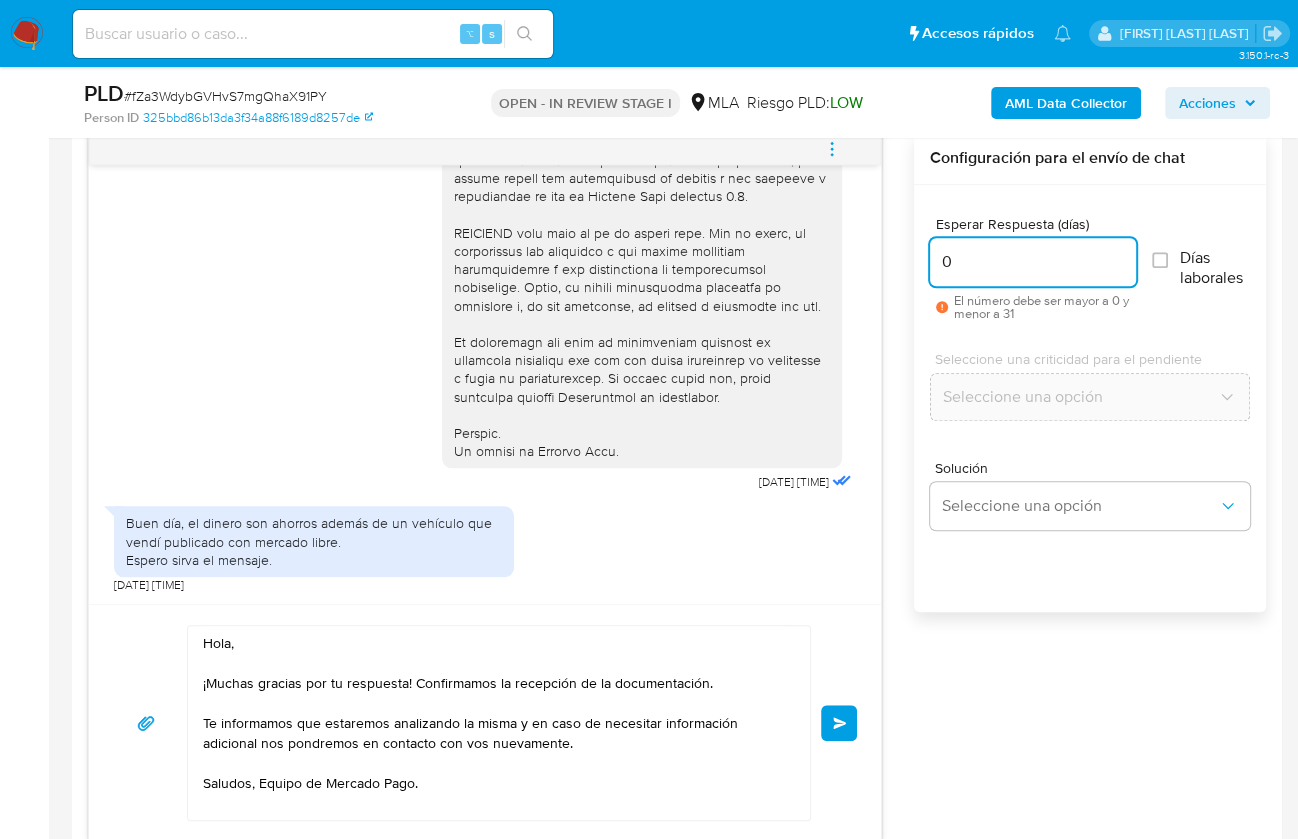 click on "Enviar" at bounding box center [839, 723] 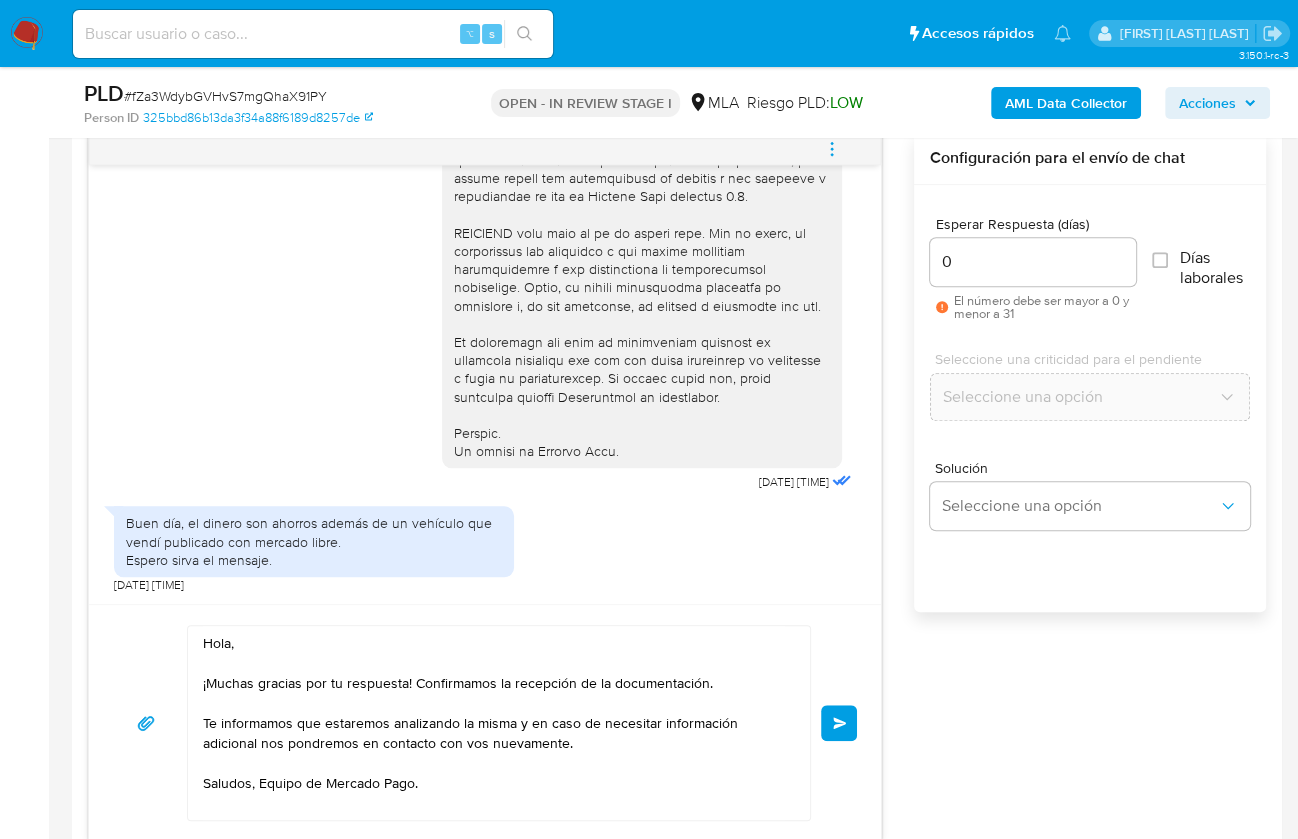 type 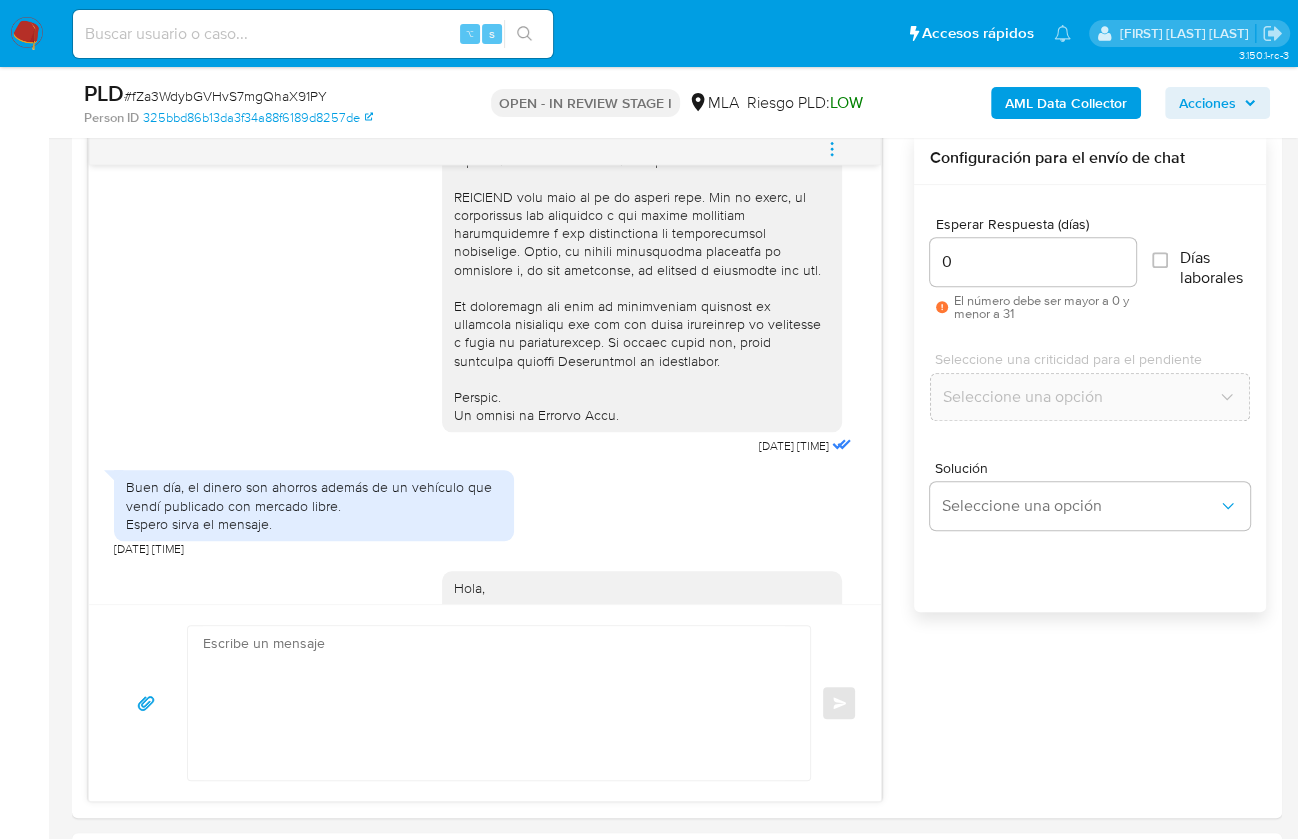 scroll, scrollTop: 1049, scrollLeft: 0, axis: vertical 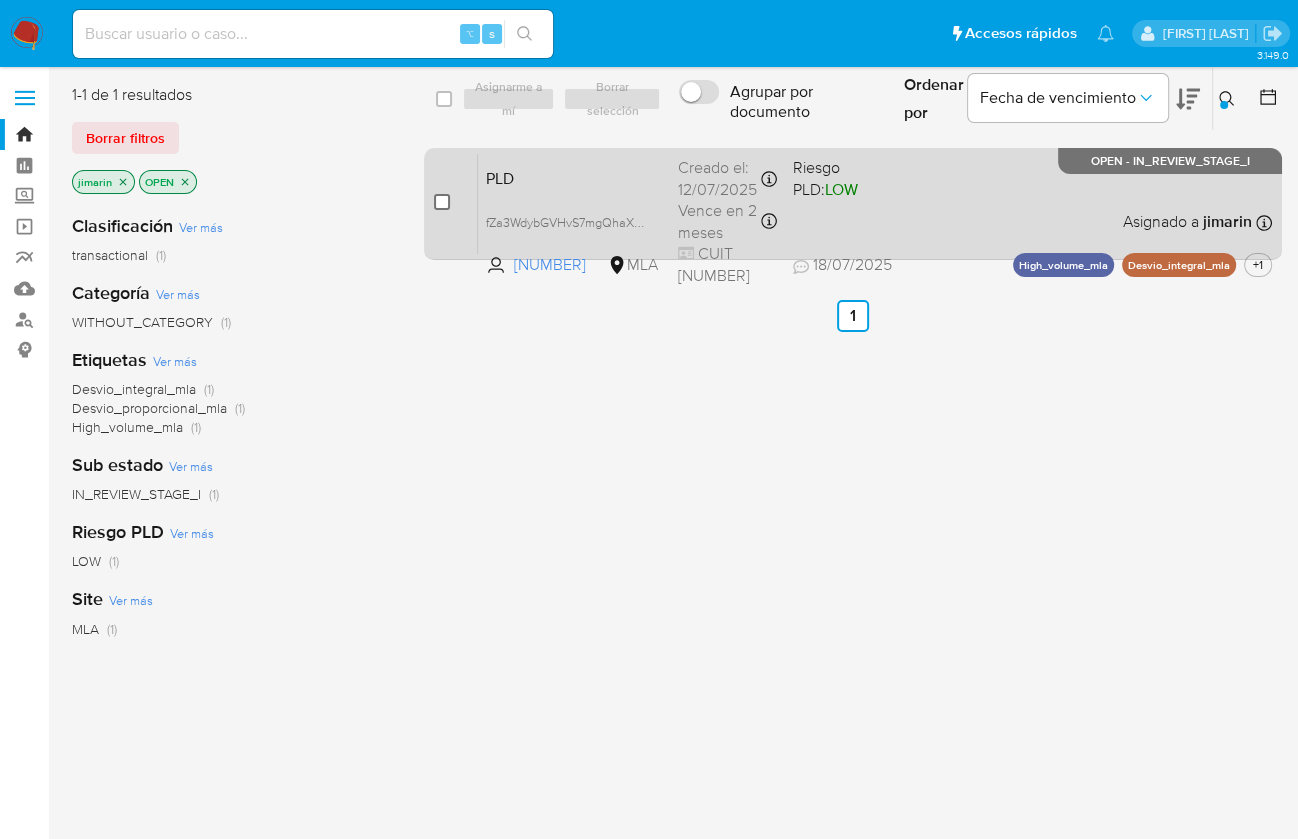 click at bounding box center [442, 202] 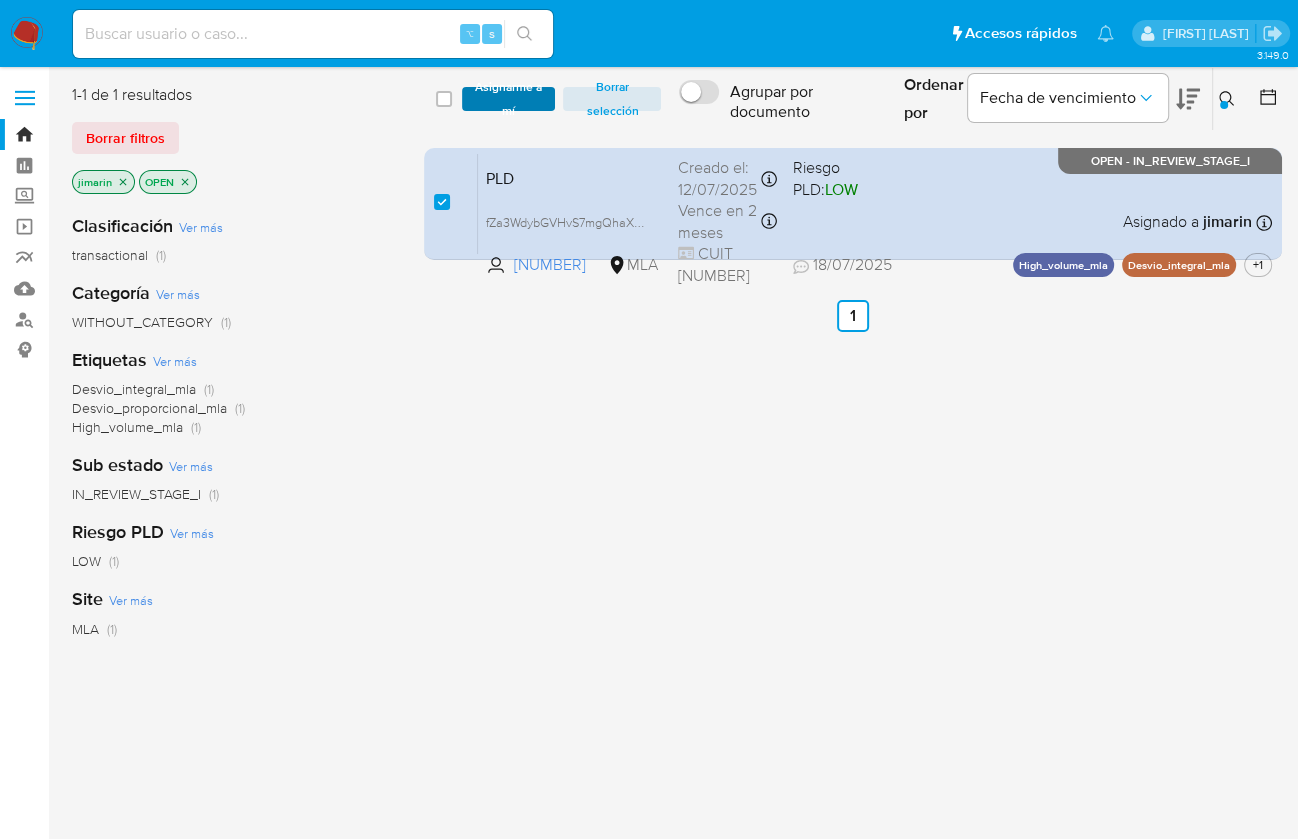 click on "Asignarme a mí" at bounding box center (509, 99) 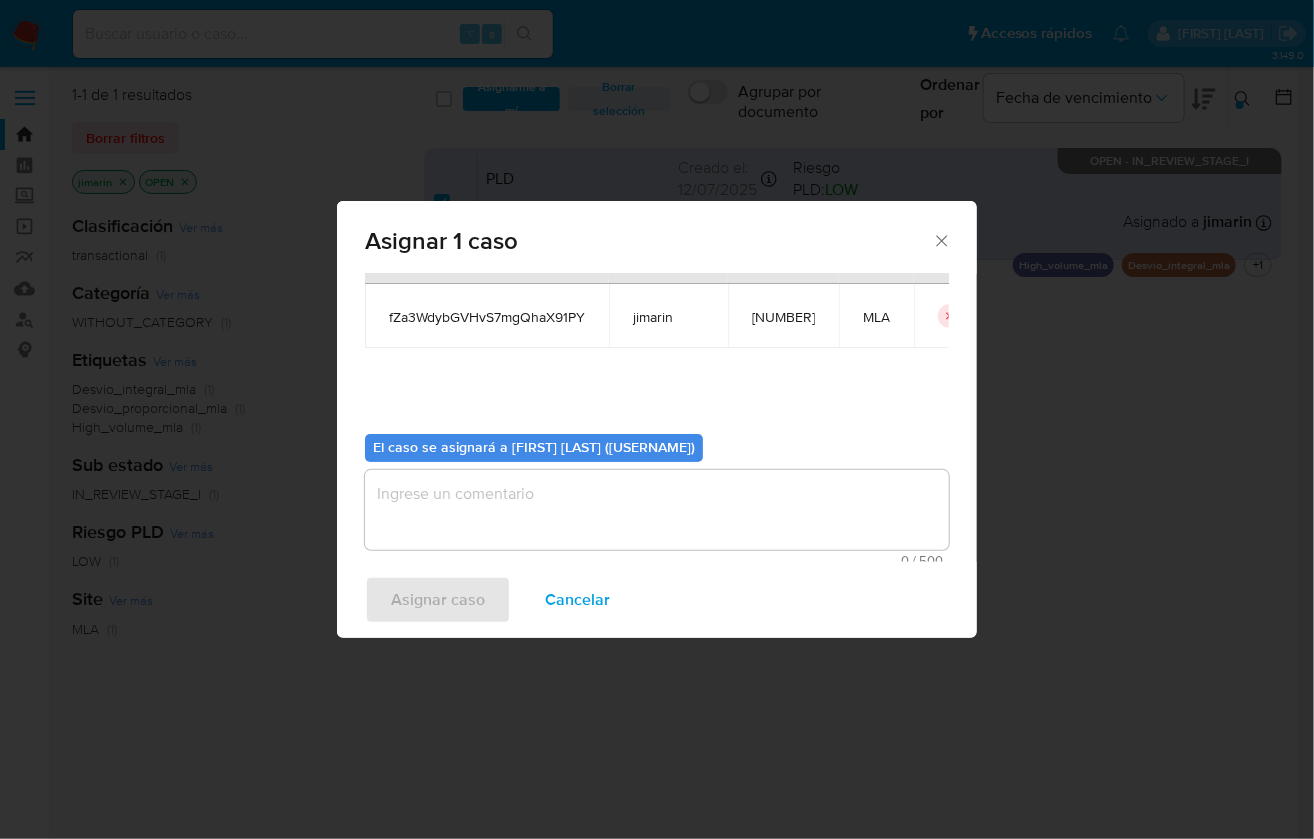 scroll, scrollTop: 102, scrollLeft: 0, axis: vertical 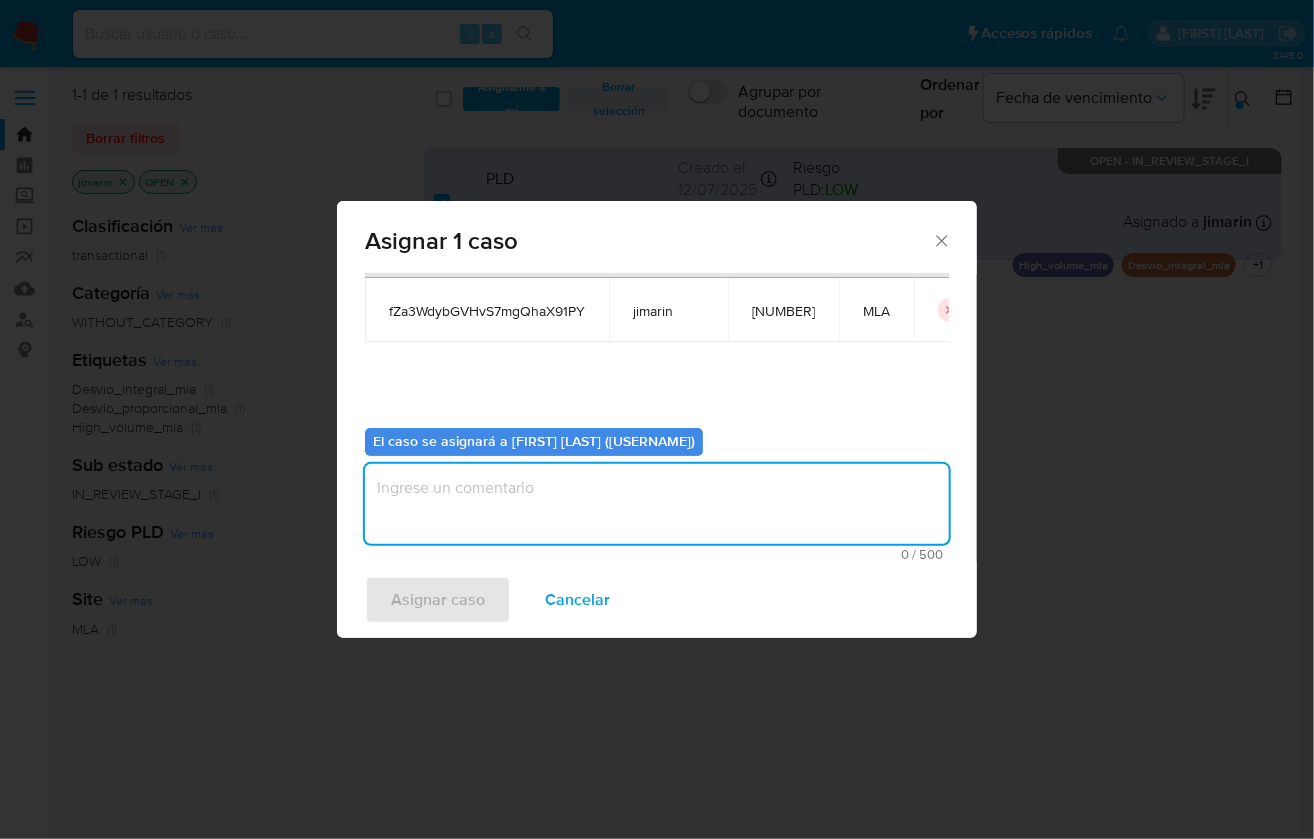 click at bounding box center [657, 504] 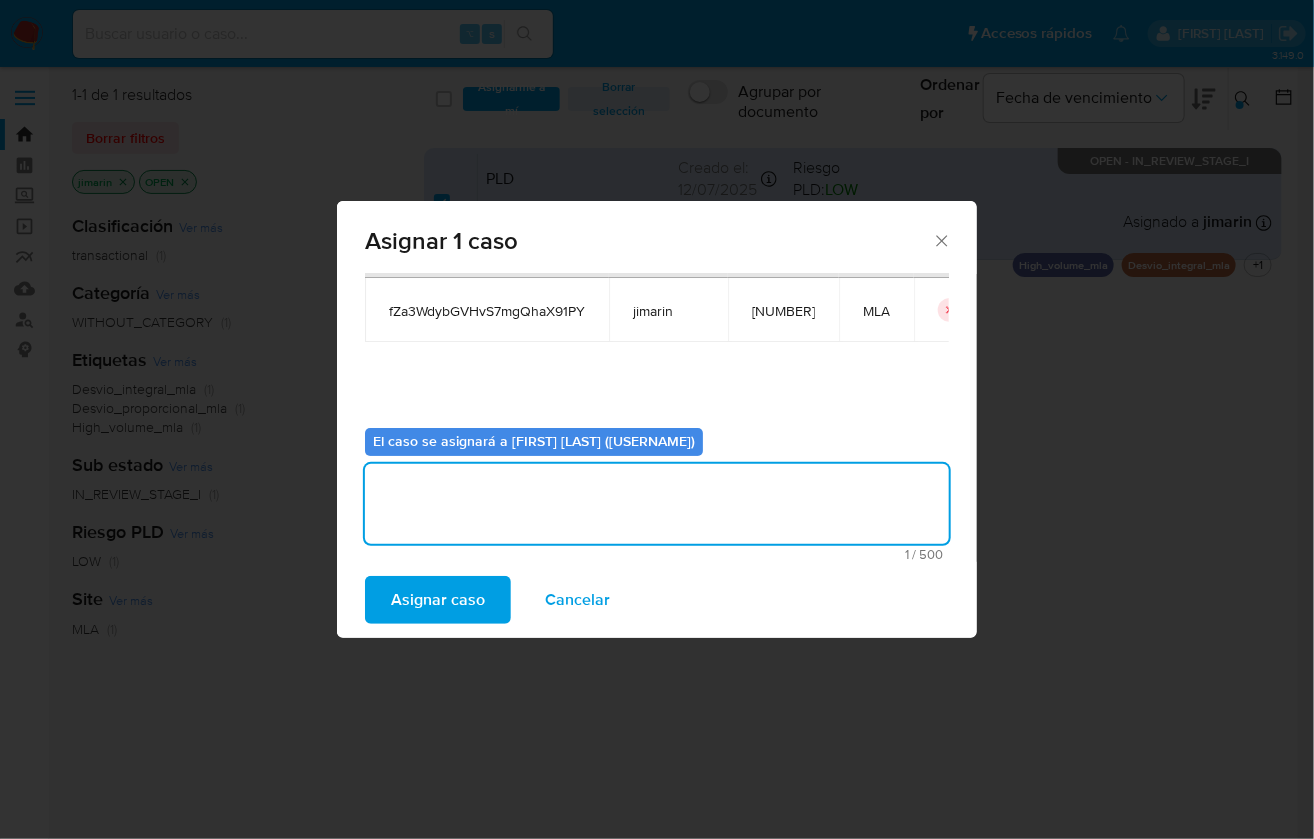 click on "Asignar caso" at bounding box center [438, 600] 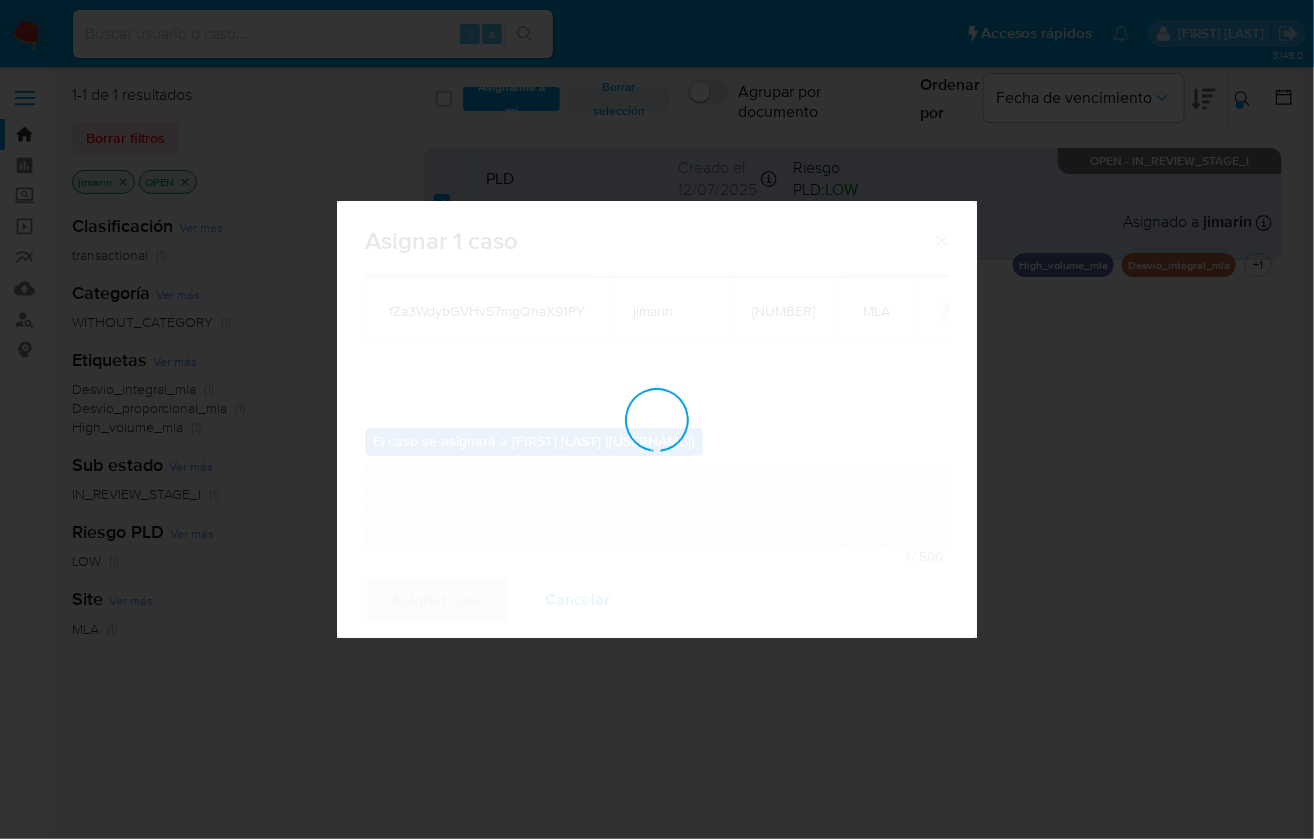 type 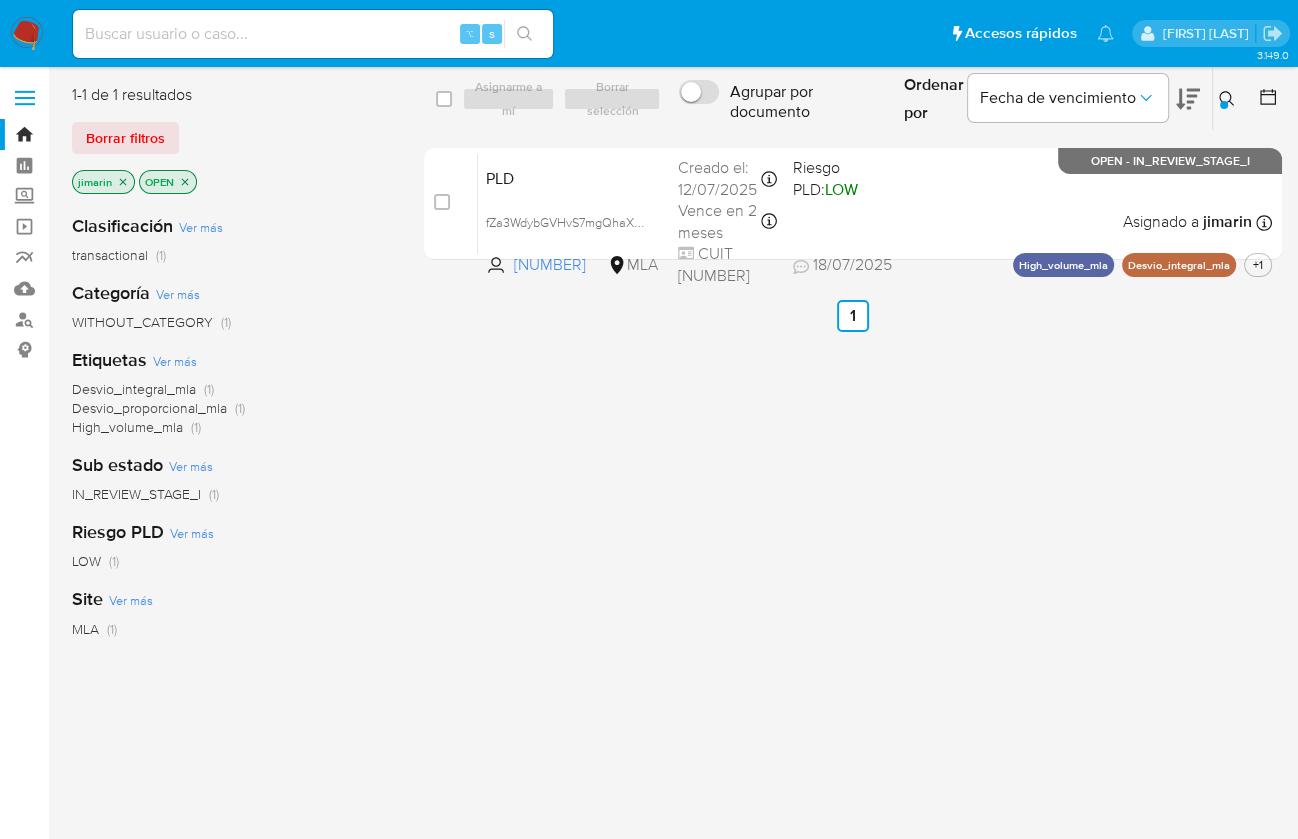 click 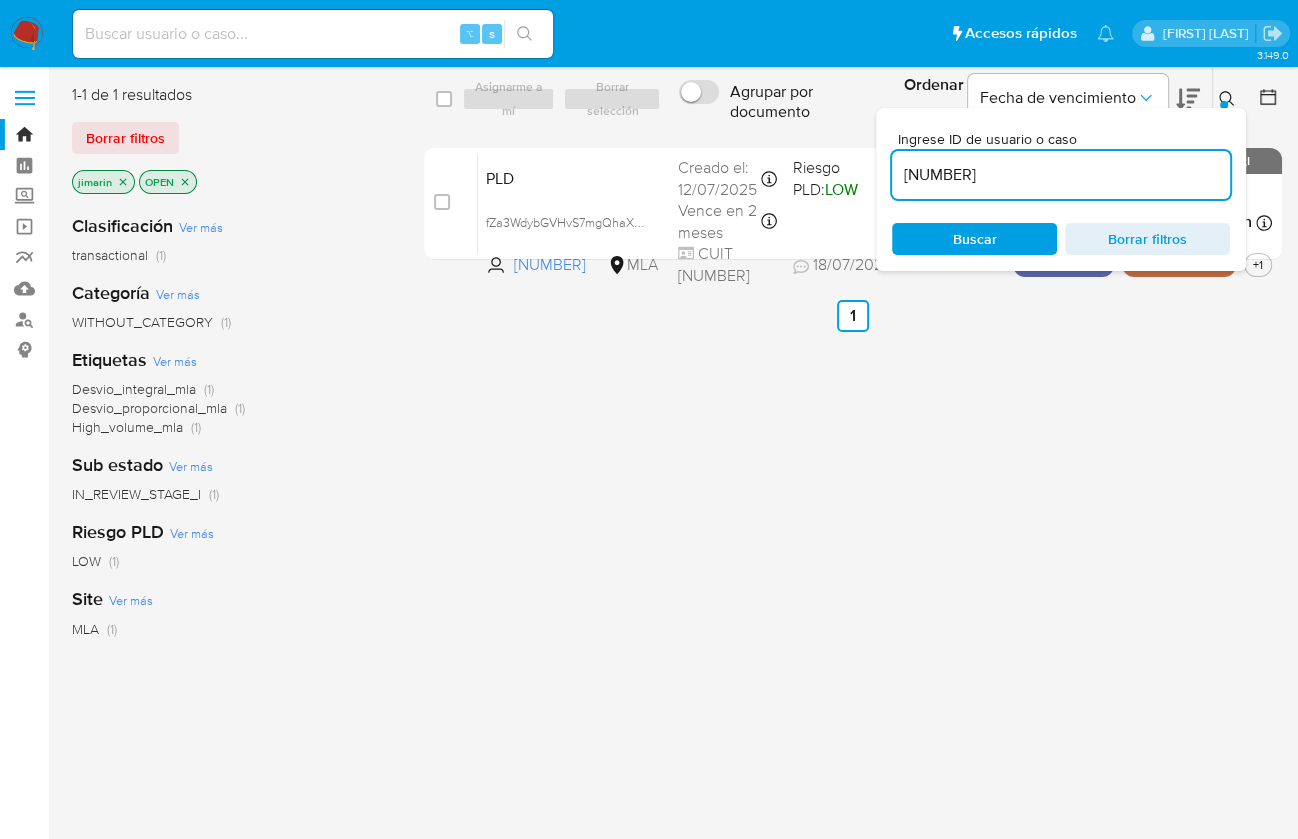 click on "[NUMBER]" at bounding box center [1061, 175] 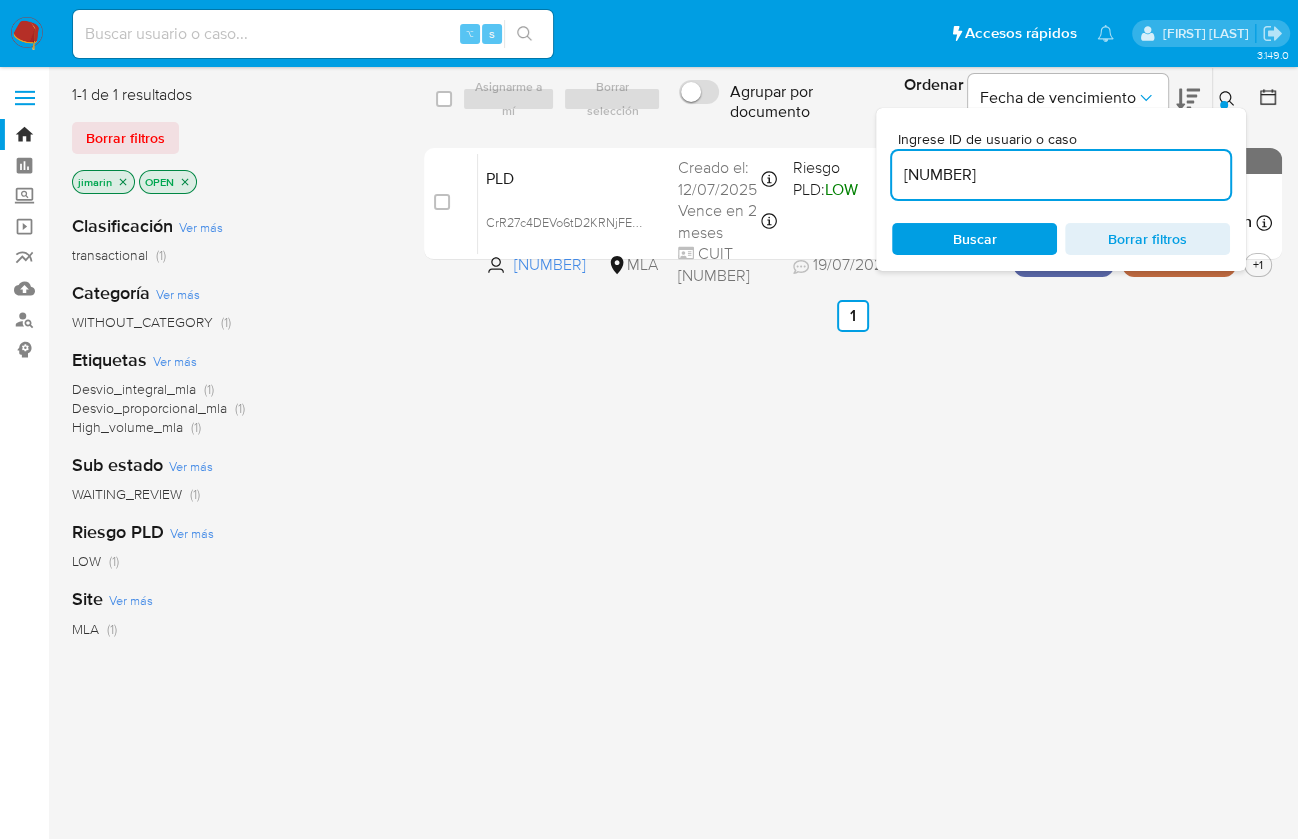 click 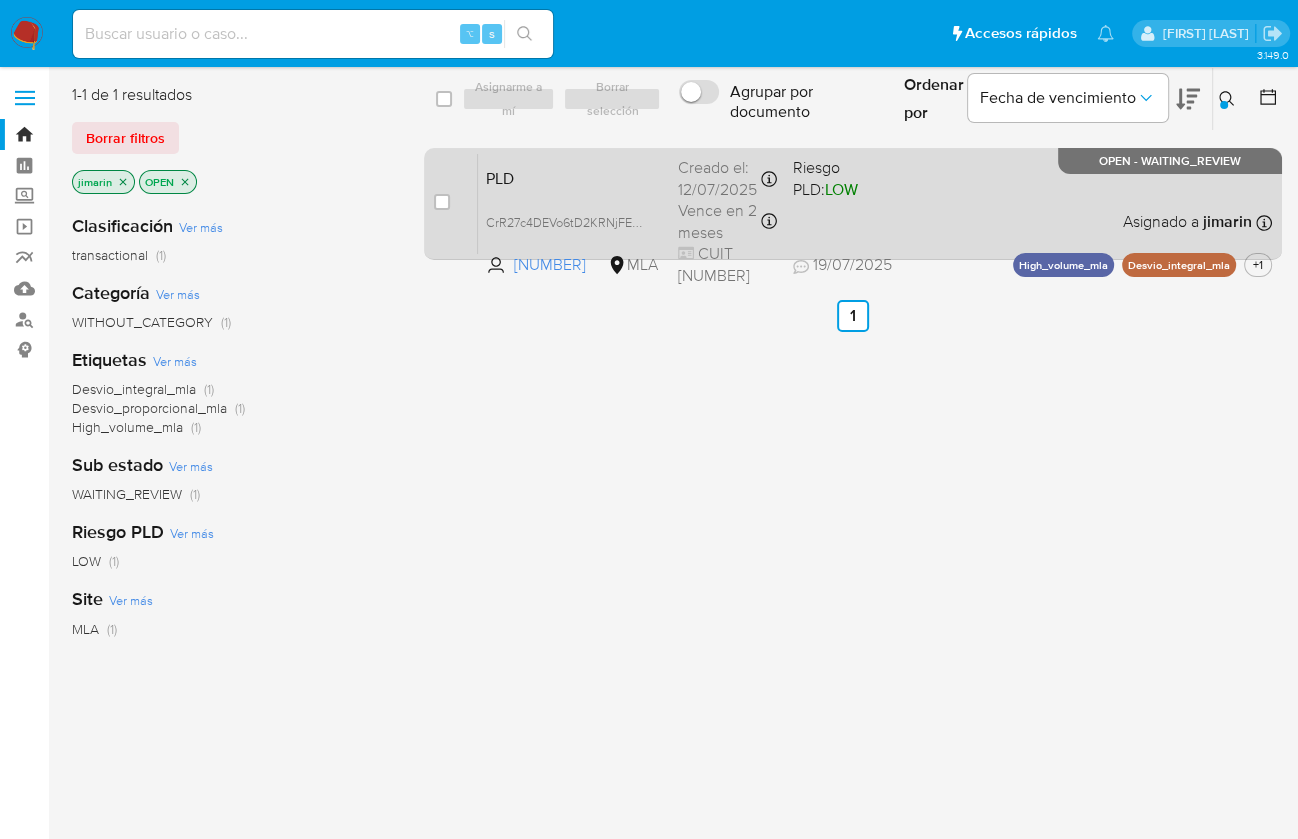 click on "case-item-checkbox" at bounding box center [442, 202] 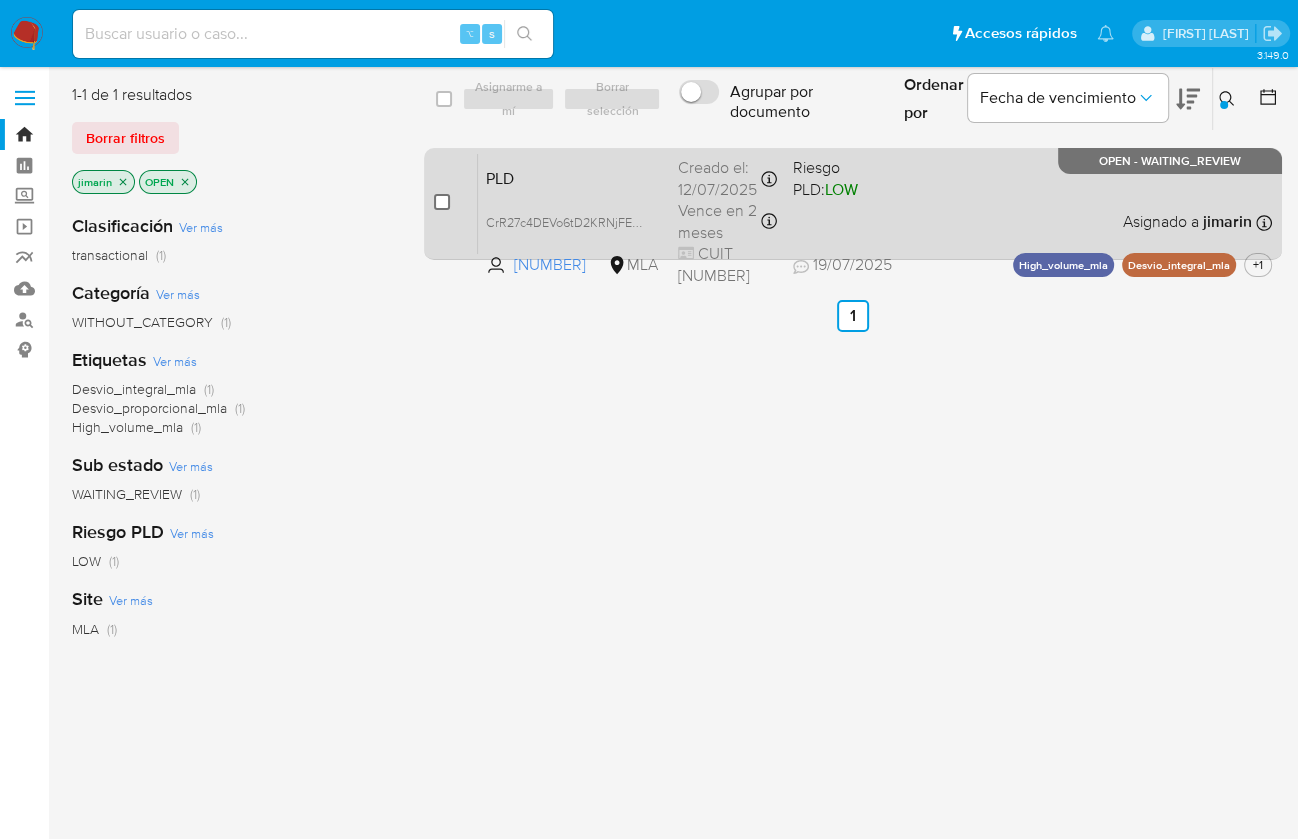 click at bounding box center (442, 202) 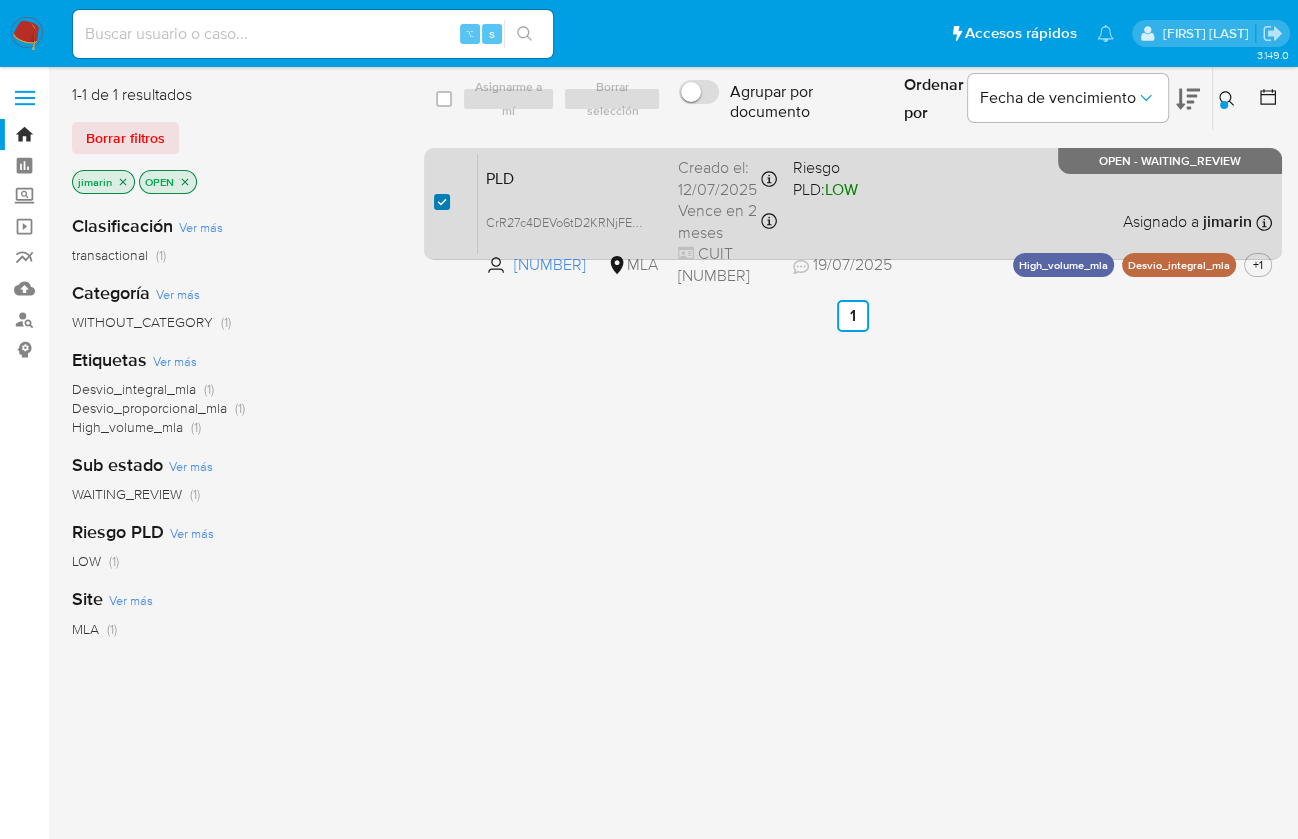 checkbox on "true" 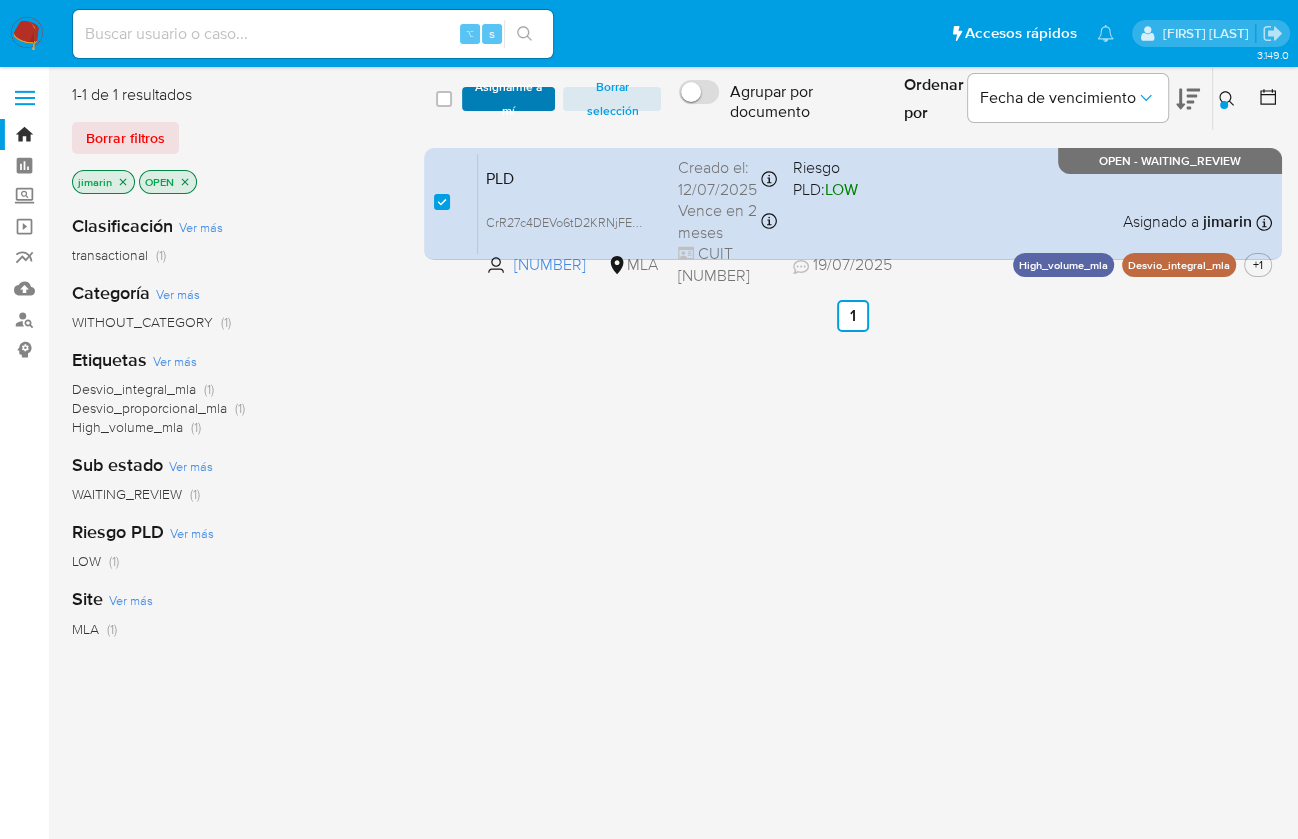 click on "Asignarme a mí" at bounding box center (509, 99) 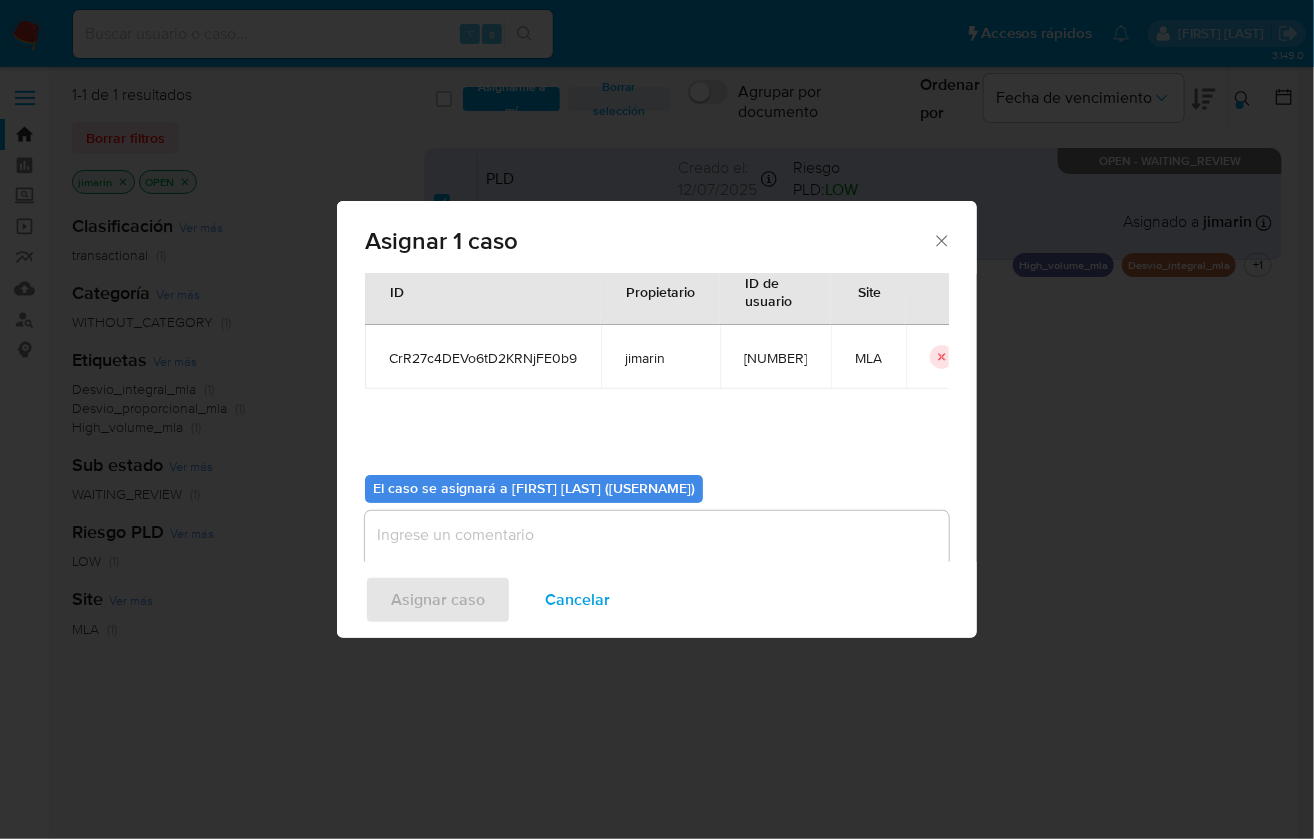 scroll, scrollTop: 102, scrollLeft: 0, axis: vertical 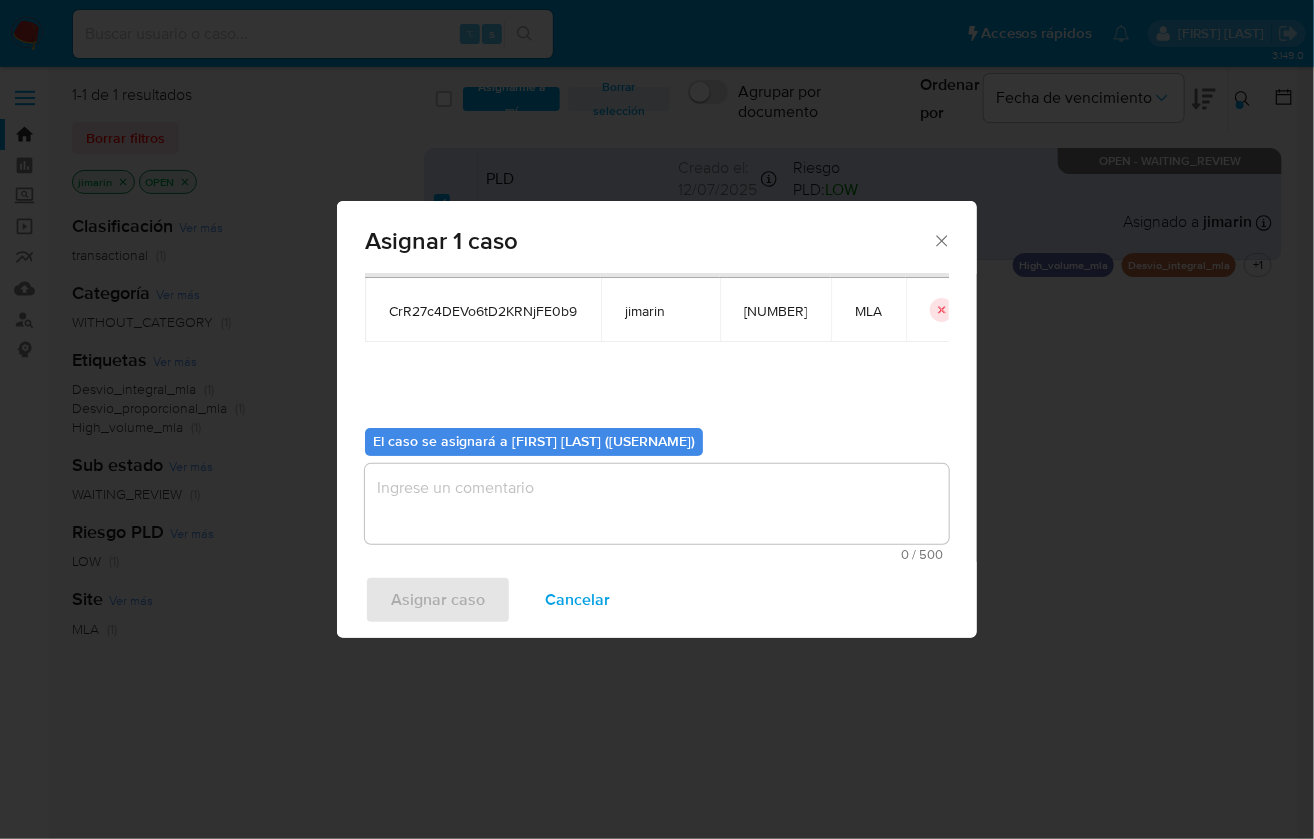 click at bounding box center (657, 504) 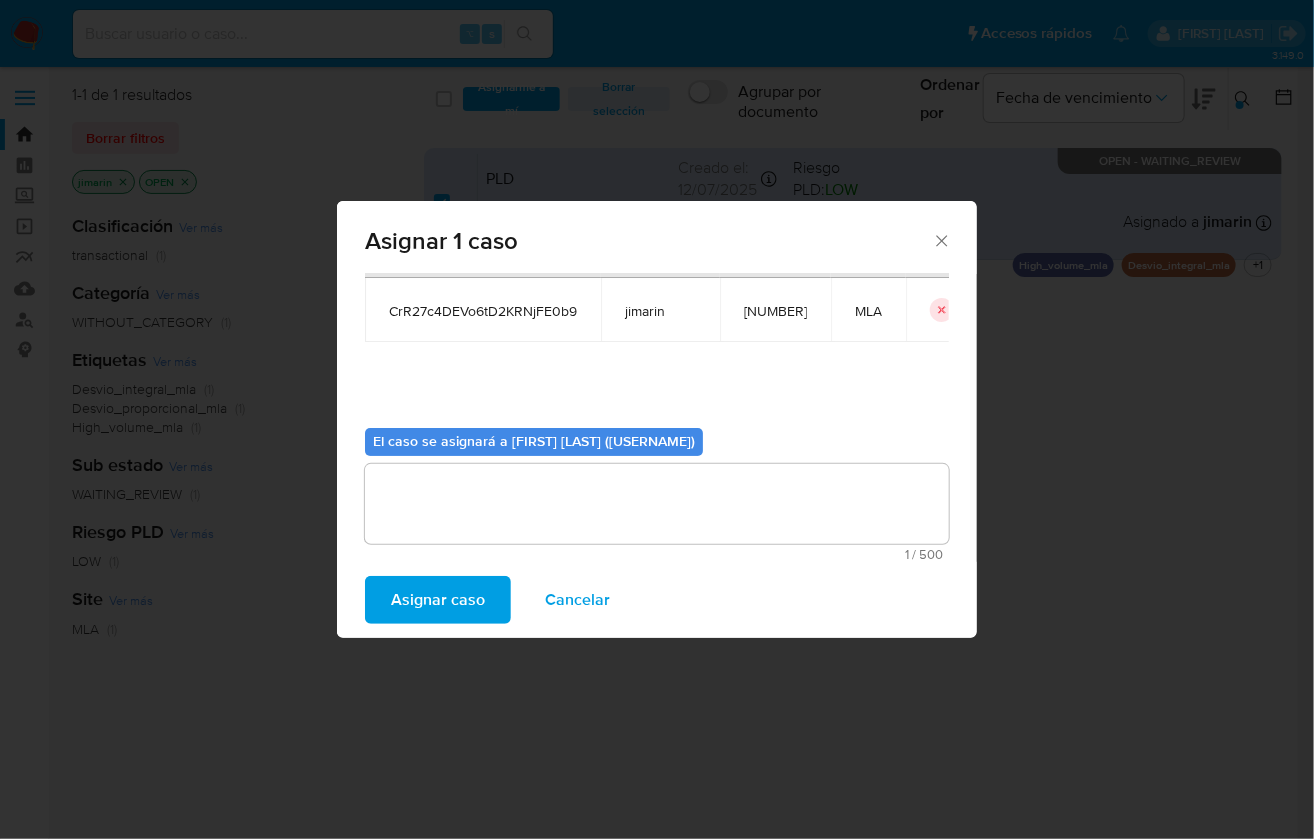 click on "Asignar caso" at bounding box center (438, 600) 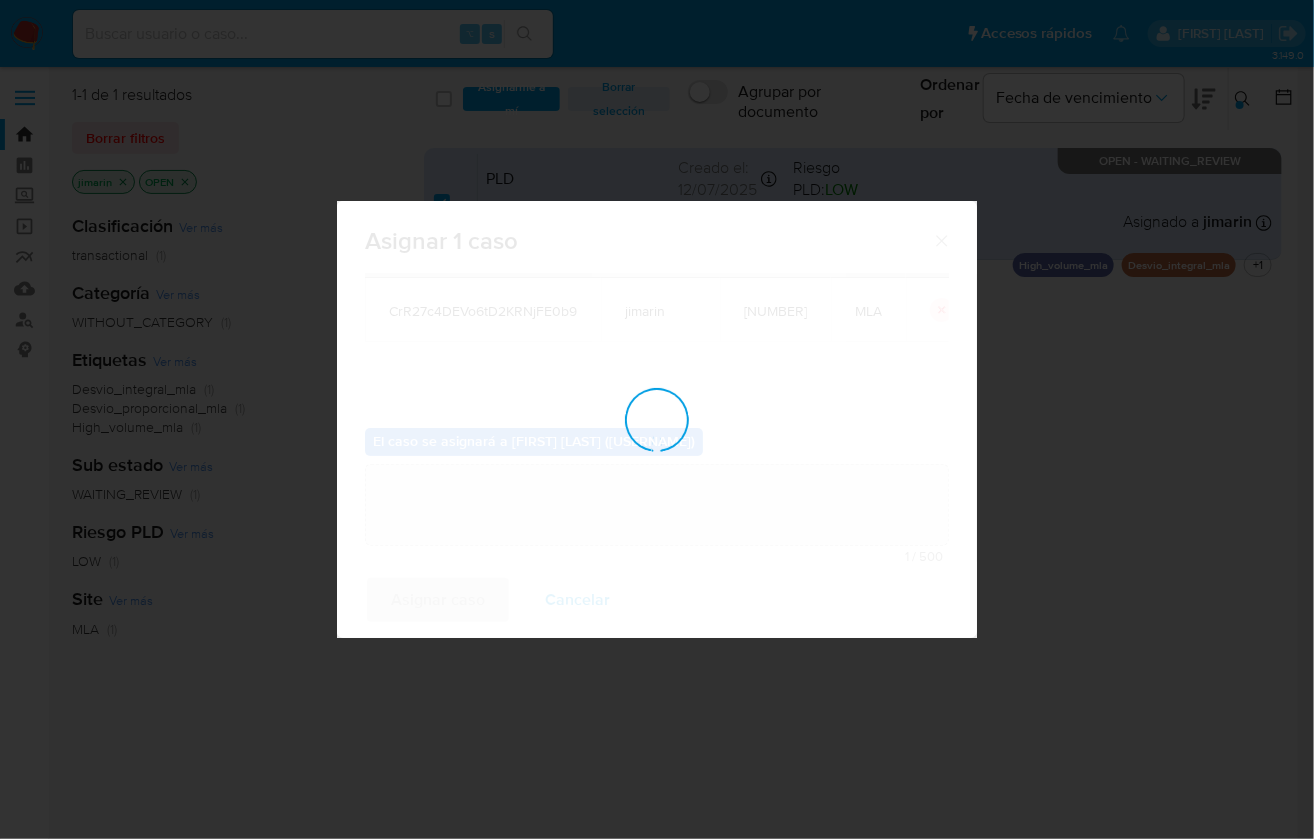 type 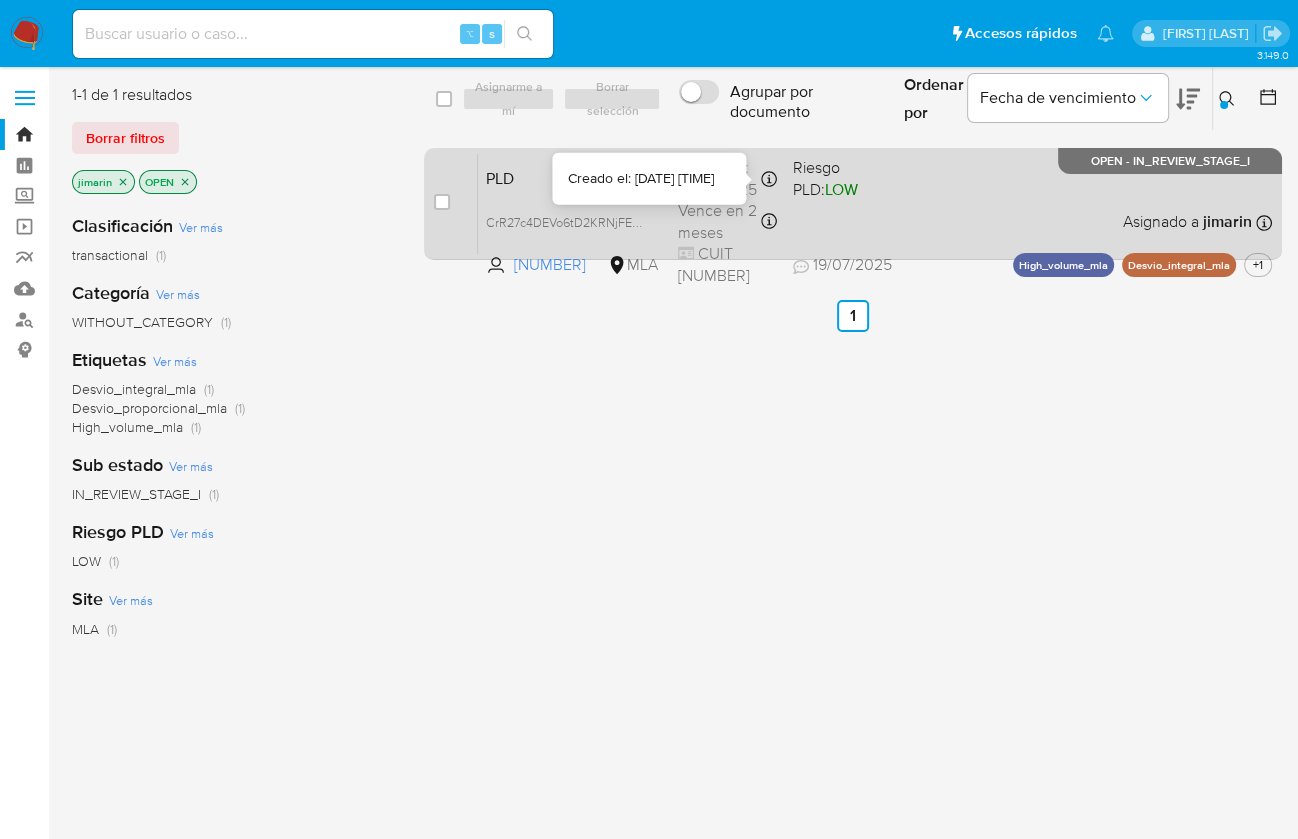 click on "PLD CrR27c4DEVo6tD2KRNjFE0b9 44051385 MLA Riesgo PLD:  LOW Creado el: 12/07/2025   Creado el: 12/07/2025 03:18:11 Vence en 2 meses   Vence el 10/10/2025 03:18:11 CUIT   20367283999 19/07/2025   19/07/2025 22:15 Asignado a   jimarin   Asignado el: 17/07/2025 16:35:34 High_volume_mla Desvio_integral_mla +1 OPEN - IN_REVIEW_STAGE_I" at bounding box center [875, 203] 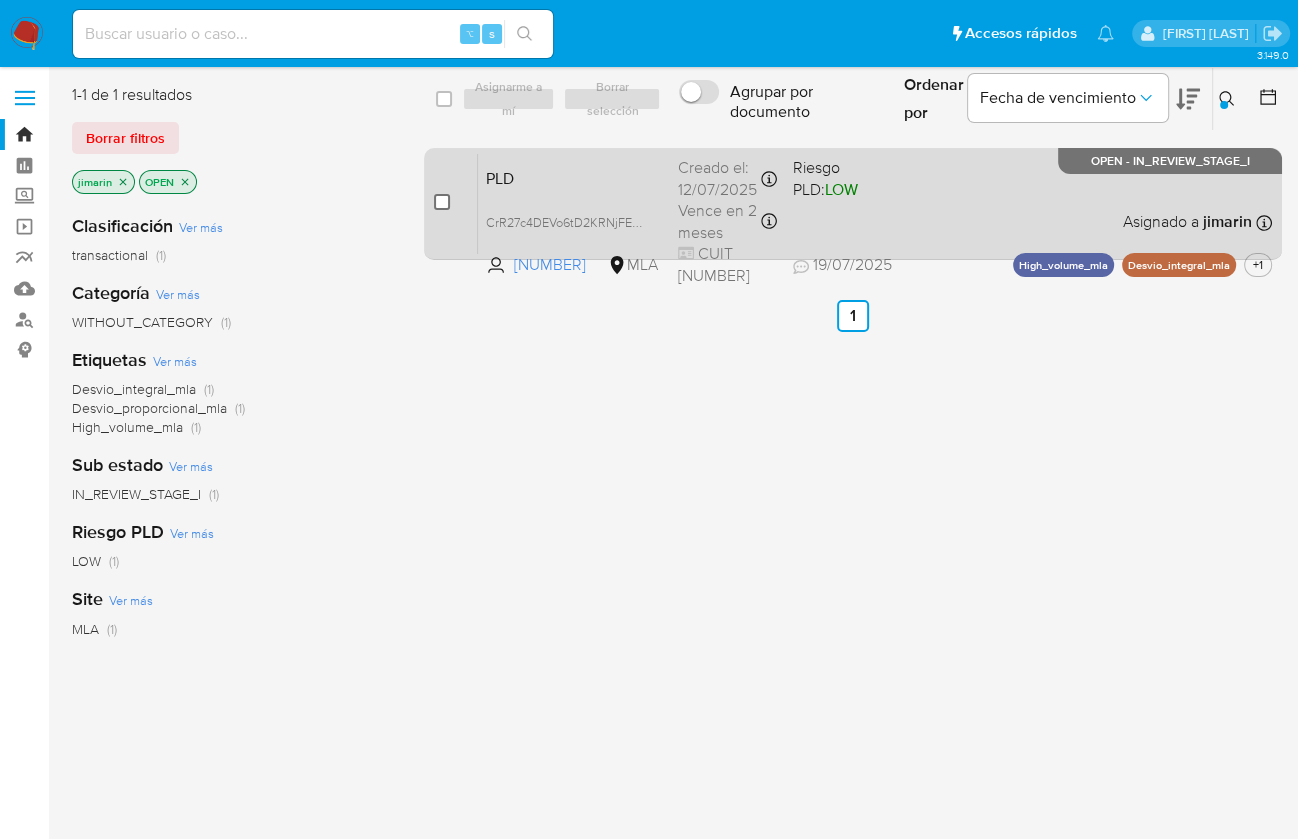 click at bounding box center [442, 202] 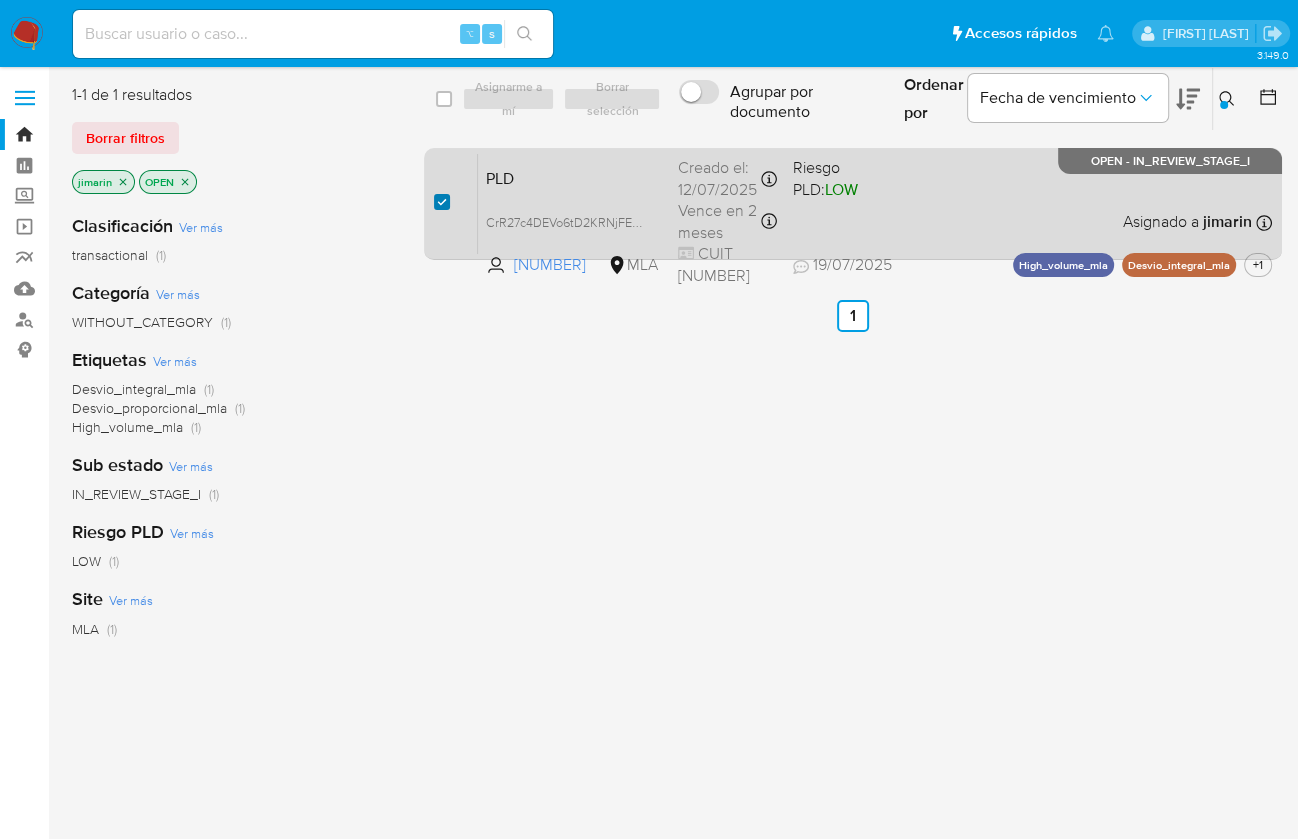 checkbox on "true" 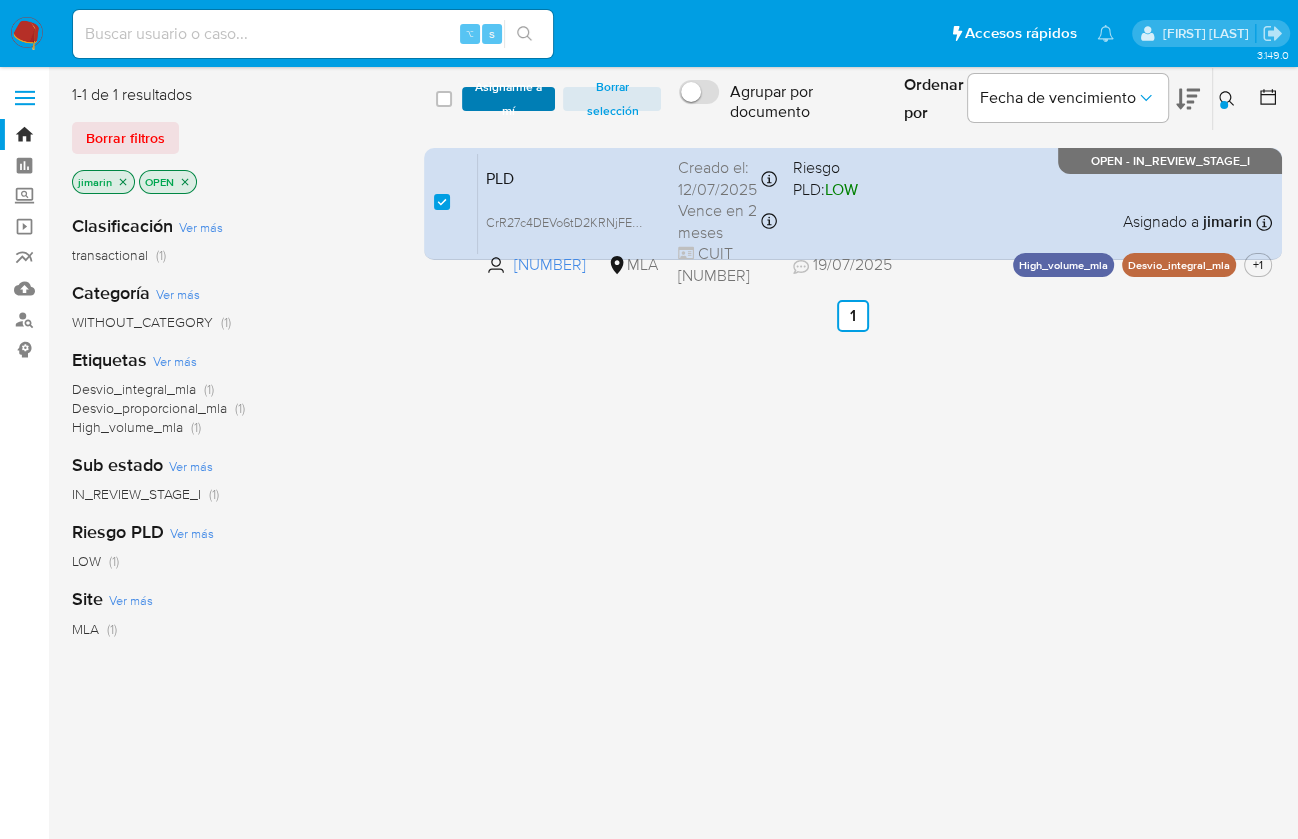 click on "Asignarme a mí" at bounding box center (509, 99) 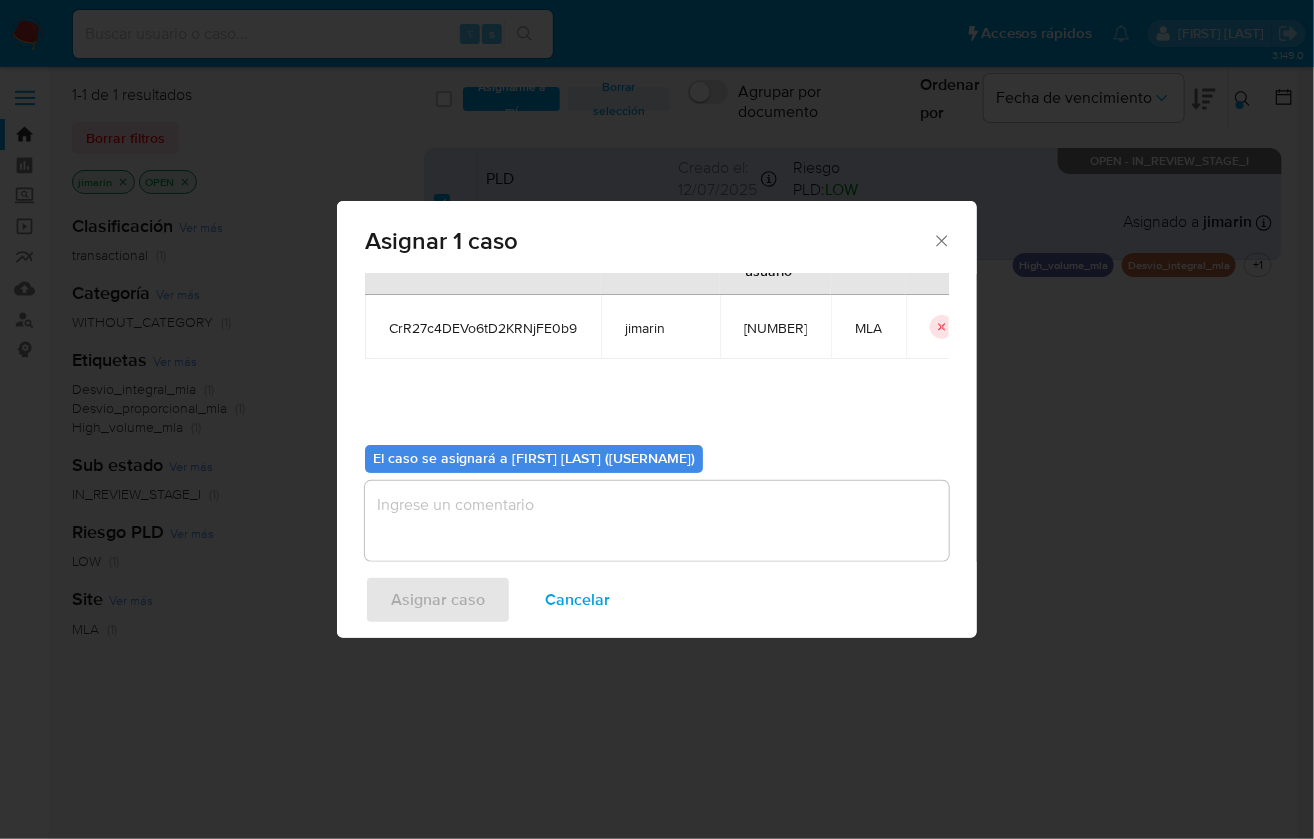 scroll, scrollTop: 102, scrollLeft: 0, axis: vertical 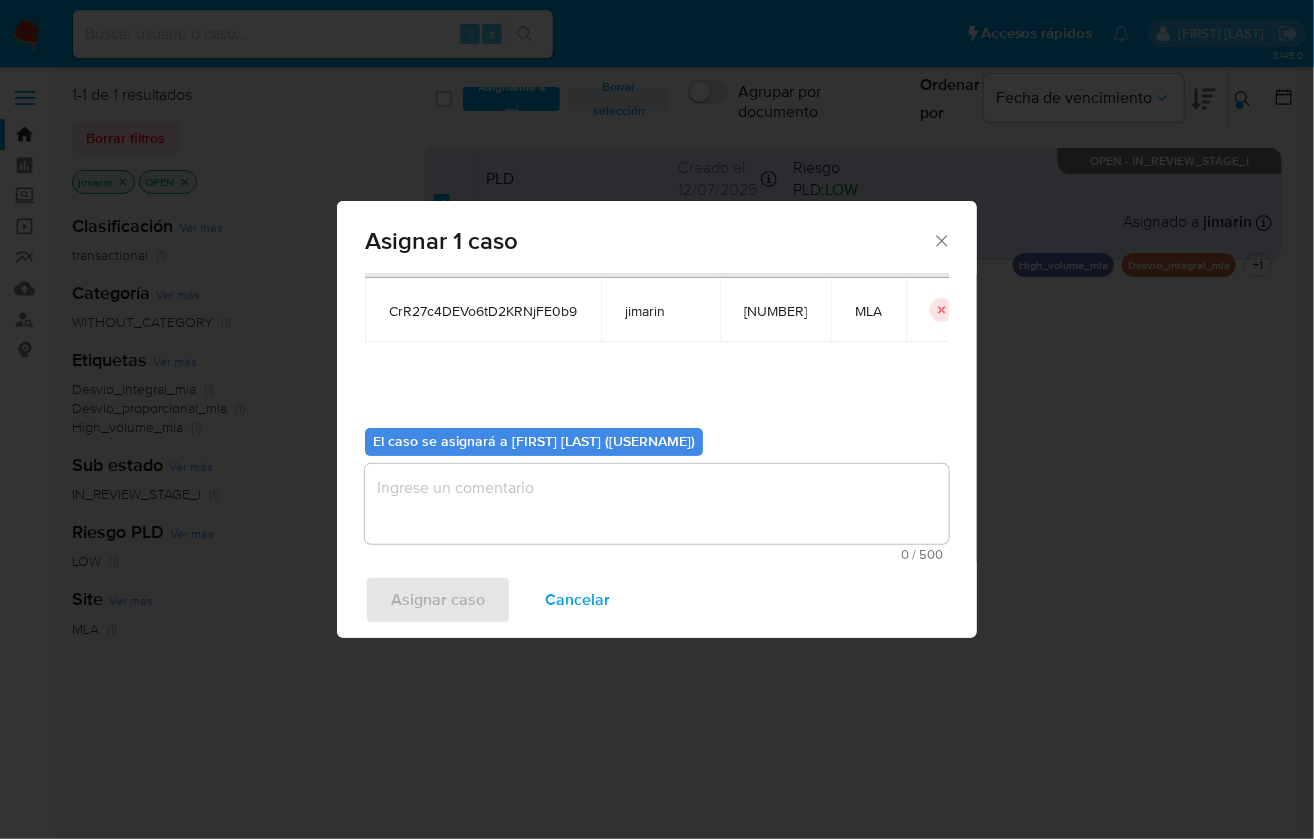 click at bounding box center [657, 504] 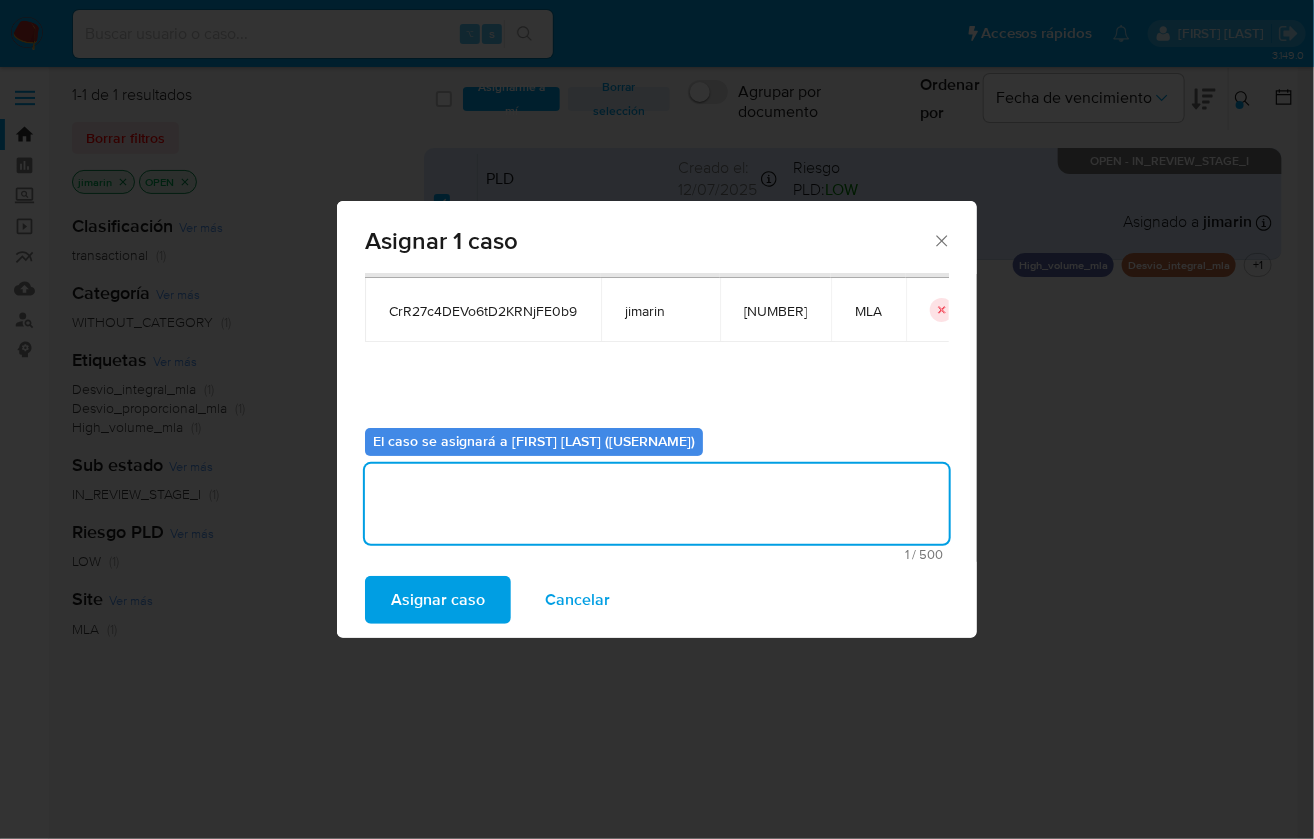 click on "Asignar caso" at bounding box center (438, 600) 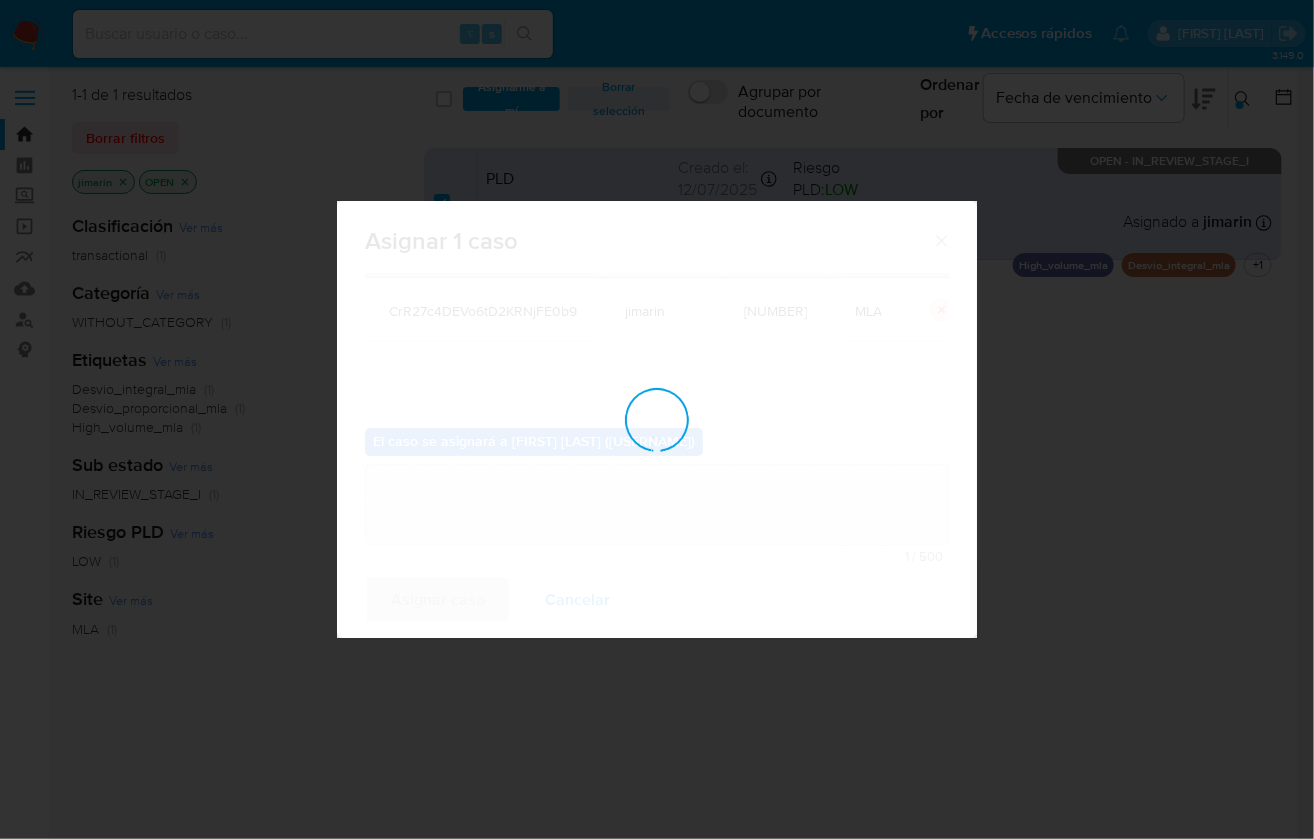 type 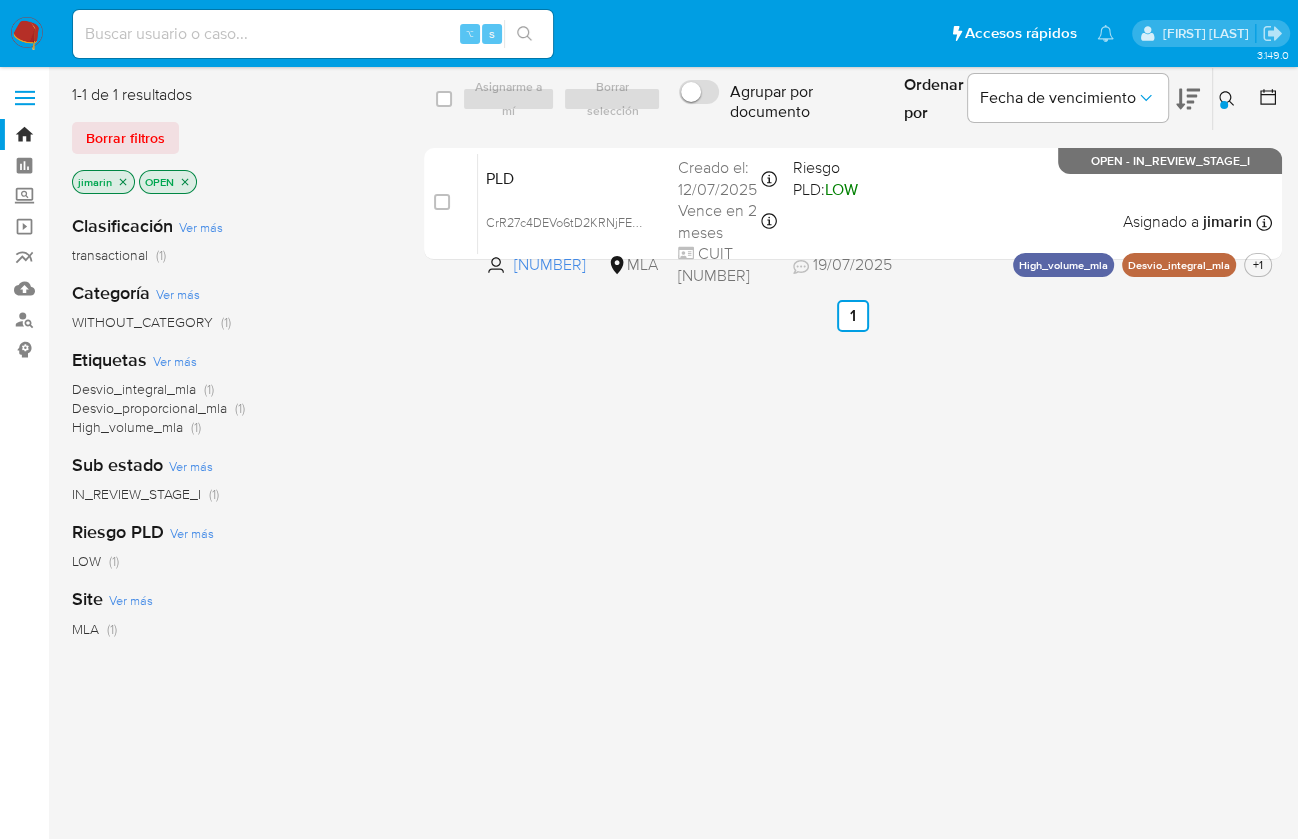 click at bounding box center (1224, 105) 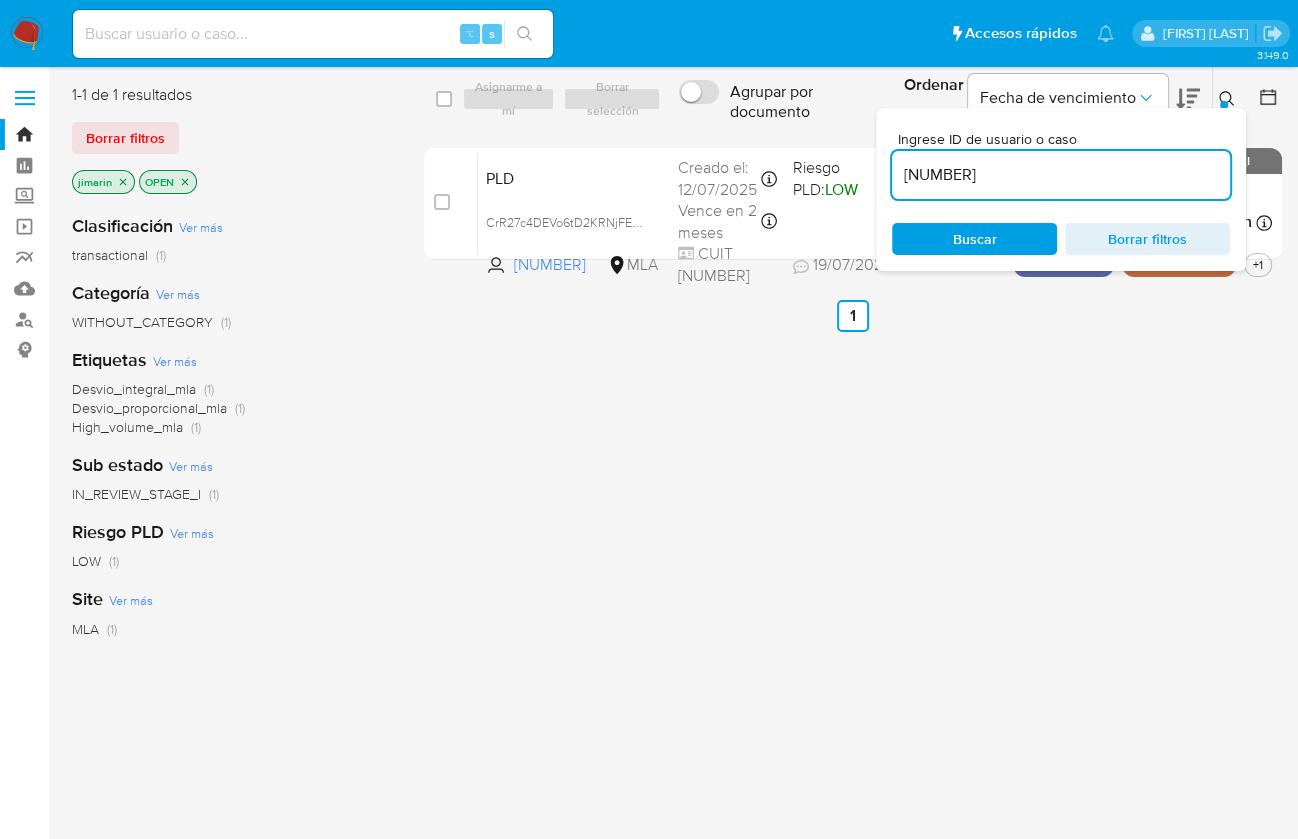 click on "44051385" at bounding box center [1061, 175] 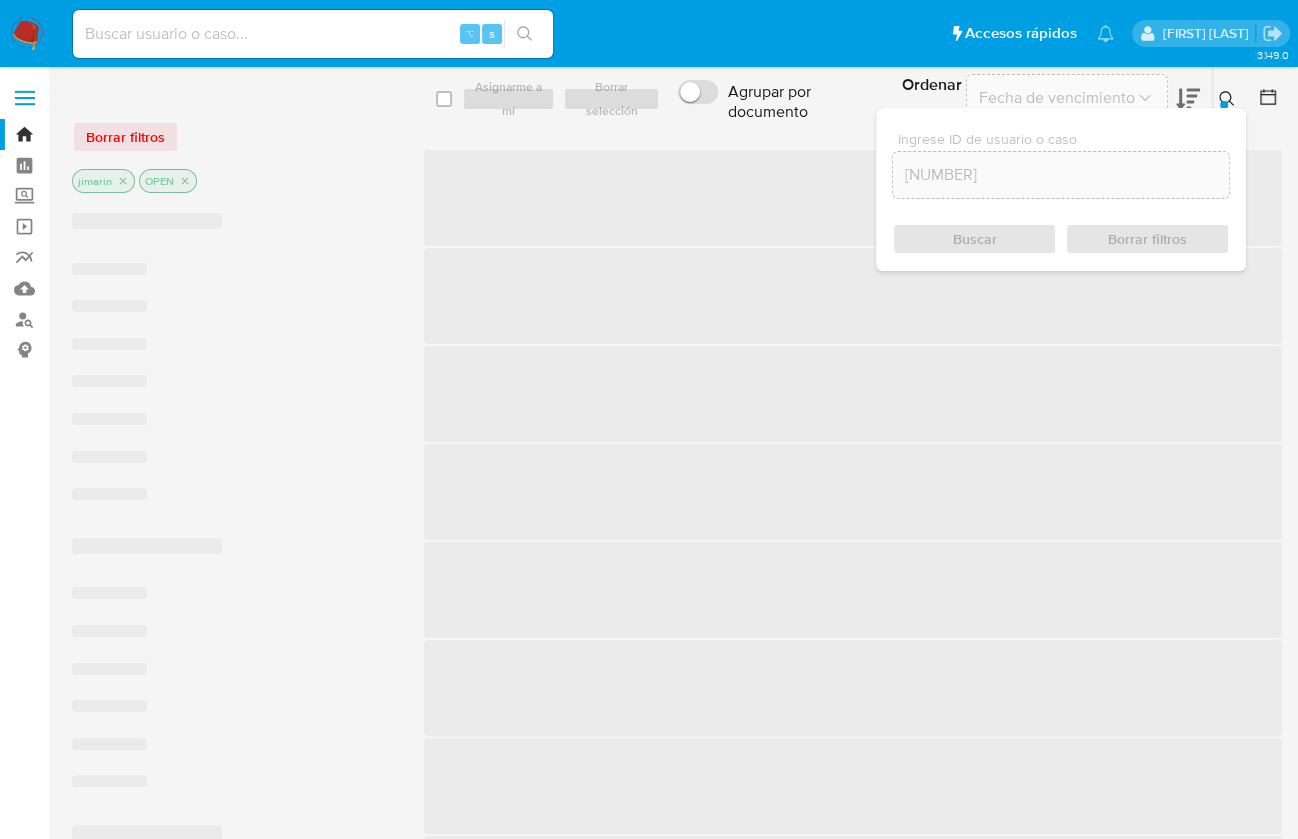 click 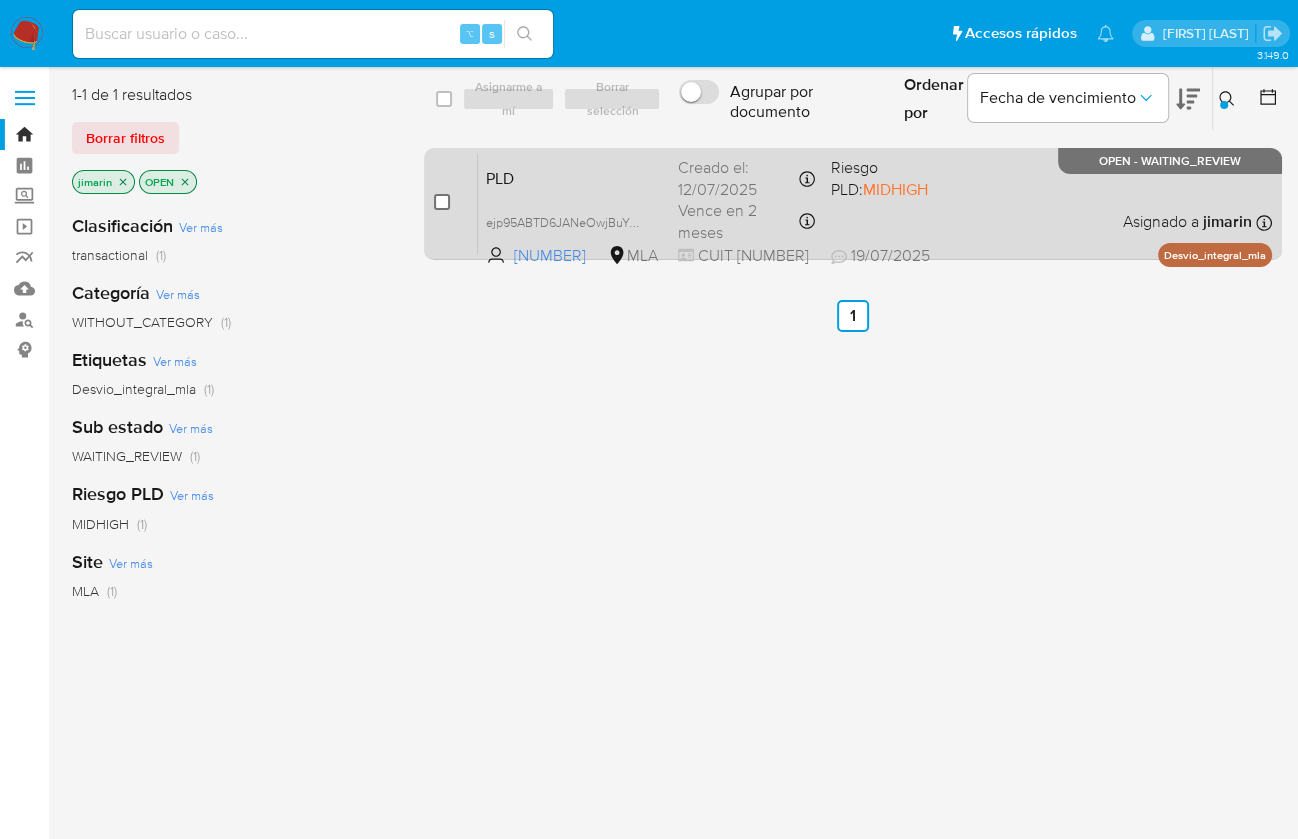 click at bounding box center (442, 202) 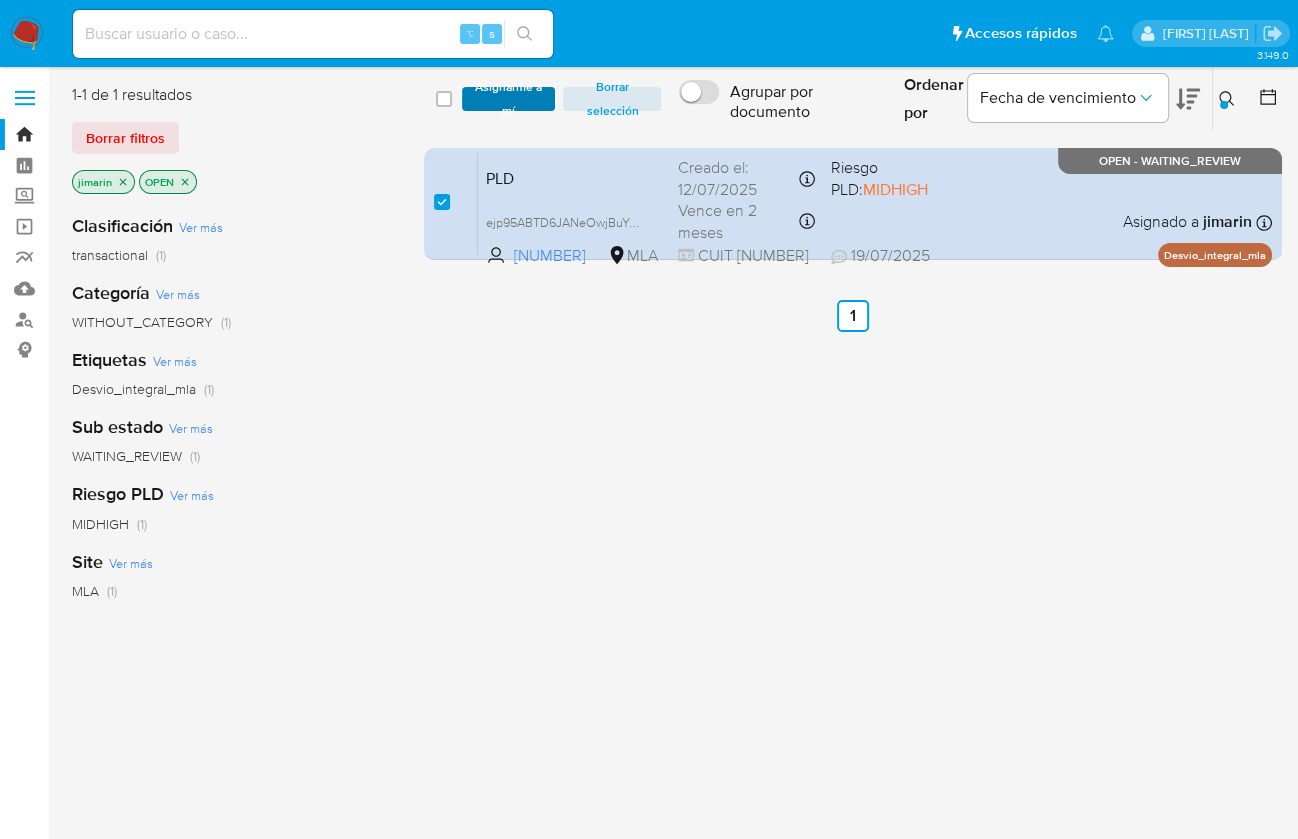 click on "Asignarme a mí" at bounding box center (509, 99) 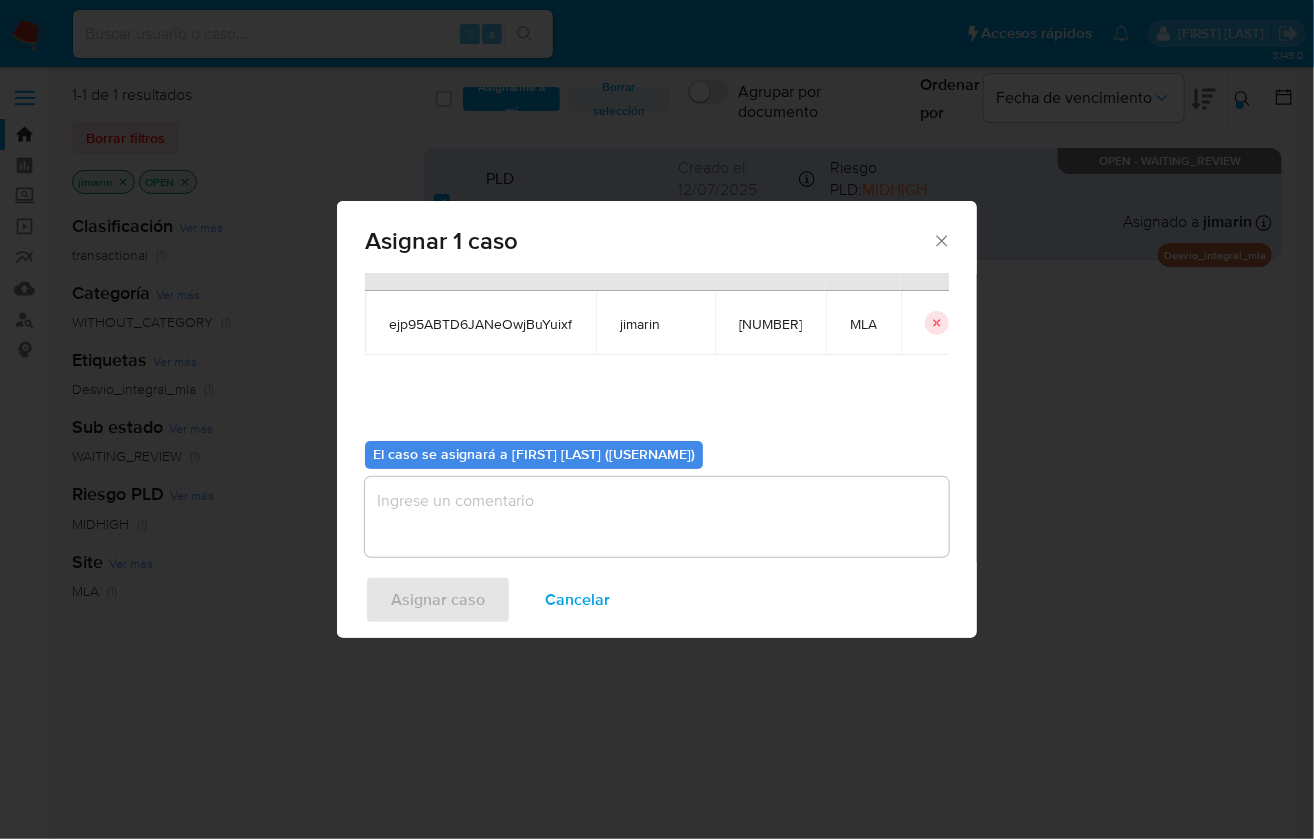 scroll, scrollTop: 102, scrollLeft: 0, axis: vertical 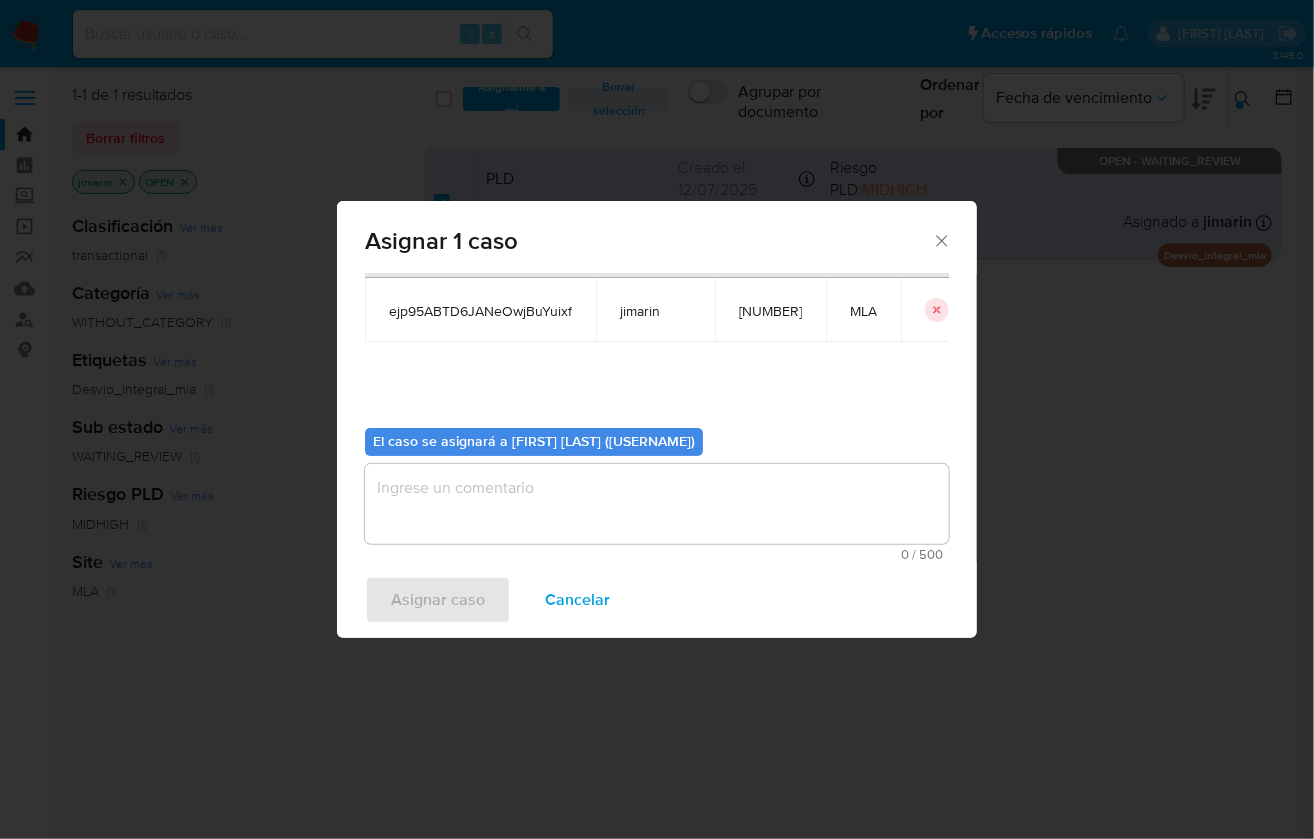 click on "0 / 500 500 caracteres restantes" at bounding box center (657, 512) 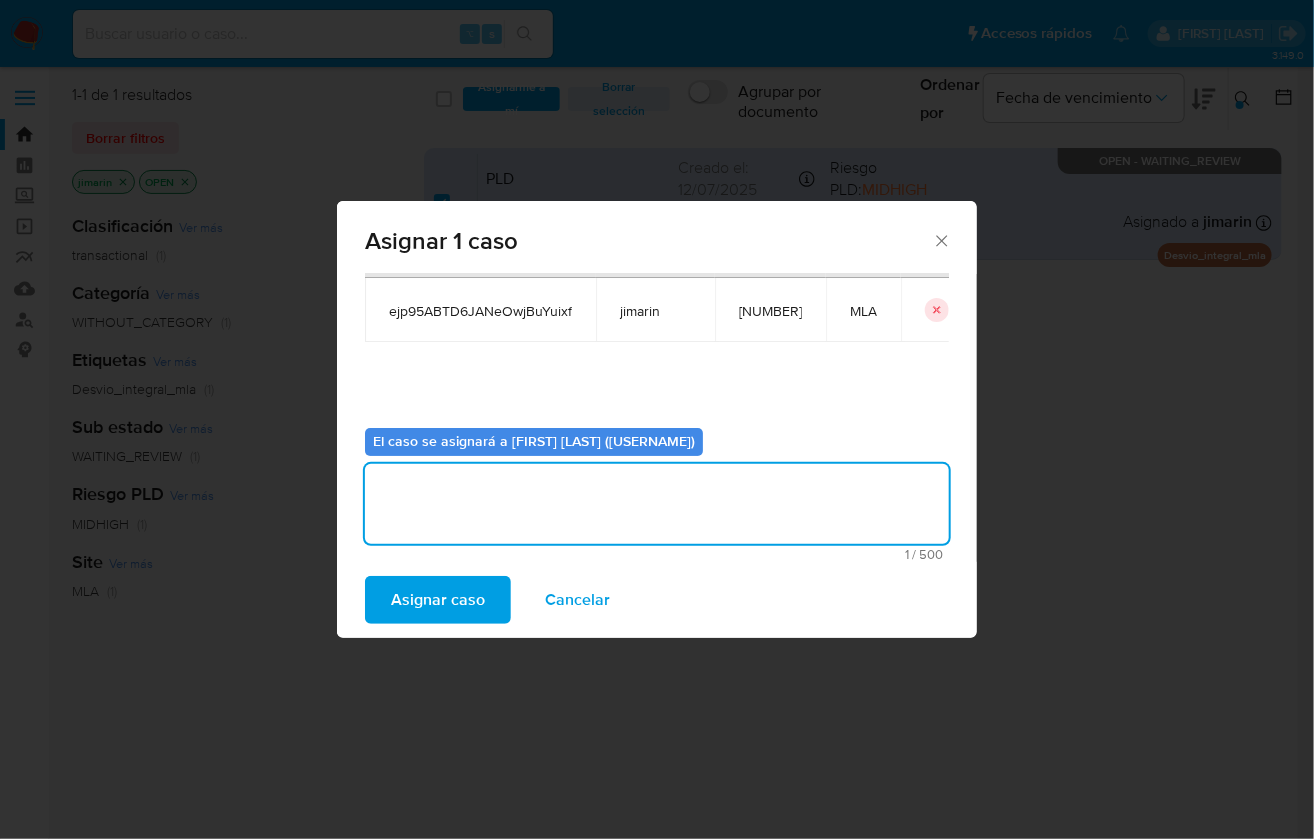 click on "Asignar caso" at bounding box center (438, 600) 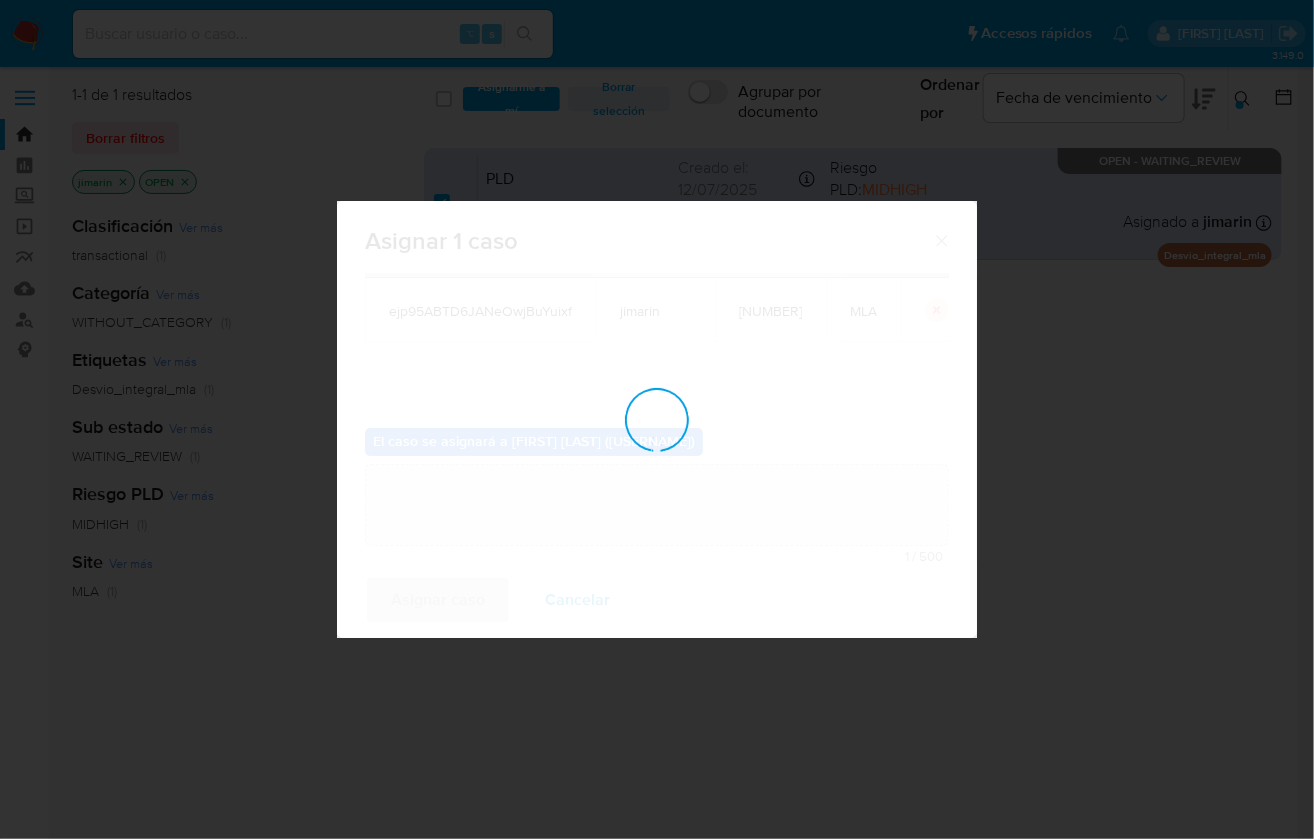 type 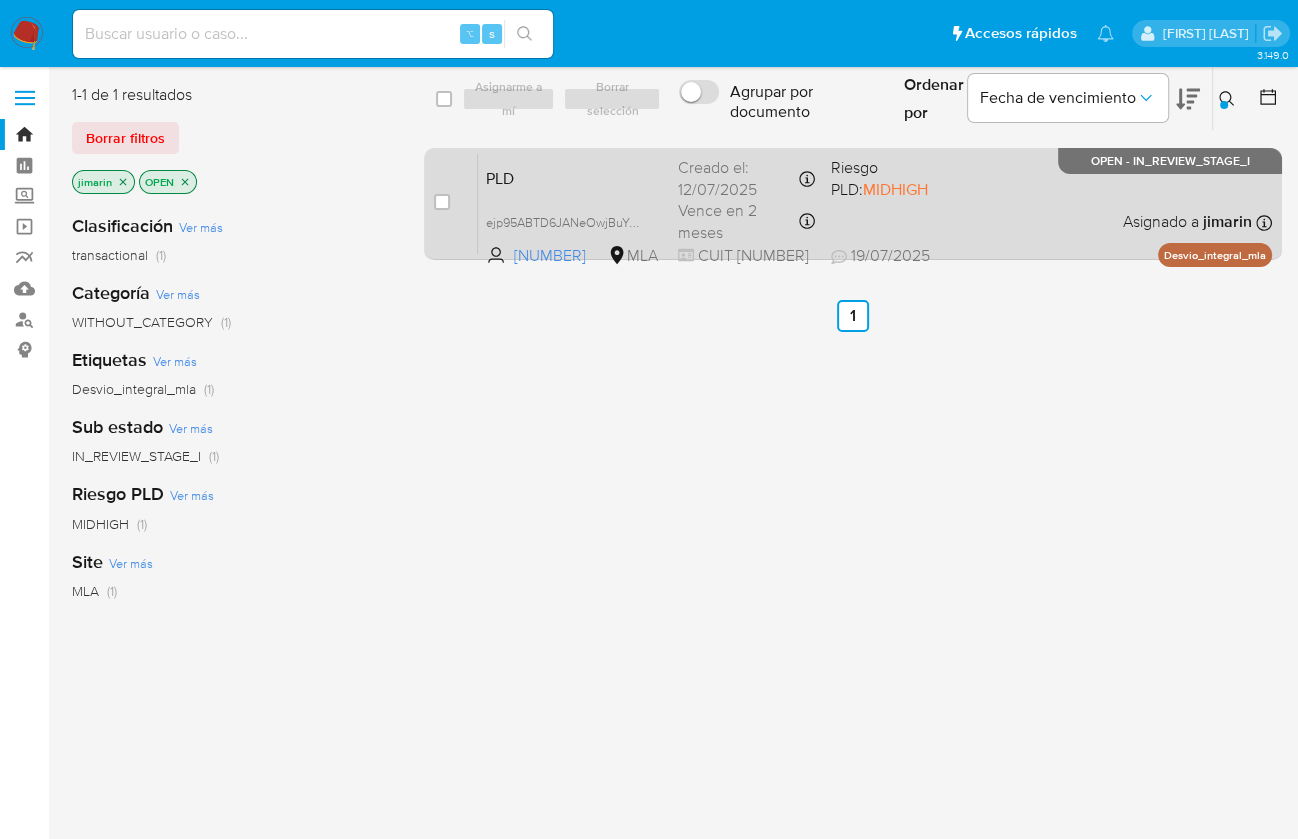 click on "Riesgo PLD:  MIDHIGH" at bounding box center (899, 176) 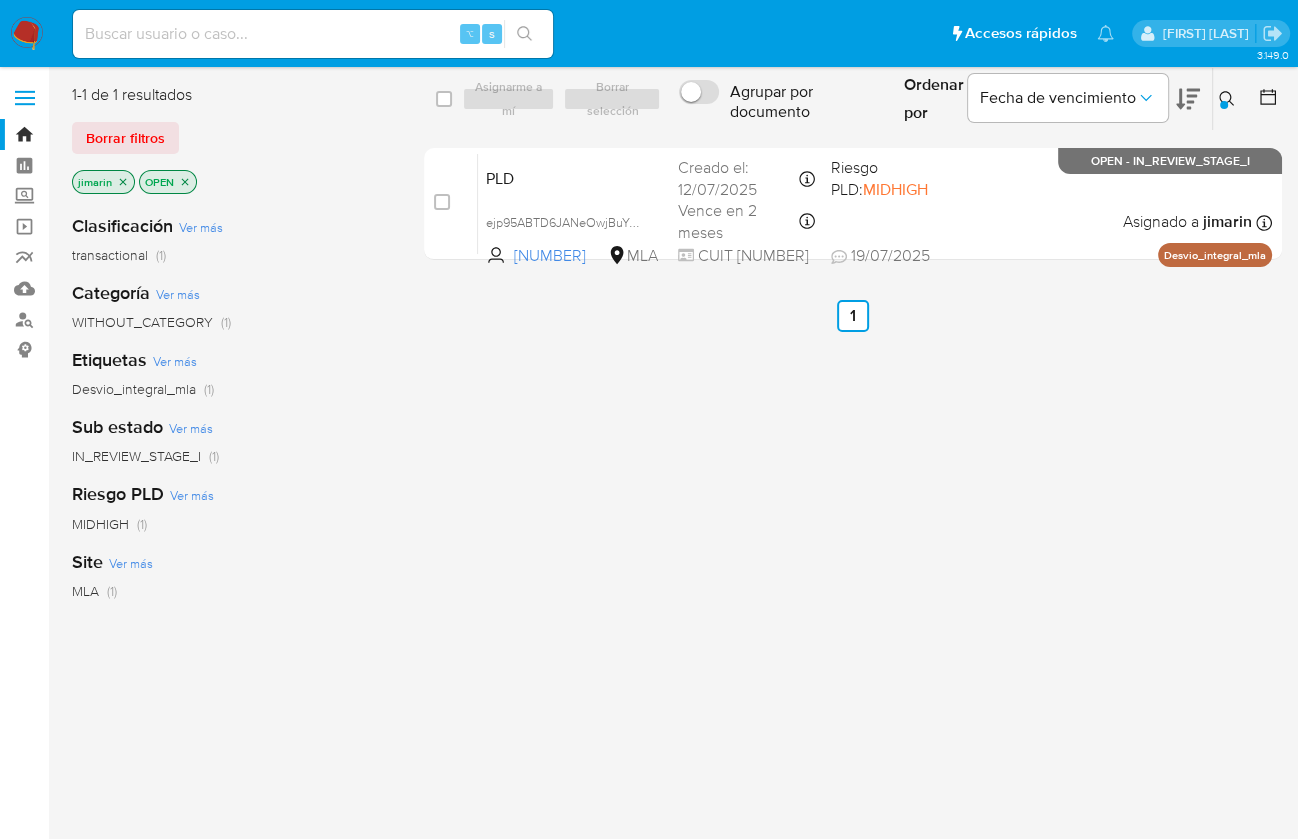 click at bounding box center (1229, 99) 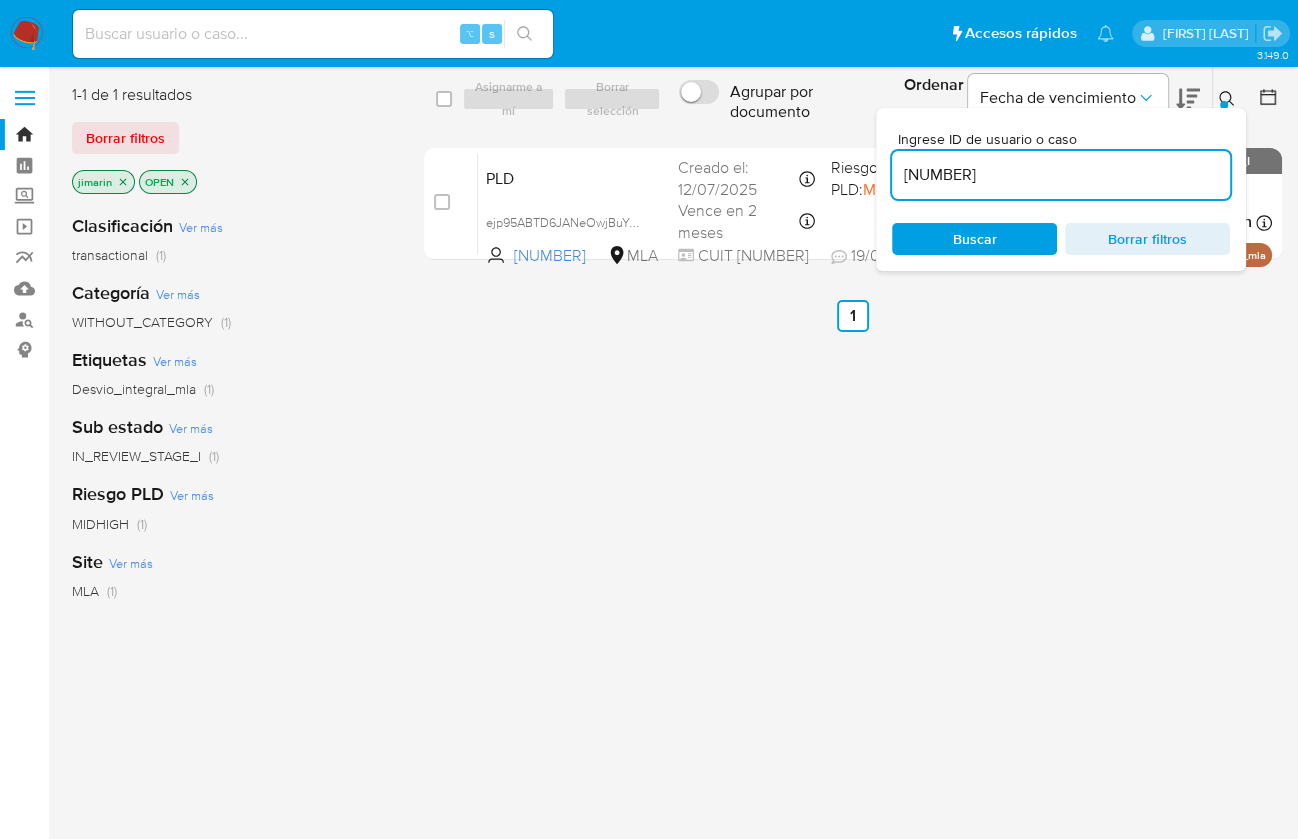 click on "4824021" at bounding box center [1061, 175] 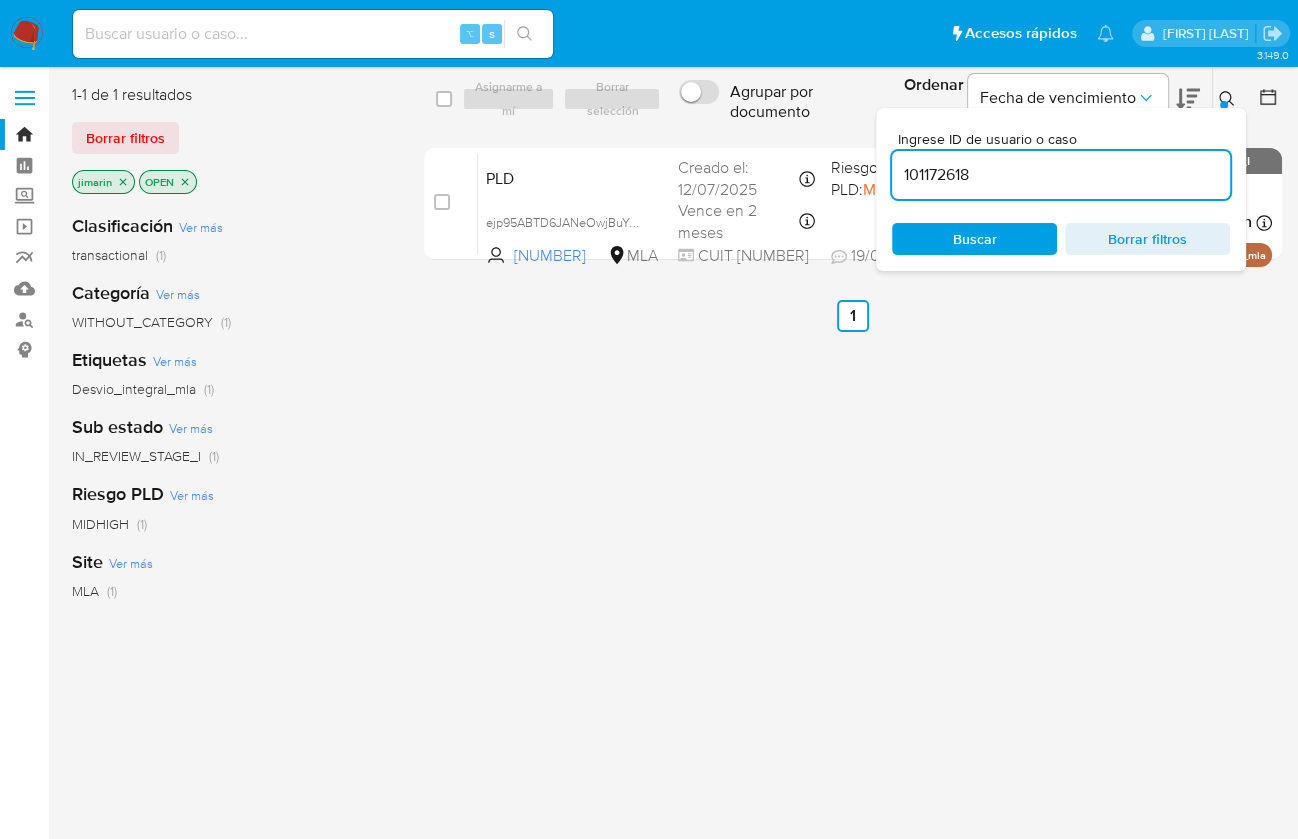 type on "101172618" 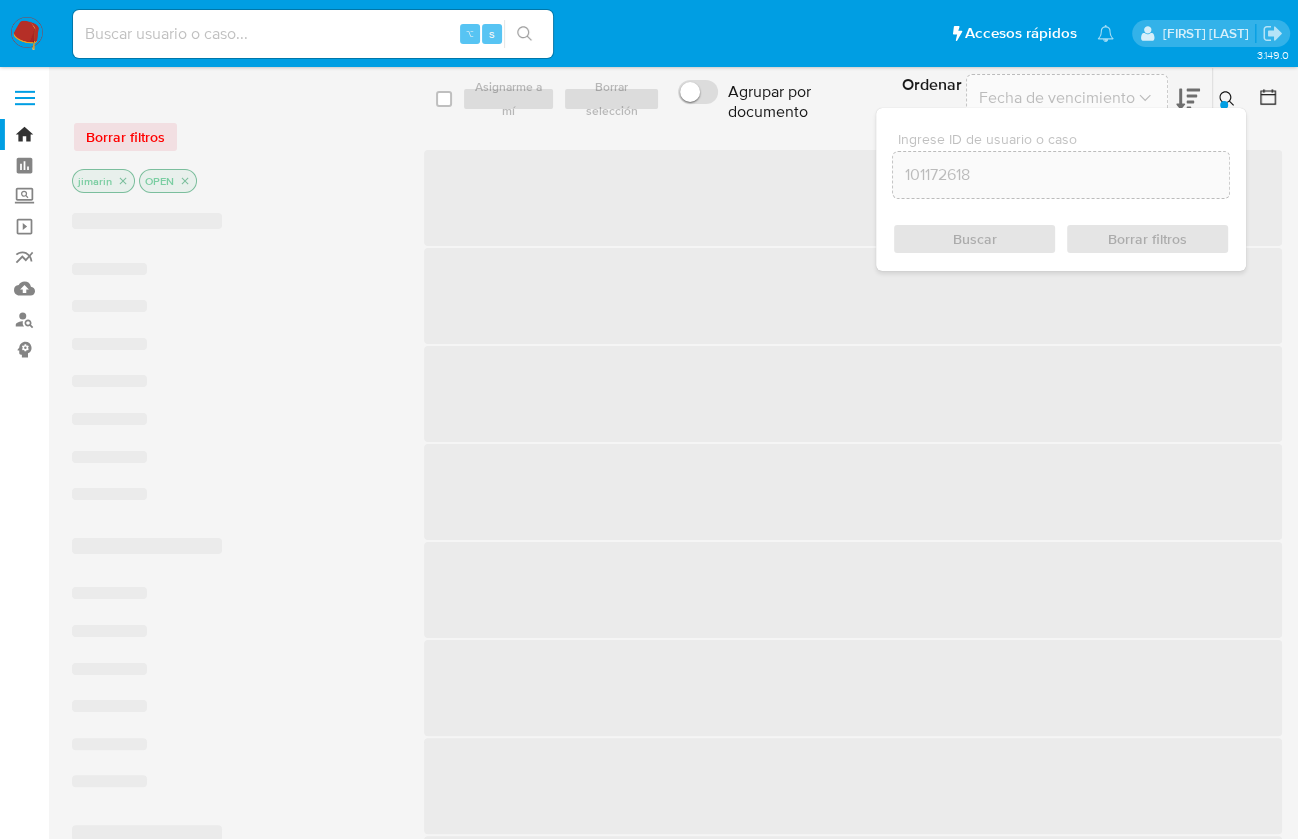 click 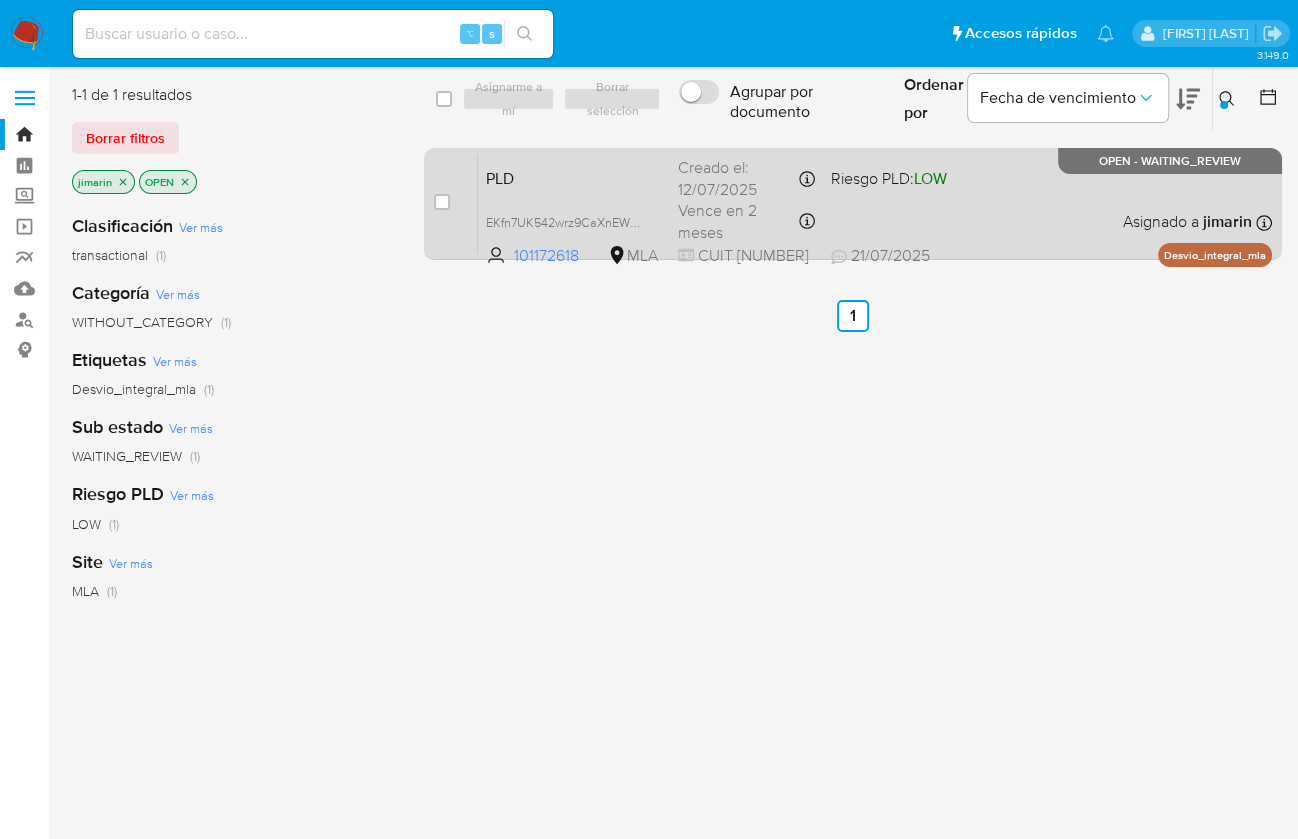 click on "case-item-checkbox   No es posible asignar el caso" at bounding box center [456, 203] 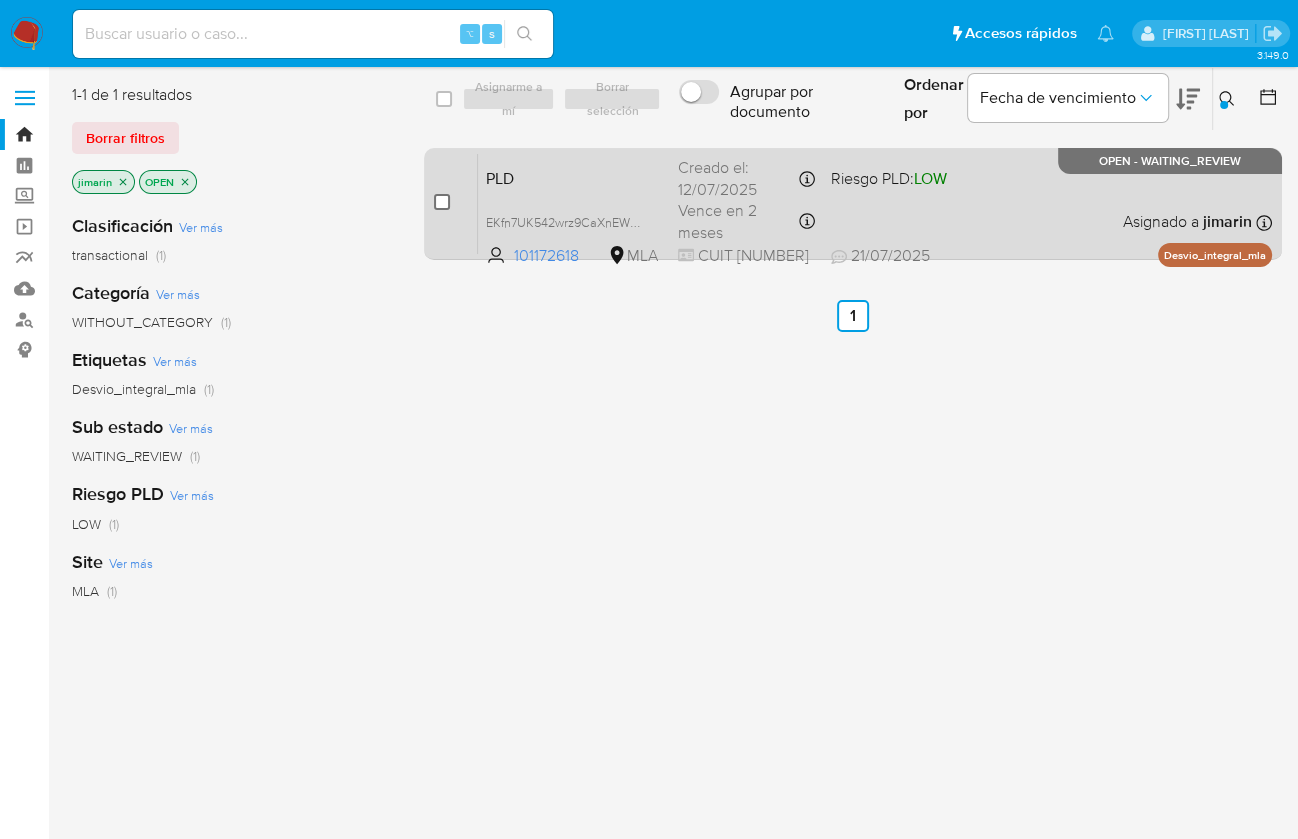 click at bounding box center [442, 202] 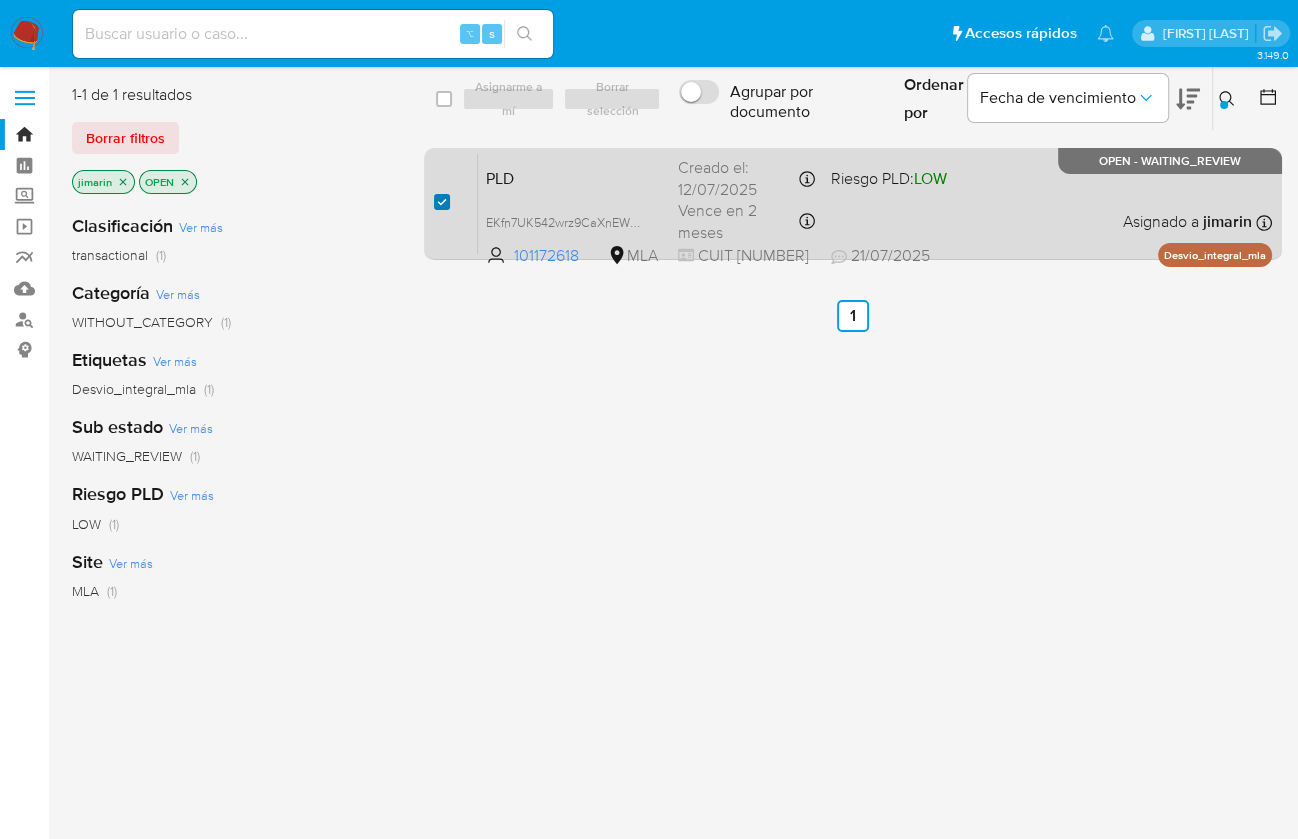checkbox on "true" 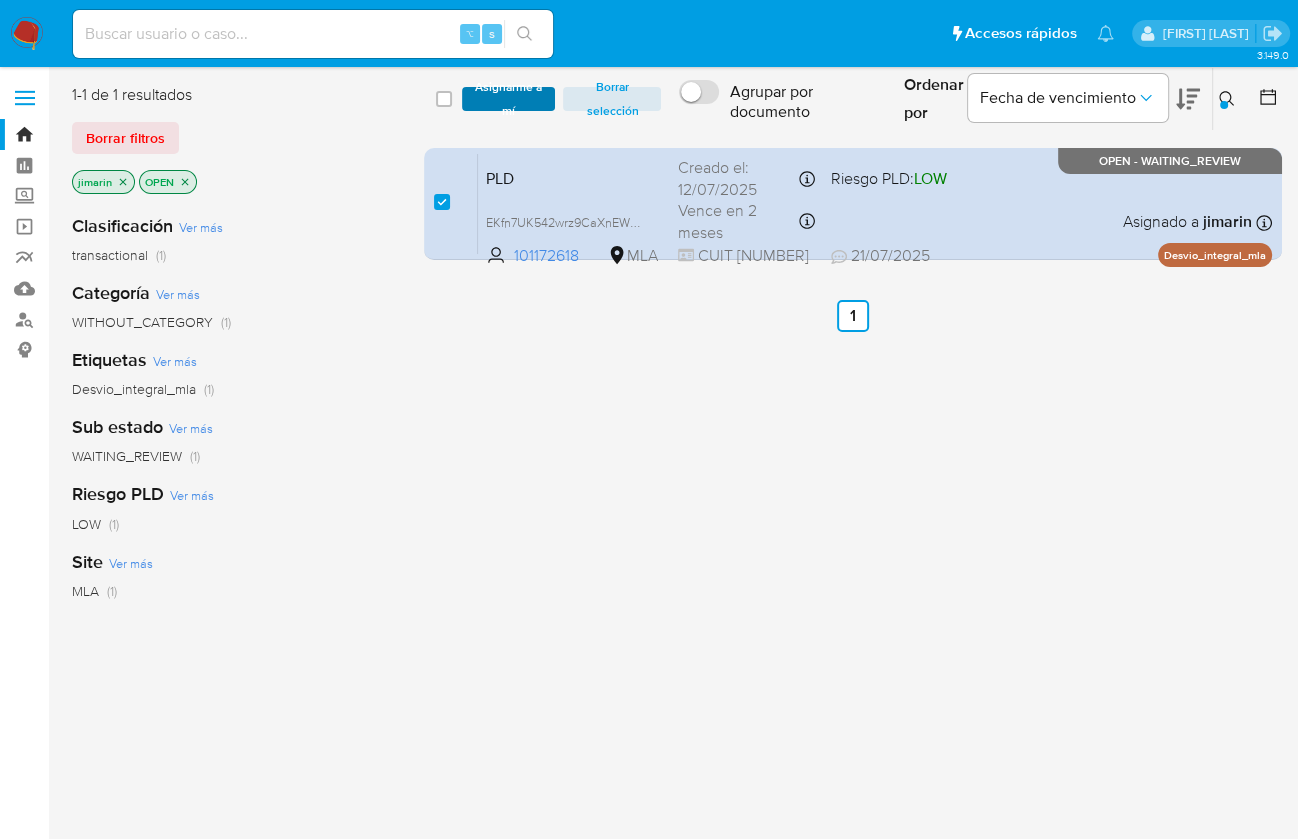 click on "Asignarme a mí" at bounding box center (509, 99) 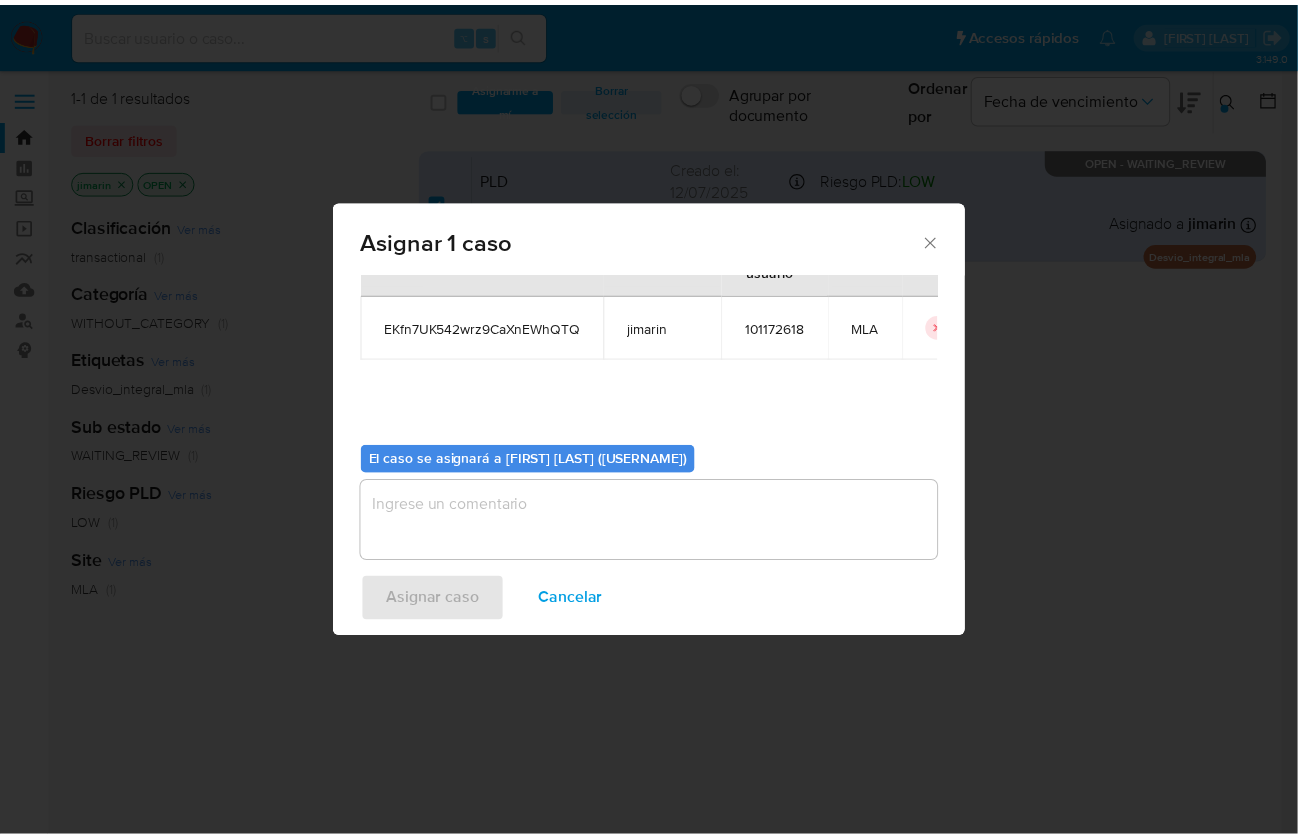 scroll, scrollTop: 102, scrollLeft: 0, axis: vertical 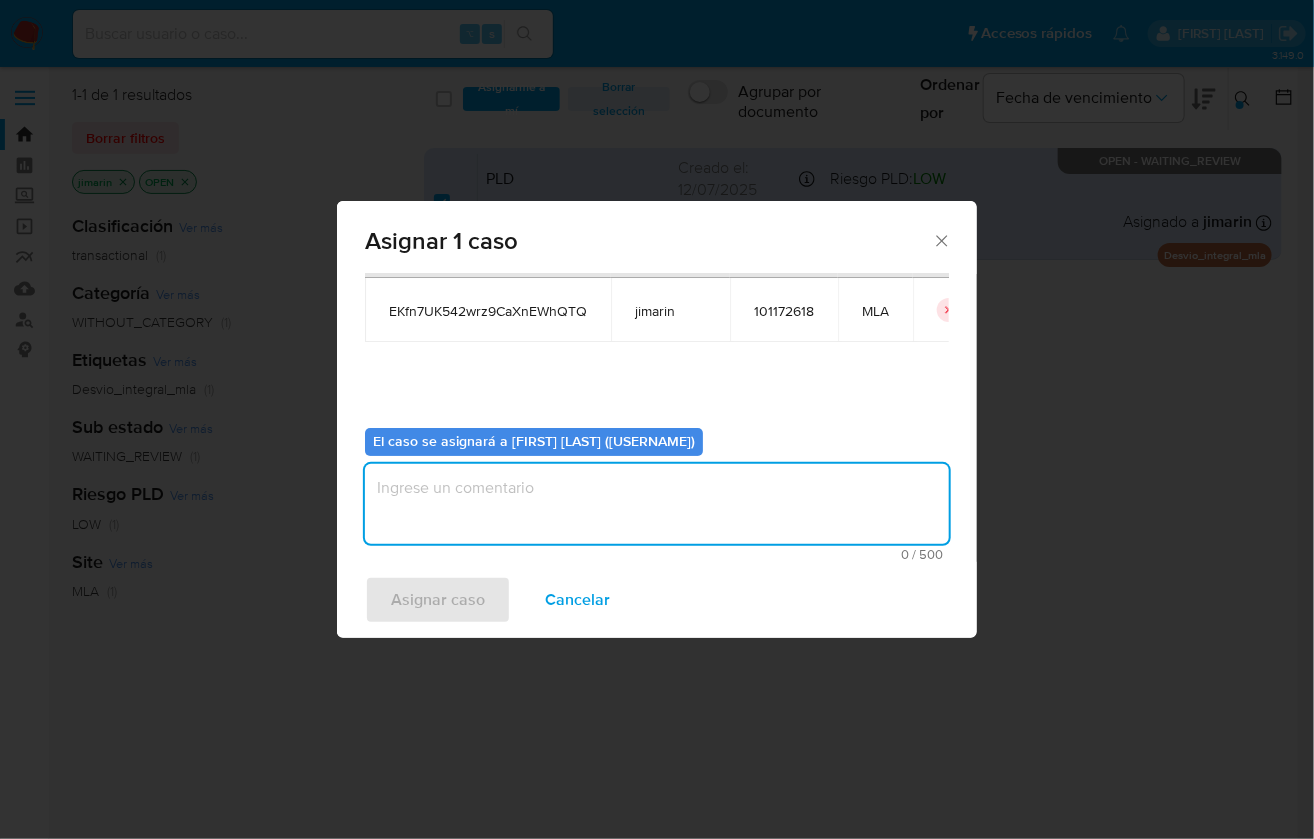 click at bounding box center (657, 504) 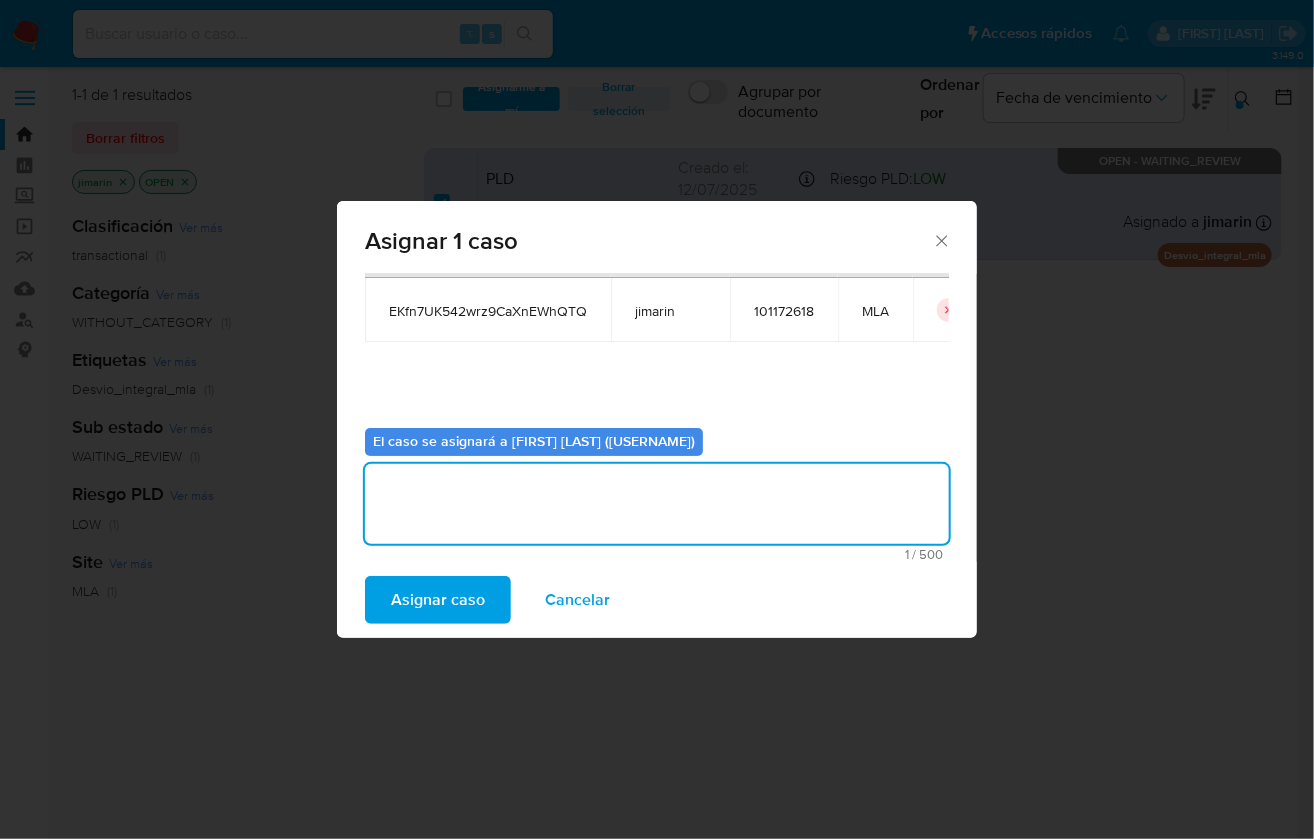 click on "Asignar caso" at bounding box center [438, 600] 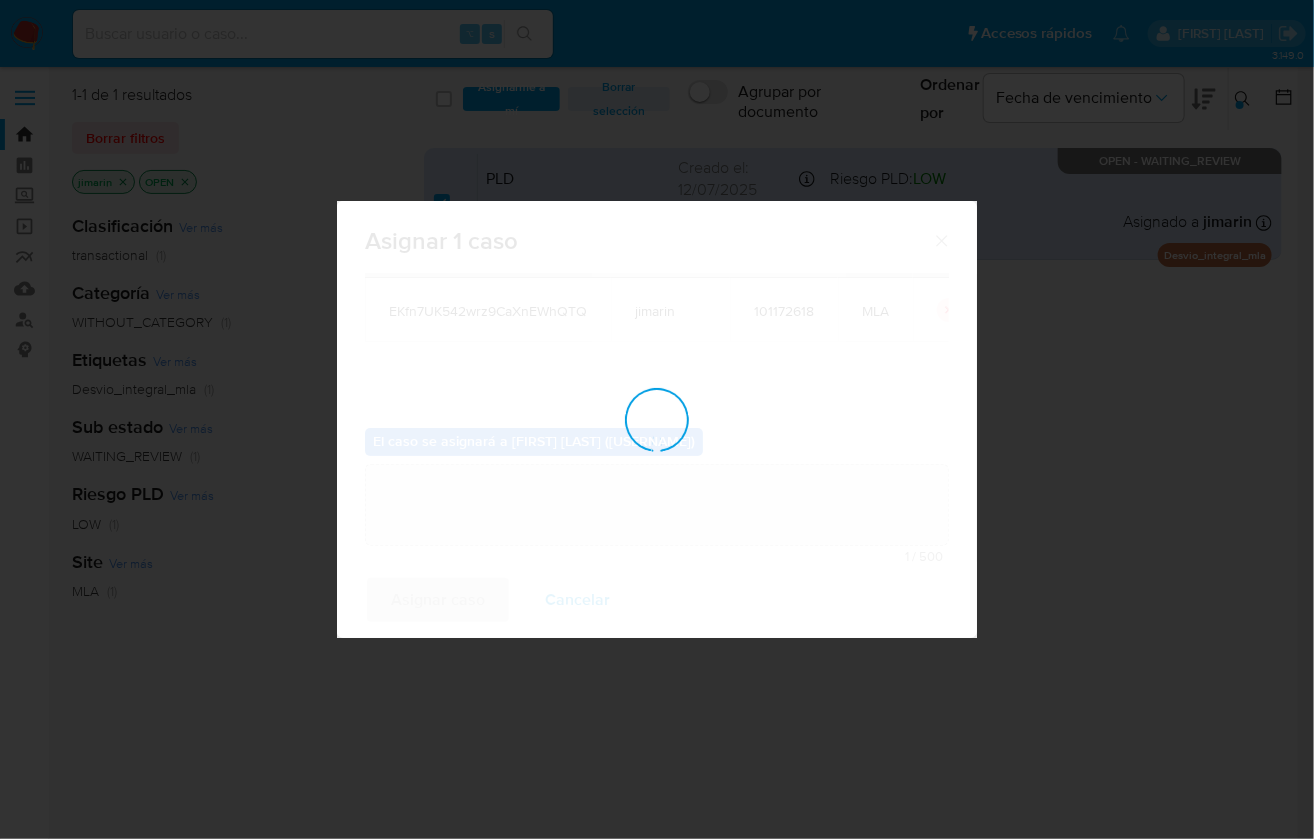 type 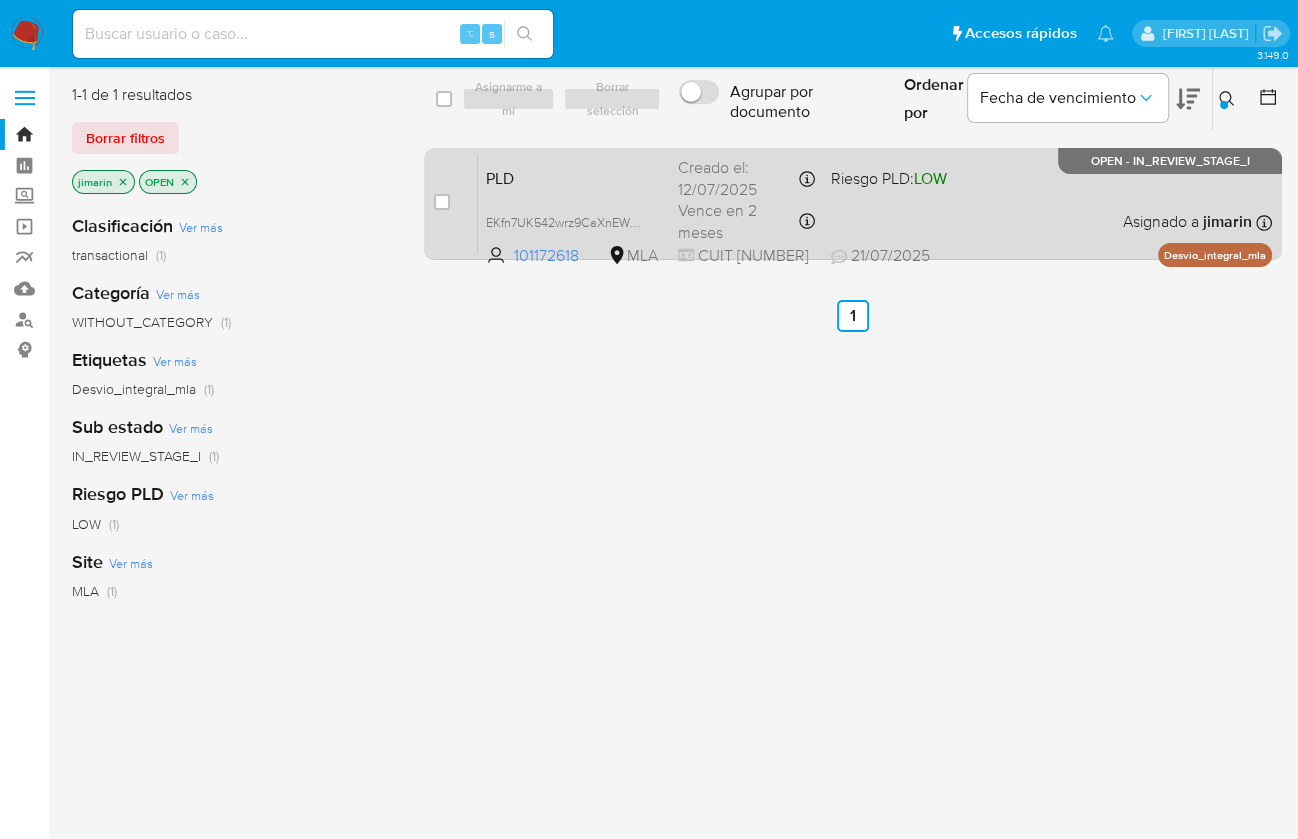 click on "PLD EKfn7UK542wrz9CaXnEWhQTQ 101172618 MLA Riesgo PLD:  LOW Creado el: 12/07/2025   Creado el: 12/07/2025 03:27:43 Vence en 2 meses   Vence el 10/10/2025 03:27:43 CUIT   20414353585 21/07/2025   21/07/2025 13:02 Asignado a   jimarin   Asignado el: 17/07/2025 16:34:55 Desvio_integral_mla OPEN - IN_REVIEW_STAGE_I" at bounding box center (875, 203) 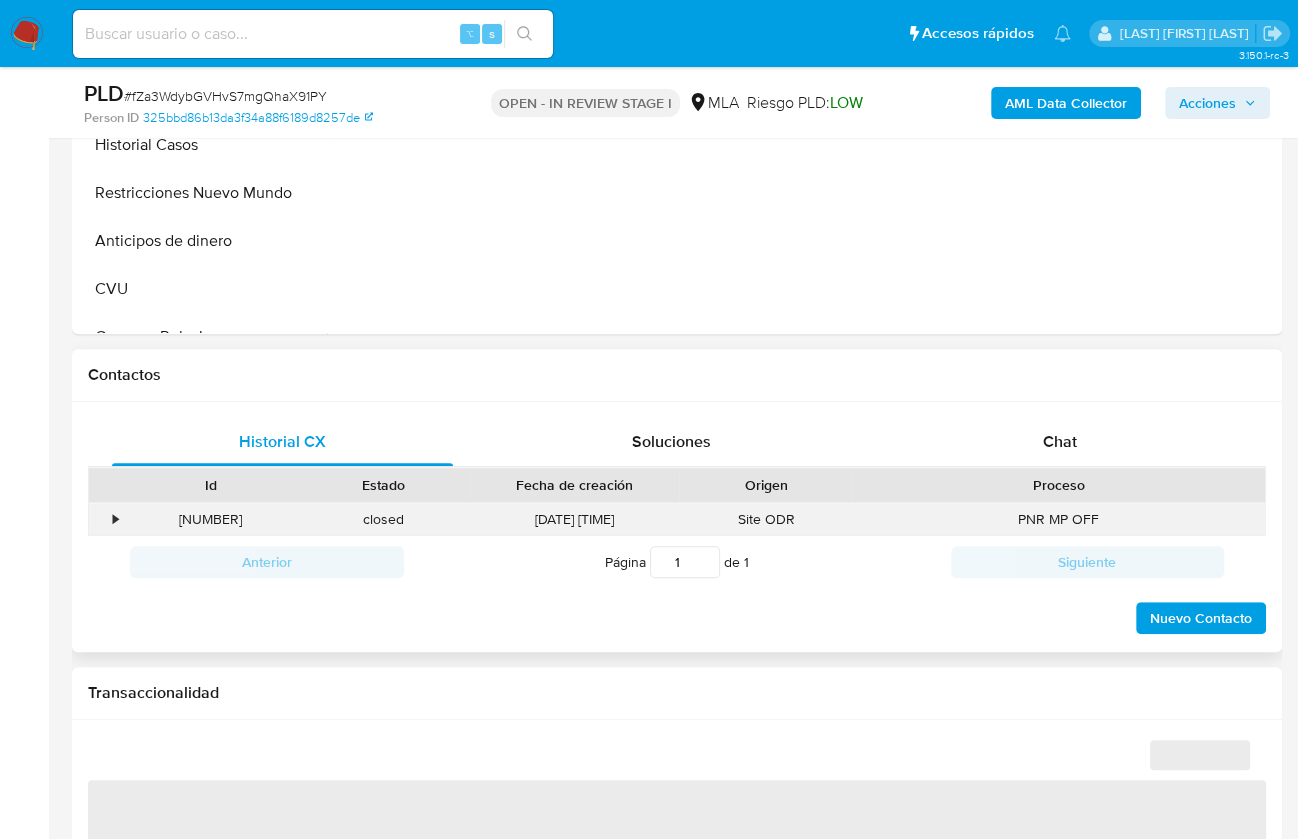 scroll, scrollTop: 830, scrollLeft: 0, axis: vertical 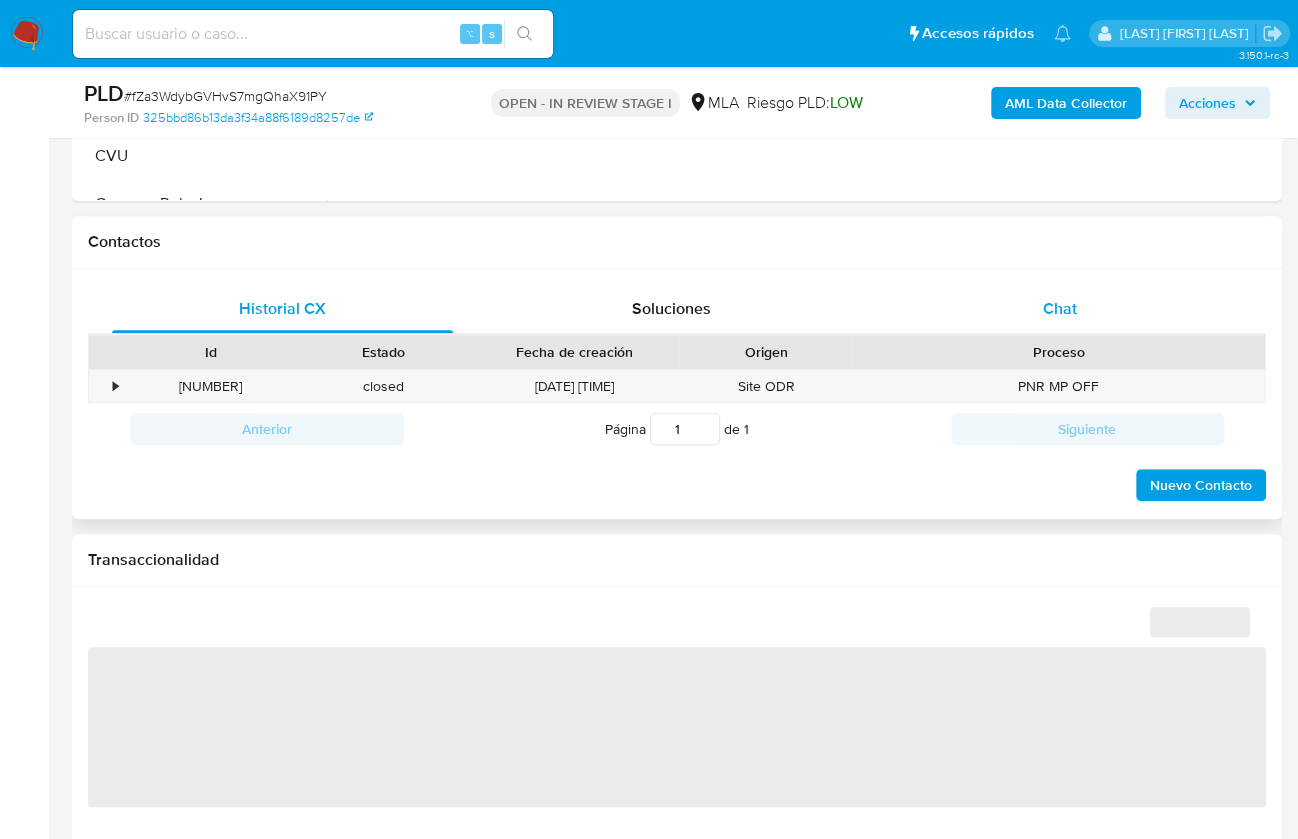 click on "Chat" at bounding box center [1059, 309] 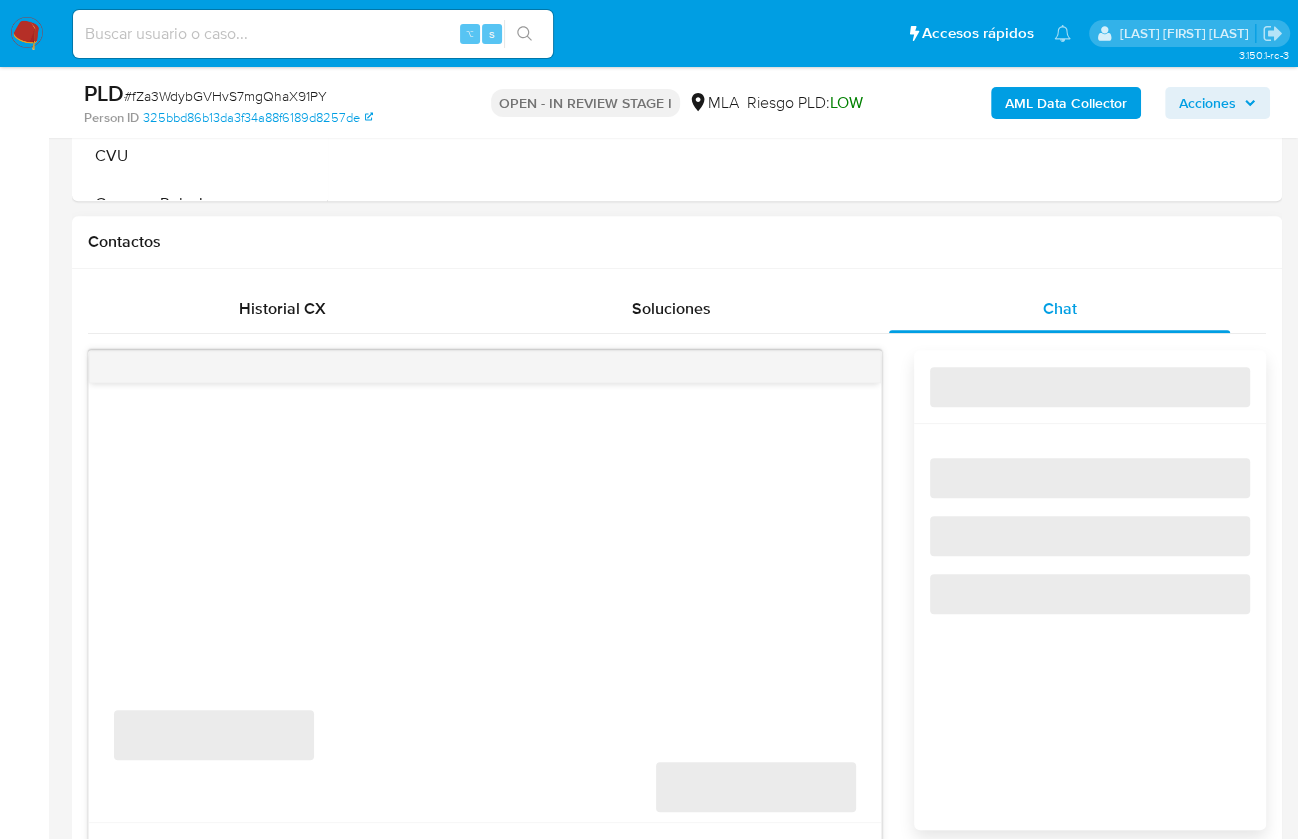 select on "10" 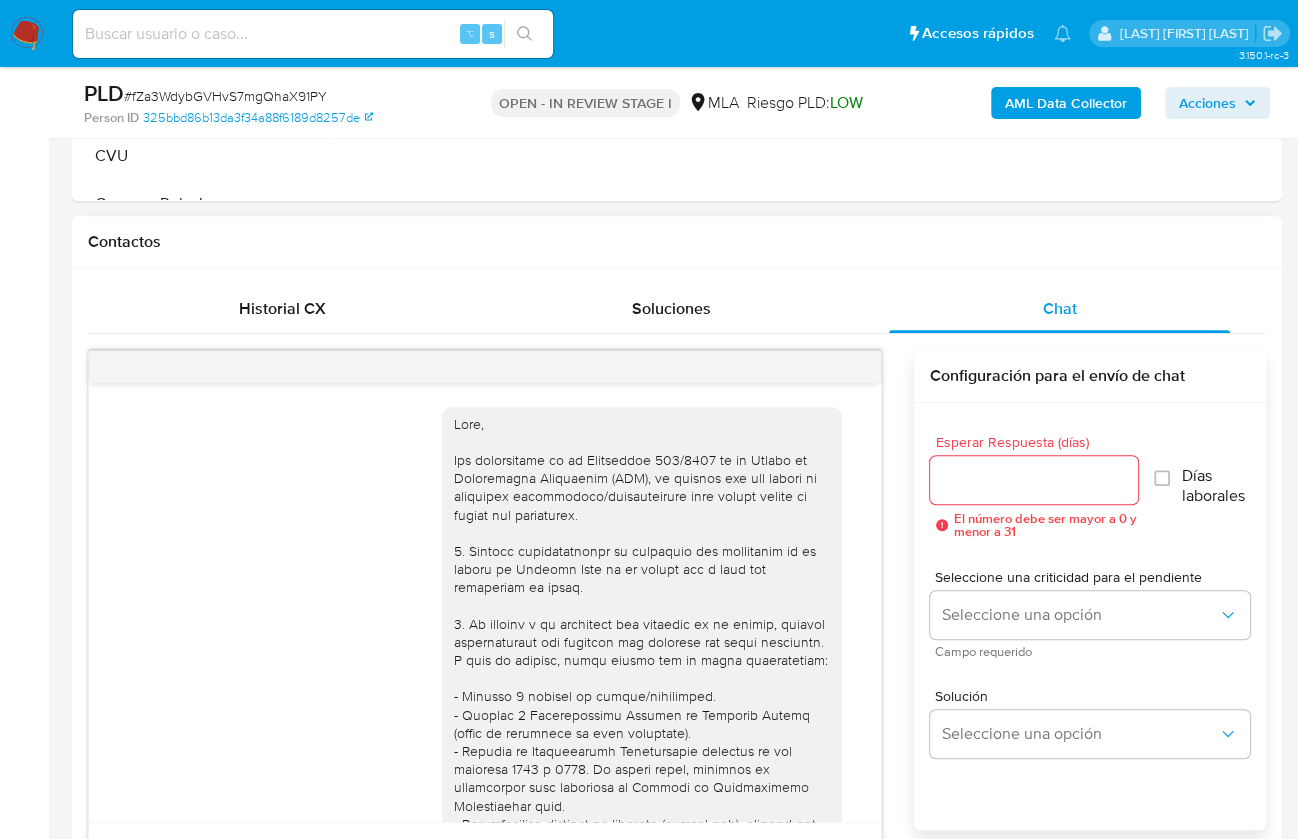 scroll, scrollTop: 1049, scrollLeft: 0, axis: vertical 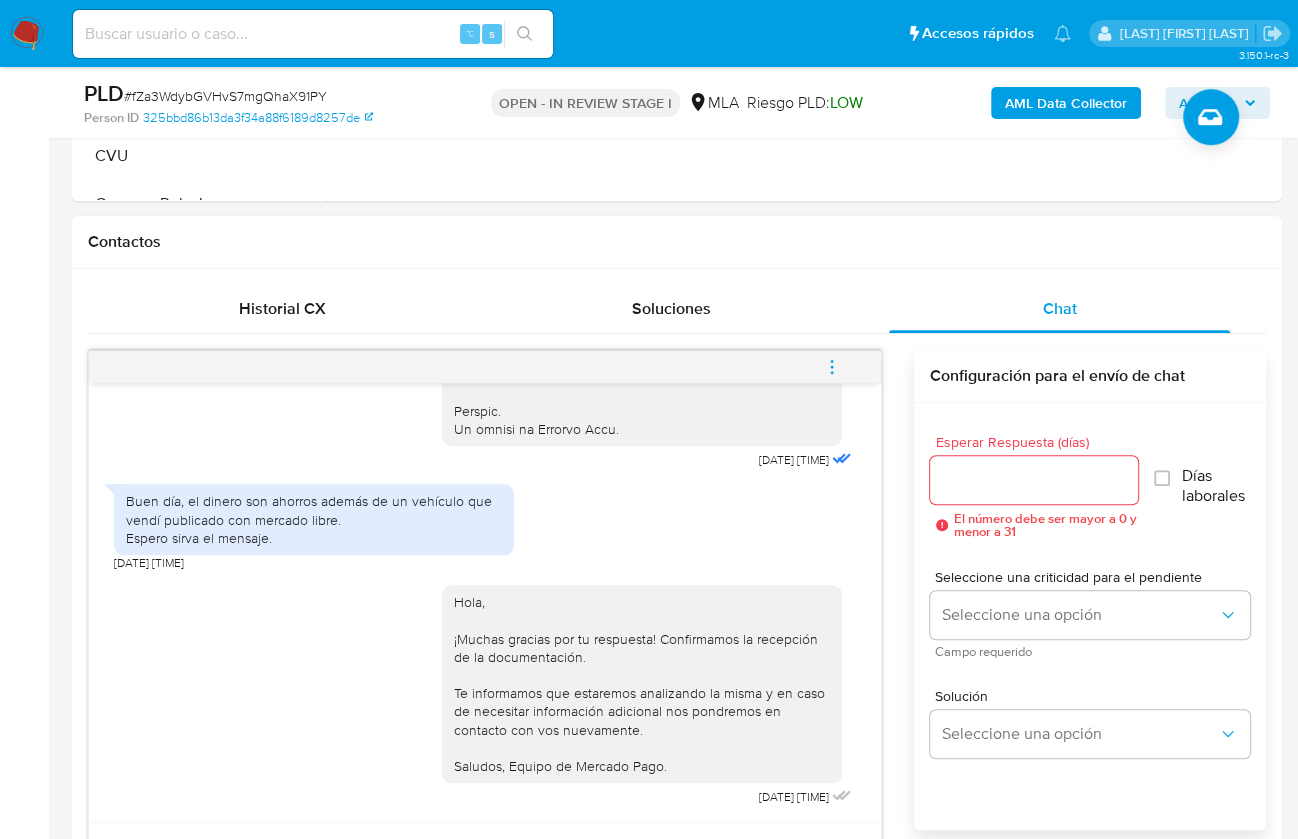 click at bounding box center [832, 367] 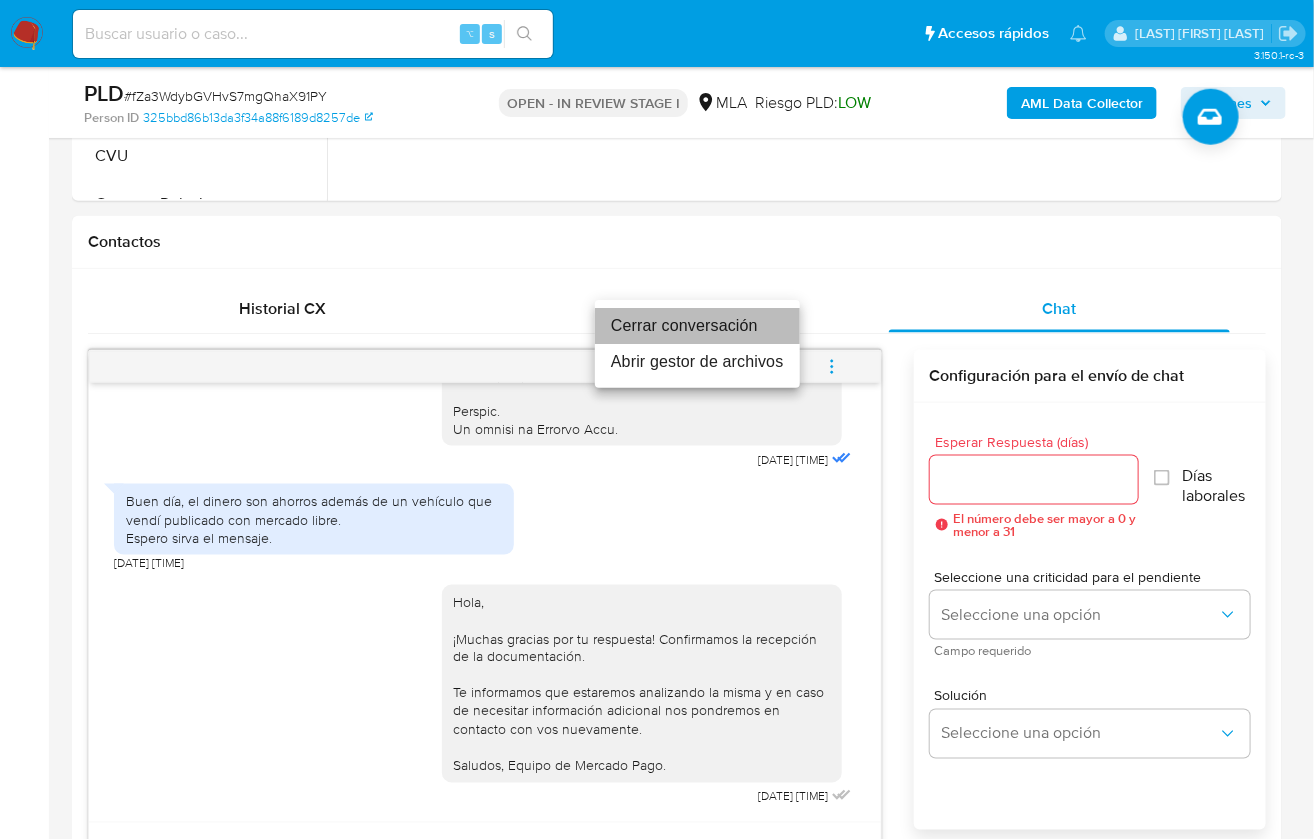 click on "Cerrar conversación" at bounding box center [697, 326] 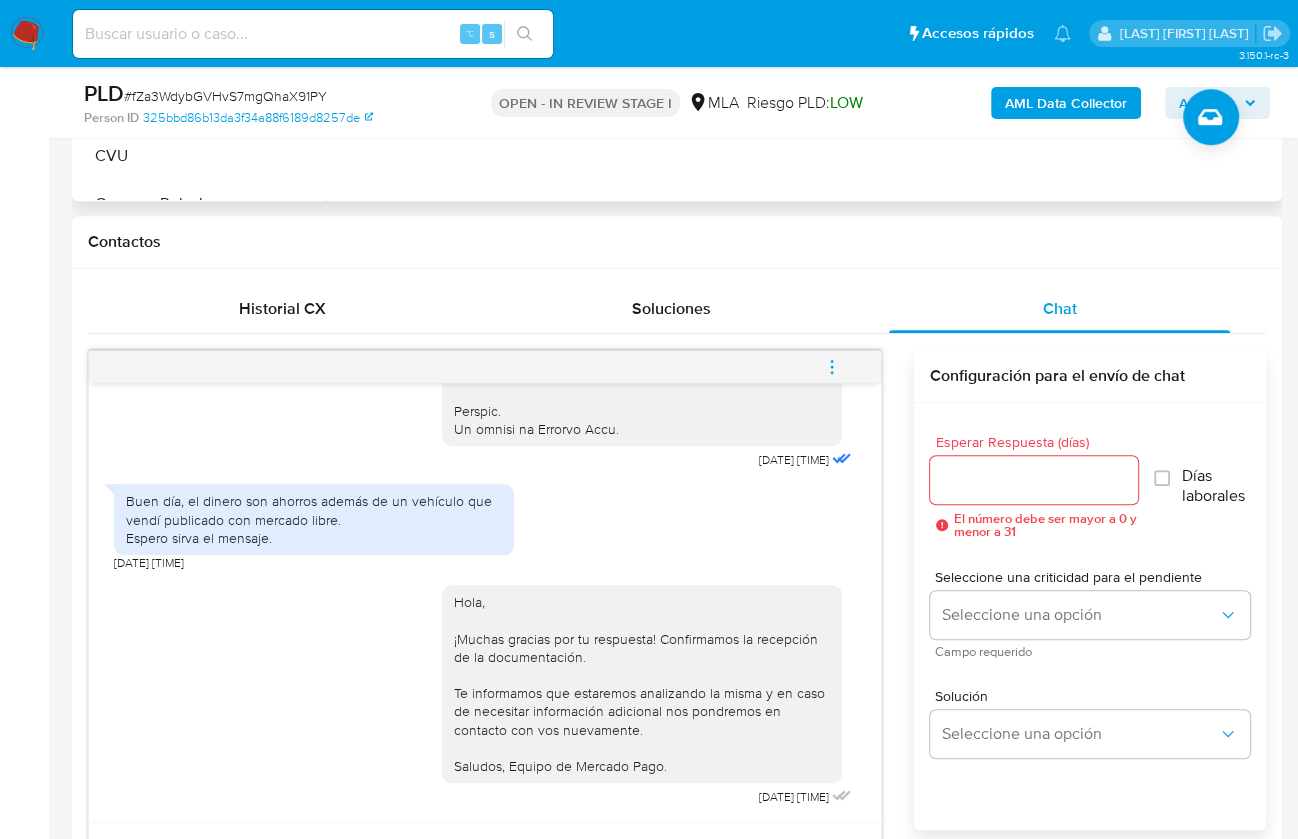 scroll, scrollTop: 467, scrollLeft: 0, axis: vertical 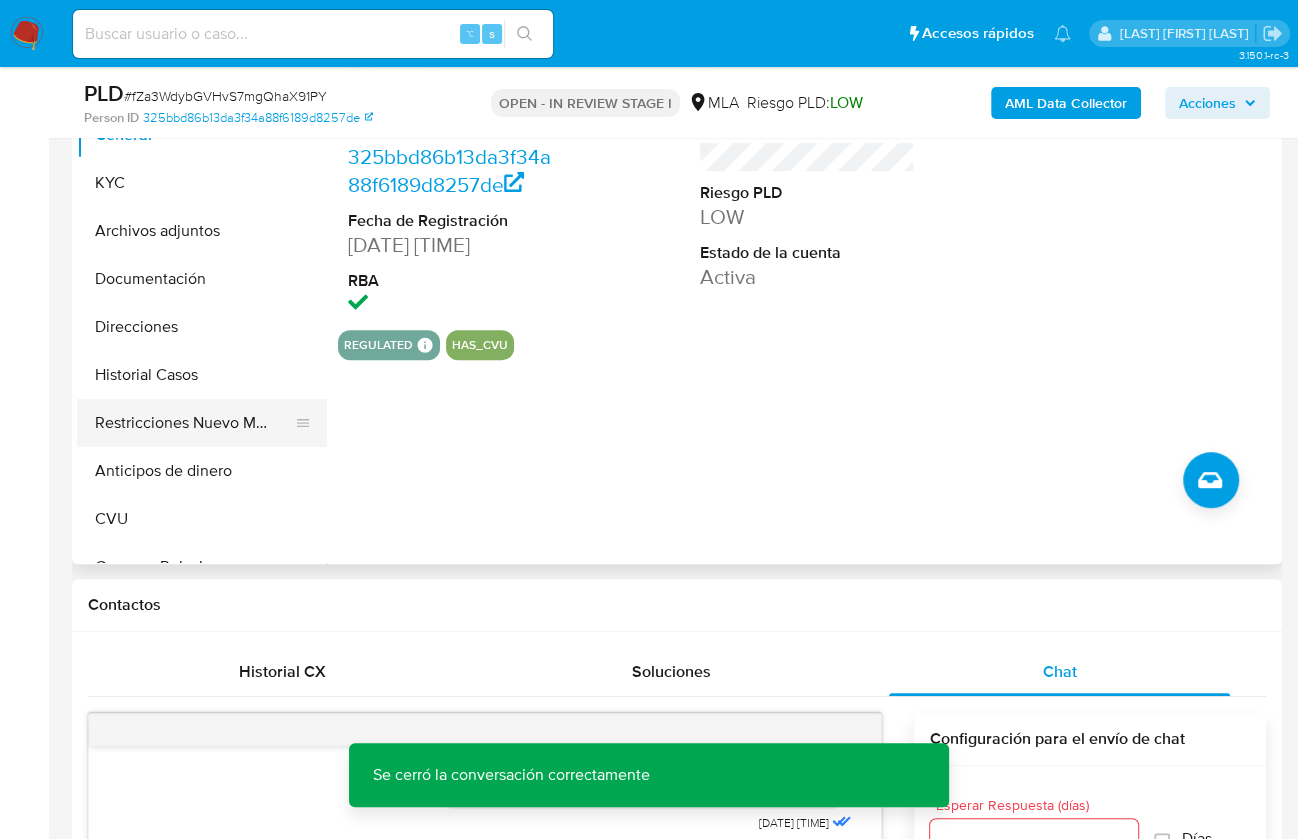 click on "Restricciones Nuevo Mundo" at bounding box center (194, 423) 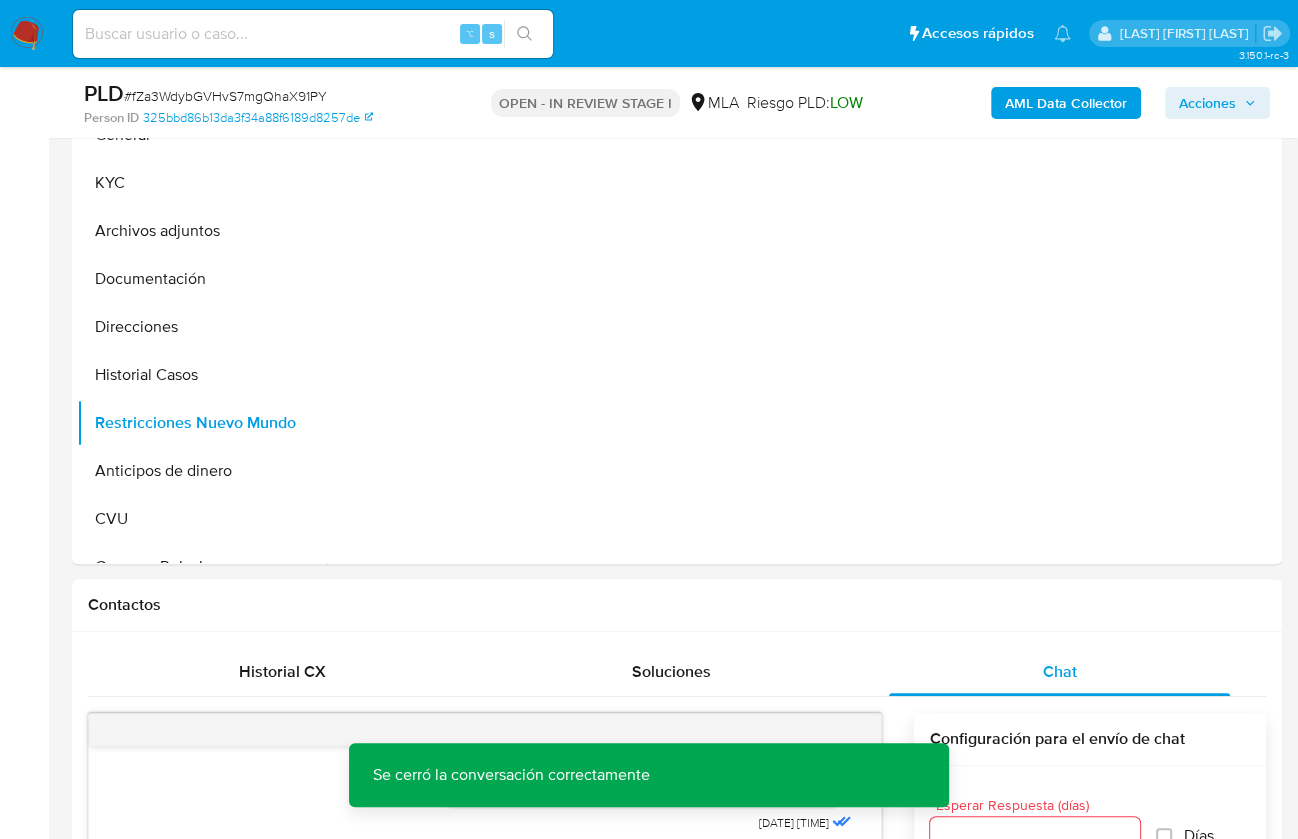 click on "AML Data Collector" at bounding box center [1066, 103] 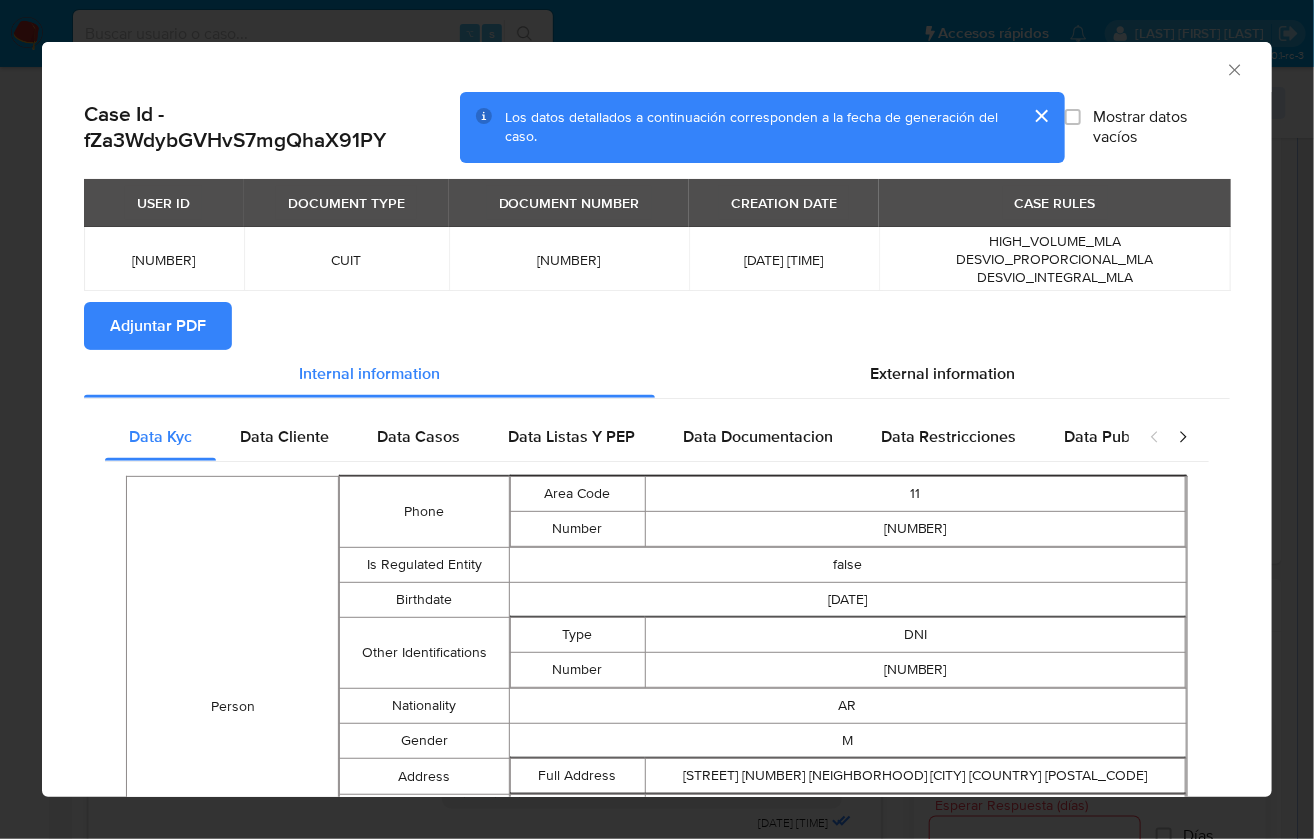 click on "Adjuntar PDF" at bounding box center (158, 326) 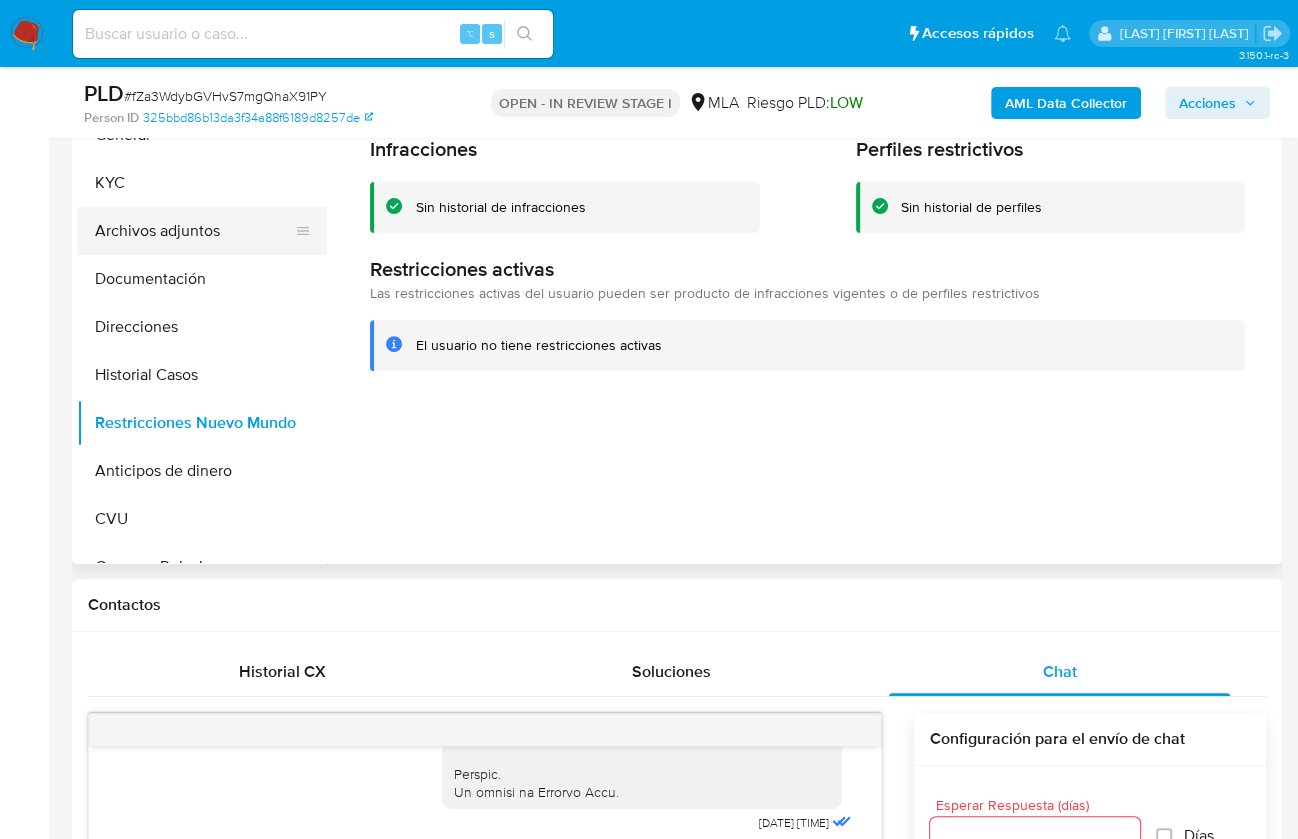 click on "Archivos adjuntos" at bounding box center [194, 231] 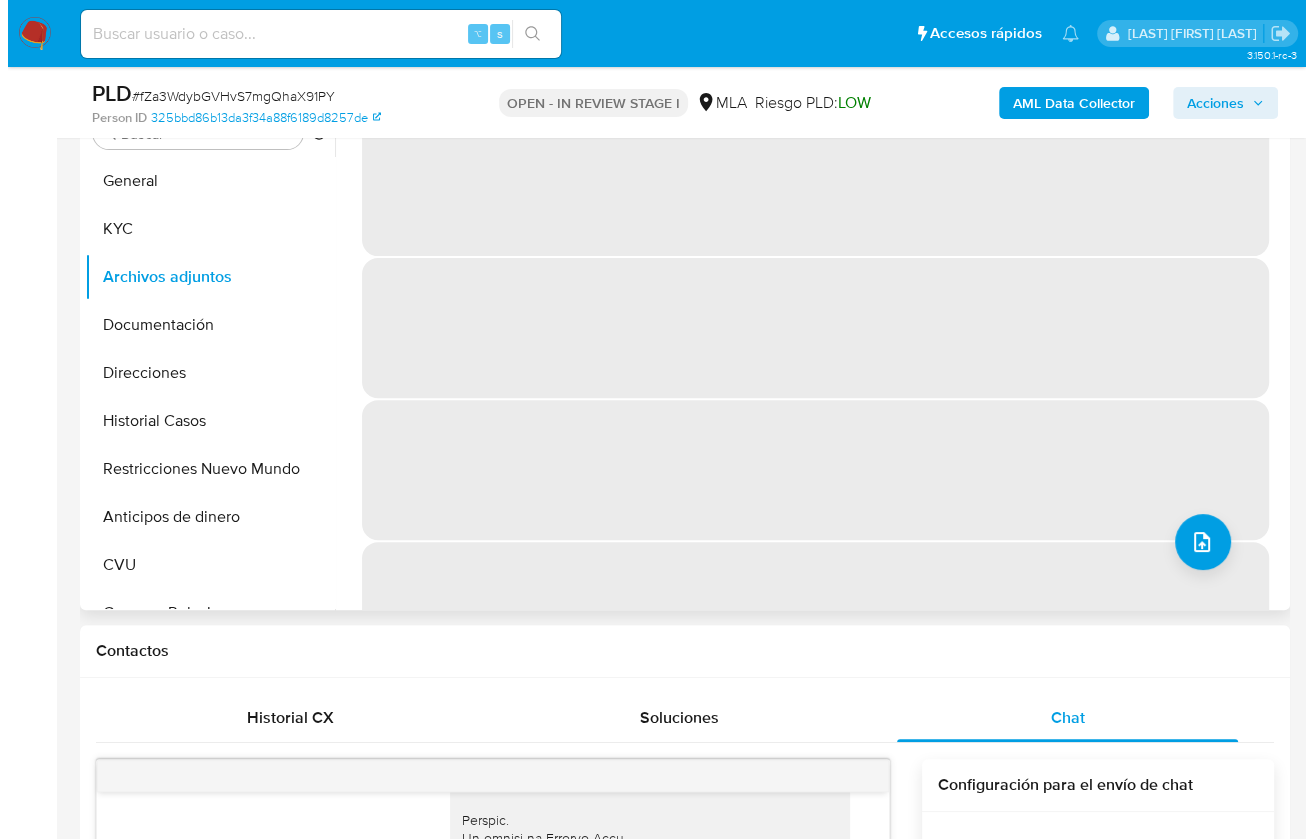 scroll, scrollTop: 320, scrollLeft: 0, axis: vertical 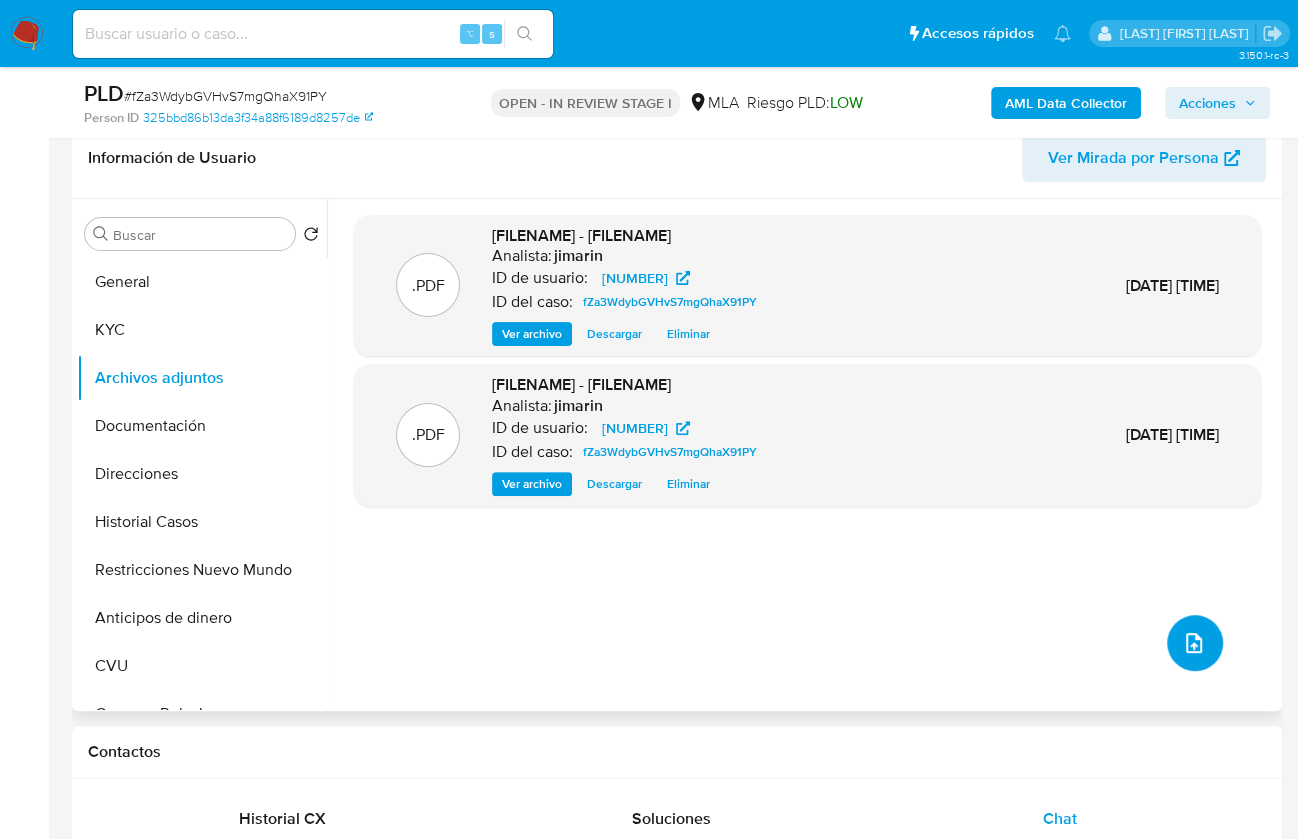 click at bounding box center (1195, 643) 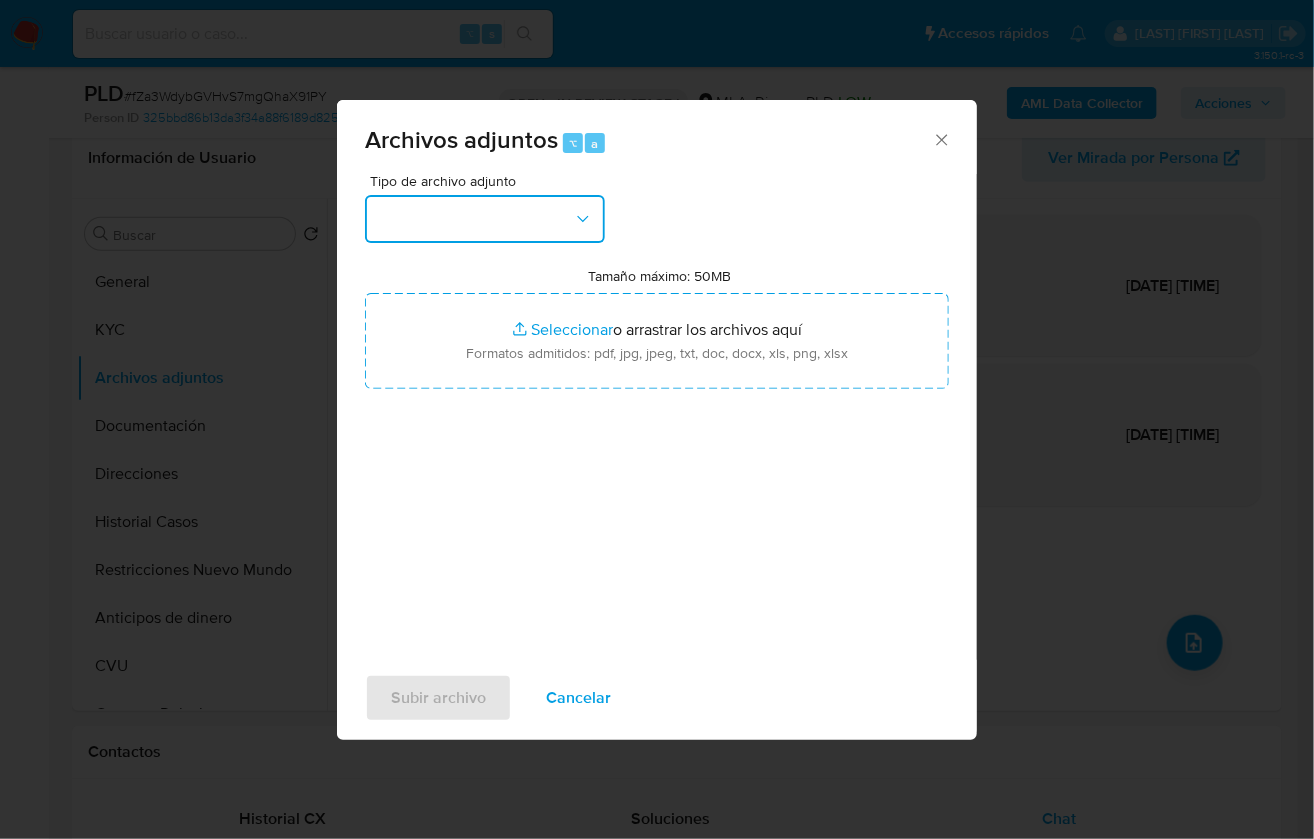 click at bounding box center [485, 219] 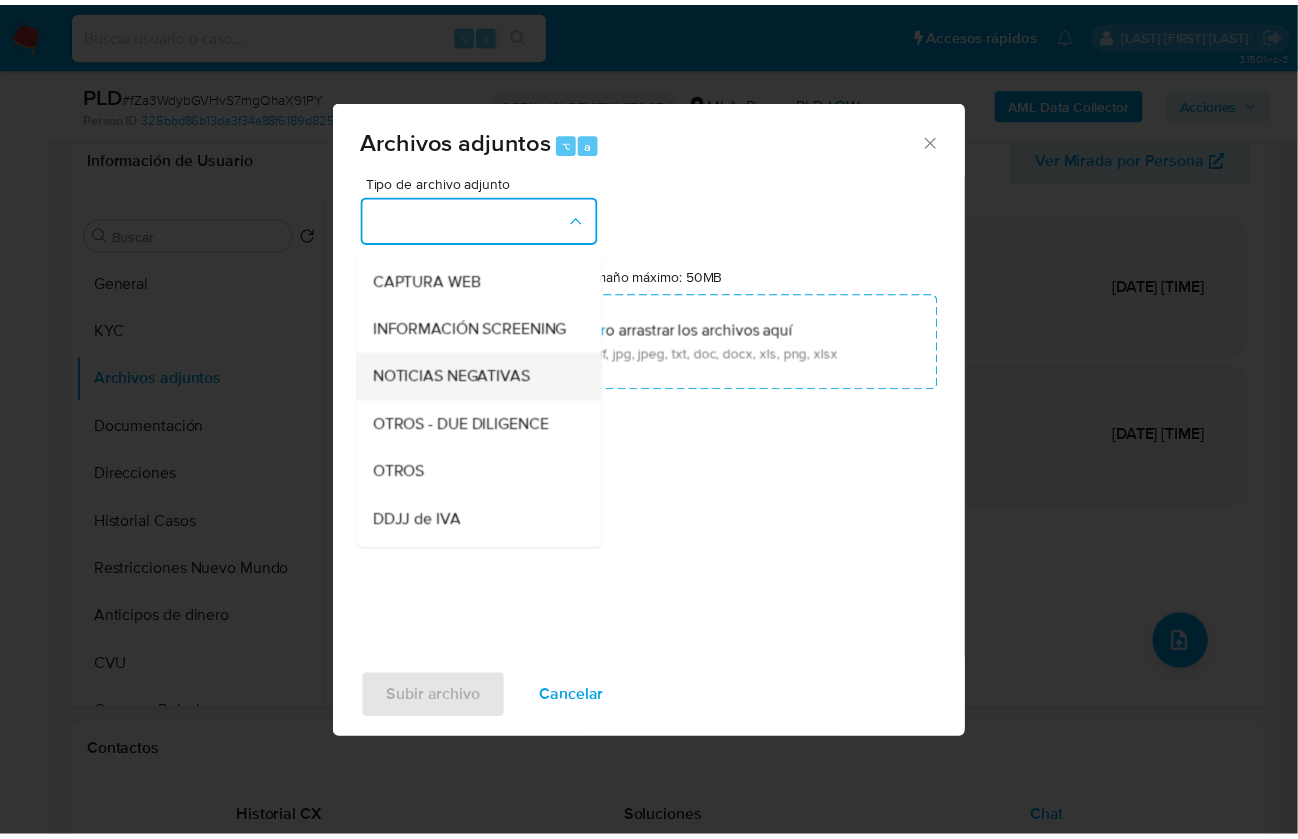 scroll, scrollTop: 253, scrollLeft: 0, axis: vertical 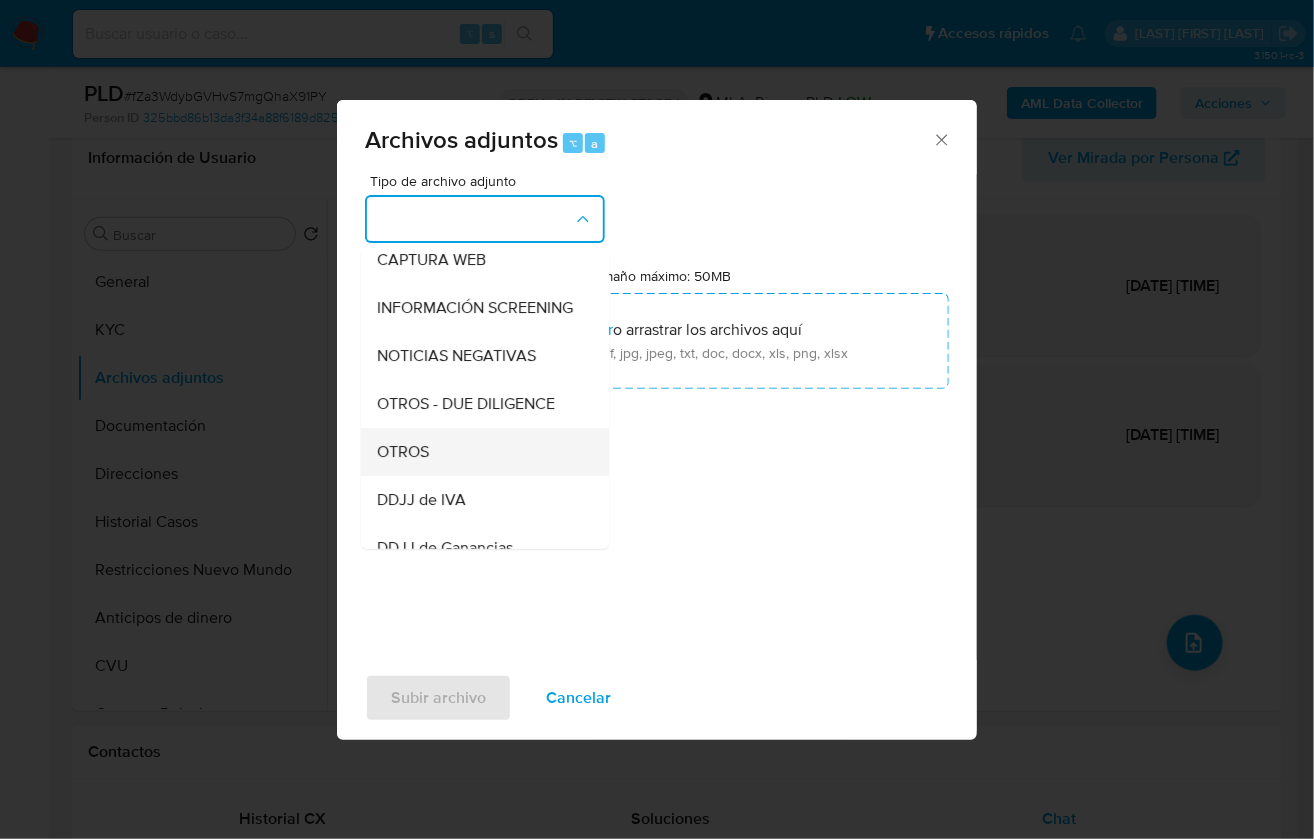 click on "OTROS" at bounding box center (479, 452) 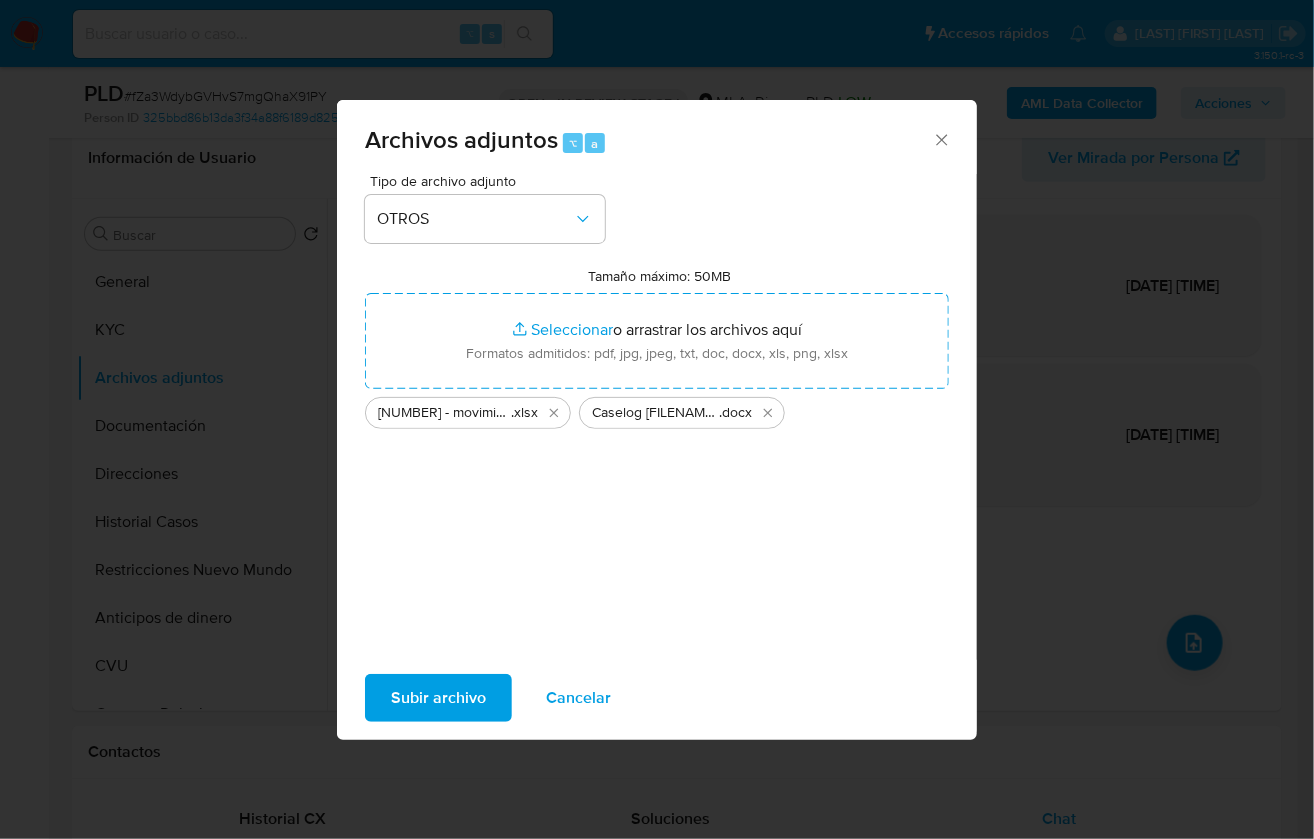click on "Subir archivo" at bounding box center (438, 698) 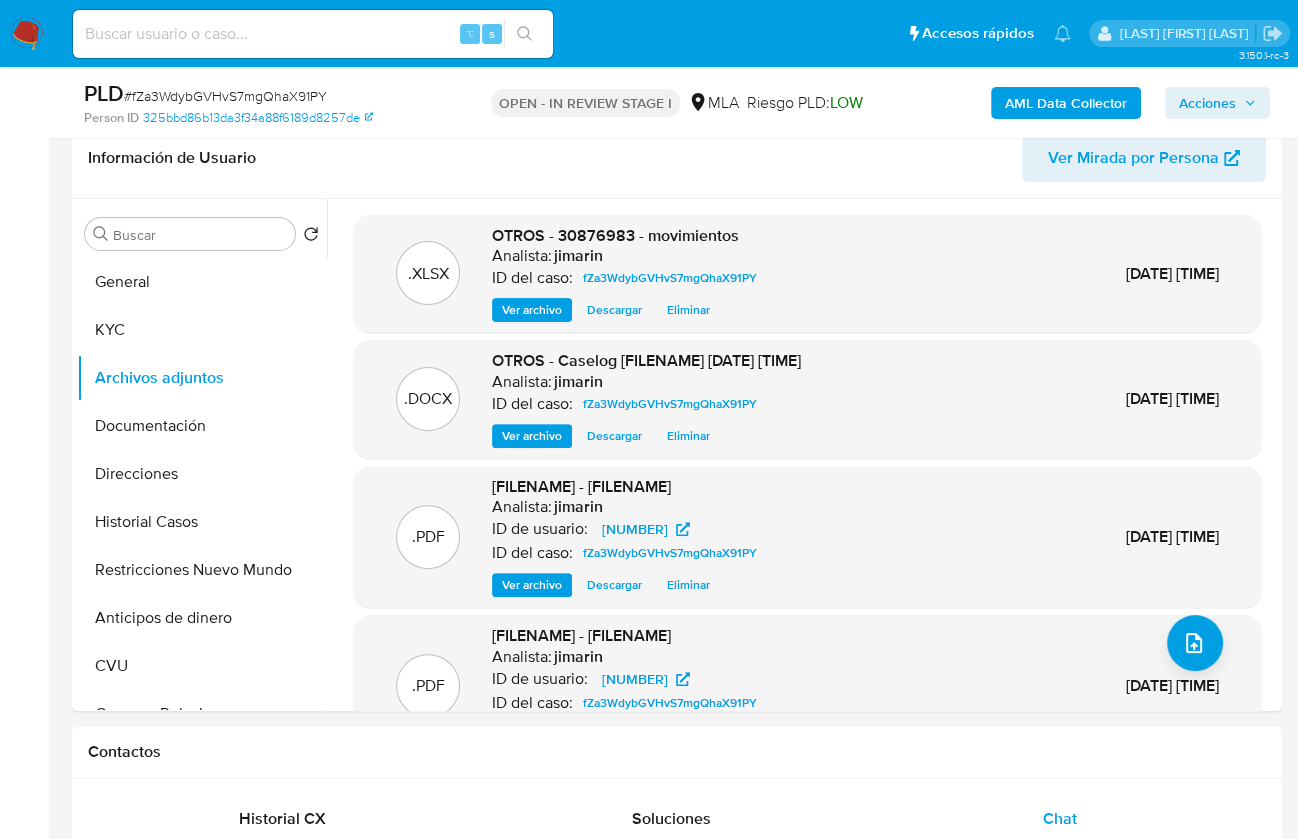 click on "Acciones" at bounding box center [1207, 103] 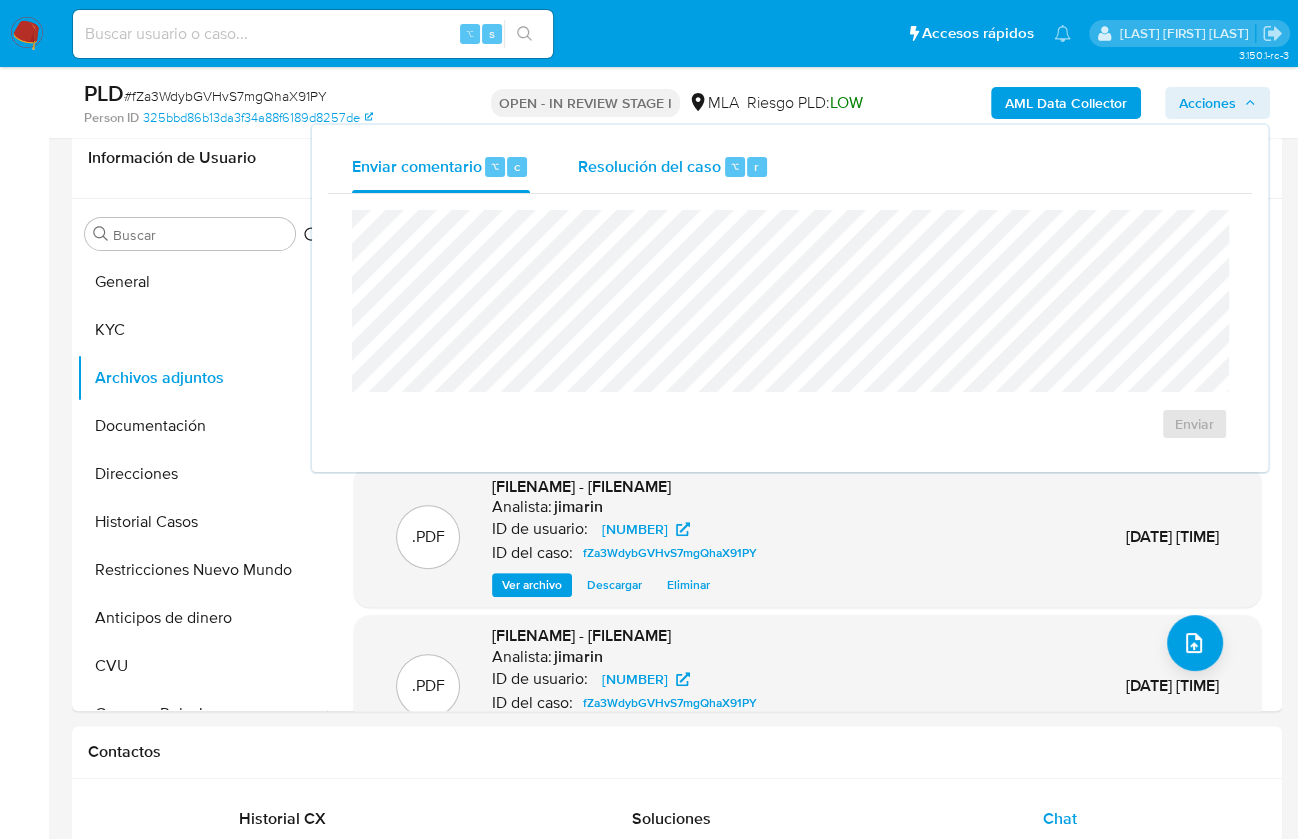 click on "Resolución del caso" at bounding box center [649, 165] 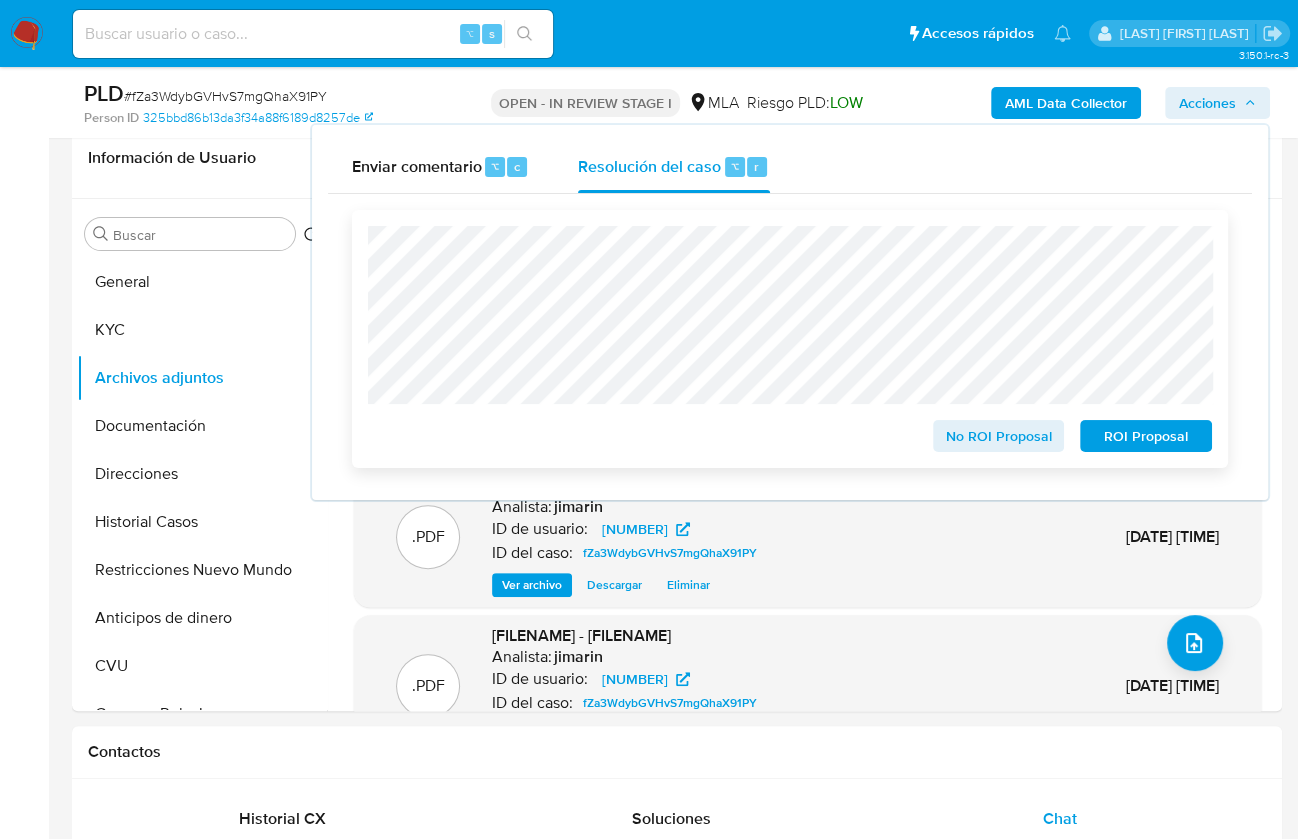 click on "No ROI Proposal" at bounding box center [999, 436] 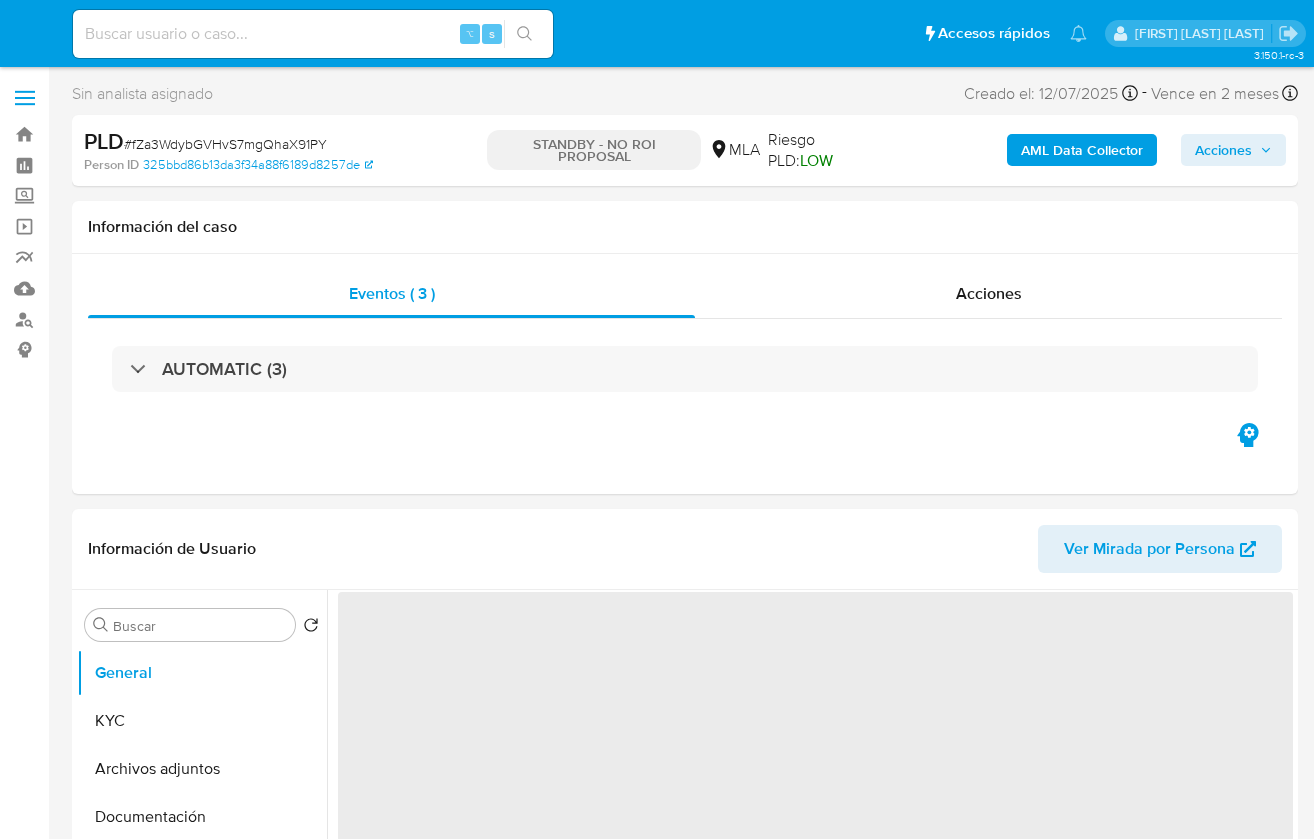 select on "10" 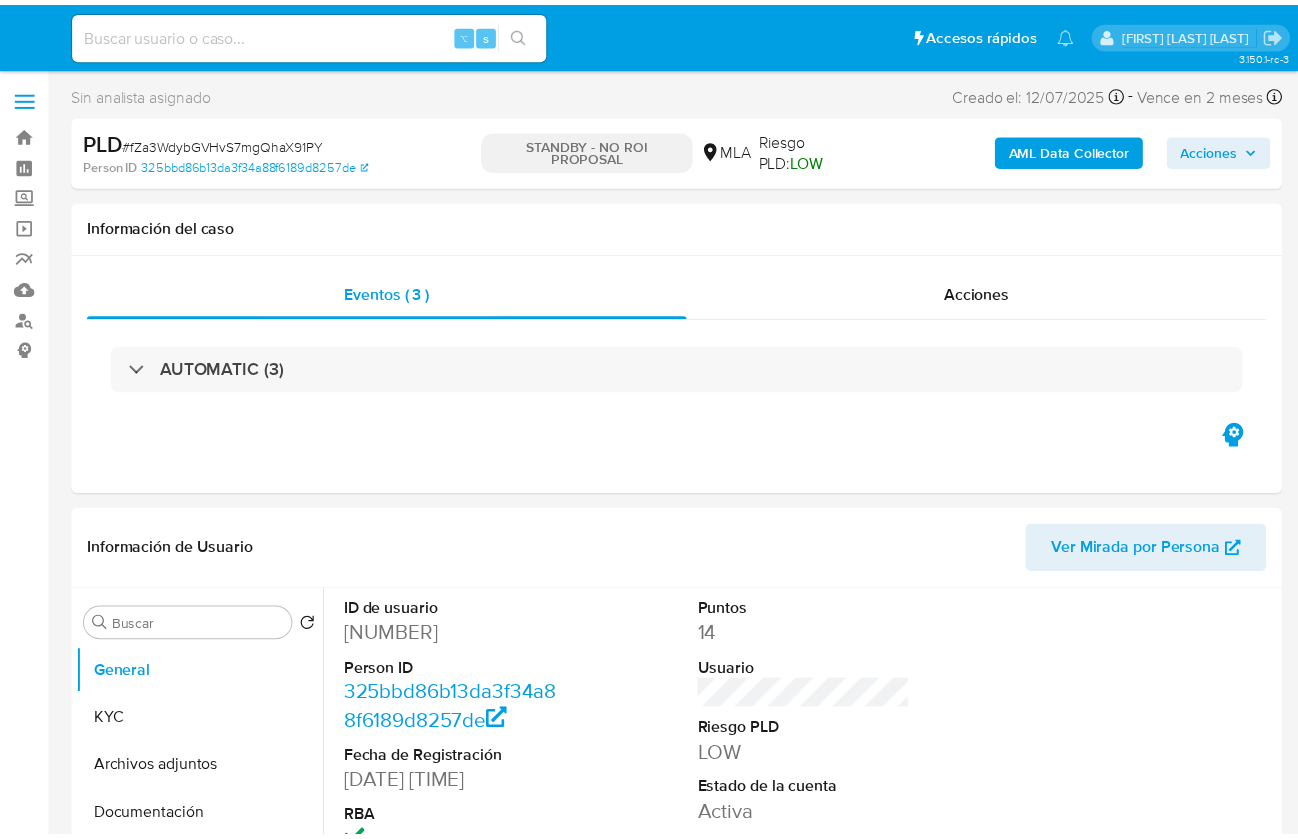 scroll, scrollTop: 0, scrollLeft: 0, axis: both 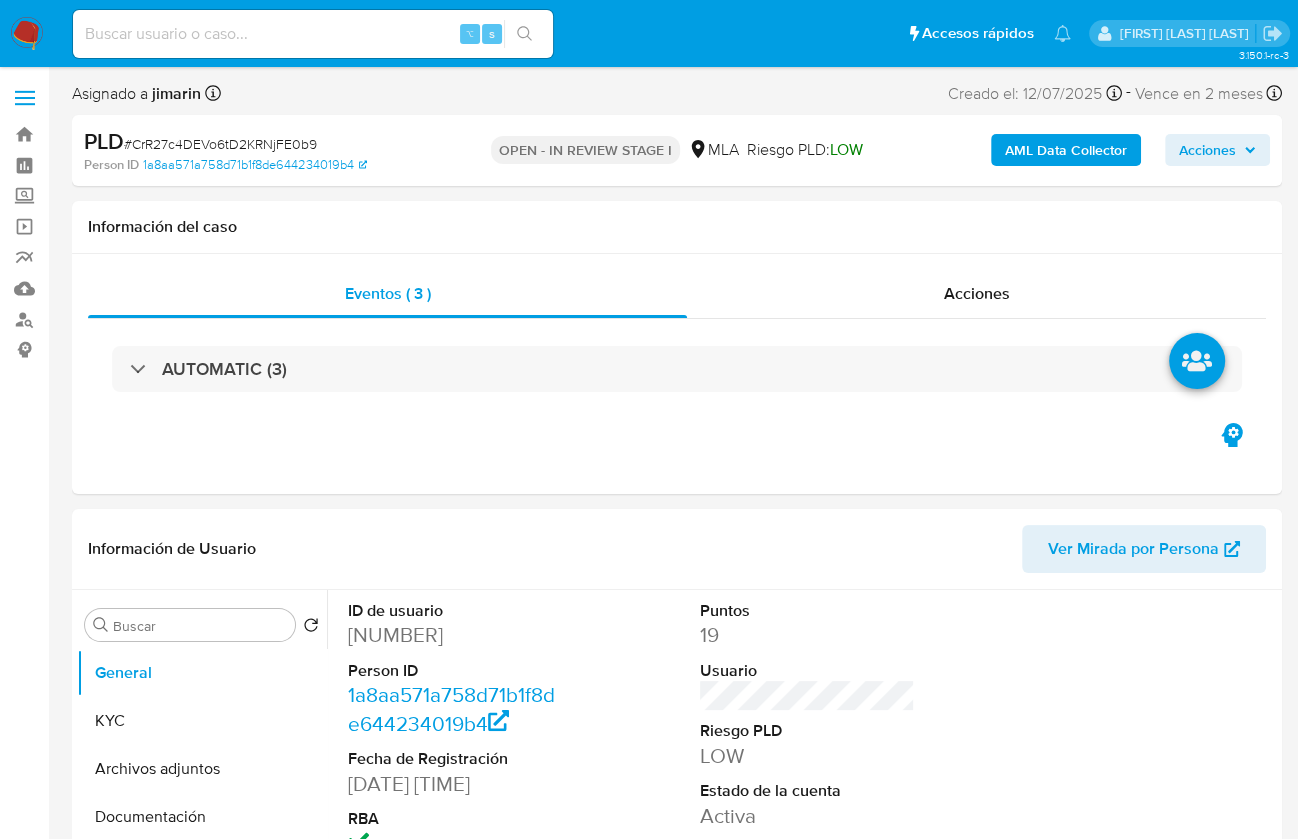 select on "10" 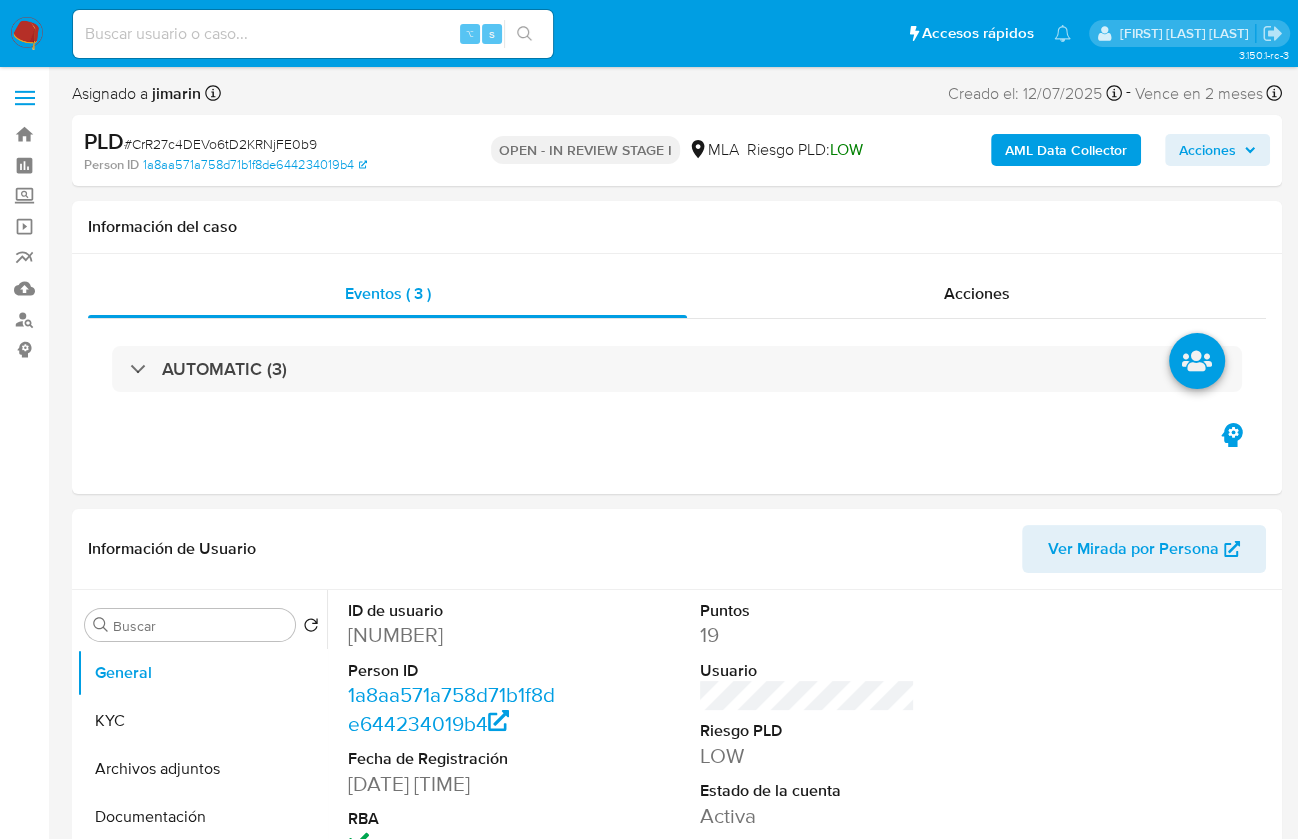 click on "# CrR27c4DEVo6tD2KRNjFE0b9" at bounding box center (220, 144) 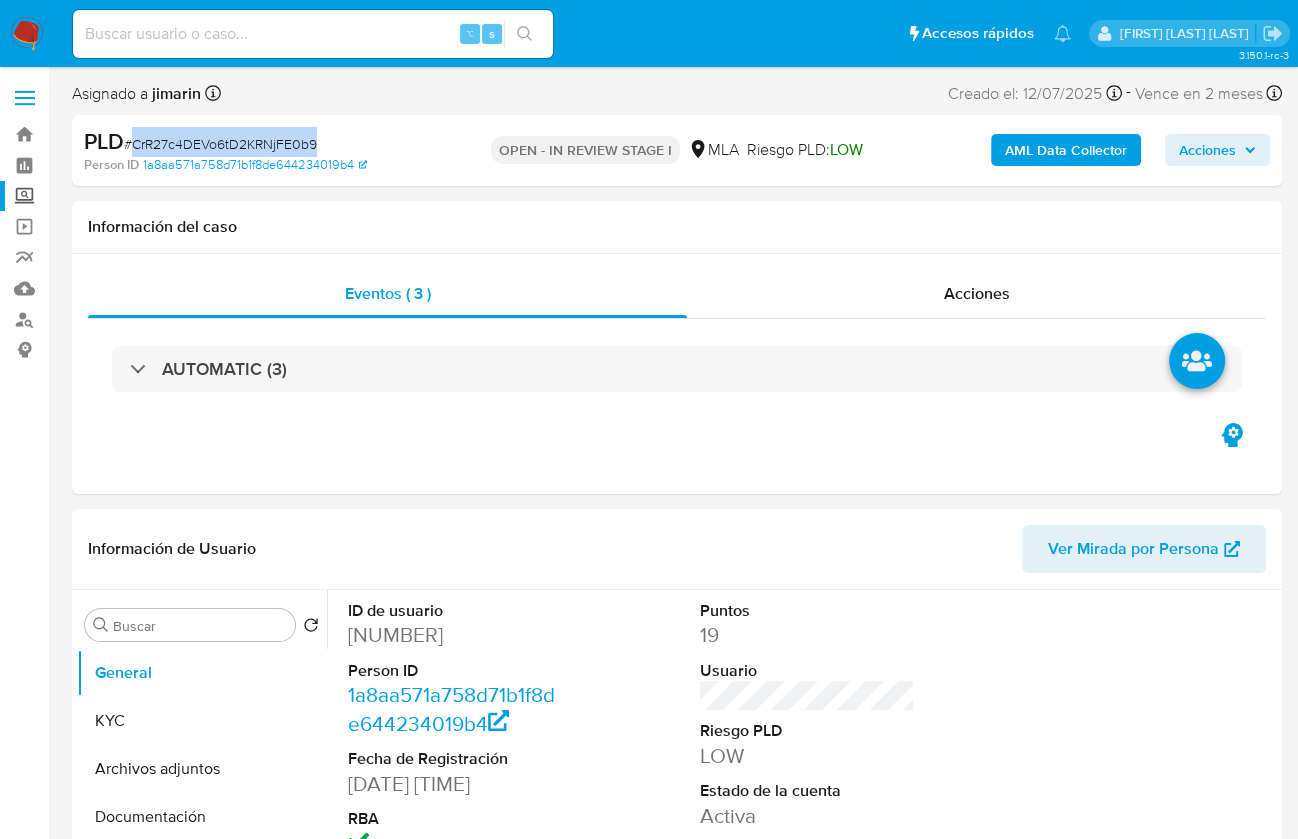 drag, startPoint x: 180, startPoint y: 145, endPoint x: 46, endPoint y: 206, distance: 147.23111 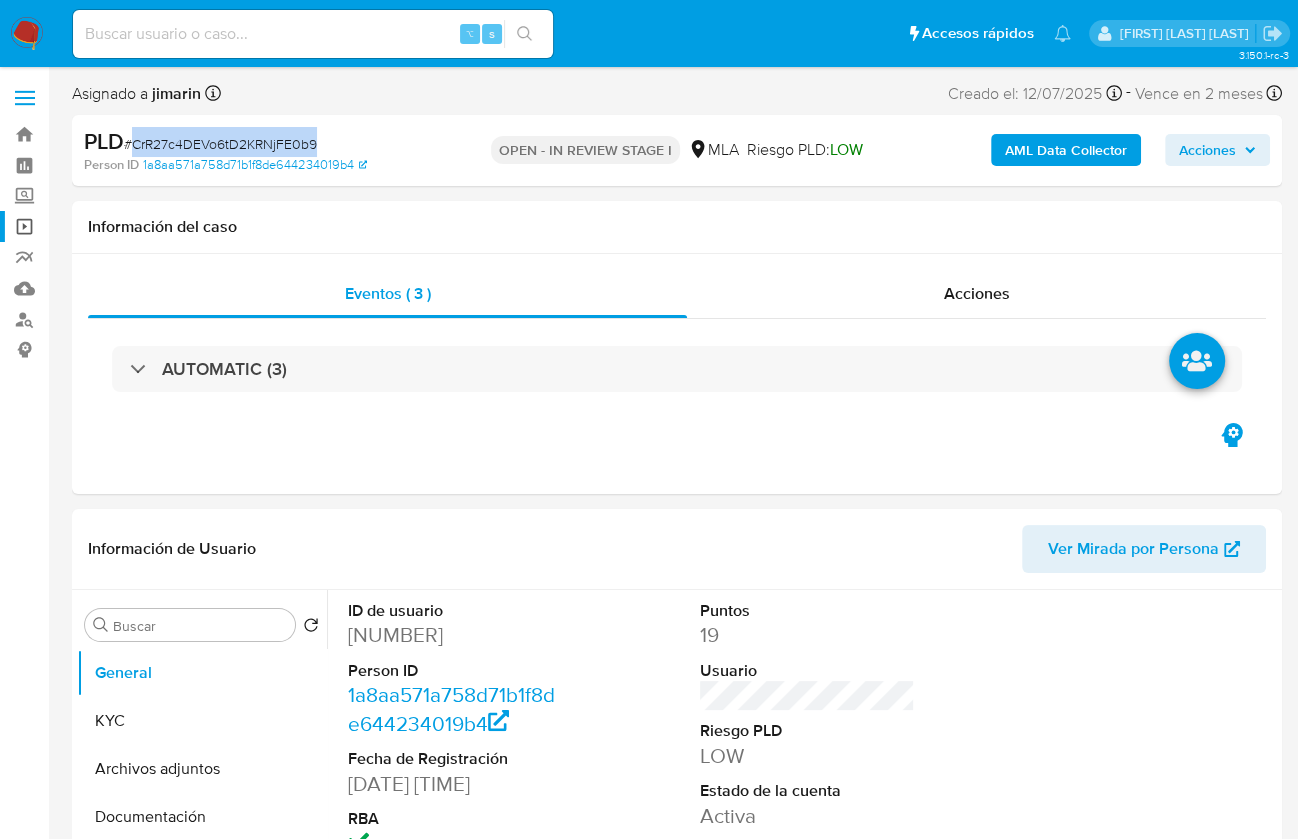 copy on "CrR27c4DEVo6tD2KRNjFE0b9" 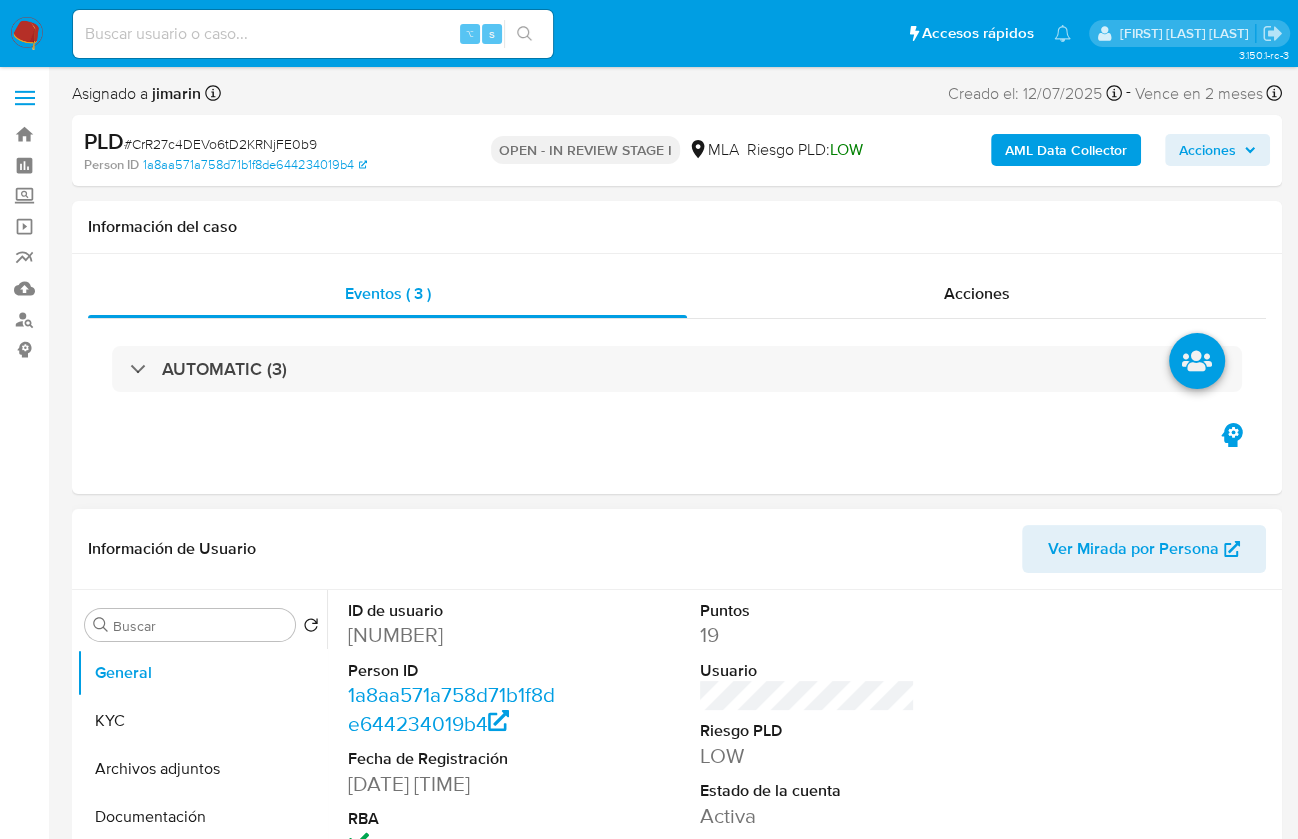click on "[NUMBER]- movimientos" at bounding box center (455, 635) 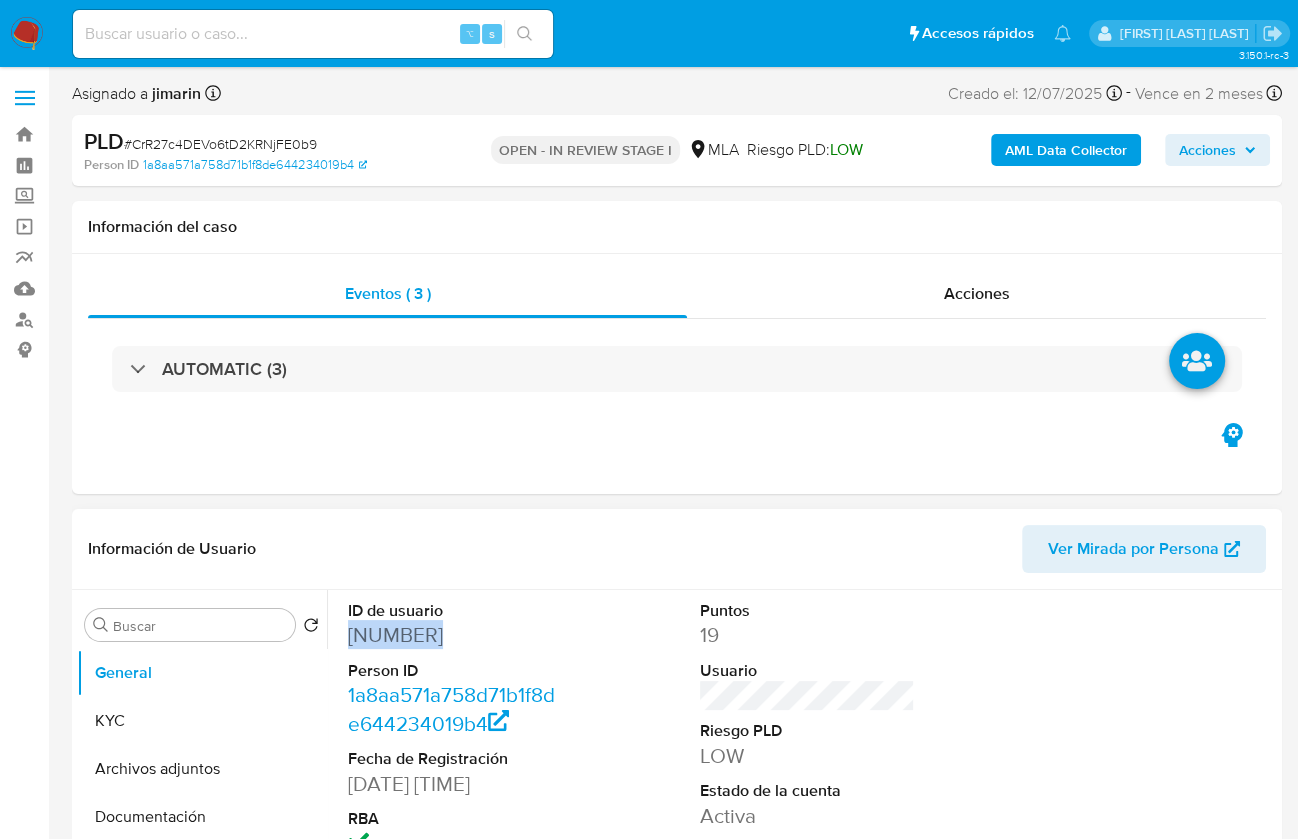 click on "44051385" at bounding box center (455, 635) 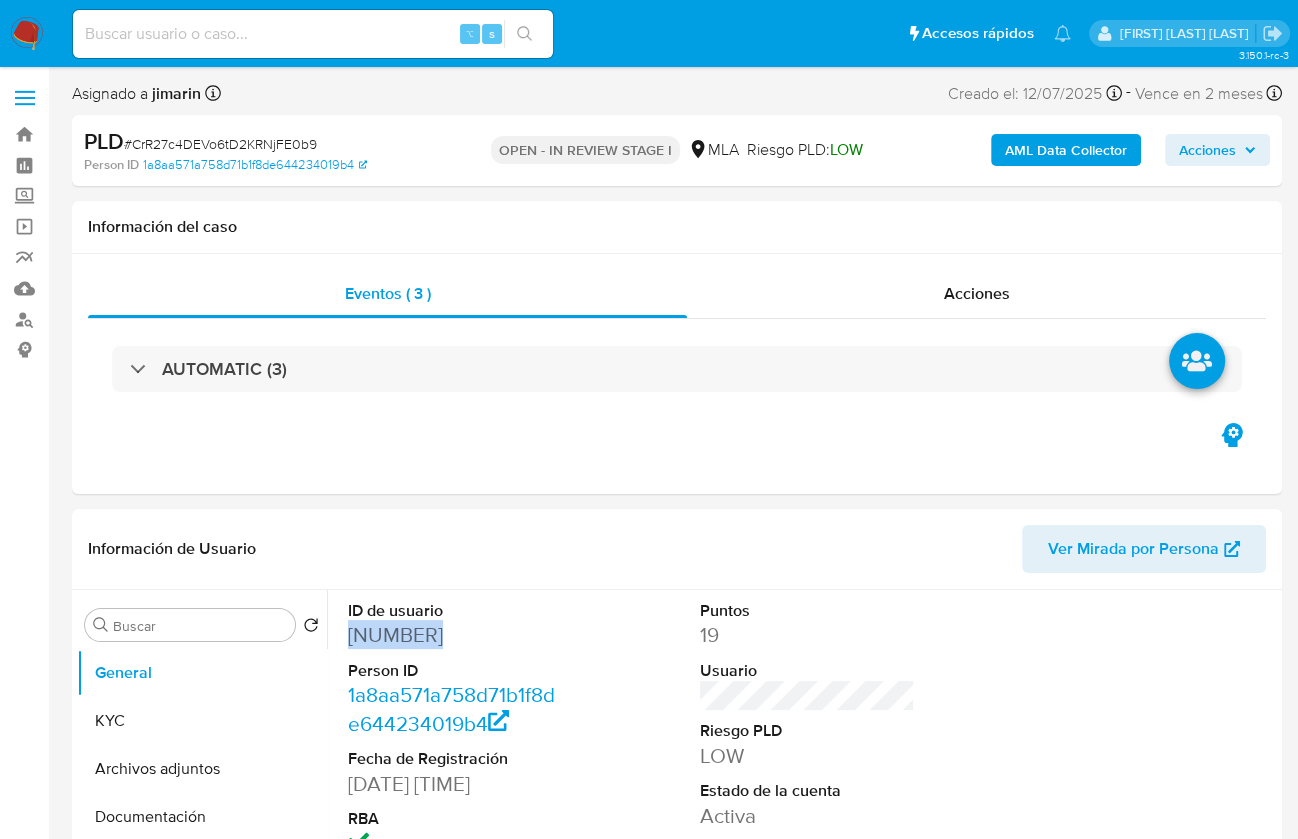 copy on "44051385" 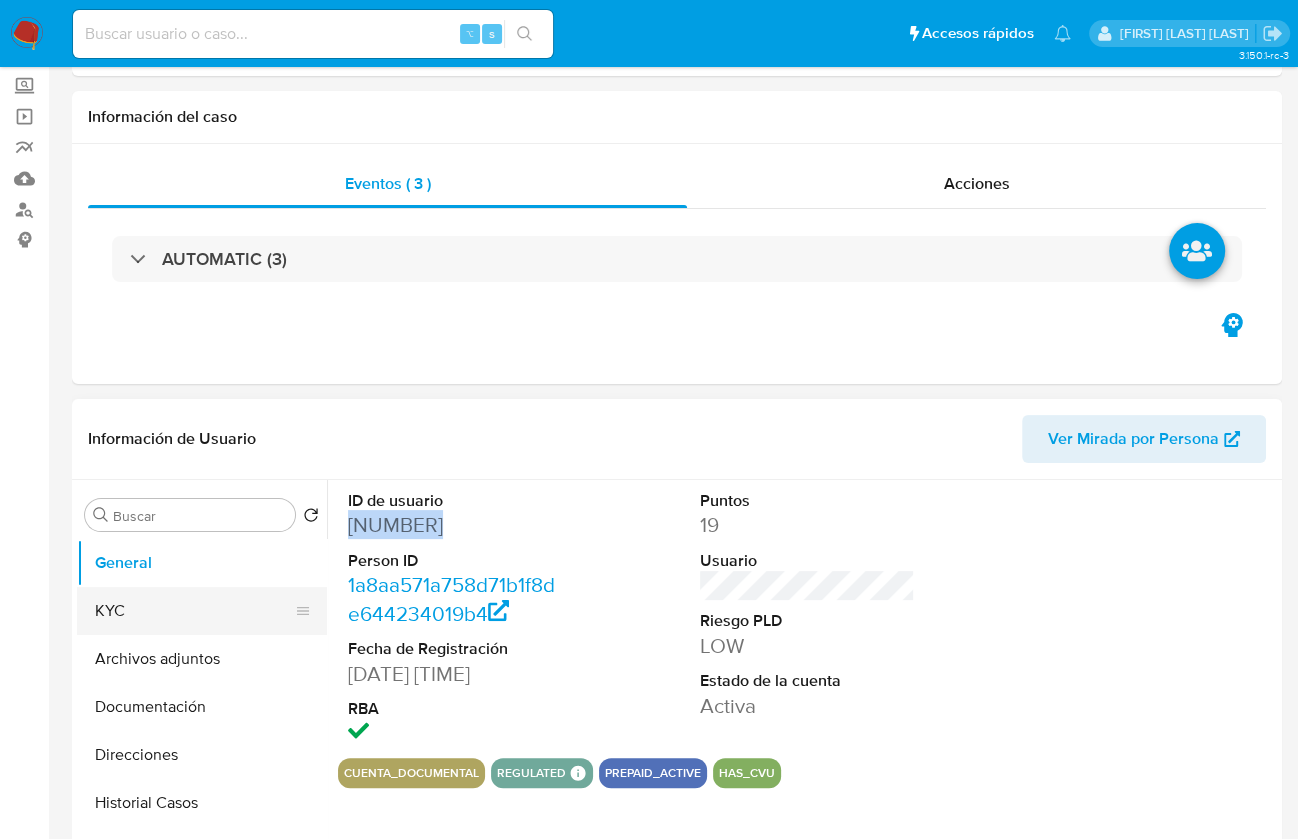 scroll, scrollTop: 133, scrollLeft: 0, axis: vertical 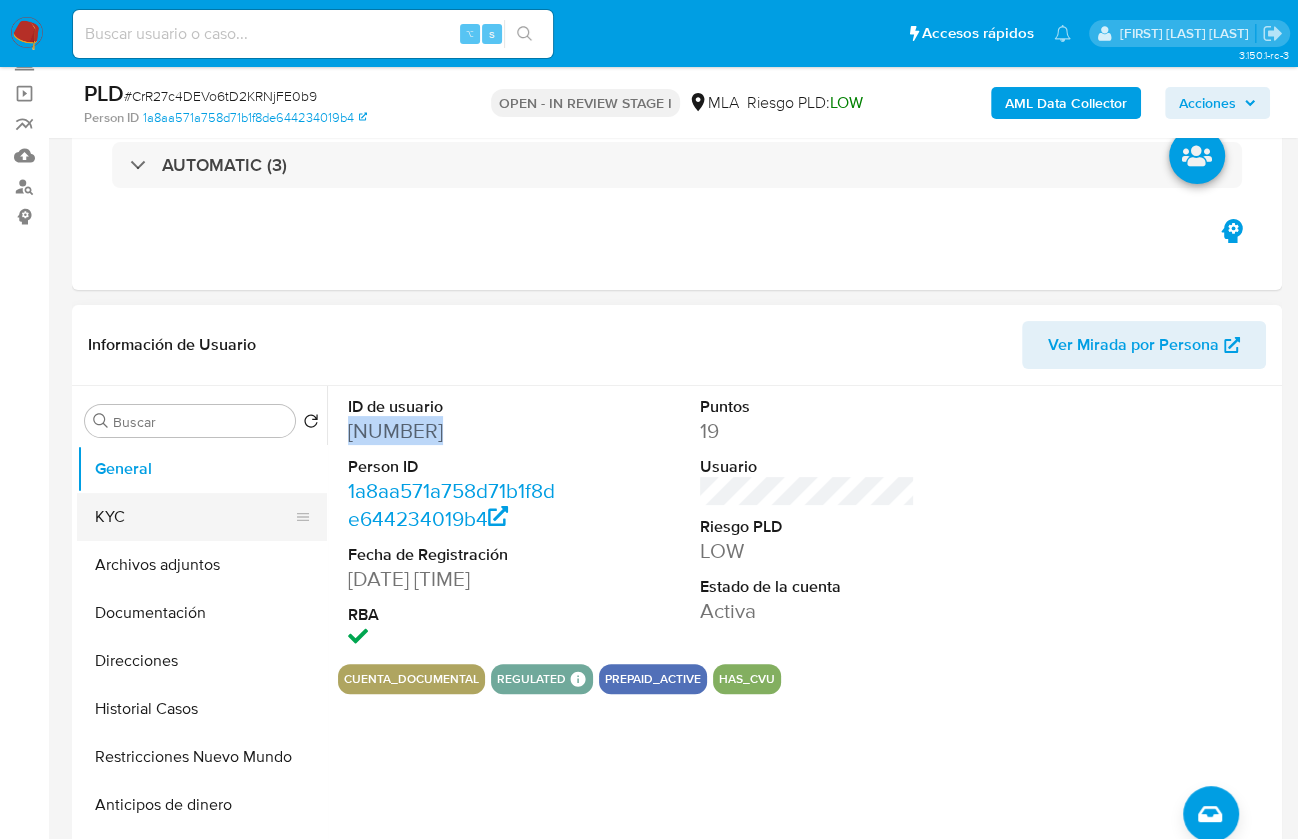 click on "KYC" at bounding box center [194, 517] 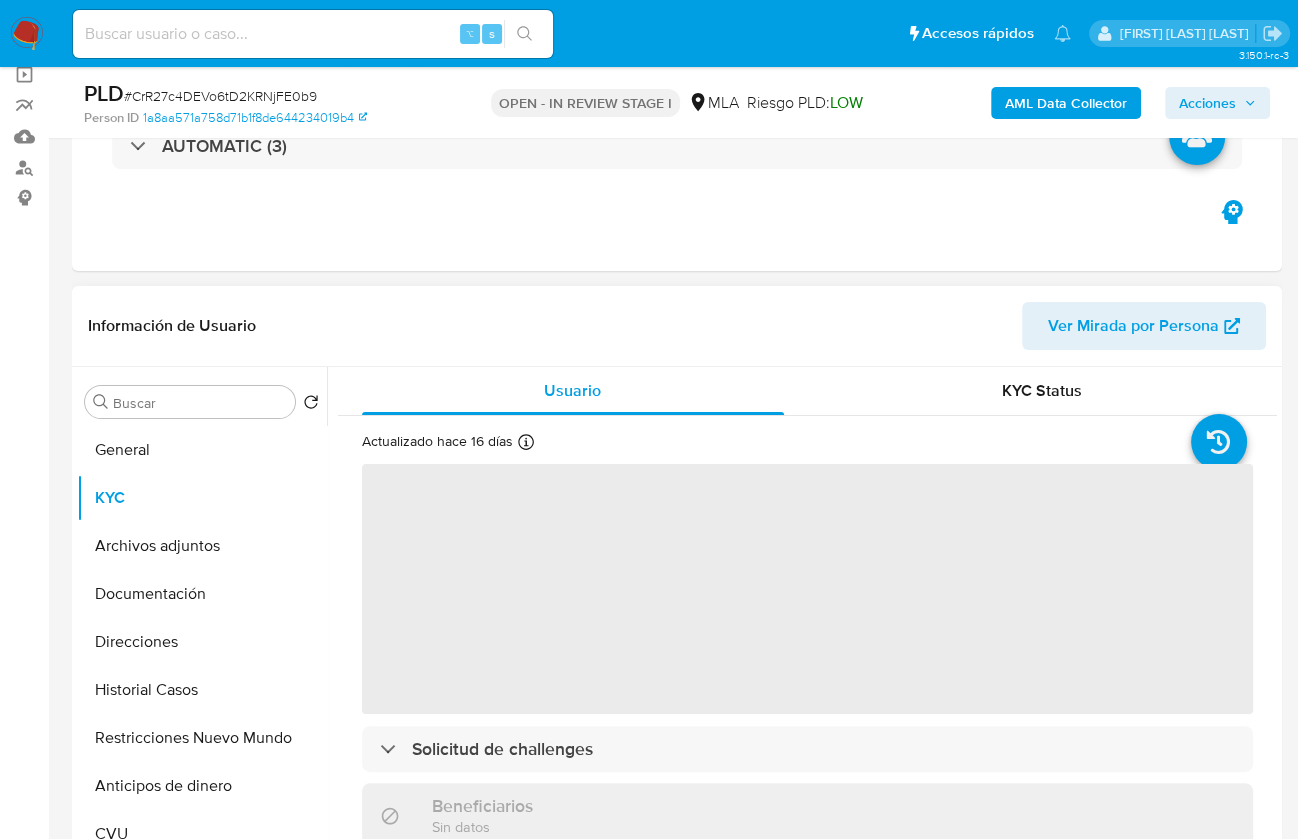 scroll, scrollTop: 156, scrollLeft: 0, axis: vertical 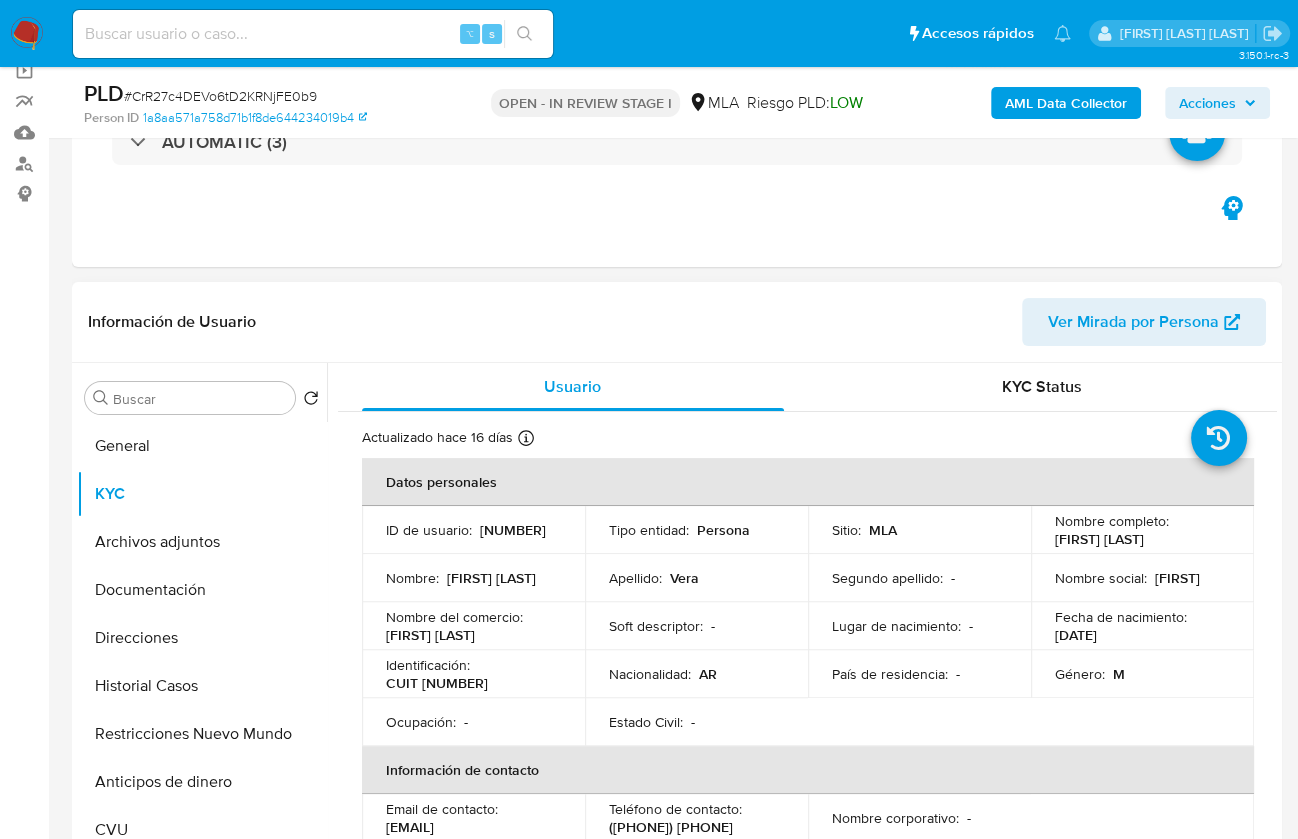 click on "CUIT 20367283999" at bounding box center (437, 683) 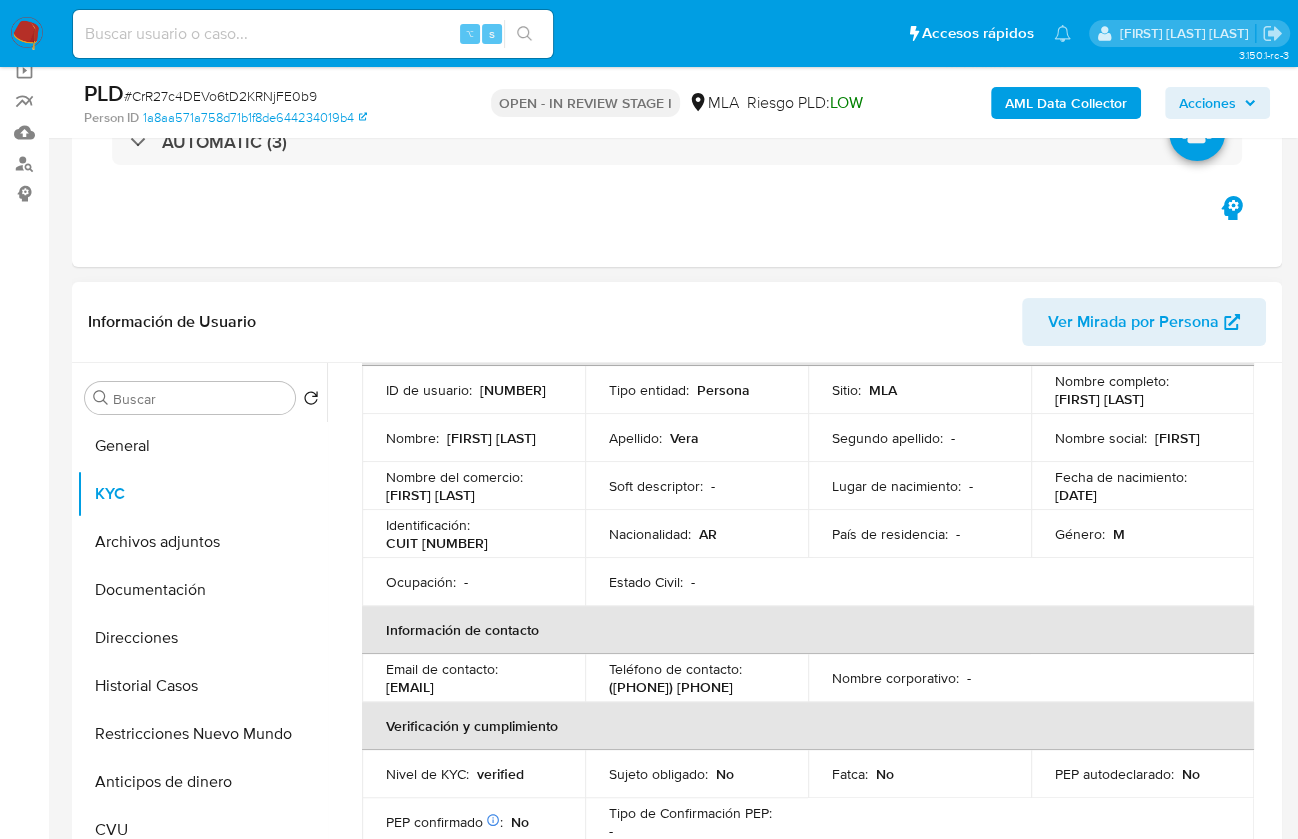 scroll, scrollTop: 152, scrollLeft: 0, axis: vertical 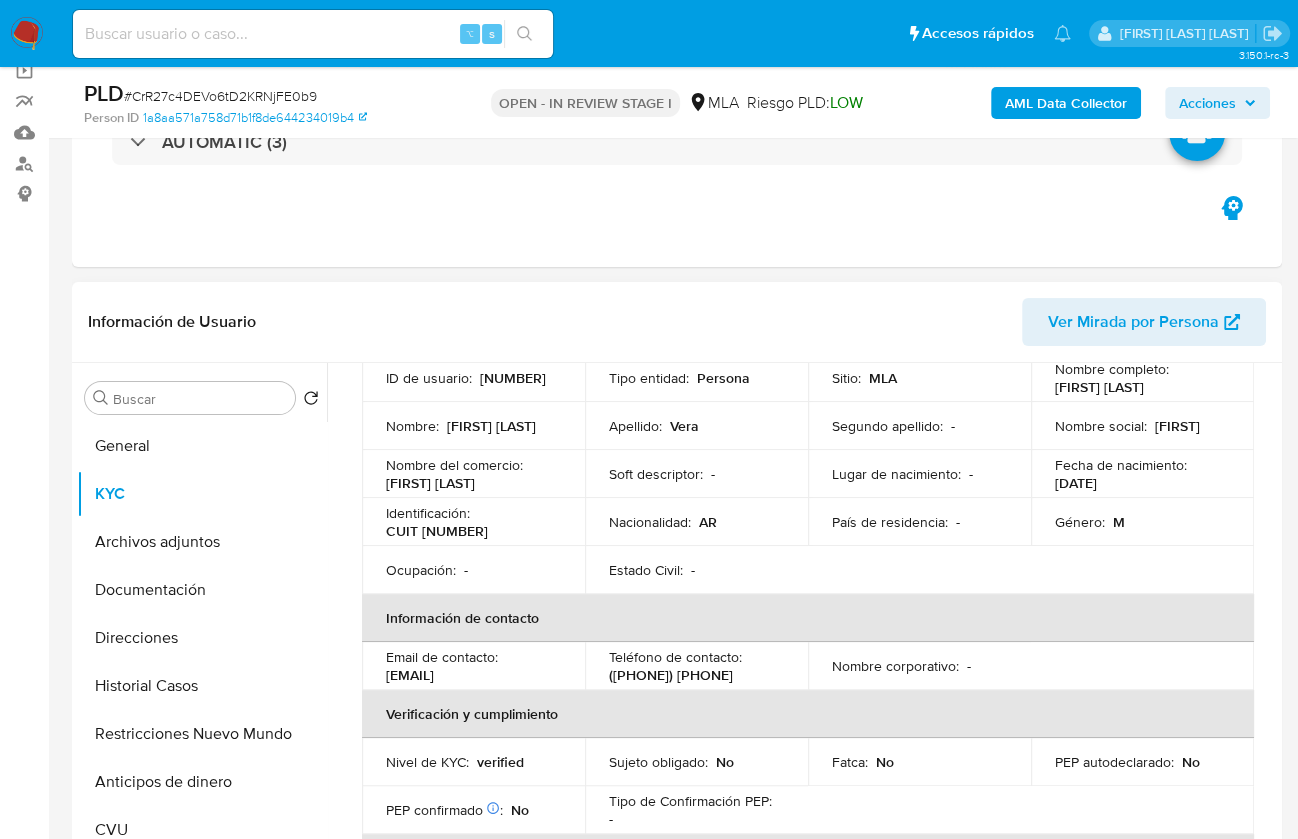 drag, startPoint x: 564, startPoint y: 674, endPoint x: 385, endPoint y: 676, distance: 179.01117 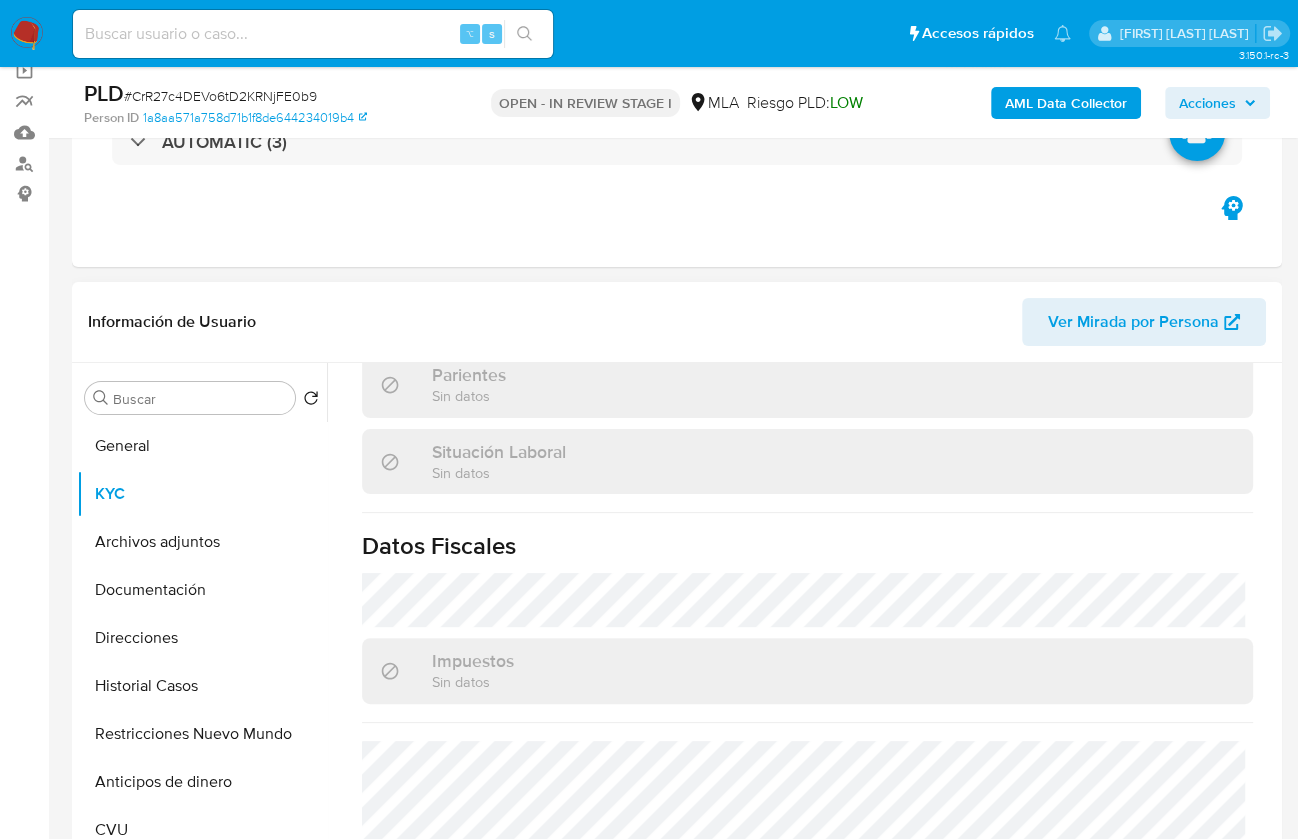 scroll, scrollTop: 980, scrollLeft: 0, axis: vertical 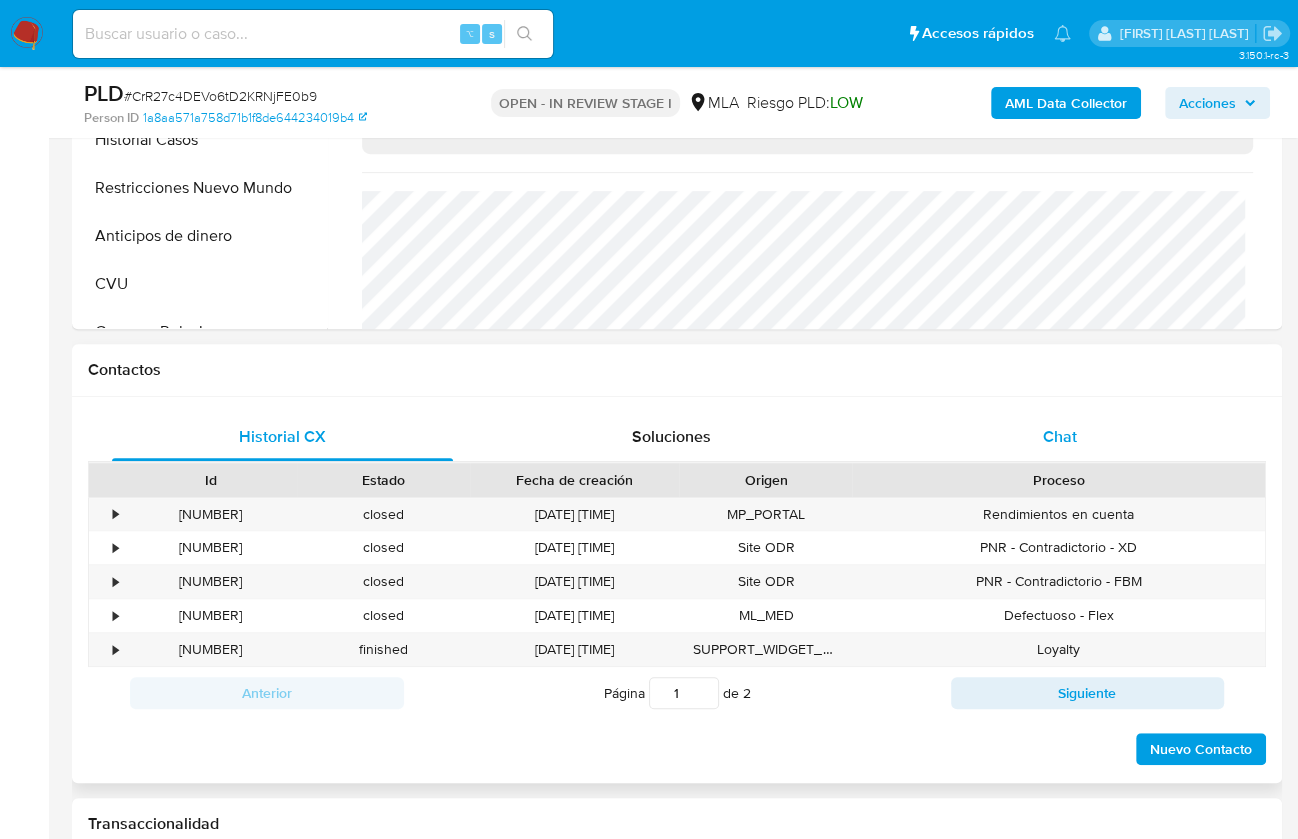 click on "Chat" at bounding box center (1059, 437) 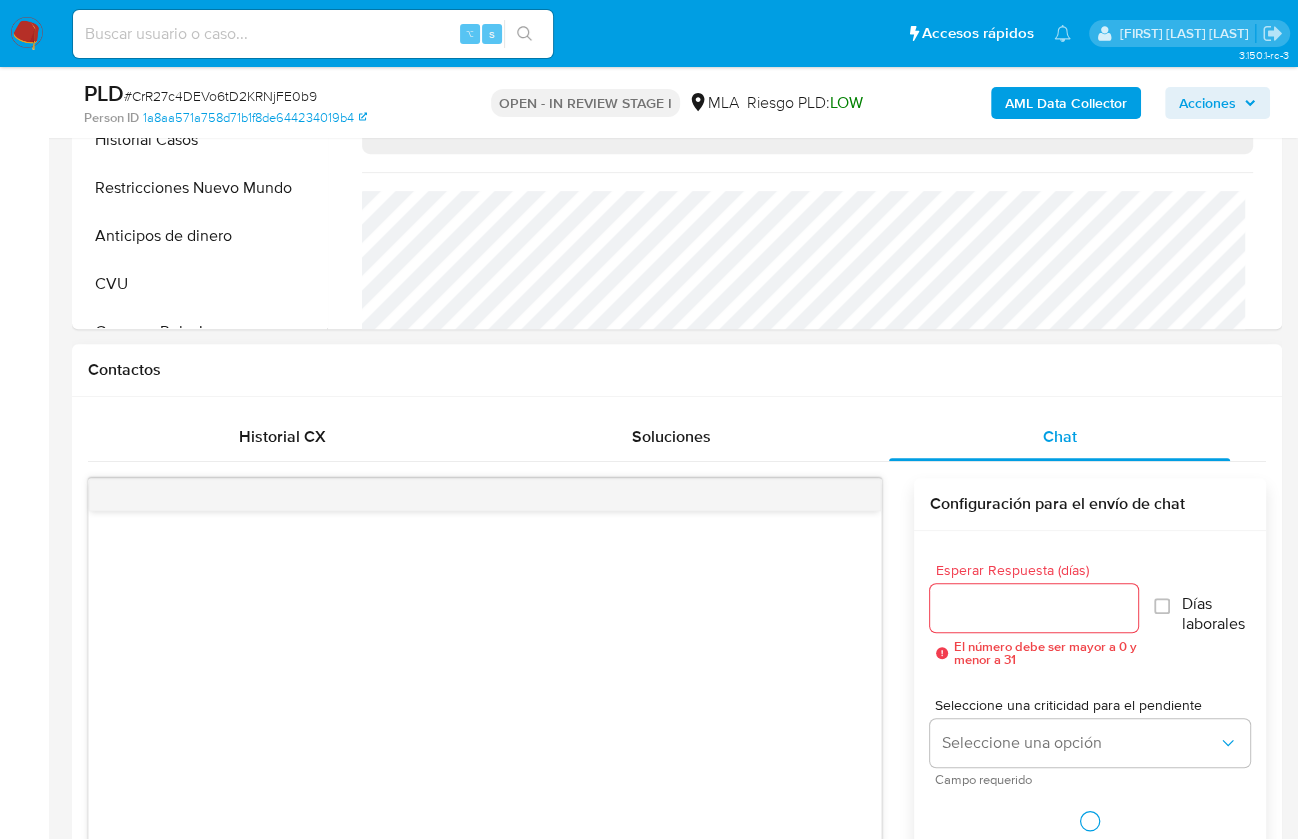 scroll, scrollTop: 1051, scrollLeft: 0, axis: vertical 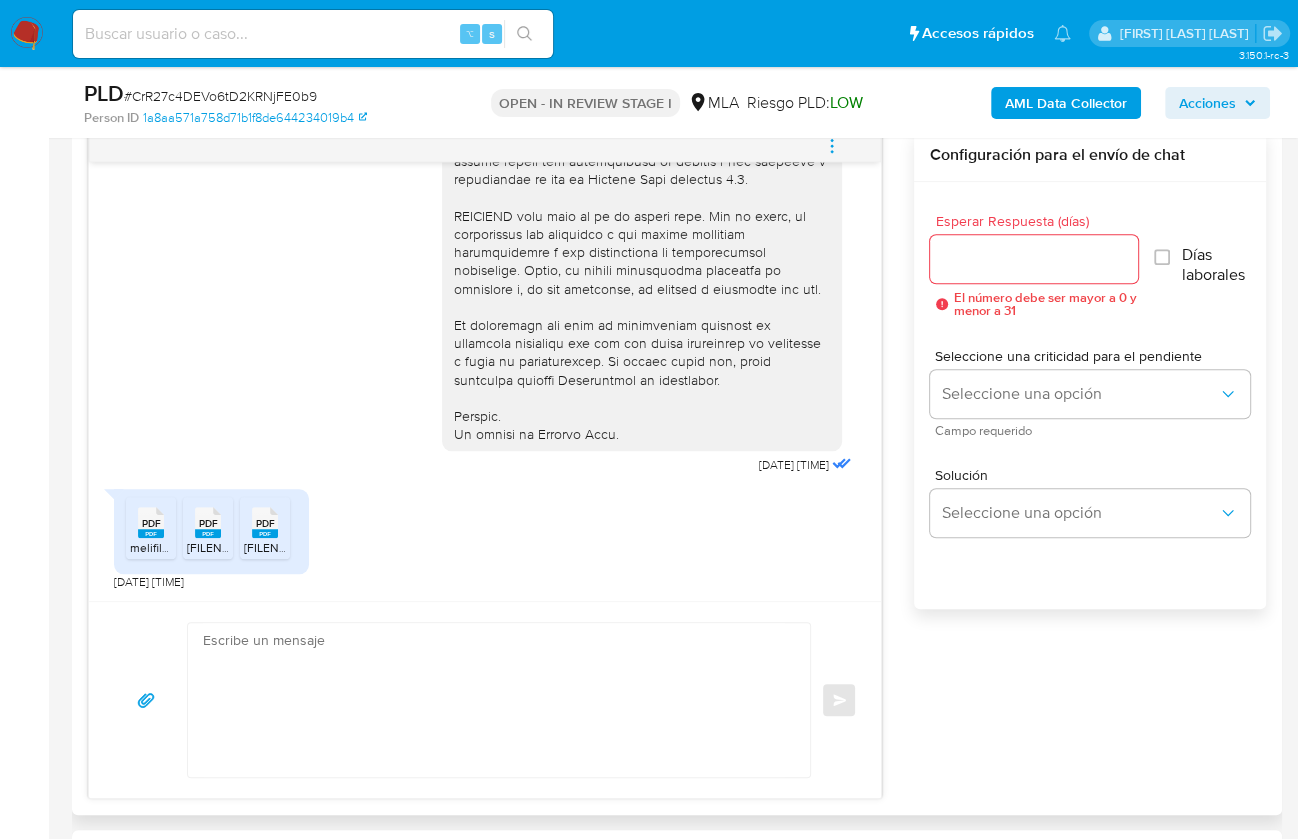 click on "PDF PDF" at bounding box center (151, 520) 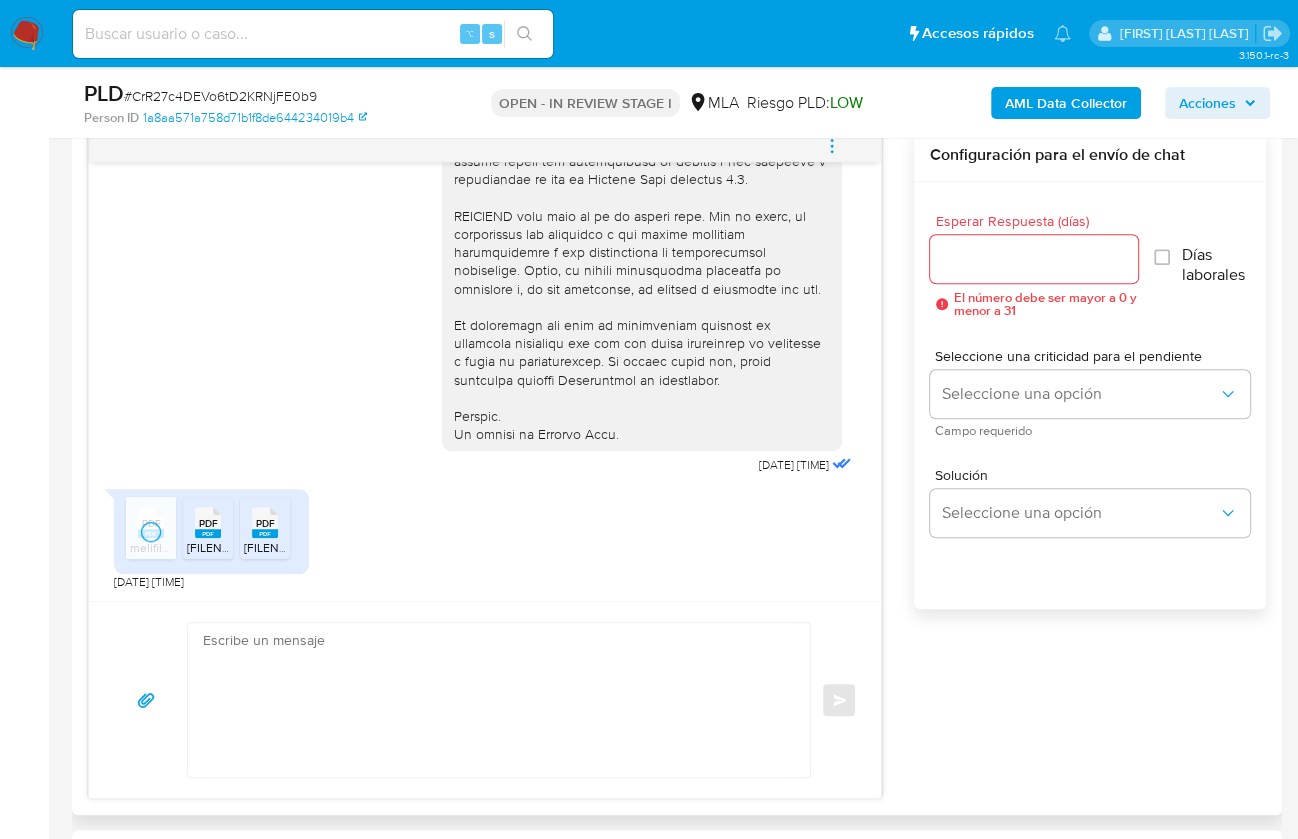 click on "PDF PDF" at bounding box center [208, 520] 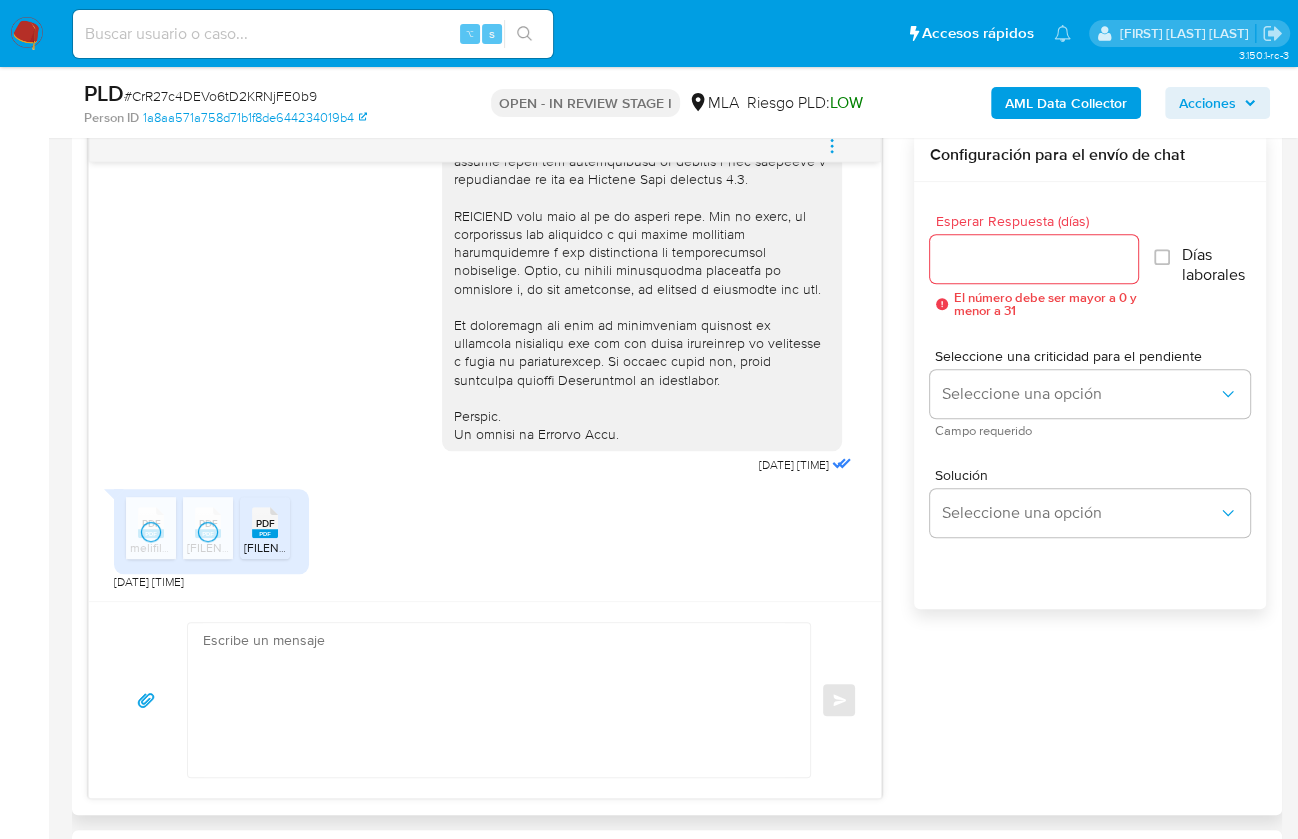 click on "PDF PDF" at bounding box center (265, 520) 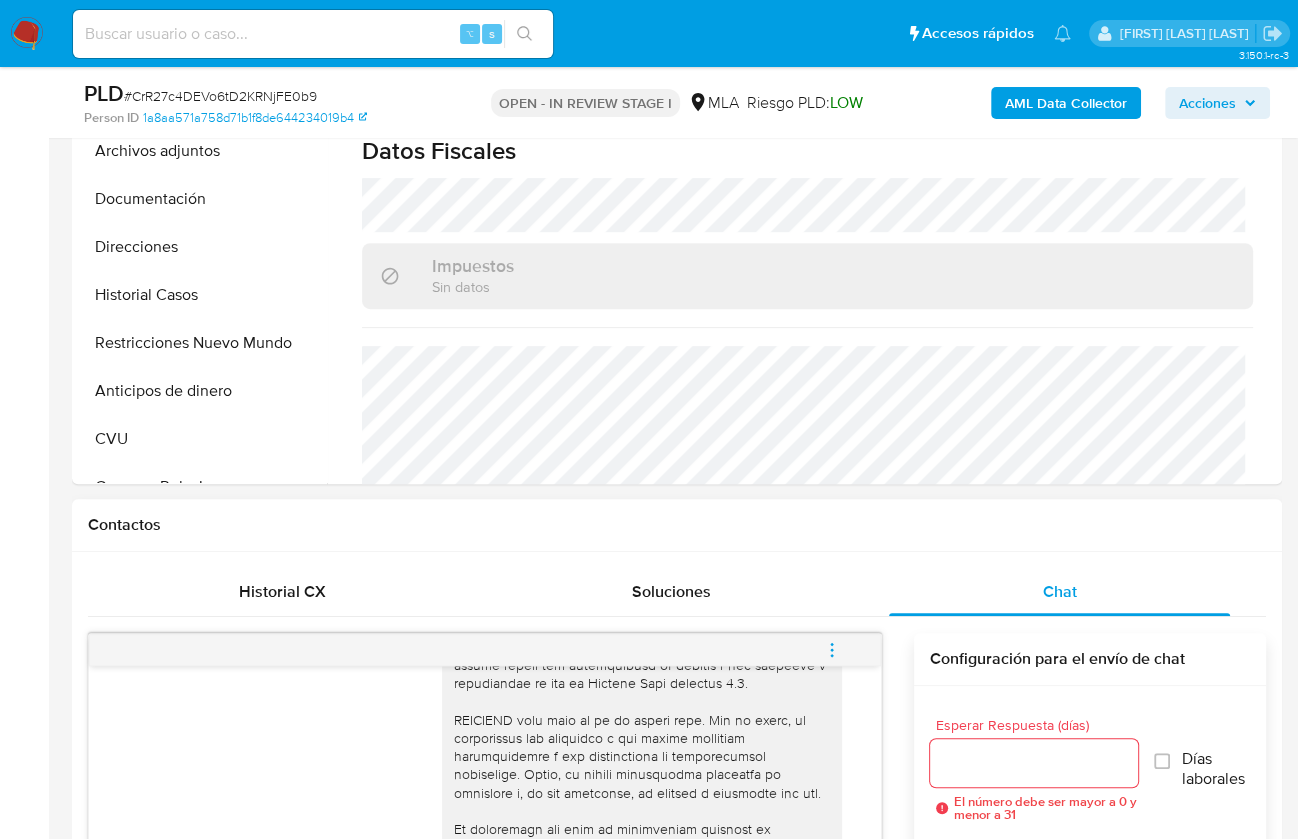 scroll, scrollTop: 543, scrollLeft: 0, axis: vertical 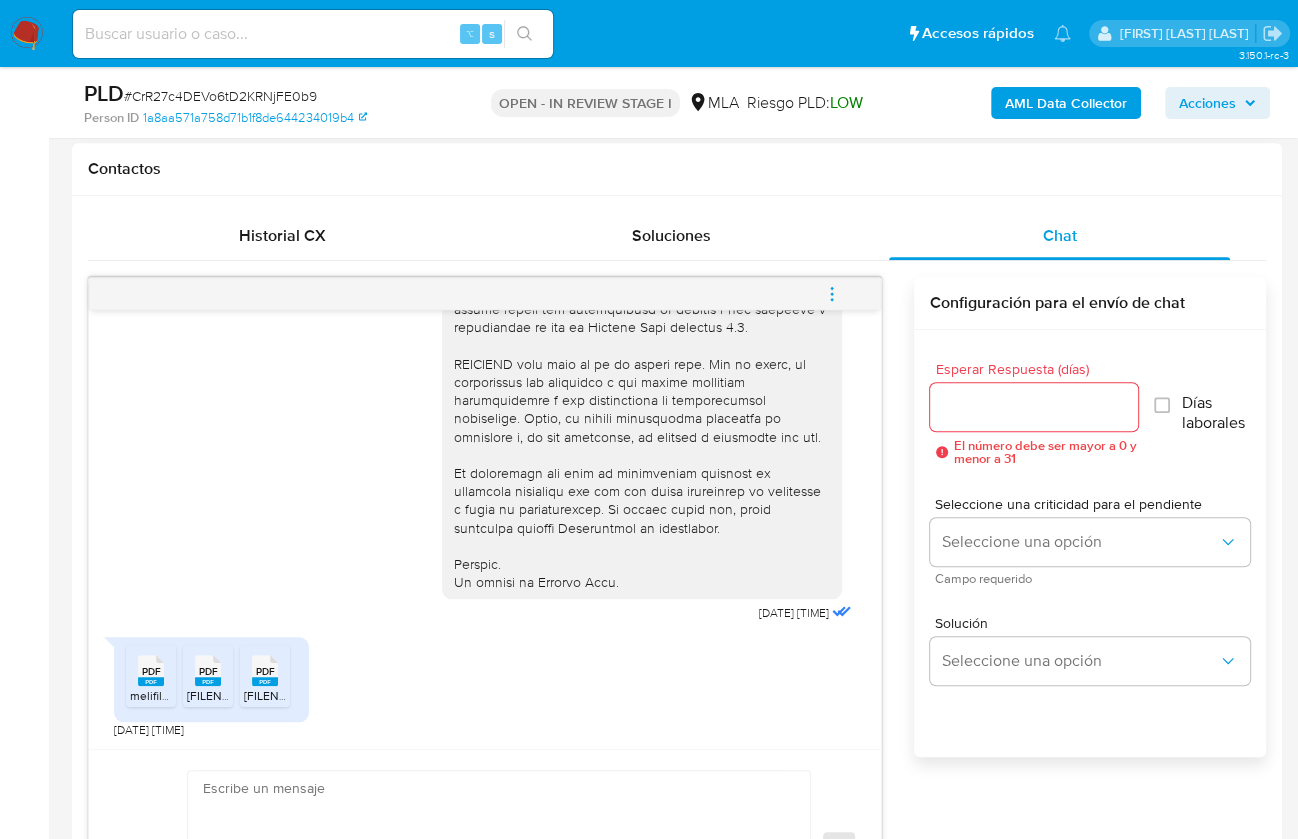 click on "PDF PDF melifile1162135542520805817.pdf PDF PDF melifile2986591962380651980.pdf PDF PDF melifile3998561307228453577.pdf 20/07/2025 01:15:37" at bounding box center [485, 682] 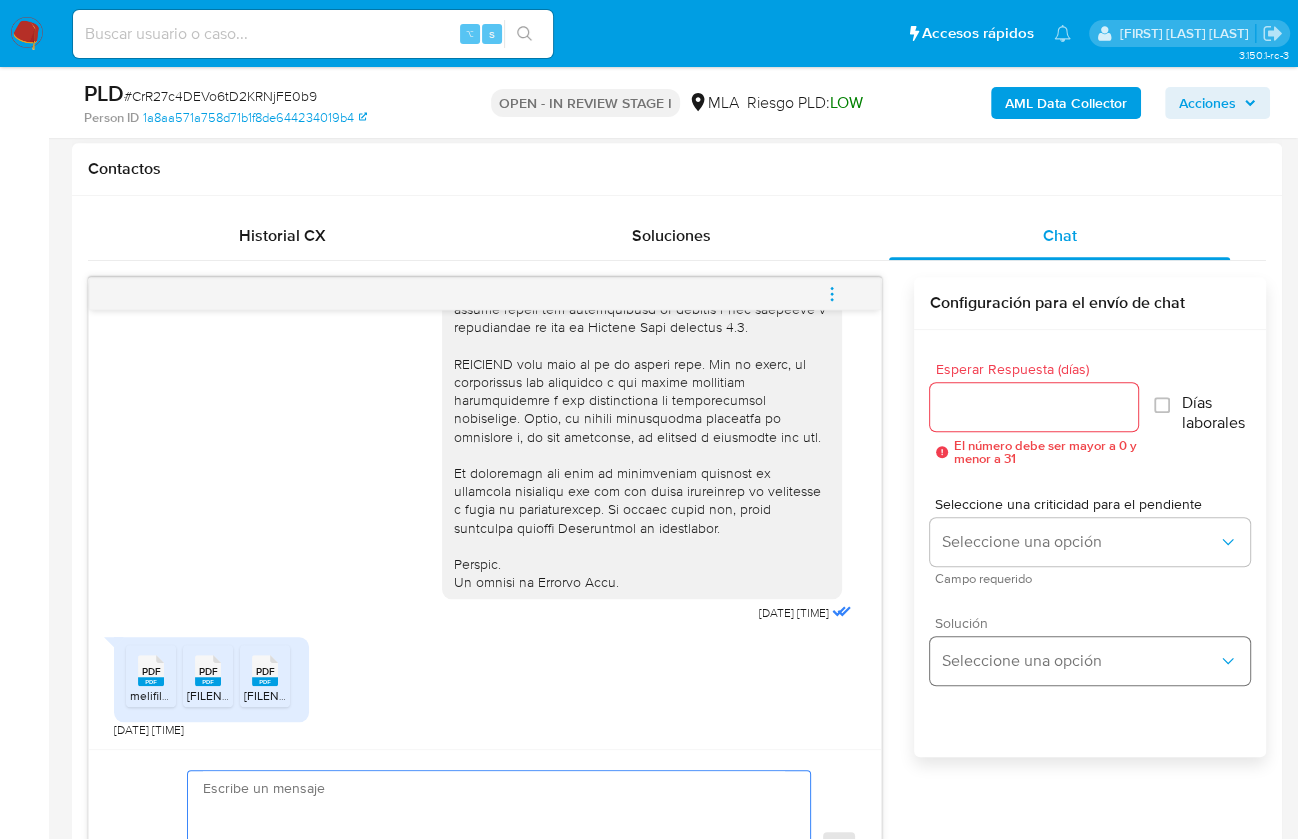 paste on "Hola,
¡Muchas gracias por tu respuesta! Confirmamos la recepción de la documentación.
Te informamos que estaremos analizando la misma y en caso de necesitar información adicional nos pondremos en contacto con vos nuevamente.
Saludos, Equipo de Mercado Pago." 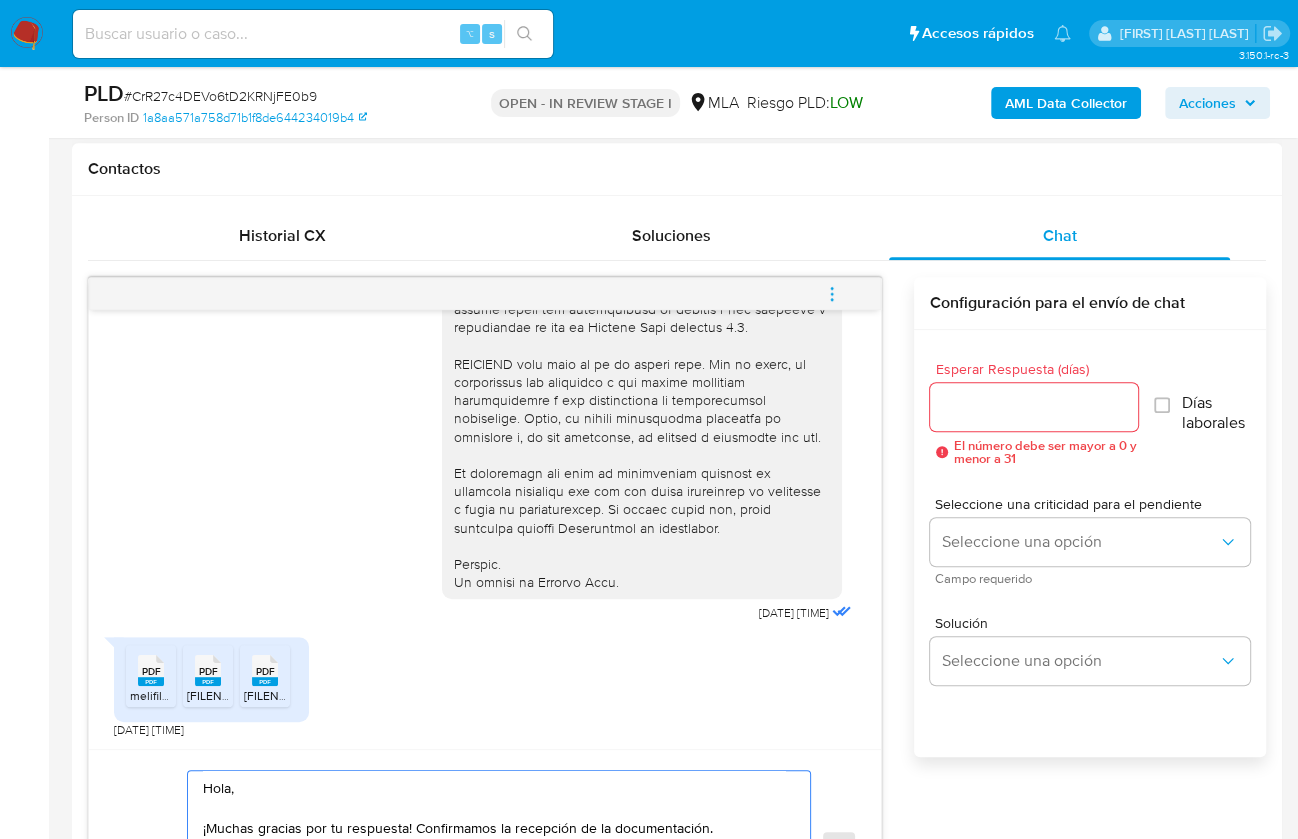 scroll, scrollTop: 7, scrollLeft: 0, axis: vertical 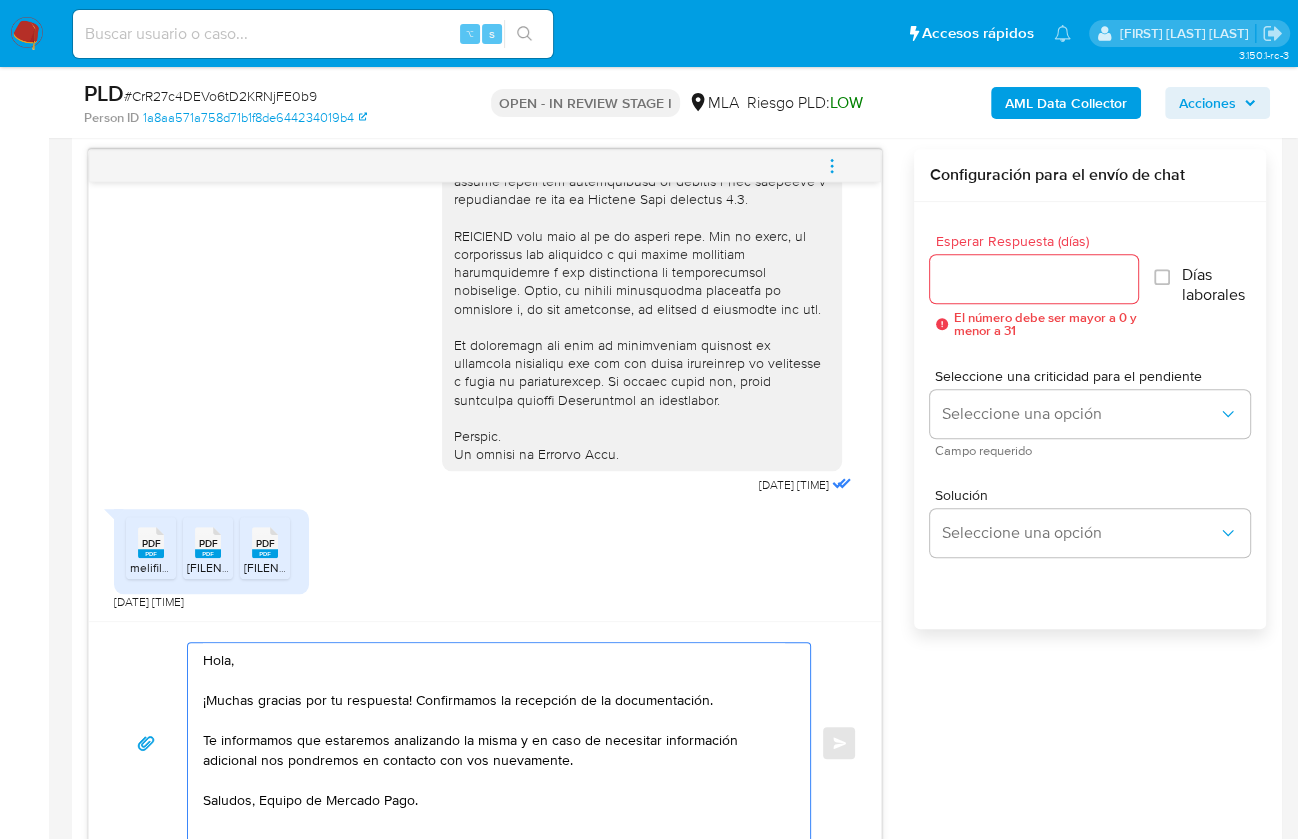 type on "Hola,
¡Muchas gracias por tu respuesta! Confirmamos la recepción de la documentación.
Te informamos que estaremos analizando la misma y en caso de necesitar información adicional nos pondremos en contacto con vos nuevamente.
Saludos, Equipo de Mercado Pago." 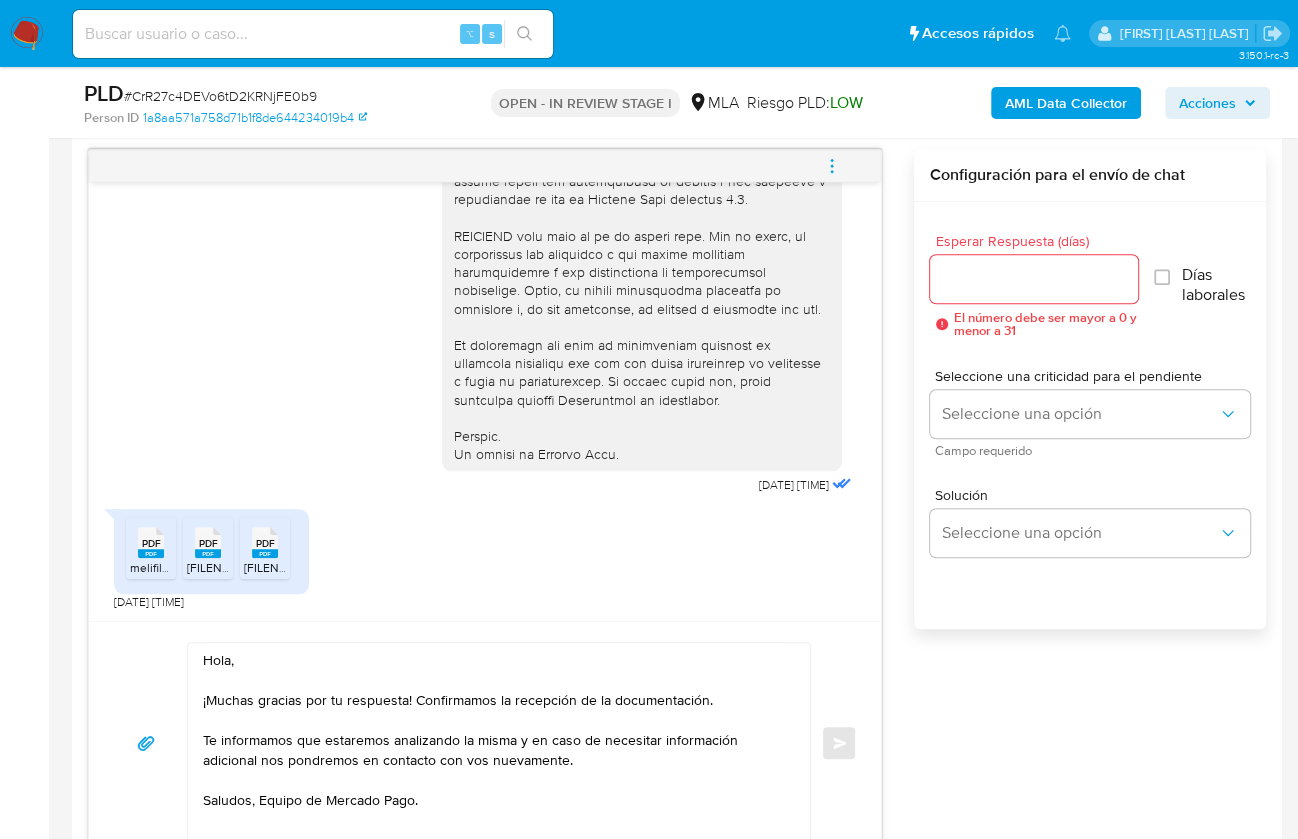 click on "Esperar Respuesta (días)" at bounding box center (1034, 279) 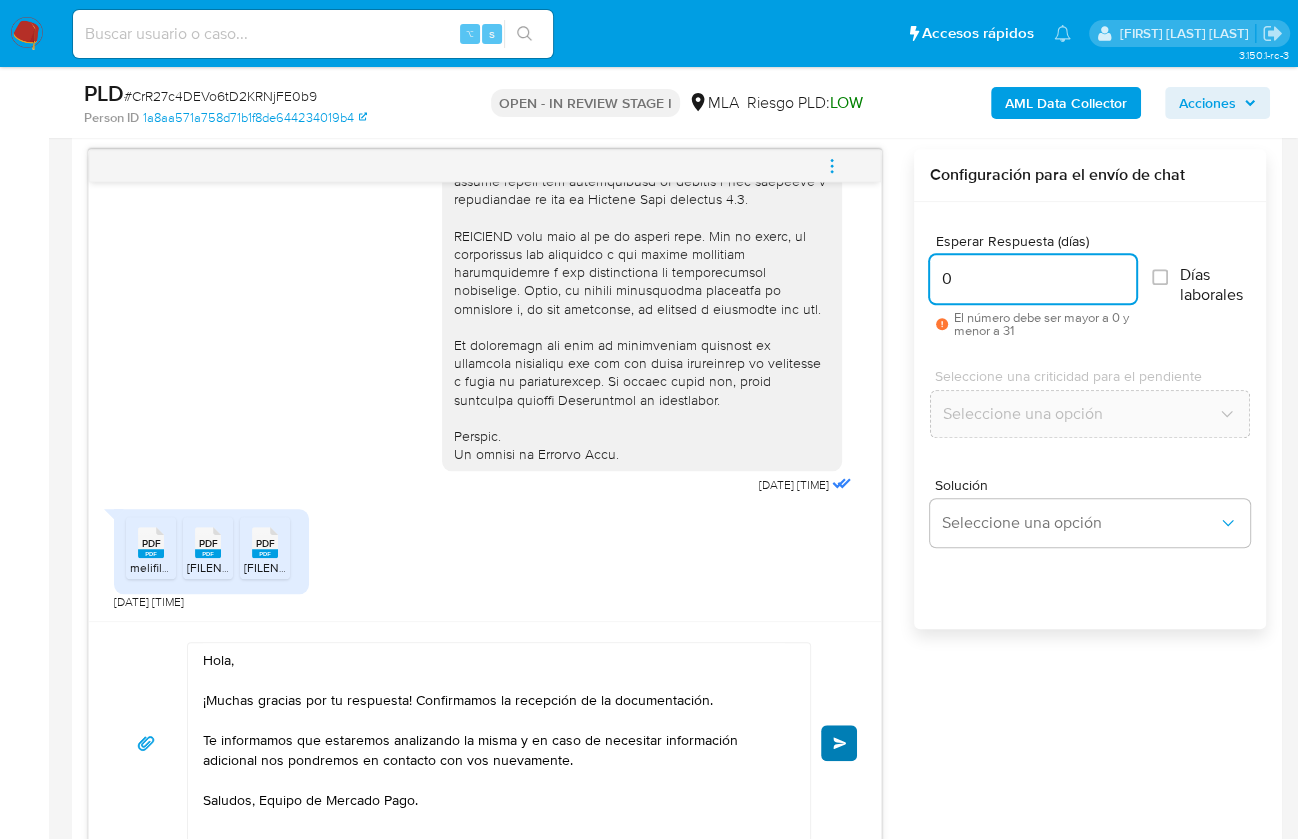 type on "0" 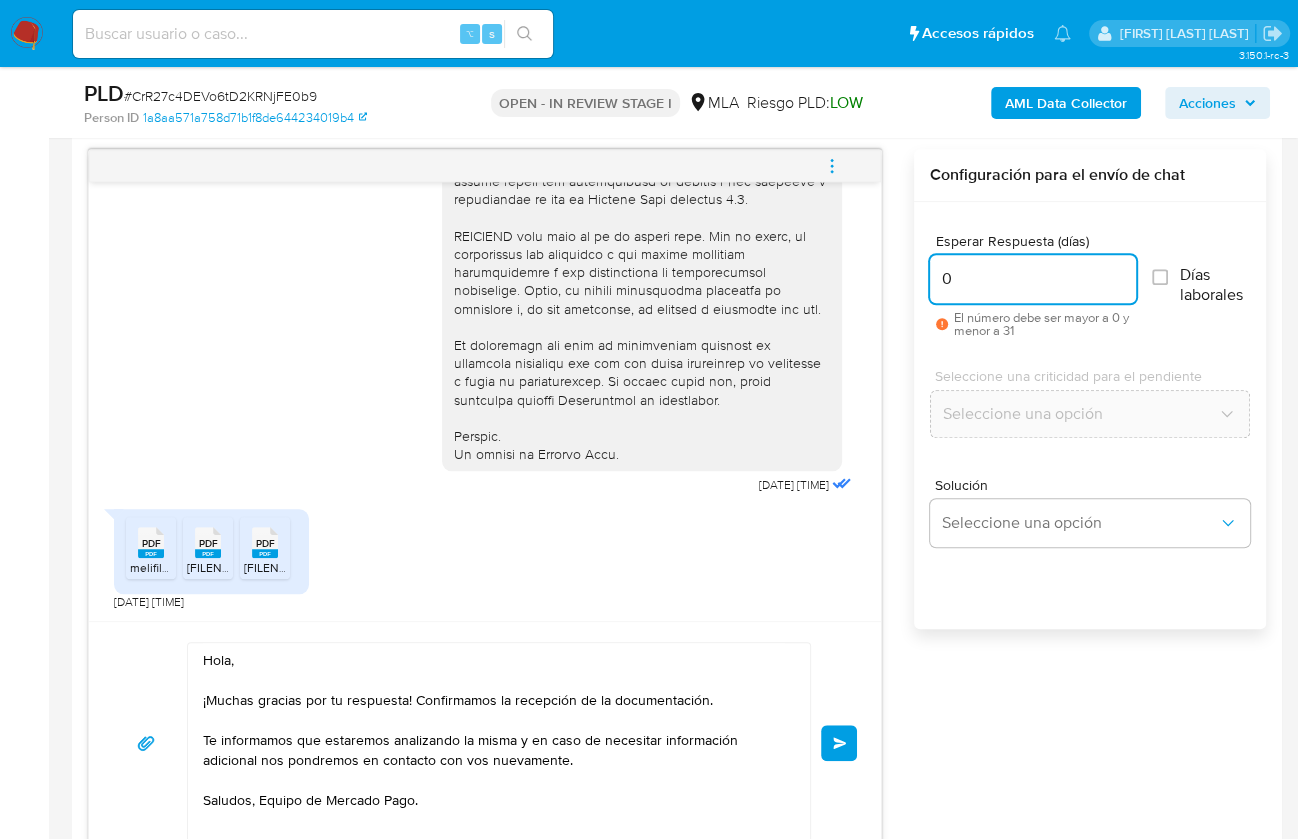 click on "Enviar" at bounding box center (840, 743) 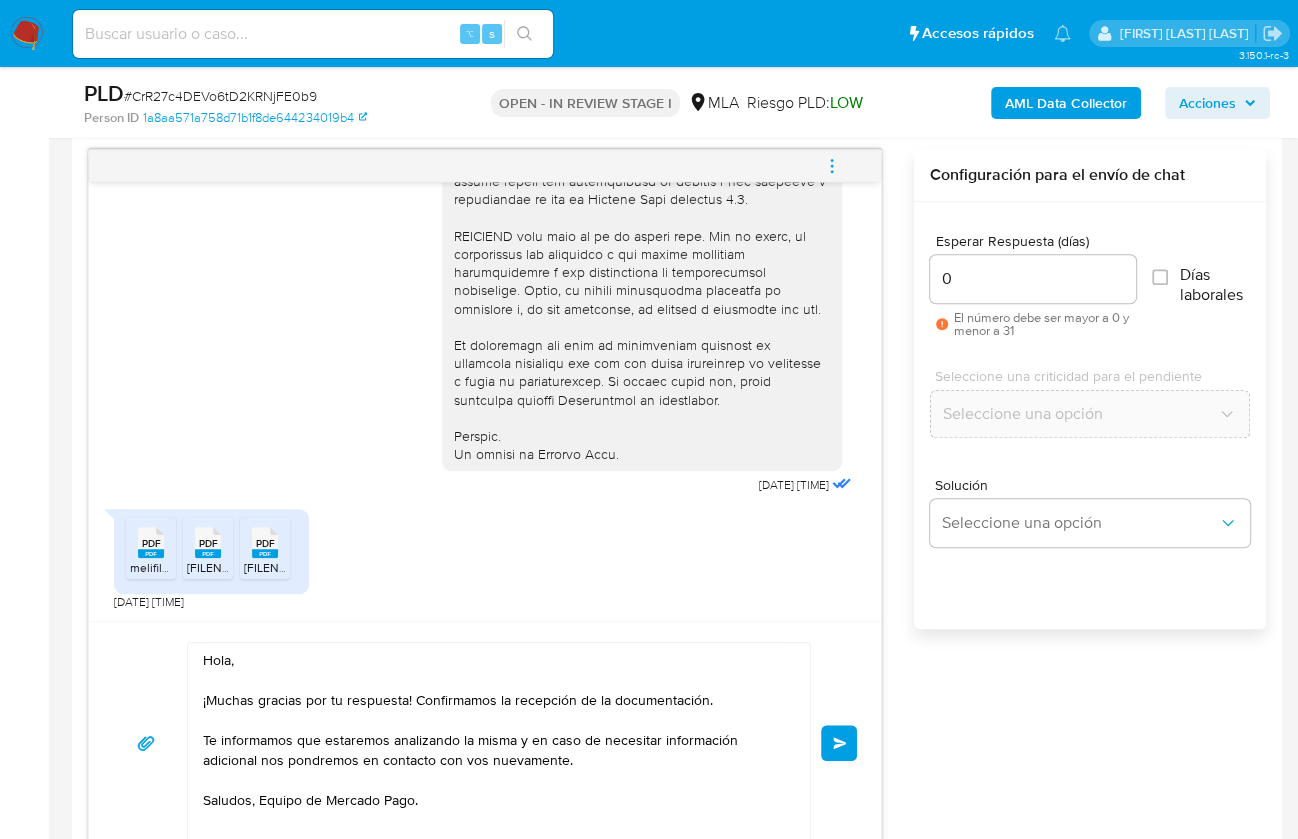 type 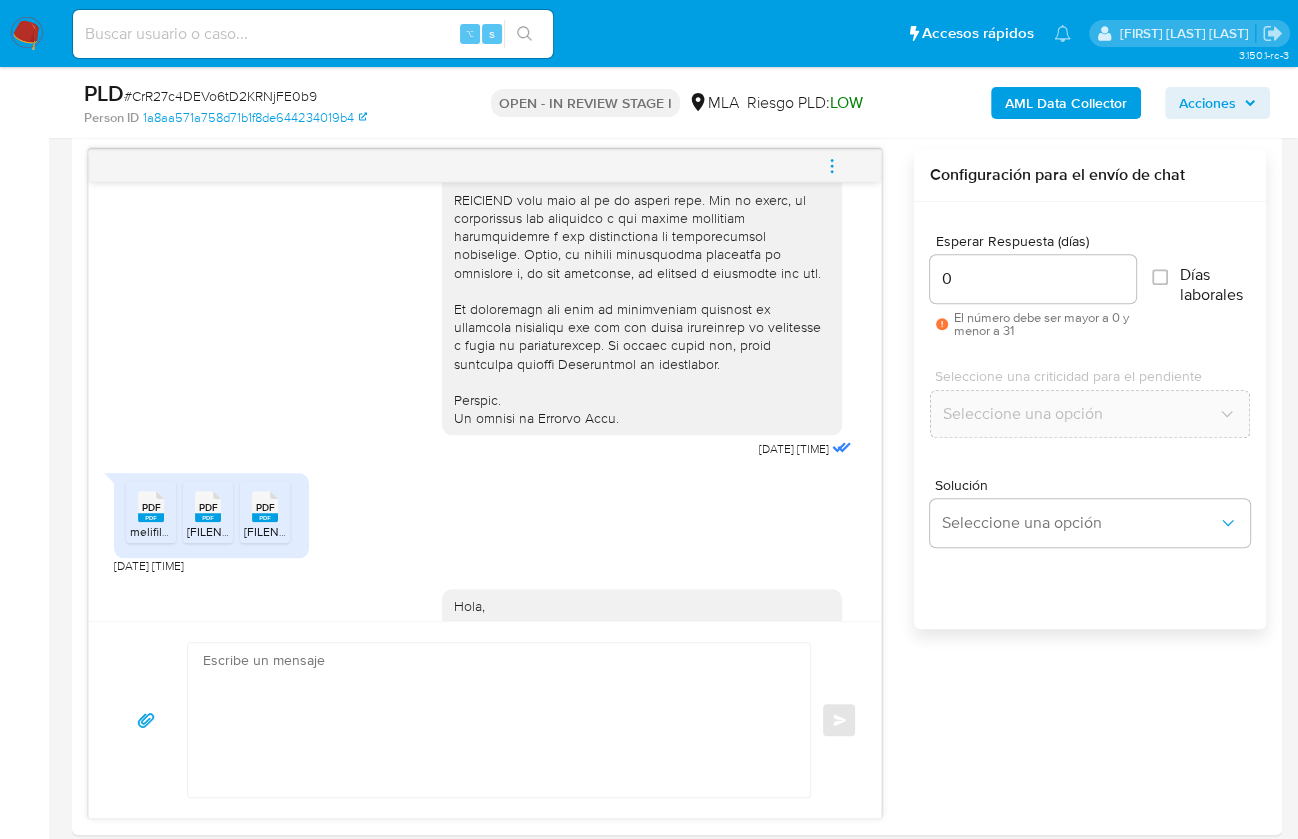 scroll, scrollTop: 0, scrollLeft: 0, axis: both 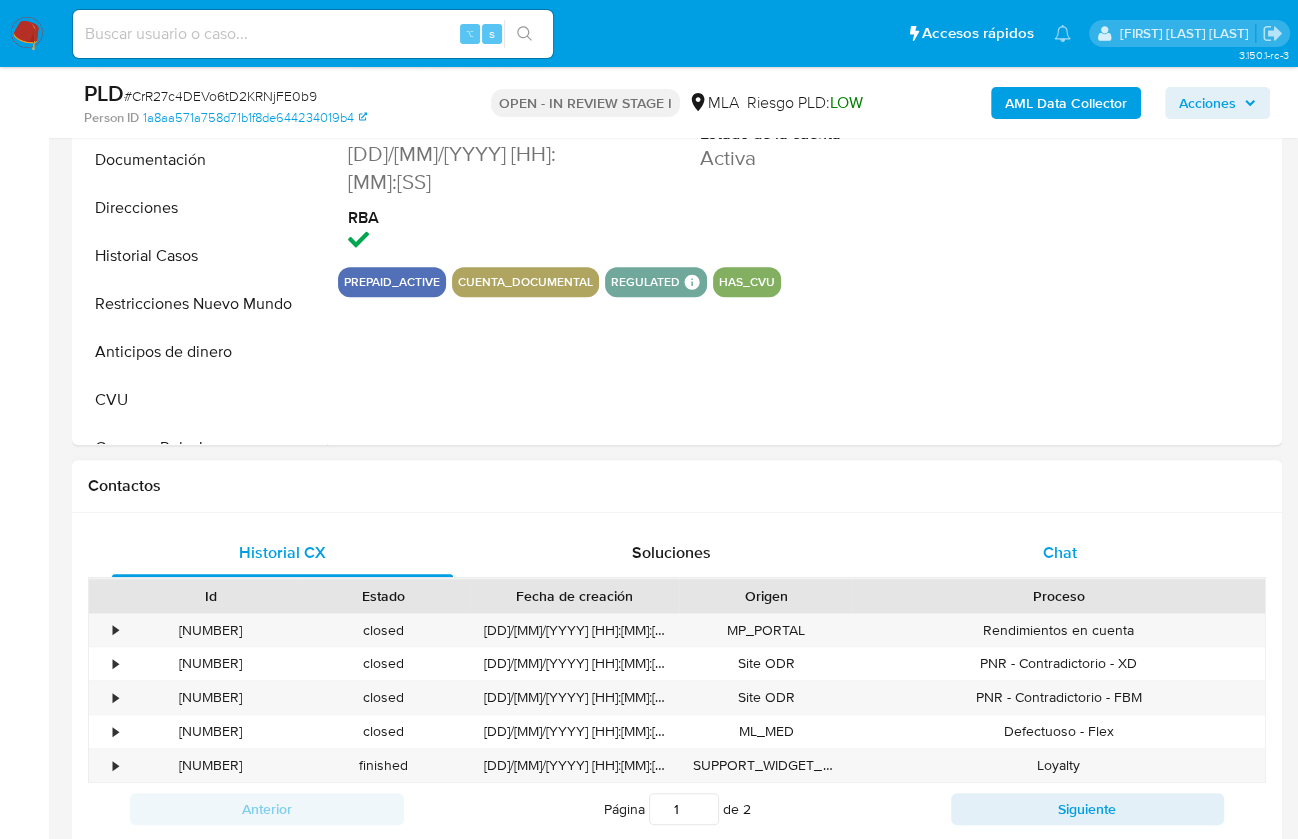 click on "Chat" at bounding box center (1060, 552) 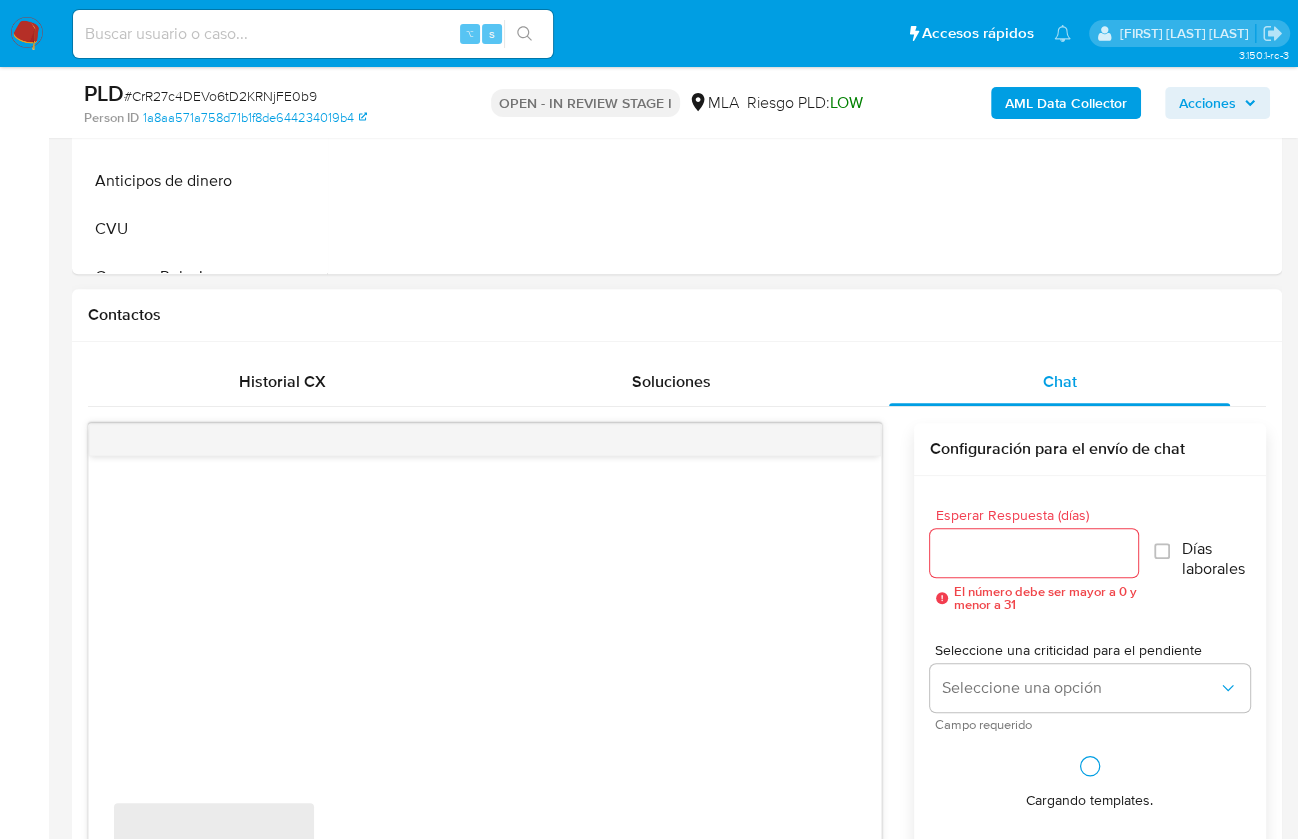 scroll, scrollTop: 1167, scrollLeft: 0, axis: vertical 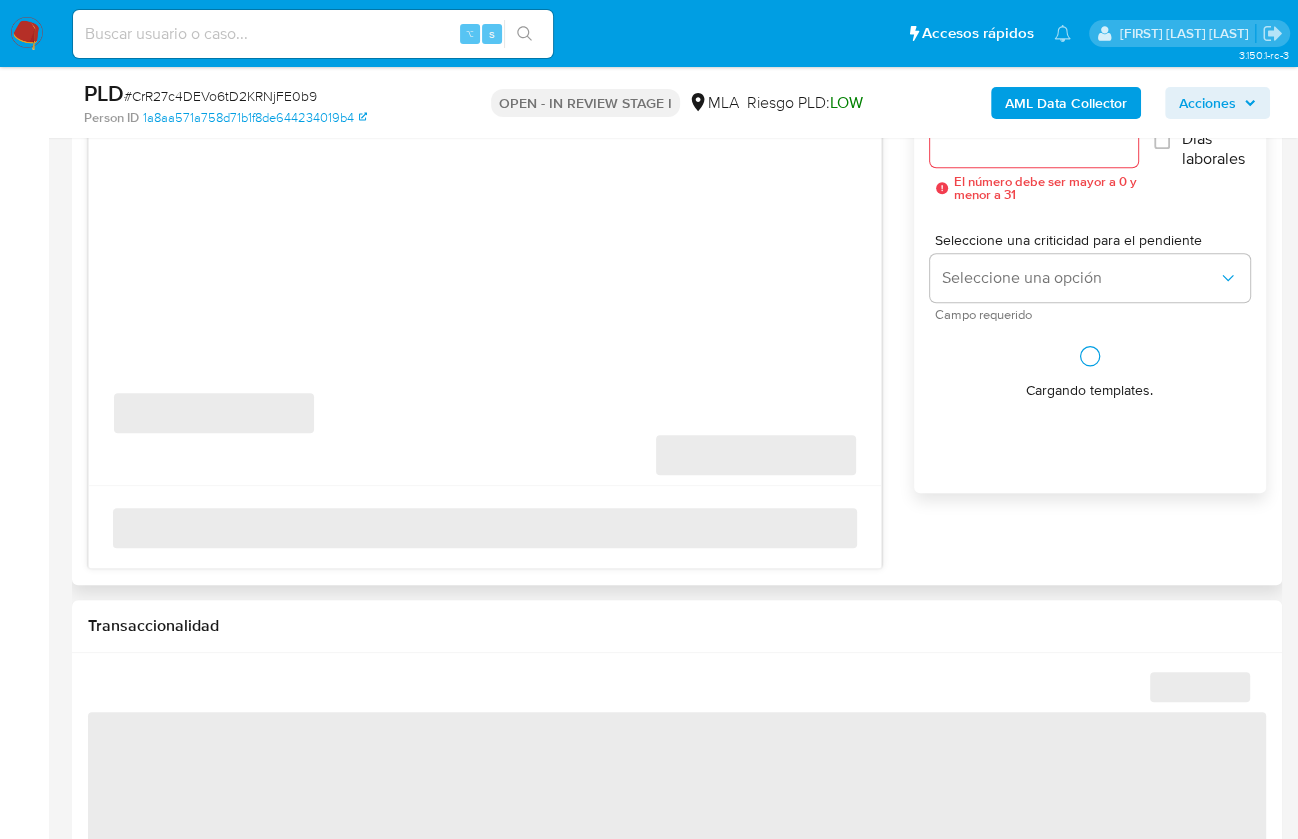 select on "10" 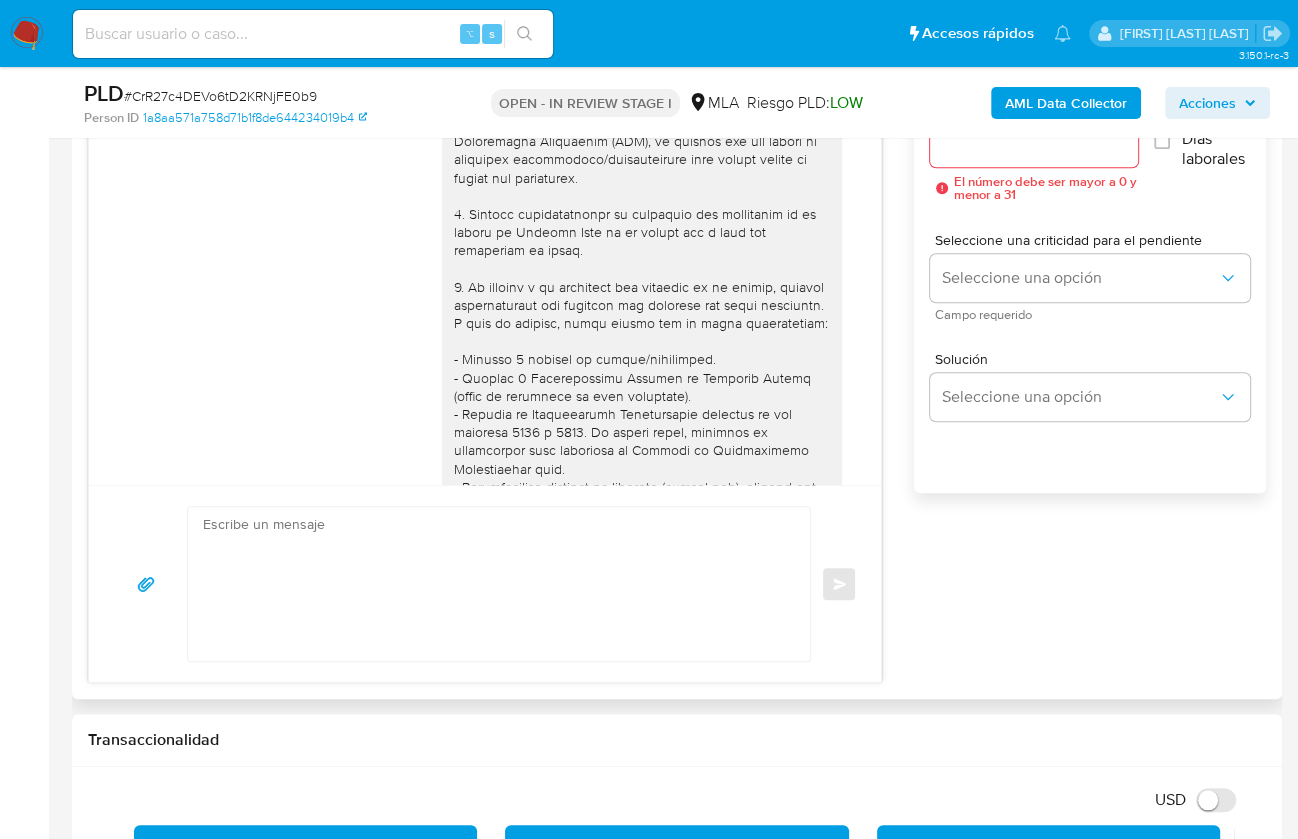 scroll, scrollTop: 1081, scrollLeft: 0, axis: vertical 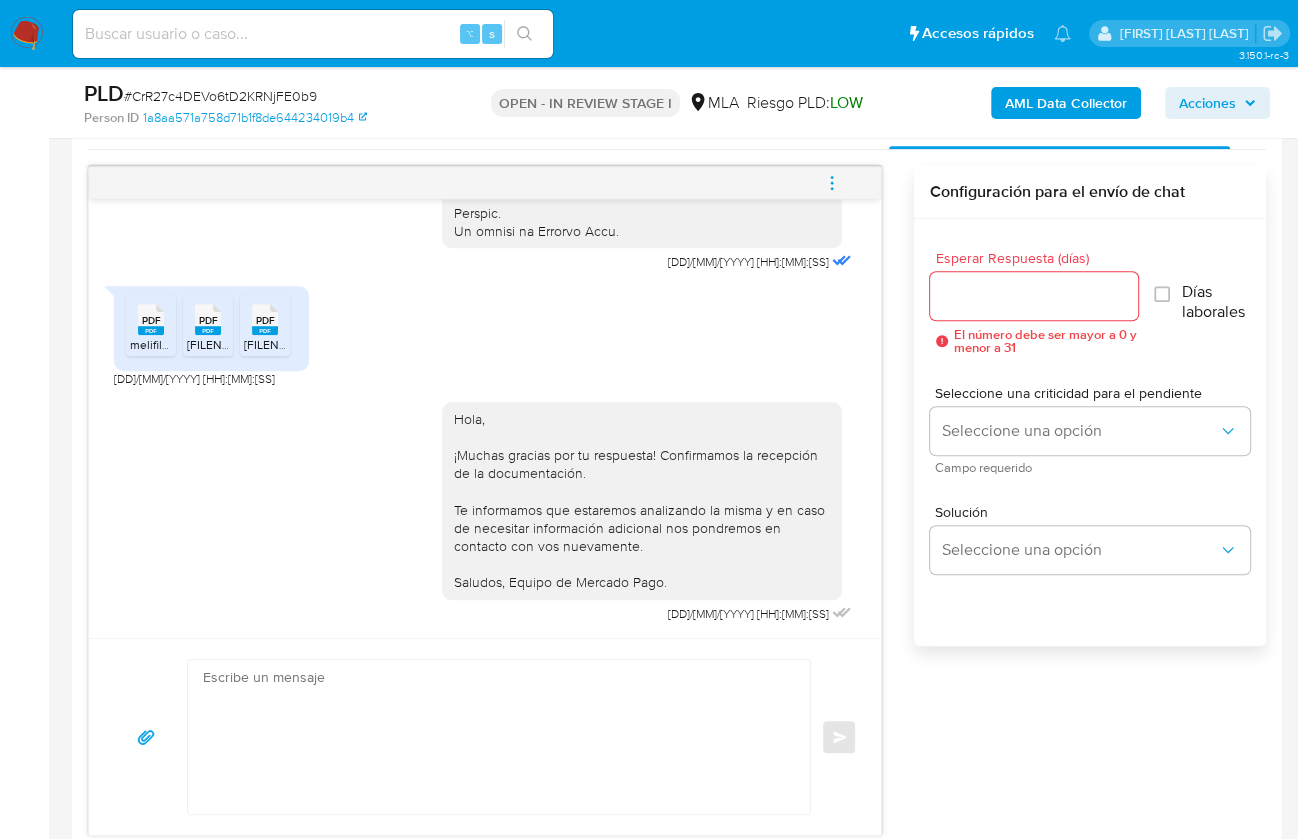 click 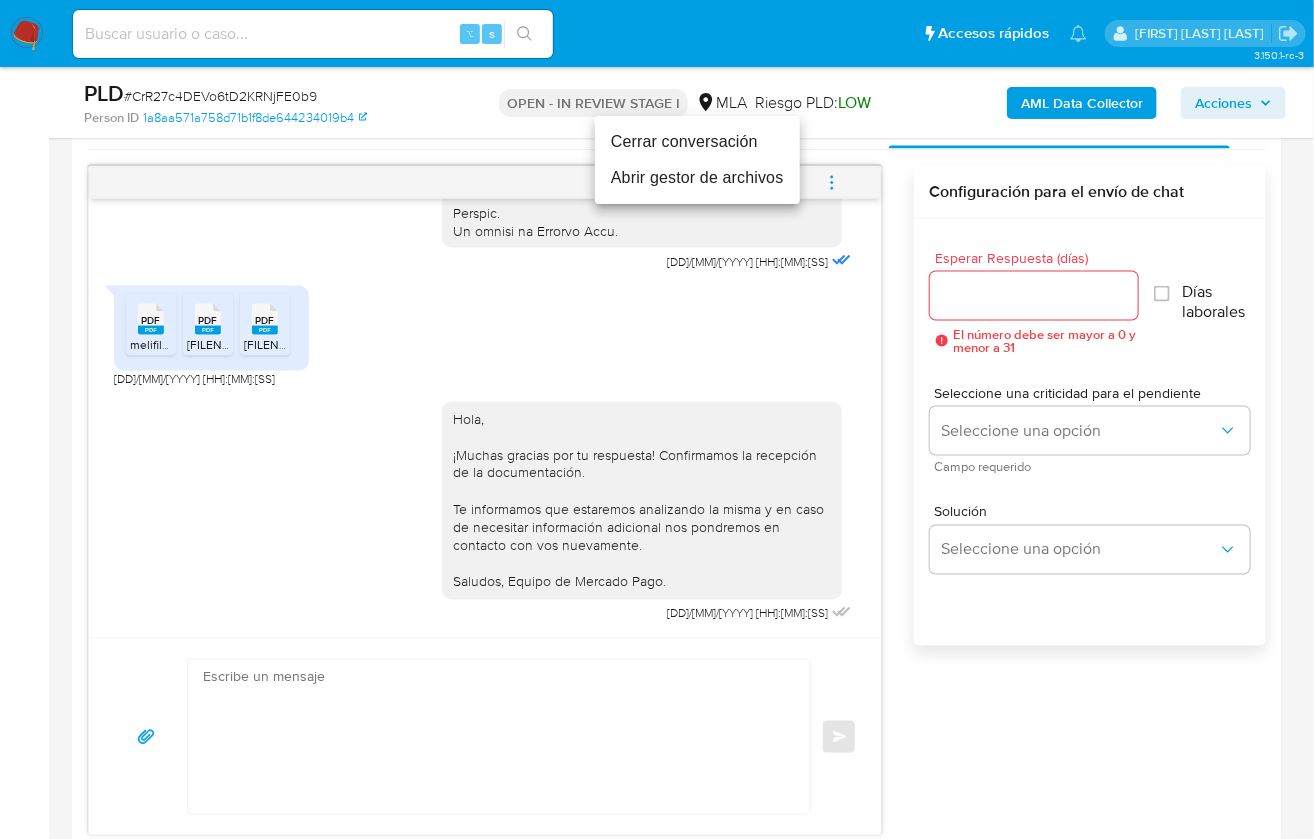 click on "Cerrar conversación" at bounding box center [697, 142] 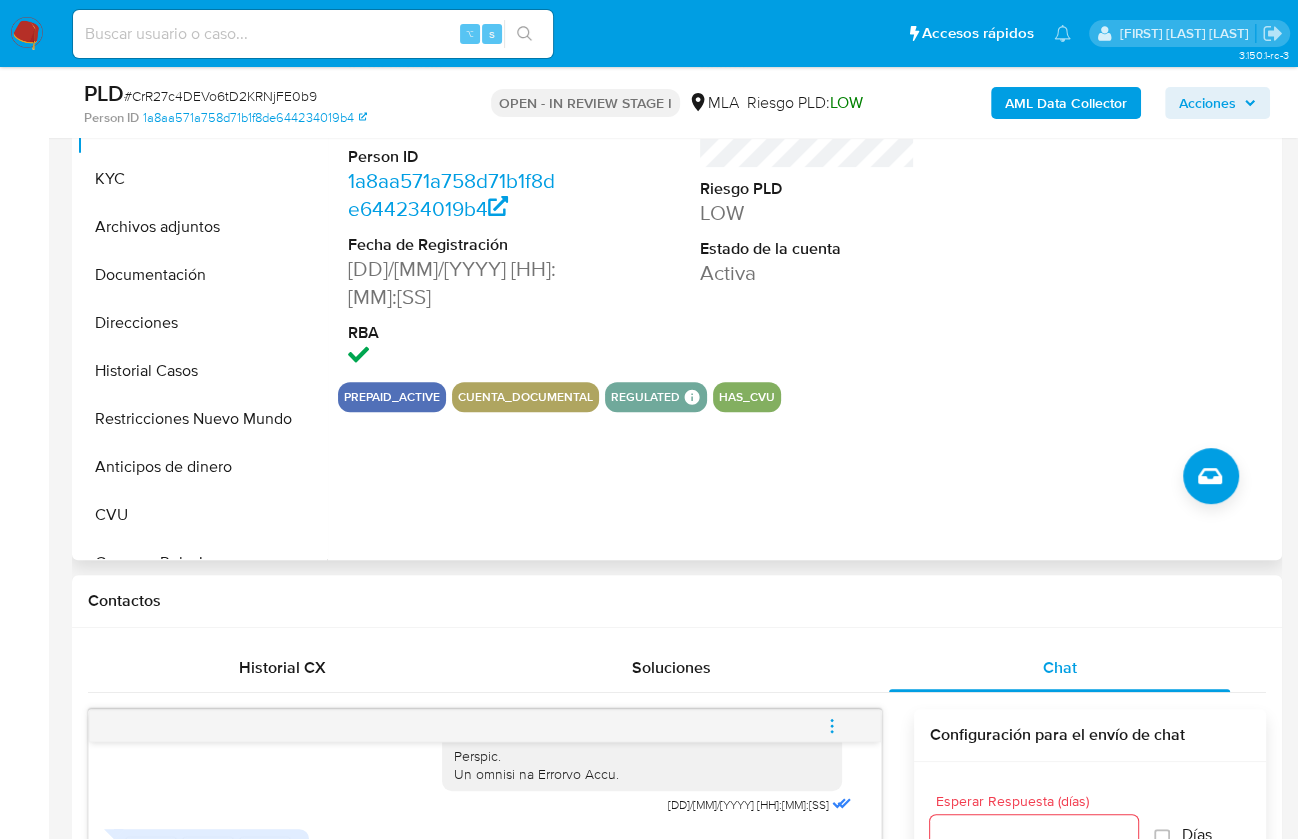 scroll, scrollTop: 459, scrollLeft: 0, axis: vertical 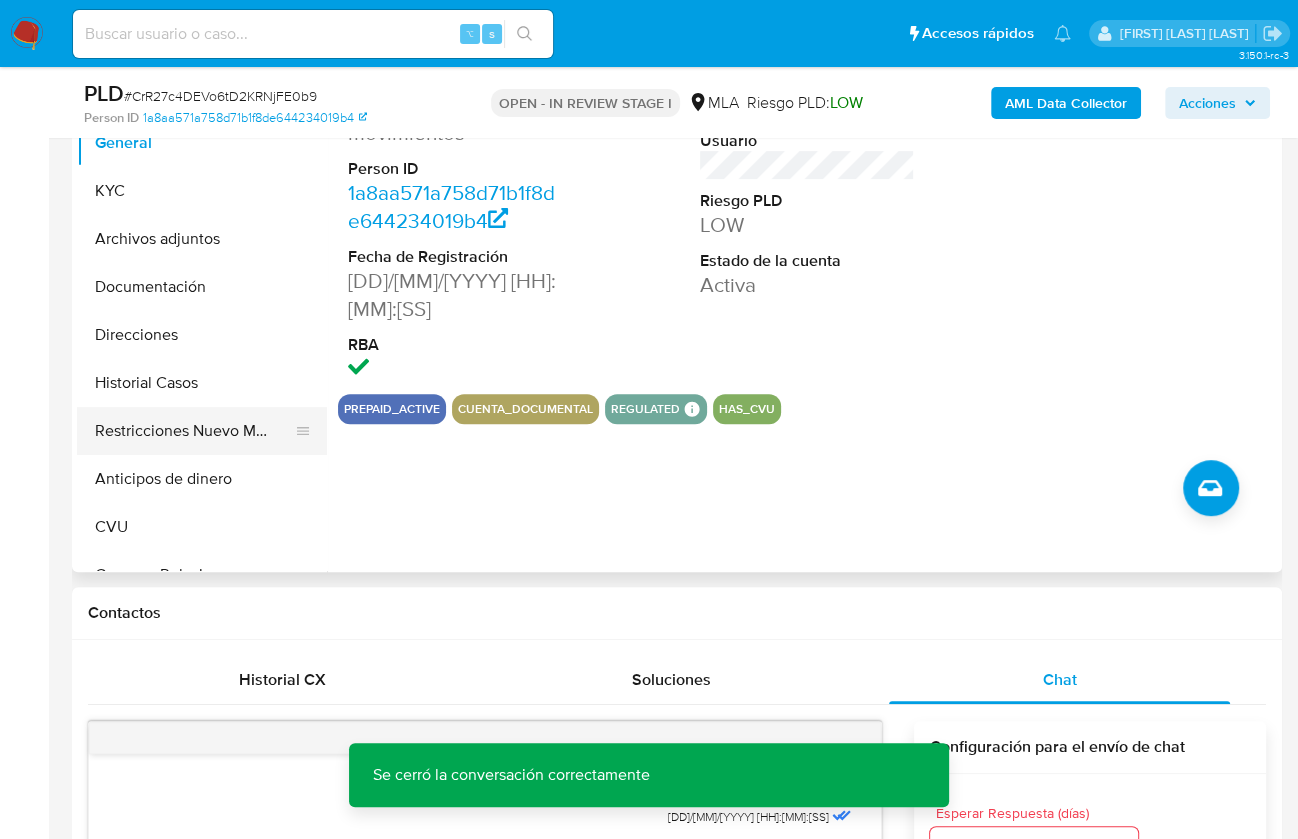 click on "Restricciones Nuevo Mundo" at bounding box center (194, 431) 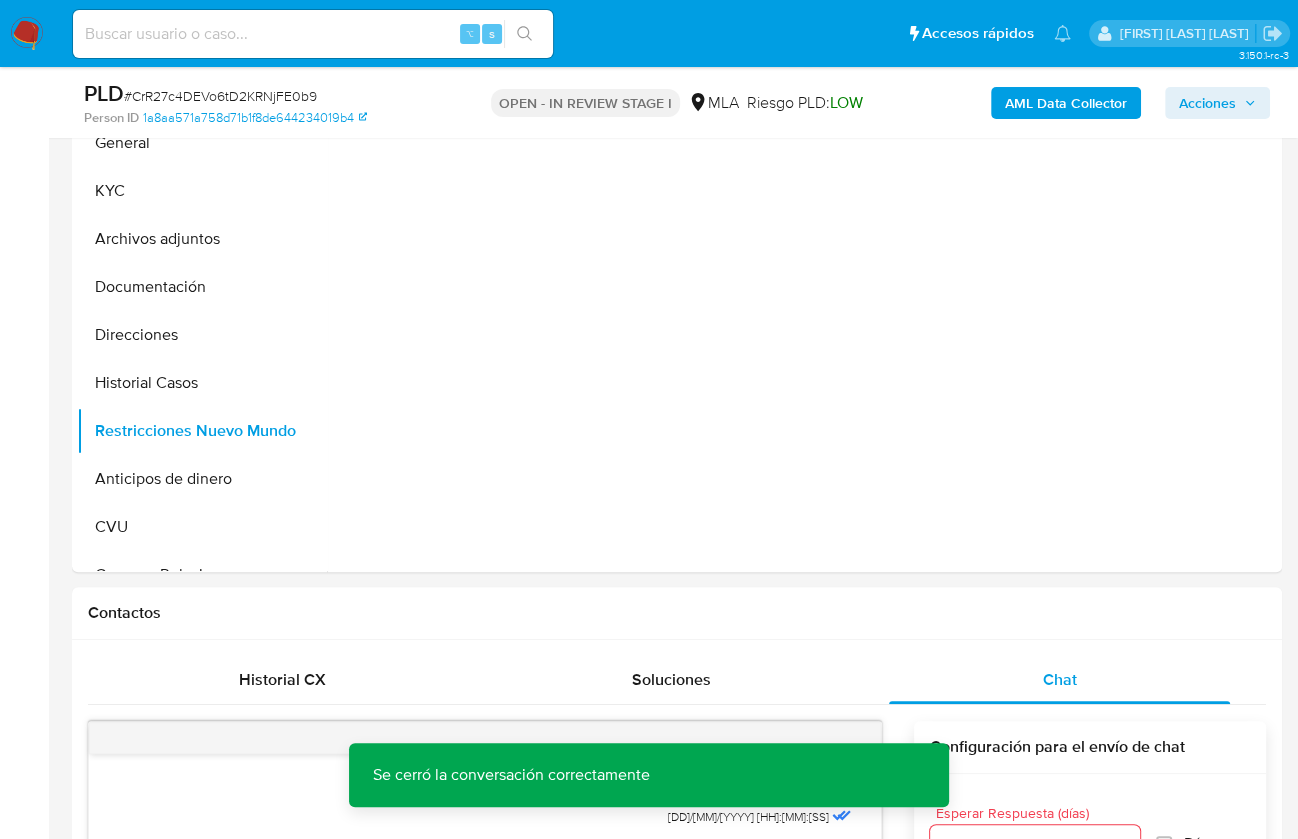 click on "AML Data Collector" at bounding box center (1066, 103) 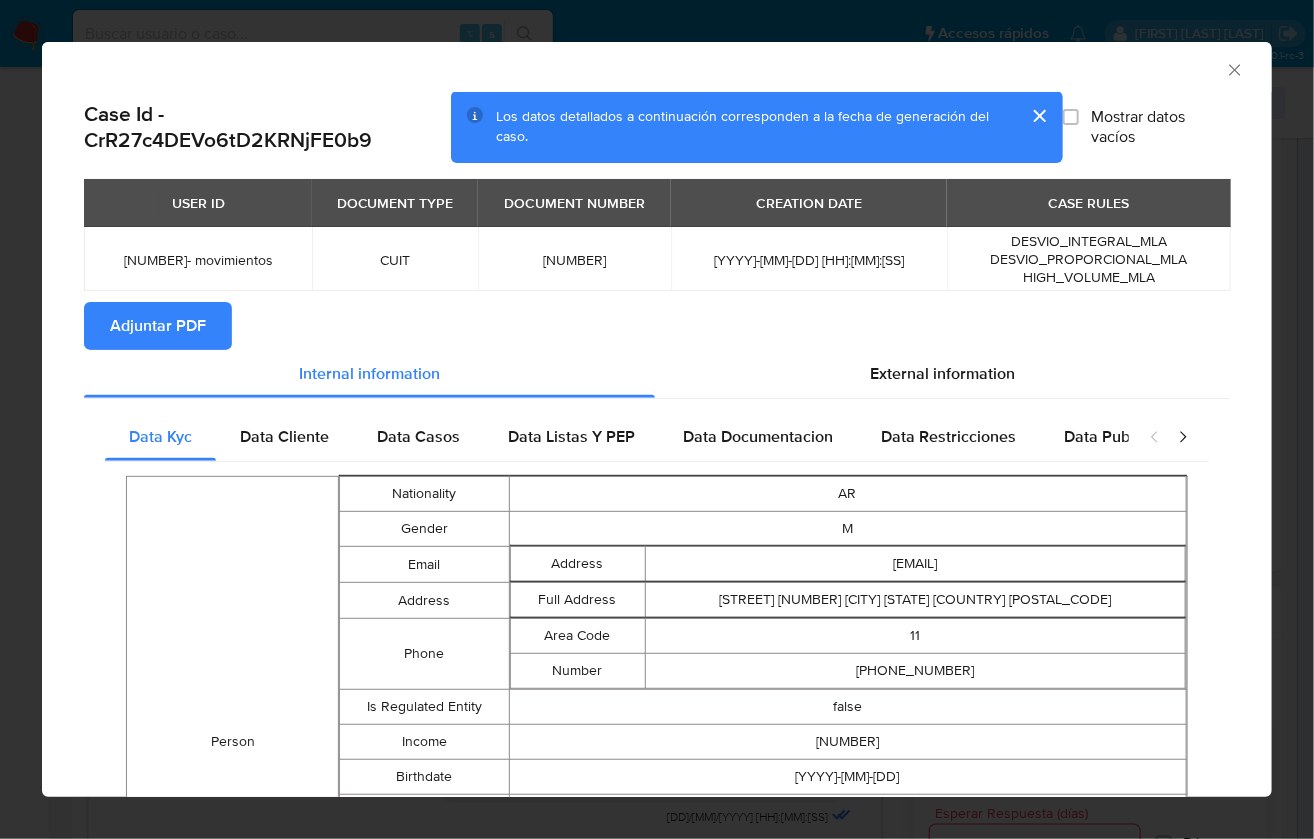 click on "Adjuntar PDF" at bounding box center (158, 326) 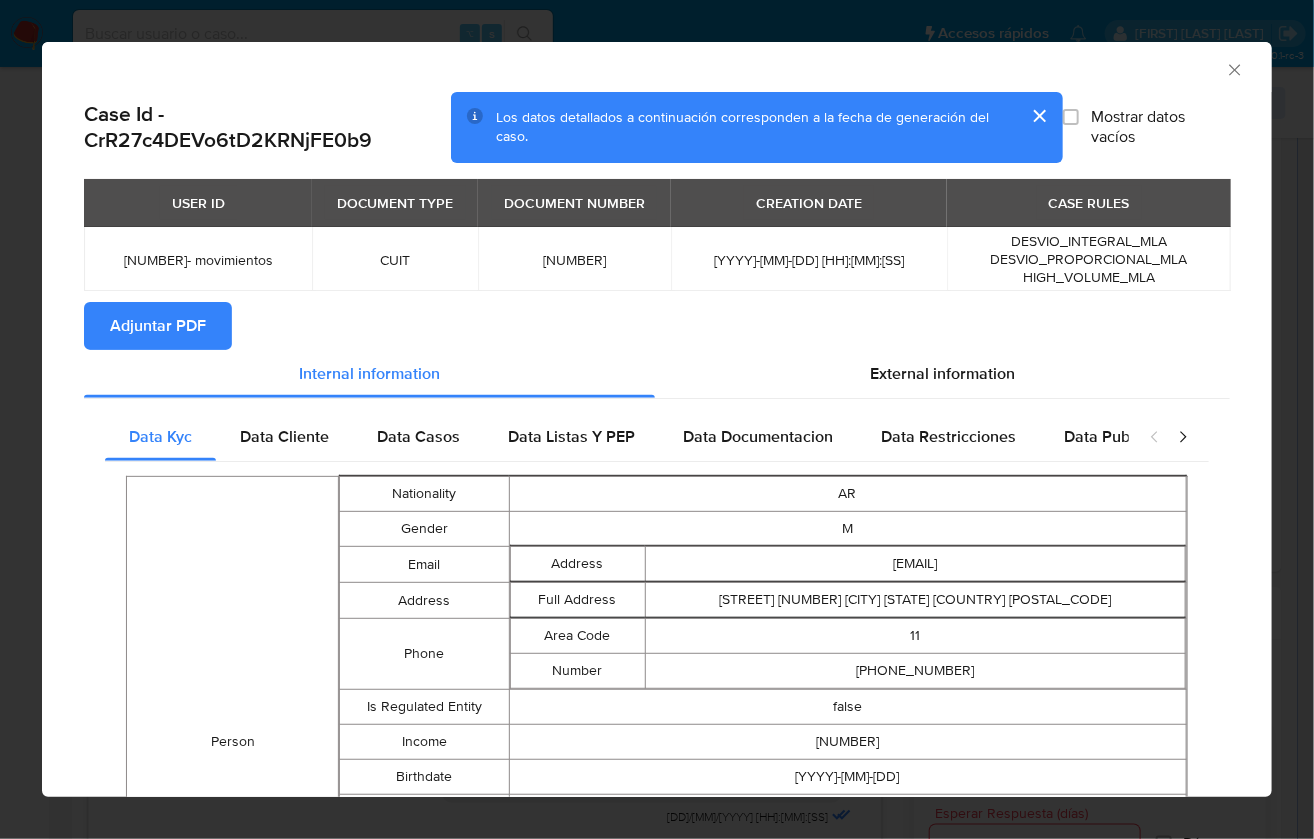 click 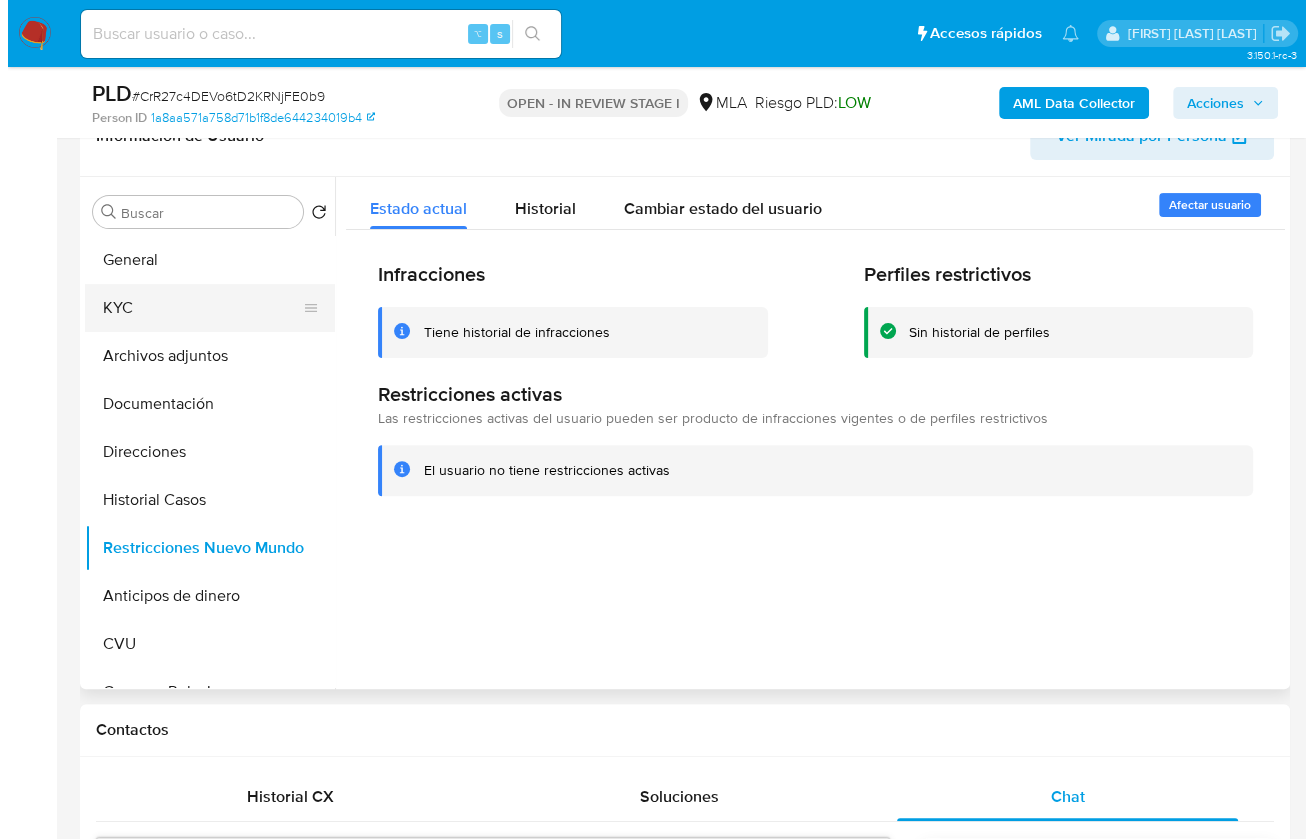 scroll, scrollTop: 341, scrollLeft: 0, axis: vertical 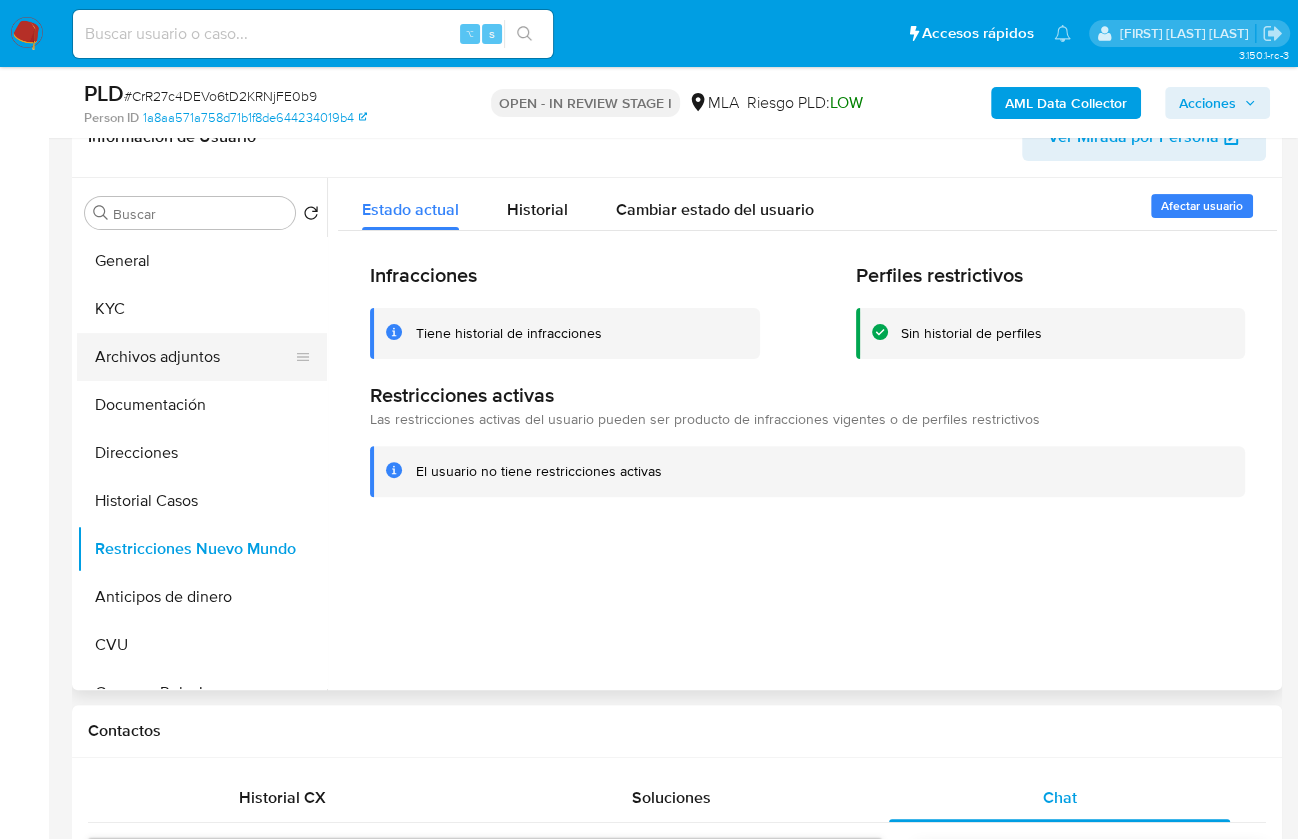 click on "Archivos adjuntos" at bounding box center [194, 357] 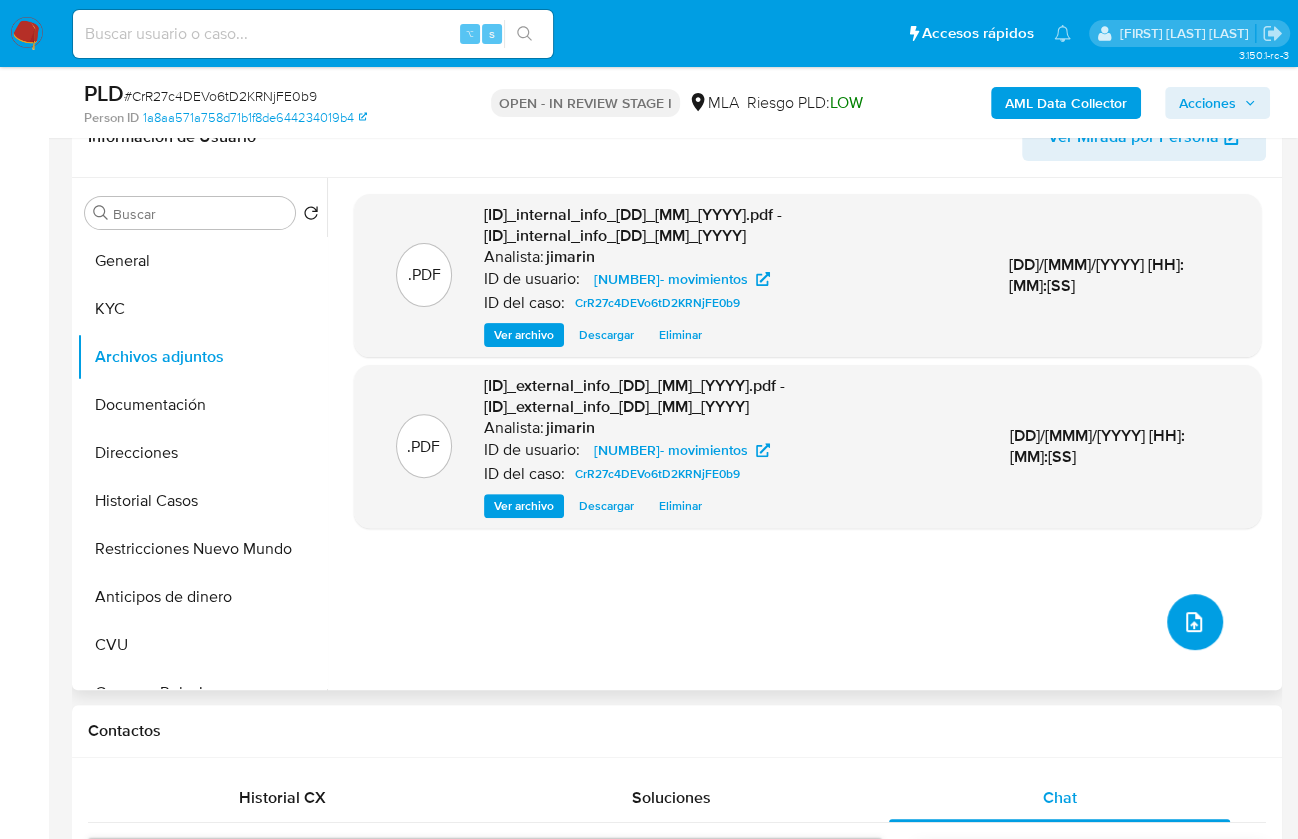 click 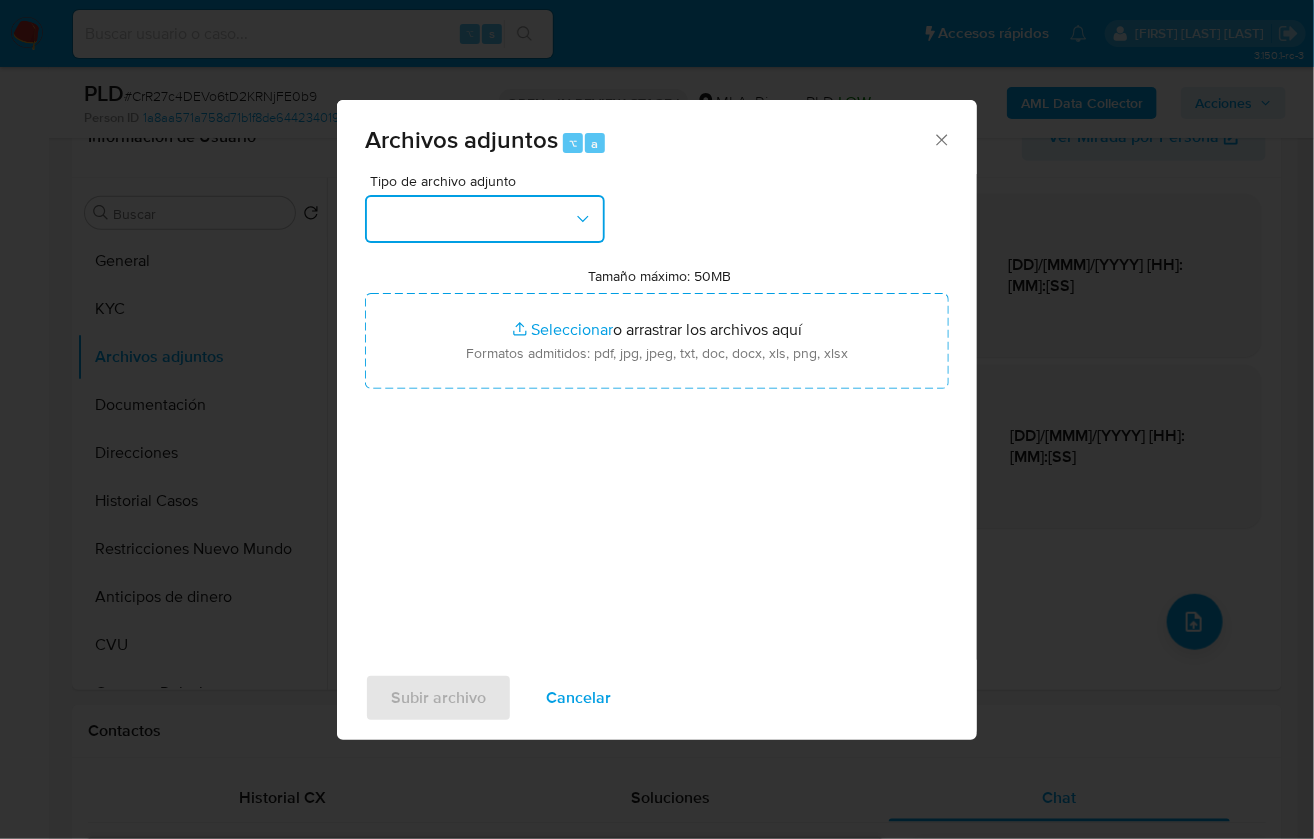 click at bounding box center [485, 219] 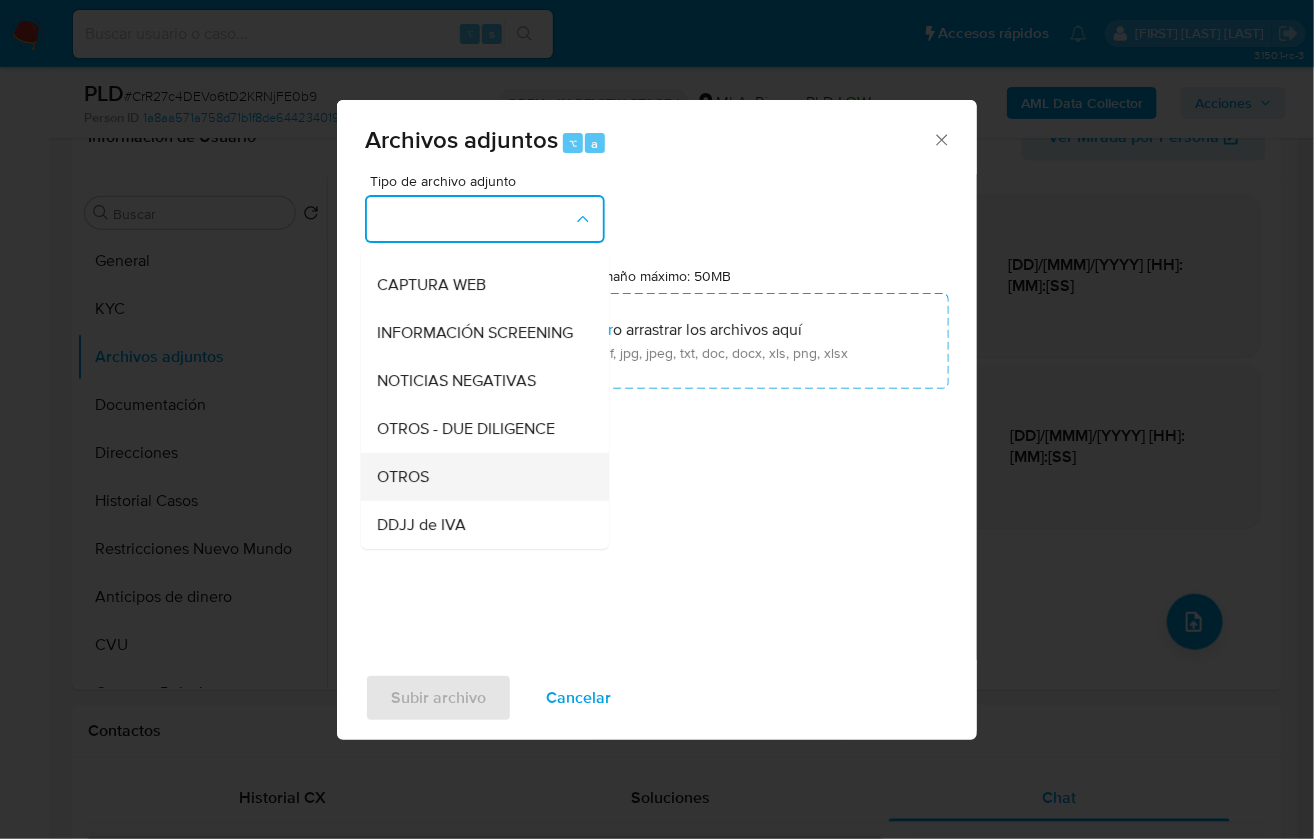 scroll, scrollTop: 260, scrollLeft: 0, axis: vertical 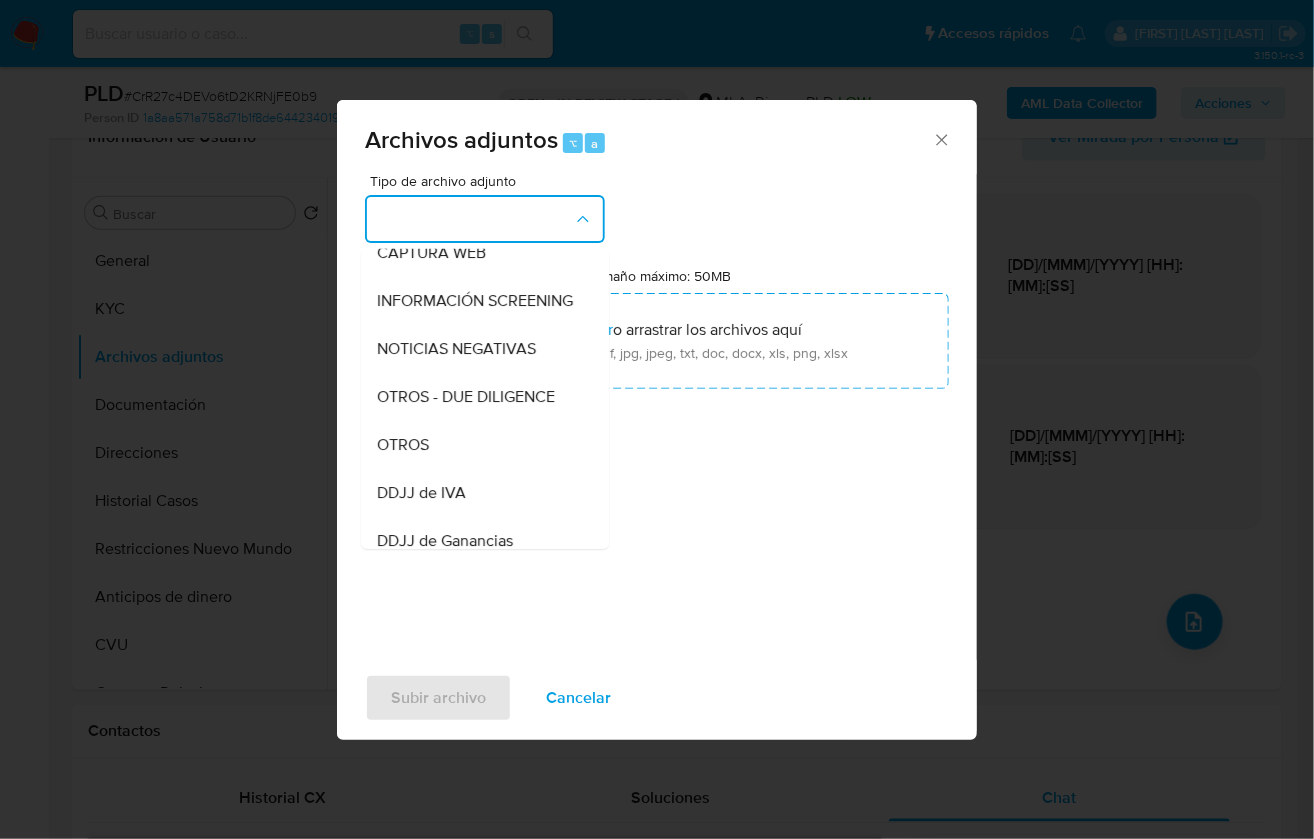 drag, startPoint x: 454, startPoint y: 460, endPoint x: 434, endPoint y: 463, distance: 20.22375 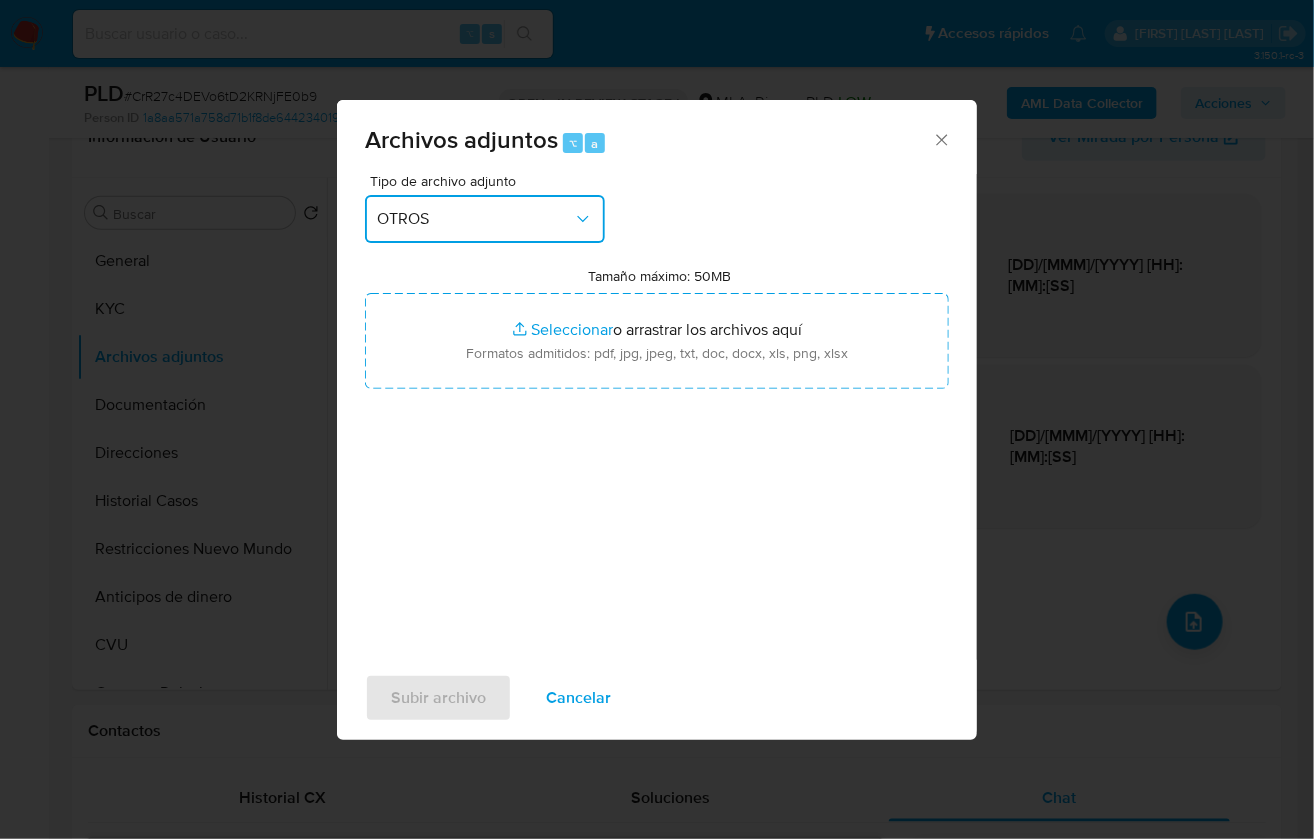 click on "OTROS" at bounding box center [475, 219] 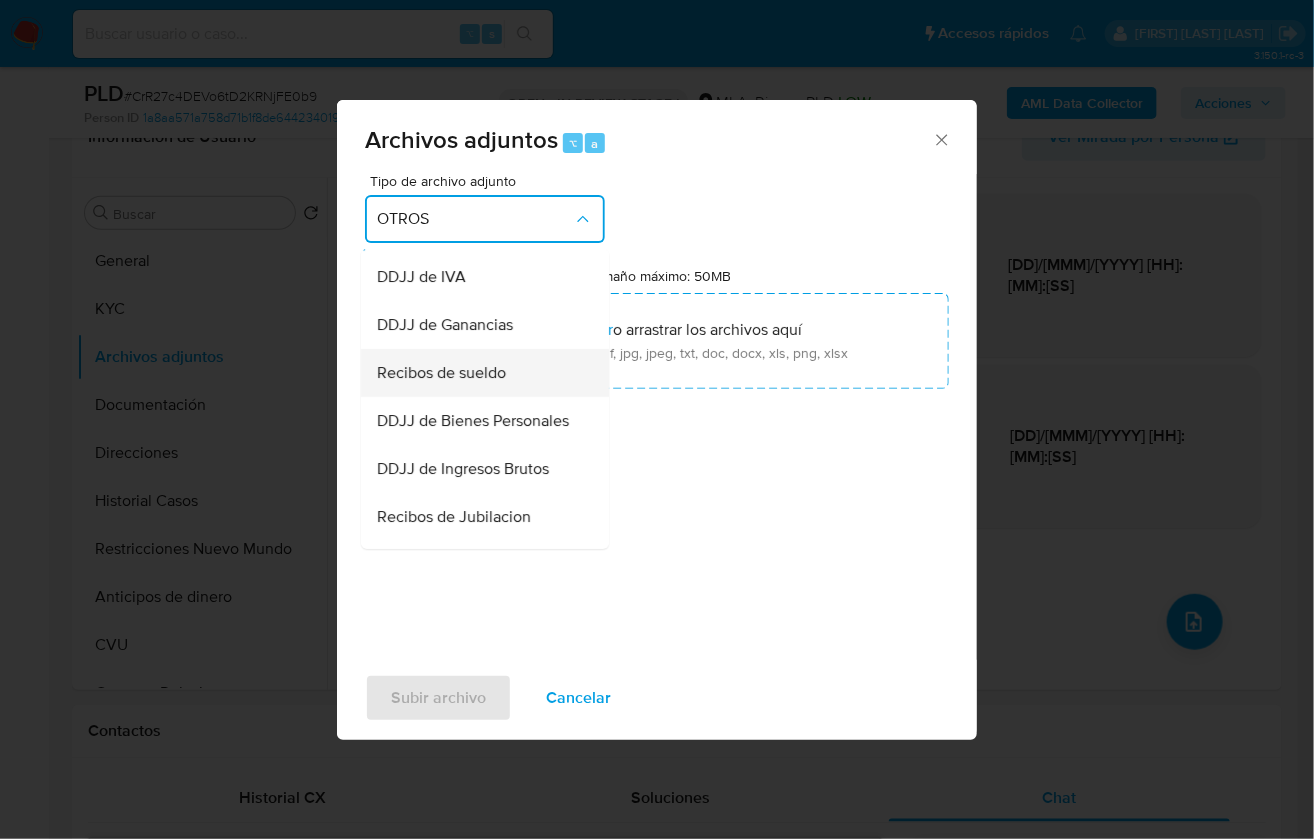 scroll, scrollTop: 474, scrollLeft: 0, axis: vertical 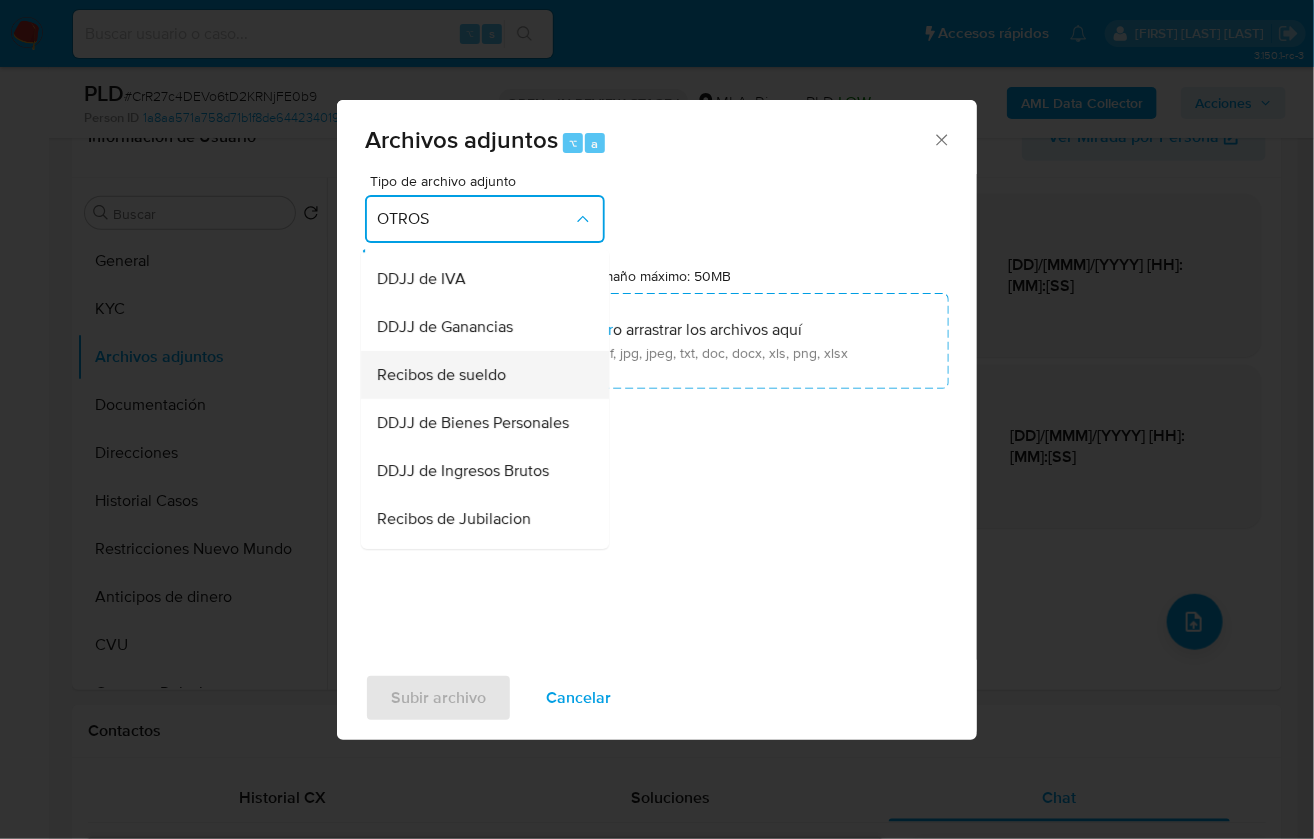 click on "Recibos de sueldo" at bounding box center (441, 375) 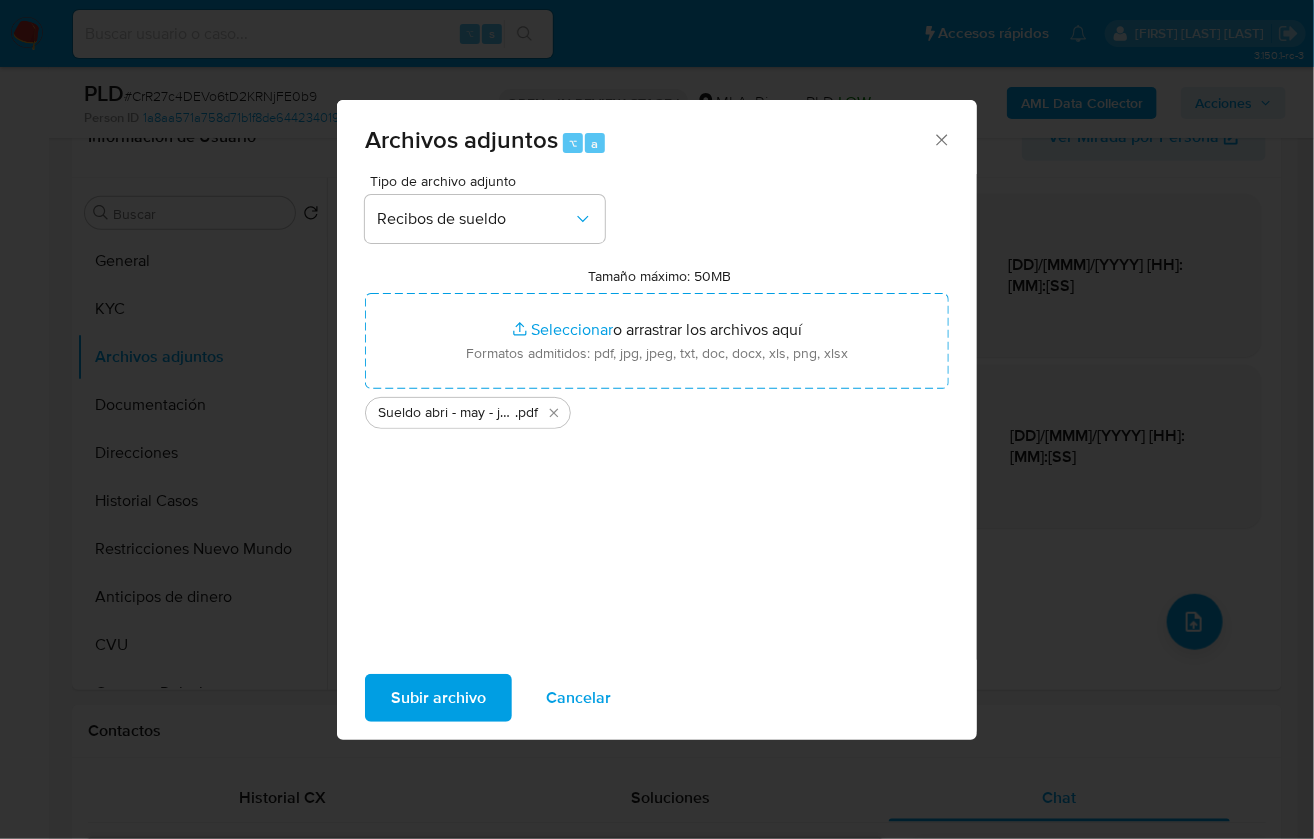 click on "Subir archivo" at bounding box center [438, 698] 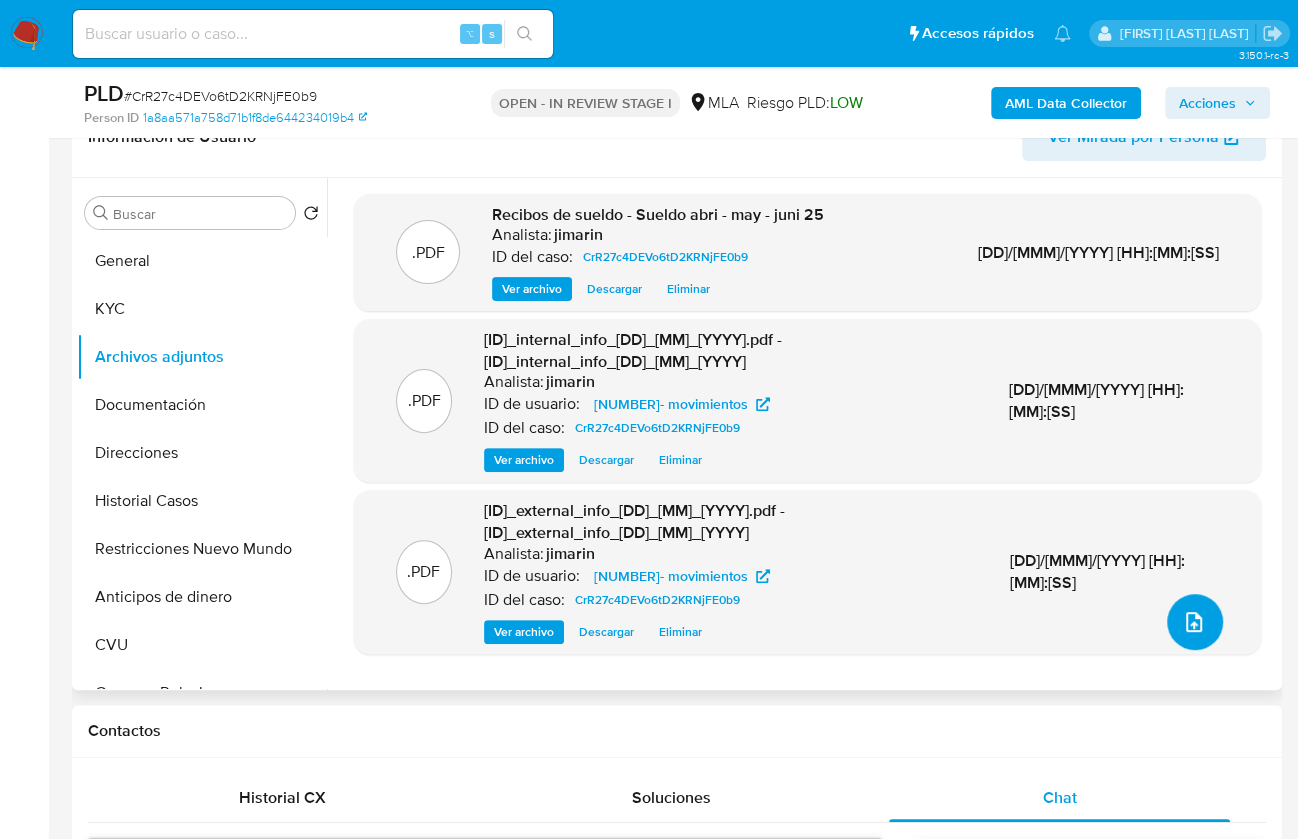 click 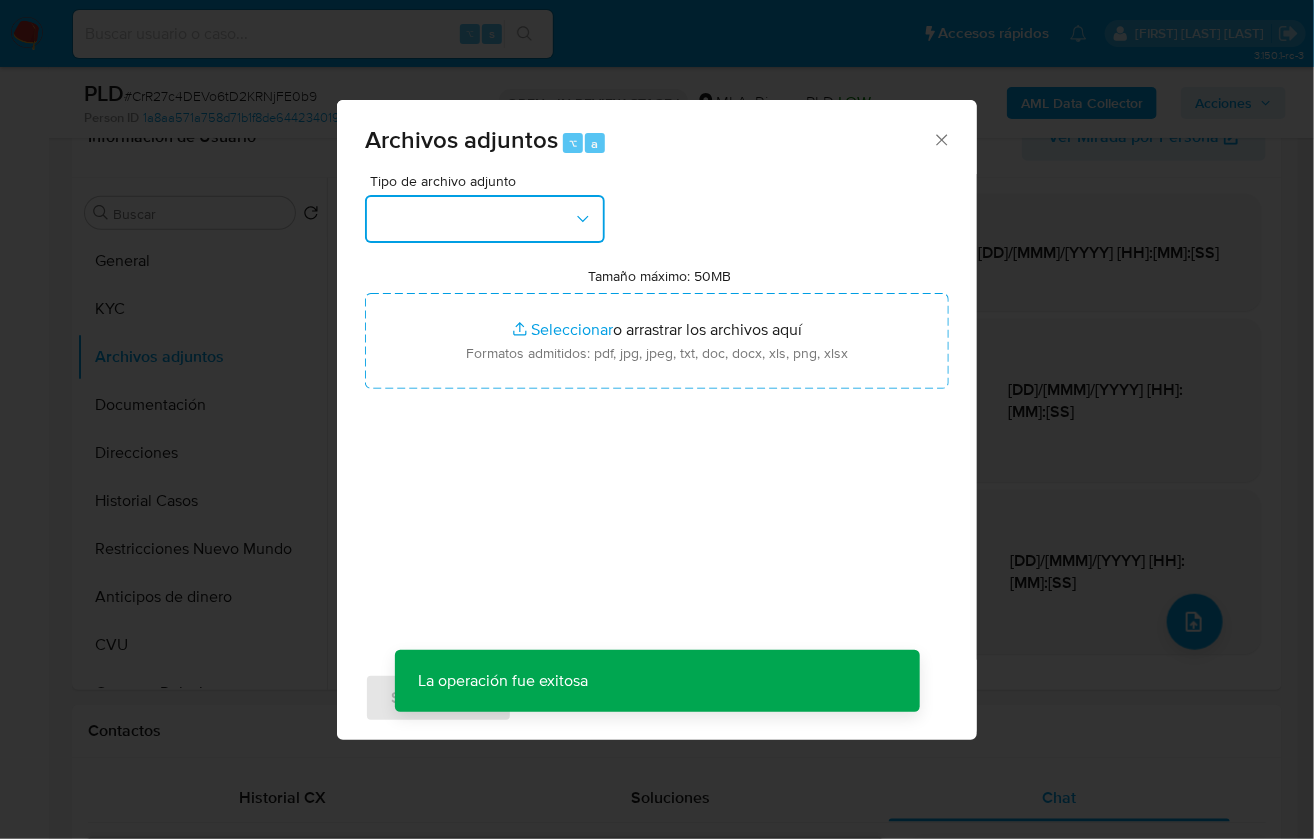 click at bounding box center (485, 219) 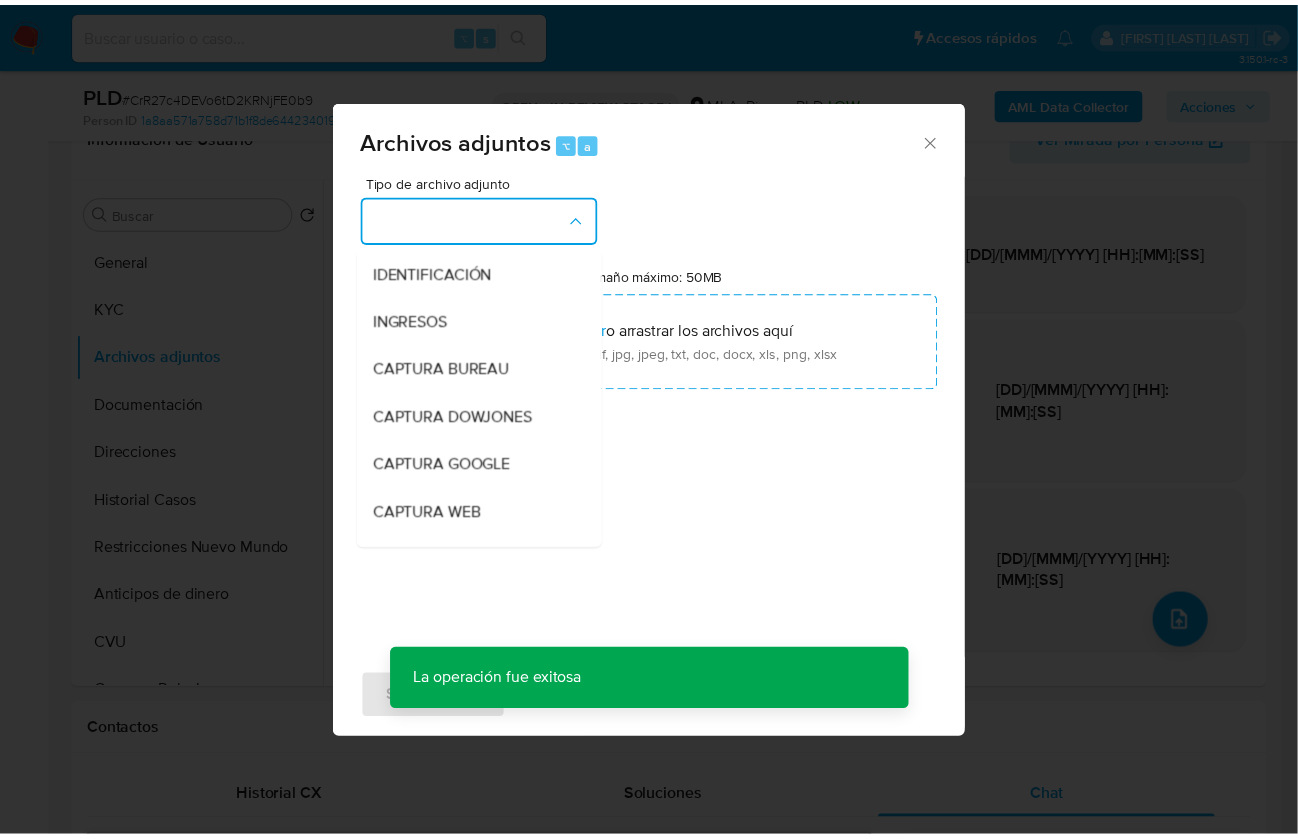 scroll, scrollTop: 327, scrollLeft: 0, axis: vertical 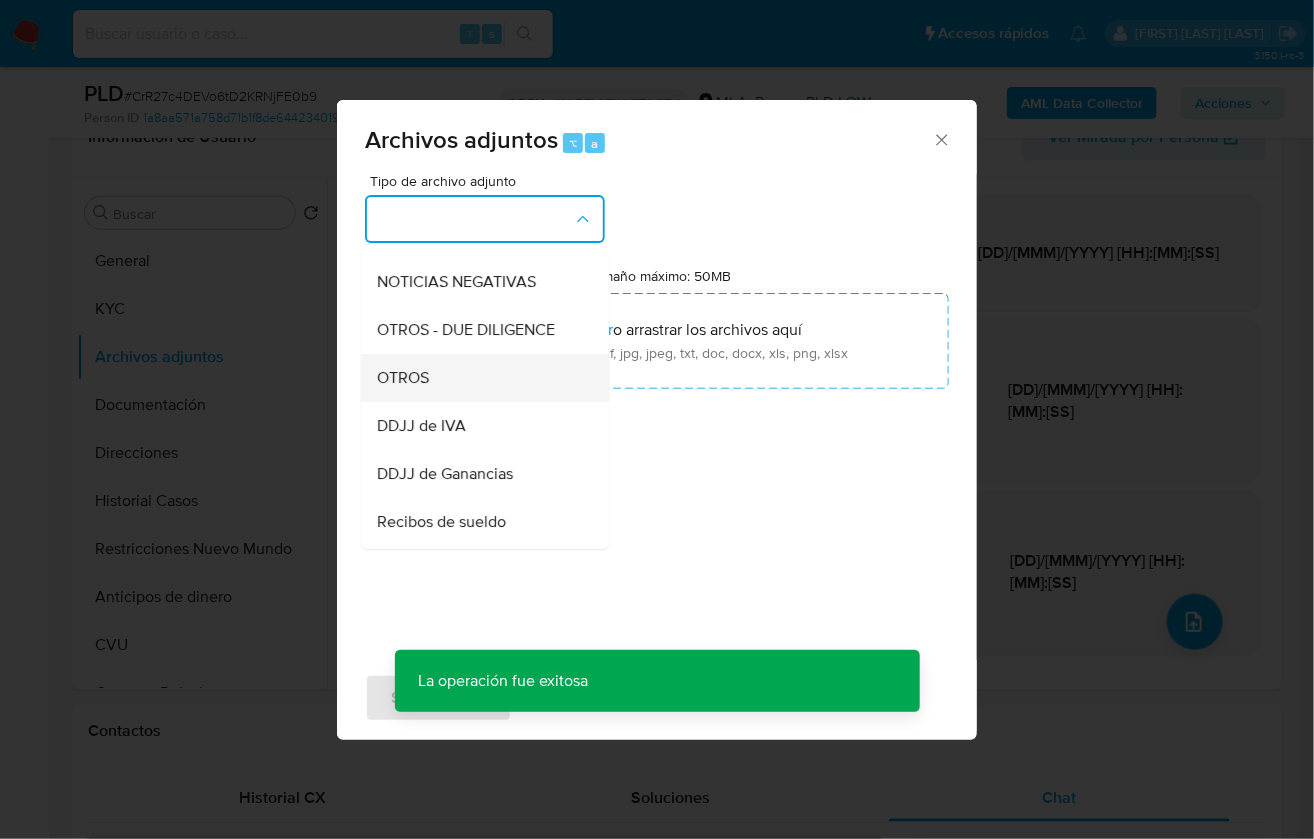 click on "OTROS" at bounding box center (479, 378) 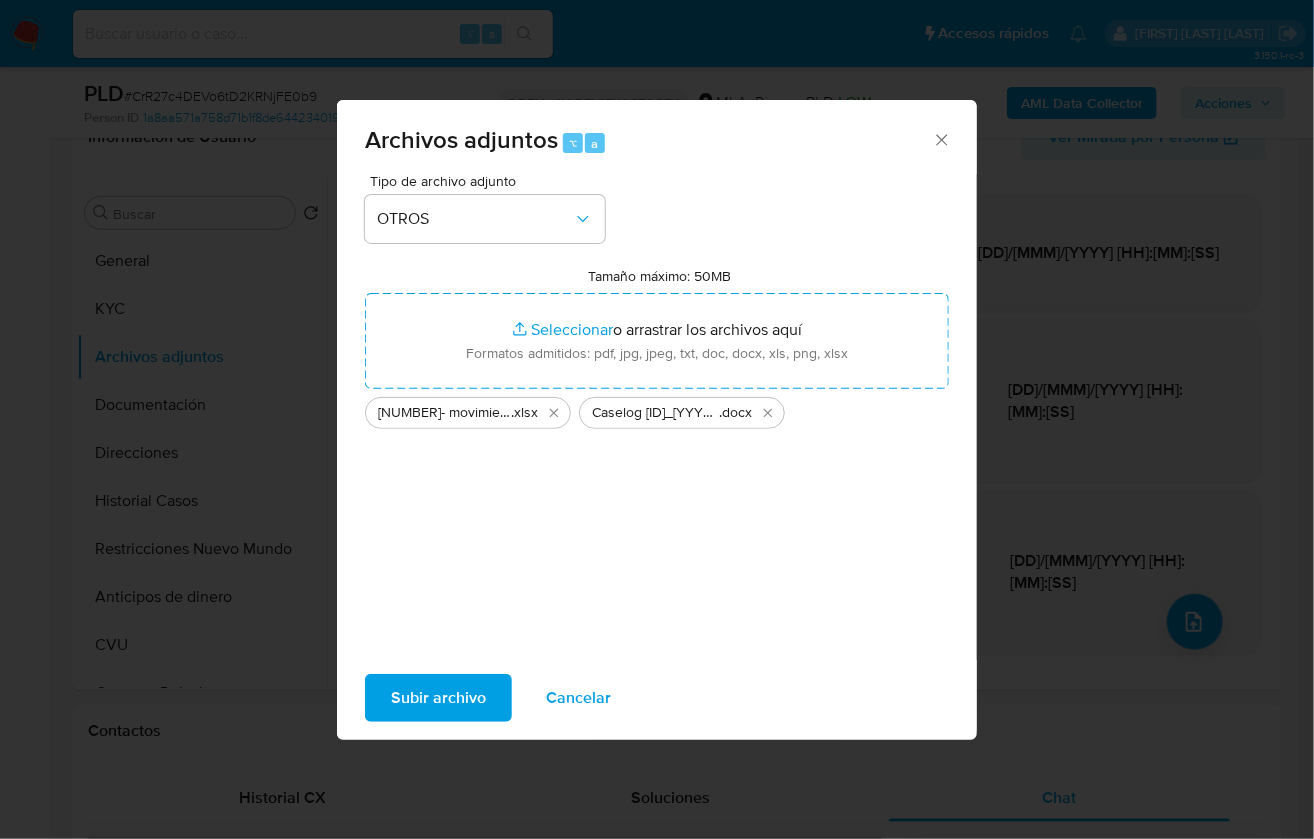 click on "Subir archivo" at bounding box center [438, 698] 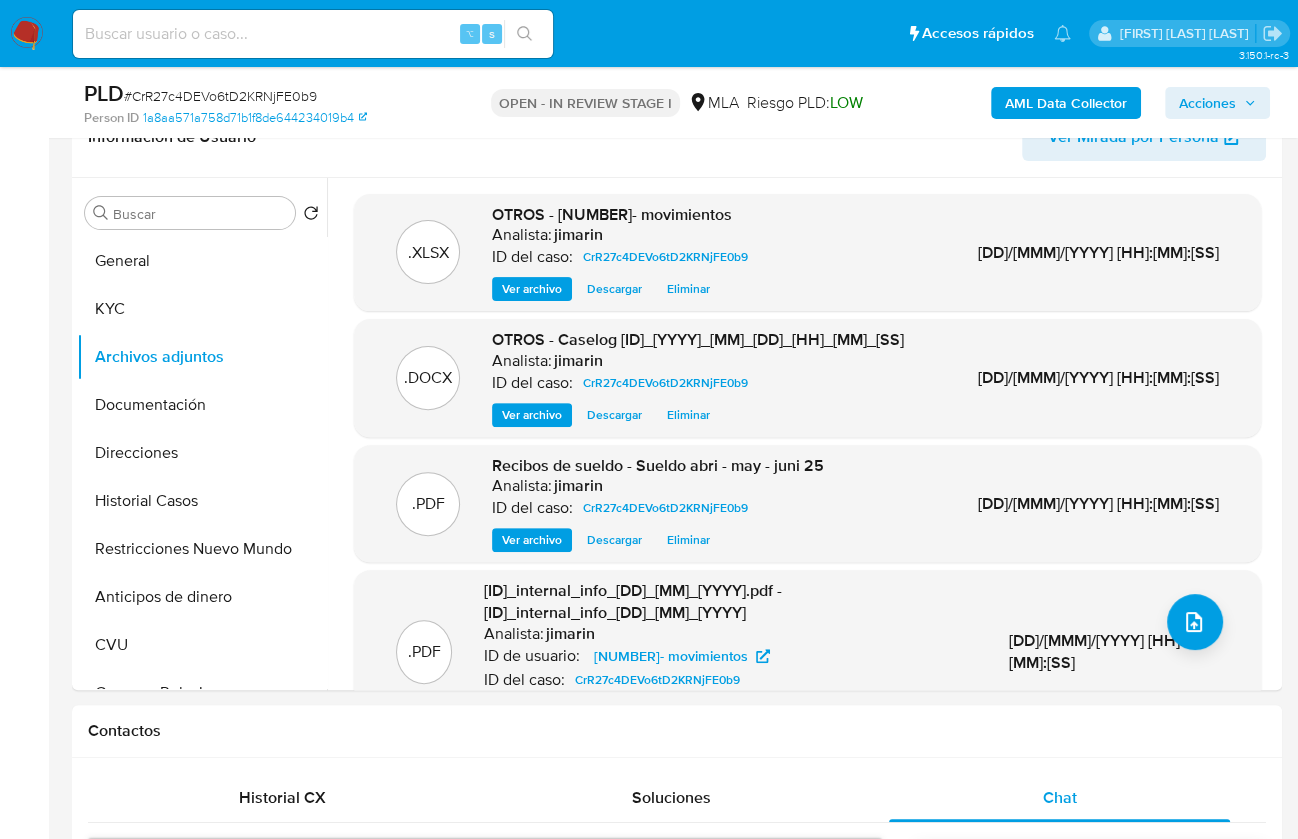 click on "Acciones" at bounding box center (1207, 103) 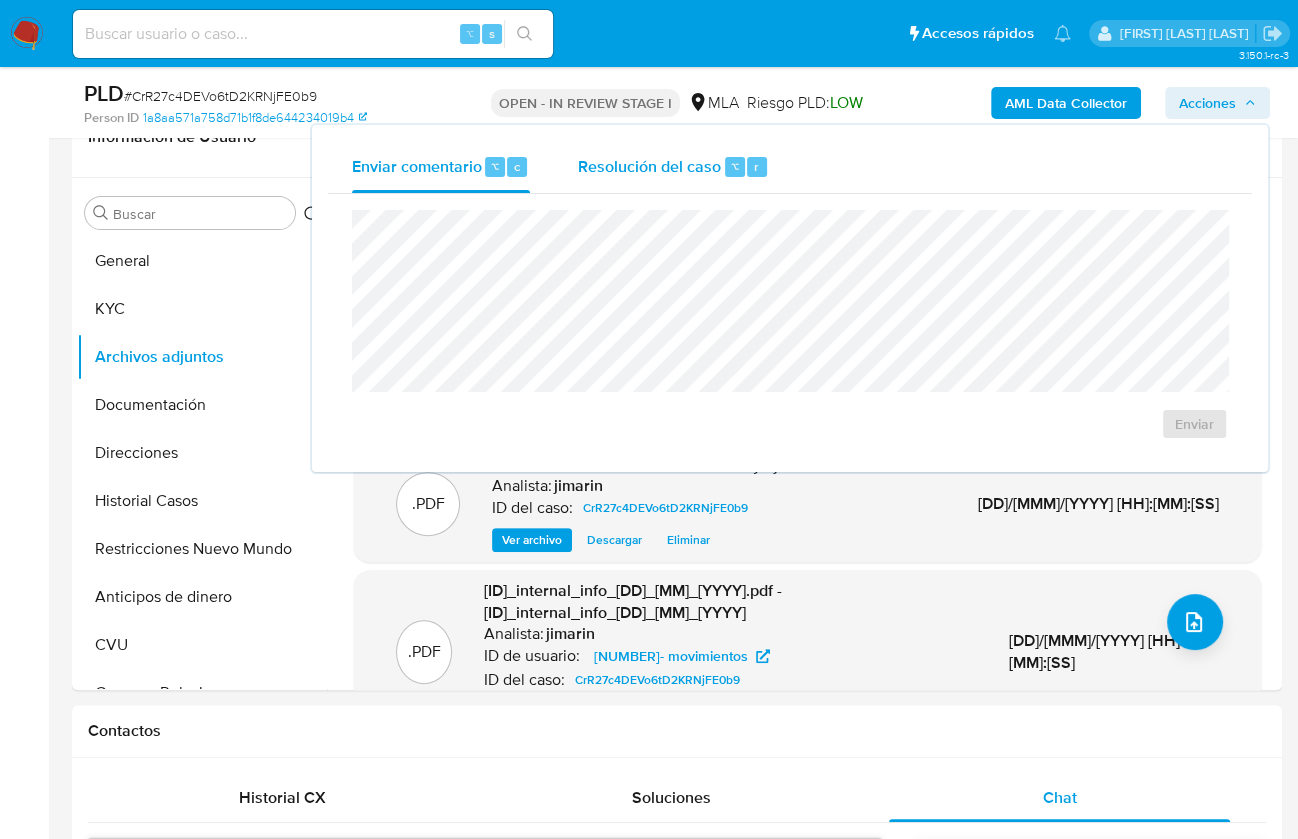click on "r" at bounding box center [757, 167] 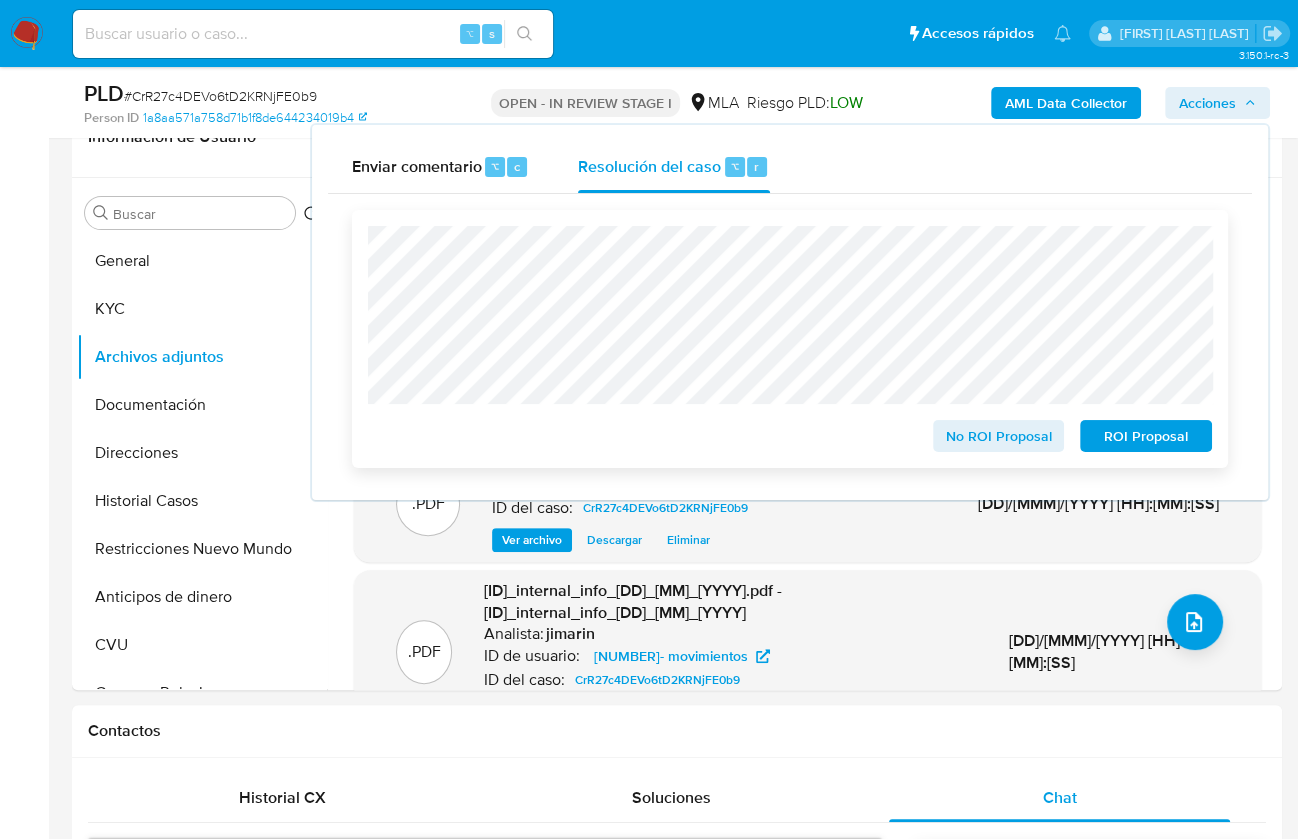 click on "No ROI Proposal" at bounding box center [999, 436] 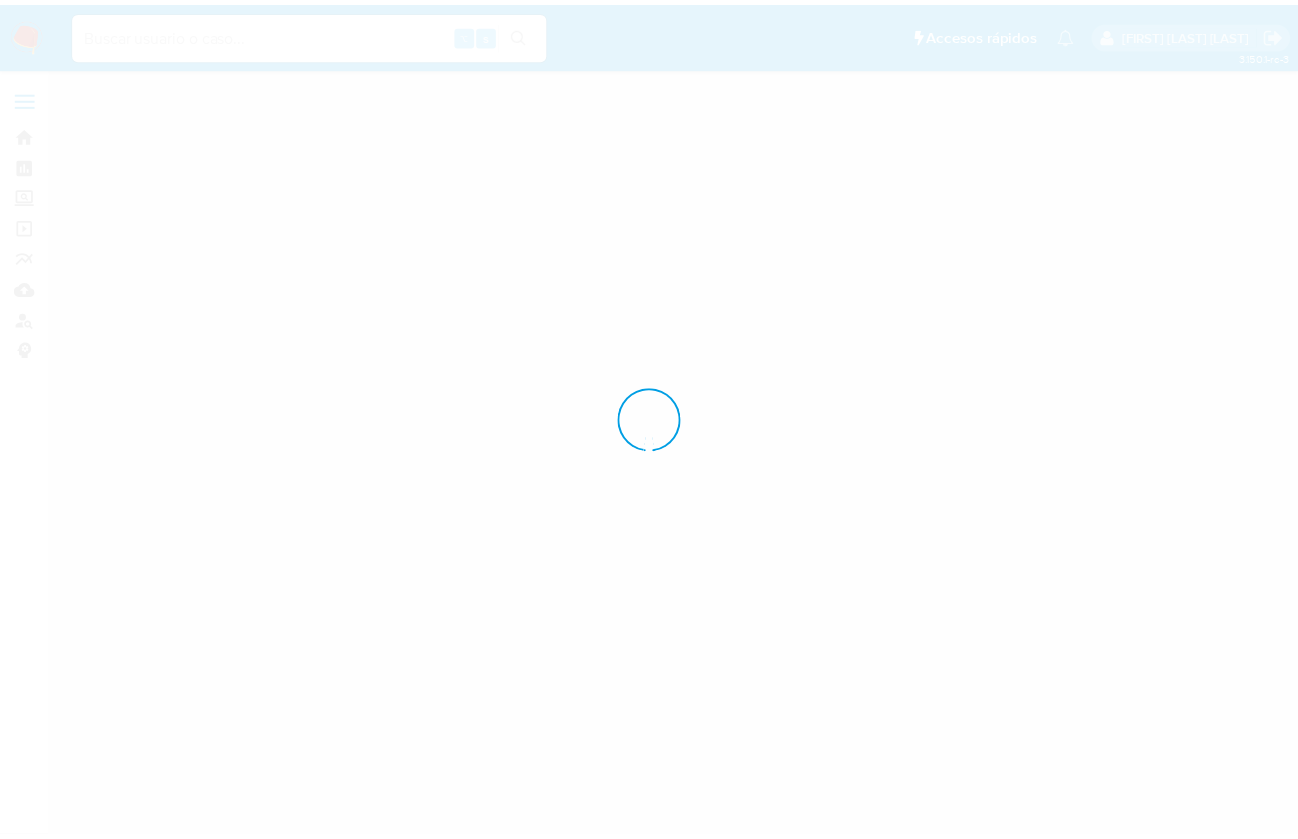 scroll, scrollTop: 0, scrollLeft: 0, axis: both 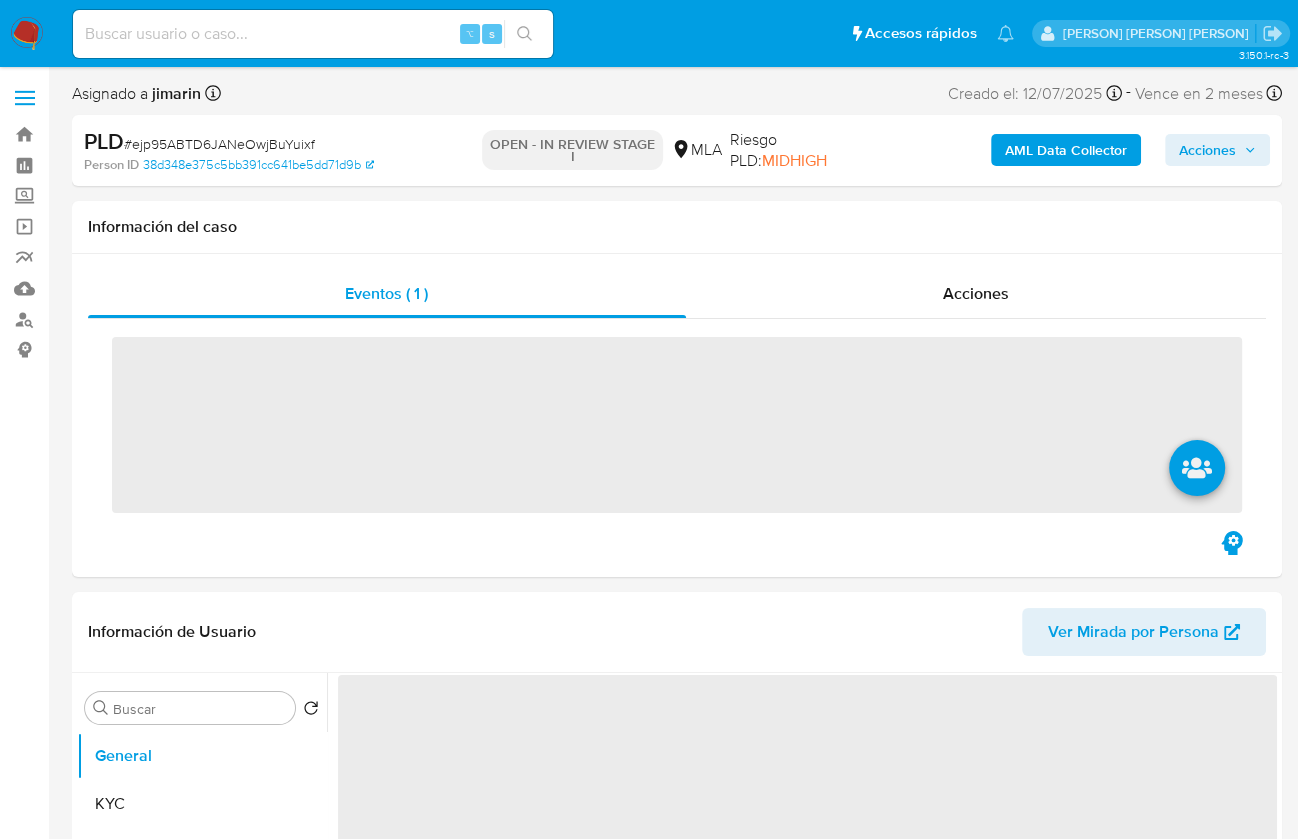 click on "# [ALPHANUMERIC_STRING]" at bounding box center [219, 144] 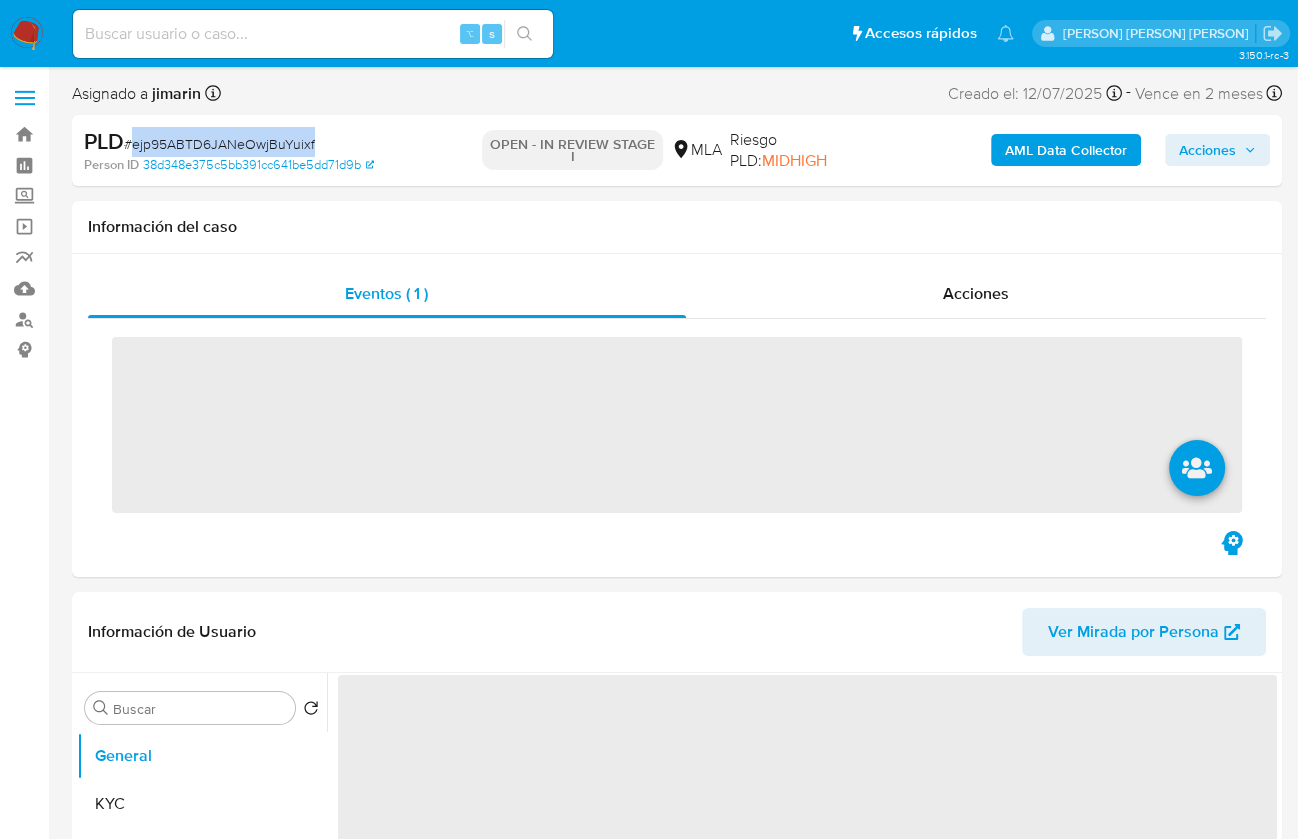 click on "# [ALPHANUMERIC_STRING]" at bounding box center (219, 144) 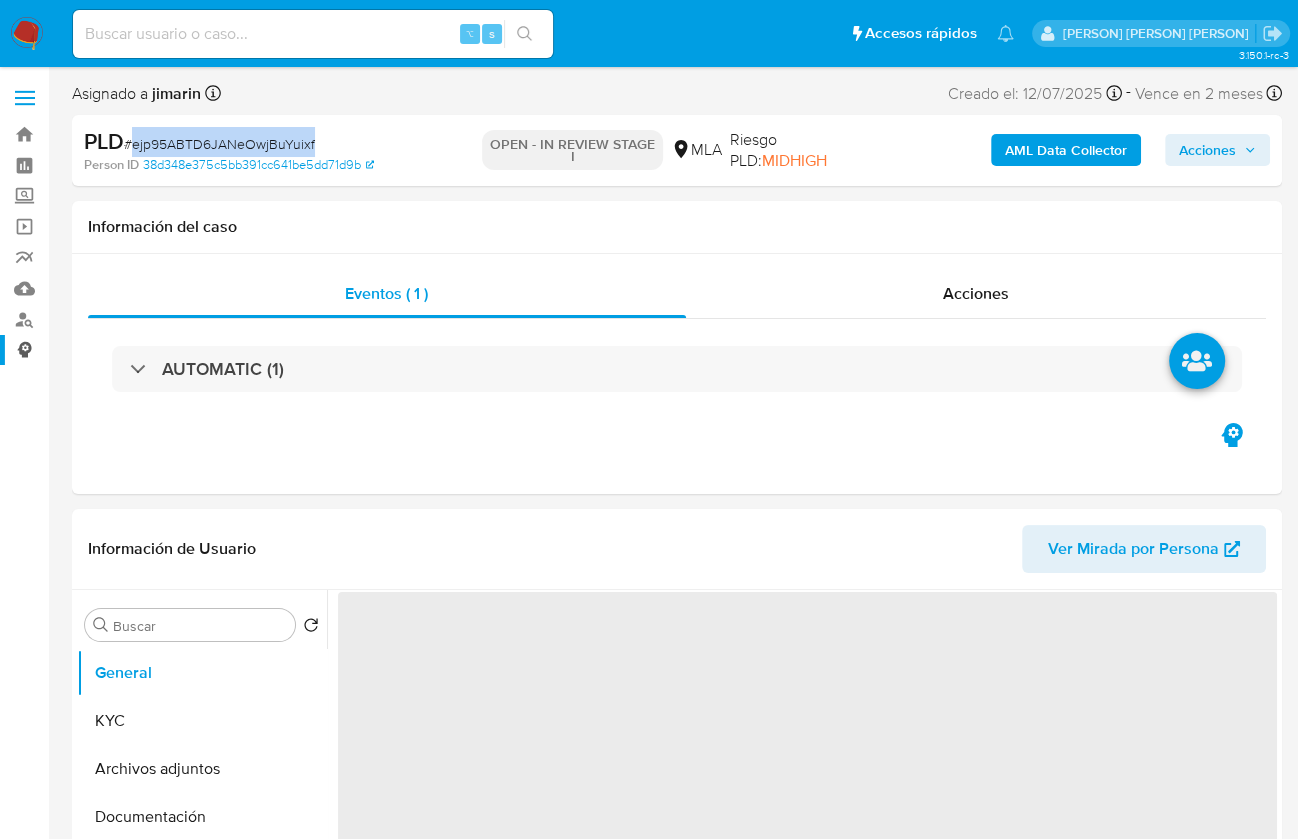 copy on "ejp95ABTD6JANeOwjBuYuixf" 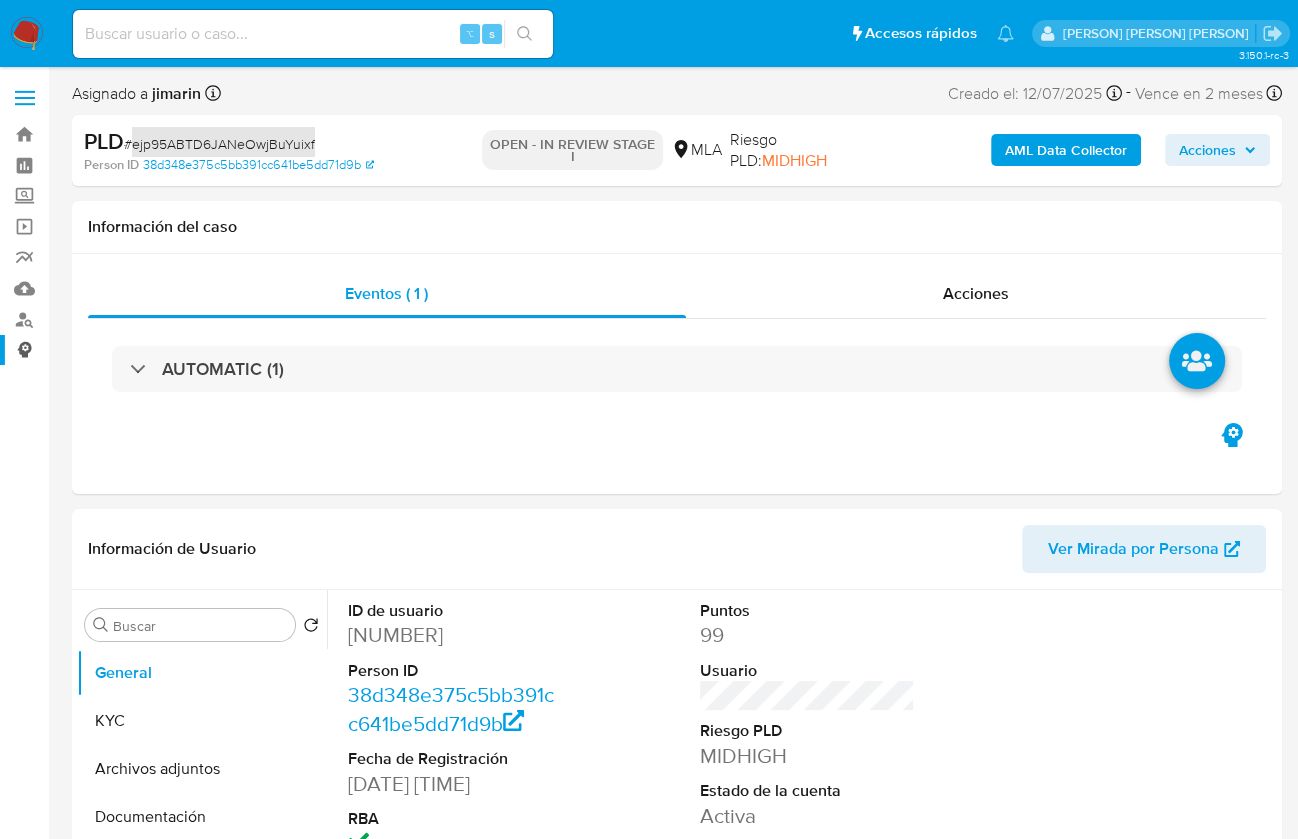 select on "10" 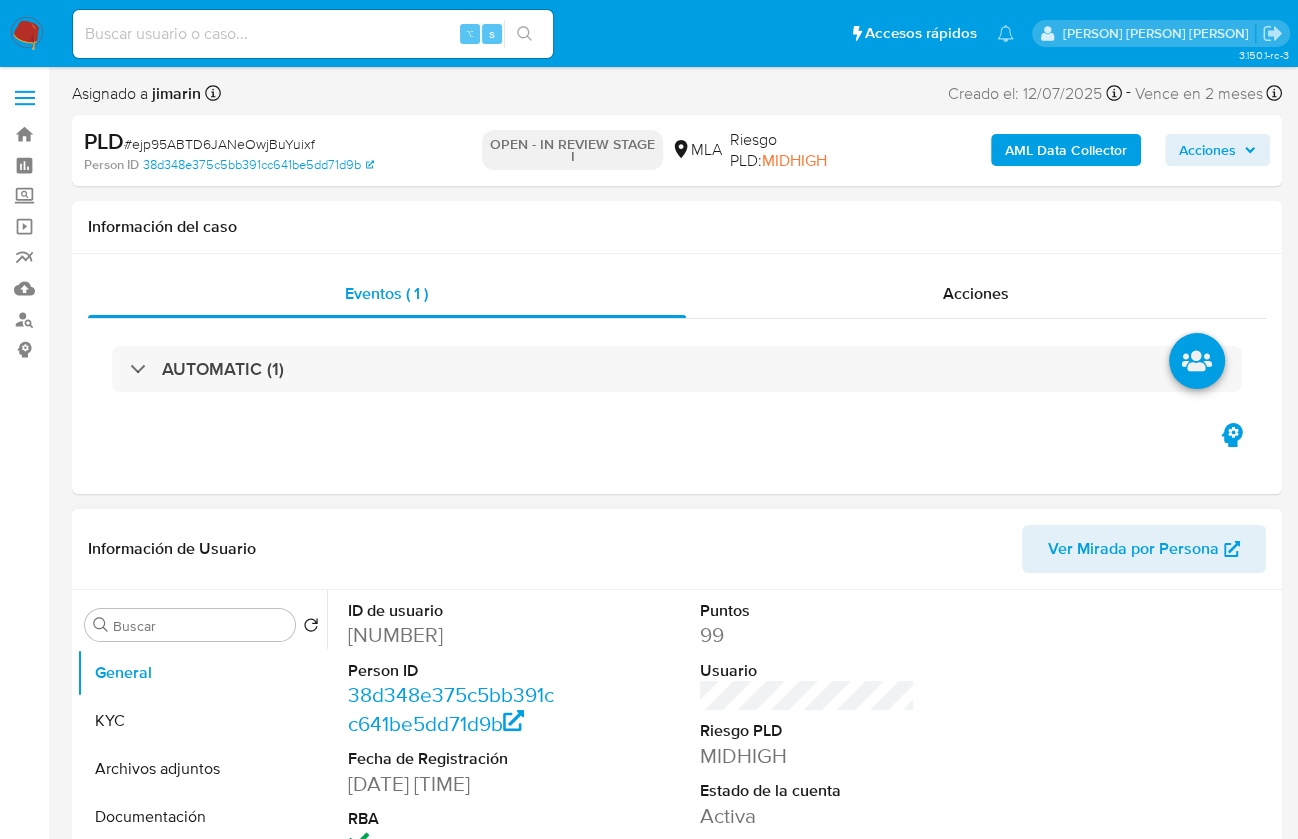 click on "[NUMBER]" at bounding box center [455, 635] 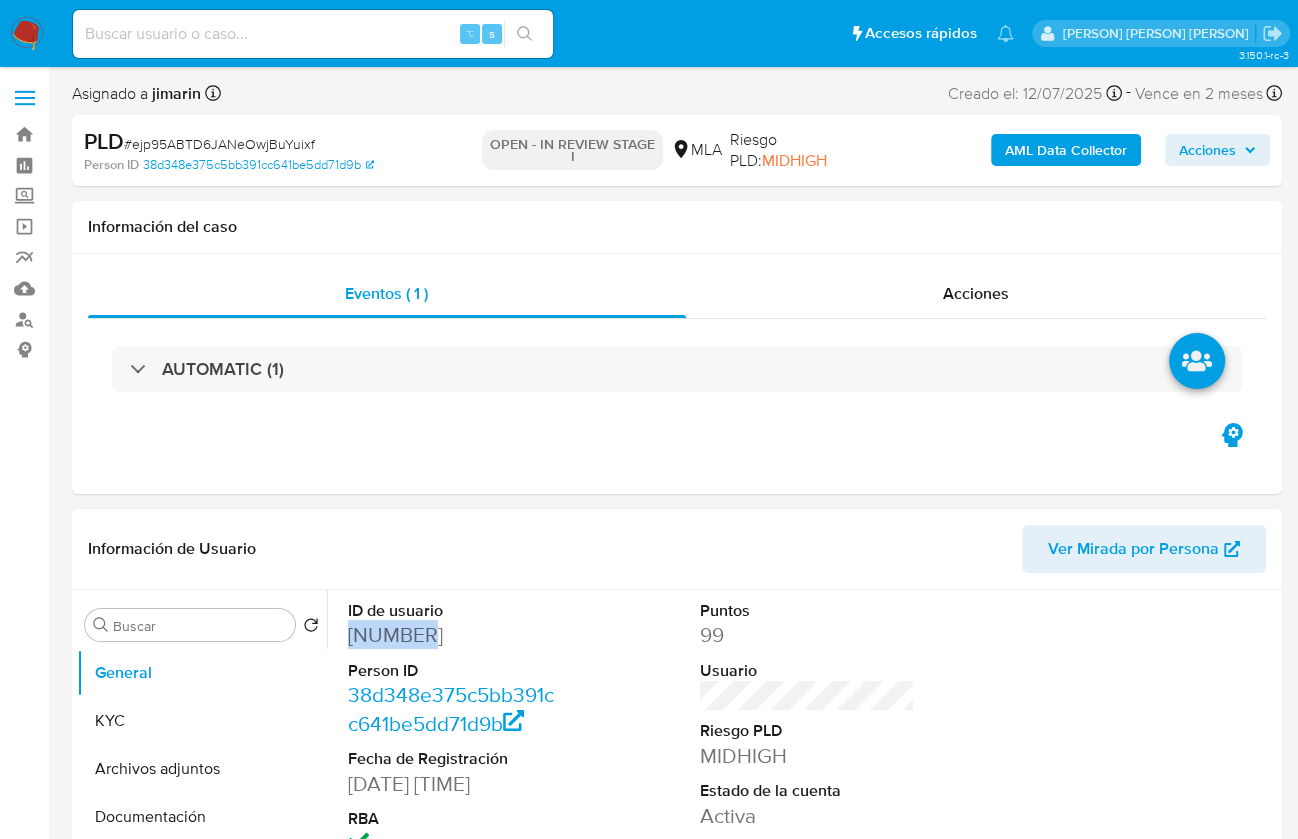 click on "[NUMBER]" at bounding box center (455, 635) 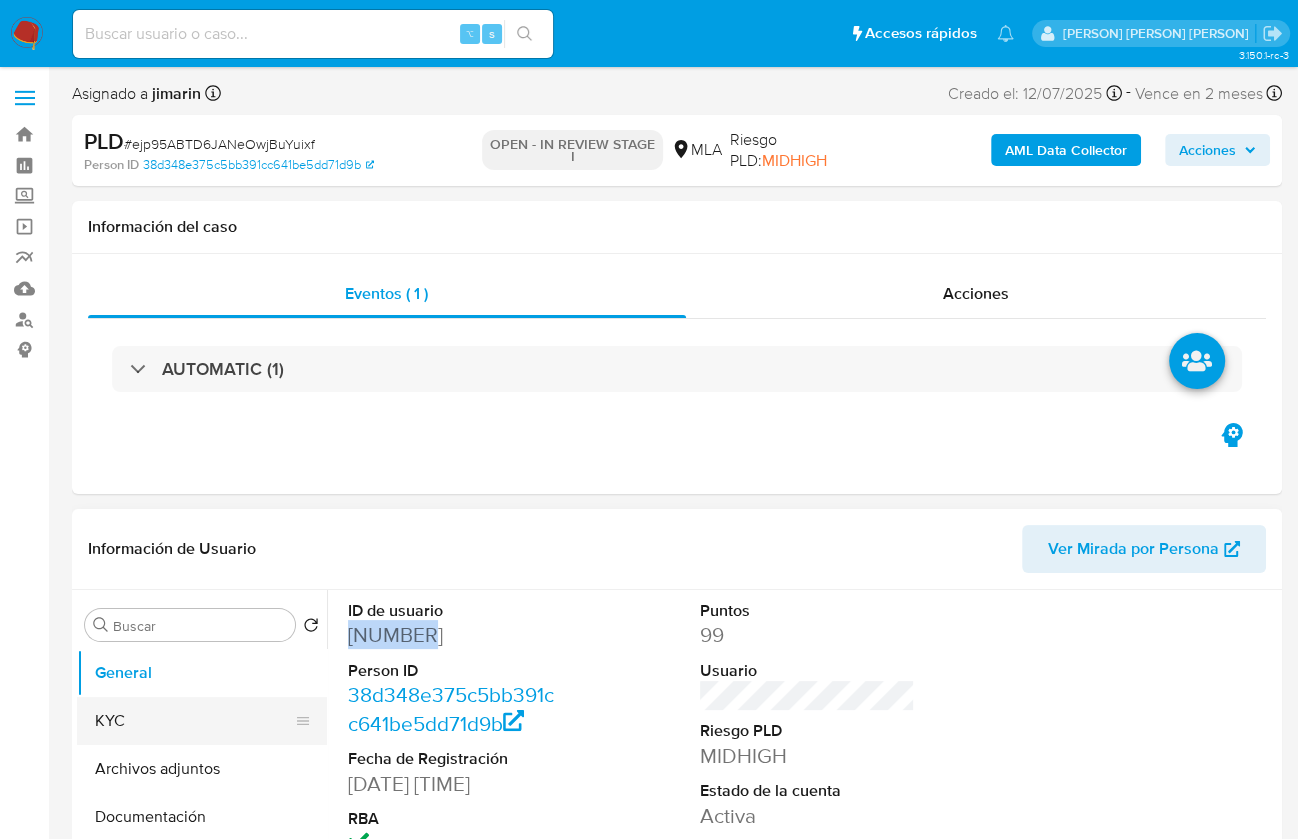 click on "KYC" at bounding box center [194, 721] 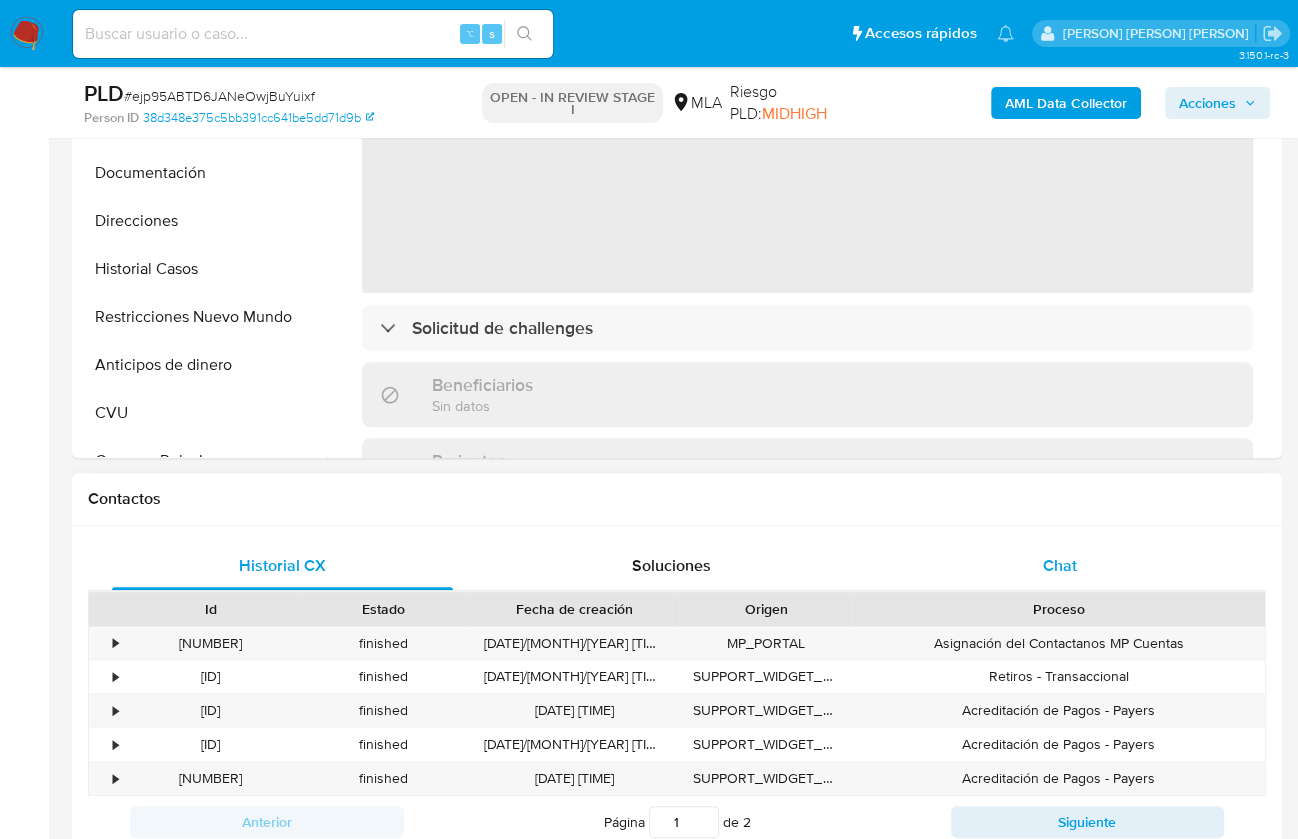 click on "Chat" at bounding box center (1059, 566) 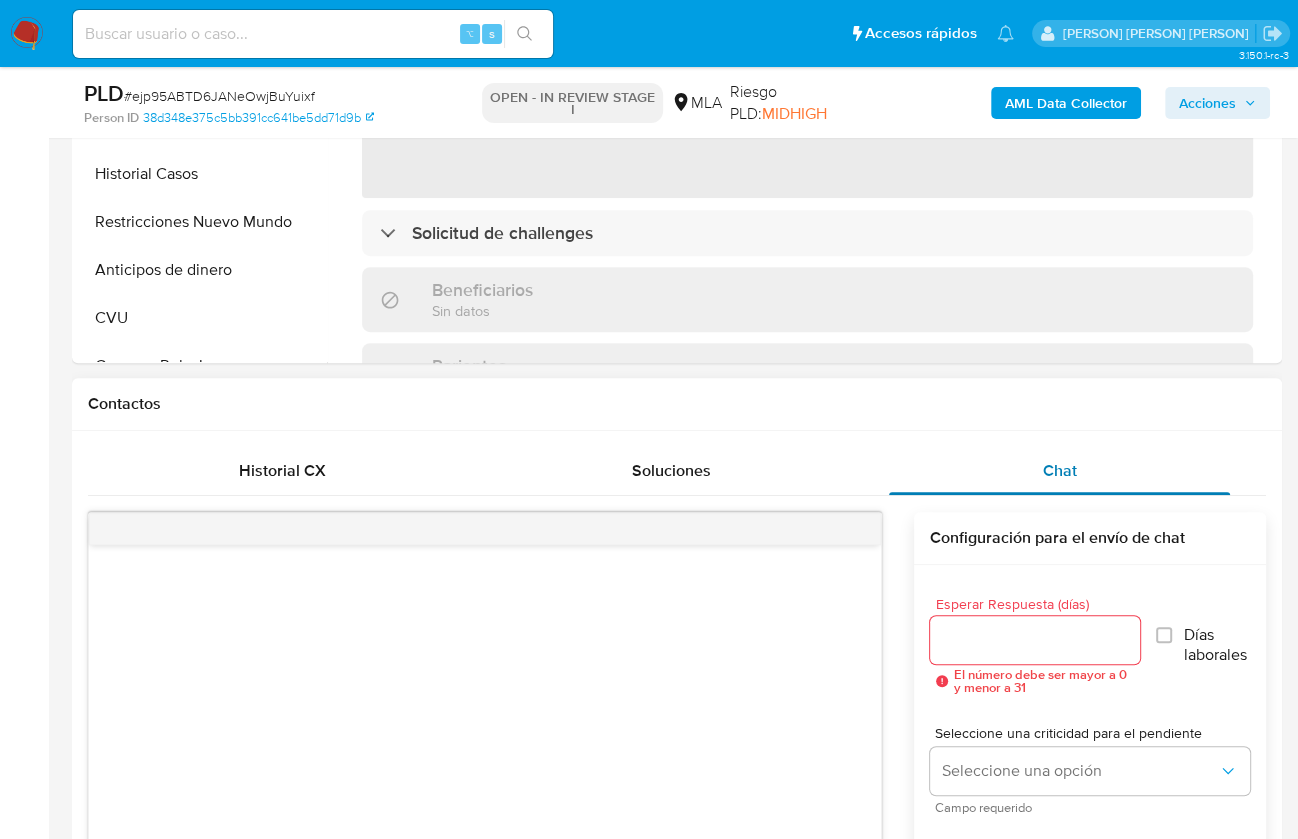 scroll, scrollTop: 929, scrollLeft: 0, axis: vertical 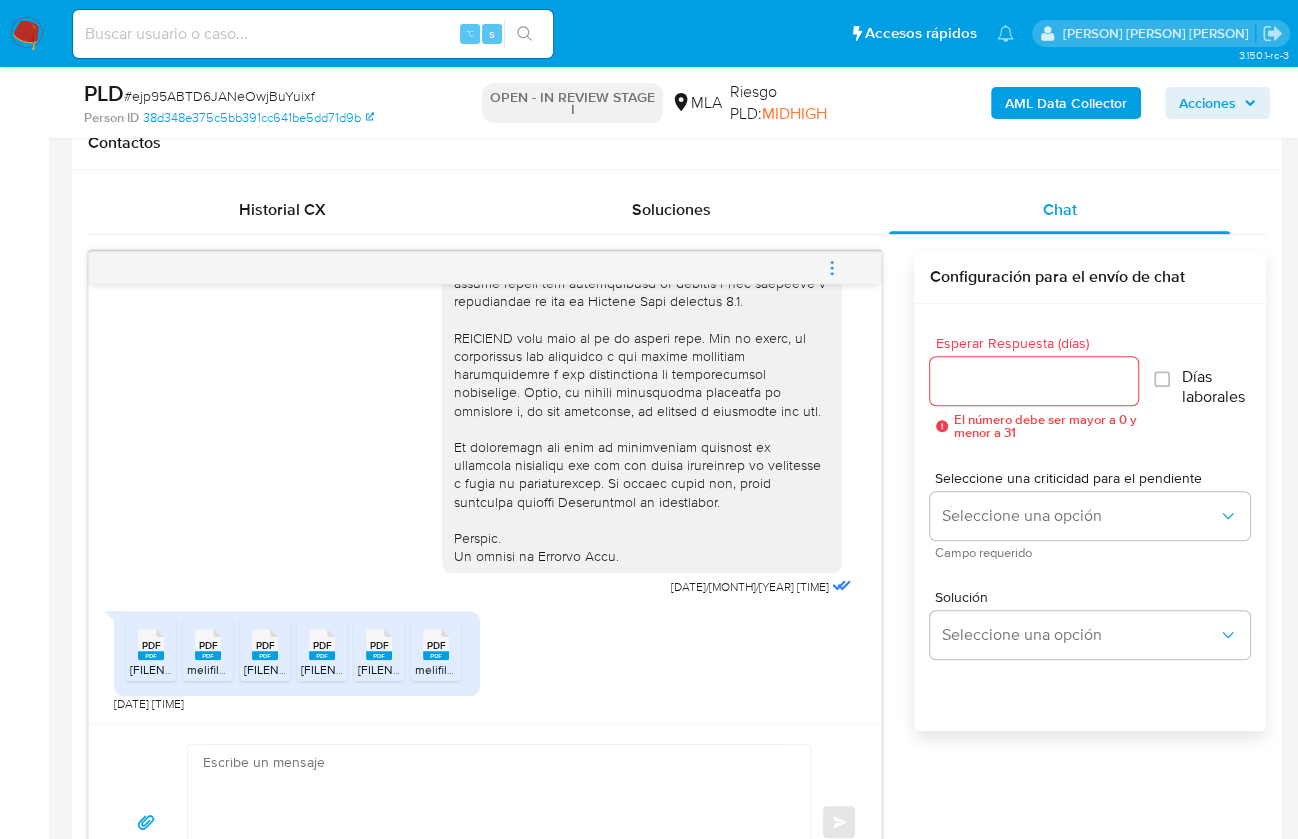 click on "PDF" at bounding box center [151, 645] 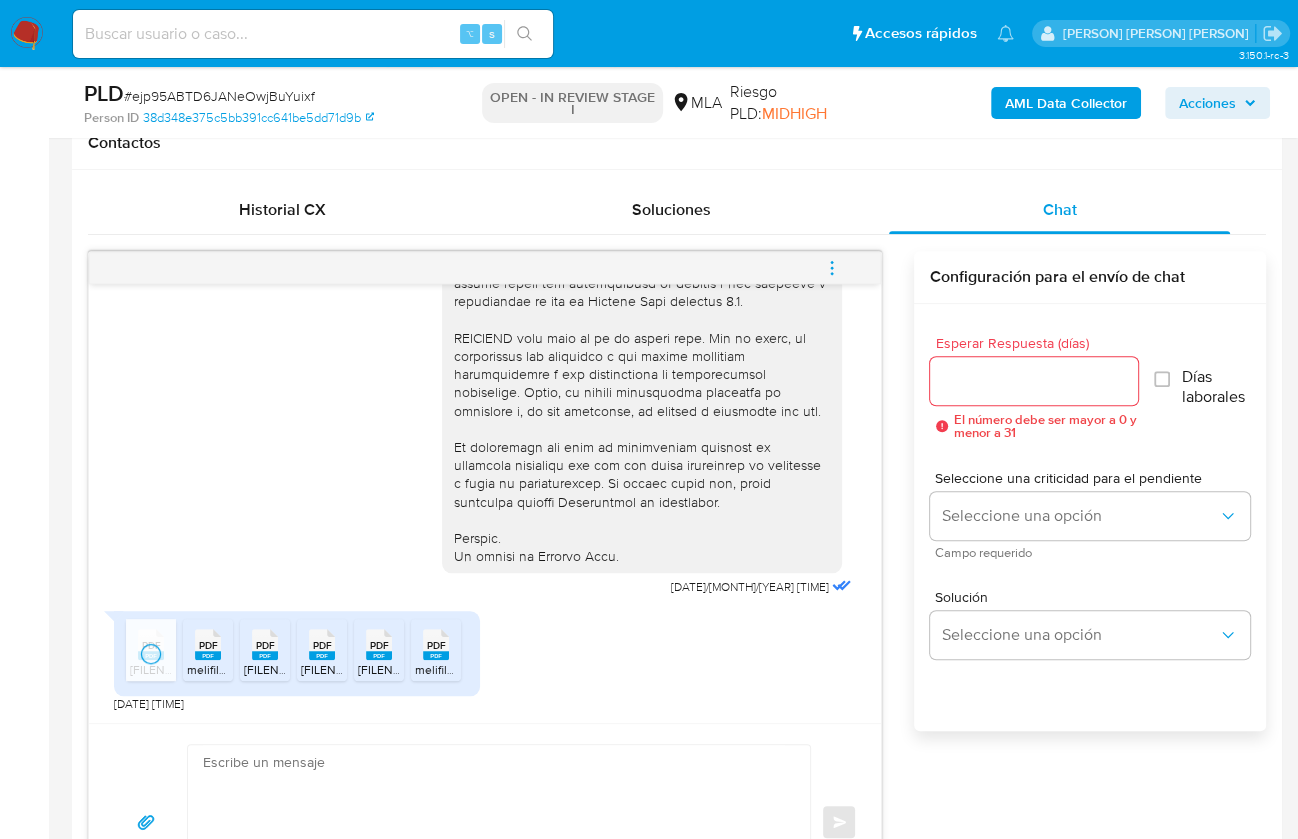 click 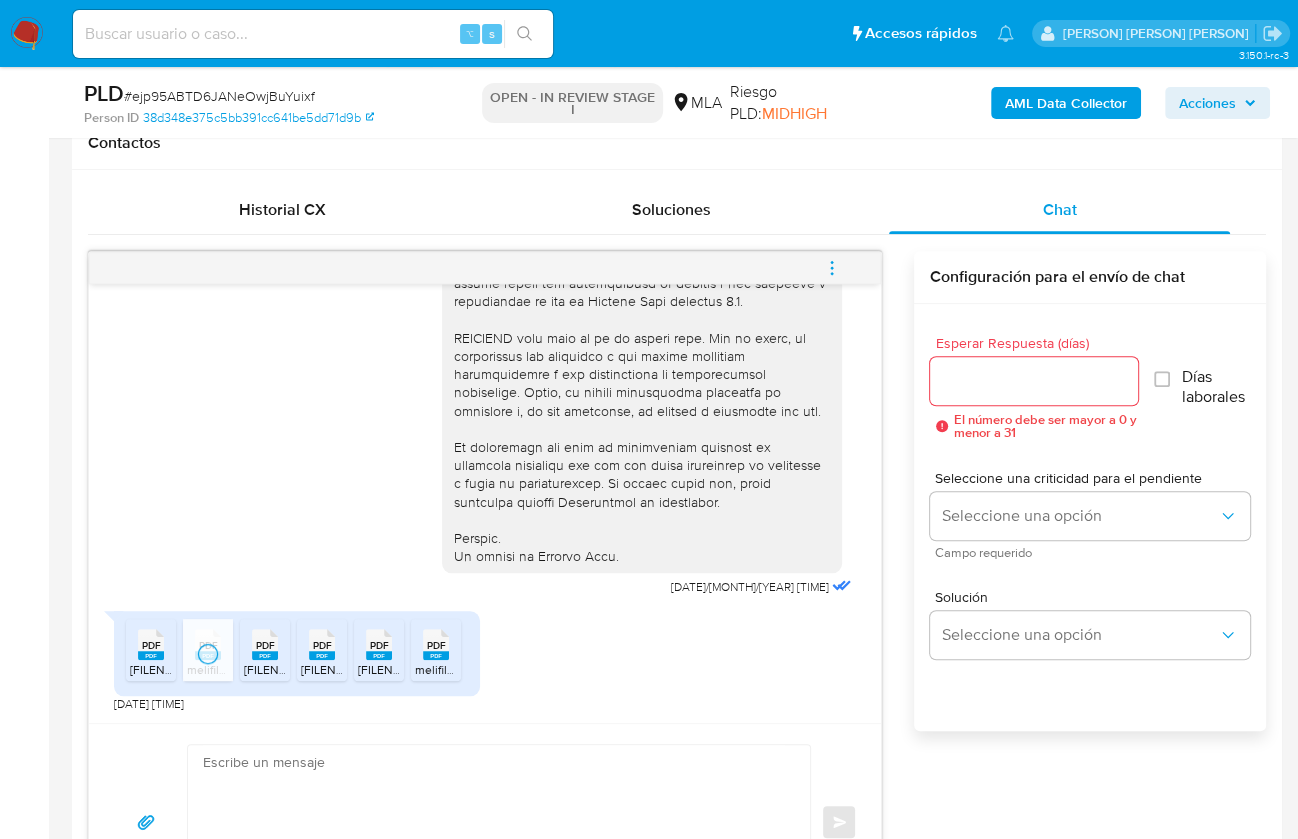 click on "PDF" at bounding box center [265, 645] 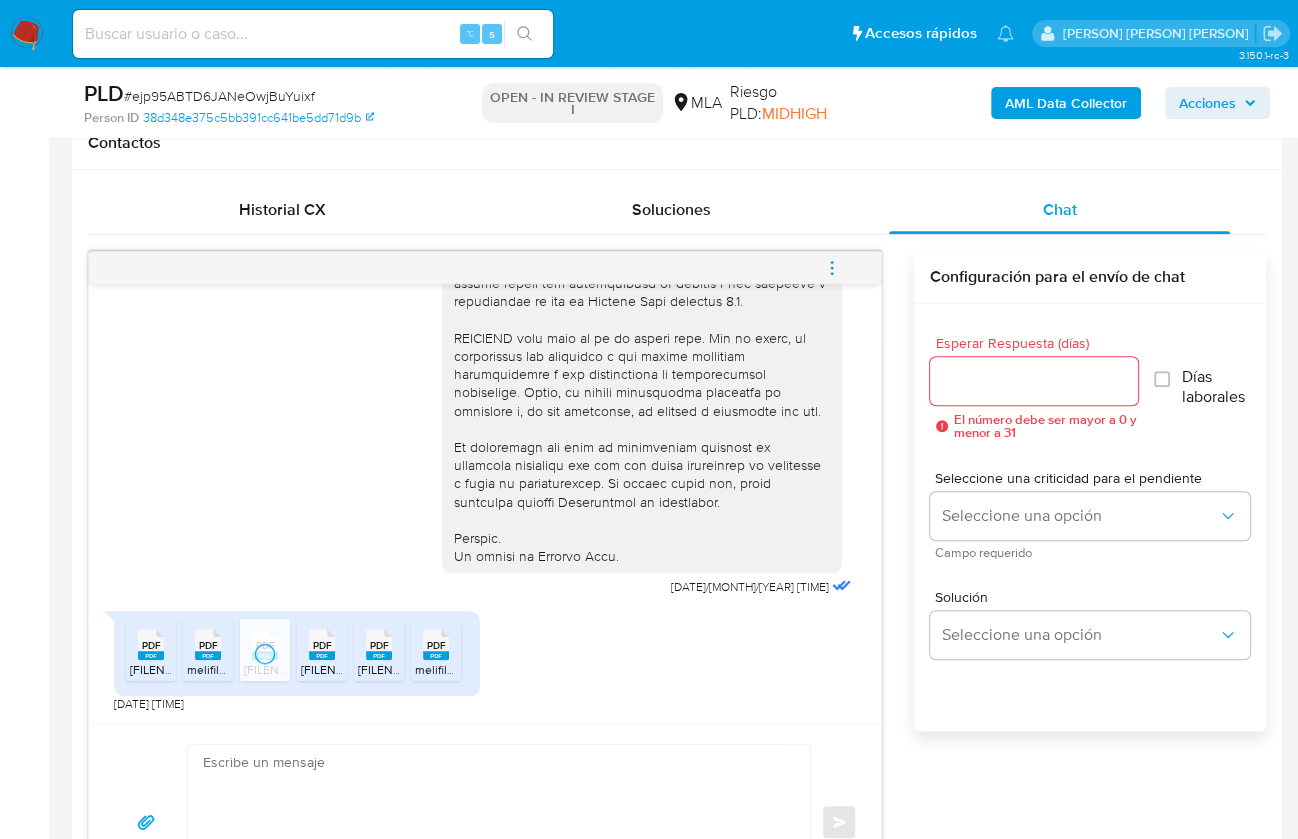 click on "PDF PDF" at bounding box center [322, 642] 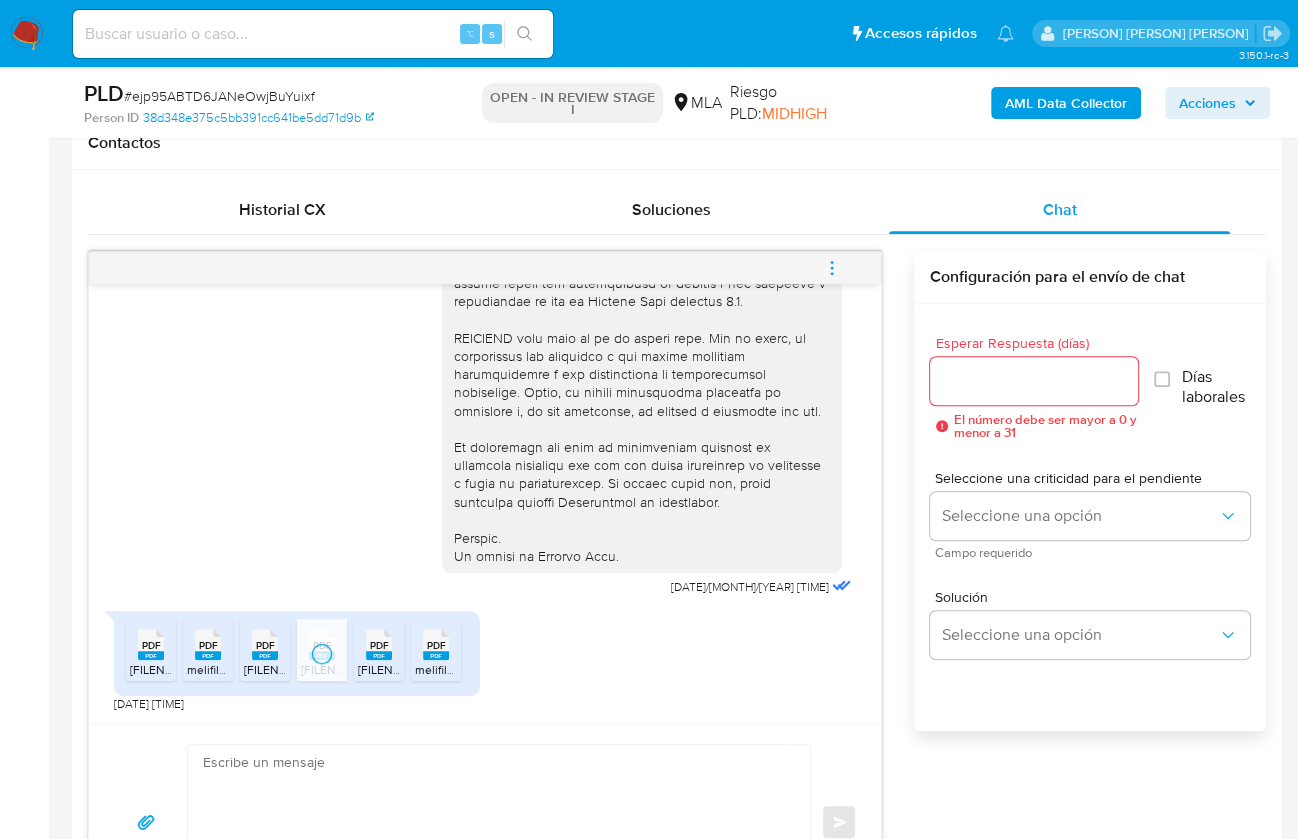 click on "PDF" at bounding box center (379, 645) 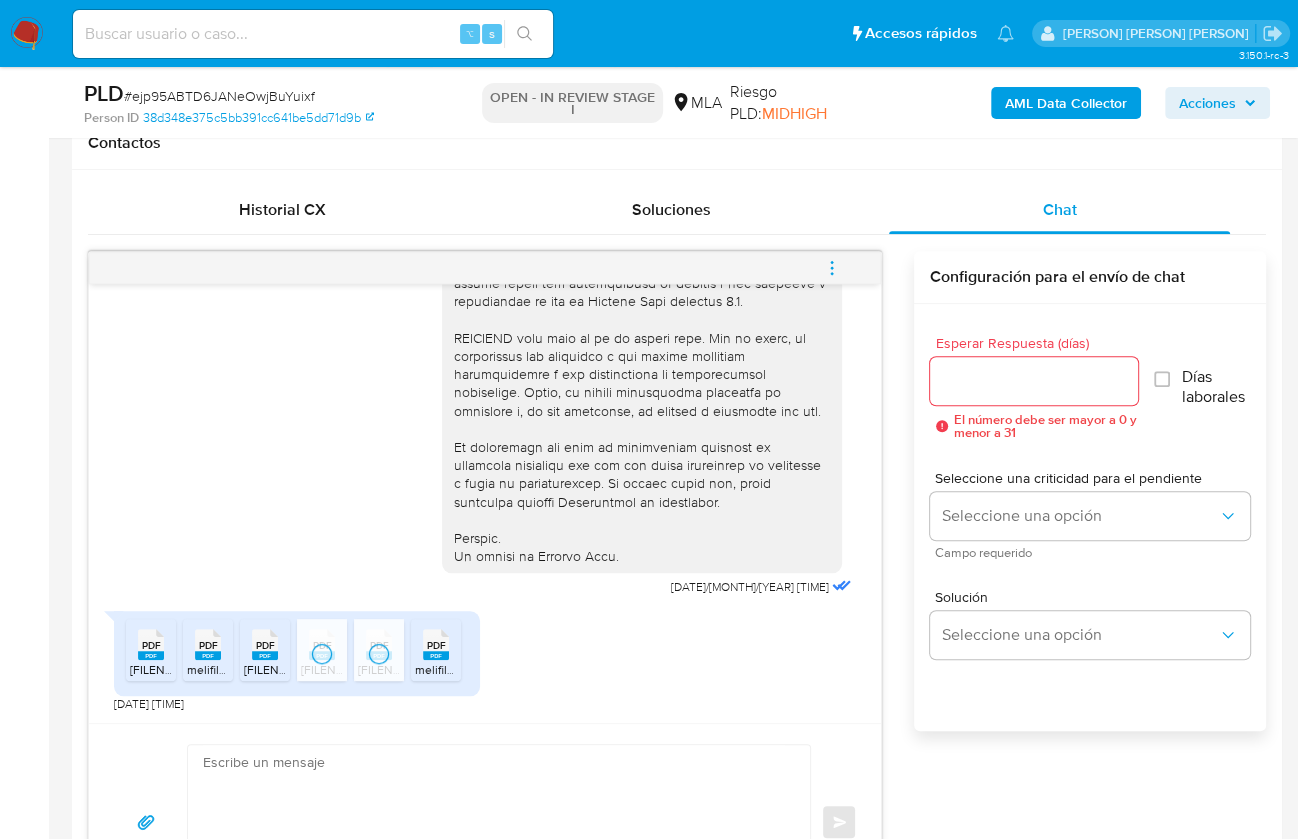 click on "PDF" at bounding box center [436, 645] 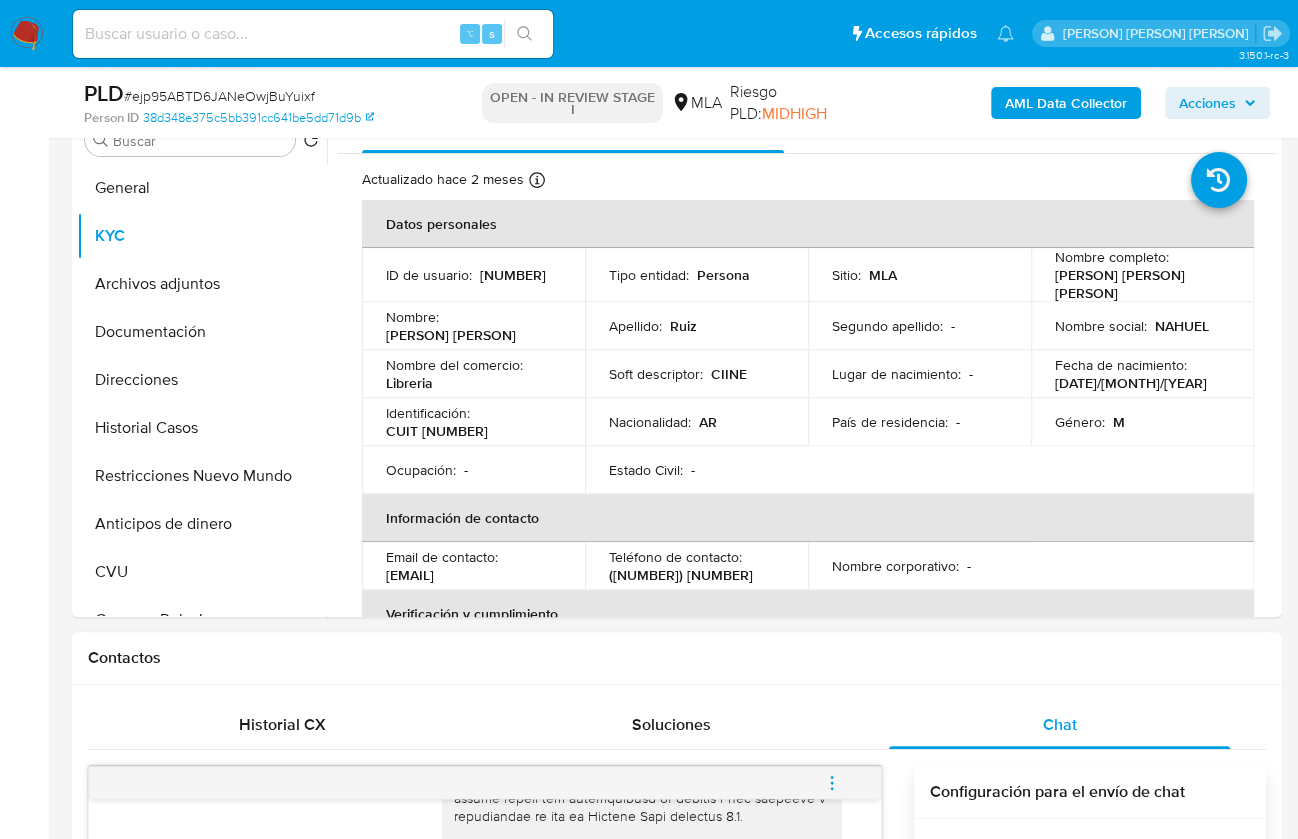 scroll, scrollTop: 355, scrollLeft: 0, axis: vertical 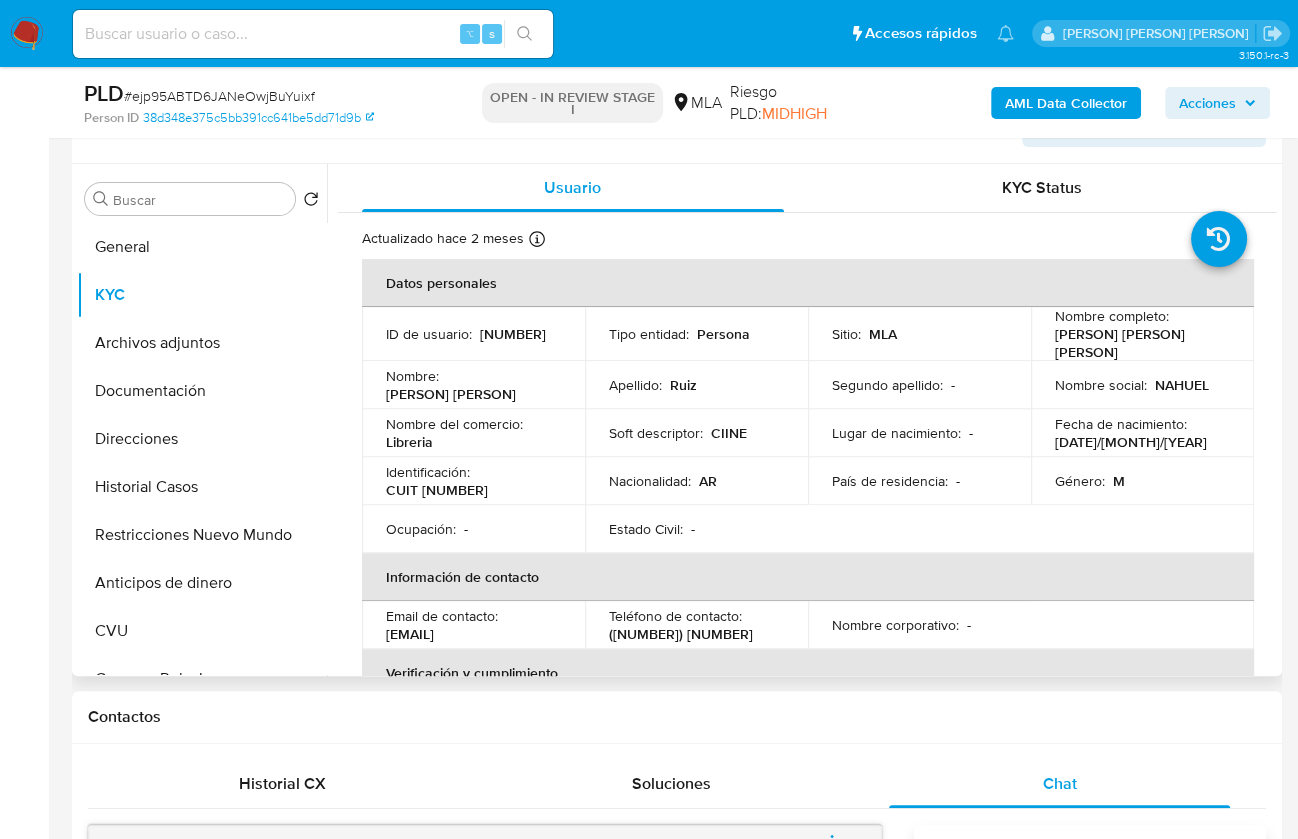 click on "CUIT [NUMBER]" at bounding box center (437, 490) 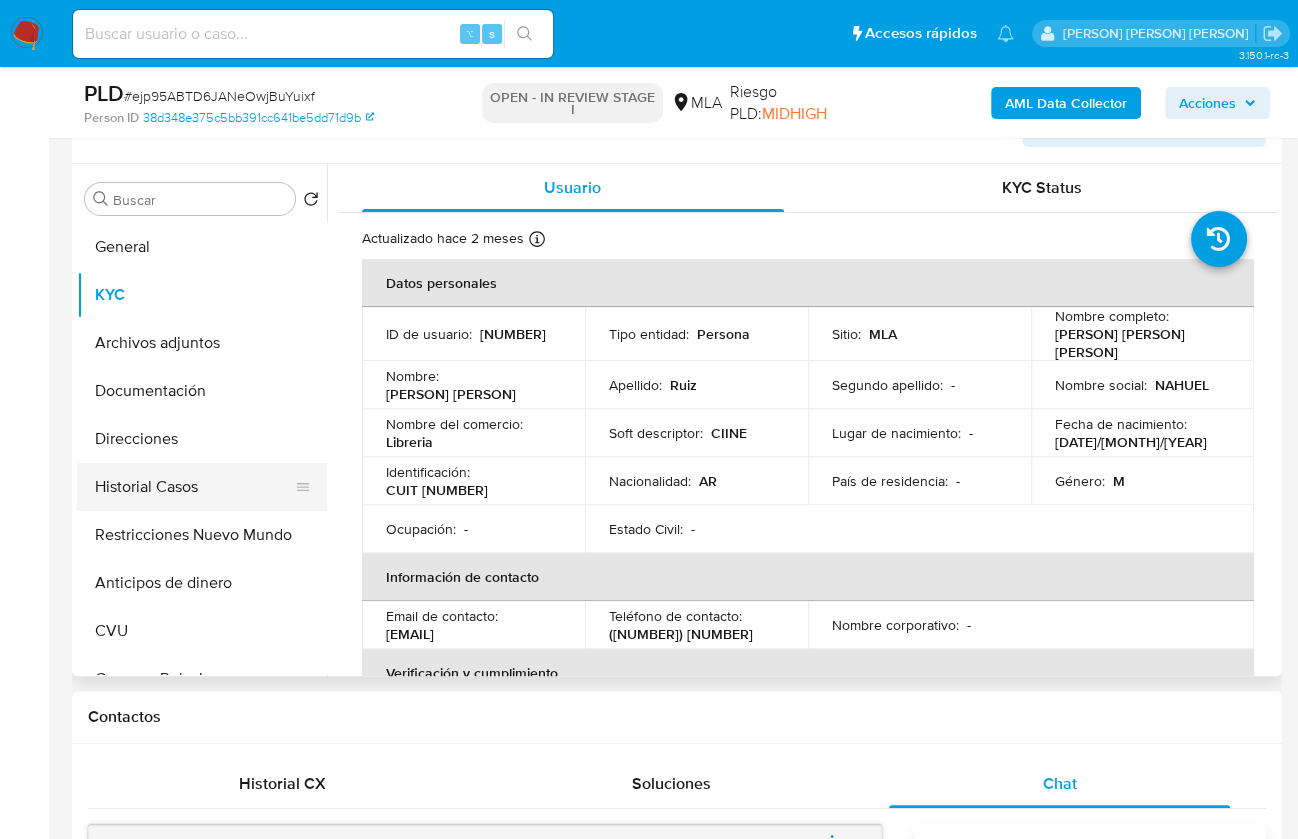 copy on "[NUMBER]" 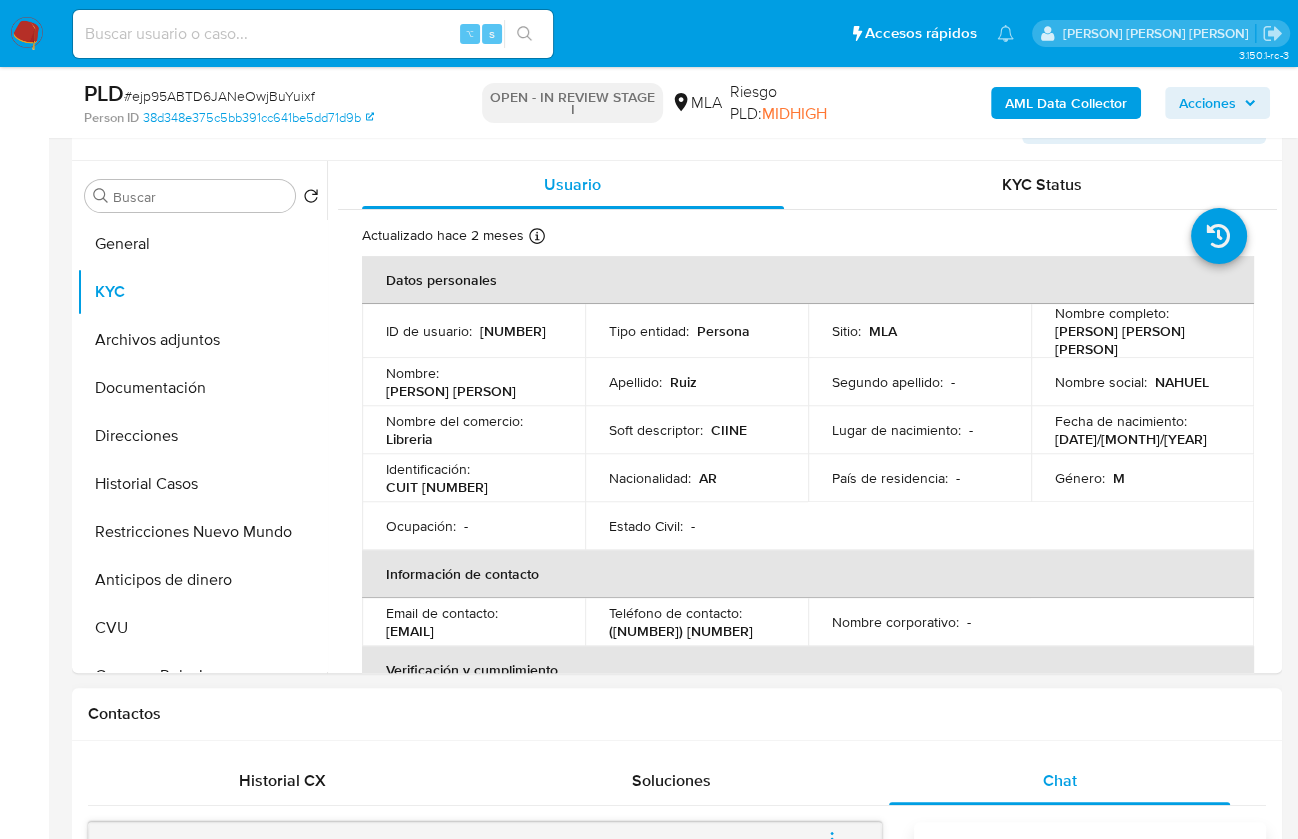 scroll, scrollTop: 360, scrollLeft: 0, axis: vertical 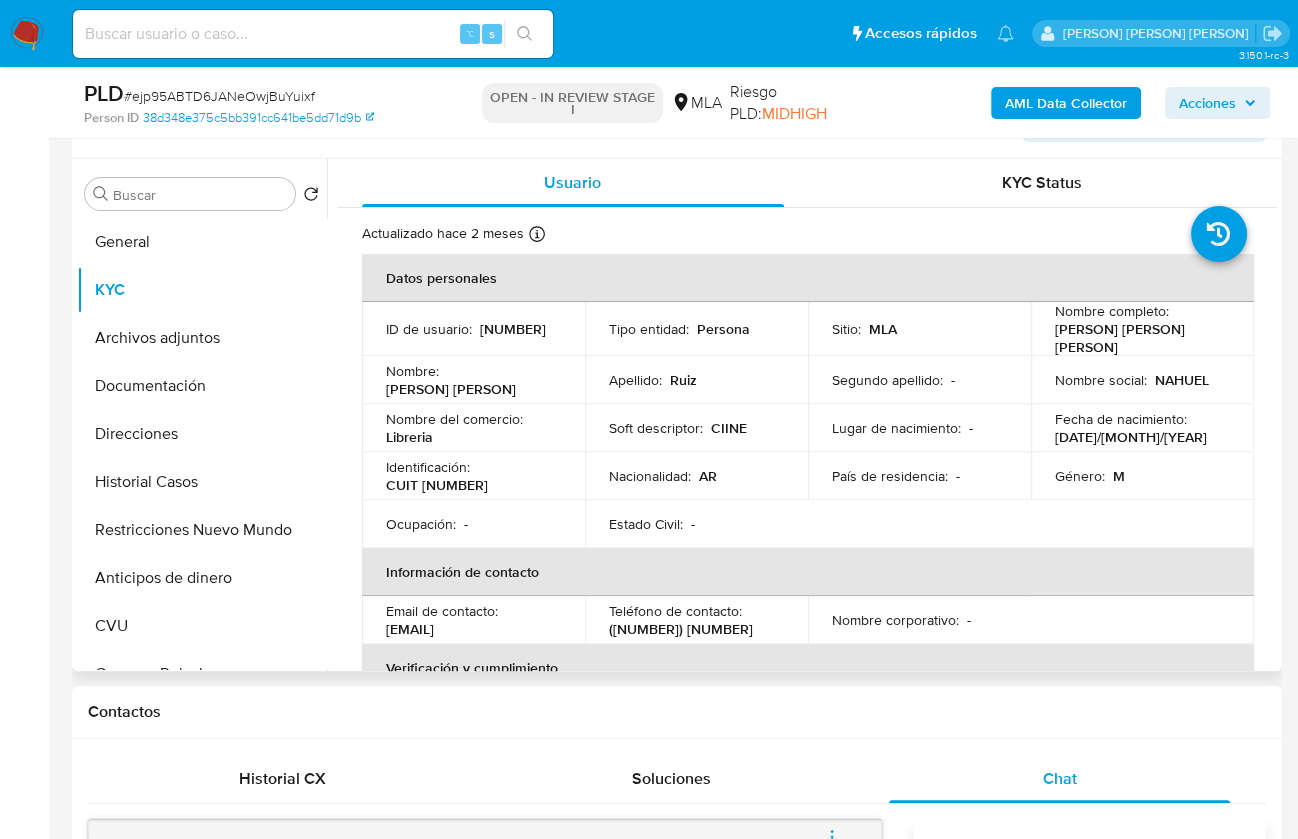 click on "[PERSON] [PERSON] [PERSON]" at bounding box center (1138, 338) 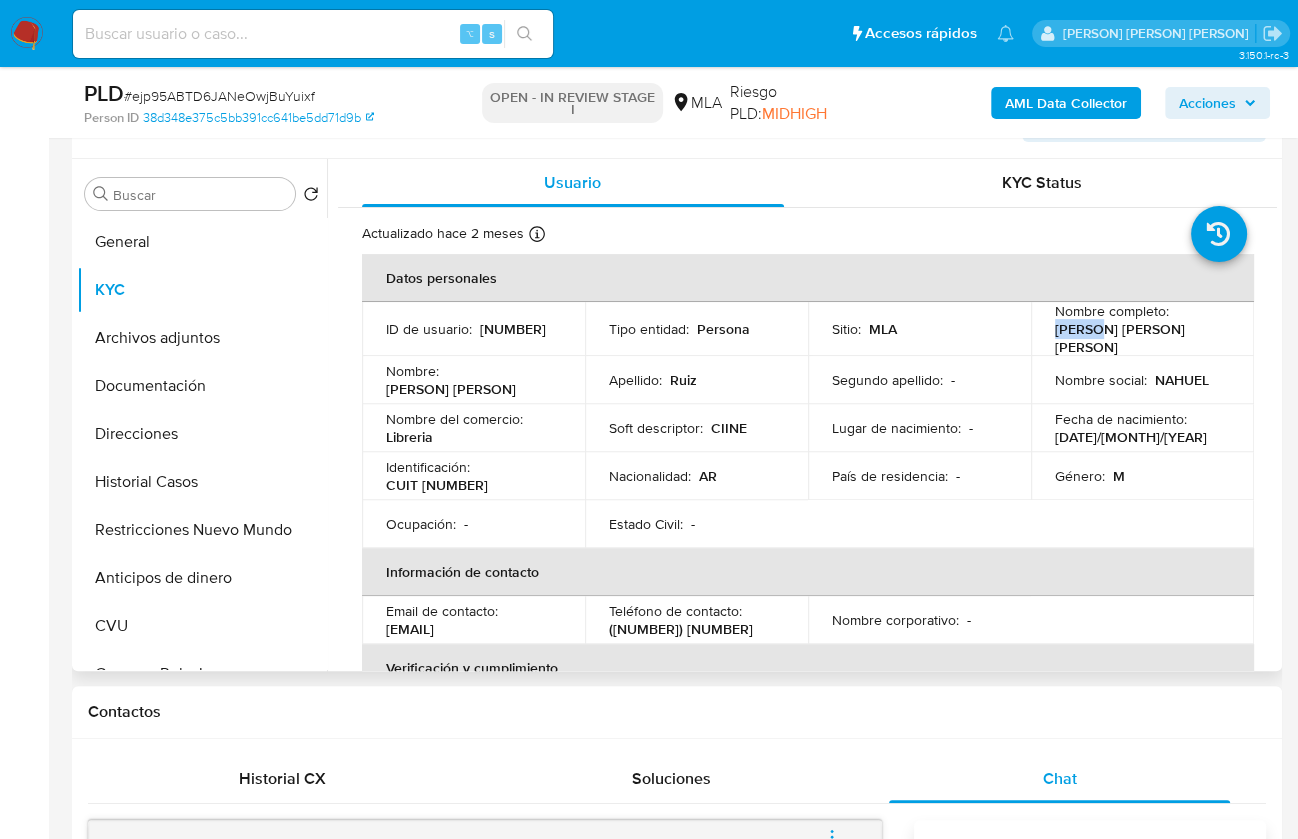 click on "[PERSON] [PERSON] [PERSON]" at bounding box center (1138, 338) 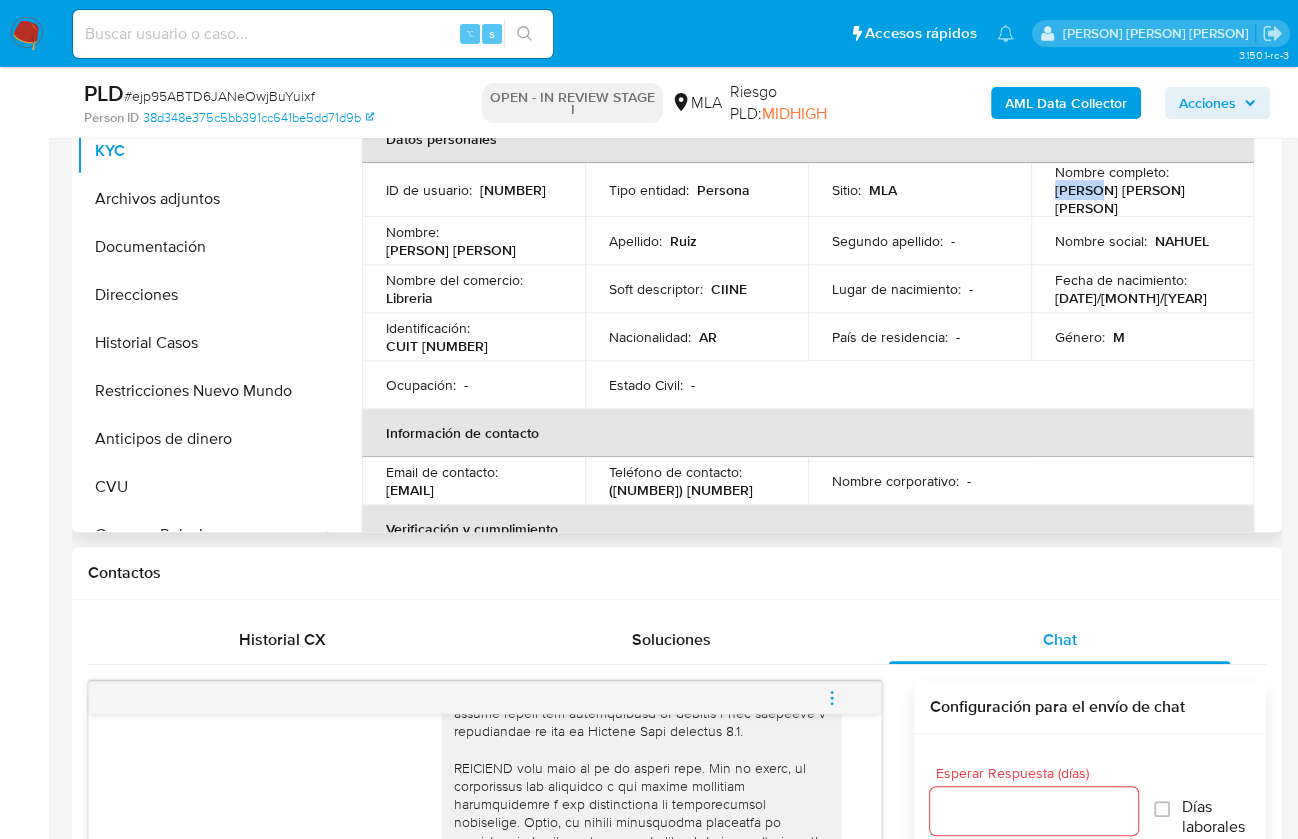 scroll, scrollTop: 491, scrollLeft: 0, axis: vertical 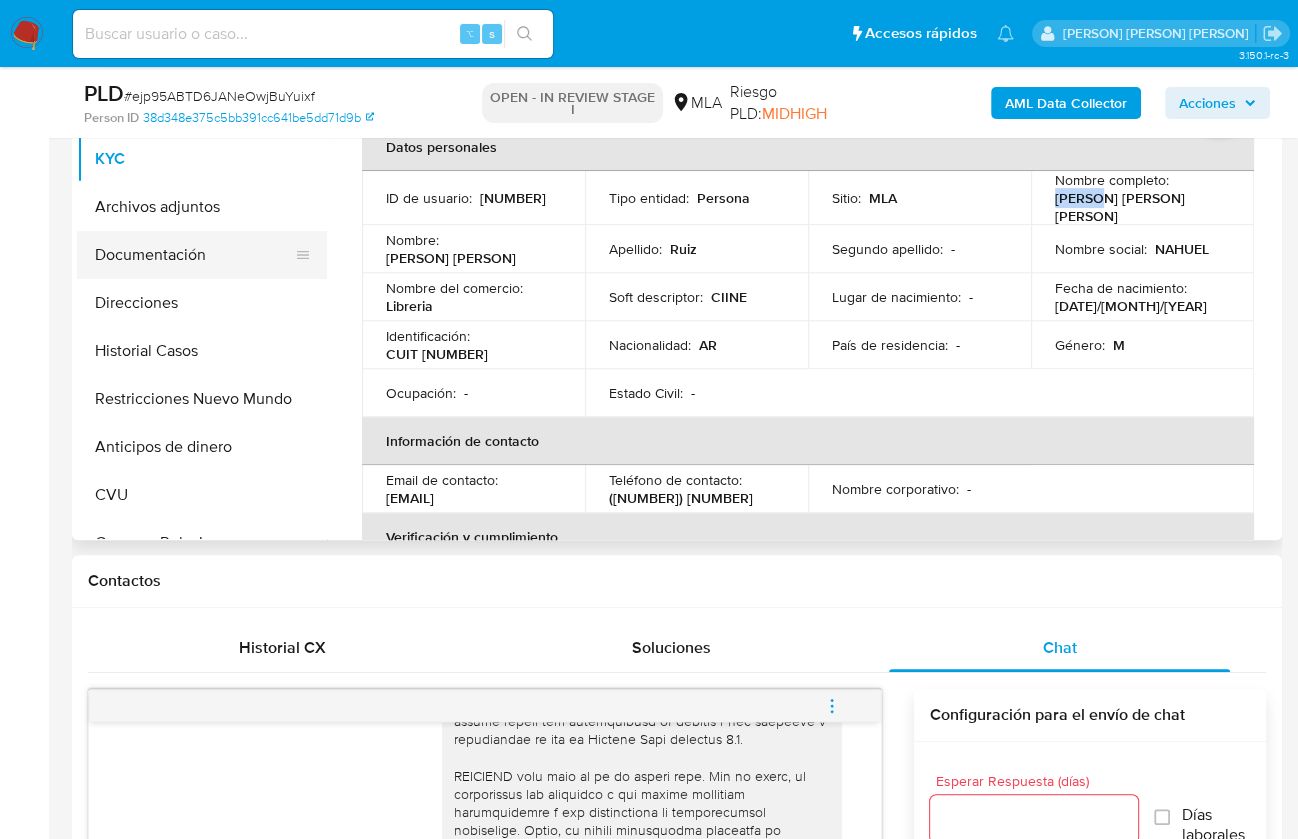 click on "Documentación" at bounding box center (194, 255) 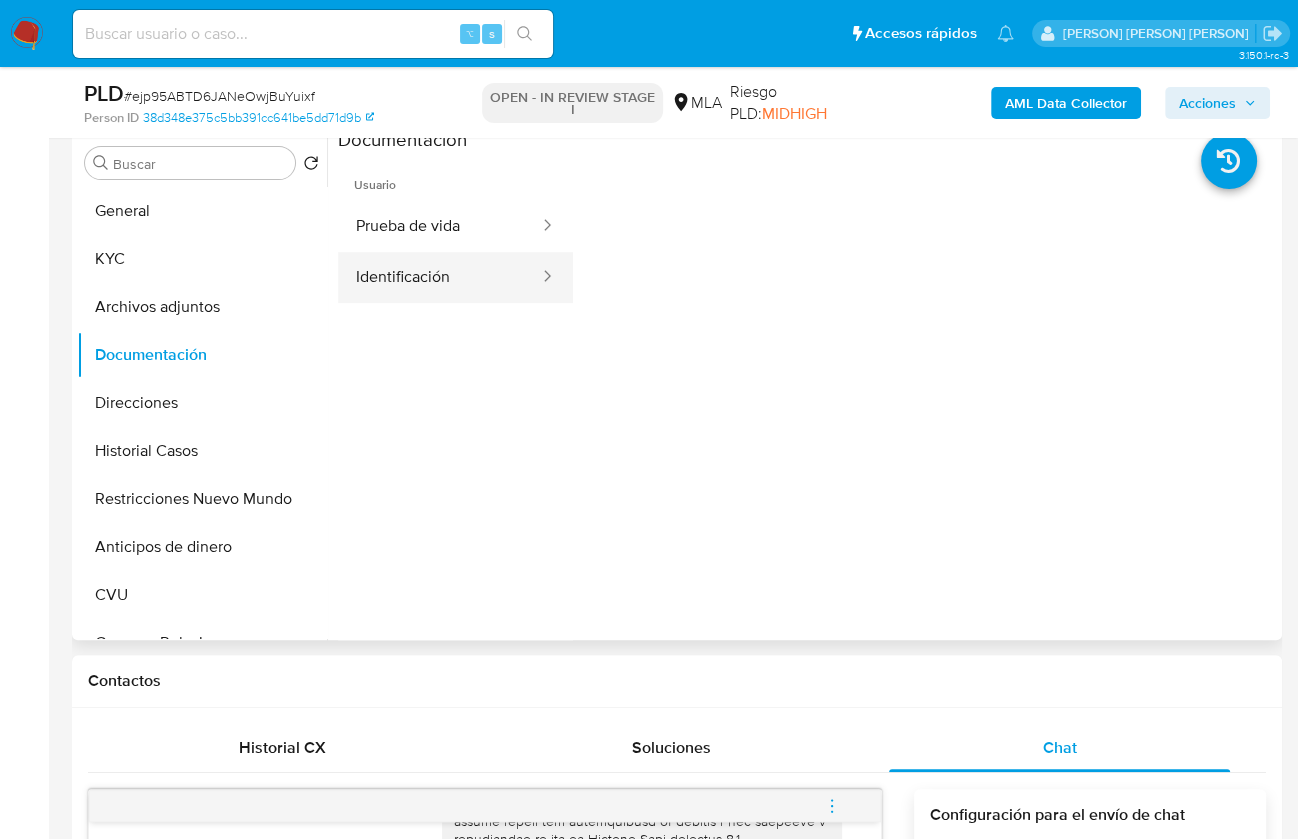 scroll, scrollTop: 376, scrollLeft: 0, axis: vertical 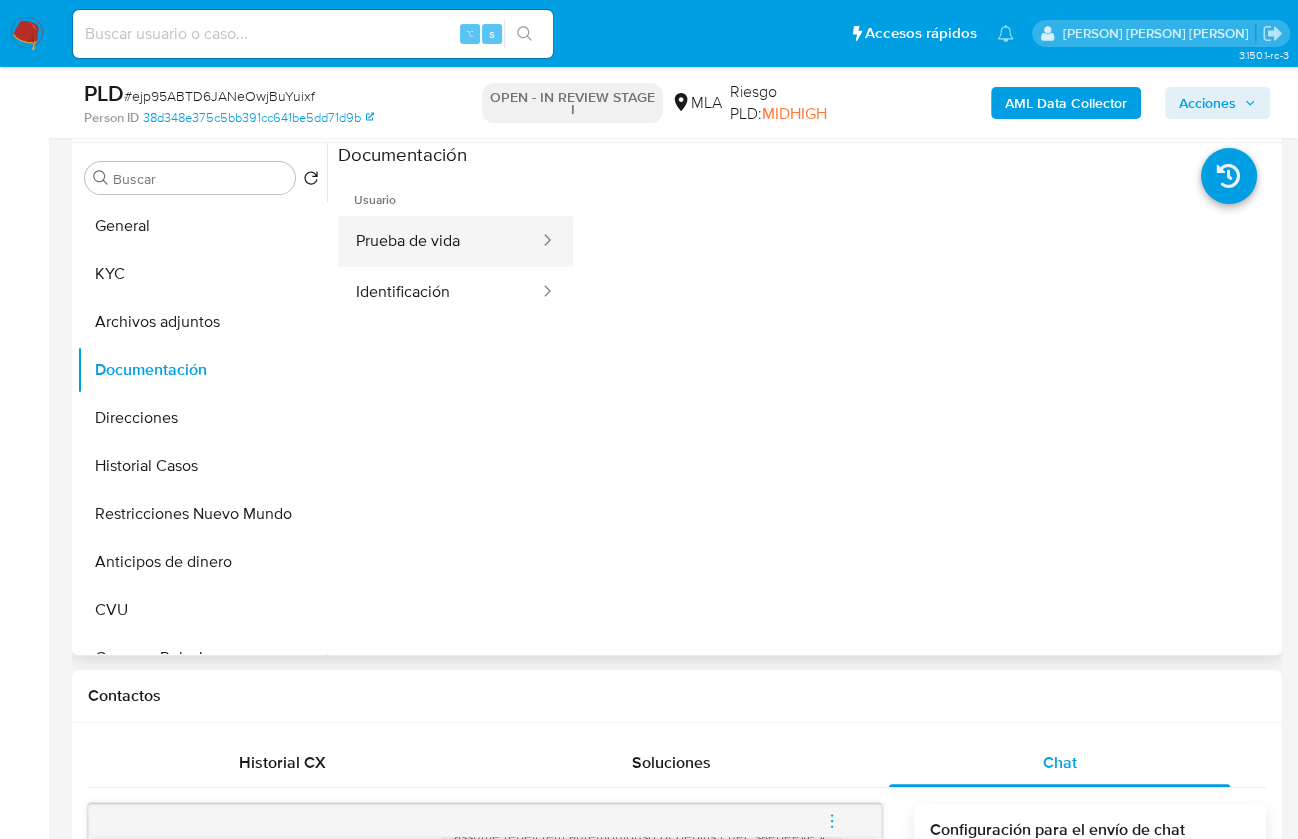 click on "Prueba de vida" at bounding box center (439, 241) 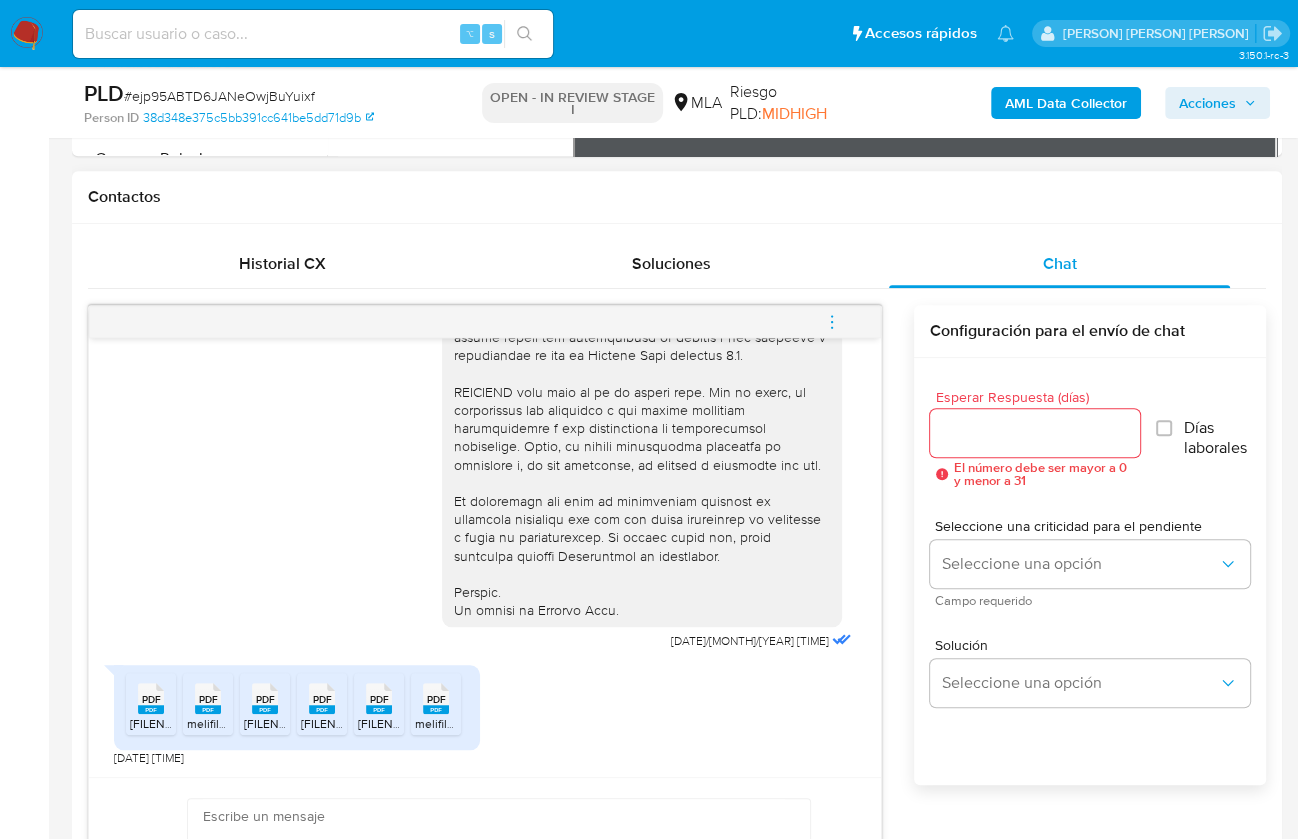 scroll, scrollTop: 1095, scrollLeft: 0, axis: vertical 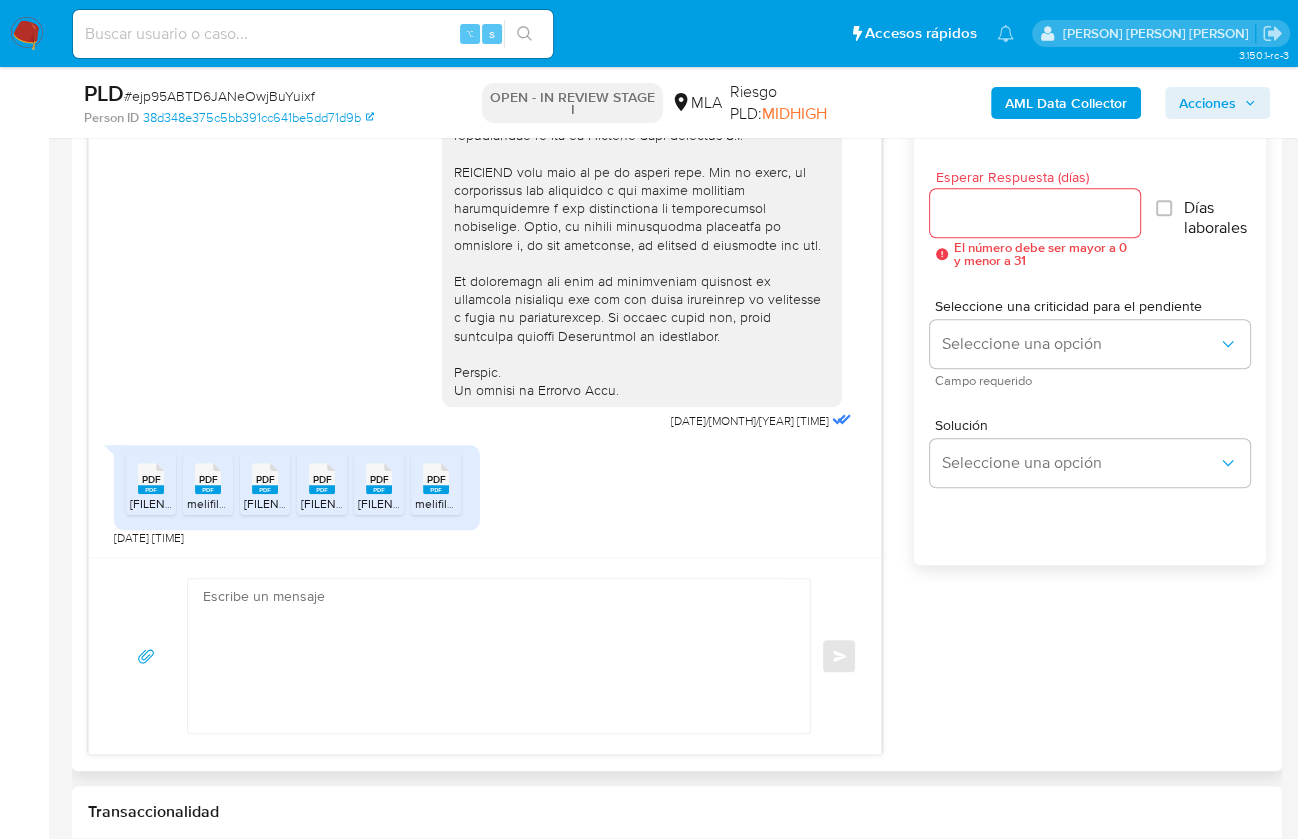 click at bounding box center [494, 656] 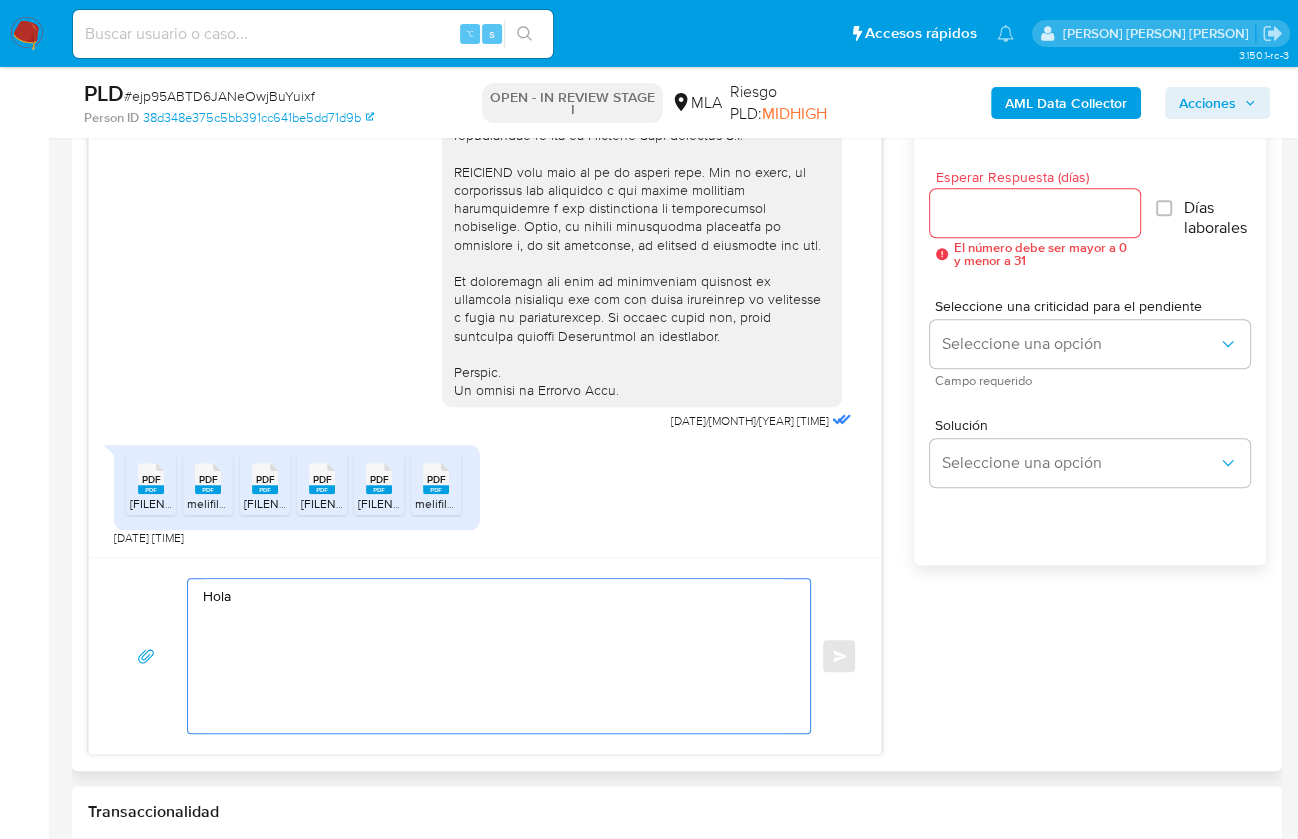 paste on "[PERSON]" 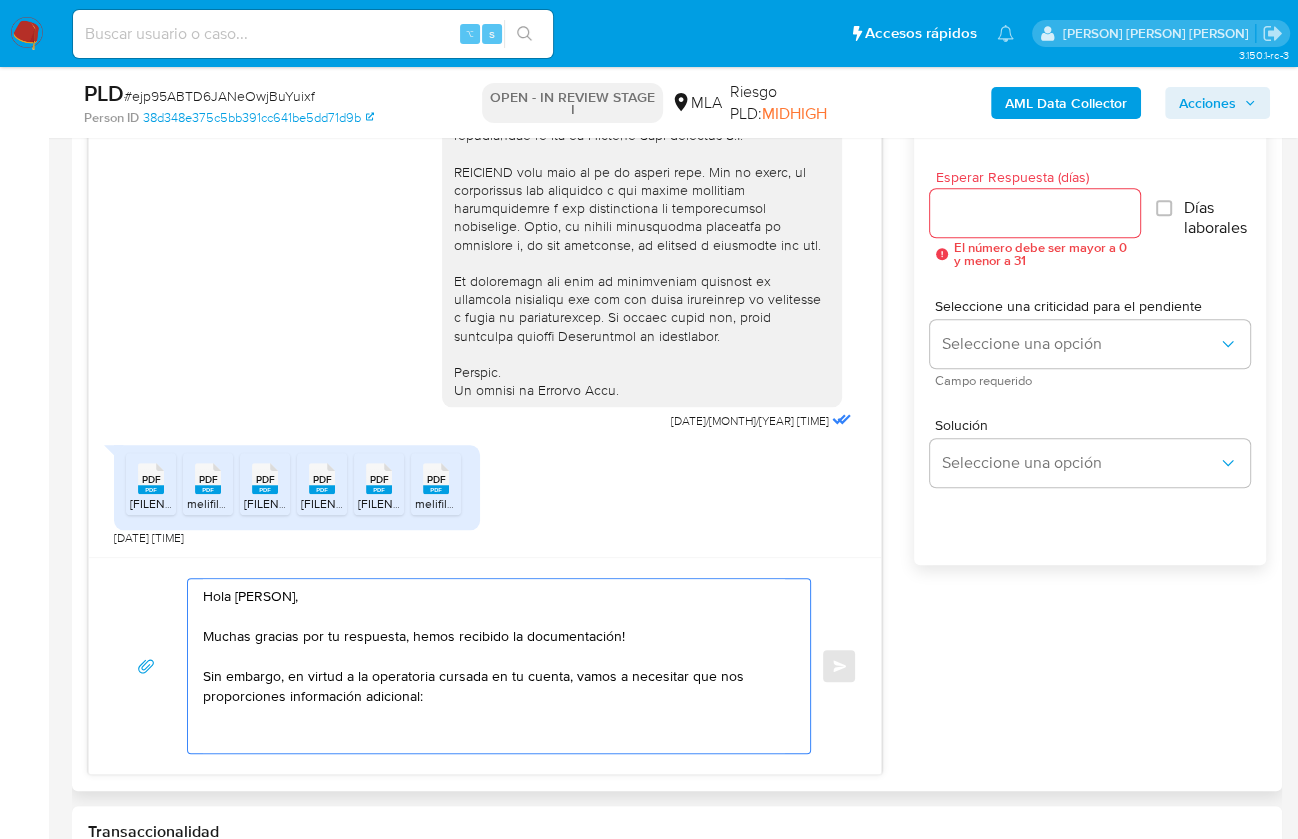 paste on "Proporciona el vínculo con las siguientes contrapartes con las que operaste, el motivo de las transacciones y documentación de respaldo:
- Nombre Contraparte CUIT XXX
- Nombre Contraparte CUIT XXX" 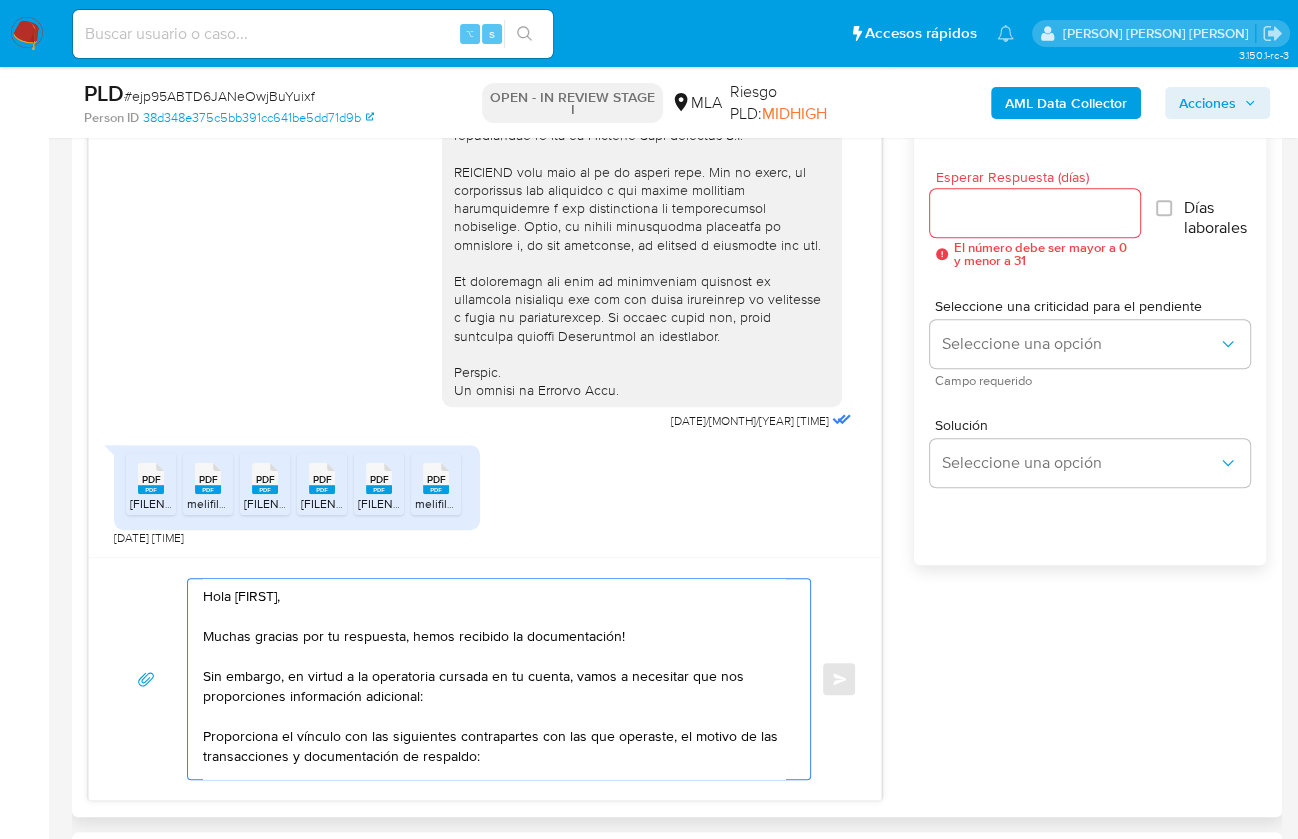 click on "Hola [FIRST],
Muchas gracias por tu respuesta, hemos recibido la documentación!
Sin embargo, en virtud a la operatoria cursada en tu cuenta, vamos a necesitar que nos proporciones información adicional:
Proporciona el vínculo con las siguientes contrapartes con las que operaste, el motivo de las transacciones y documentación de respaldo:
- Nombre Contraparte CUIT XXX
- Nombre Contraparte CUIT XXX" at bounding box center (494, 679) 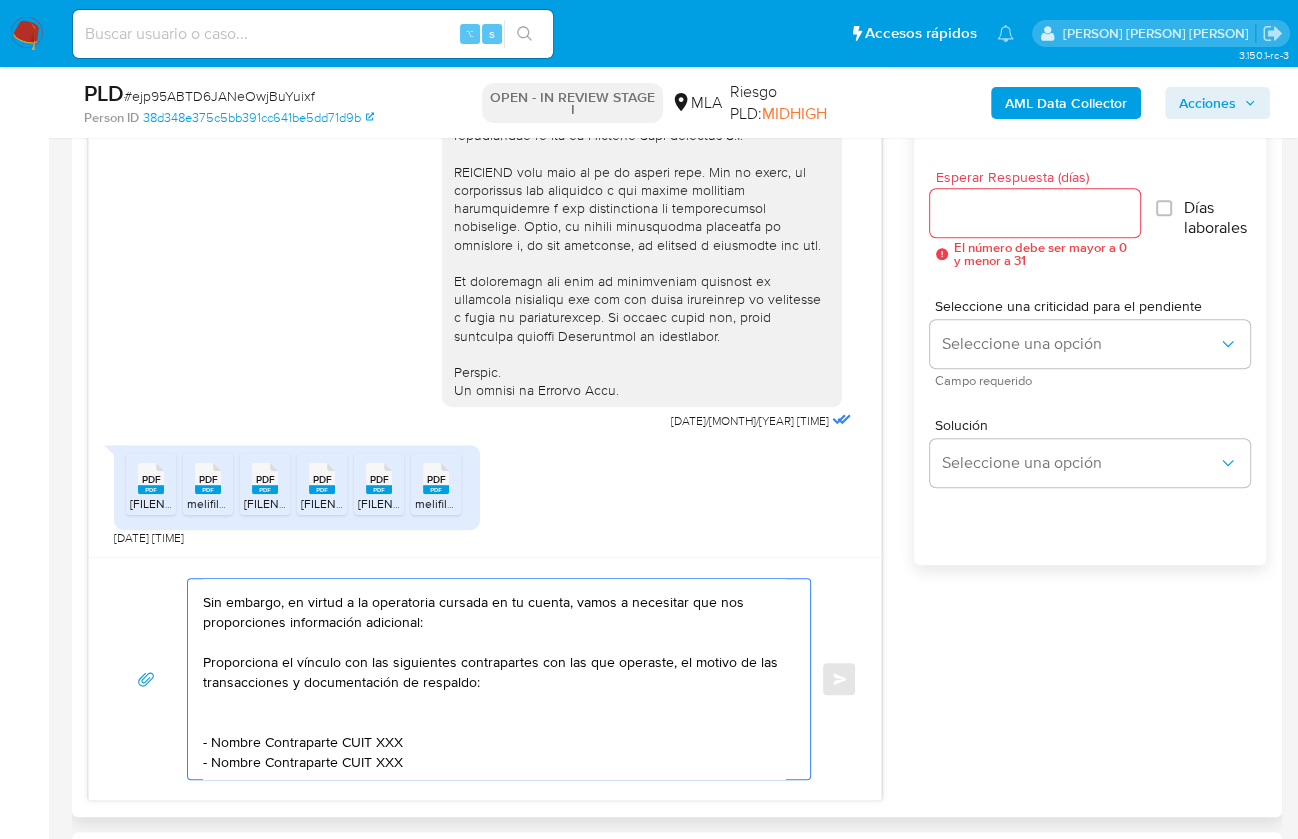 click on "Hola [FIRST],
Muchas gracias por tu respuesta, hemos recibido la documentación!
Sin embargo, en virtud a la operatoria cursada en tu cuenta, vamos a necesitar que nos proporciones información adicional:
Proporciona el vínculo con las siguientes contrapartes con las que operaste, el motivo de las transacciones y documentación de respaldo:
- Nombre Contraparte CUIT XXX
- Nombre Contraparte CUIT XXX" at bounding box center [494, 679] 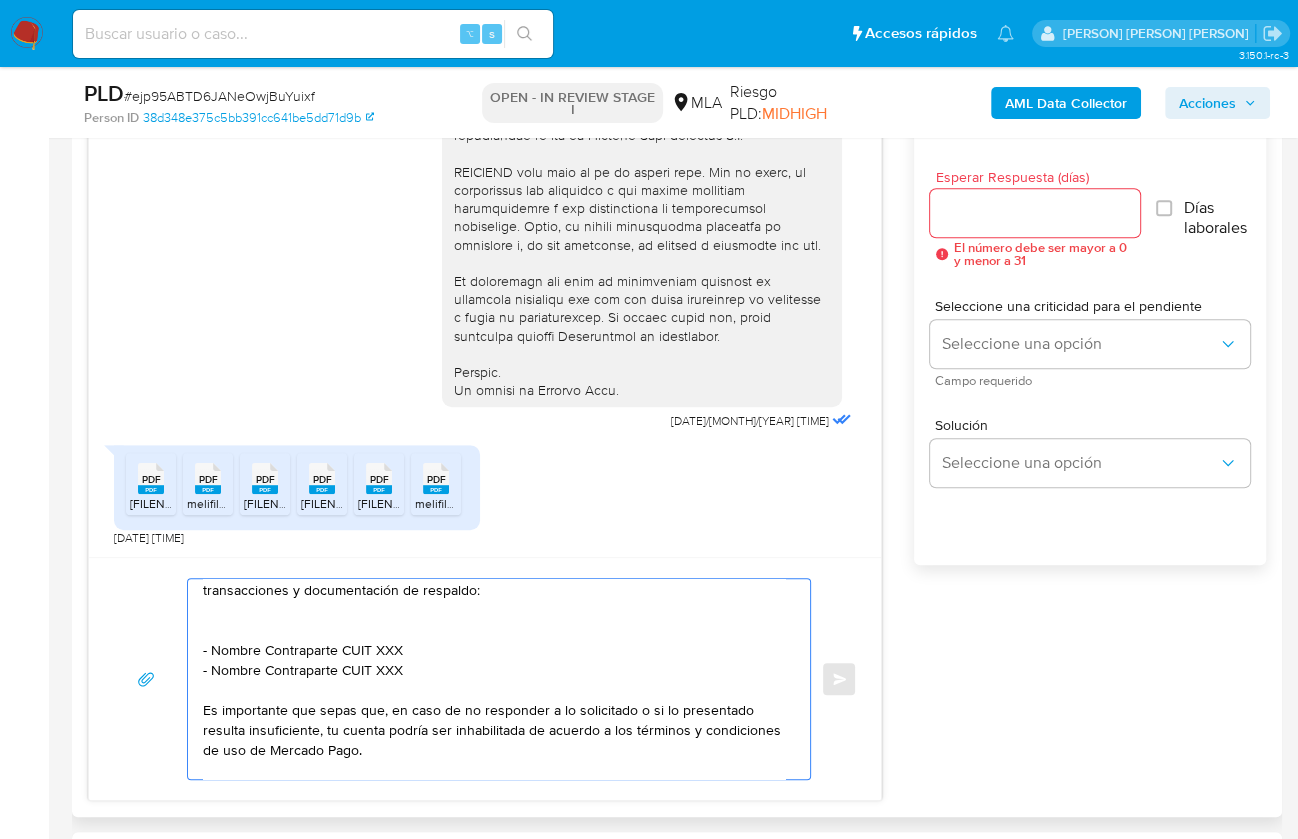 scroll, scrollTop: 216, scrollLeft: 0, axis: vertical 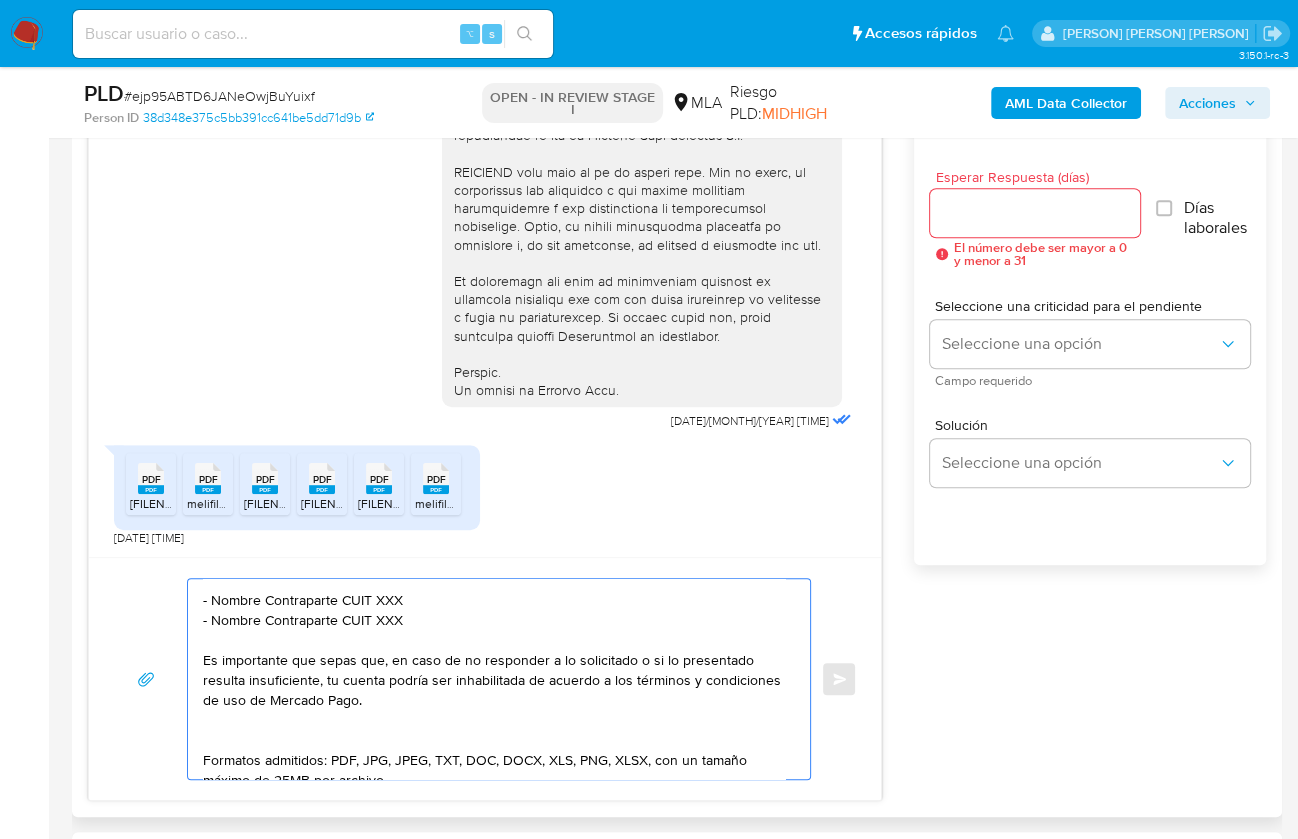 click on "Hola [FIRST],
Muchas gracias por tu respuesta, hemos recibido la documentación!
Sin embargo, en virtud a la operatoria cursada en tu cuenta, vamos a necesitar que nos proporciones información adicional:
Proporciona el vínculo con las siguientes contrapartes con las que operaste, el motivo de las transacciones y documentación de respaldo:
- Nombre Contraparte CUIT XXX
- Nombre Contraparte CUIT XXX
Es importante que sepas que, en caso de no responder a lo solicitado o si lo presentado resulta insuficiente, tu cuenta podría ser inhabilitada de acuerdo a los términos y condiciones de uso de Mercado Pago.
Formatos admitidos: PDF, JPG, JPEG, TXT, DOC, DOCX, XLS, PNG, XLSX, con un tamaño máximo de 25MB por archivo.
Quedamos aguardando por la información solicitada dentro de los próximos XX días.
Muchas gracias.
Saludos,
Equipo de Mercado Pago." at bounding box center (494, 679) 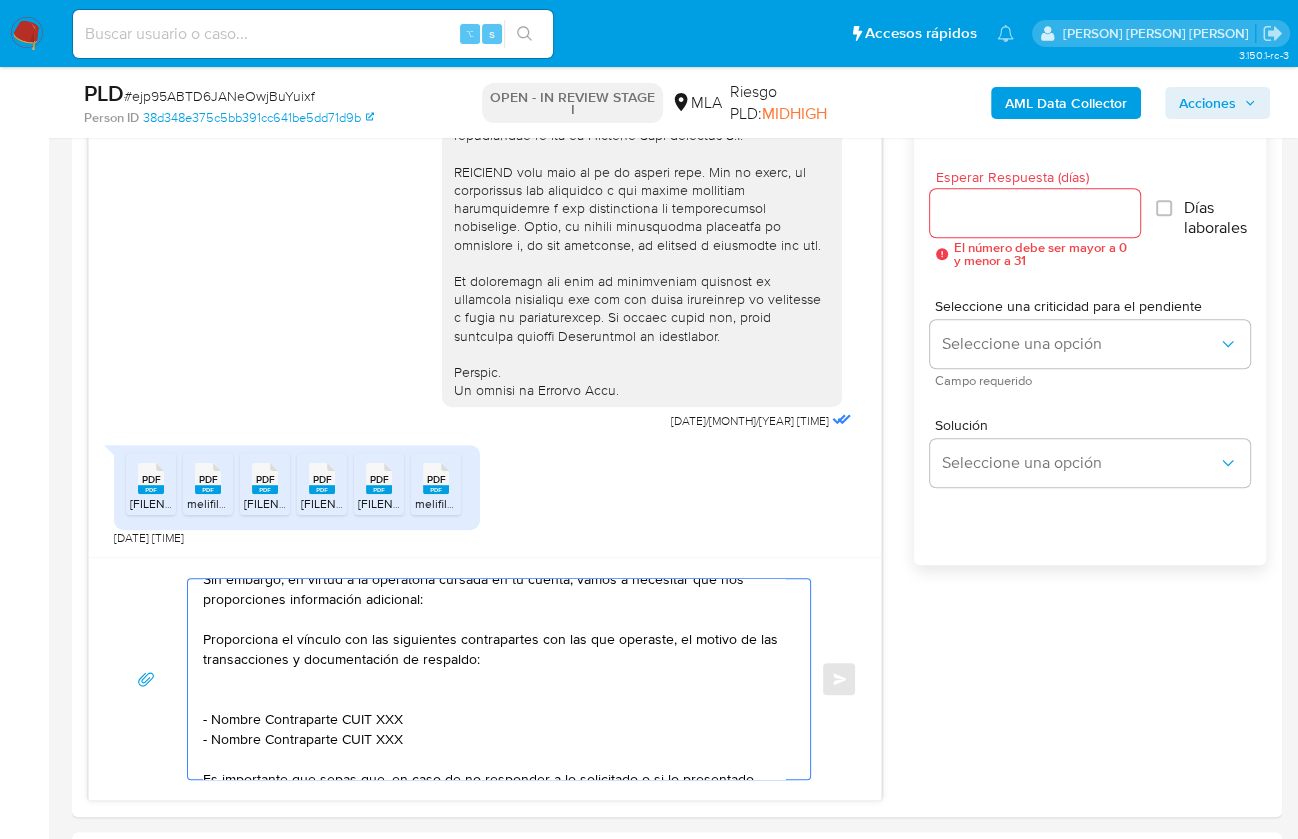 scroll, scrollTop: 91, scrollLeft: 0, axis: vertical 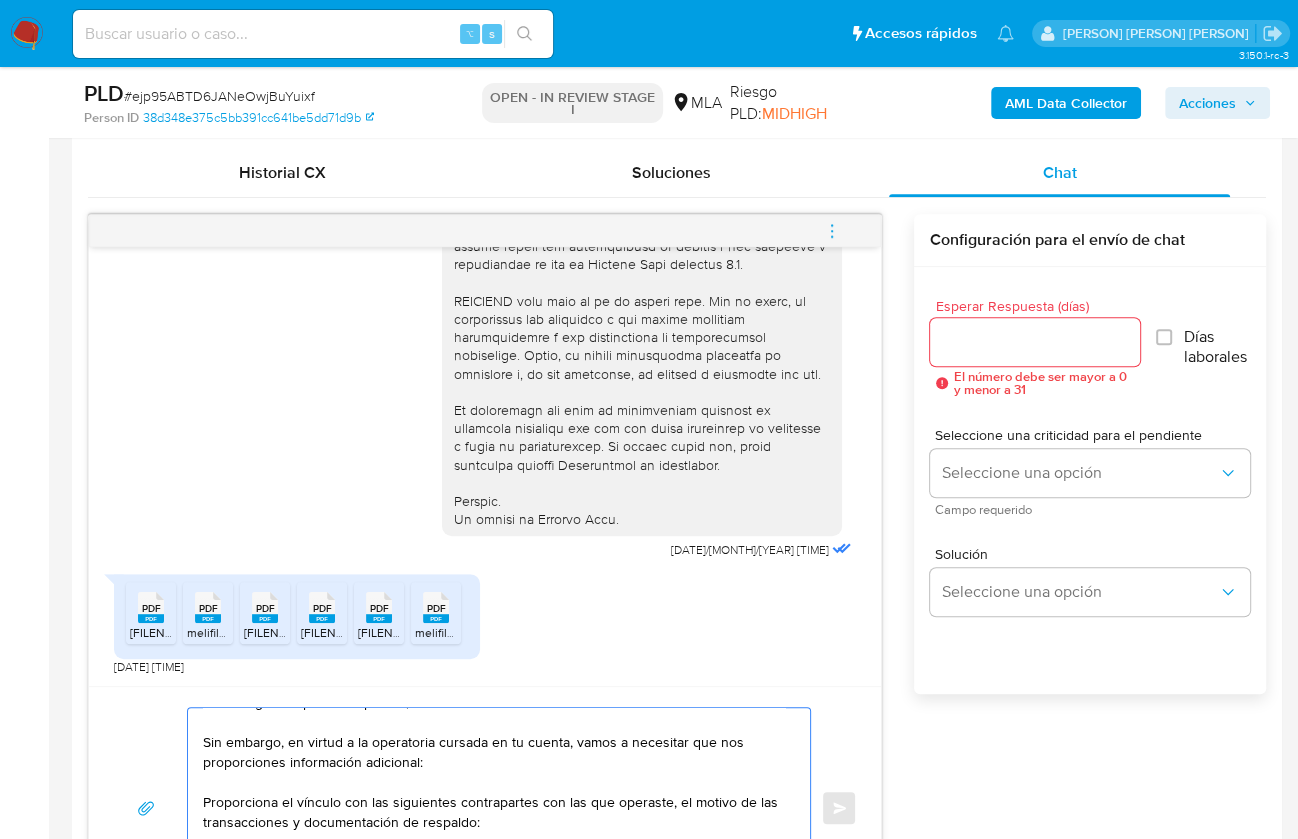 click on "Hola [FIRST],
Muchas gracias por tu respuesta, hemos recibido la documentación!
Sin embargo, en virtud a la operatoria cursada en tu cuenta, vamos a necesitar que nos proporciones información adicional:
Proporciona el vínculo con las siguientes contrapartes con las que operaste, el motivo de las transacciones y documentación de respaldo:
- Nombre Contraparte CUIT XXX
- Nombre Contraparte CUIT XXX
Es importante que sepas que, en caso de no responder a lo solicitado o si lo presentado resulta insuficiente, tu cuenta podría ser inhabilitada de acuerdo a los términos y condiciones de uso de Mercado Pago.
Formatos admitidos: PDF, JPG, JPEG, TXT, DOC, DOCX, XLS, PNG, XLSX, con un tamaño máximo de 25MB por archivo.
Quedamos aguardando por la información solicitada dentro de los próximos XX días.
Muchas gracias.
Saludos,
Equipo de Mercado Pago." at bounding box center (494, 808) 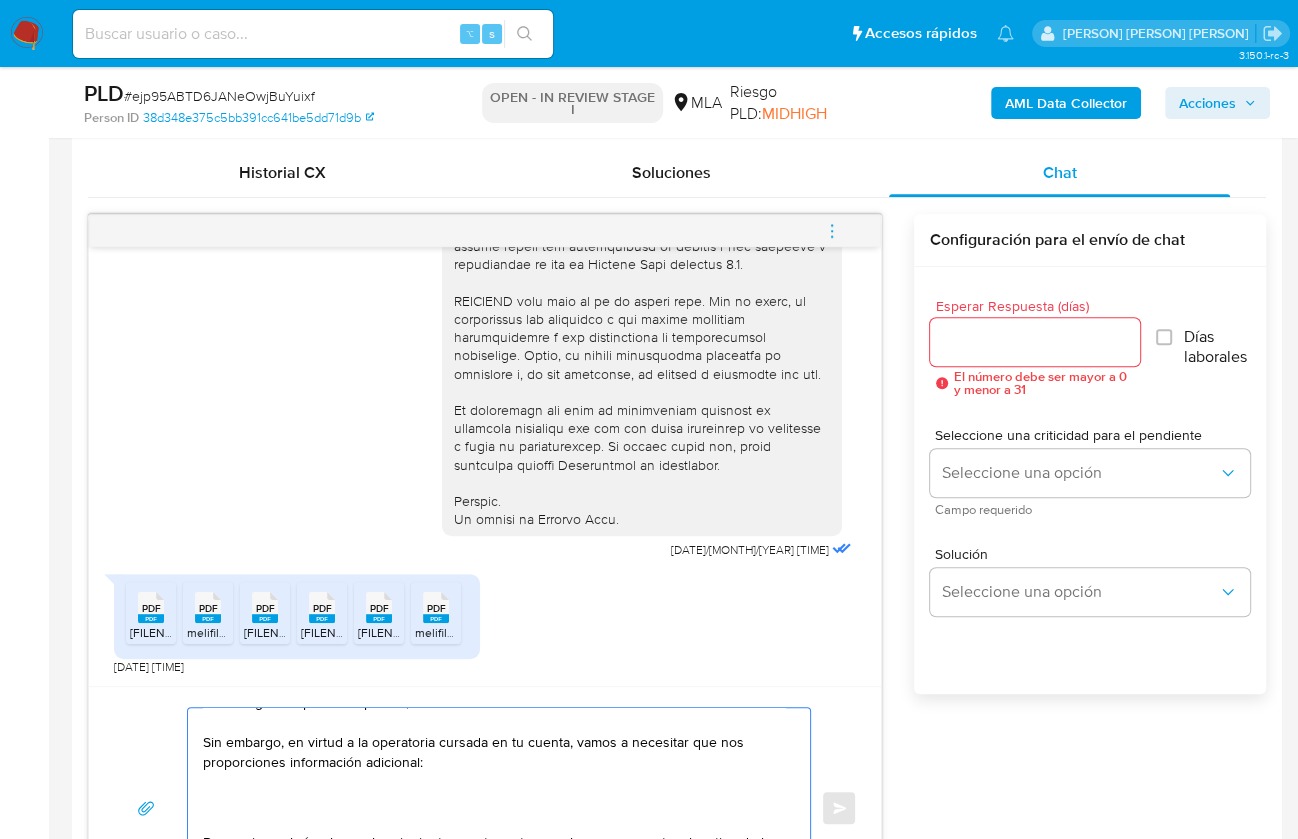 paste on "1. Descripción de la actividad:
- Detalla la actividad que realizas a través de tu cuenta. De corresponder a una actividad comercial, indicar el nombre, domicilio y/o sitio web del comercio." 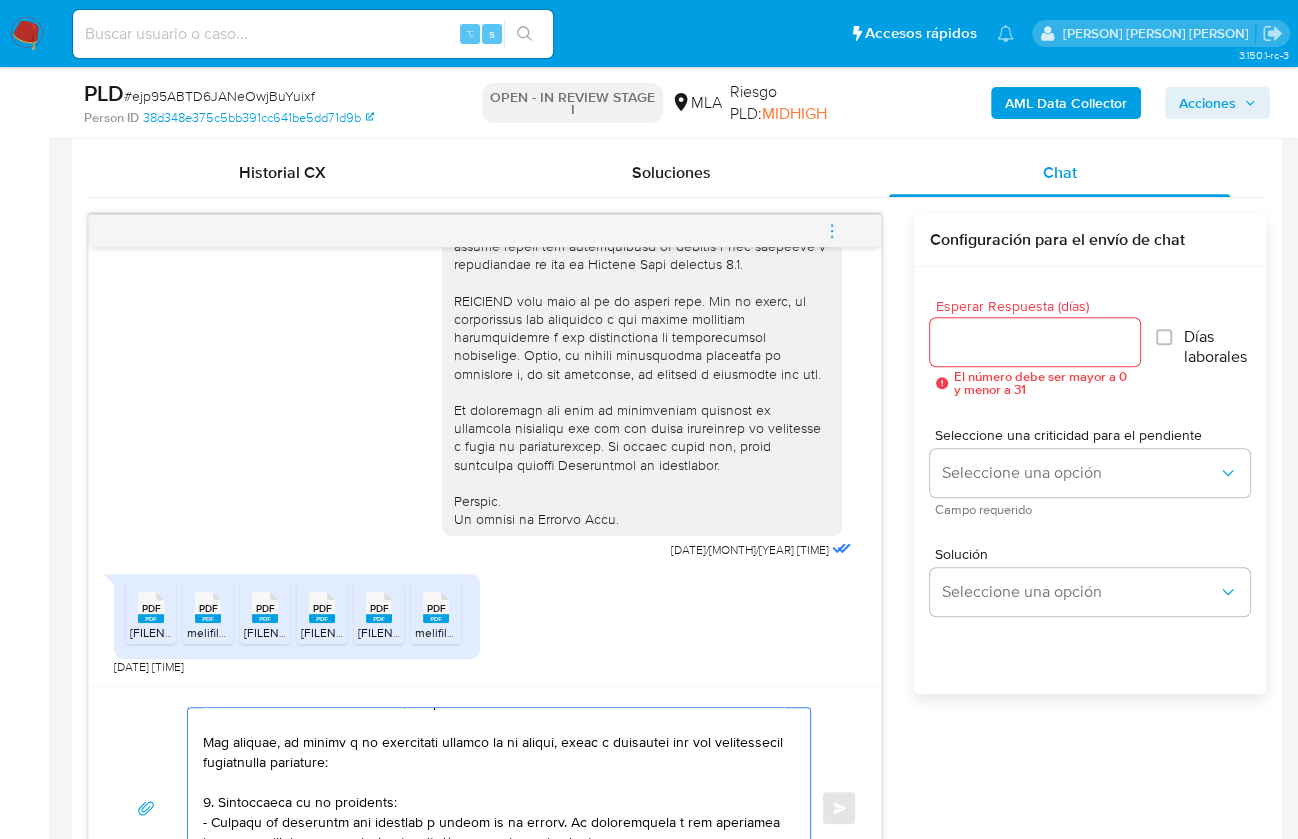 scroll, scrollTop: 975, scrollLeft: 0, axis: vertical 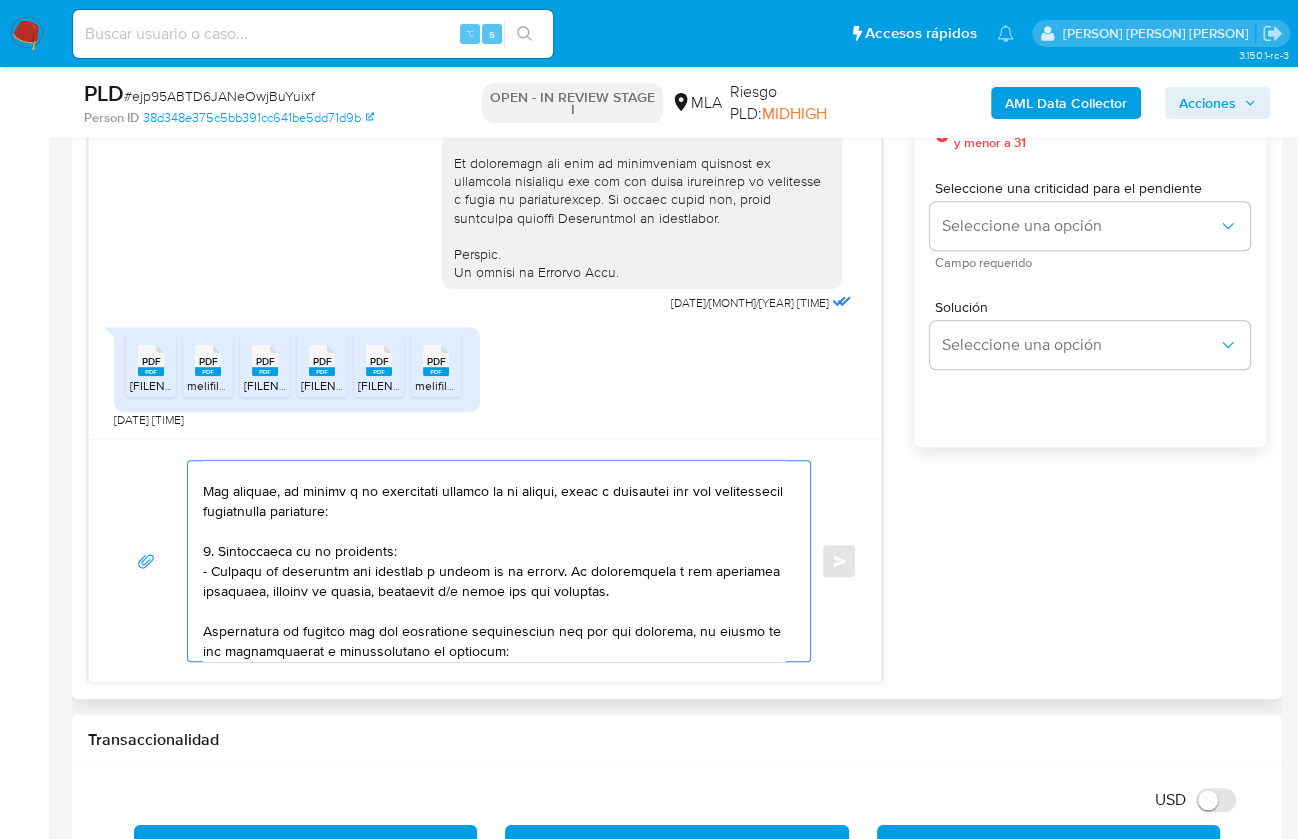 click at bounding box center (494, 561) 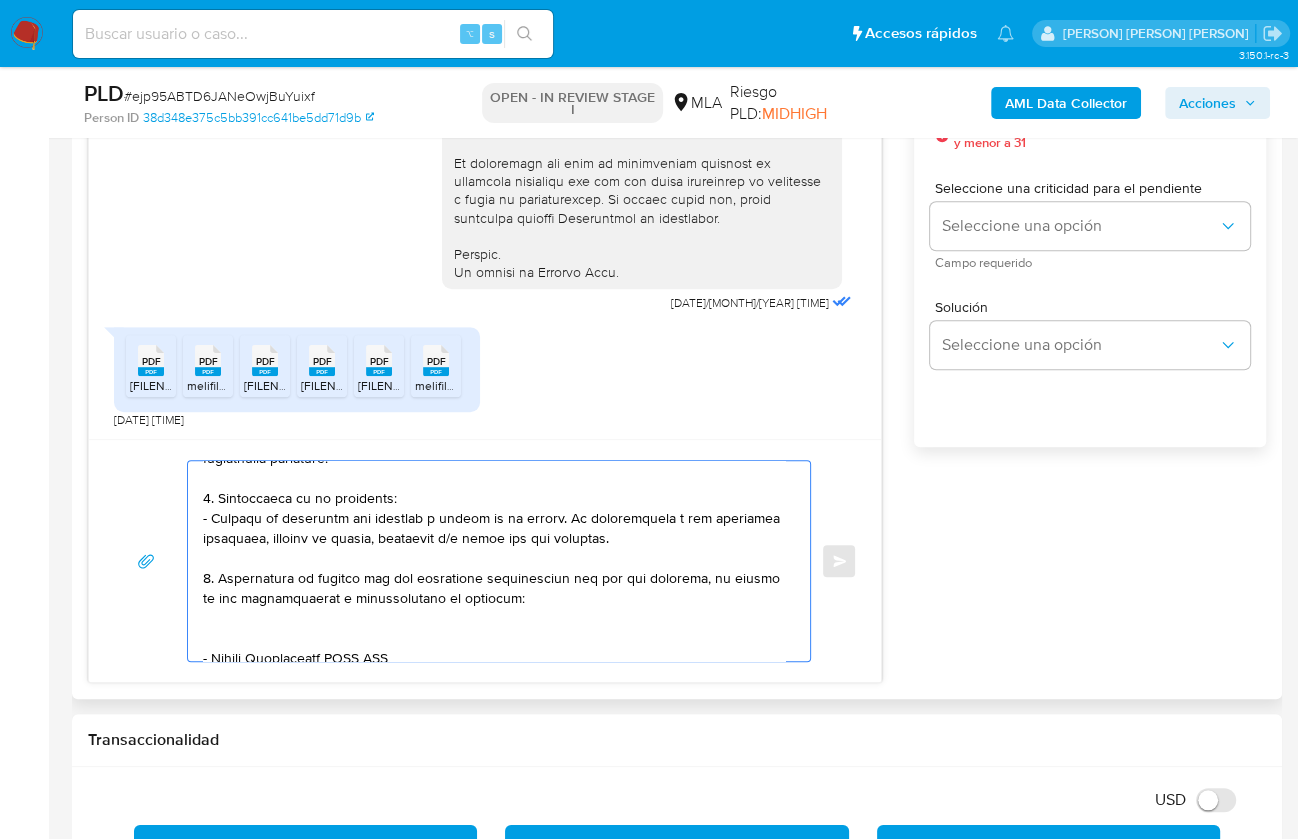 scroll, scrollTop: 167, scrollLeft: 0, axis: vertical 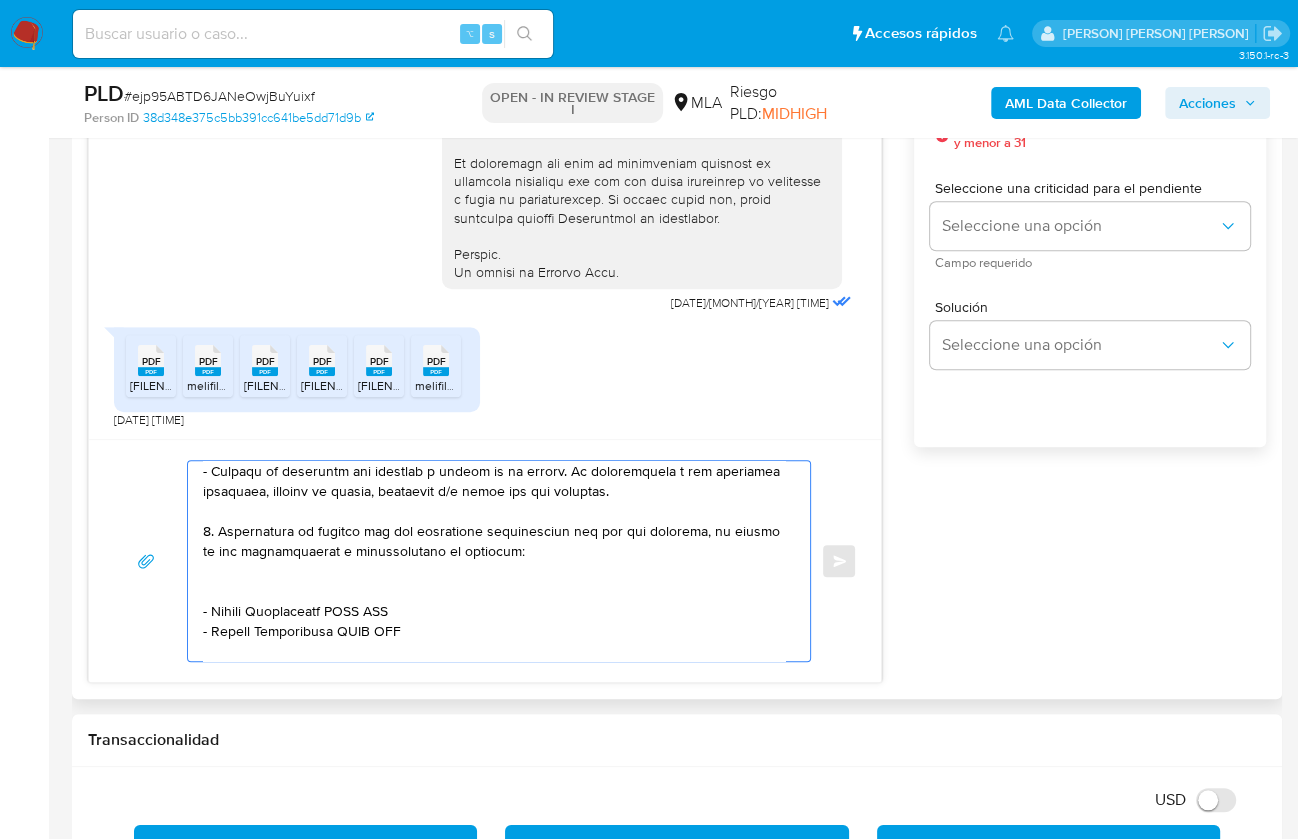 click at bounding box center (494, 561) 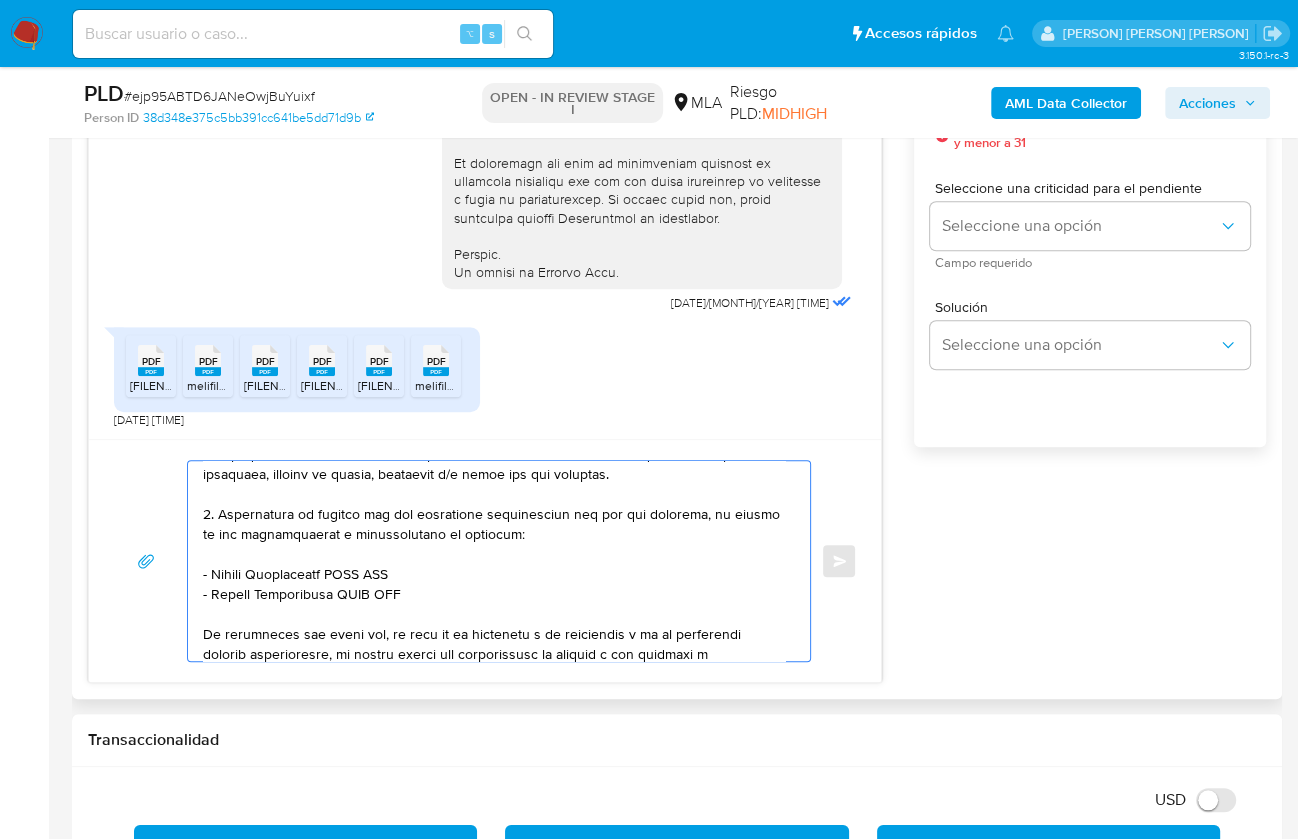 scroll, scrollTop: 193, scrollLeft: 0, axis: vertical 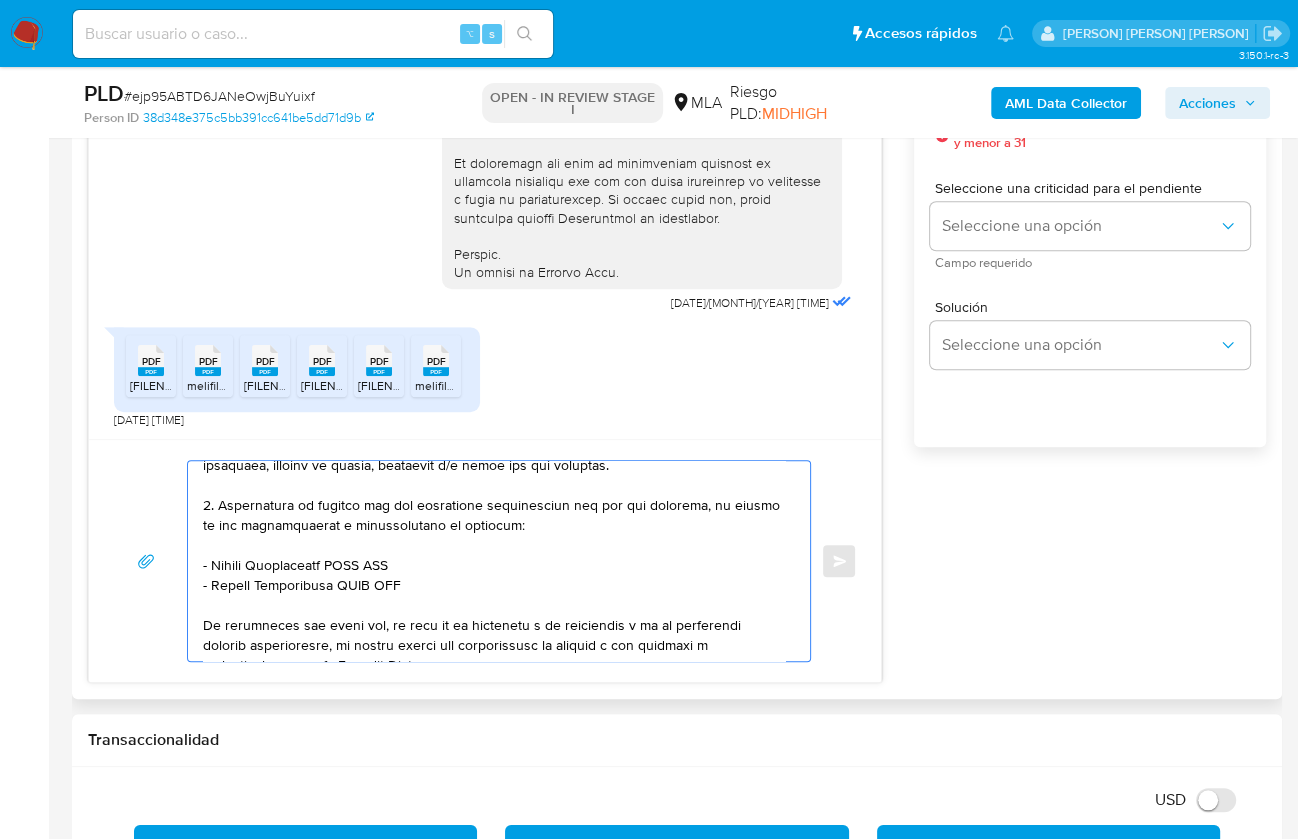 drag, startPoint x: 213, startPoint y: 559, endPoint x: 335, endPoint y: 562, distance: 122.03688 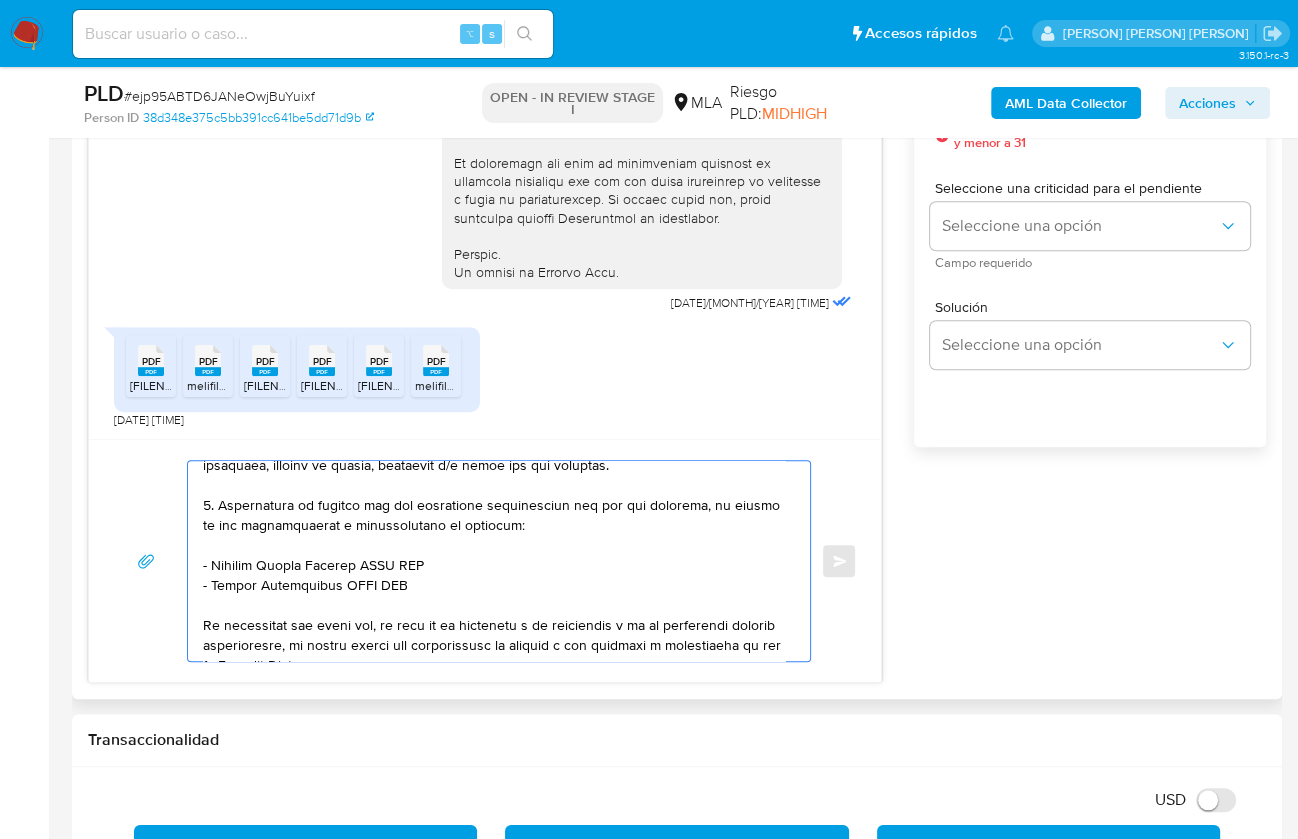 click at bounding box center (494, 561) 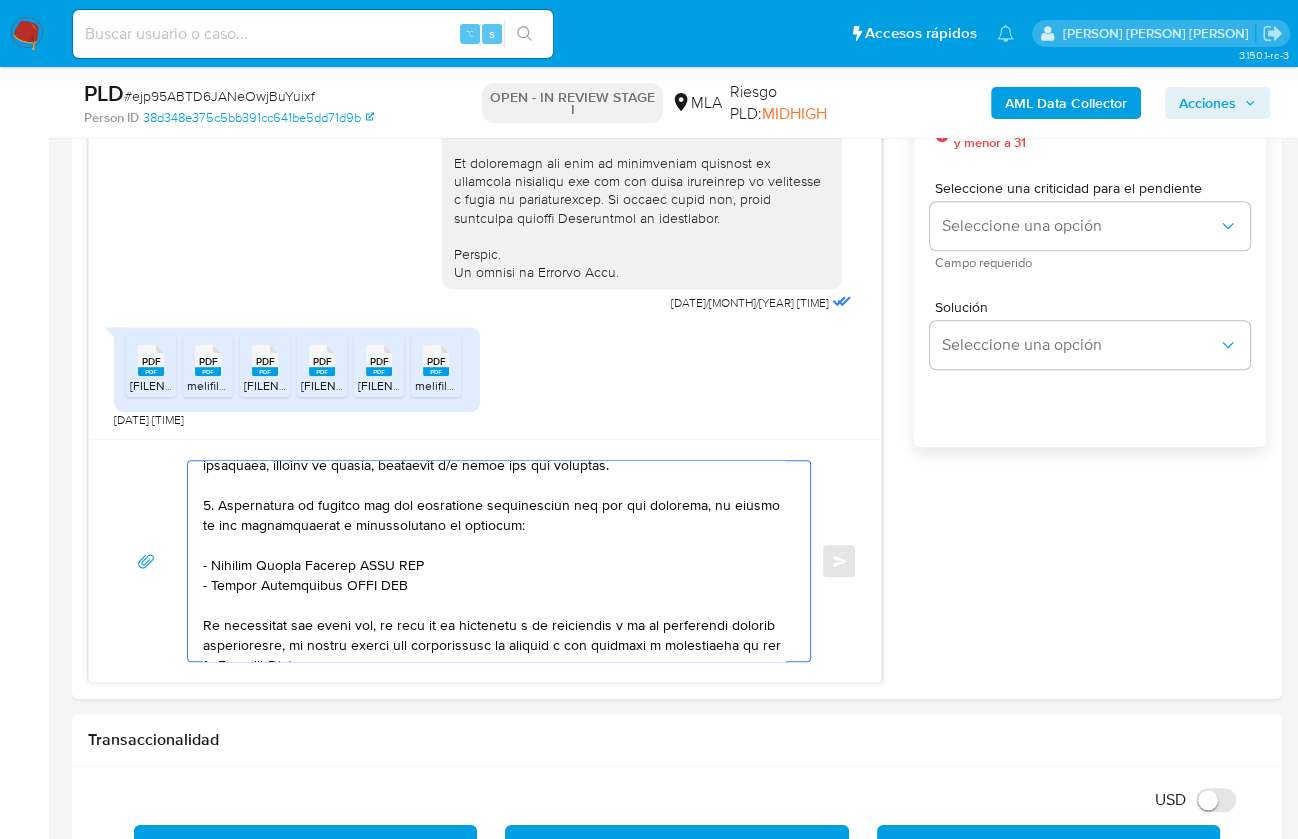 paste on "[CUIT]" 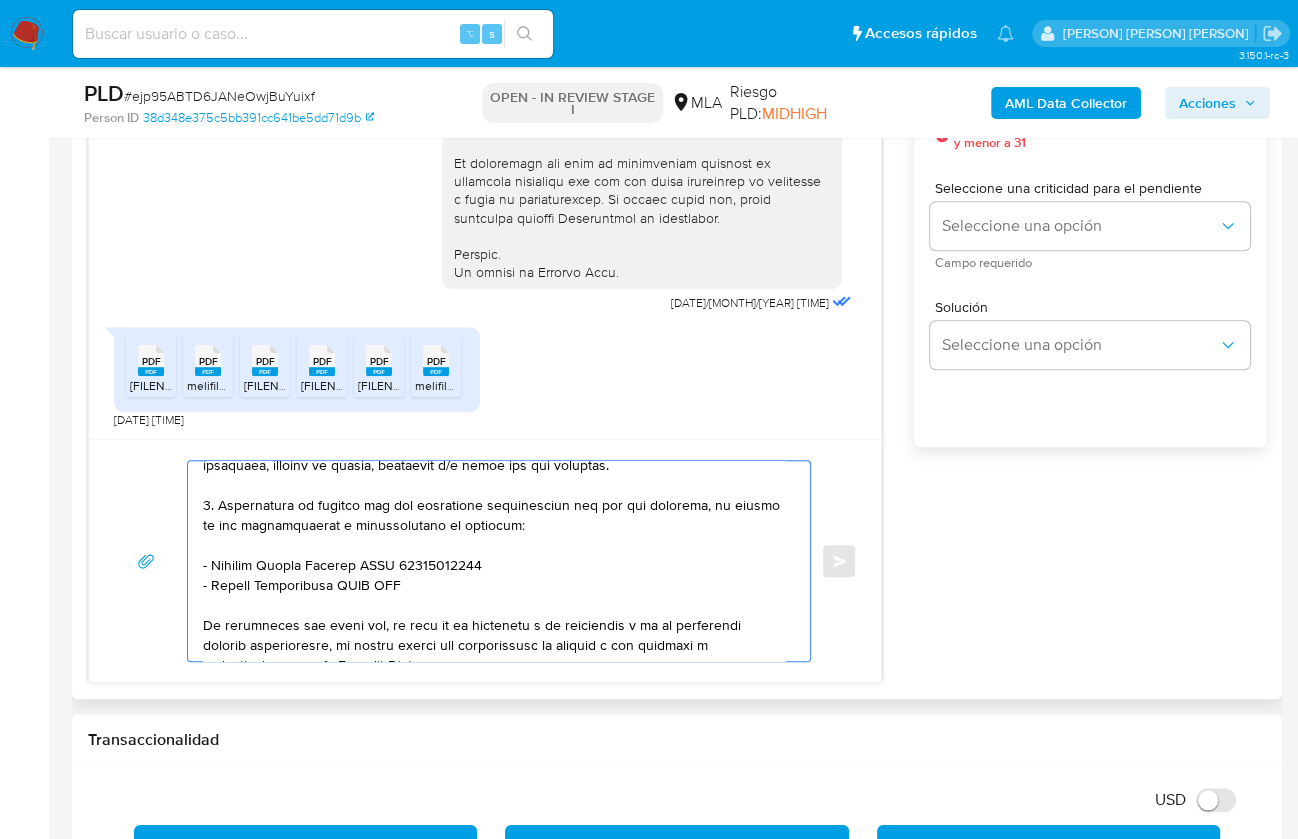 drag, startPoint x: 212, startPoint y: 580, endPoint x: 337, endPoint y: 581, distance: 125.004 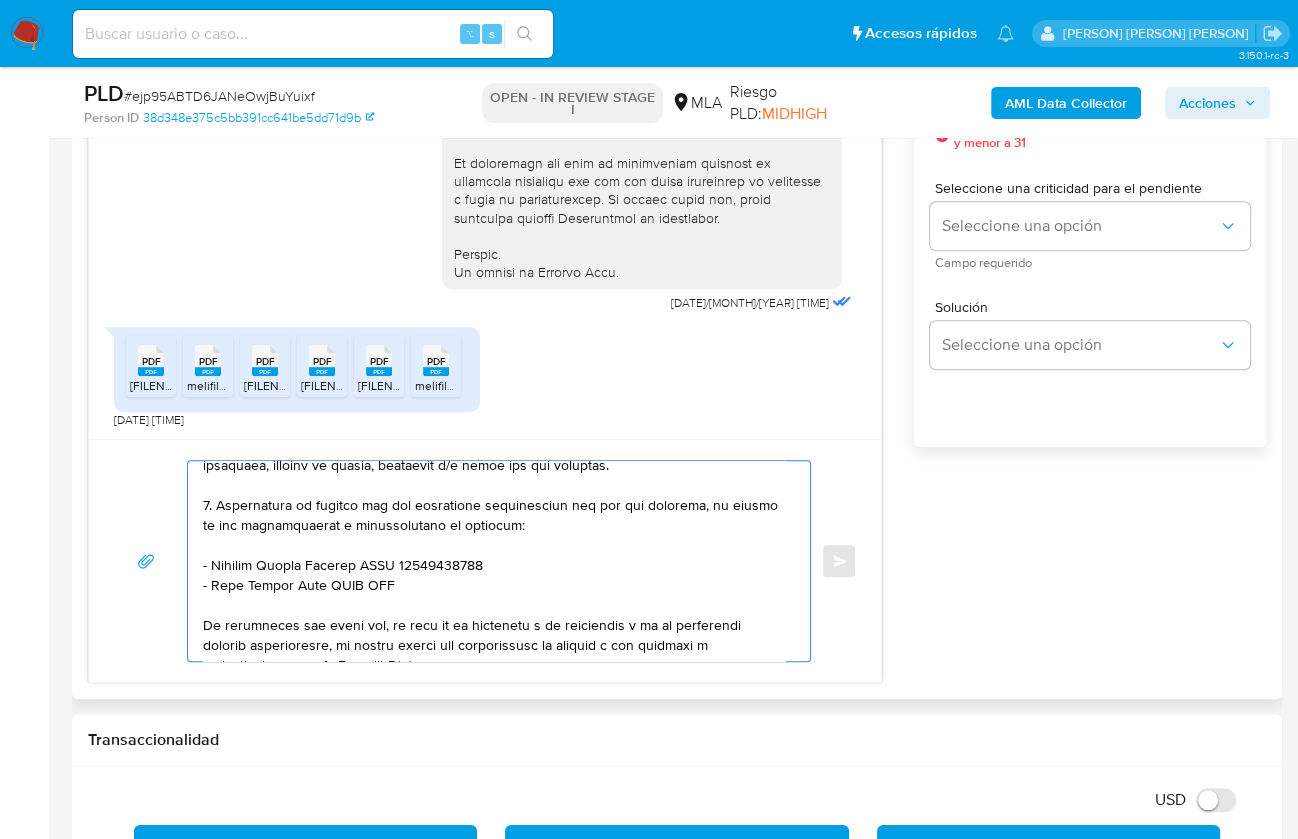 click at bounding box center [494, 561] 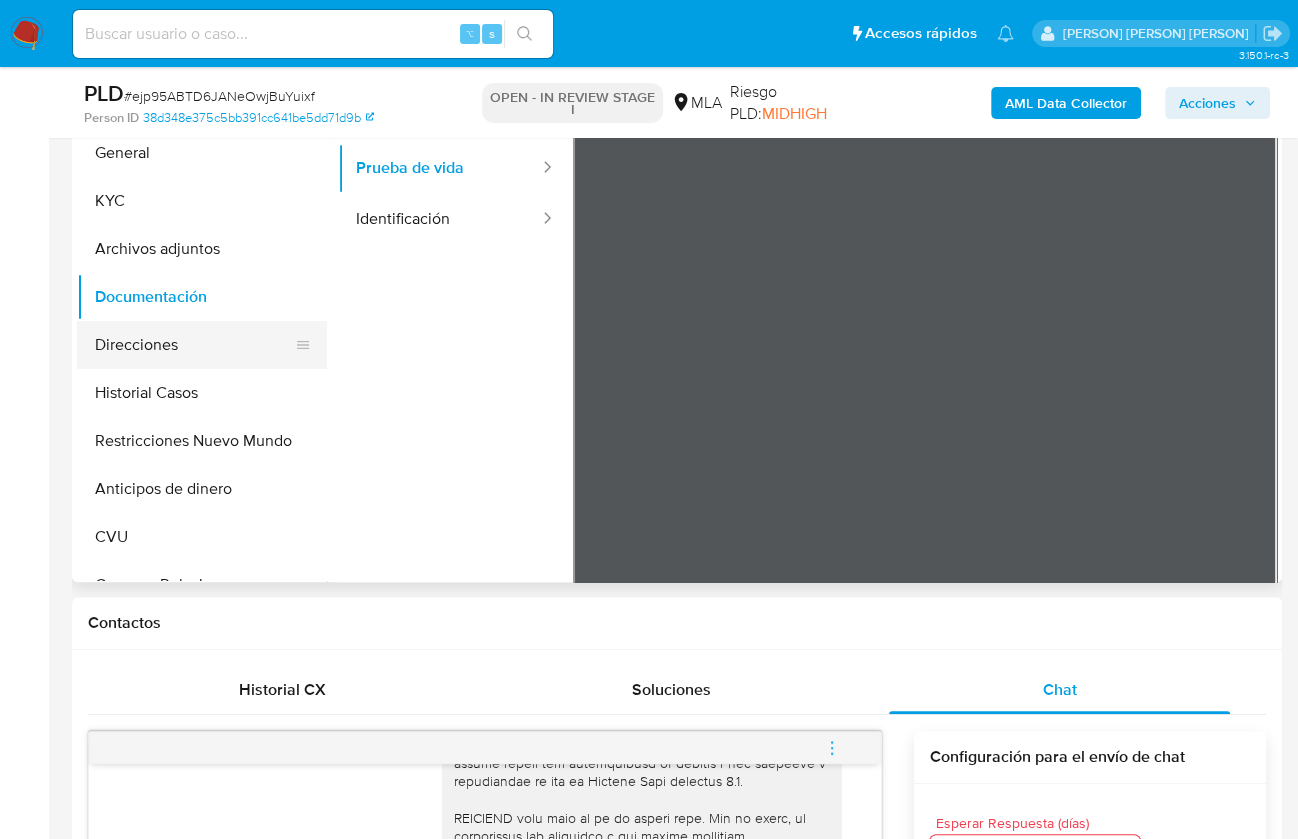 scroll, scrollTop: 447, scrollLeft: 0, axis: vertical 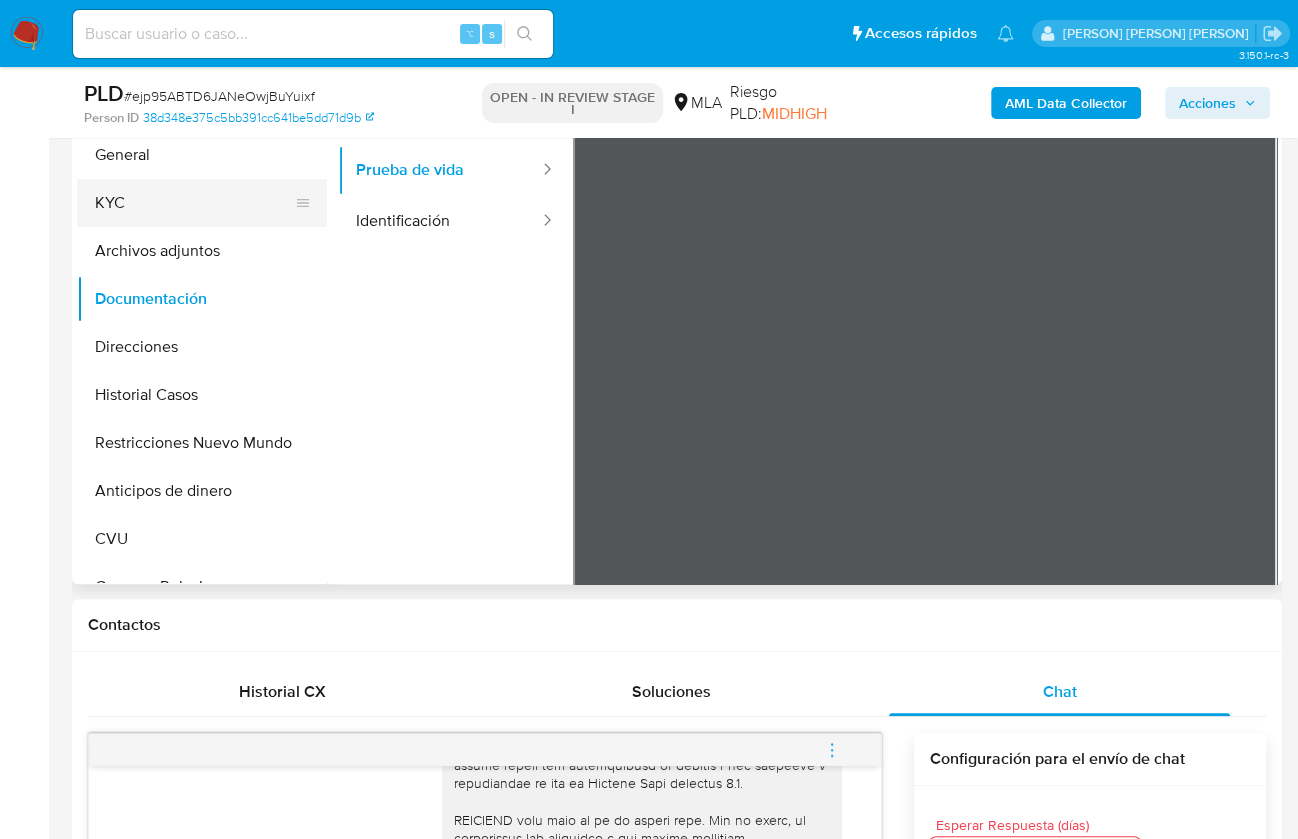 click on "KYC" at bounding box center (194, 203) 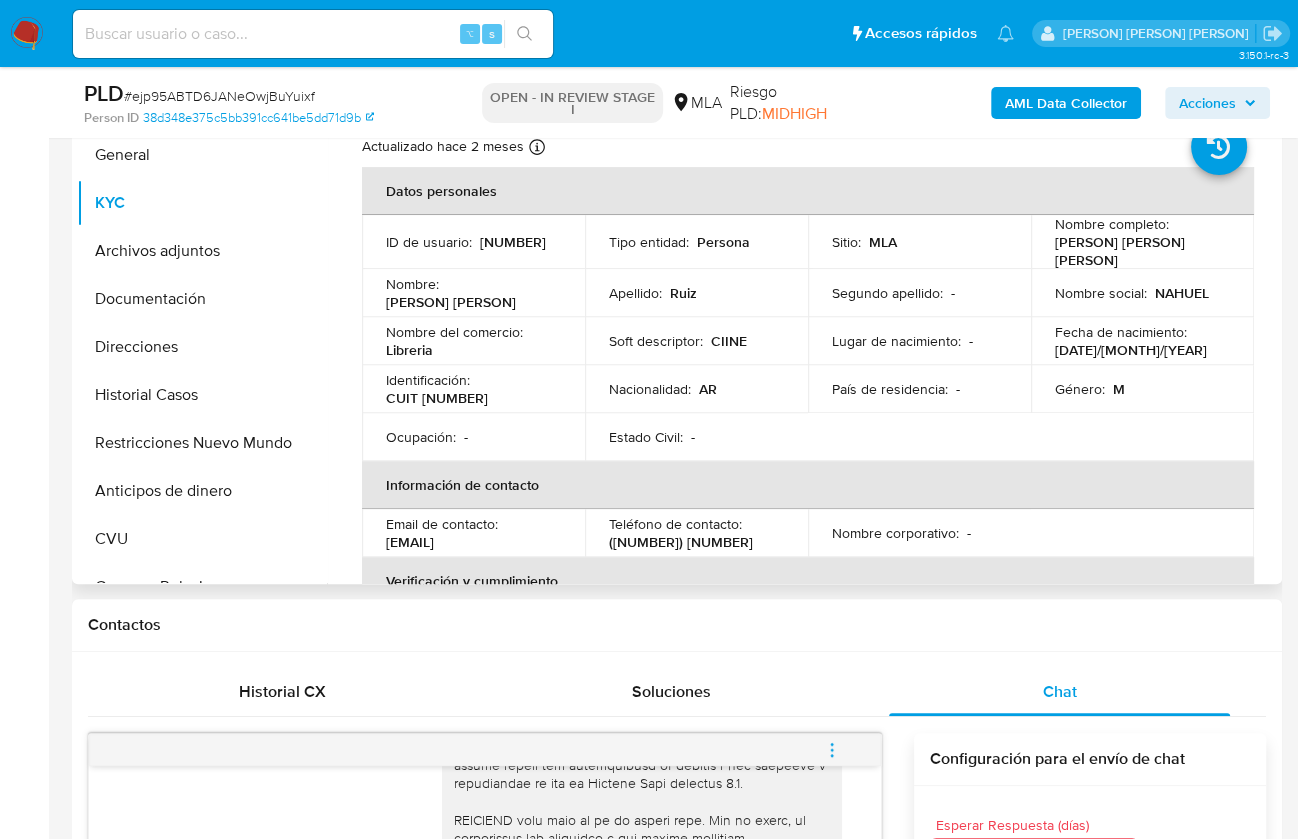 click on "CUIT [NUMBER]" at bounding box center [437, 398] 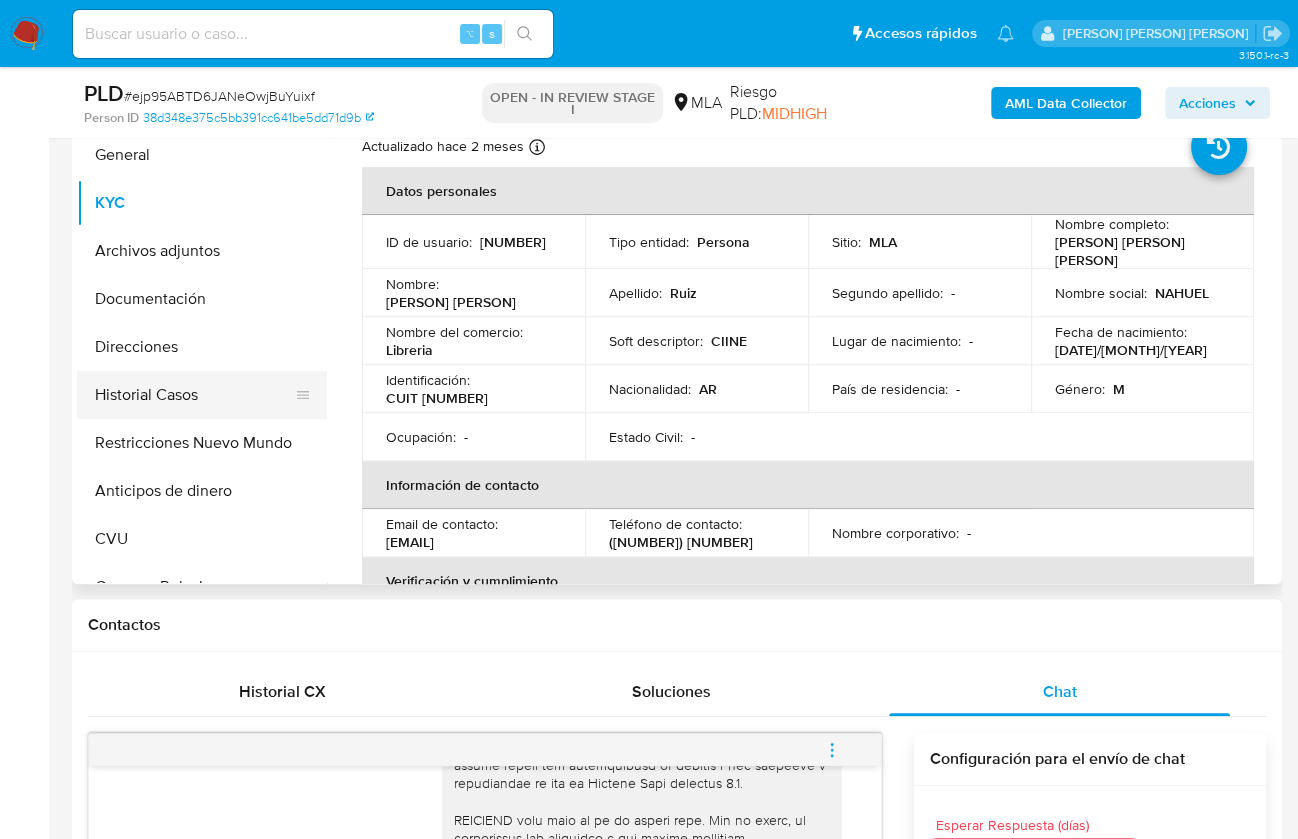 copy on "[NUMBER]" 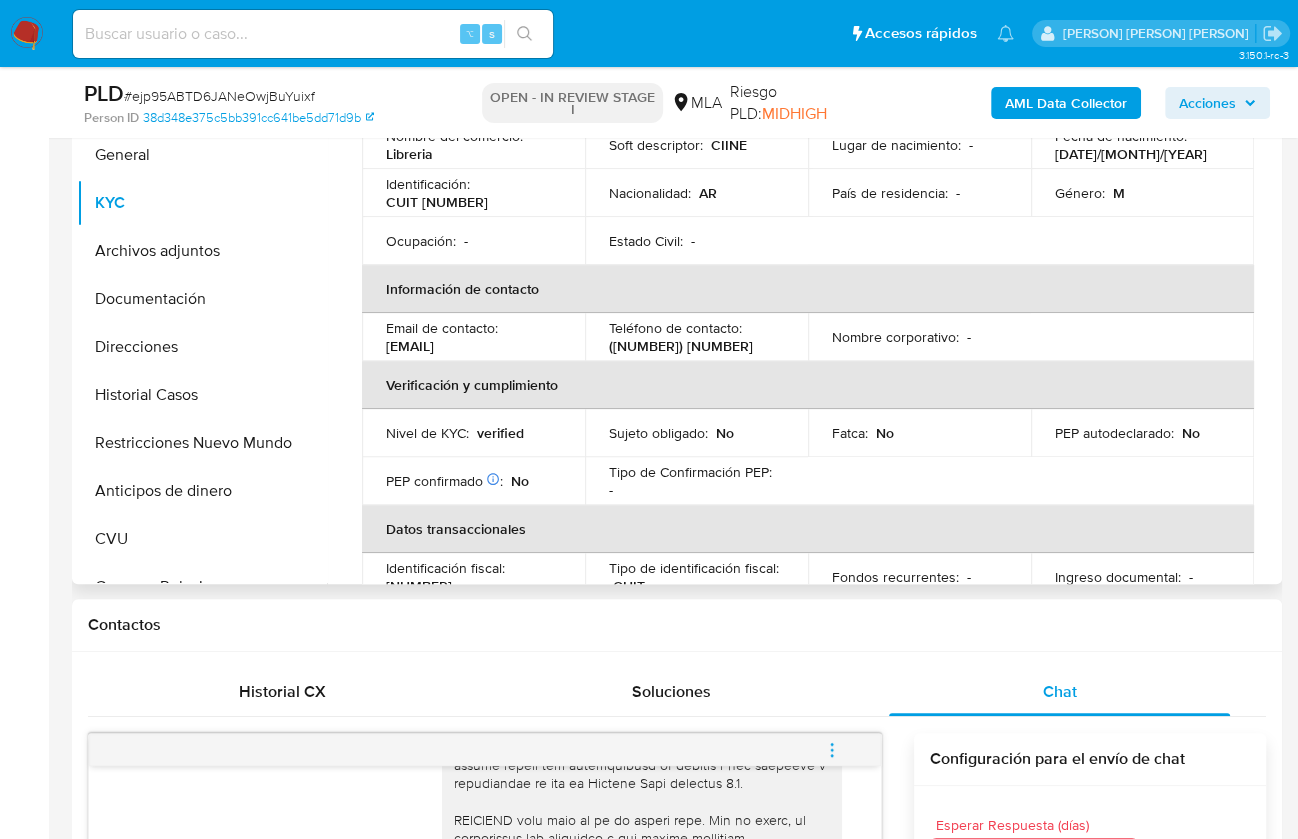 scroll, scrollTop: 443, scrollLeft: 0, axis: vertical 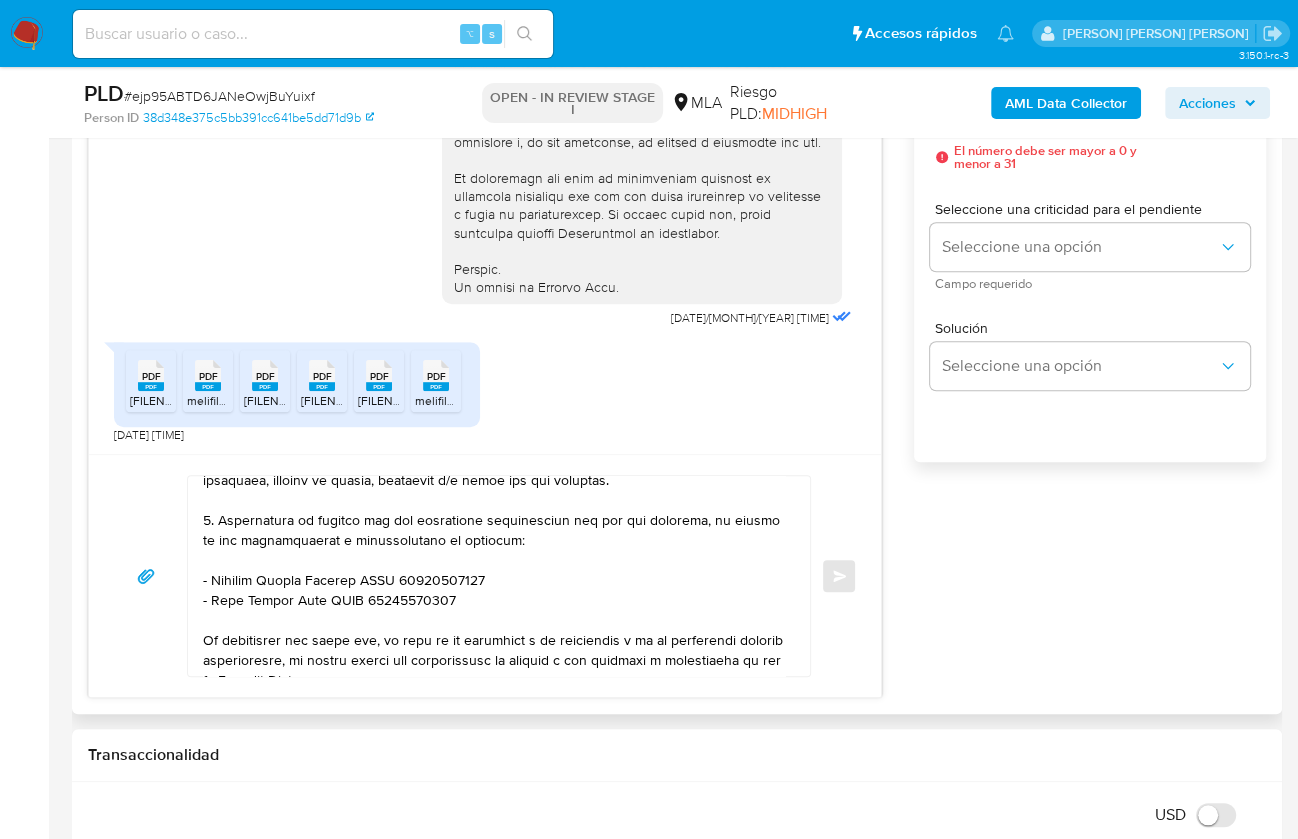click at bounding box center (494, 576) 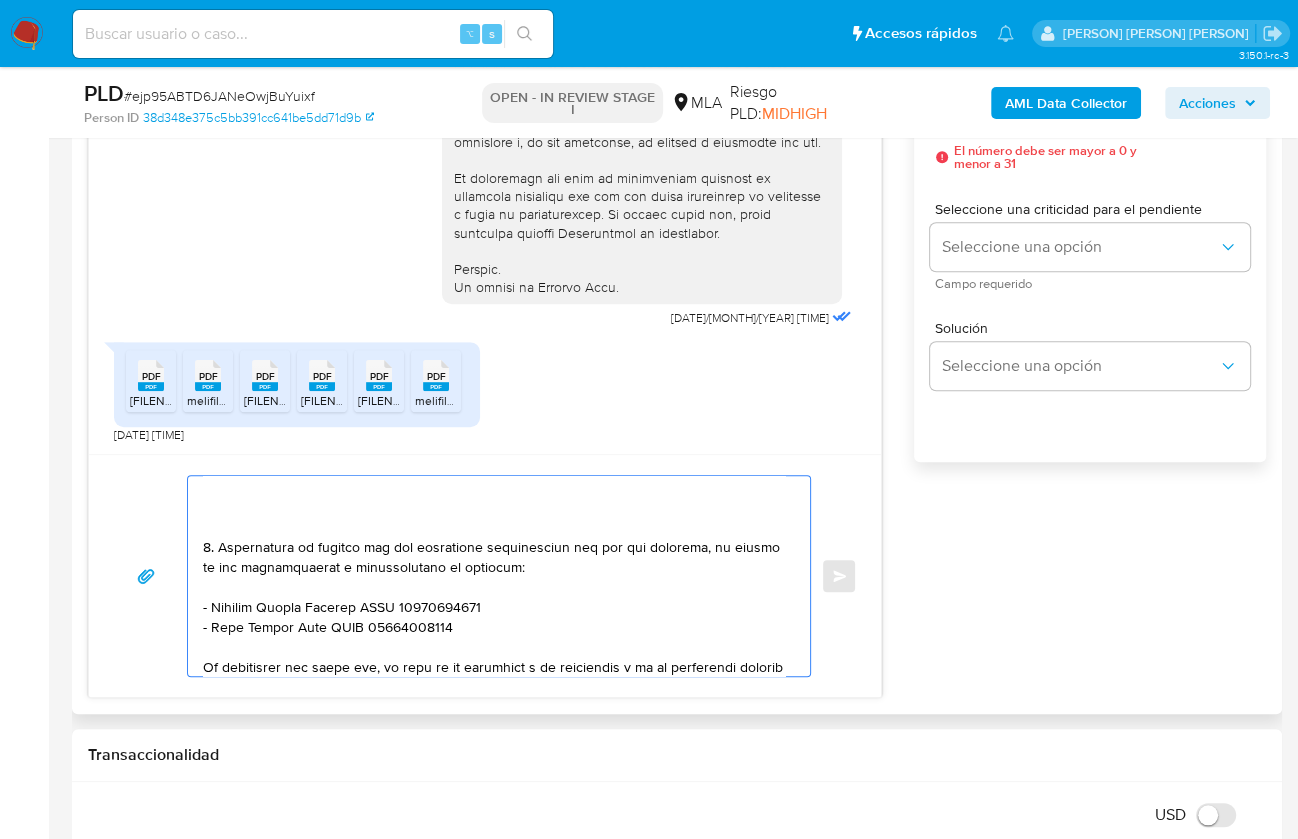 paste on "2. De acuerdo a la actividad que realices en tu cuenta, adjunta la siguiente documentación. A modo de ejemplo, puedes enviar uno de estos comprobantes:
- Últimos 3 recibos de sueldo/jubilación.
- Últimas 6 Declaraciones Juradas de Ingresos Brutos (donde se visualice la base imponible).
- Resumen de Comprobantes Electrónicos emitidos de los períodos 2024 y 2025 Si tienes dudas, consulta el instructivo para descargar el Resumen de Comprobantes Electrónicos aquí." 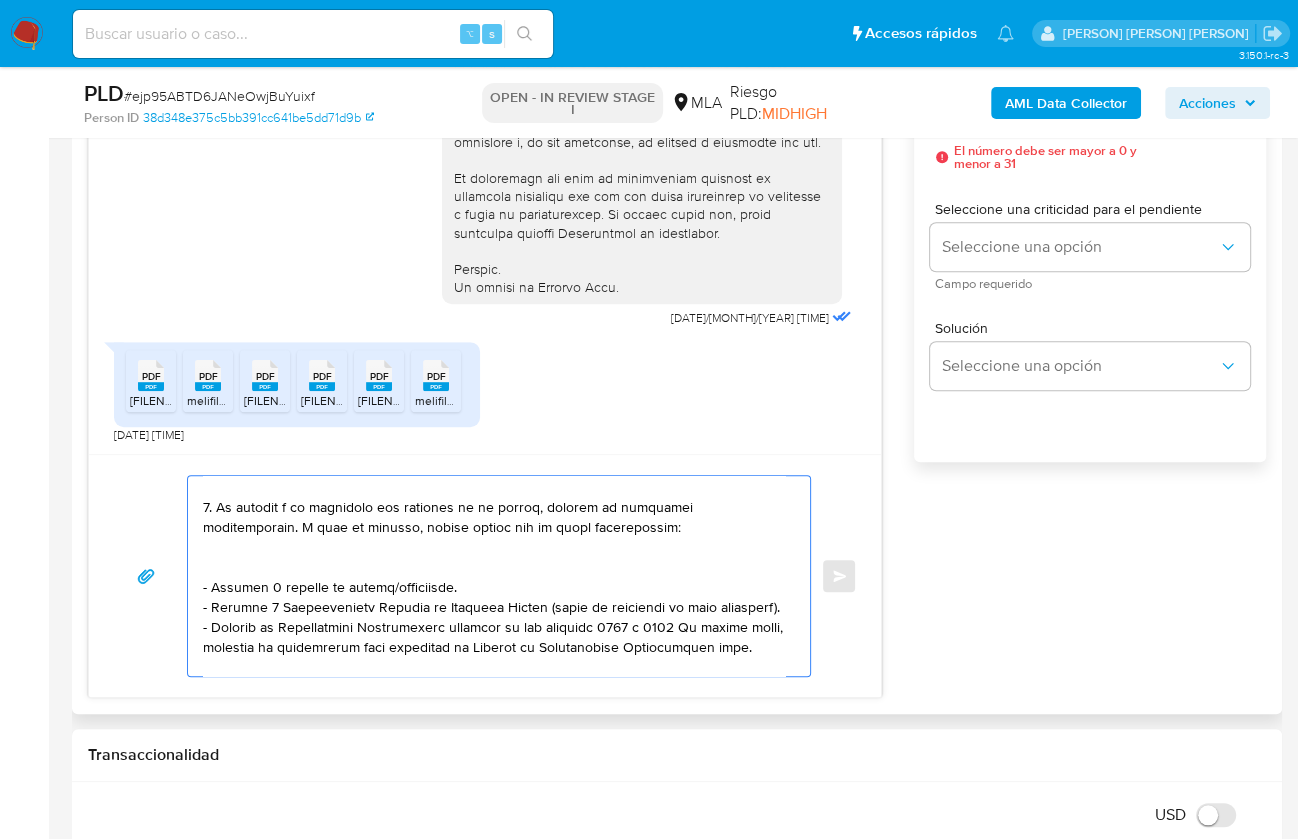 scroll, scrollTop: 247, scrollLeft: 0, axis: vertical 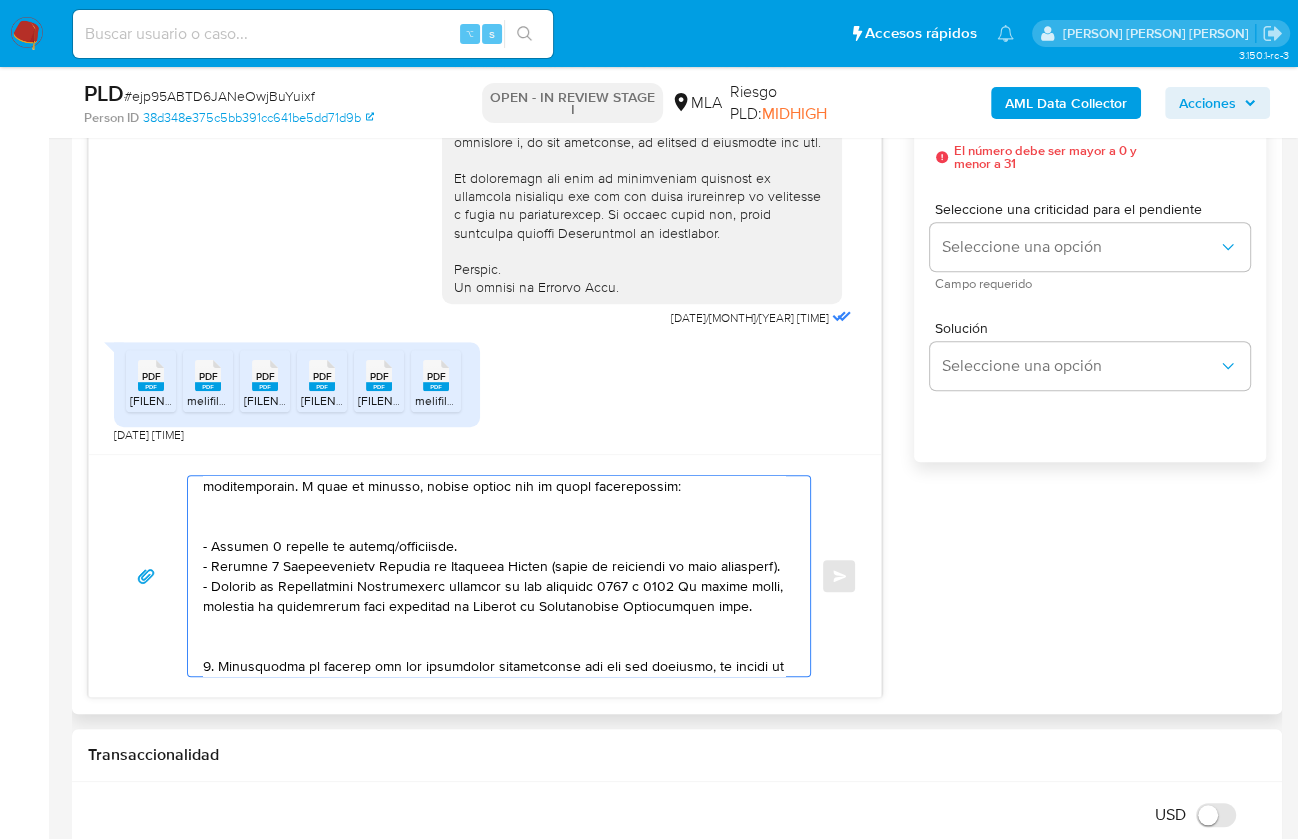 drag, startPoint x: 273, startPoint y: 582, endPoint x: 198, endPoint y: 541, distance: 85.47514 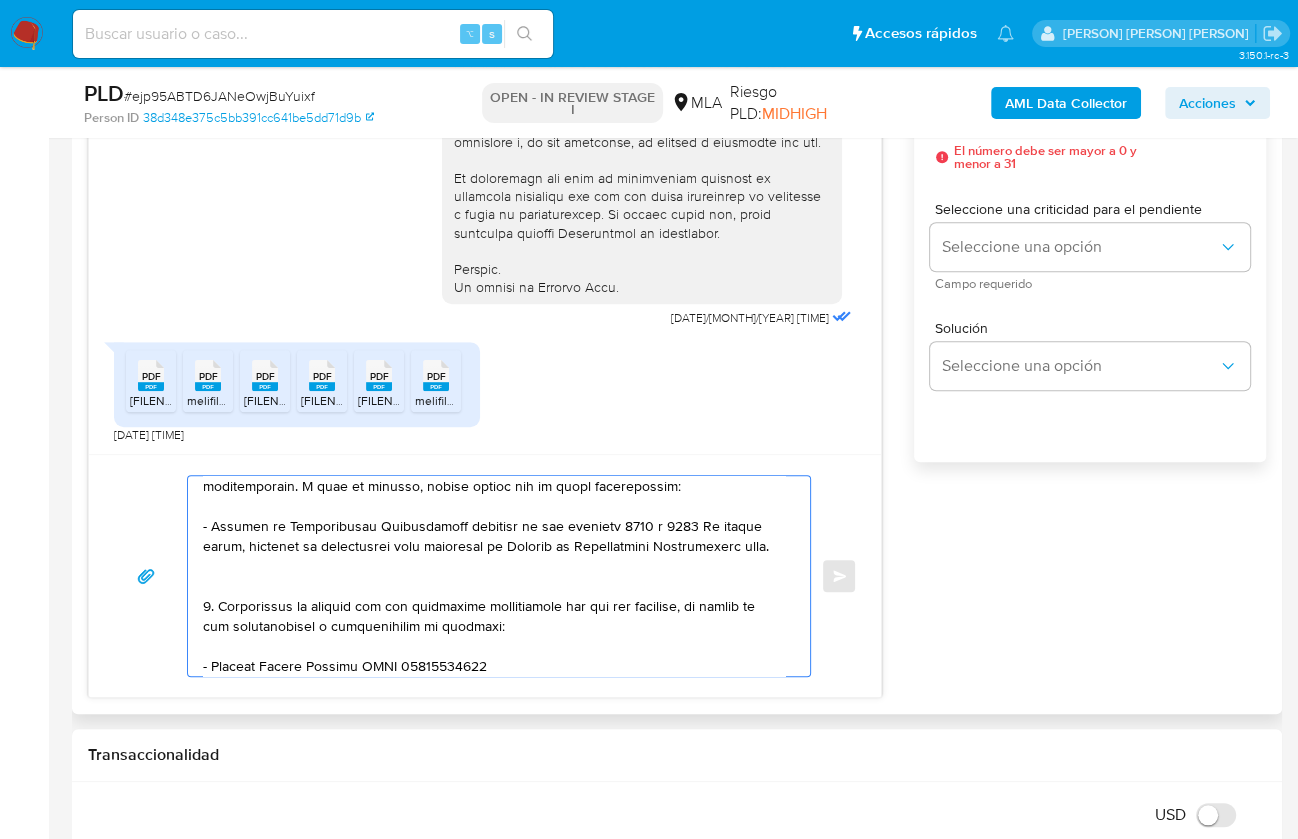 click at bounding box center [494, 576] 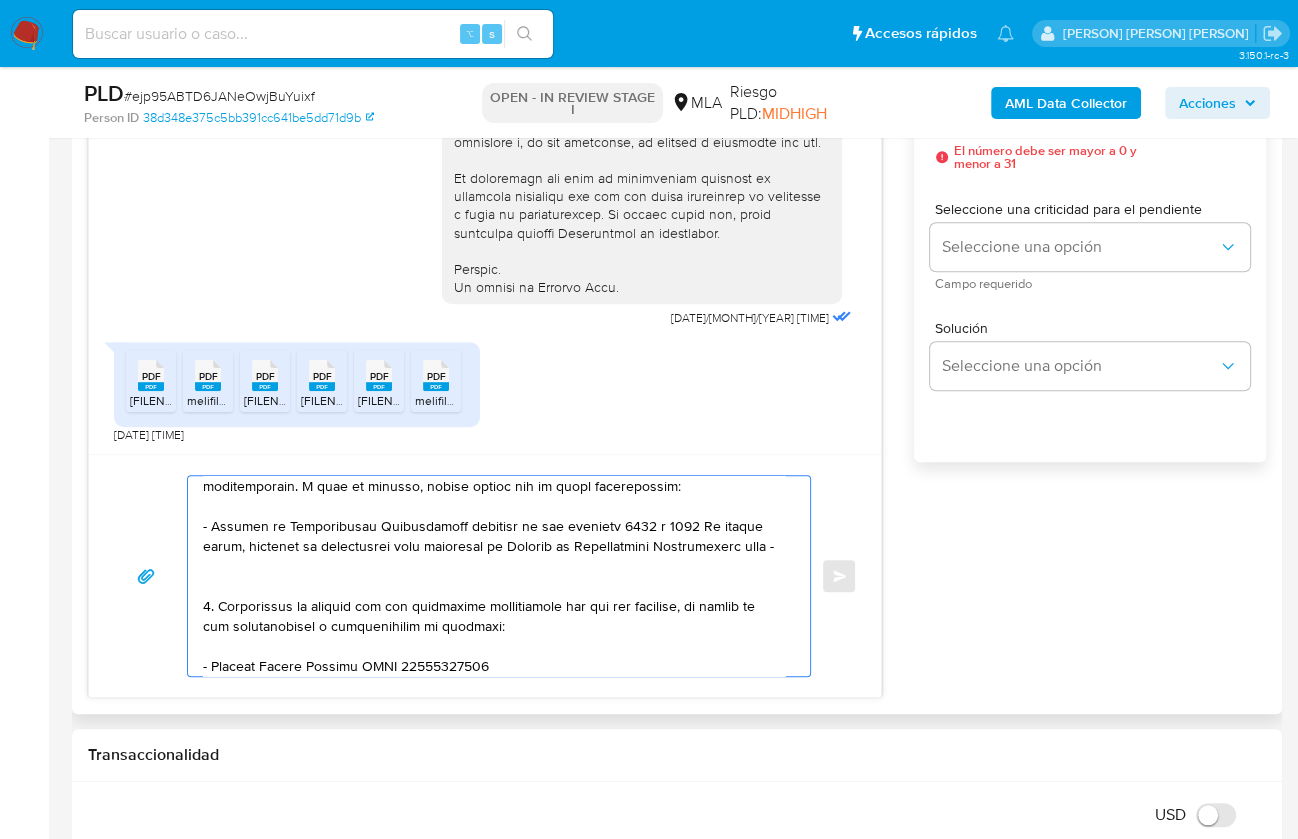 paste on "https://www.mercadopago.com.ar/ayuda/30181" 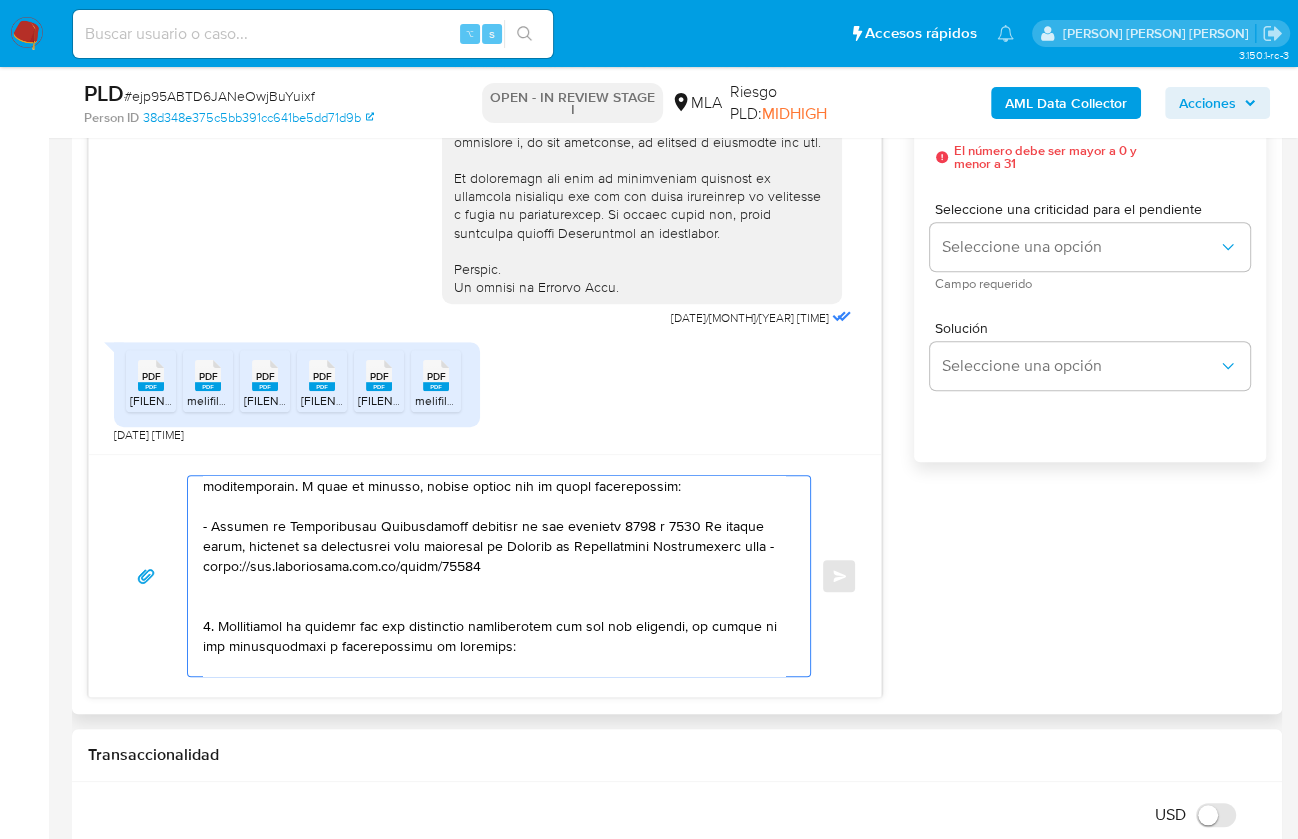 click at bounding box center [494, 576] 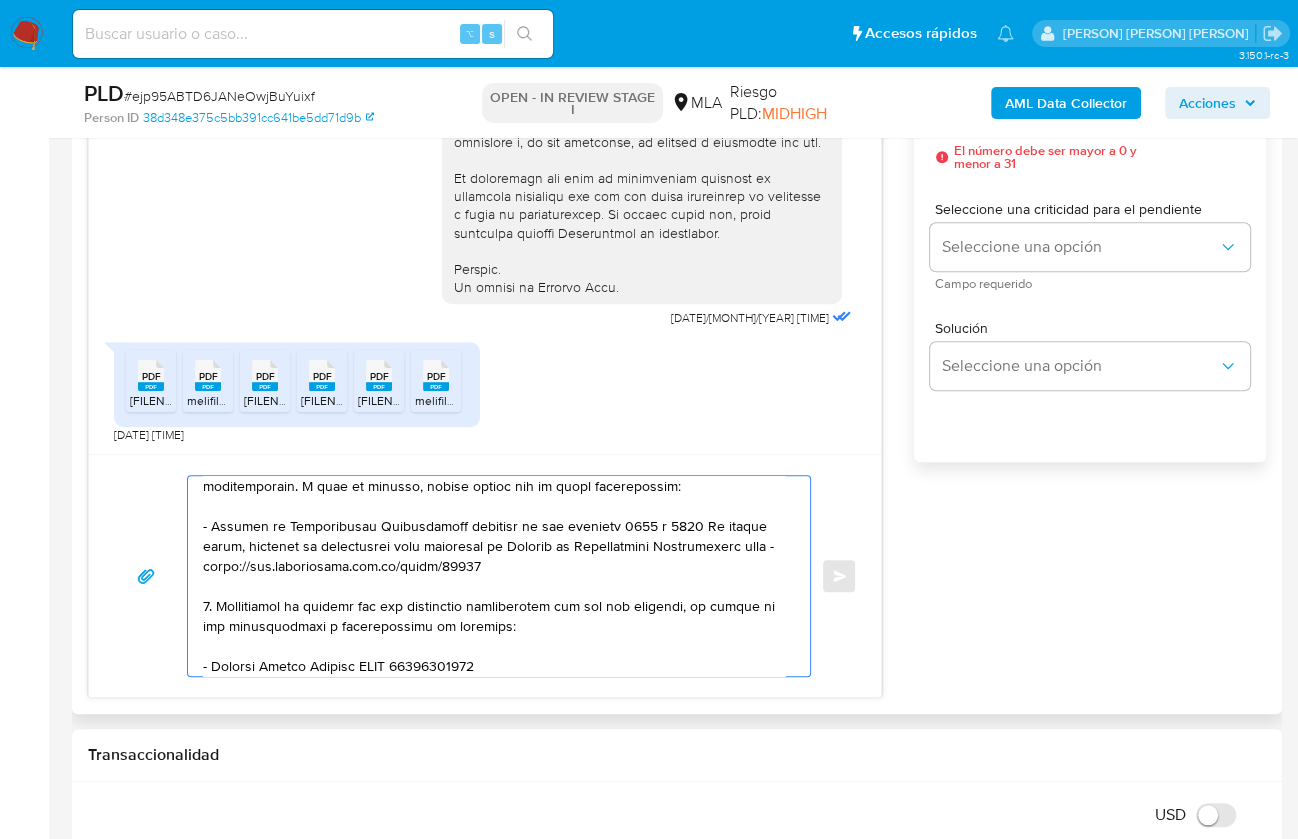 click at bounding box center (494, 576) 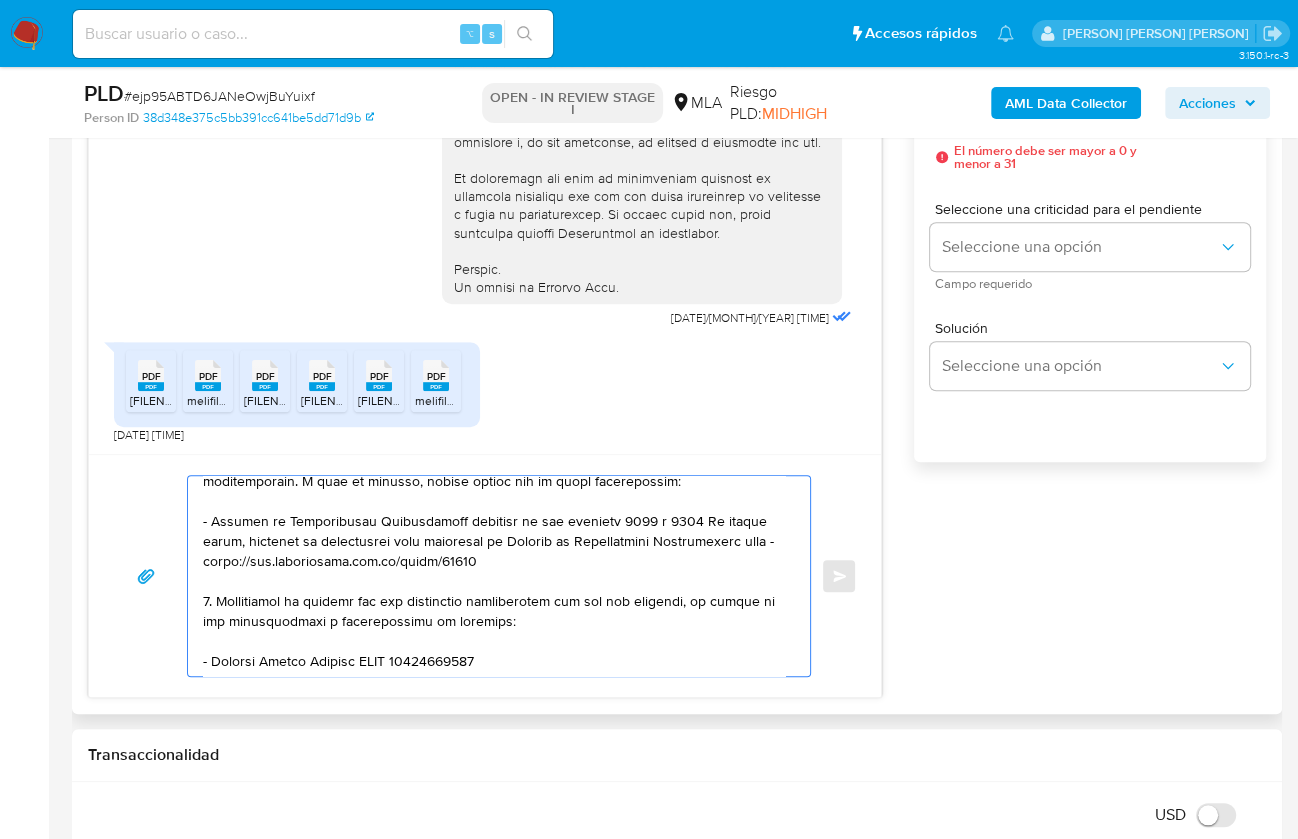 scroll, scrollTop: 360, scrollLeft: 0, axis: vertical 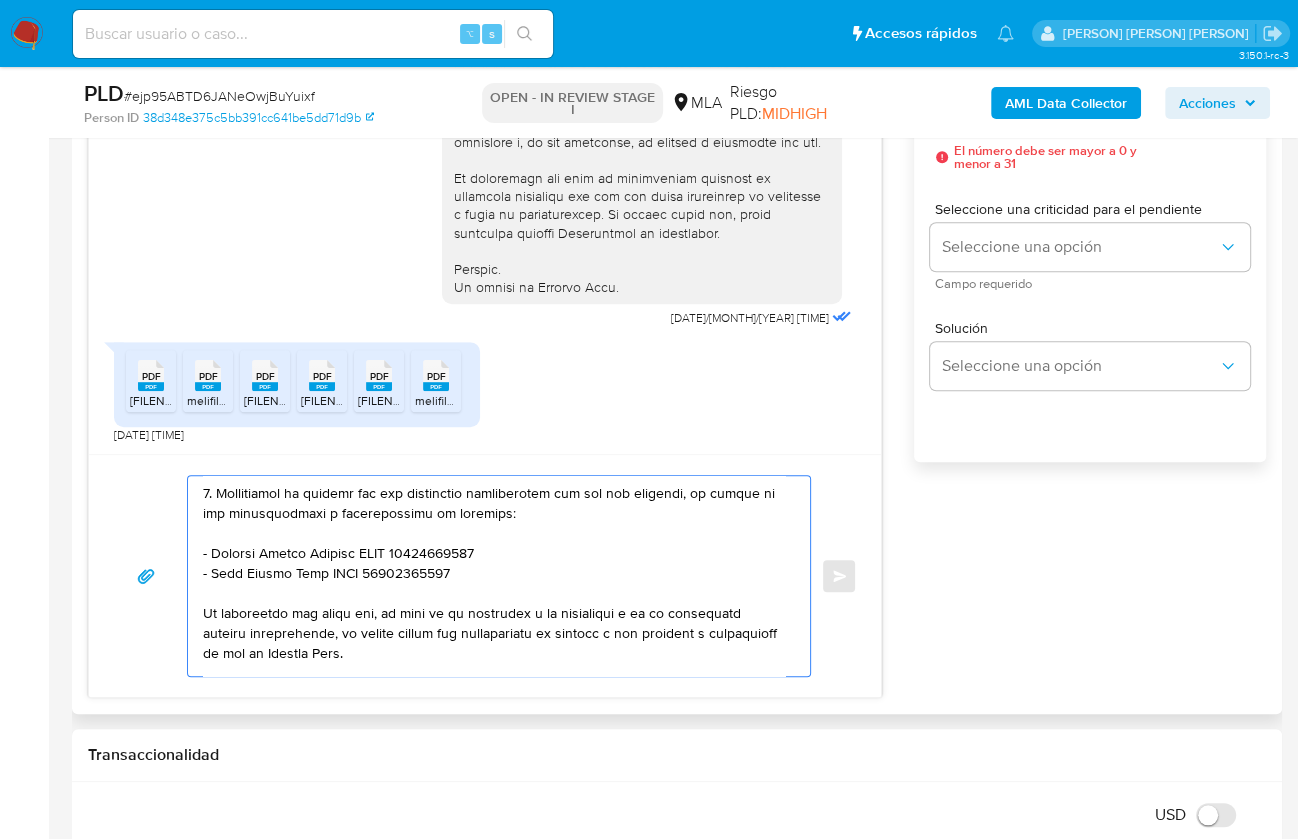 click at bounding box center (494, 576) 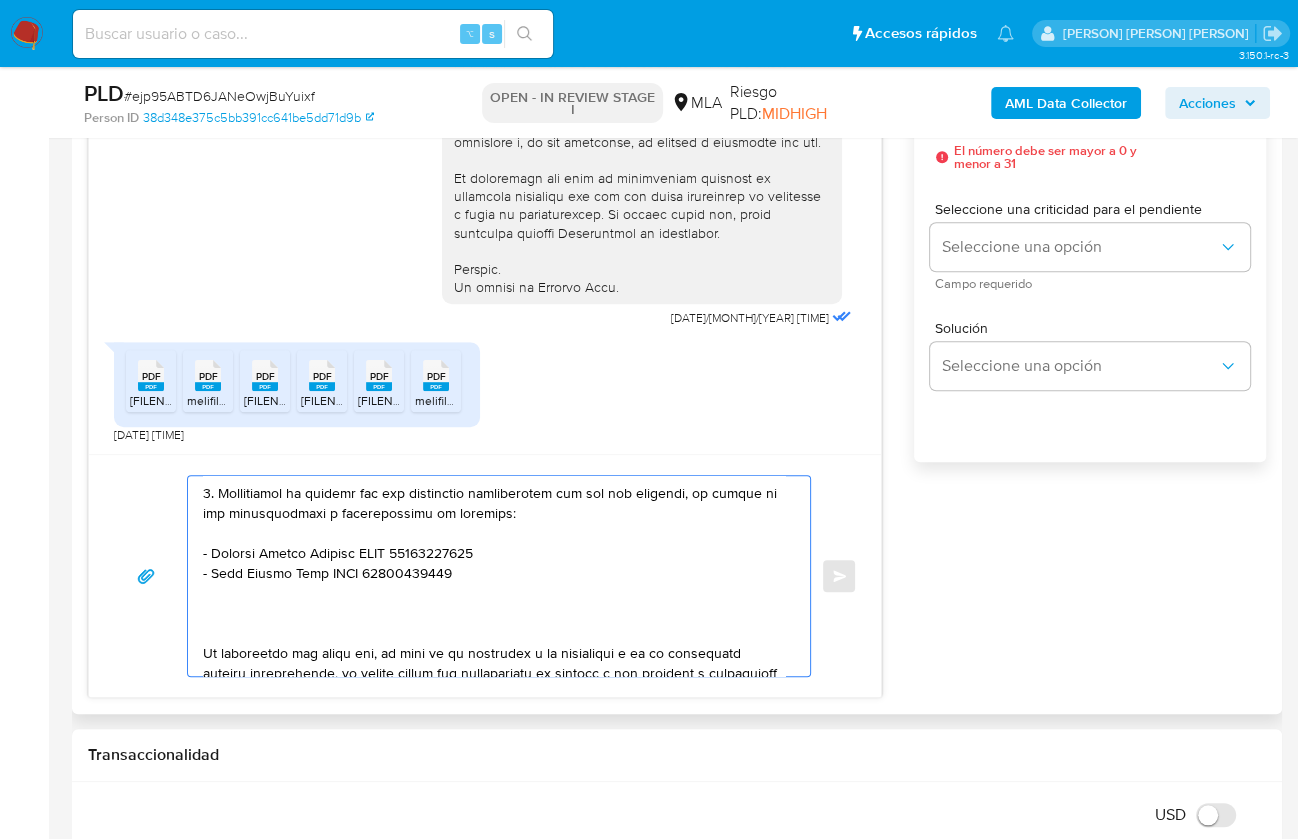 paste on "Notamos un incremento en tu operatoria e ingresos en noviembre 2024. ¿Podrías explicarnos a qué se debe el mismo? Por favor, adjuntar documentación respaldatoria." 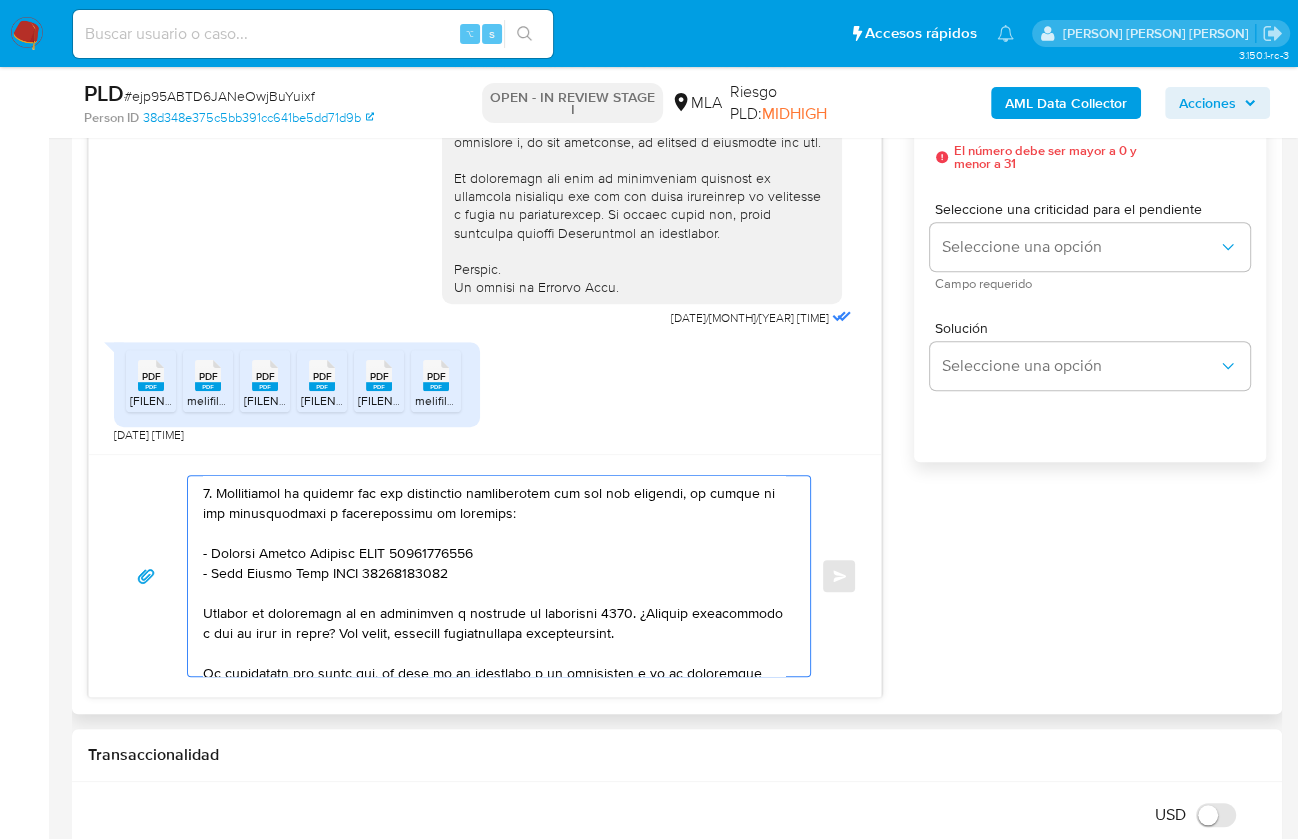 click at bounding box center (494, 576) 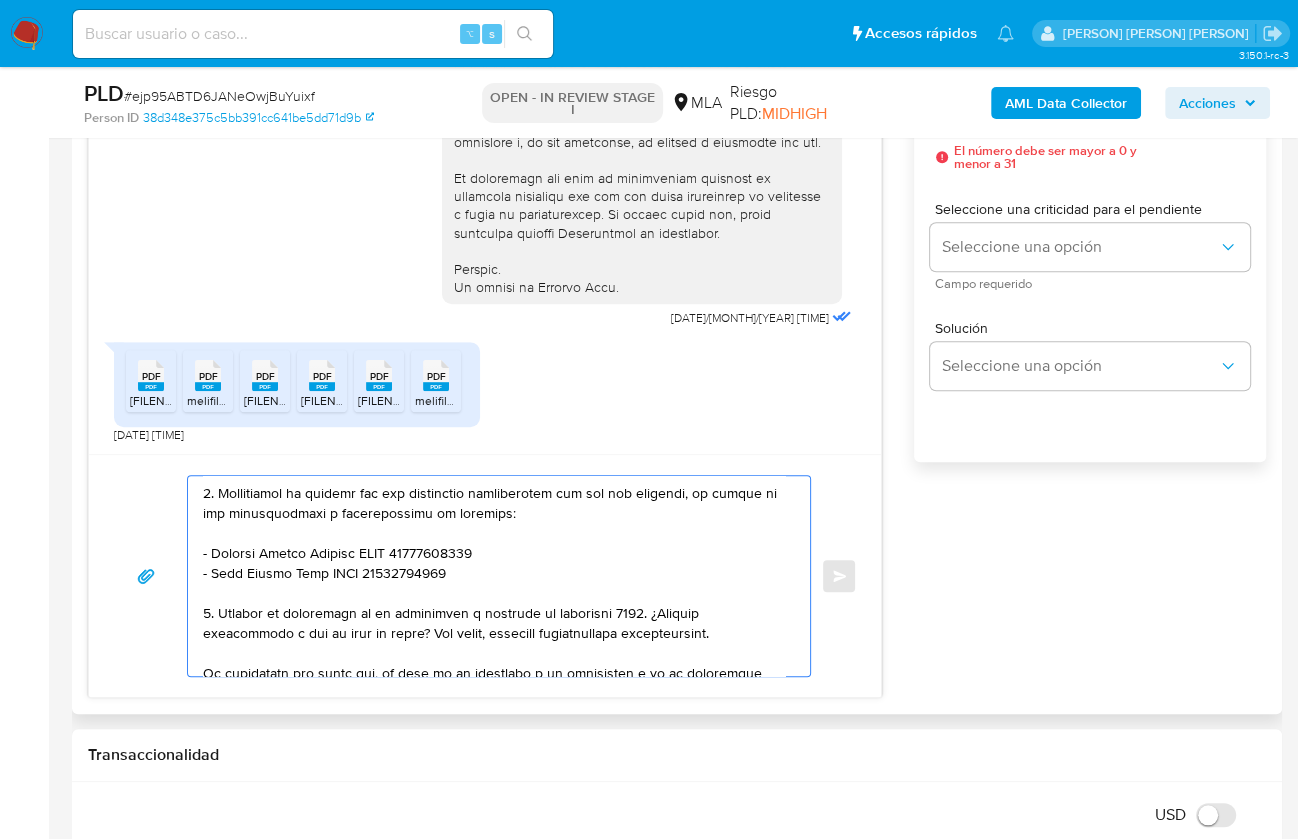 click at bounding box center [494, 576] 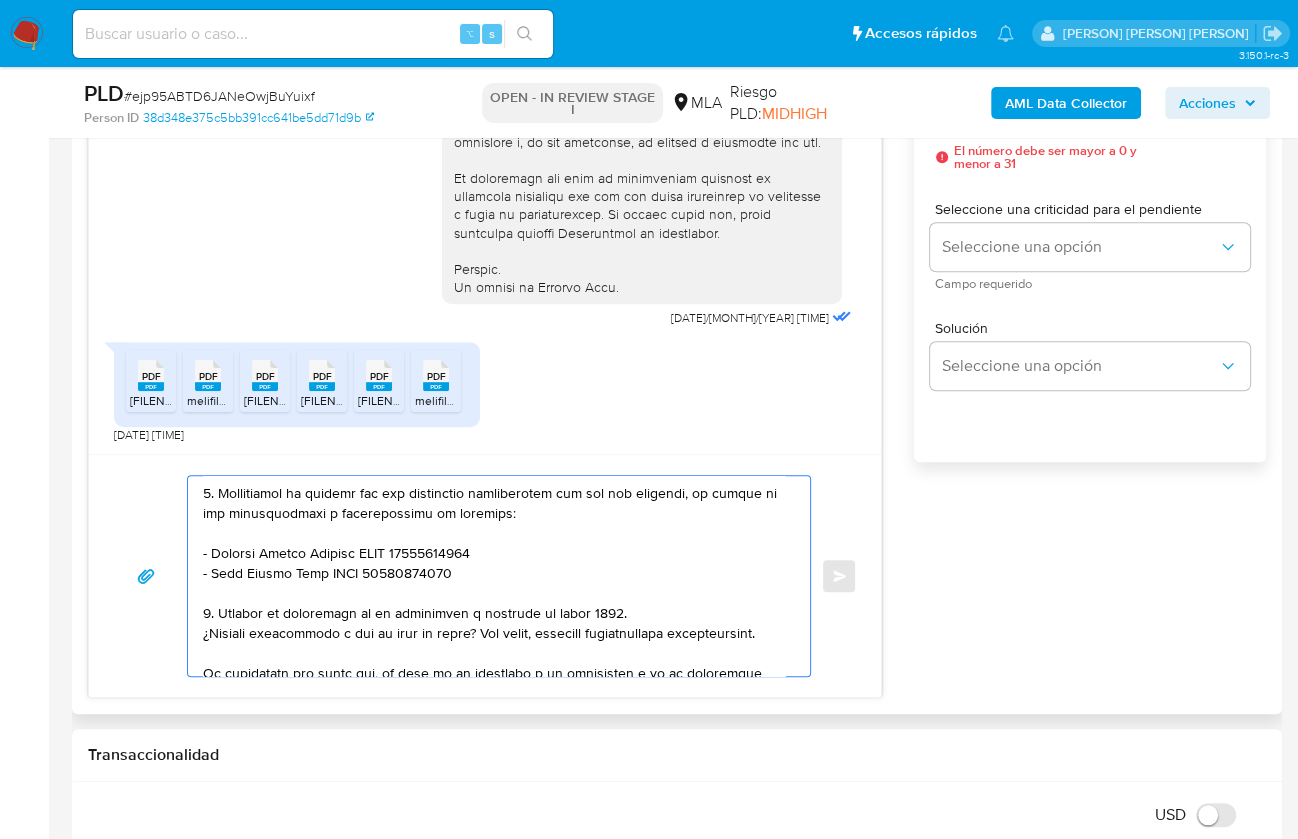 click at bounding box center (494, 576) 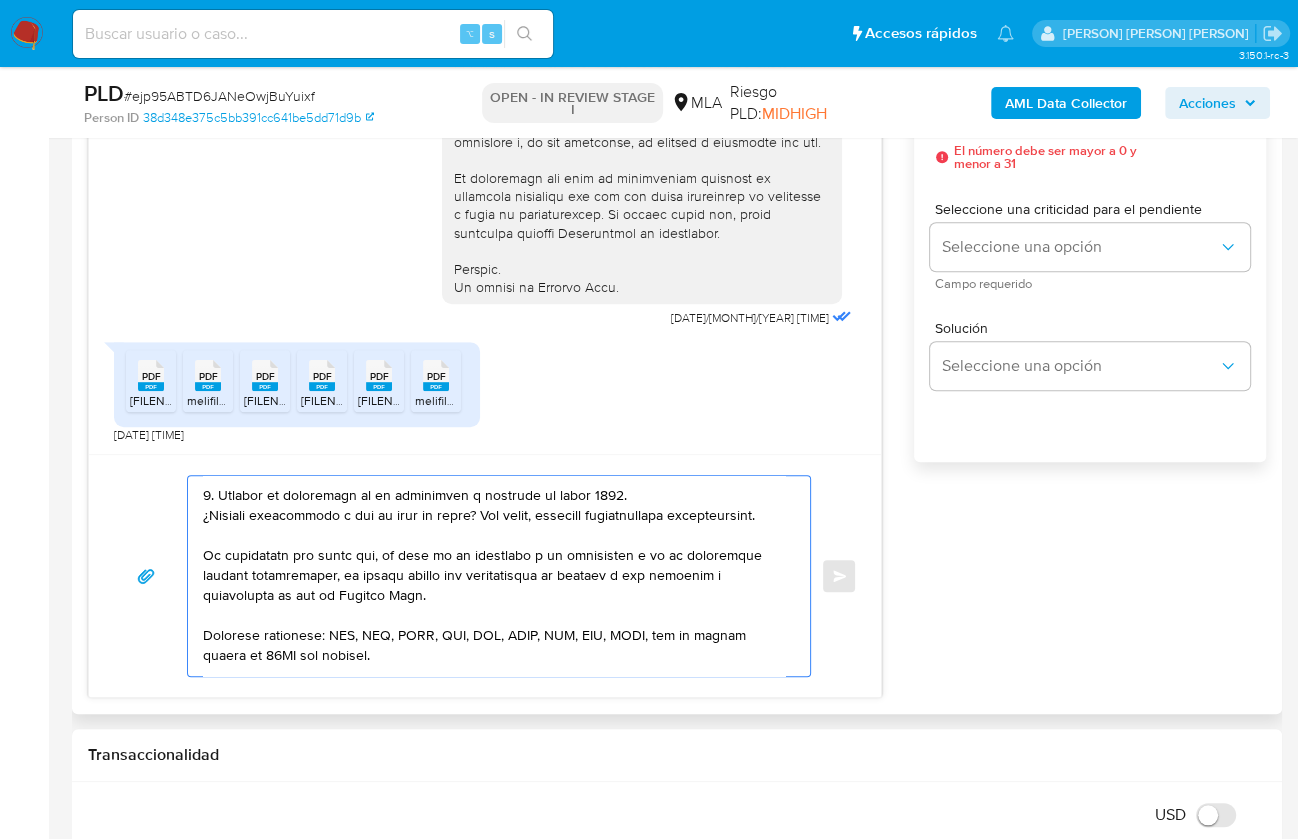 scroll, scrollTop: 501, scrollLeft: 0, axis: vertical 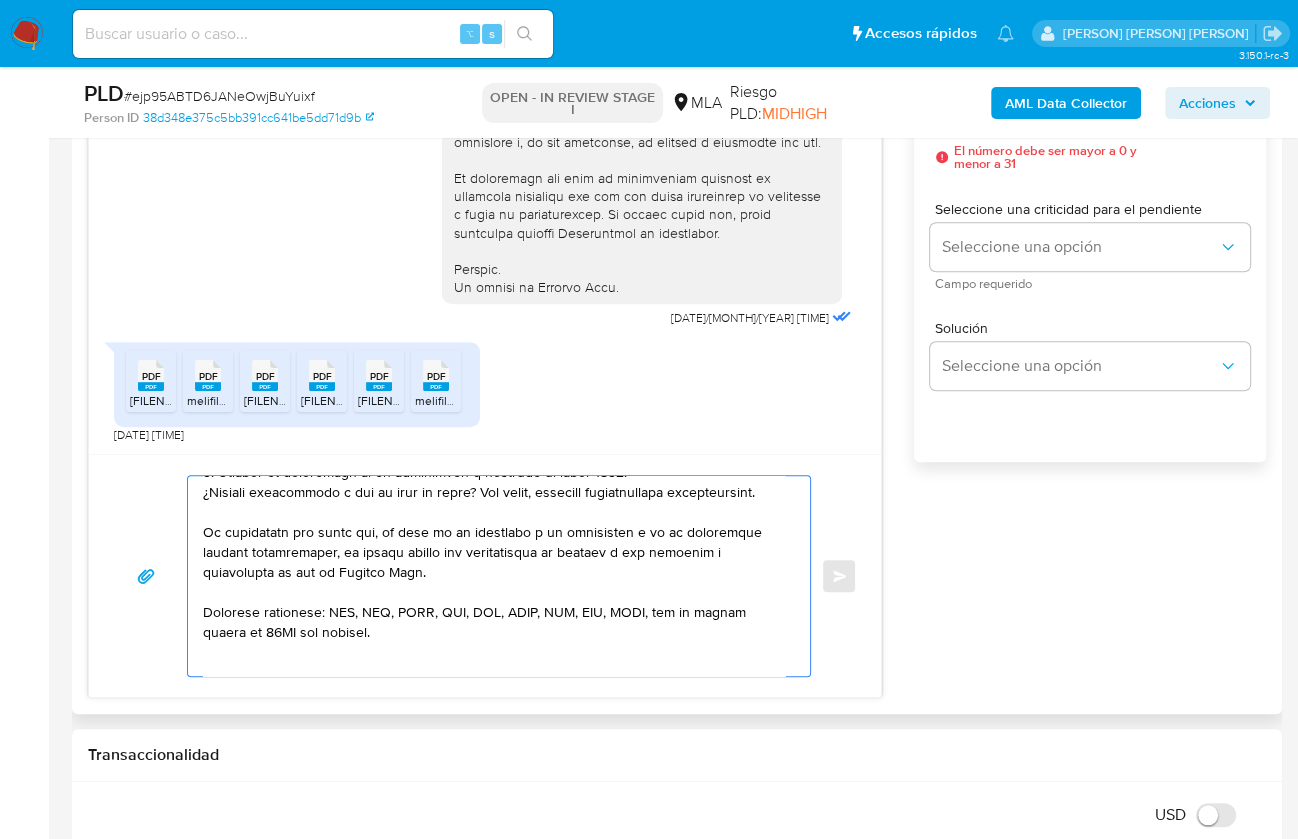 click at bounding box center (494, 576) 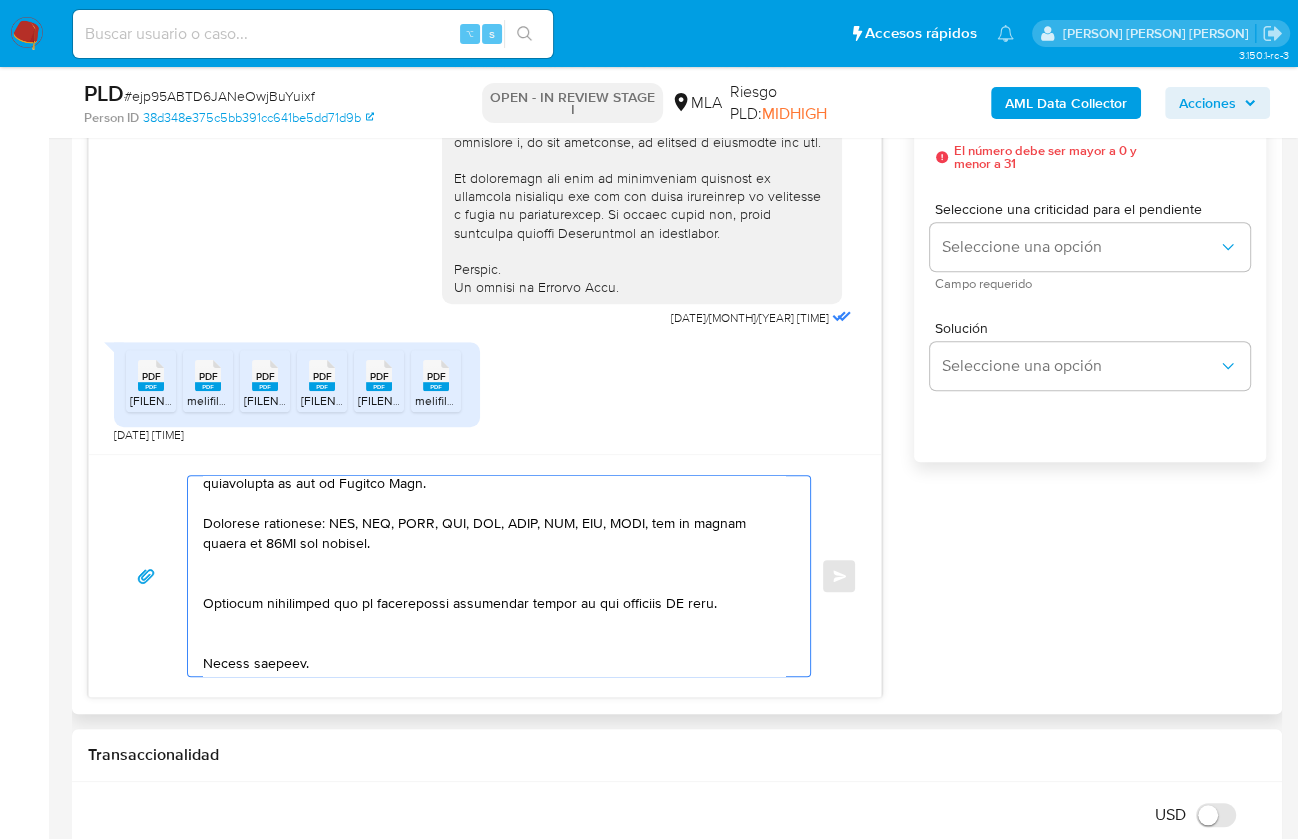 scroll, scrollTop: 617, scrollLeft: 0, axis: vertical 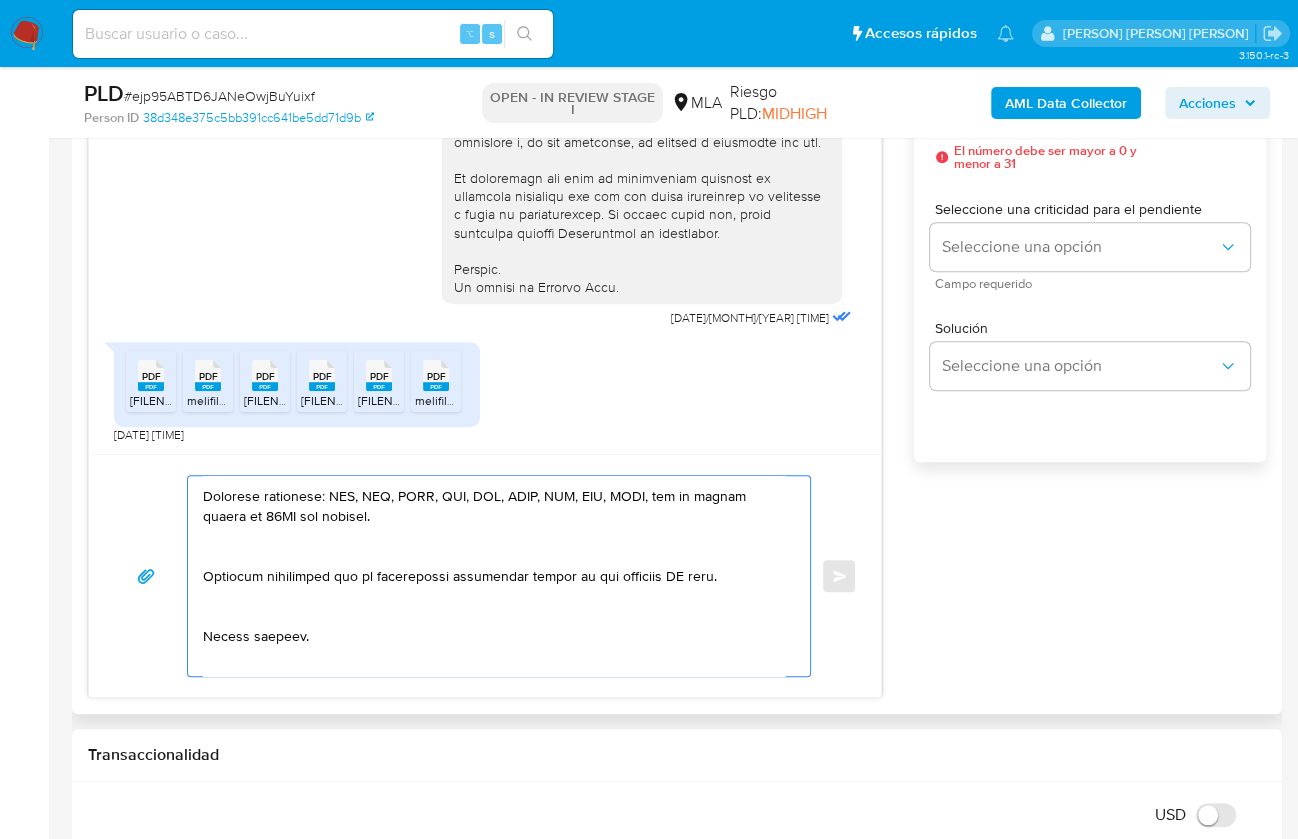 click at bounding box center [494, 576] 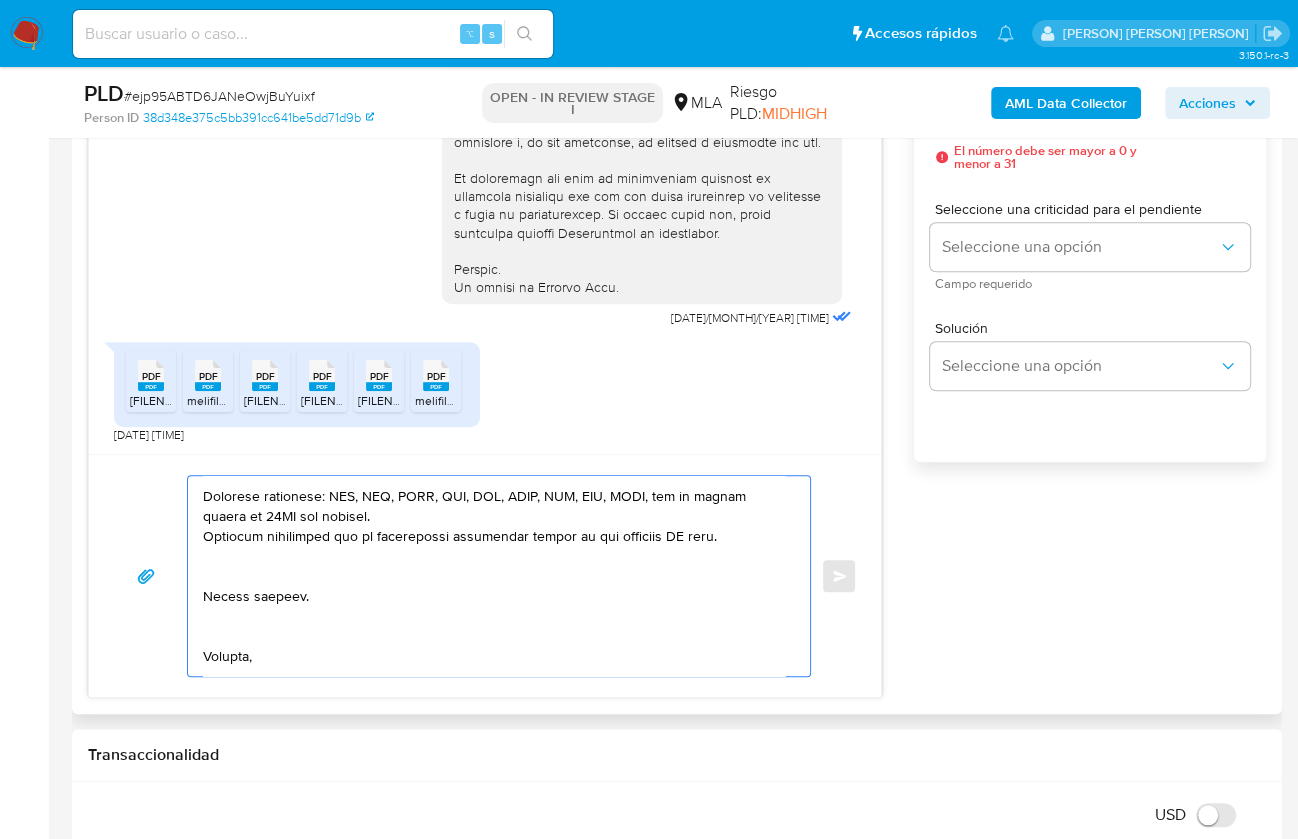 drag, startPoint x: 722, startPoint y: 555, endPoint x: 593, endPoint y: 555, distance: 129 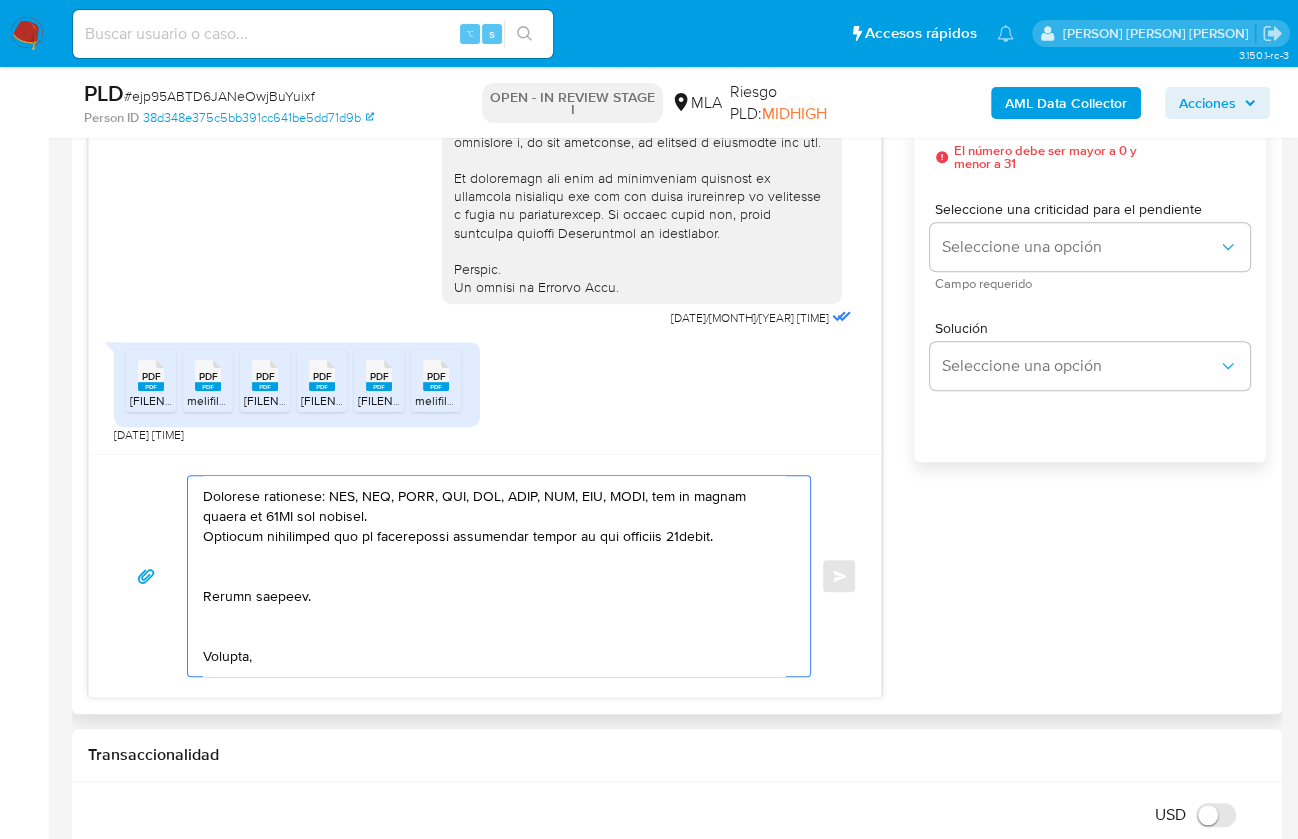 click at bounding box center (494, 576) 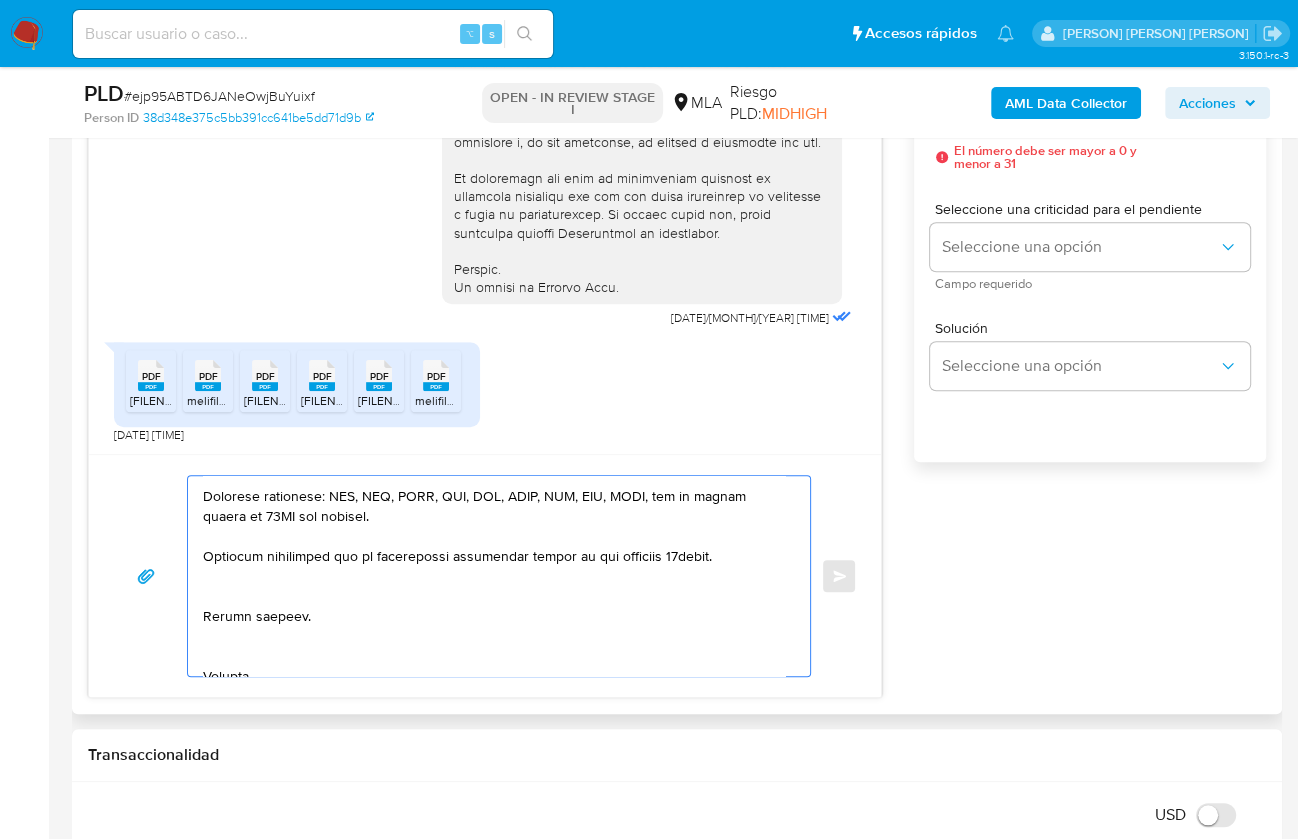 click at bounding box center (494, 576) 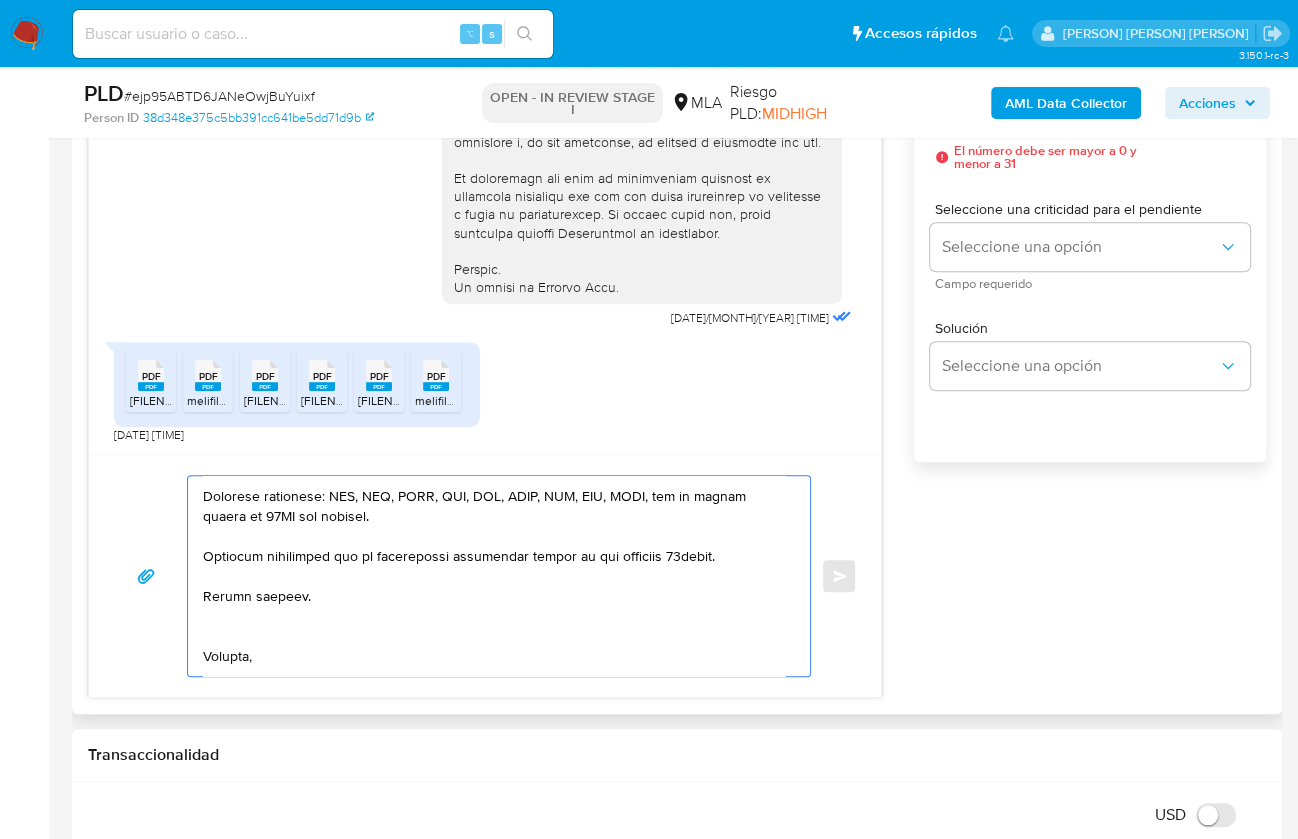 click at bounding box center [494, 576] 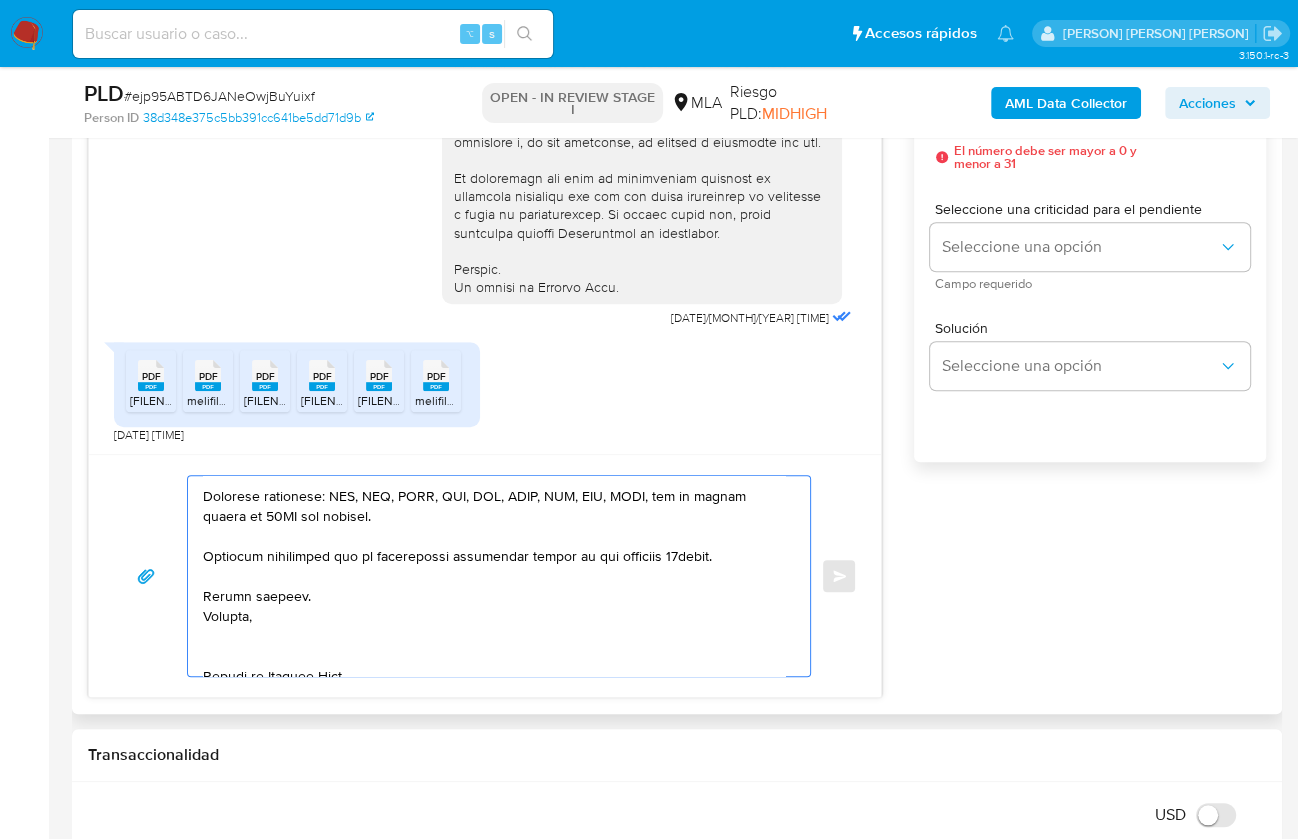 click at bounding box center [494, 576] 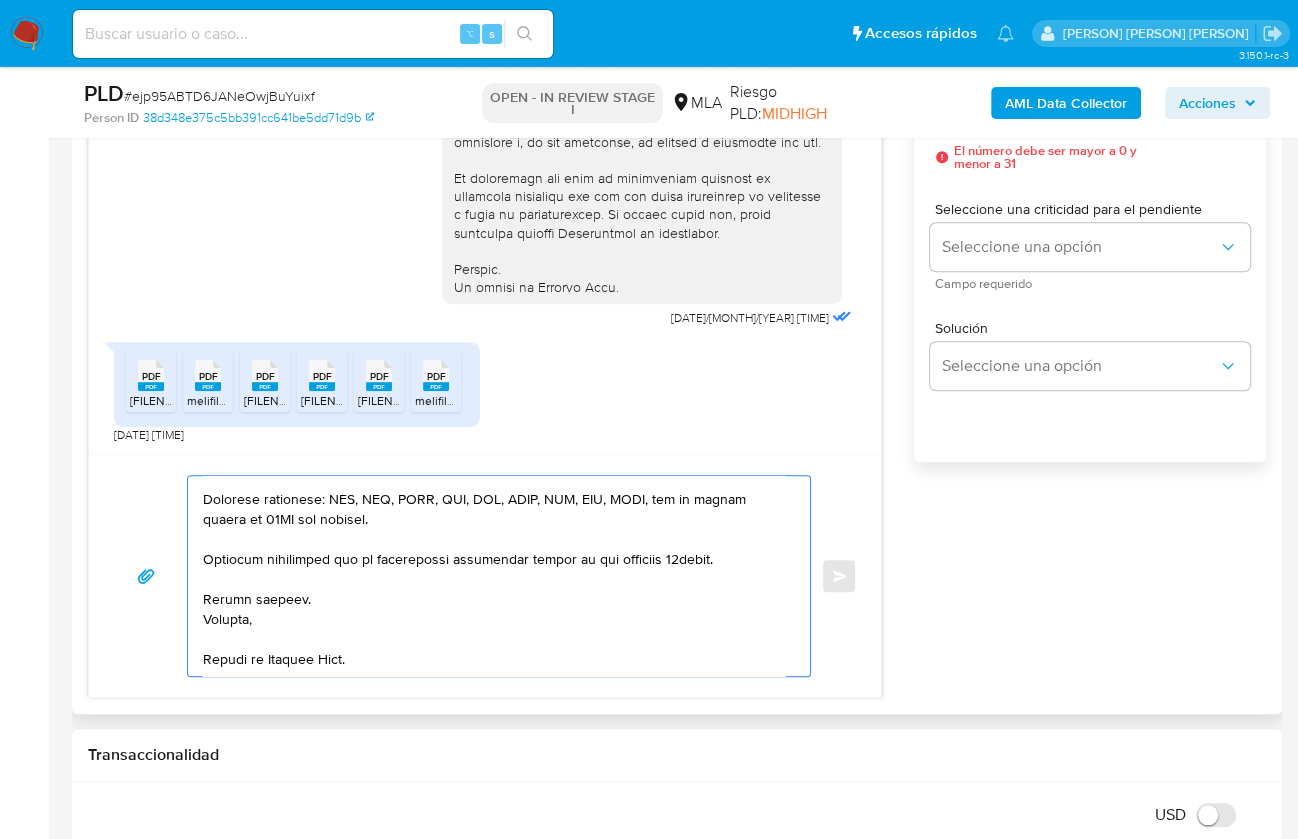 click at bounding box center [494, 576] 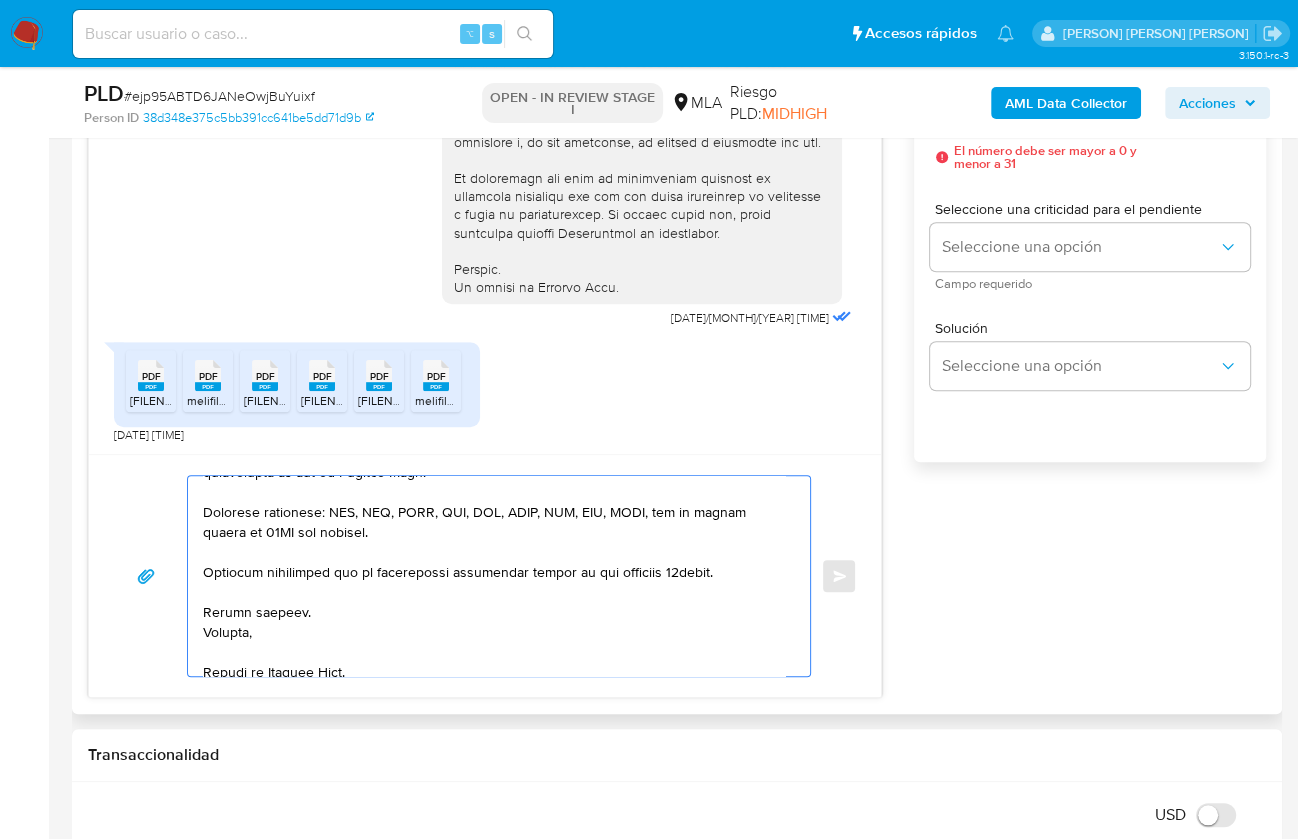 scroll, scrollTop: 625, scrollLeft: 0, axis: vertical 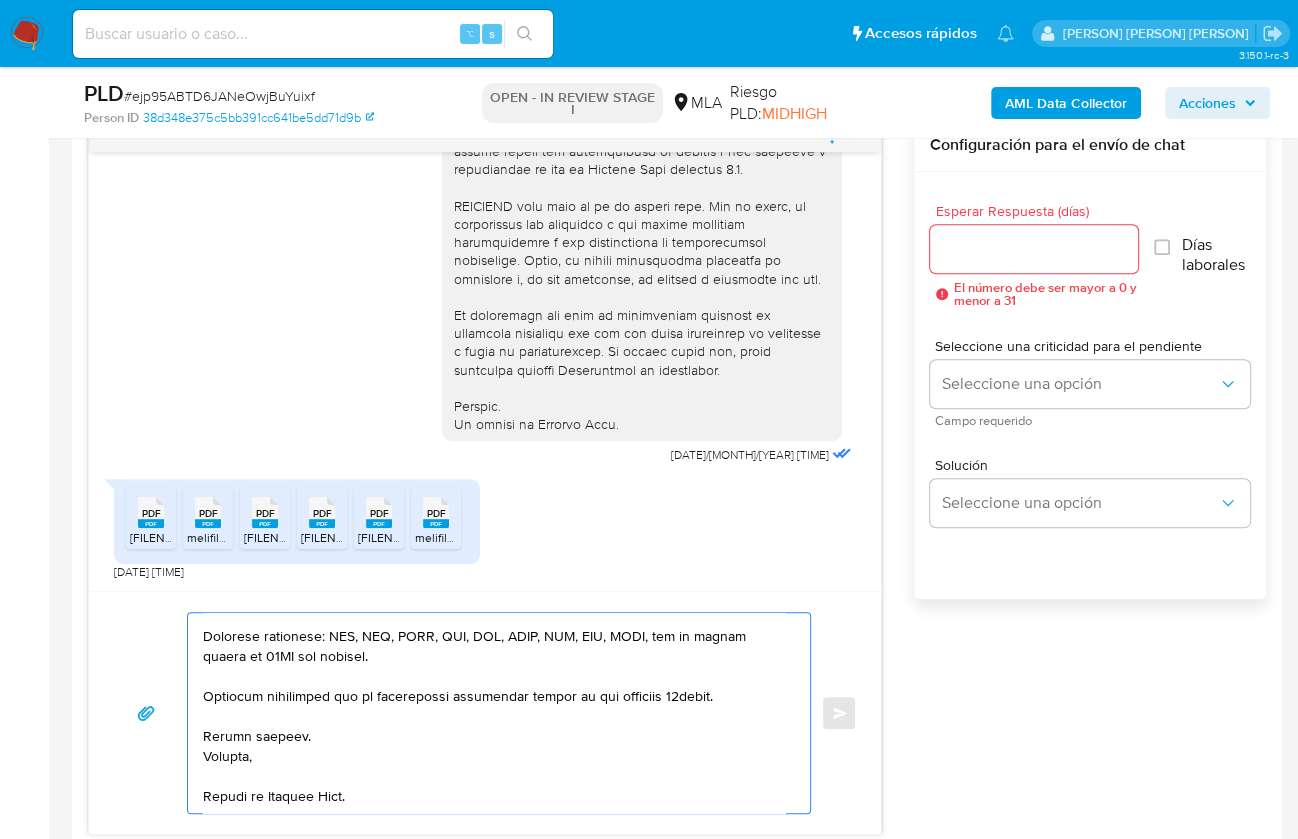 type on "Hola Nahuel,
Muchas gracias por tu respuesta, hemos recibido la documentación!
Sin embargo, en virtud a la operatoria cursada en tu cuenta, vamos a necesitar que nos proporciones información adicional:
1. Descripción de la actividad:
- Detalla la actividad que realizas a través de tu cuenta. De corresponder a una actividad comercial, indicar el nombre, domicilio y/o sitio web del comercio.
2. De acuerdo a la actividad que realices en tu cuenta, adjunta la siguiente documentación. A modo de ejemplo, puedes enviar uno de estos comprobantes:
- Resumen de Comprobantes Electrónicos emitidos de los períodos 2024 y 2025 Si tienes dudas, consulta el instructivo para descargar el Resumen de Comprobantes Electrónicos aquí - https://www.mercadopago.com.ar/ayuda/30181
3. Proporciona el vínculo con las siguientes contrapartes con las que operaste, el motivo de las transacciones y documentación de respaldo:
- Agustin Daniel Heredia CUIT 20426430836
- Luis Franco Sosa CUIT 20423735350
4. Notamos un incremento en..." 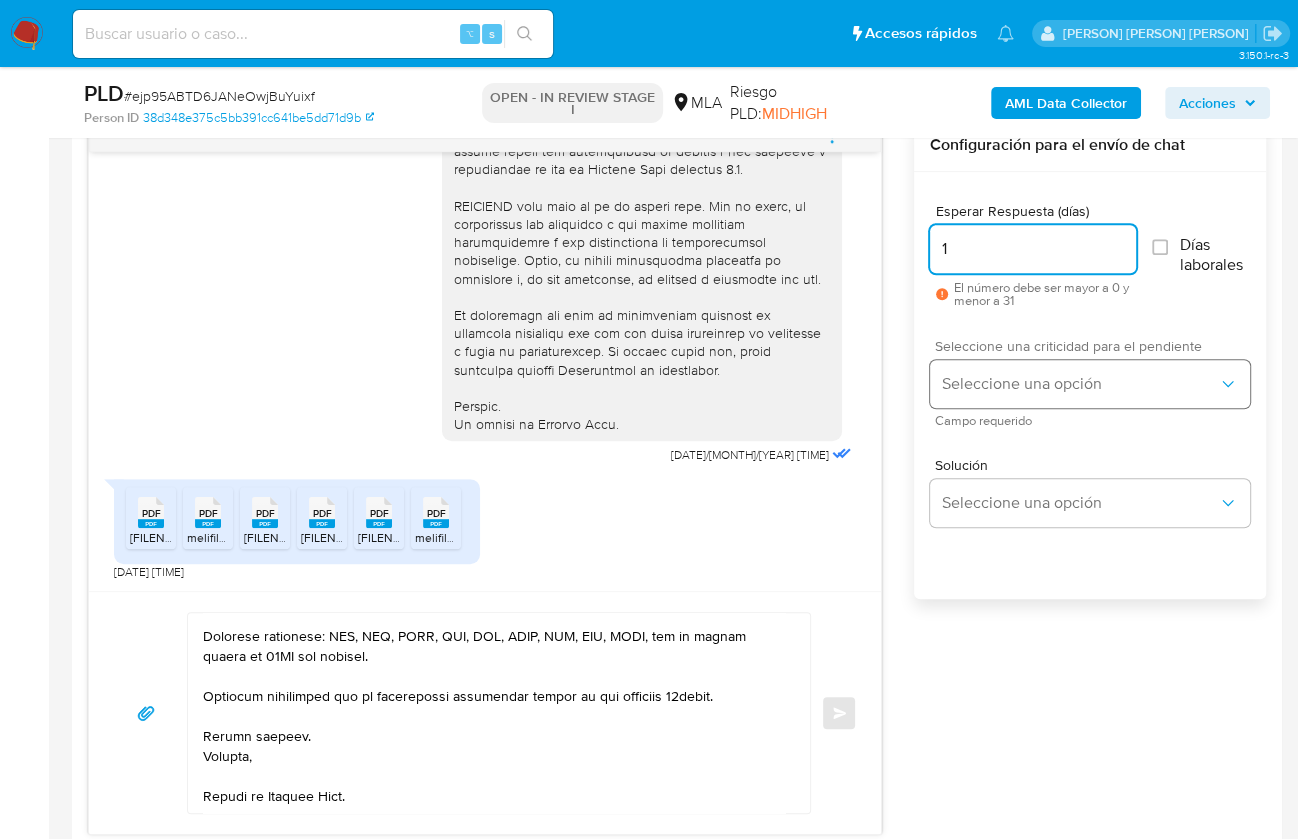 type on "1" 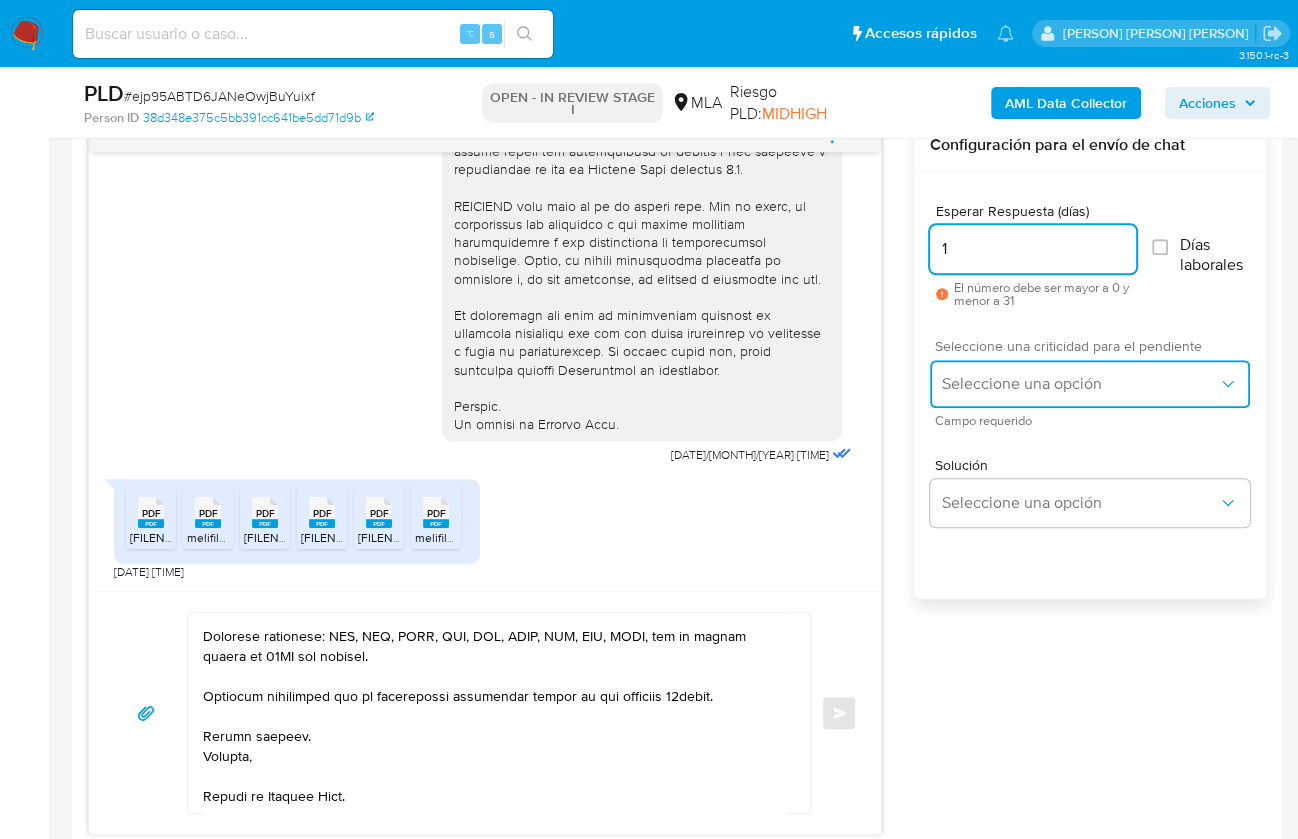 click on "Seleccione una opción" at bounding box center (1090, 384) 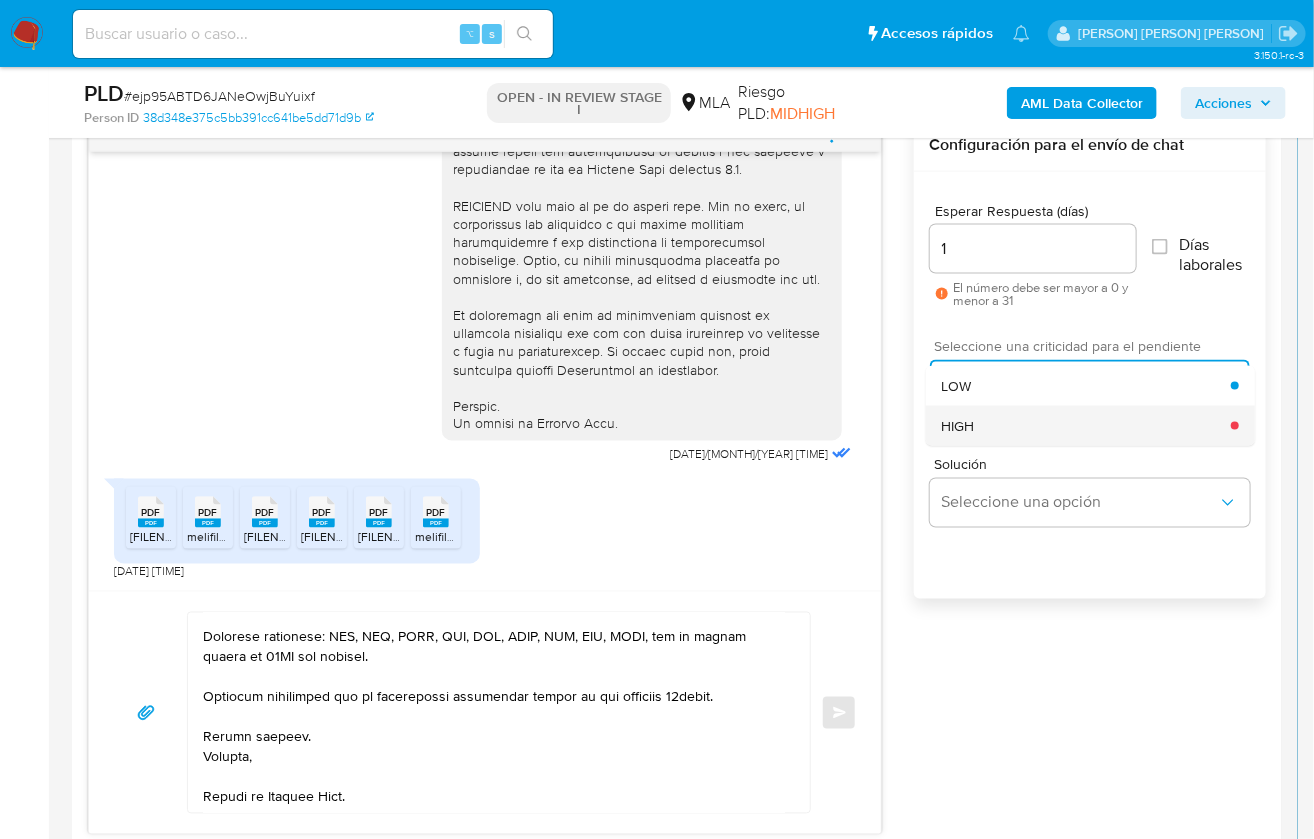 click on "HIGH" at bounding box center (1086, 426) 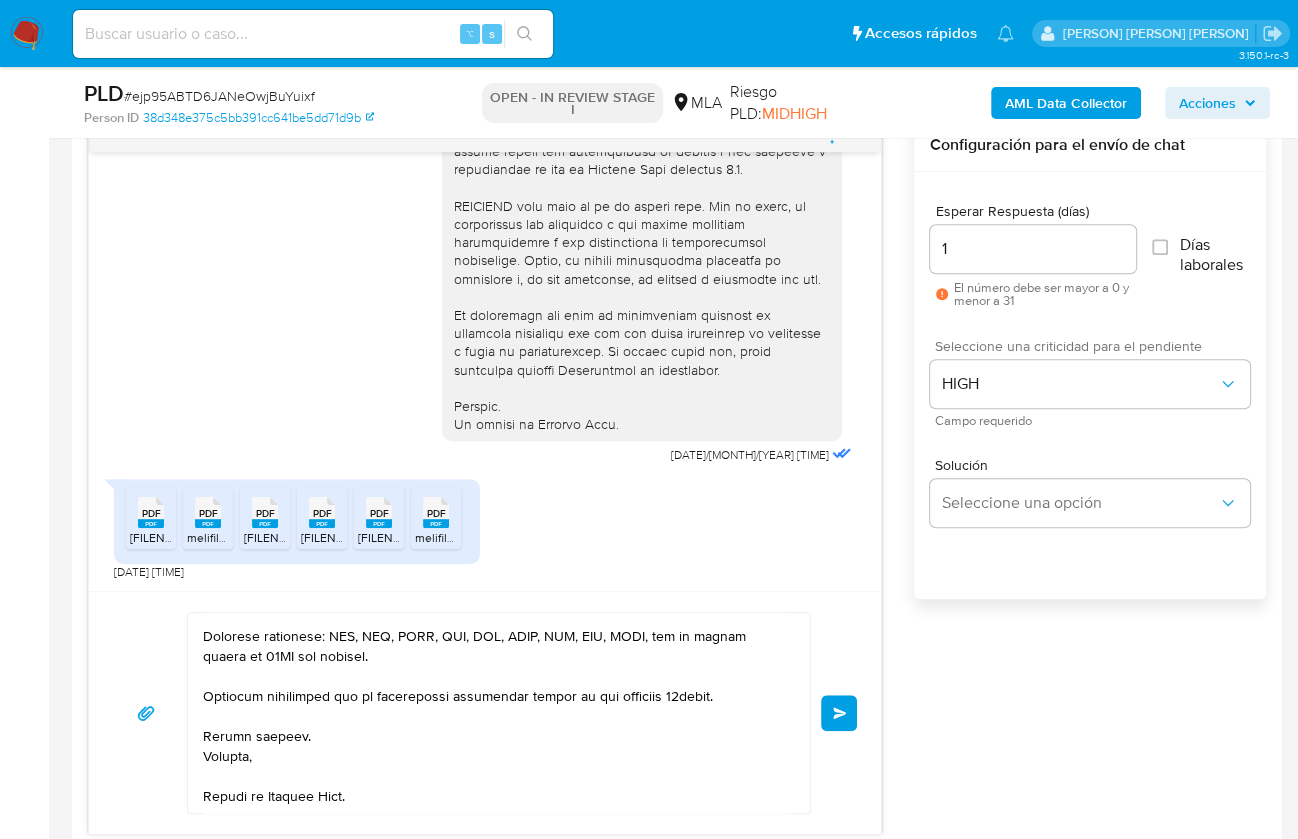 click on "Enviar" at bounding box center [840, 713] 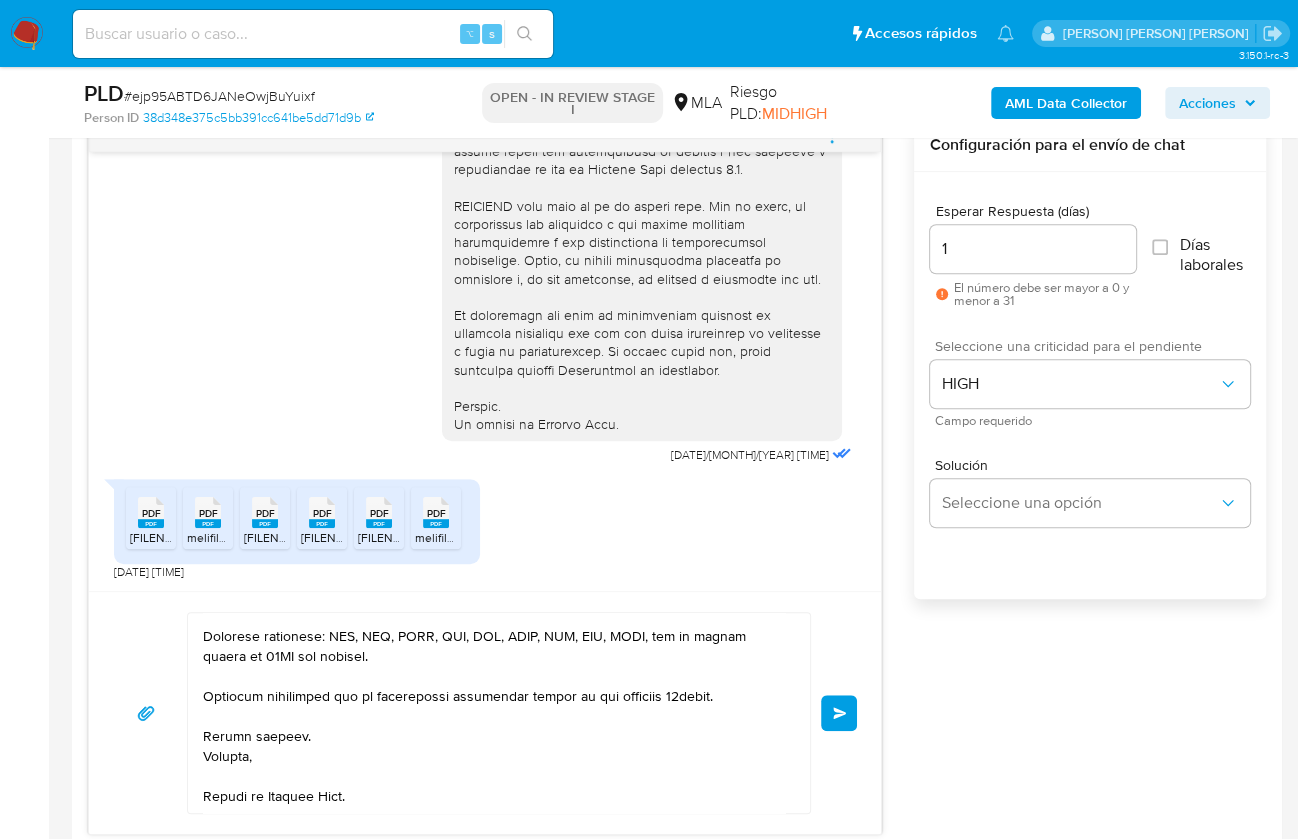 type 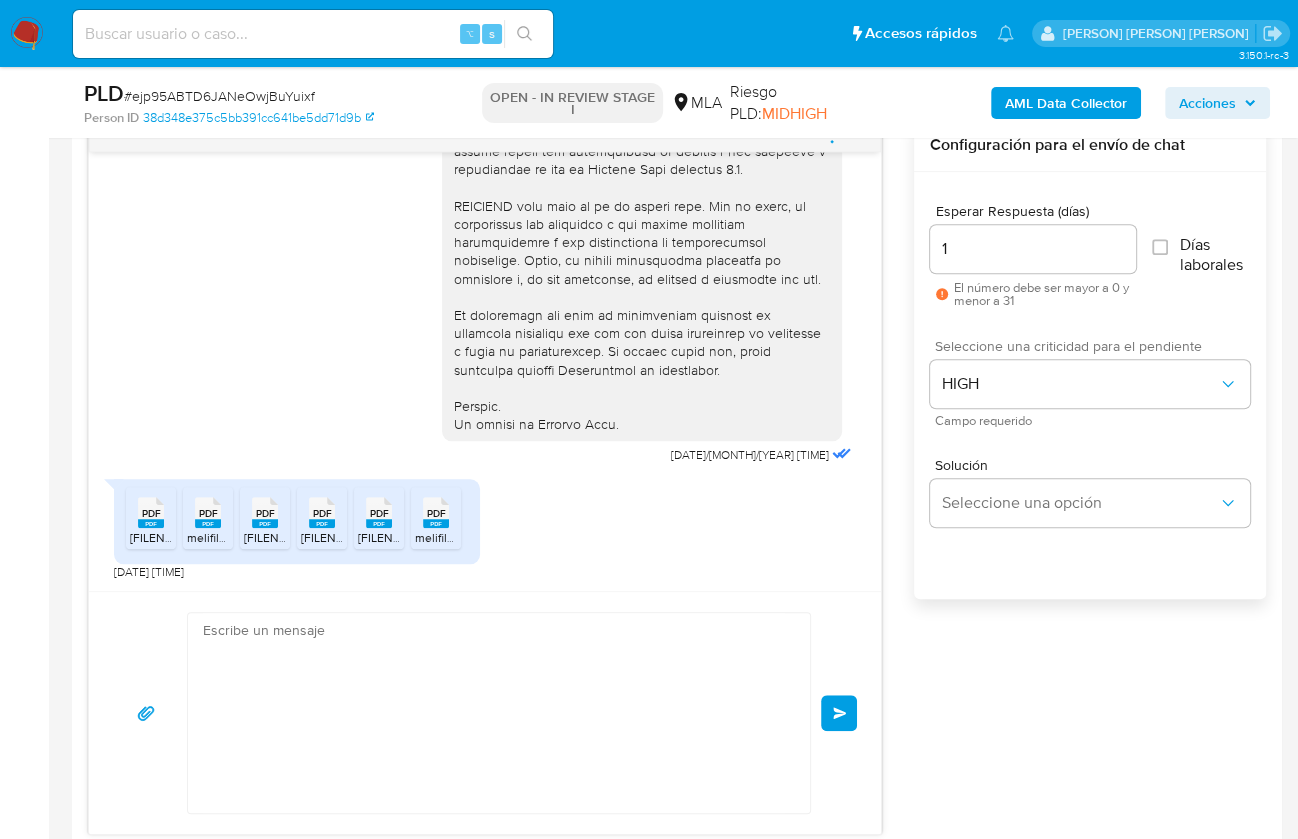 scroll, scrollTop: 0, scrollLeft: 0, axis: both 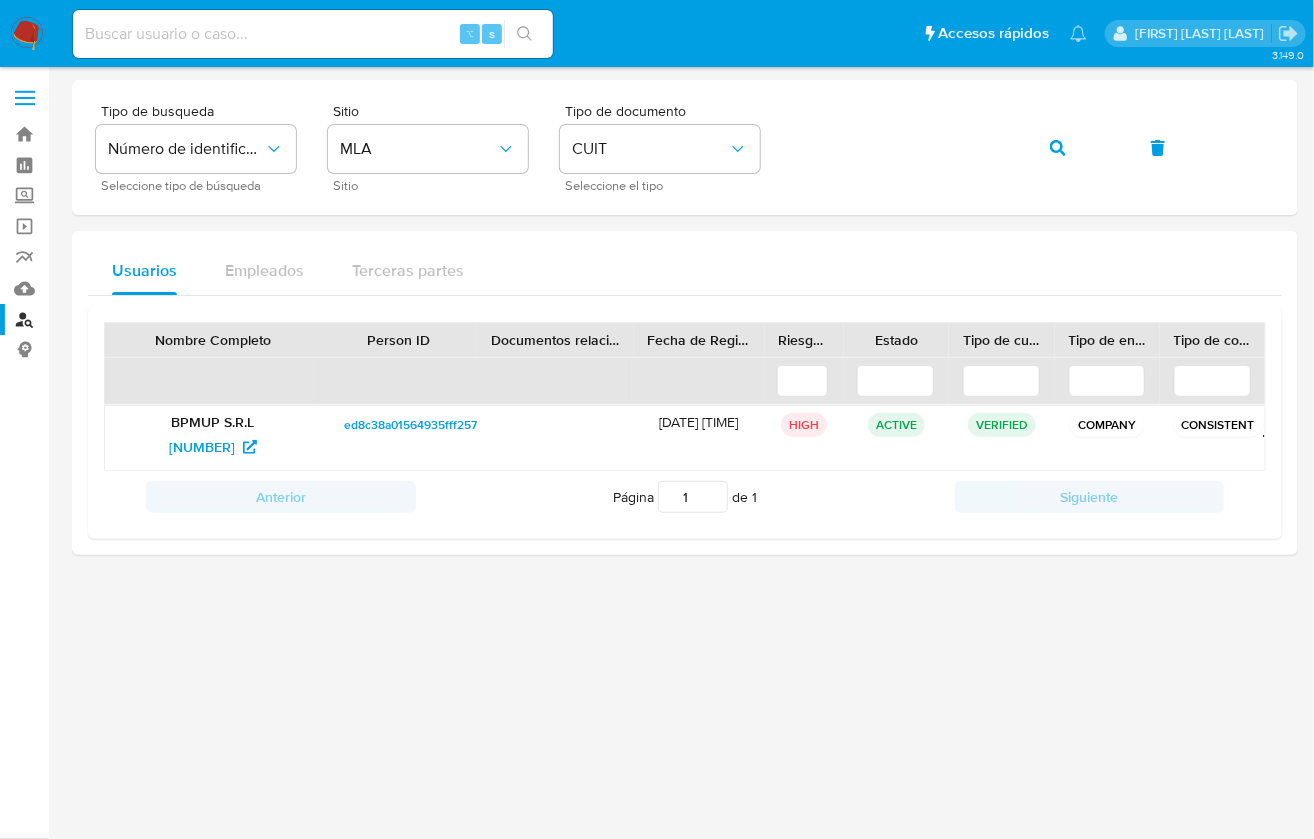 click on "Usuarios Empleados Terceras partes Nombre Completo Person ID Documentos relacionados Fecha de Registro Riesgo PLD Estado Tipo de cuenta Tipo de entidad Tipo de consistencia BPMUP S.R.L [NUMBER] [HASH] [DATE] [TIME] HIGH ACTIVE VERIFIED COMPANY CONSISTENT Anterior Página   1   de   1 Siguiente Cargando..." at bounding box center (685, 393) 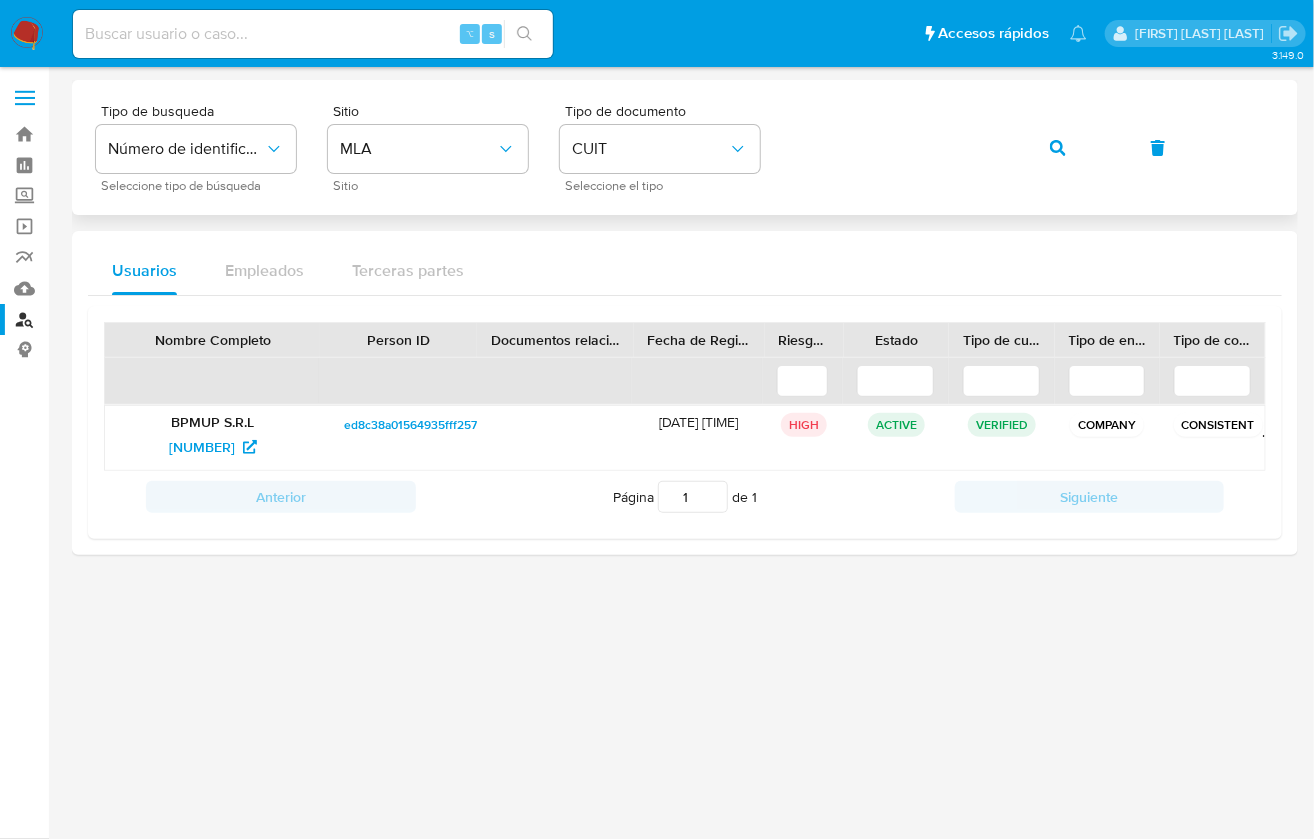 click on "Tipo de busqueda Número de identificación Seleccione tipo de búsqueda Sitio MLA Sitio Tipo de documento CUIT Seleccione el tipo" at bounding box center (685, 147) 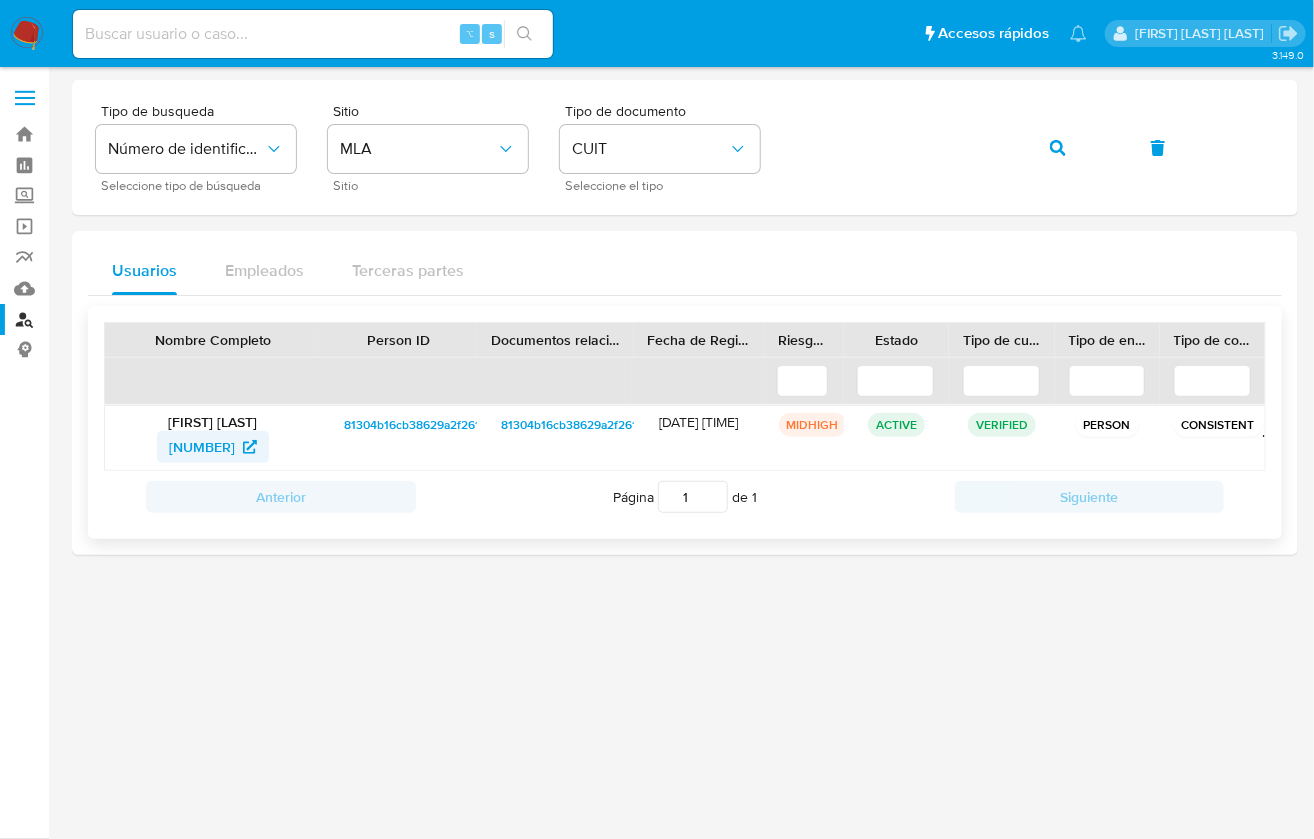 click on "[NUMBER]" at bounding box center (202, 447) 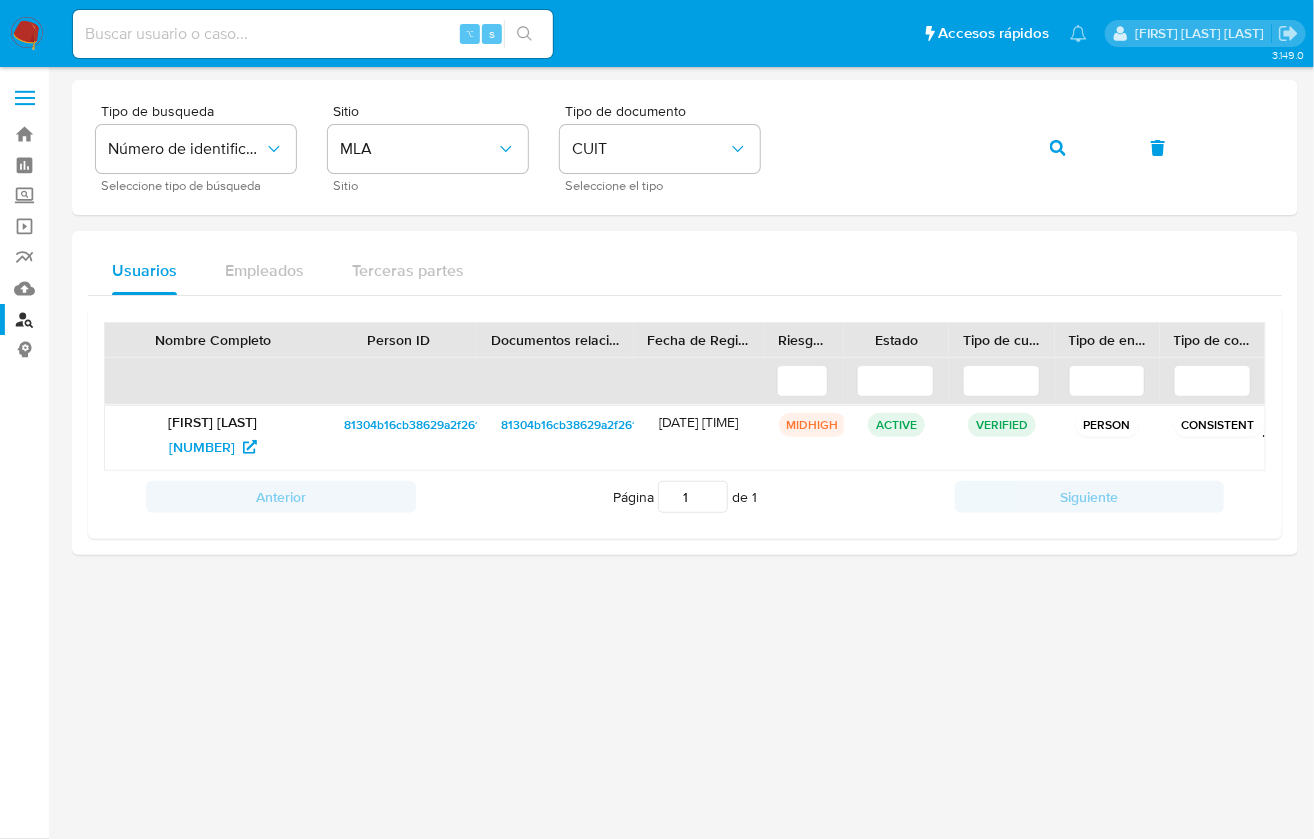 click on "Usuarios Empleados Terceras partes" at bounding box center (685, 271) 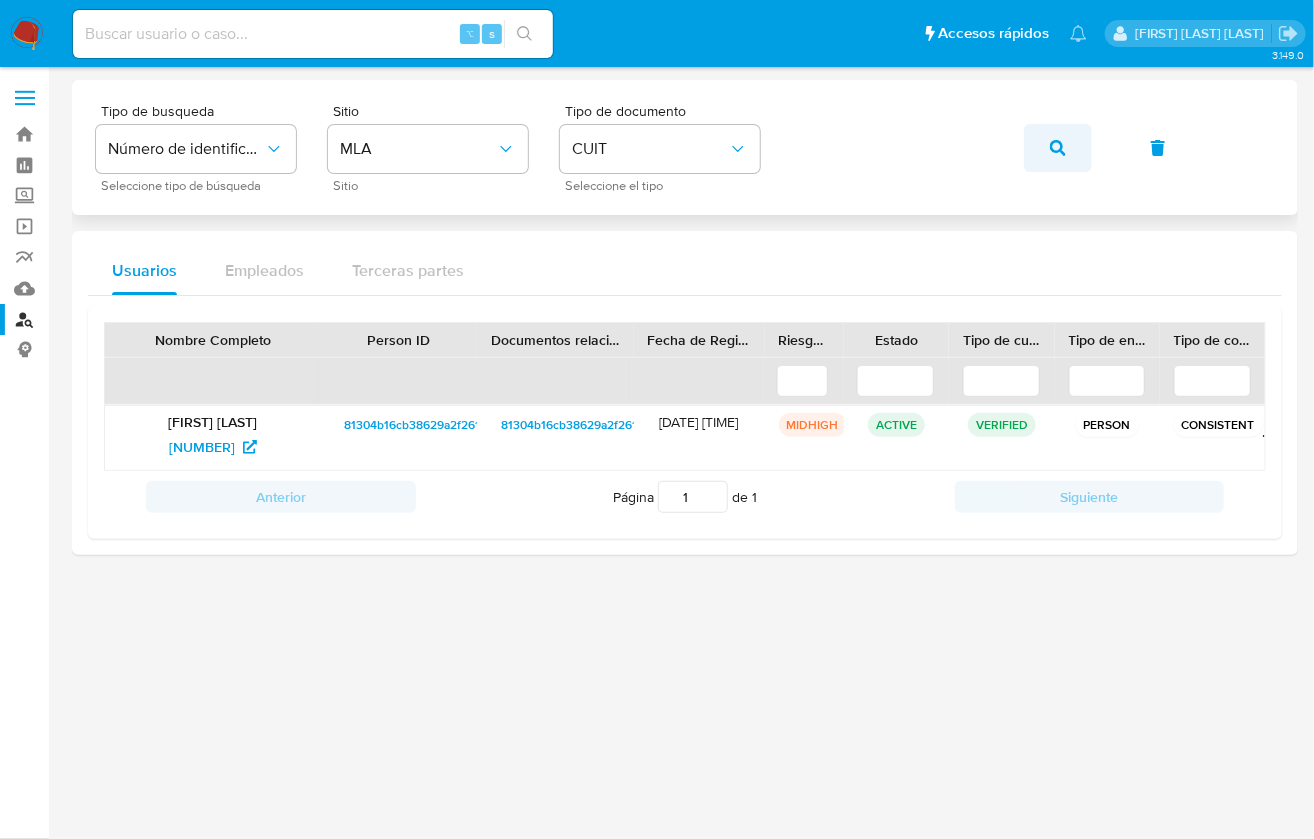 click 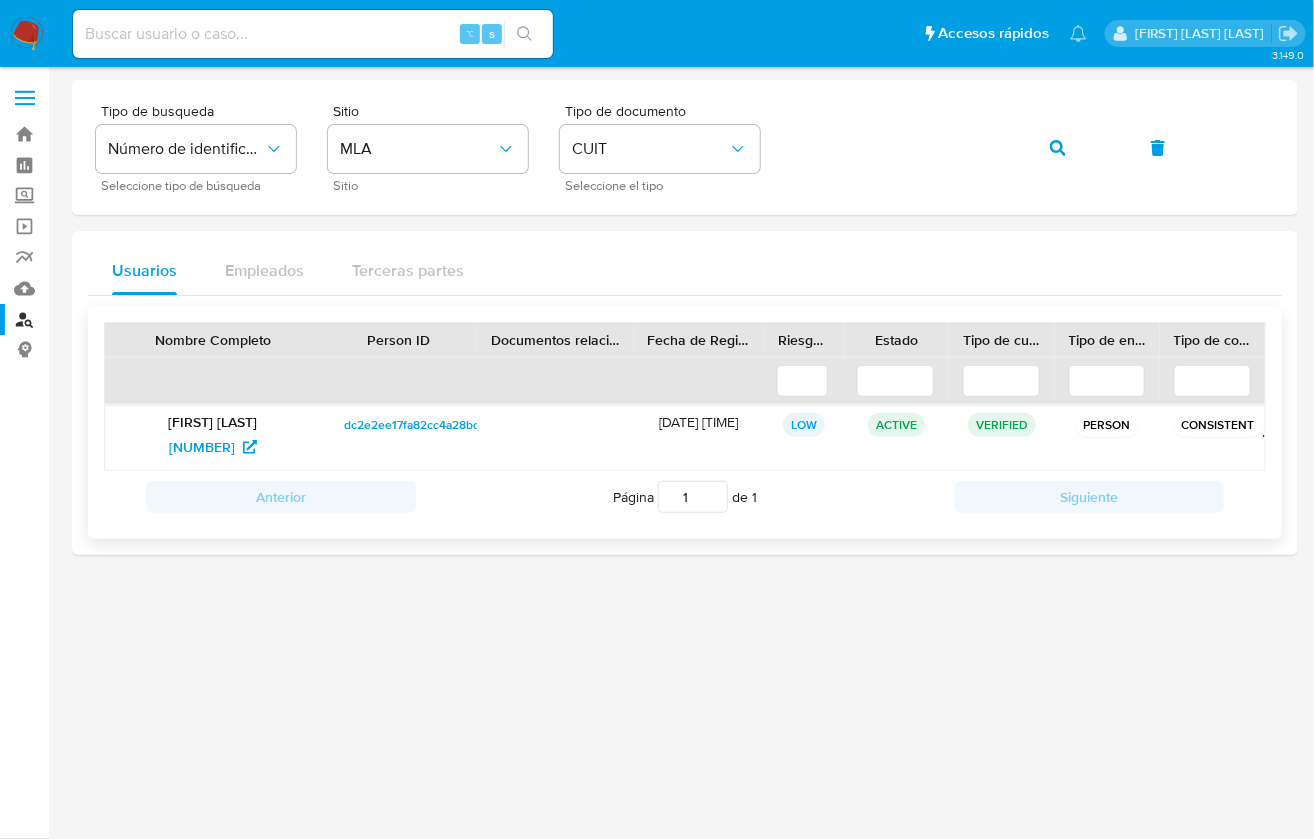 click on "Anterior Página   1   de   1 Siguiente" at bounding box center [685, 497] 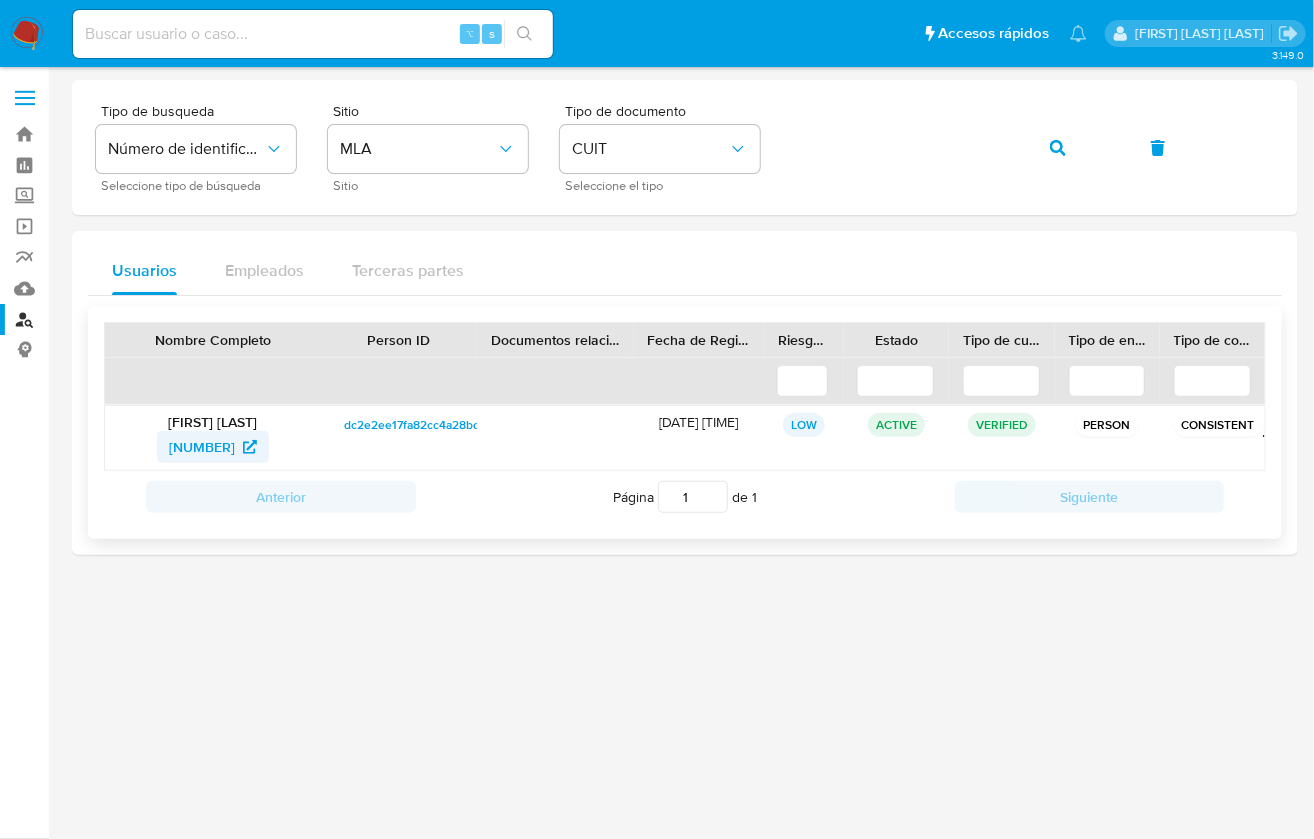 click on "[NUMBER]" at bounding box center [202, 447] 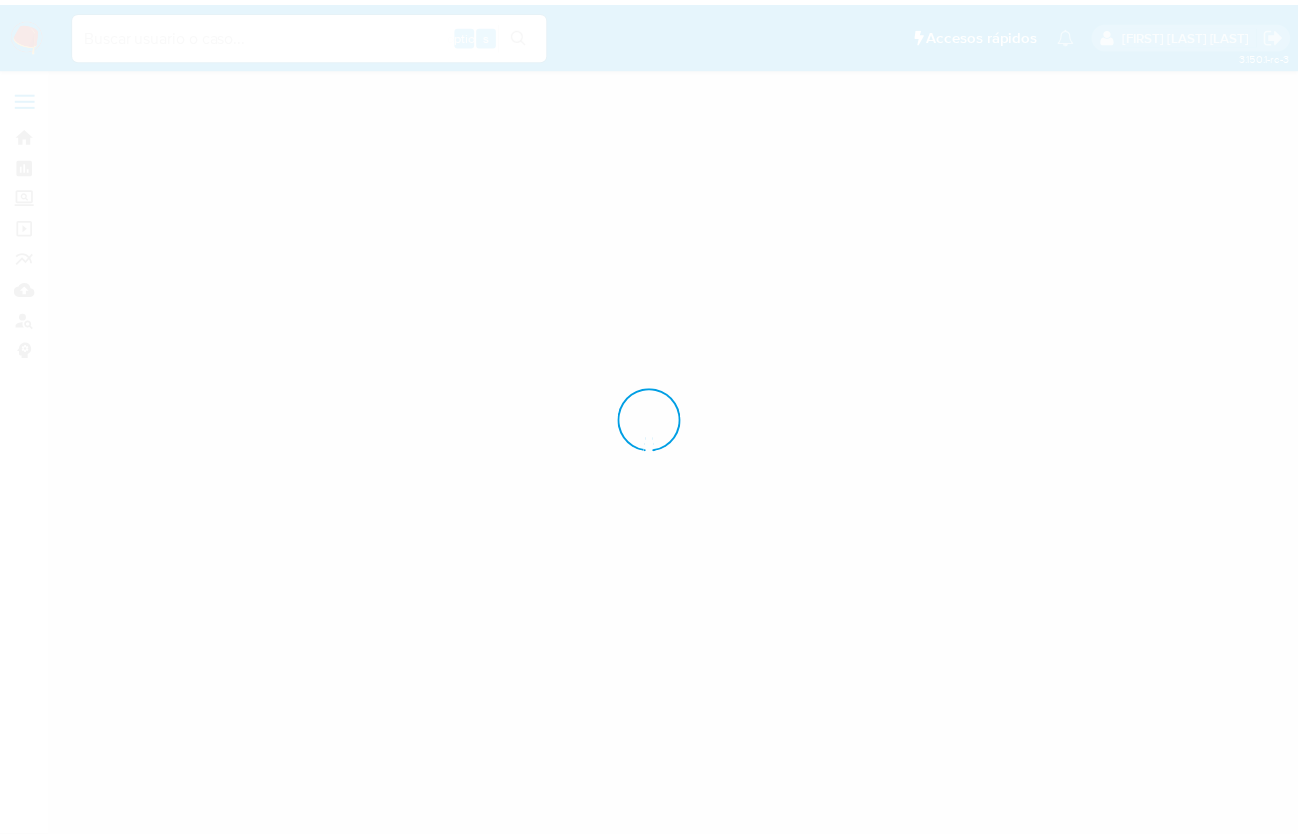 scroll, scrollTop: 0, scrollLeft: 0, axis: both 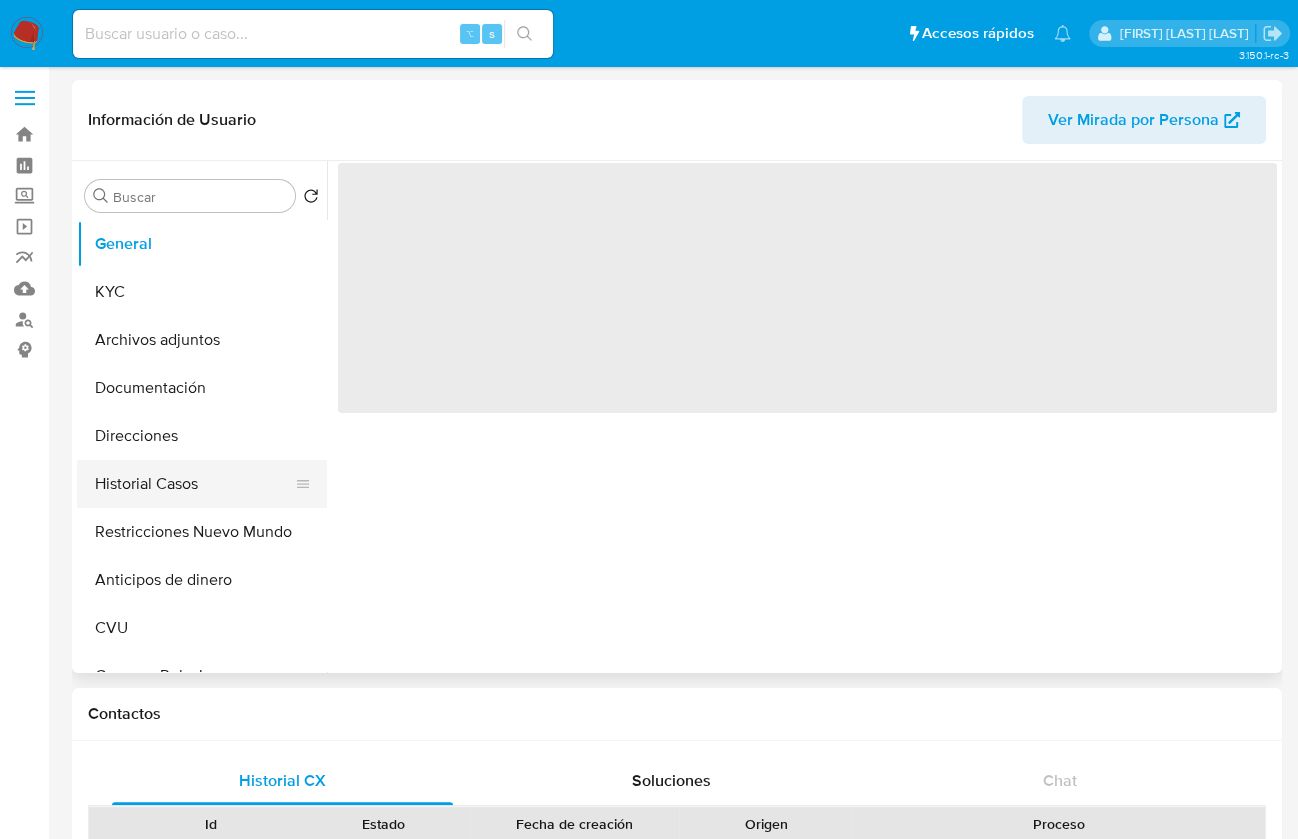 click on "Historial Casos" at bounding box center [194, 484] 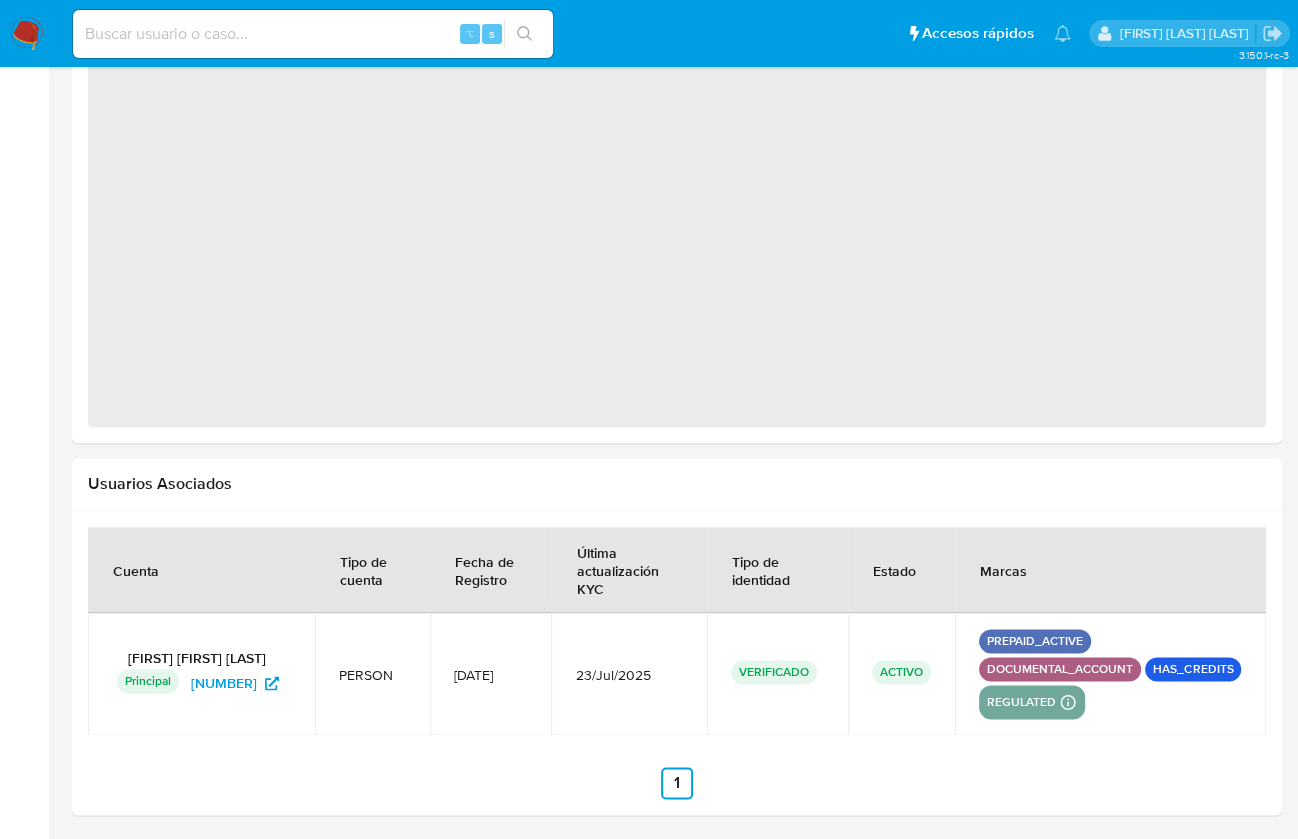 select on "10" 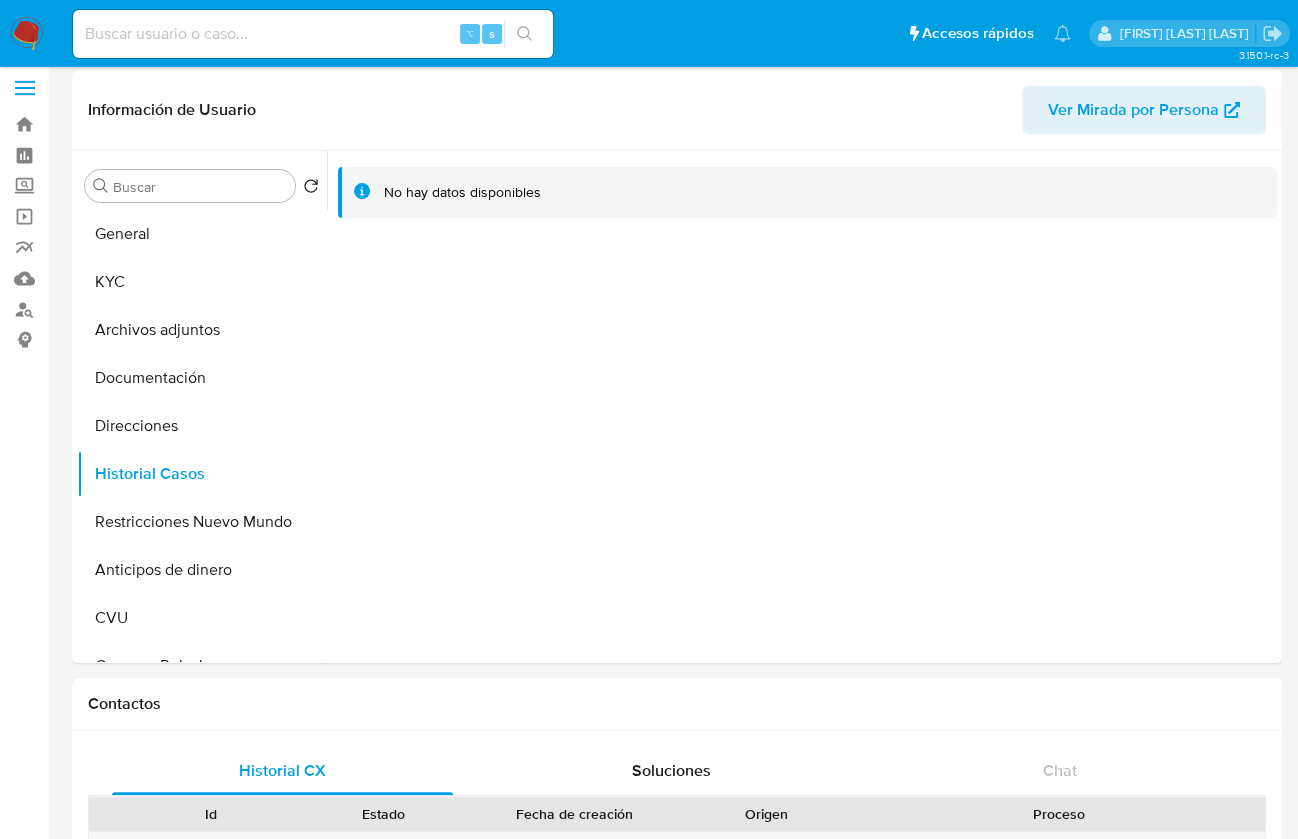 scroll, scrollTop: 0, scrollLeft: 0, axis: both 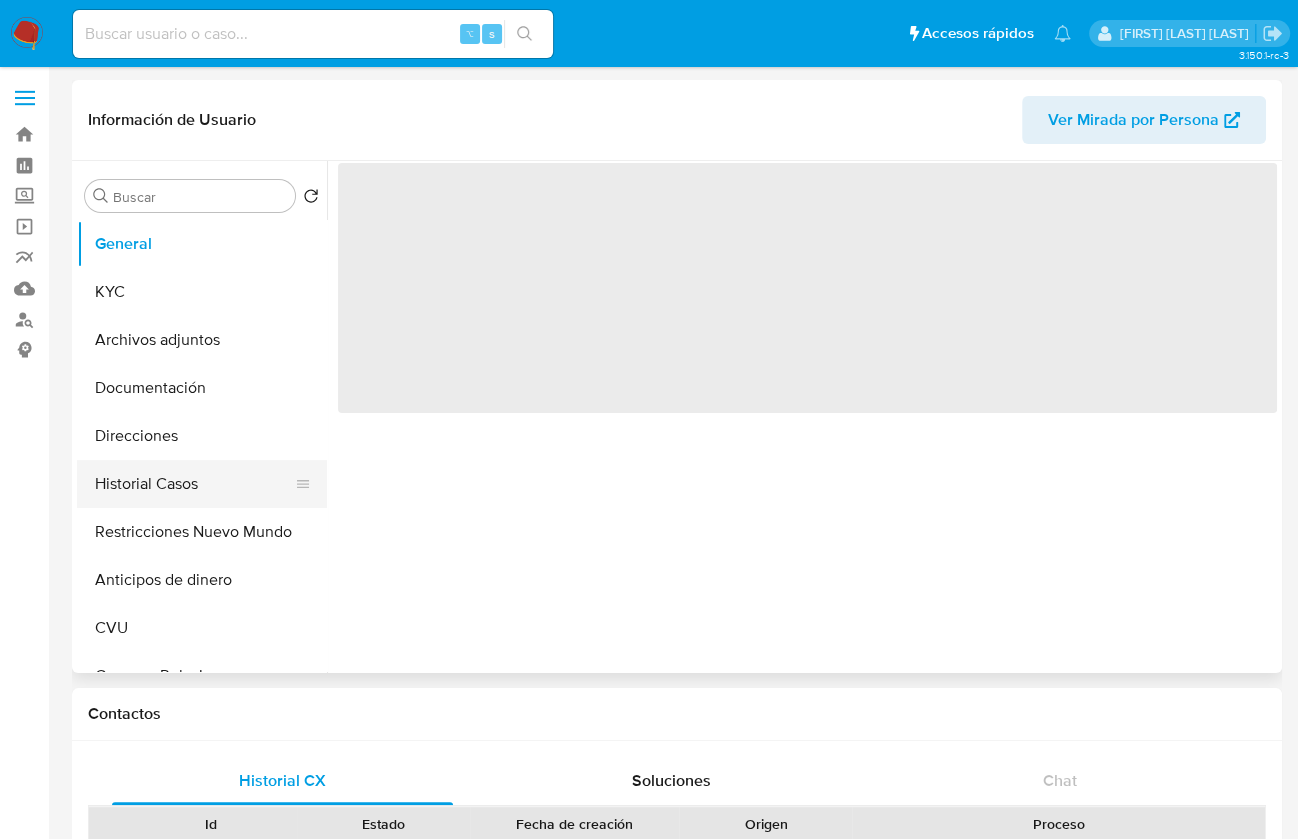 click on "Historial Casos" at bounding box center (194, 484) 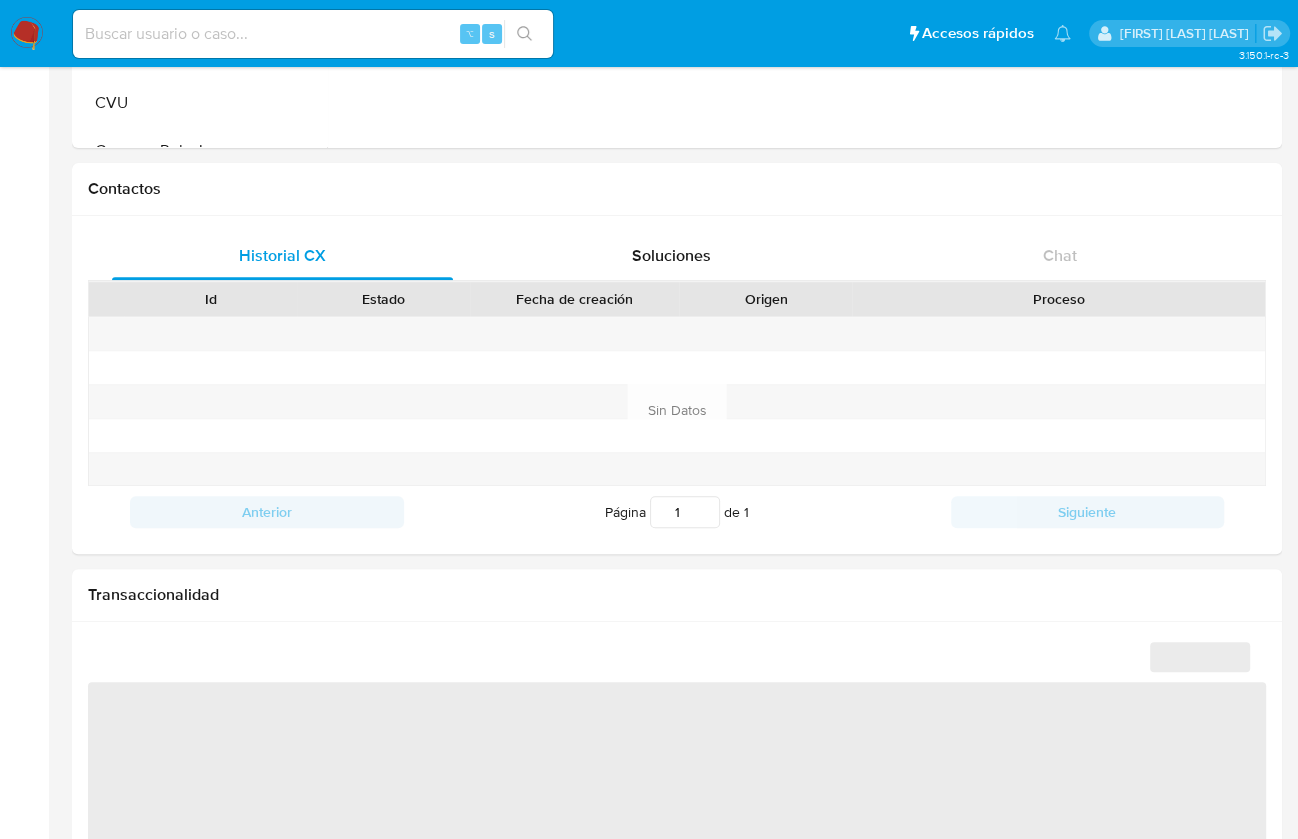 scroll, scrollTop: 0, scrollLeft: 0, axis: both 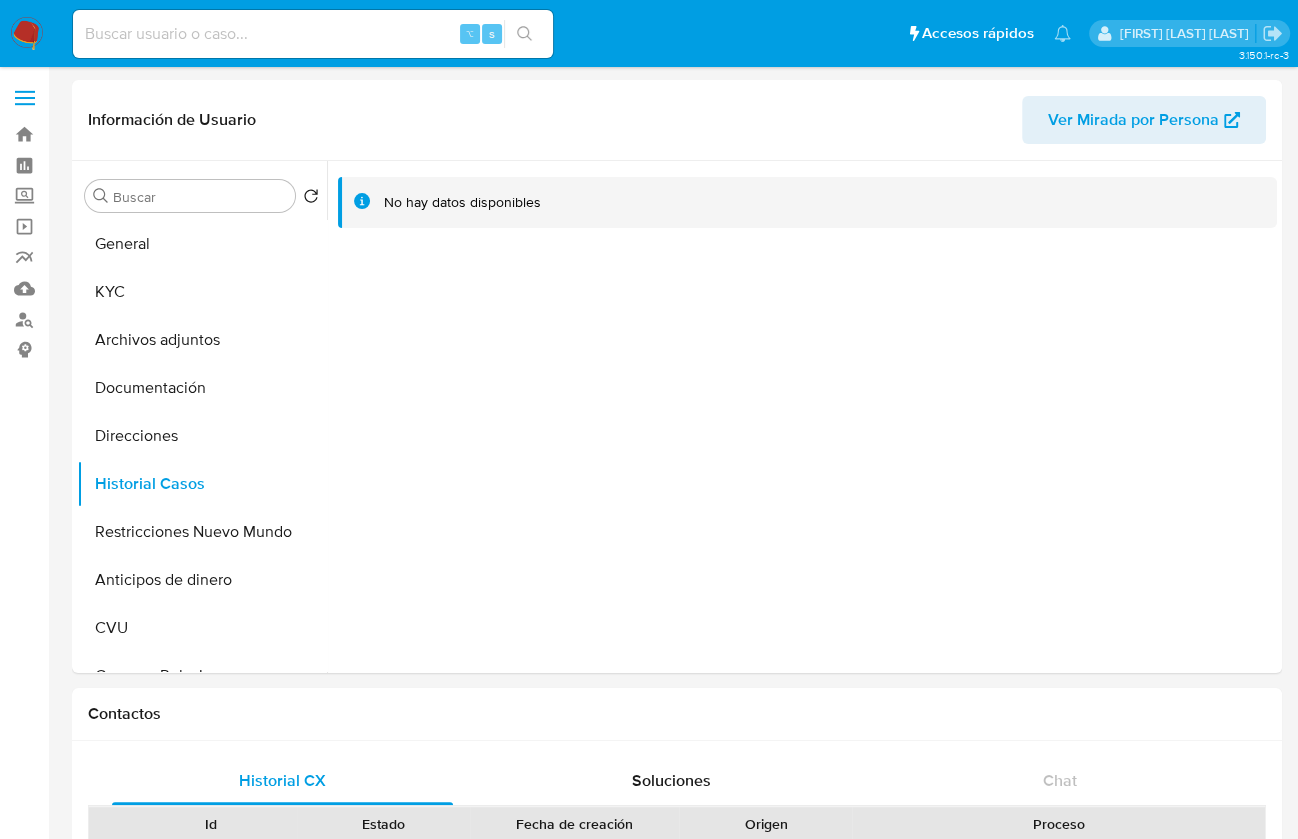 select on "10" 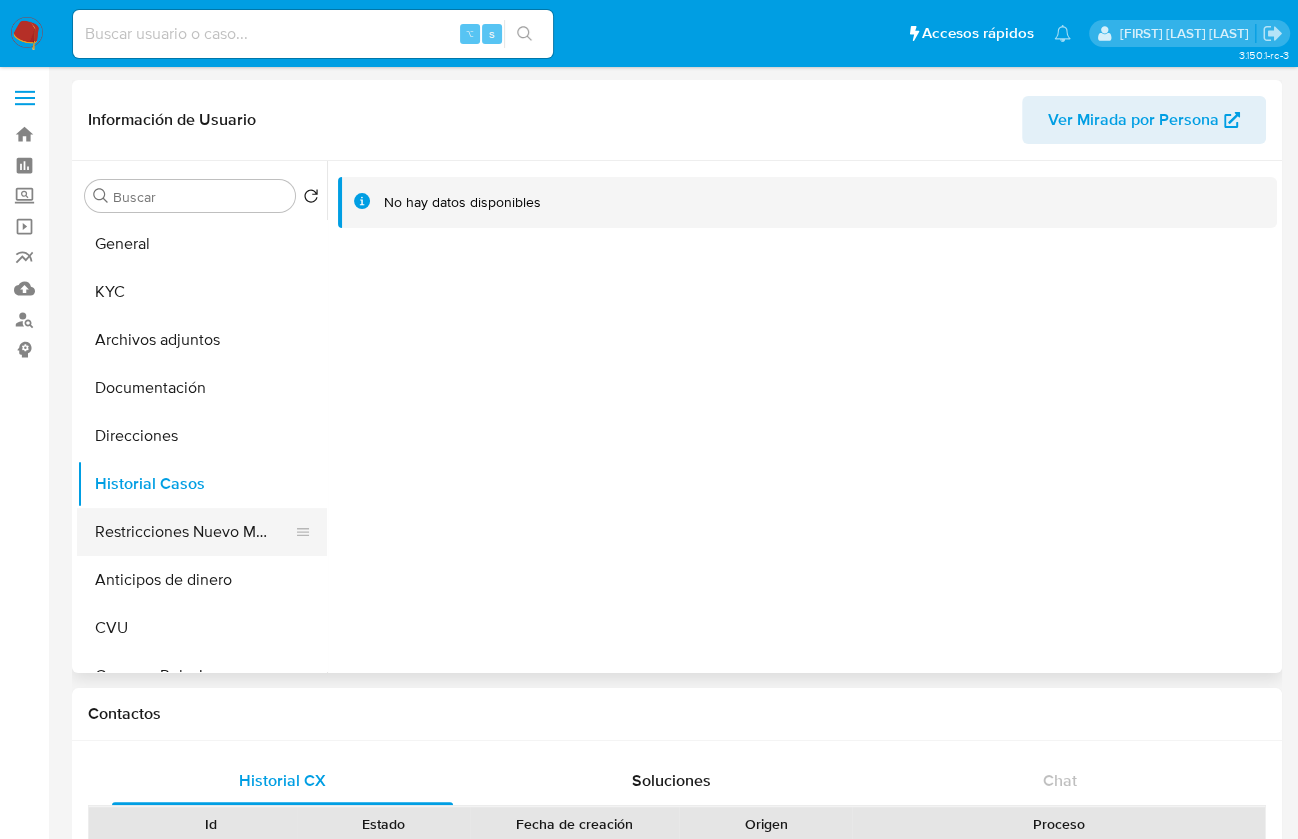 click on "Restricciones Nuevo Mundo" at bounding box center (194, 532) 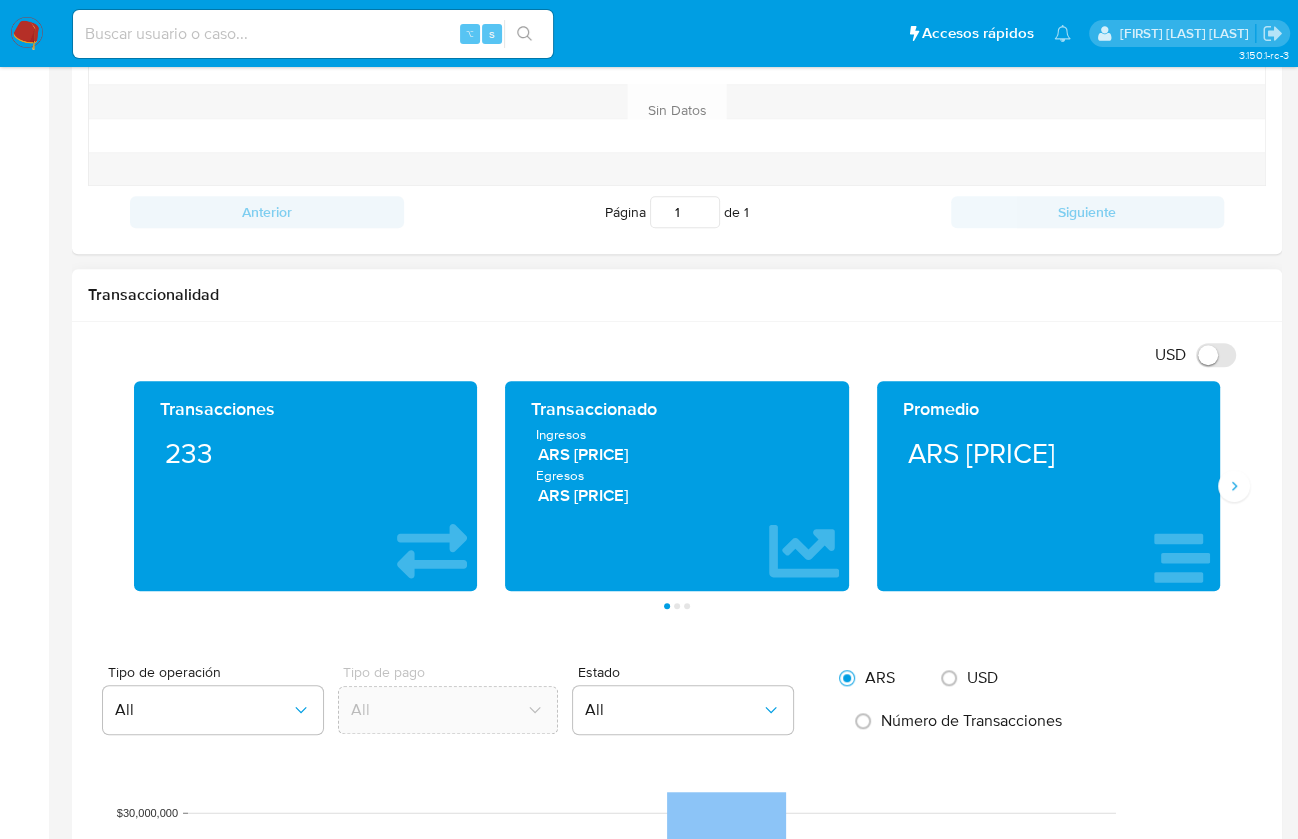 scroll, scrollTop: 0, scrollLeft: 0, axis: both 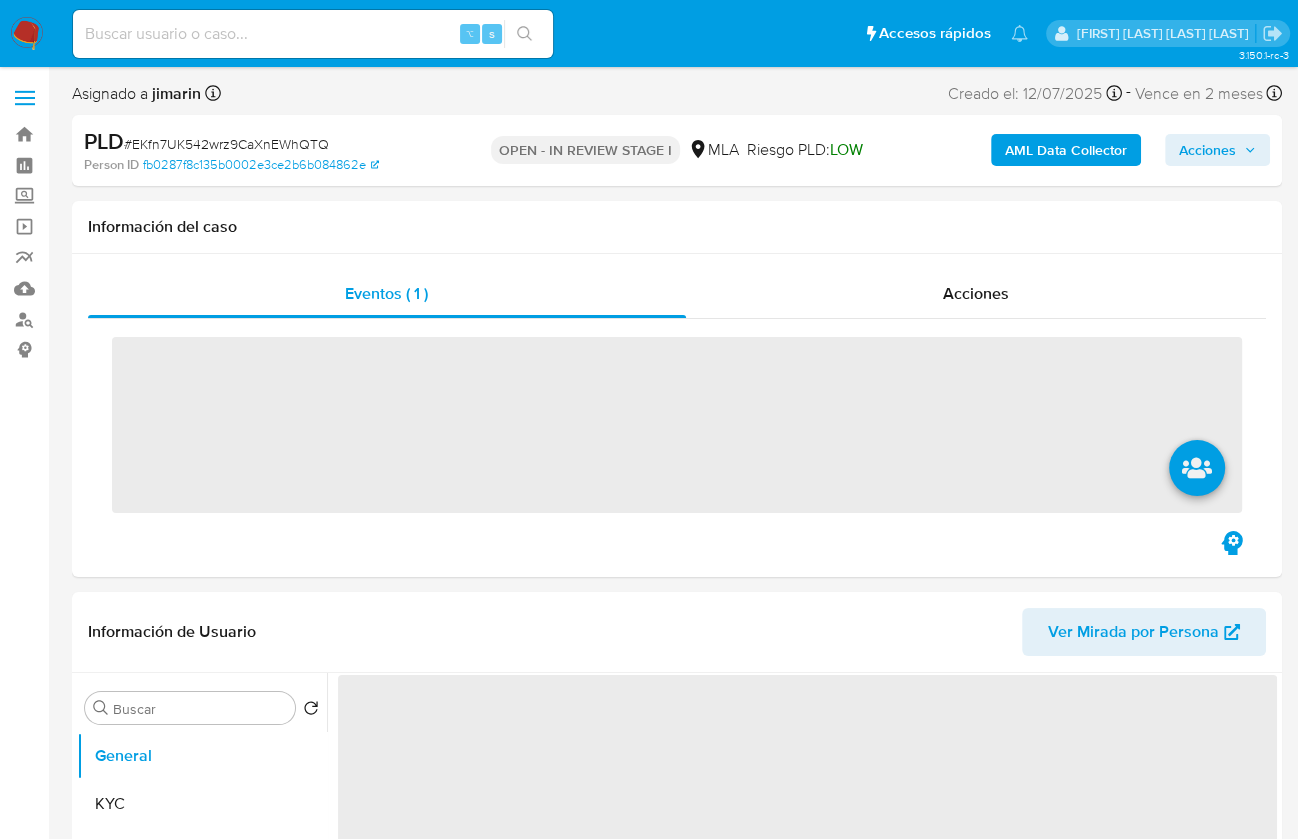 click on "# EKfn7UK542wrz9CaXnEWhQTQ" at bounding box center [226, 144] 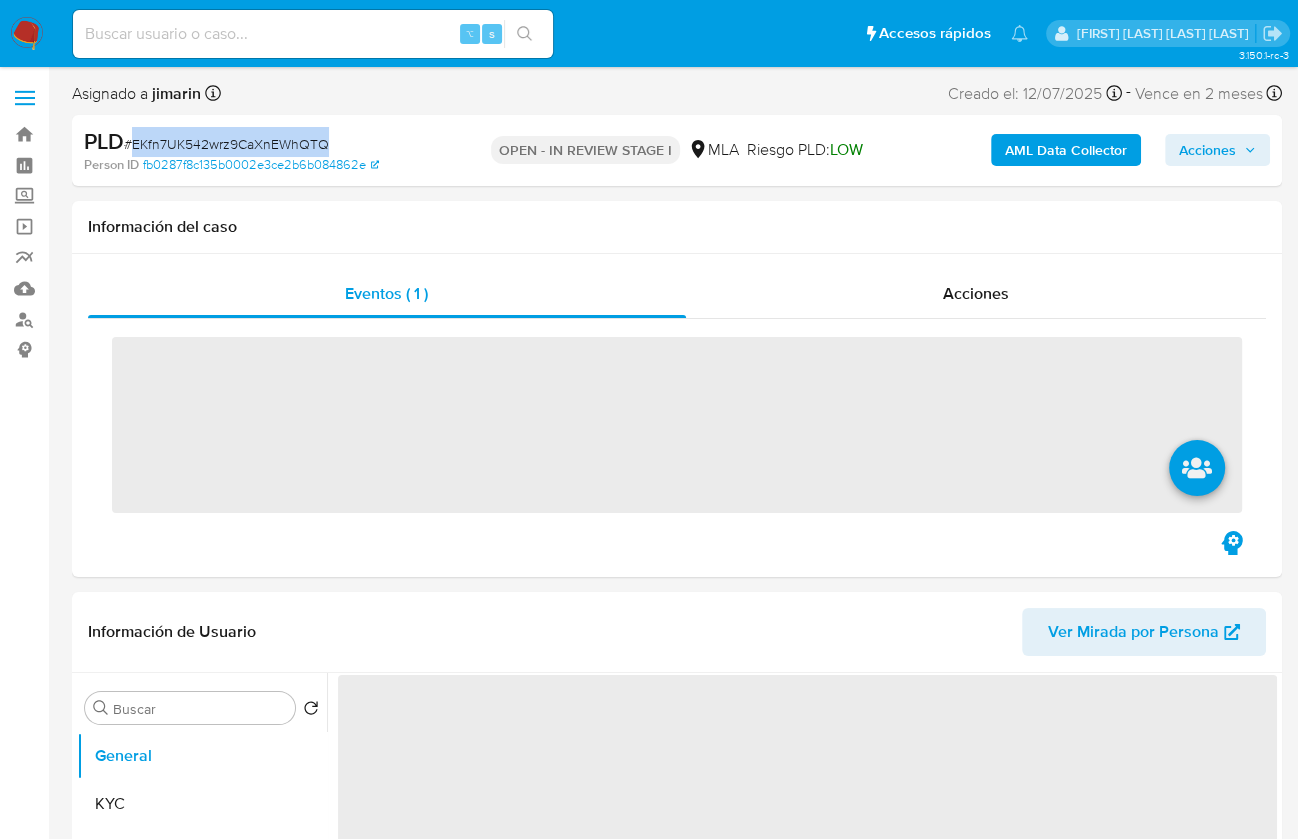 click on "# EKfn7UK542wrz9CaXnEWhQTQ" at bounding box center [226, 144] 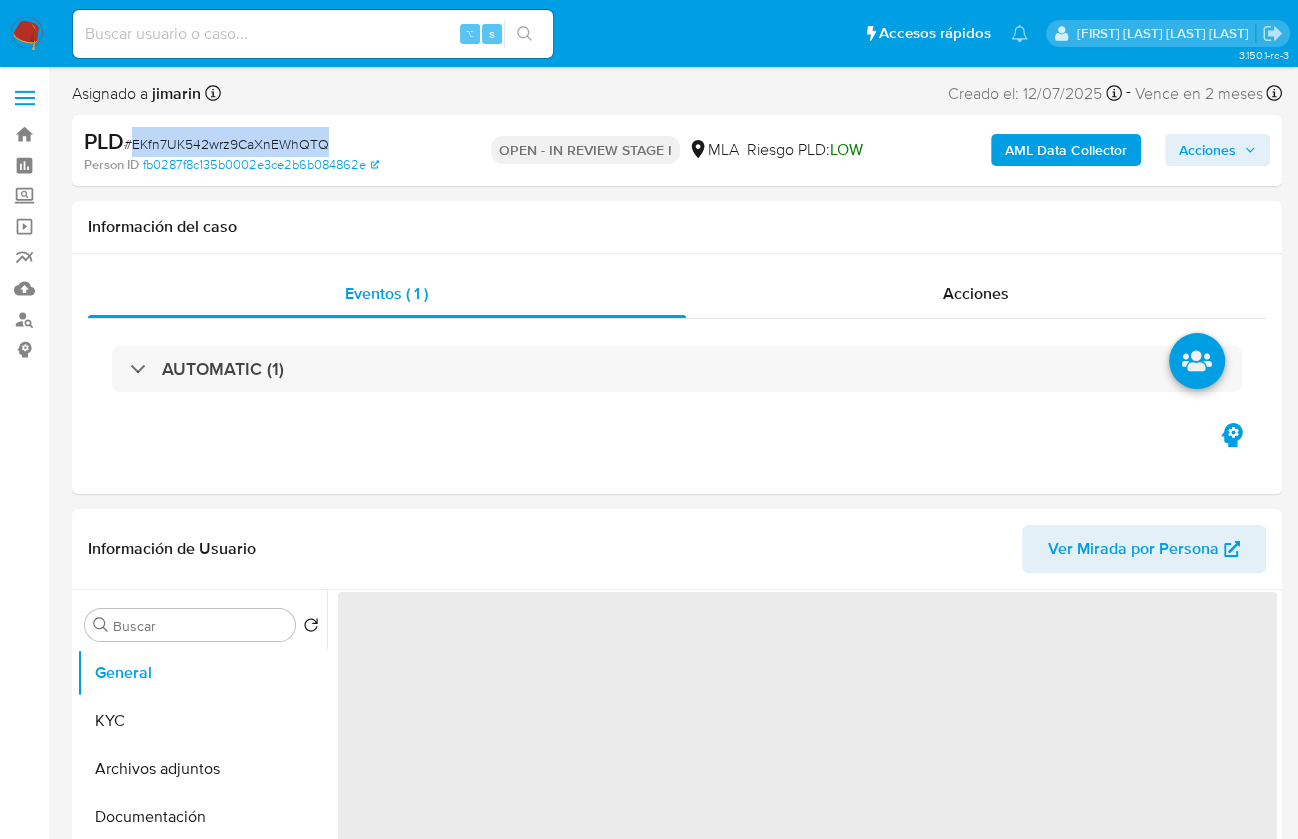 copy on "EKfn7UK542wrz9CaXnEWhQTQ" 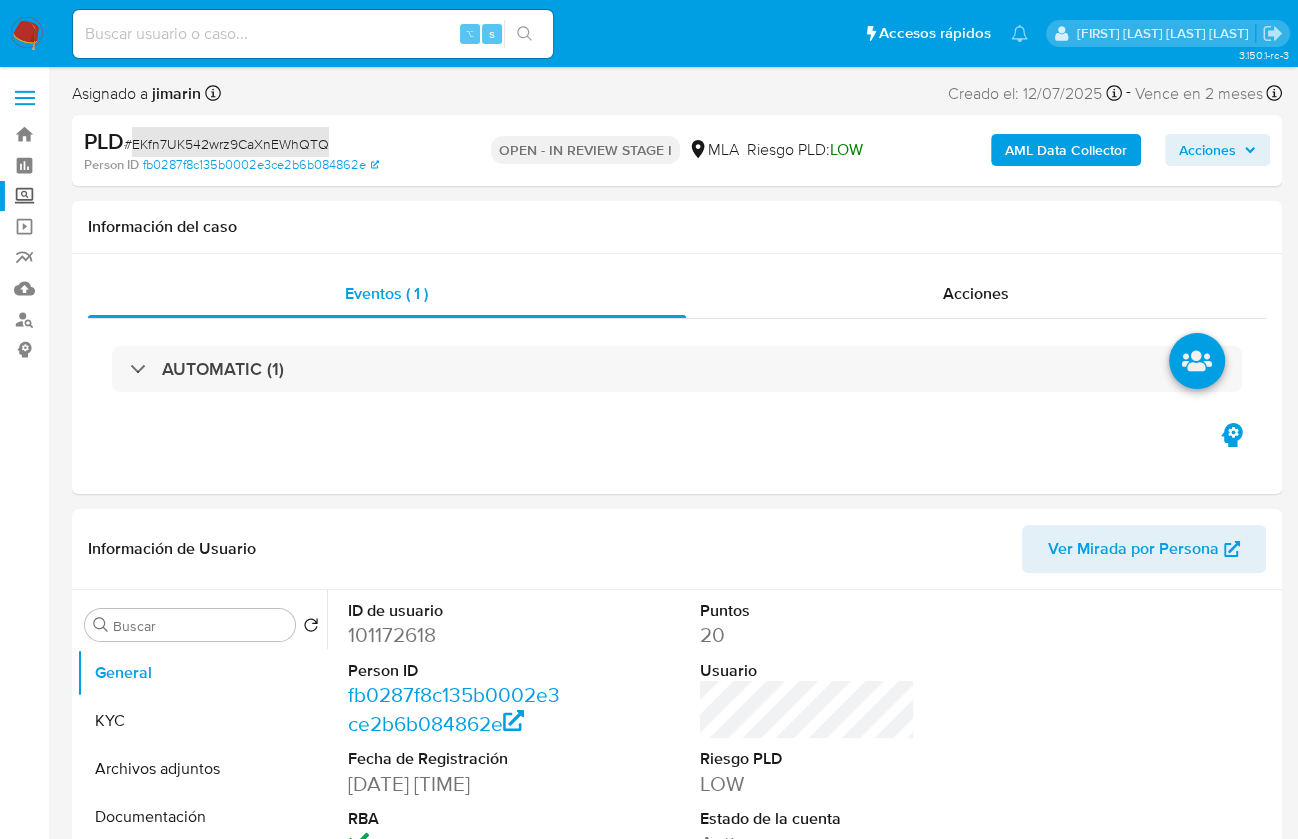 select on "10" 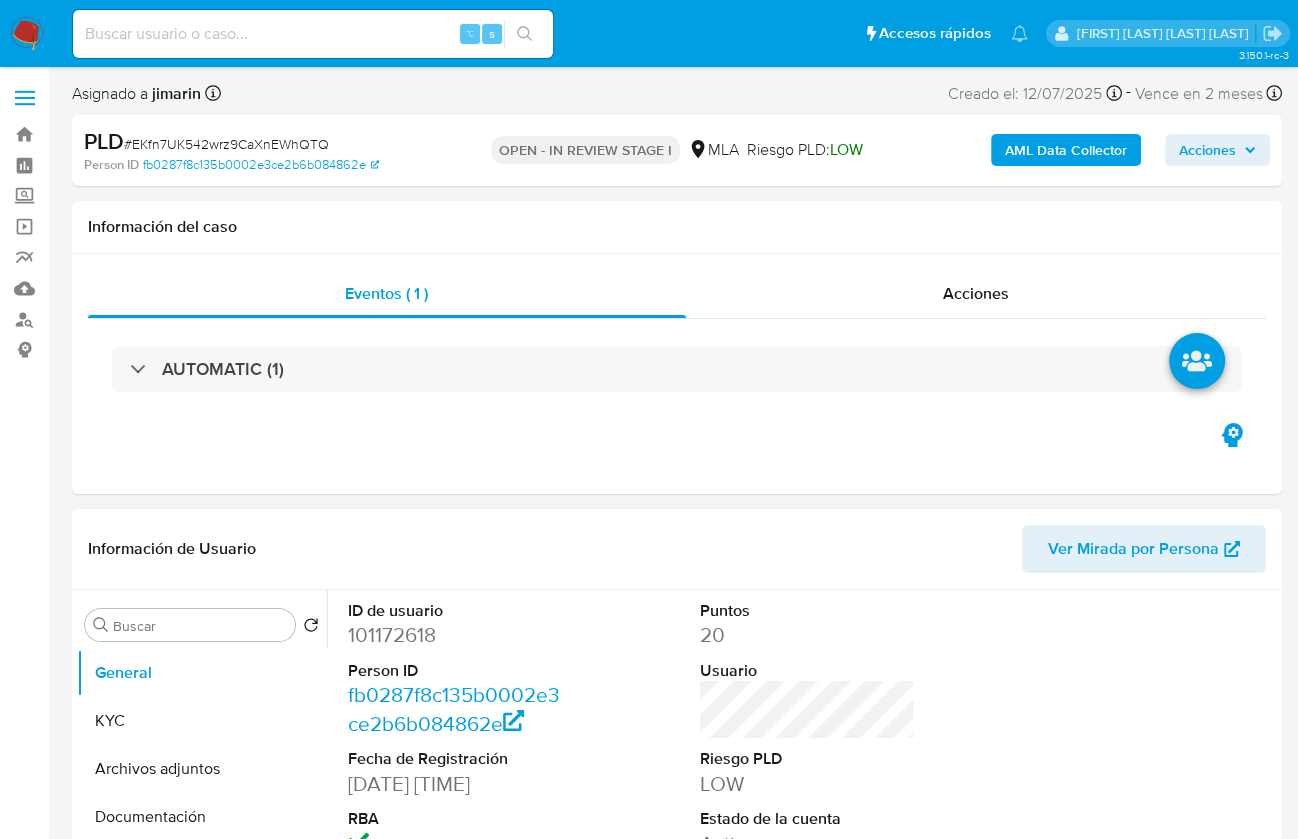 click on "101172618" at bounding box center [455, 635] 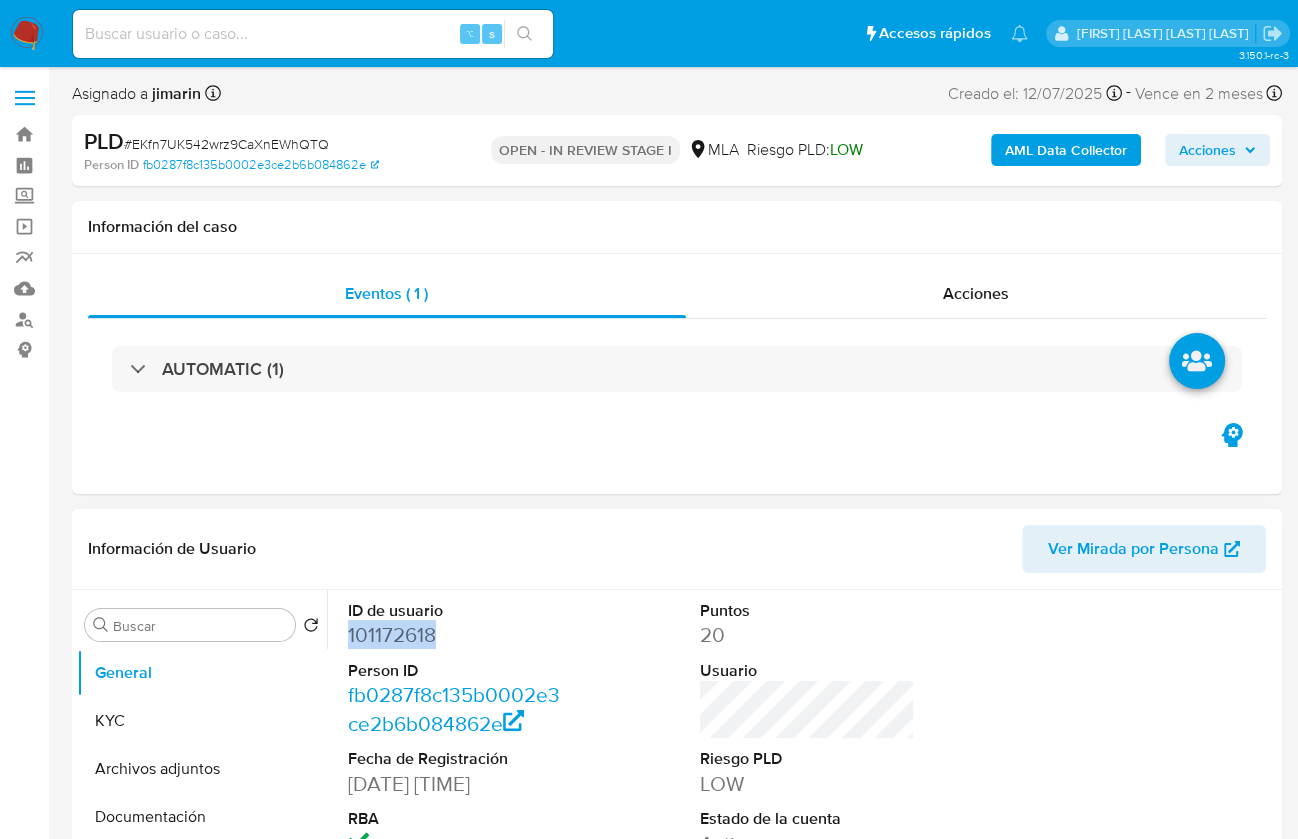 click on "101172618" at bounding box center [455, 635] 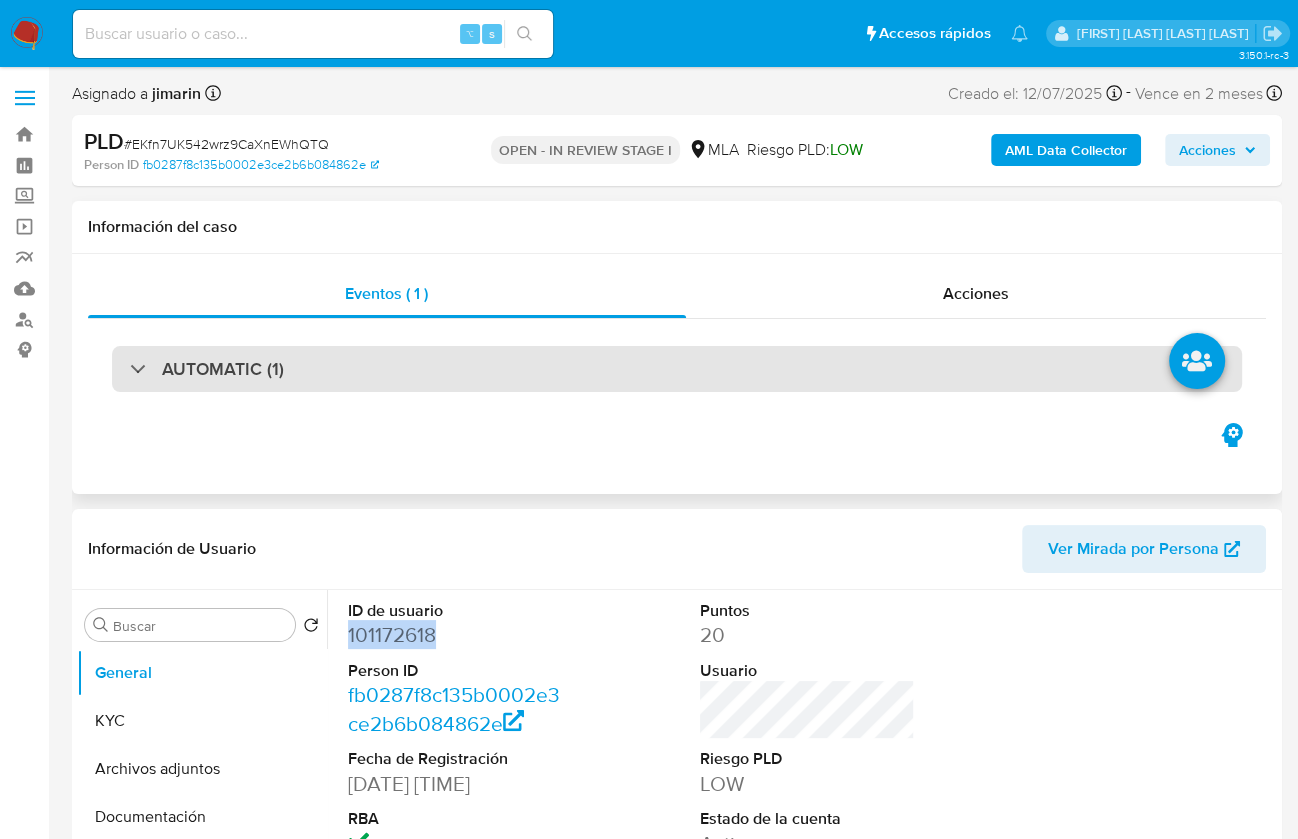 copy on "101172618" 